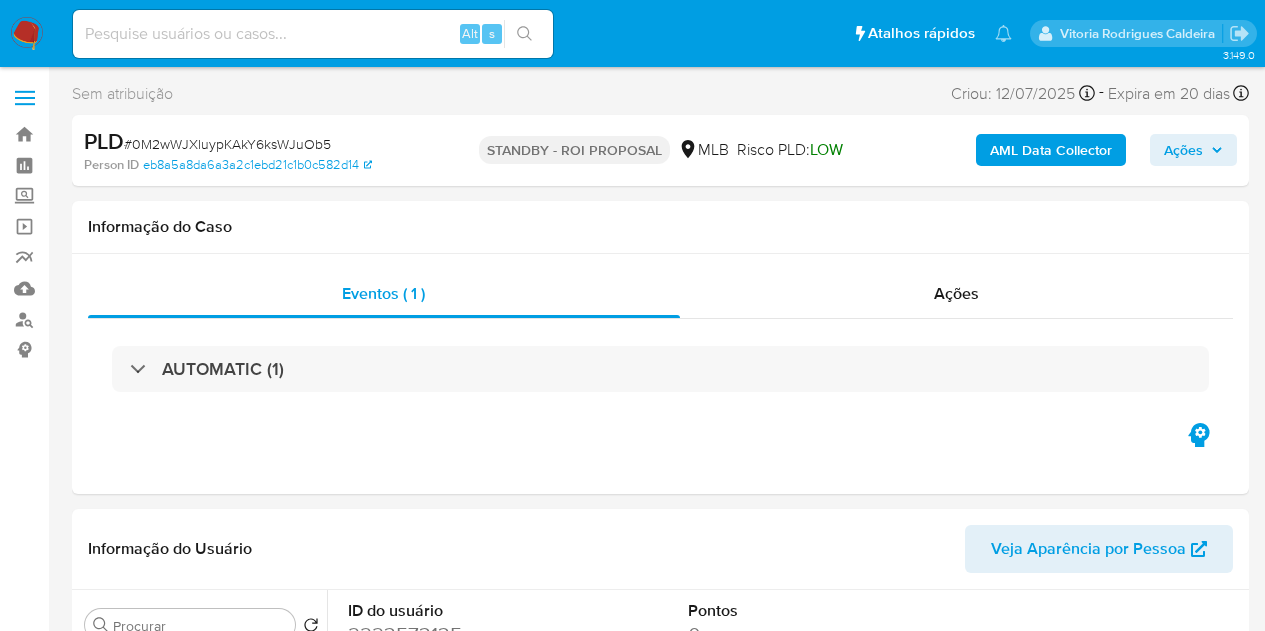 select on "10" 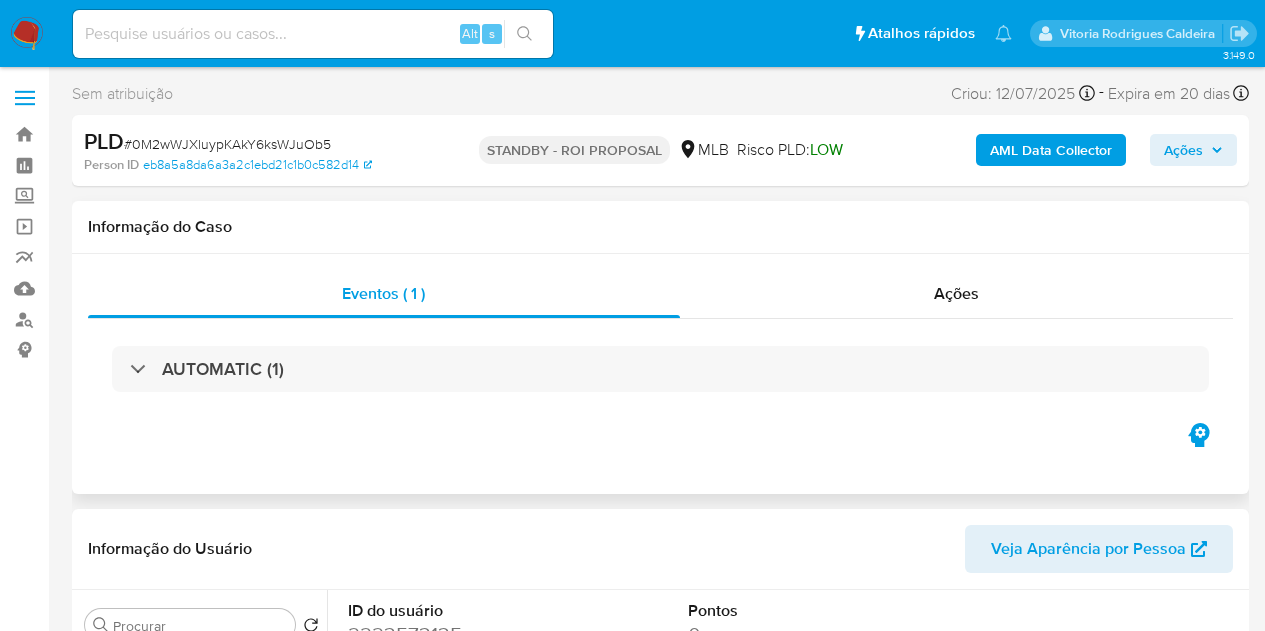 scroll, scrollTop: 0, scrollLeft: 0, axis: both 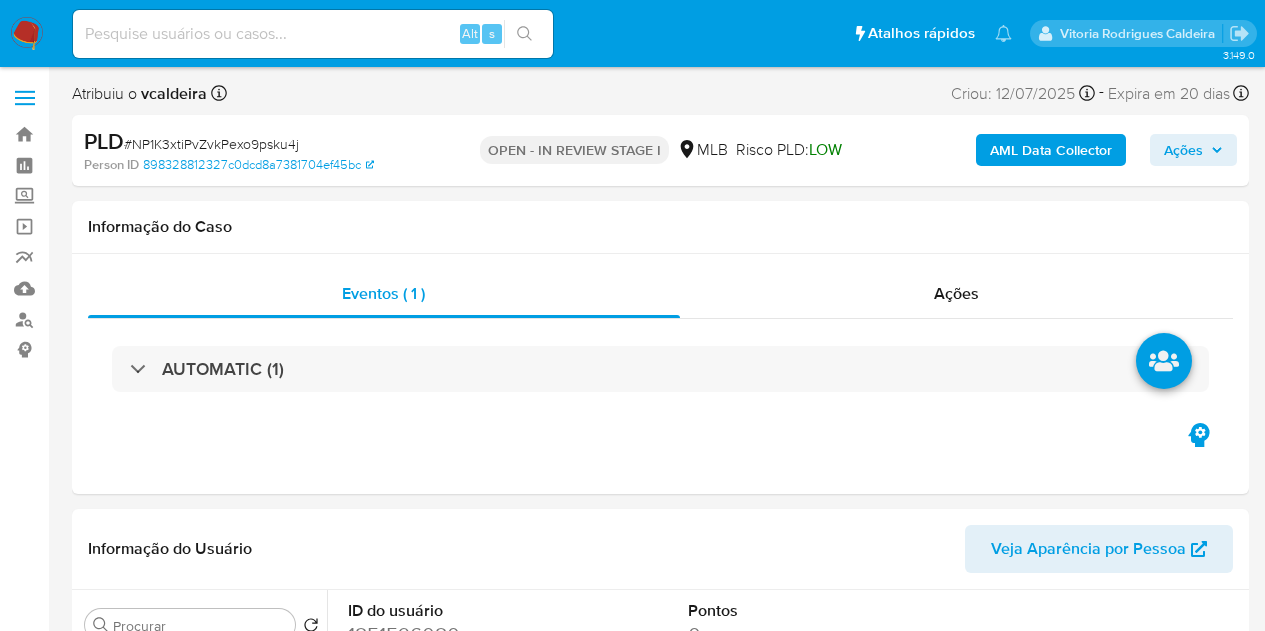 select on "10" 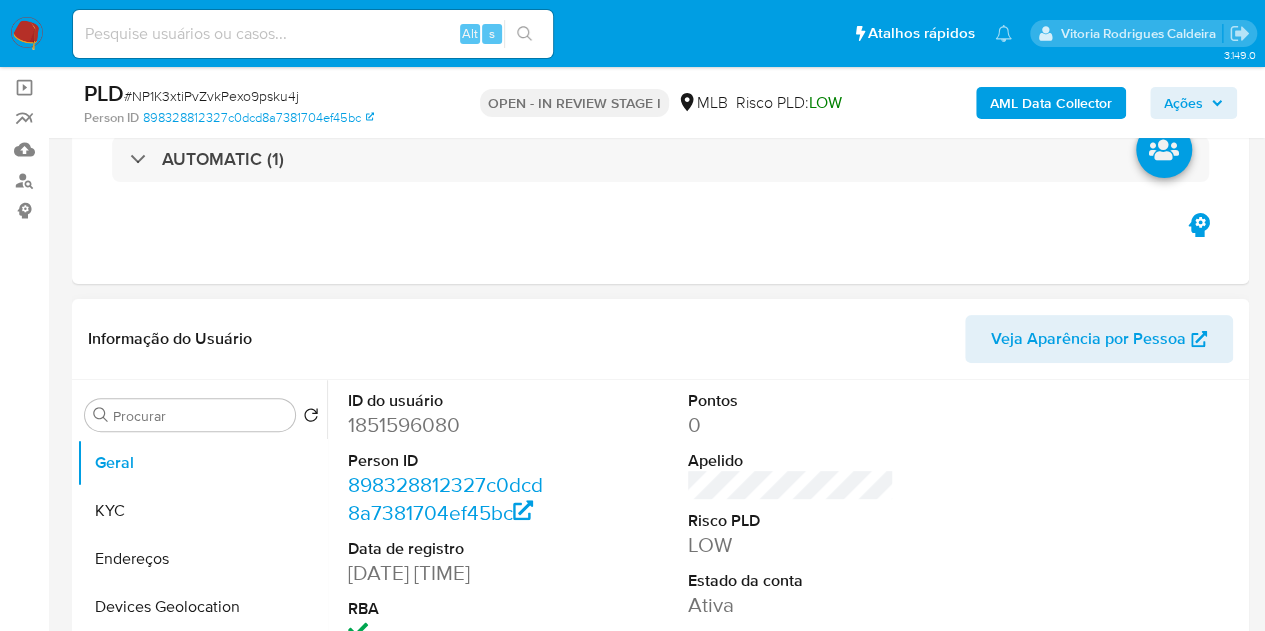 scroll, scrollTop: 300, scrollLeft: 0, axis: vertical 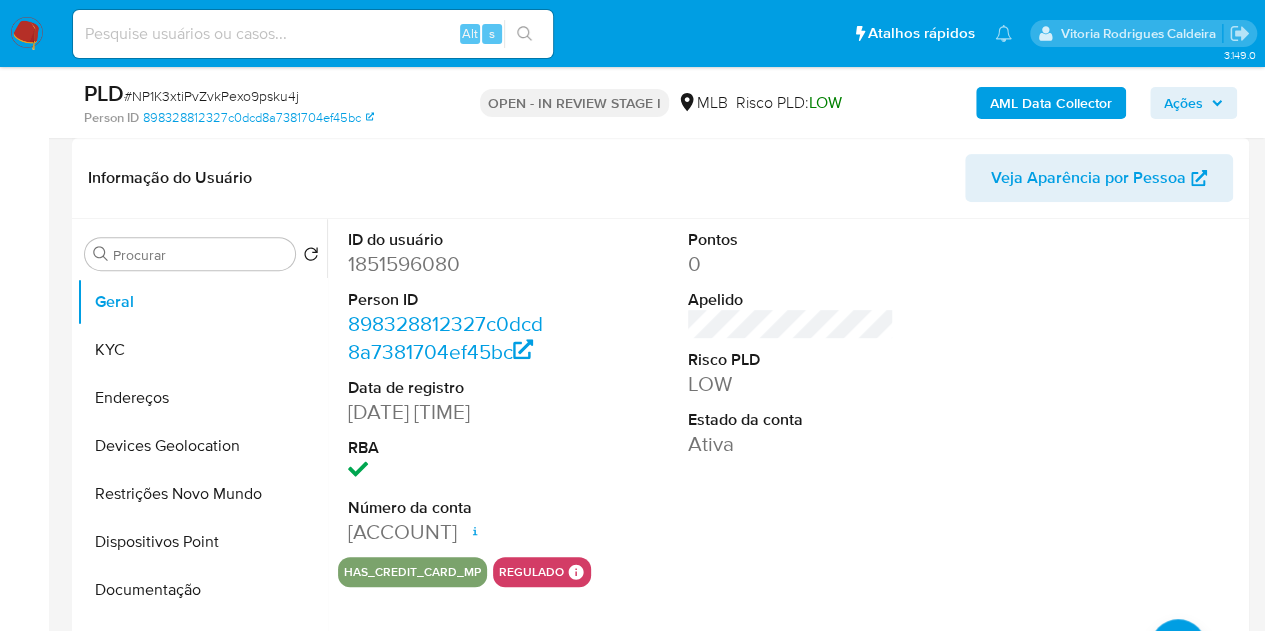 click on "1851596080" at bounding box center (451, 264) 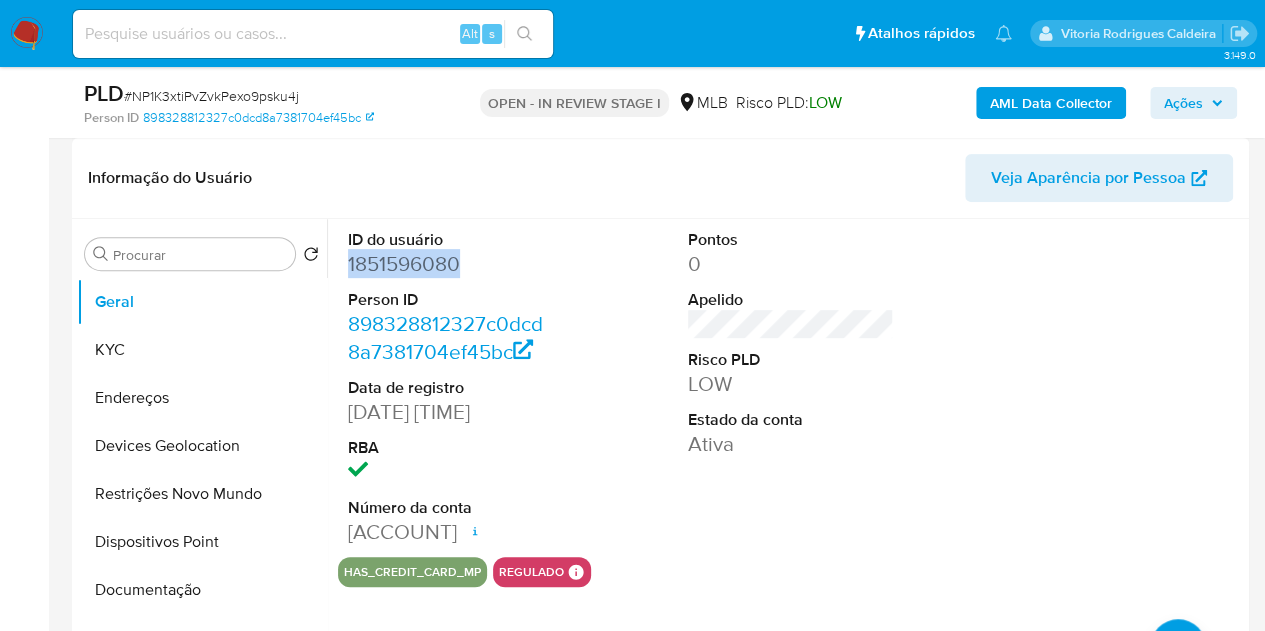 click on "1851596080" at bounding box center [451, 264] 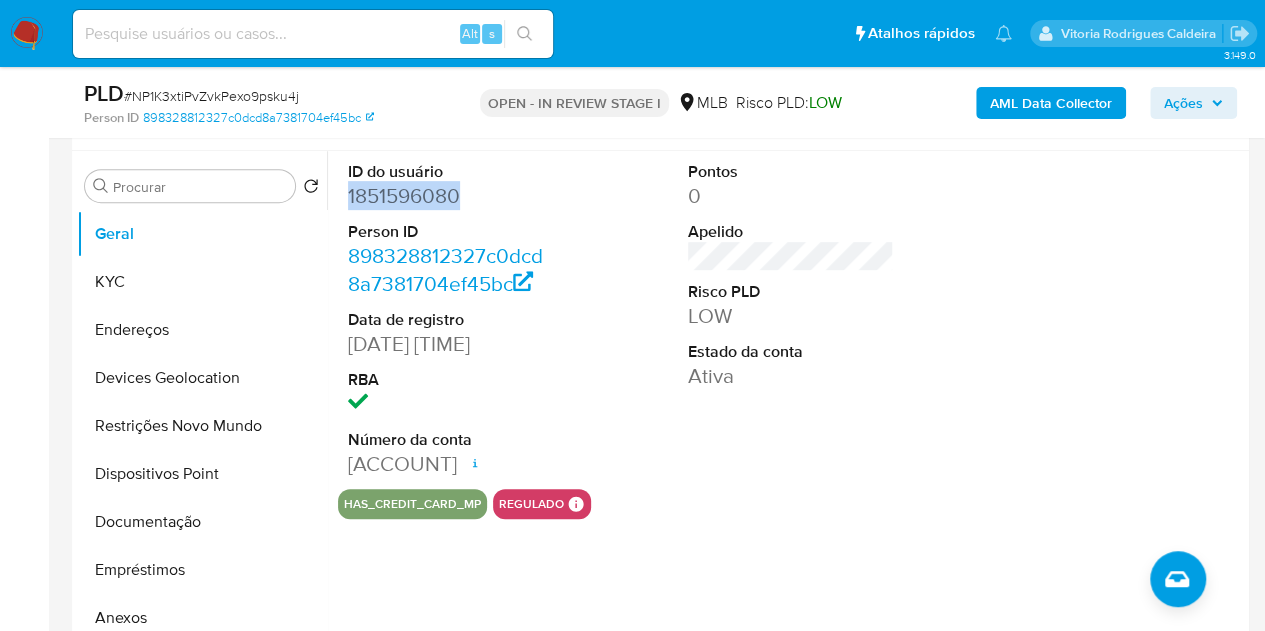 scroll, scrollTop: 400, scrollLeft: 0, axis: vertical 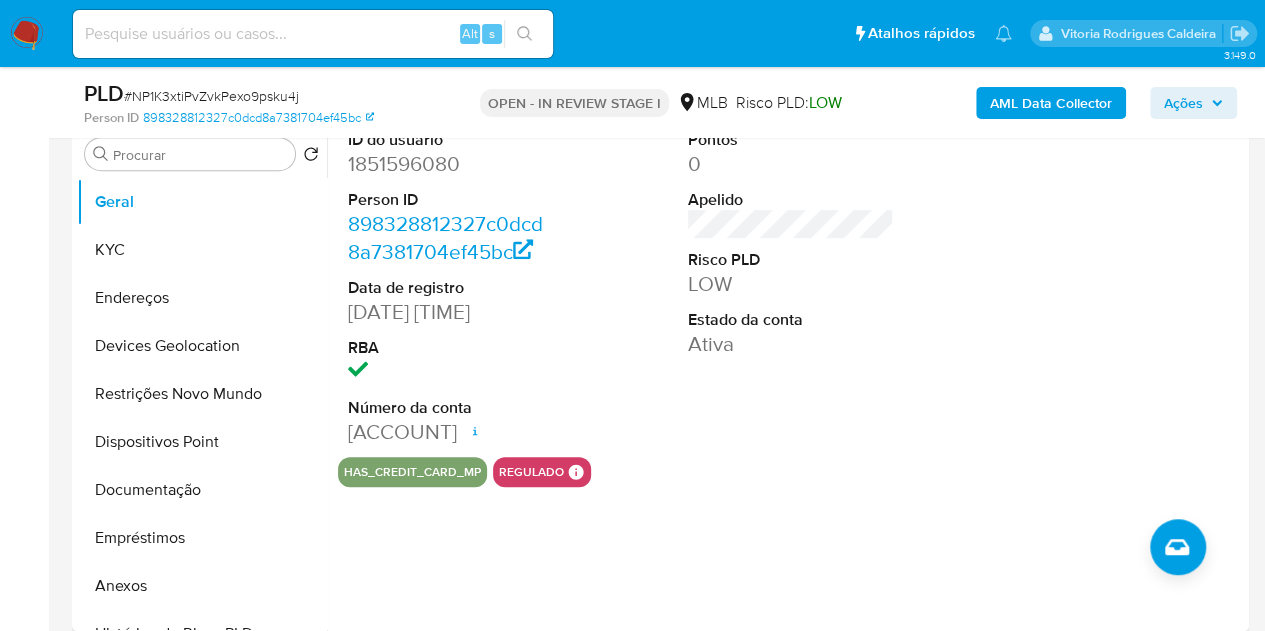 click on "ID do usuário 1851596080 Person ID 898328812327c0dcd8a7381704ef45bc Data de registro 09/06/2024 14:51:25 RBA Número da conta 000132032355511   Data de abertura 09/06/2024 14:56 Status ACTIVE" at bounding box center (451, 288) 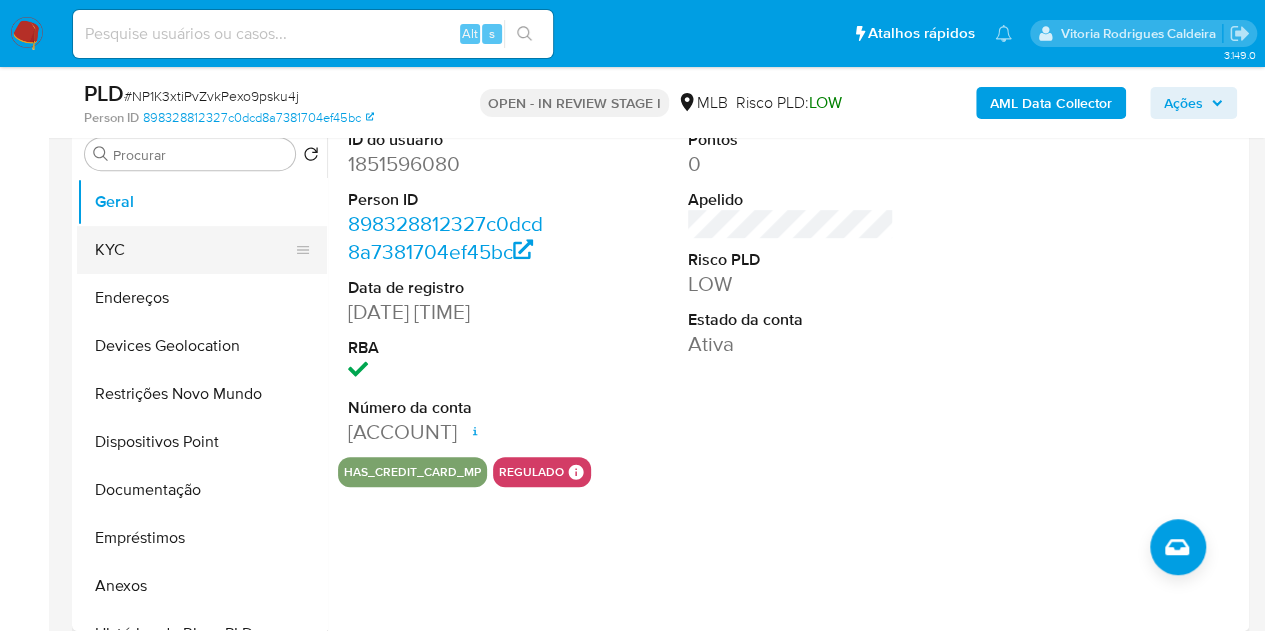 click on "KYC" at bounding box center [194, 250] 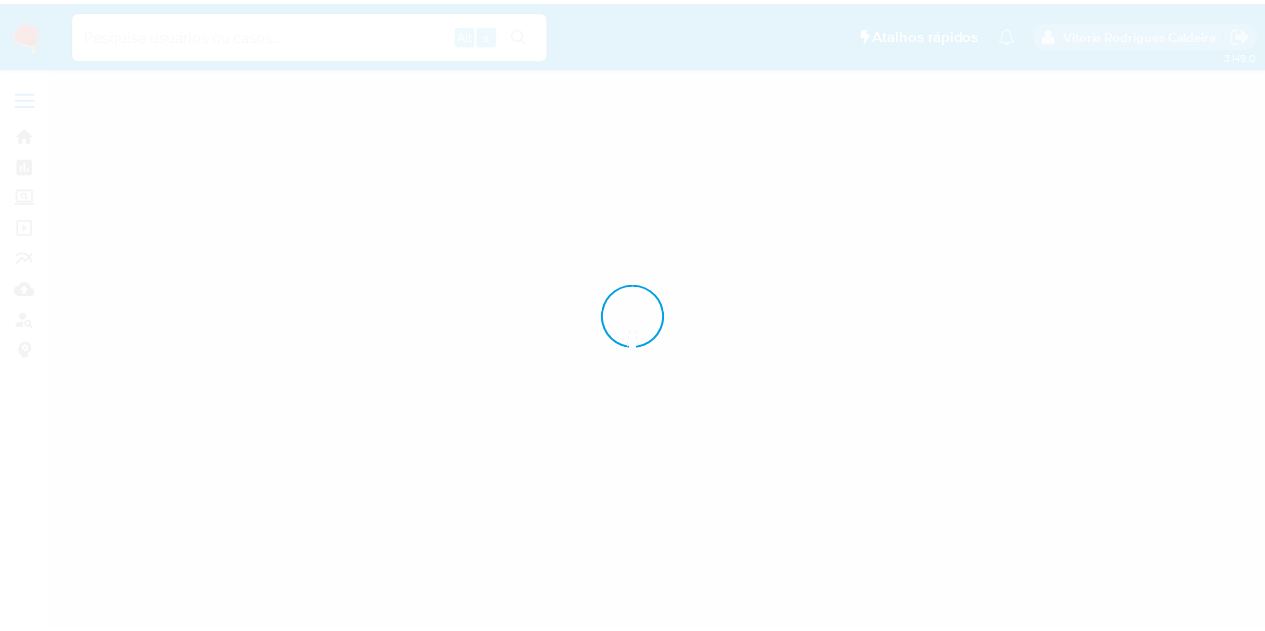 scroll, scrollTop: 0, scrollLeft: 0, axis: both 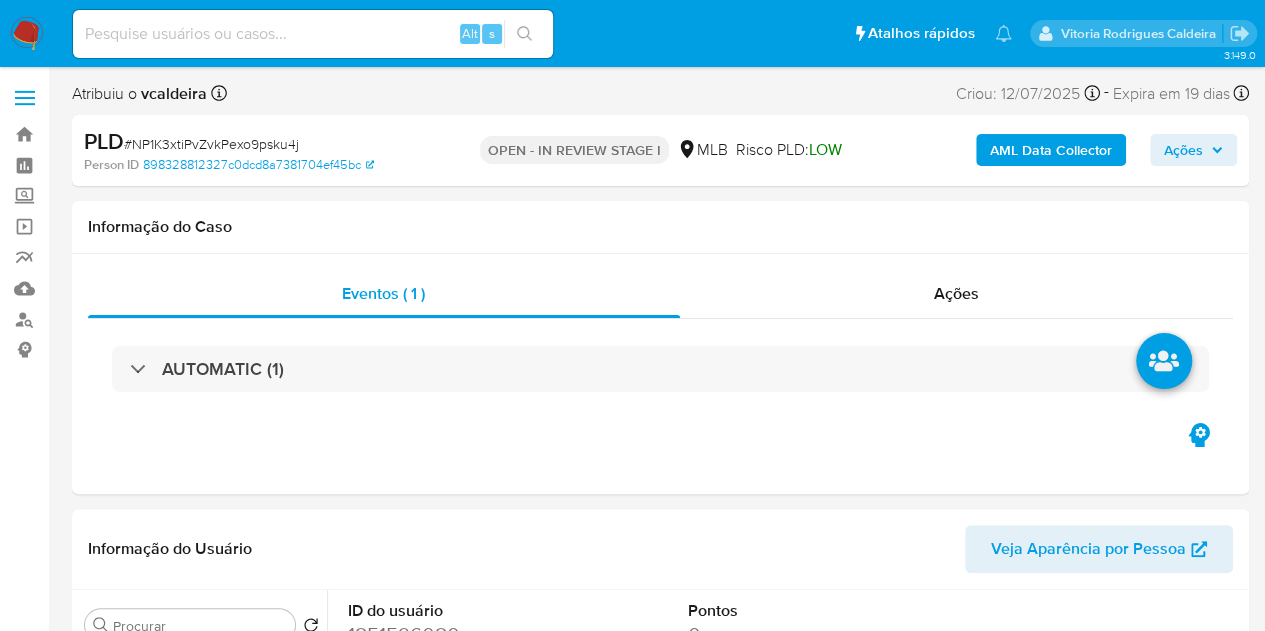 select on "10" 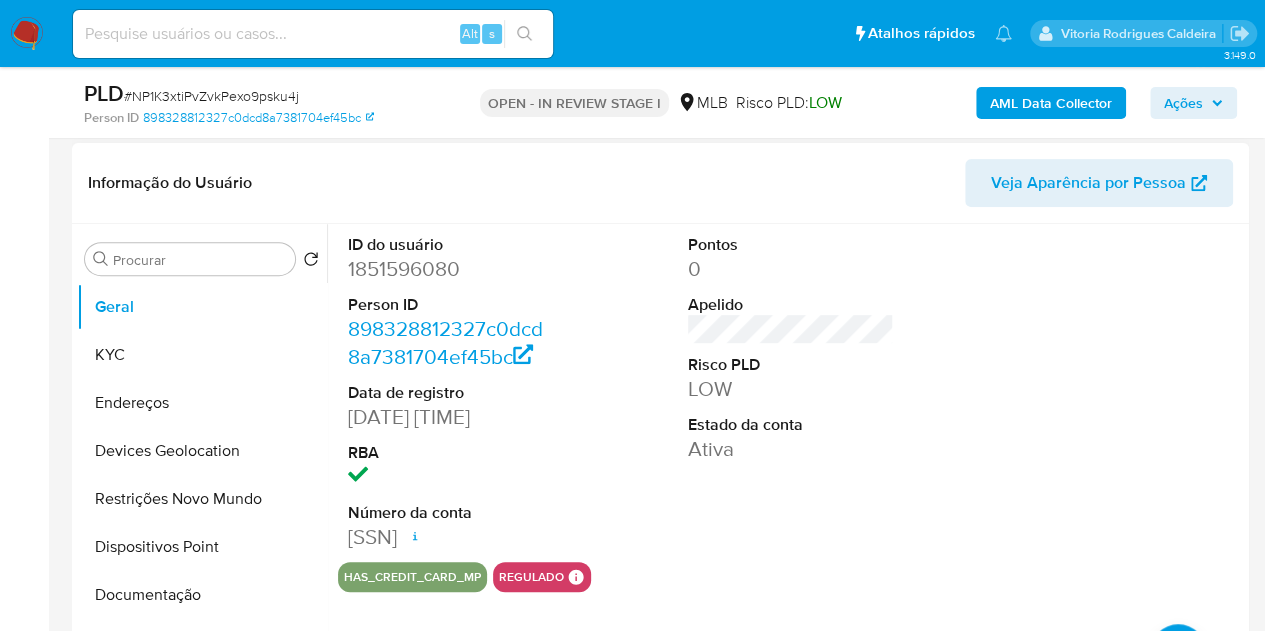 scroll, scrollTop: 400, scrollLeft: 0, axis: vertical 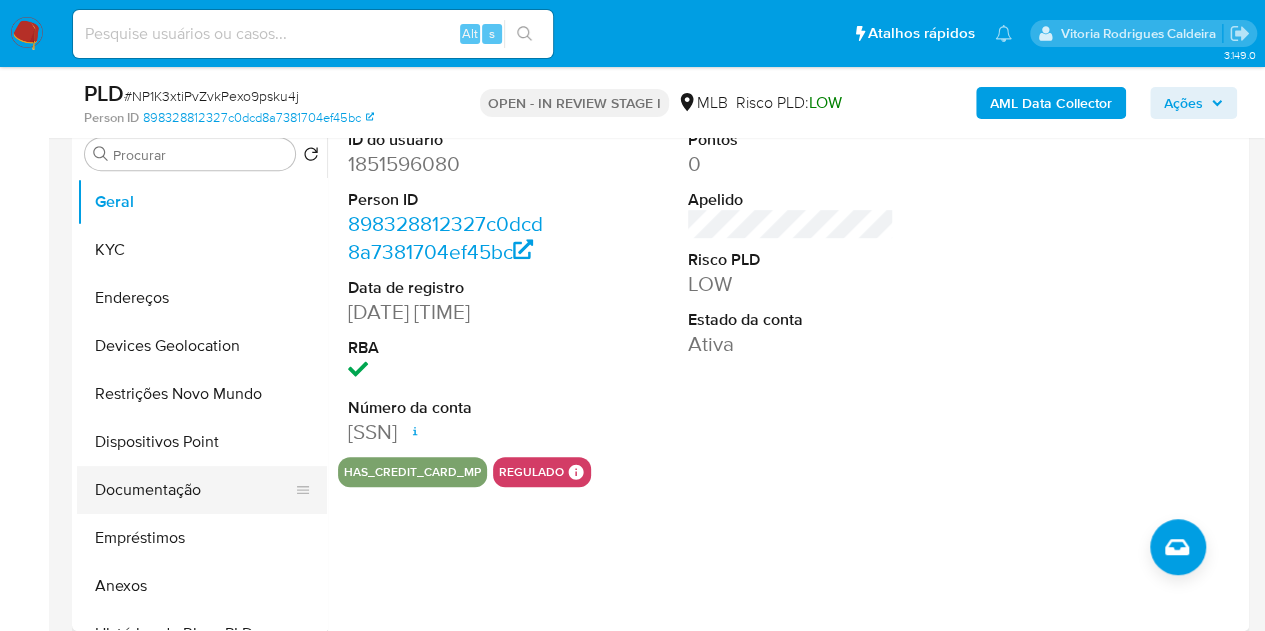 click on "Documentação" at bounding box center [194, 490] 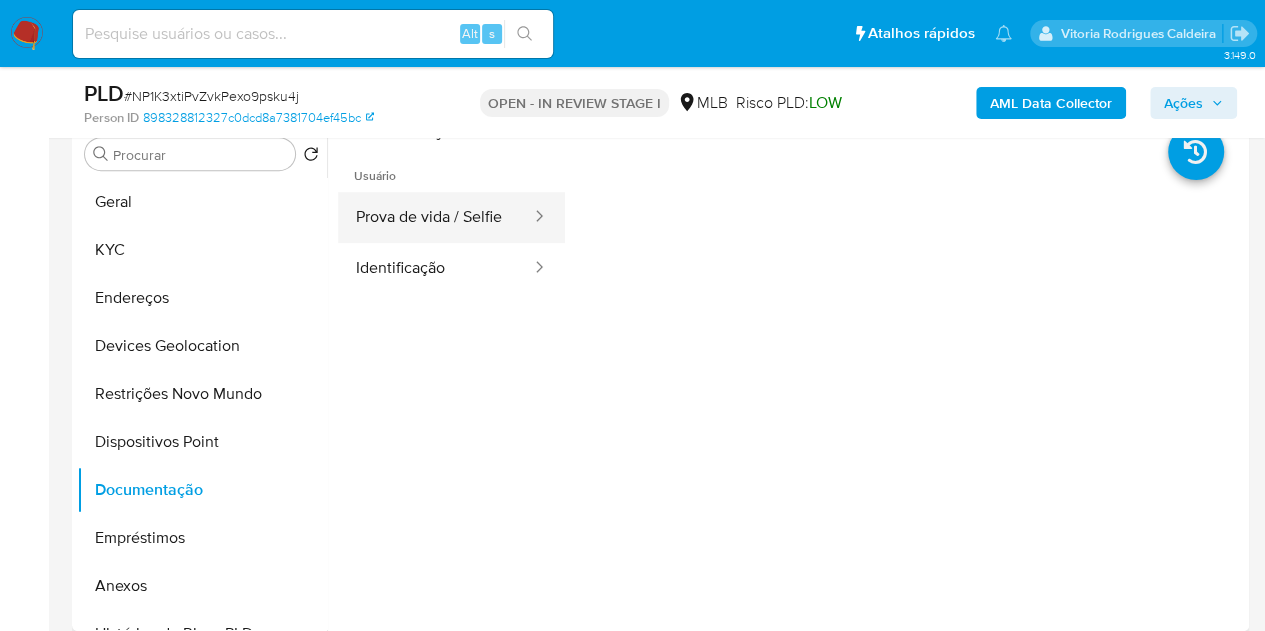 click on "Prova de vida / Selfie" at bounding box center [435, 217] 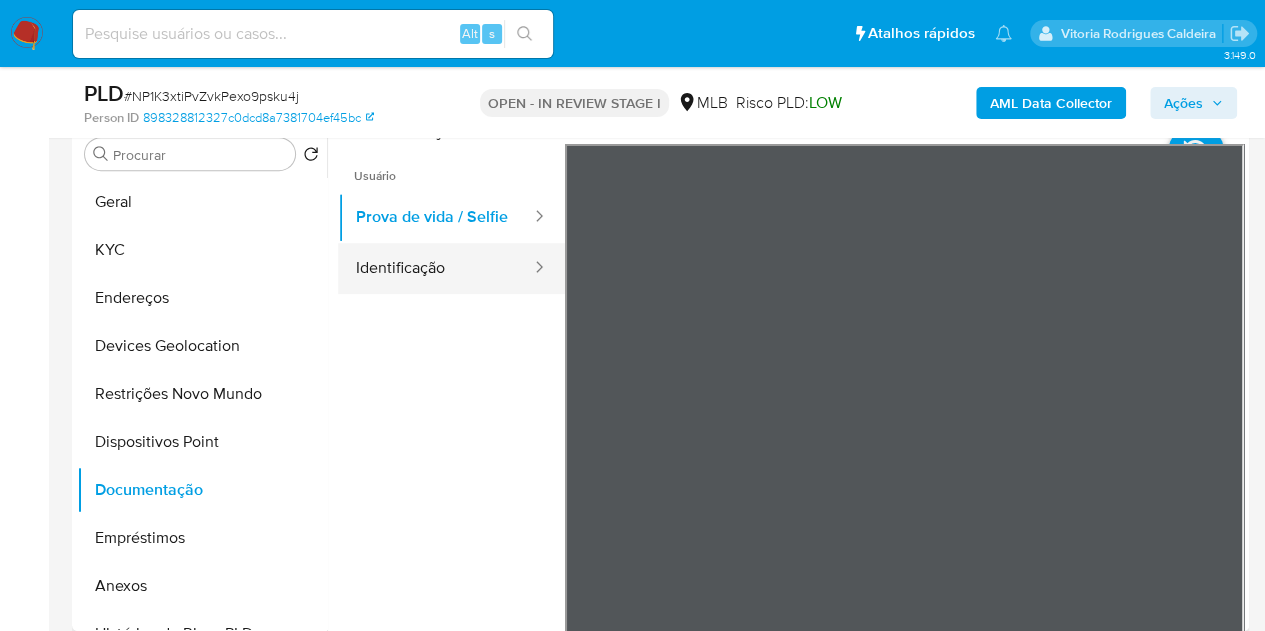 click on "Identificação" at bounding box center (435, 268) 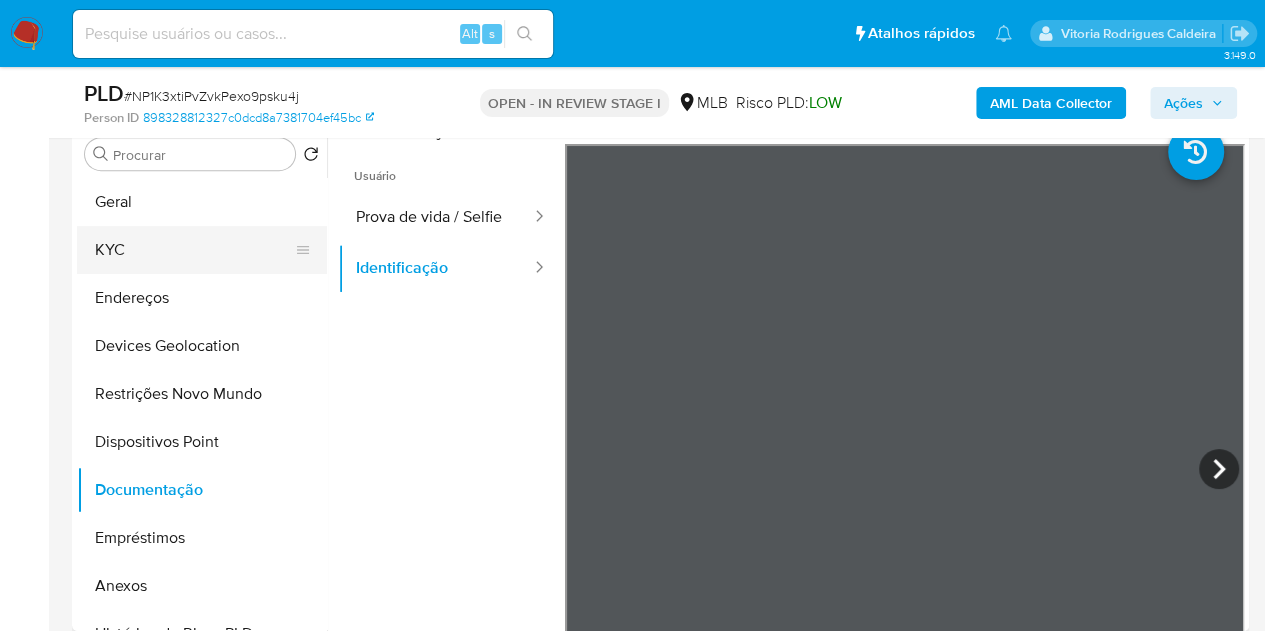 click on "KYC" at bounding box center [194, 250] 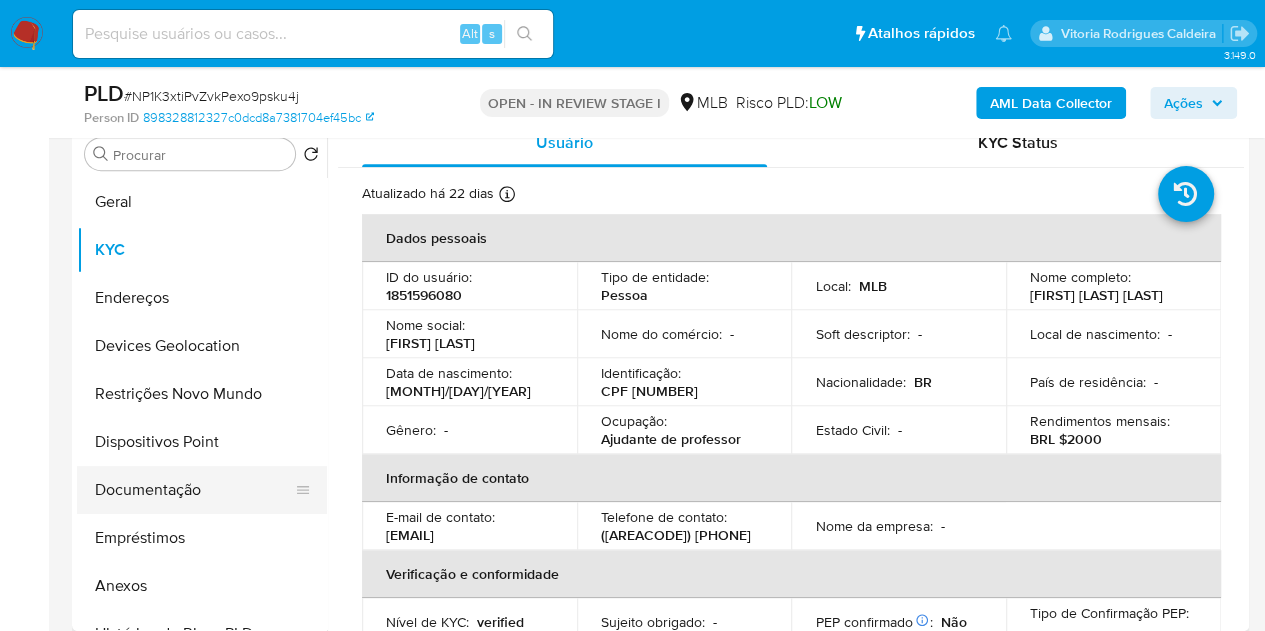 click on "Documentação" at bounding box center (194, 490) 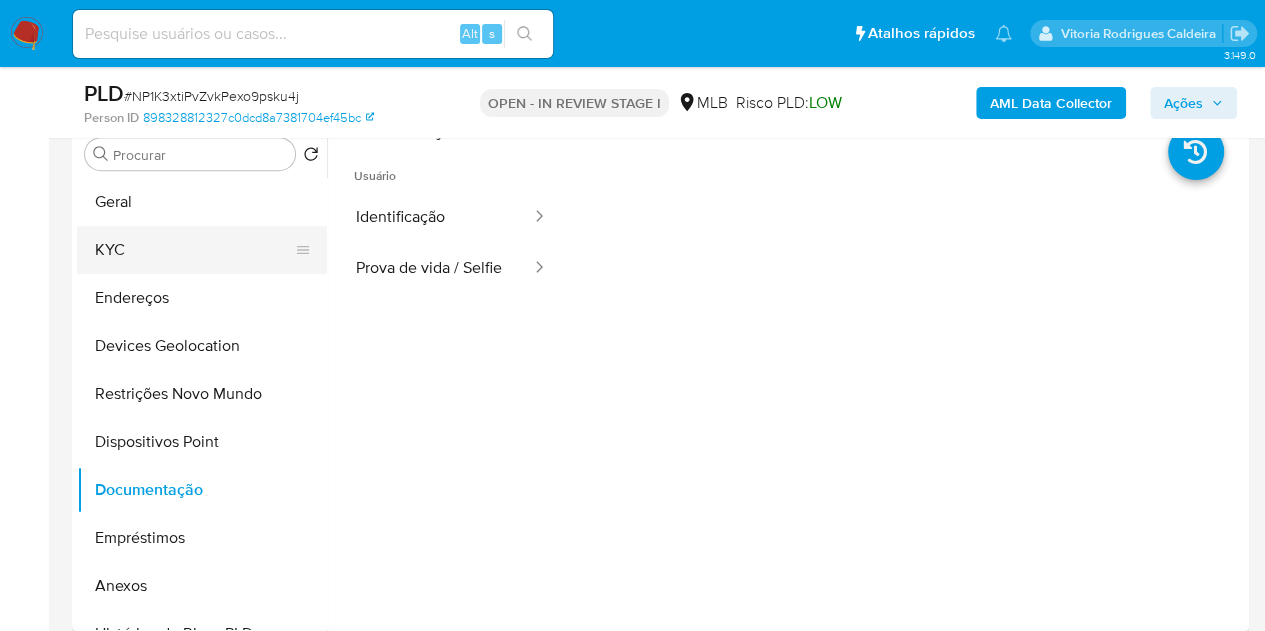 click on "KYC" at bounding box center [194, 250] 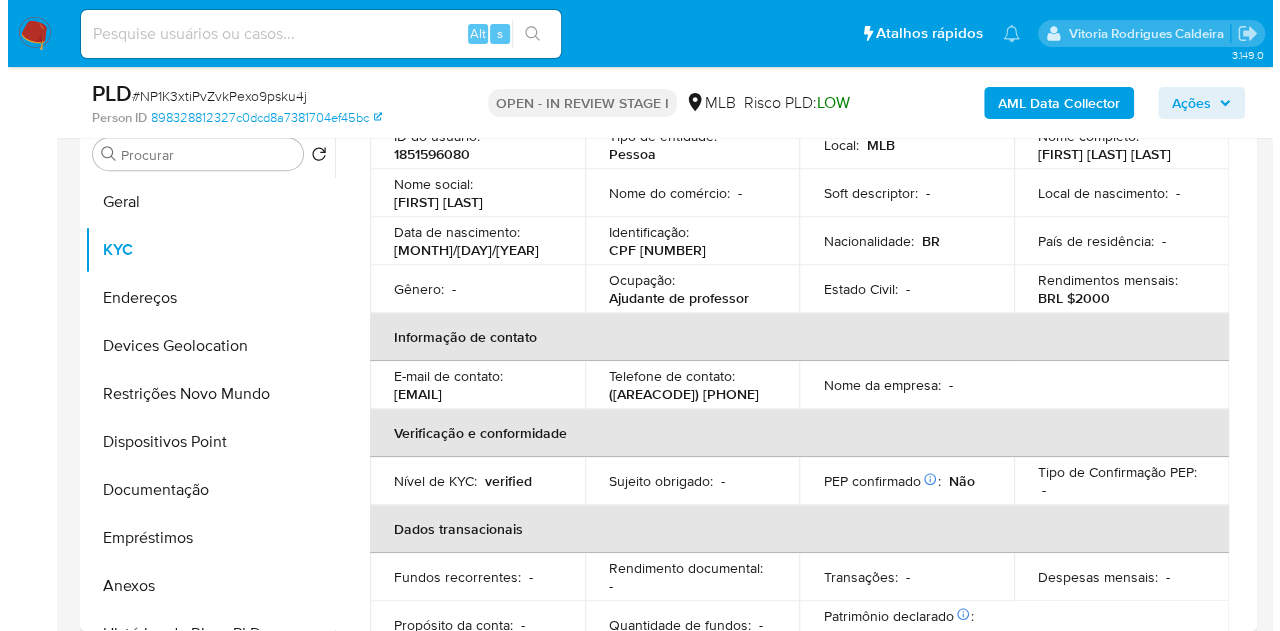 scroll, scrollTop: 0, scrollLeft: 0, axis: both 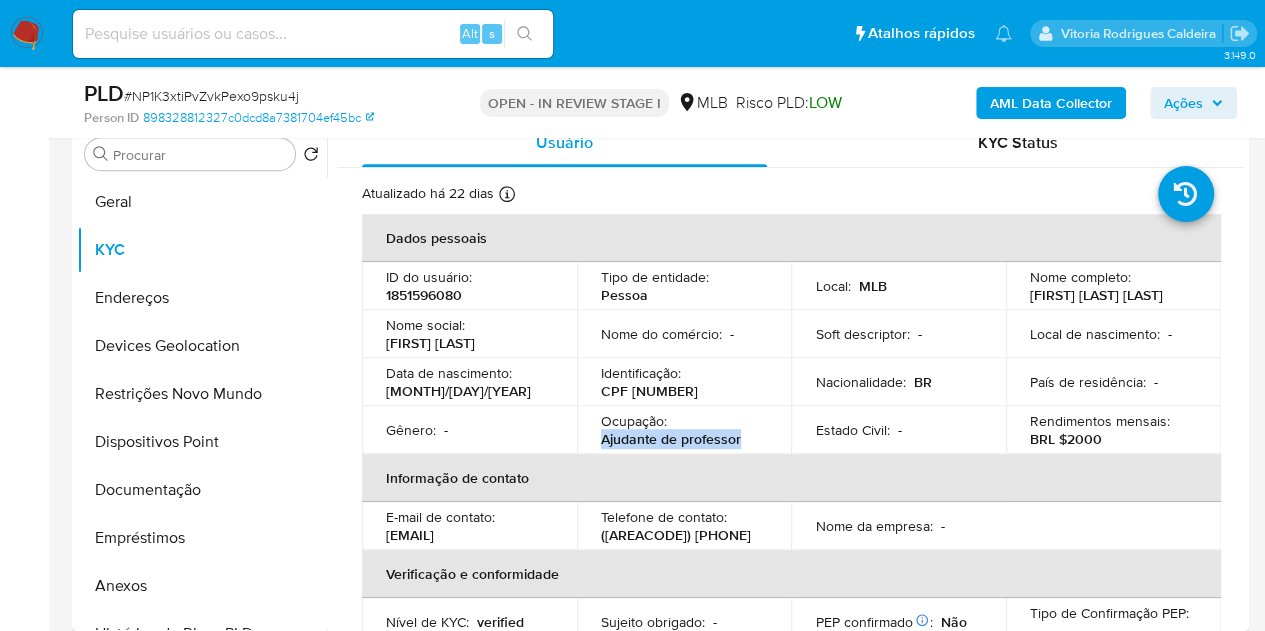 drag, startPoint x: 742, startPoint y: 445, endPoint x: 598, endPoint y: 450, distance: 144.08678 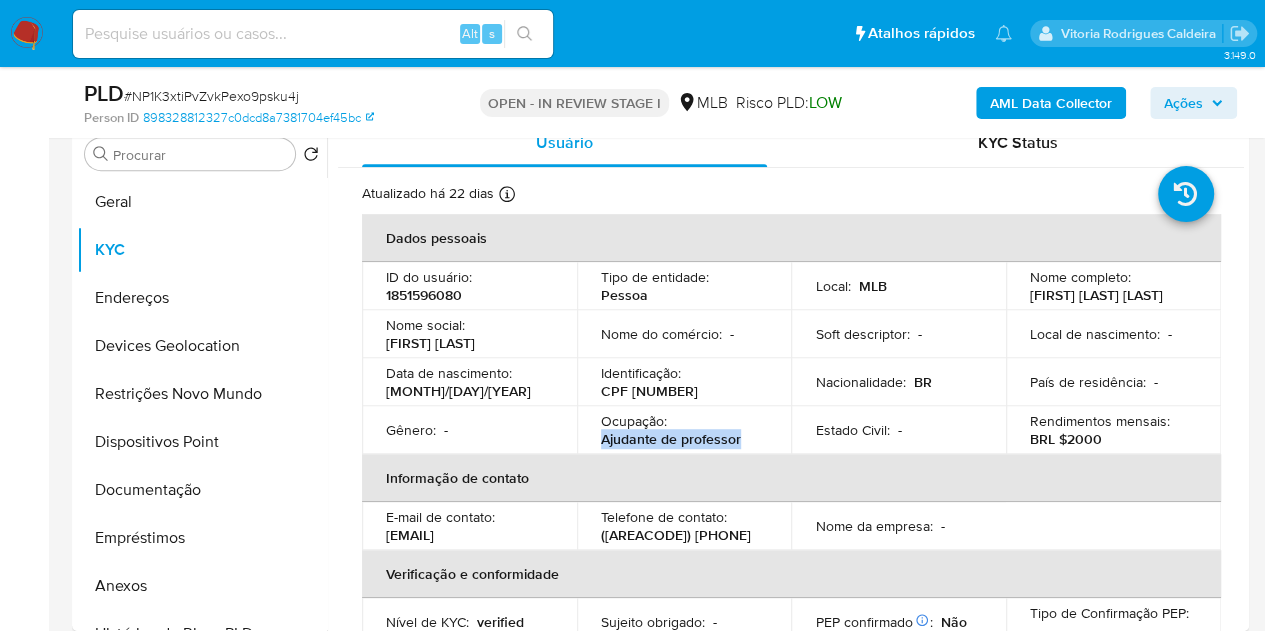 click on "AML Data Collector" at bounding box center [1051, 103] 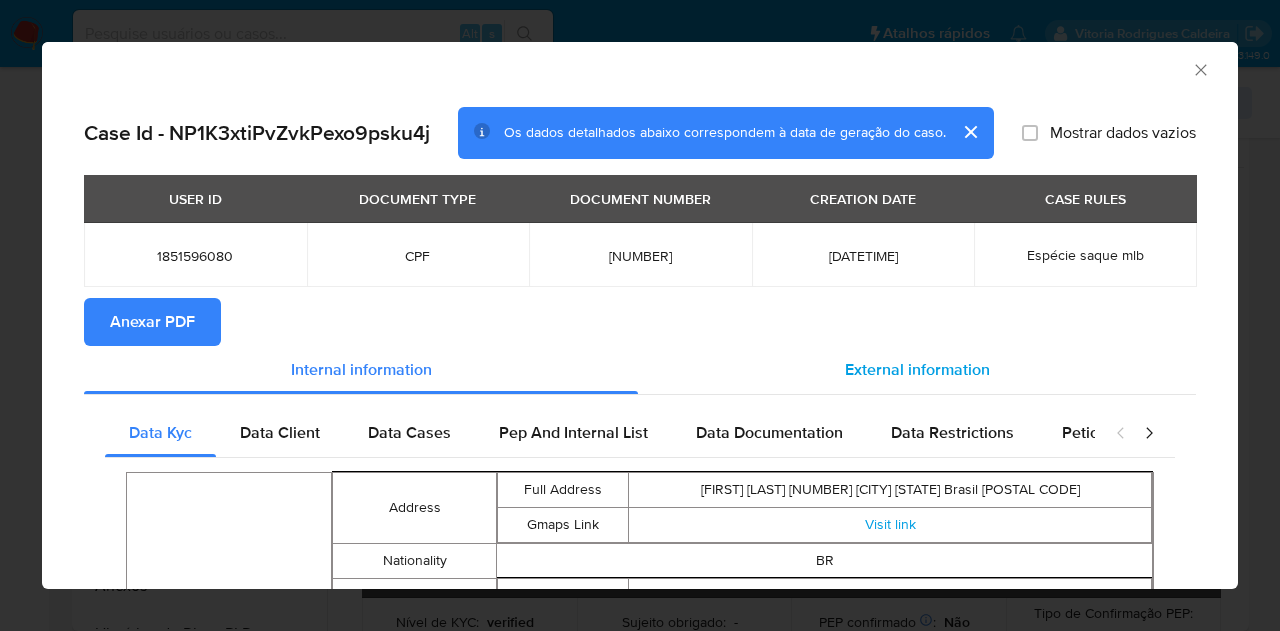 click on "External information" at bounding box center [917, 369] 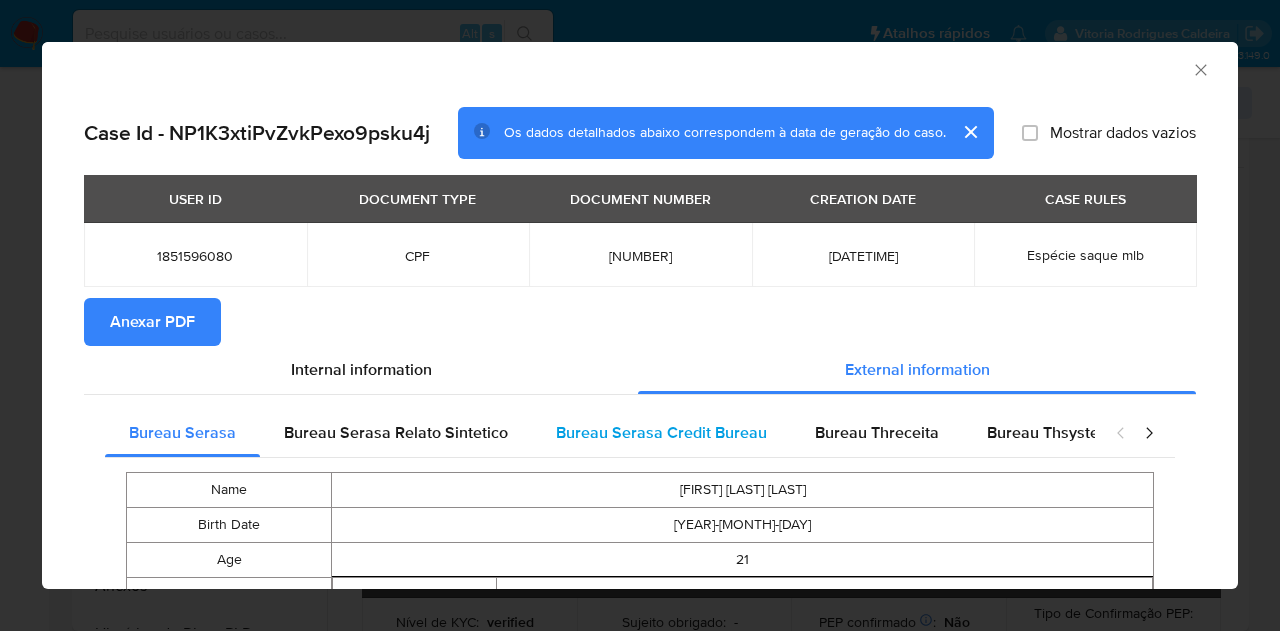 type 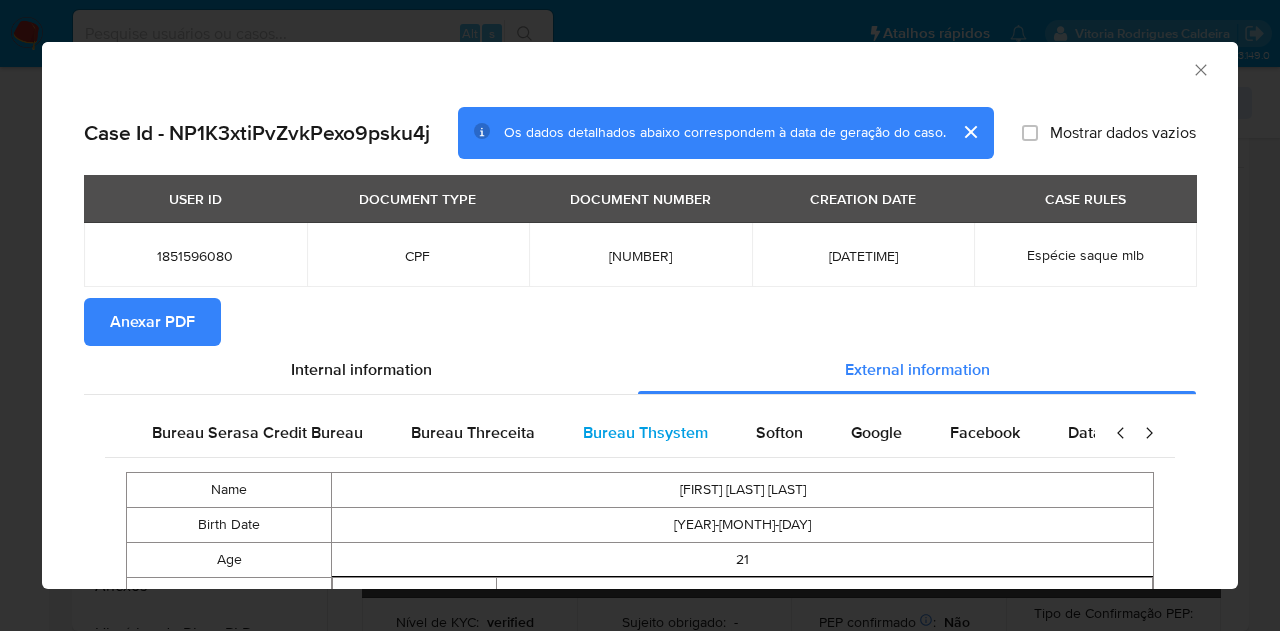 scroll, scrollTop: 0, scrollLeft: 420, axis: horizontal 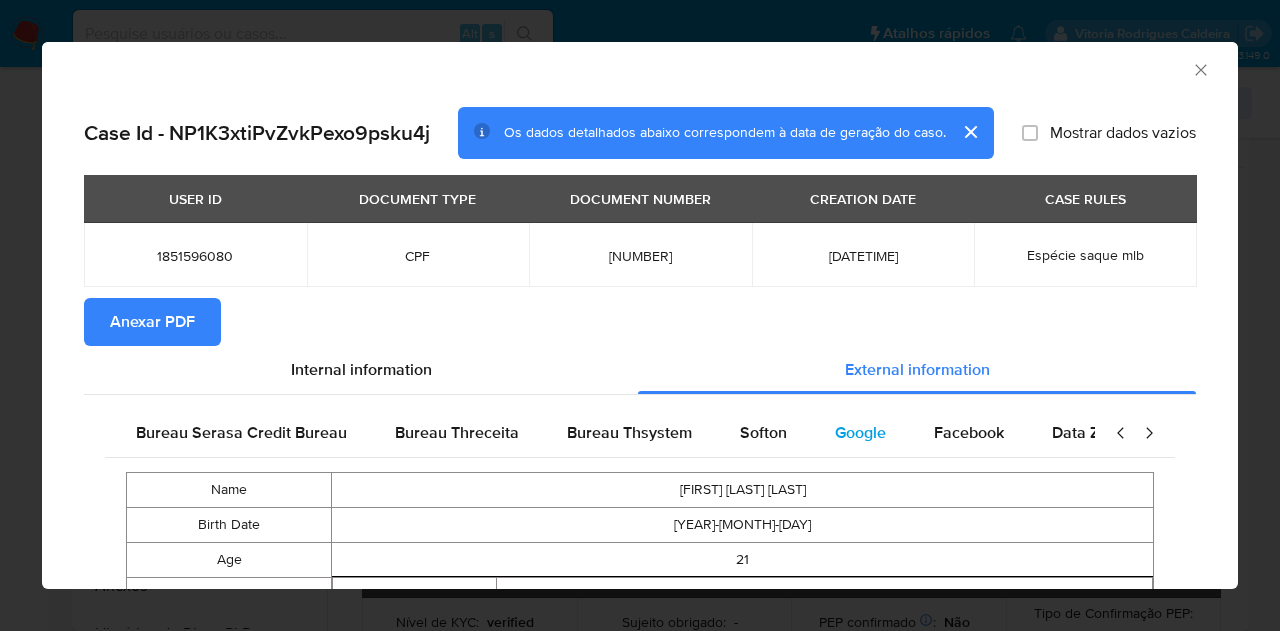 click on "Google" at bounding box center (860, 432) 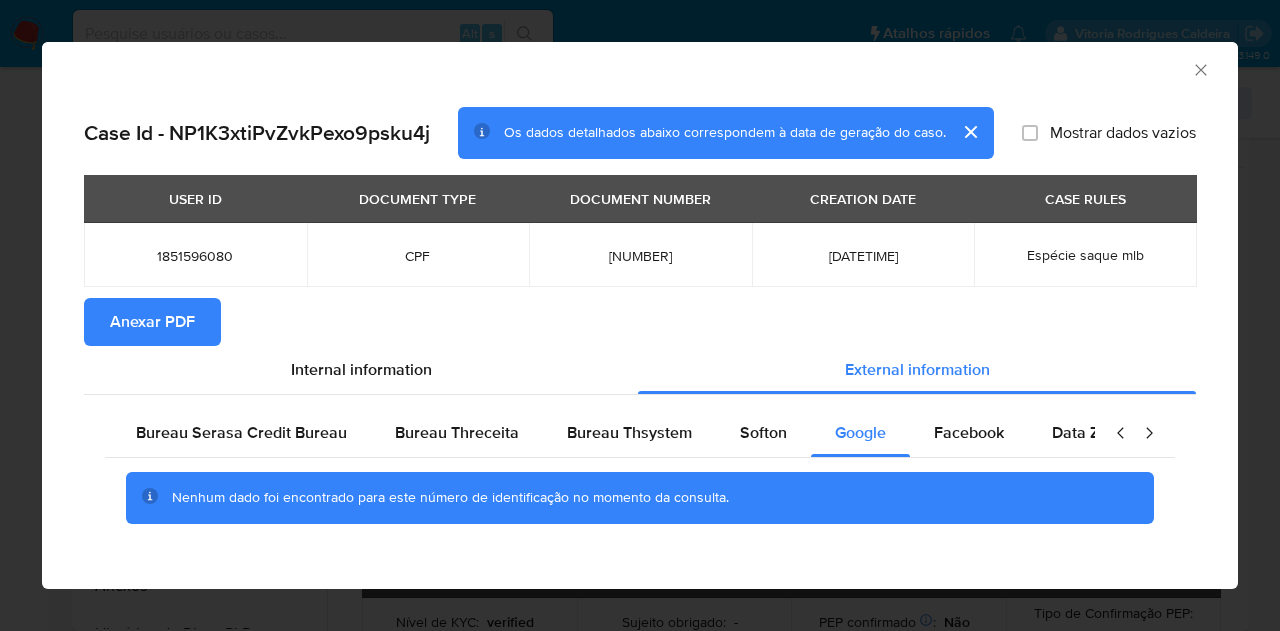 type 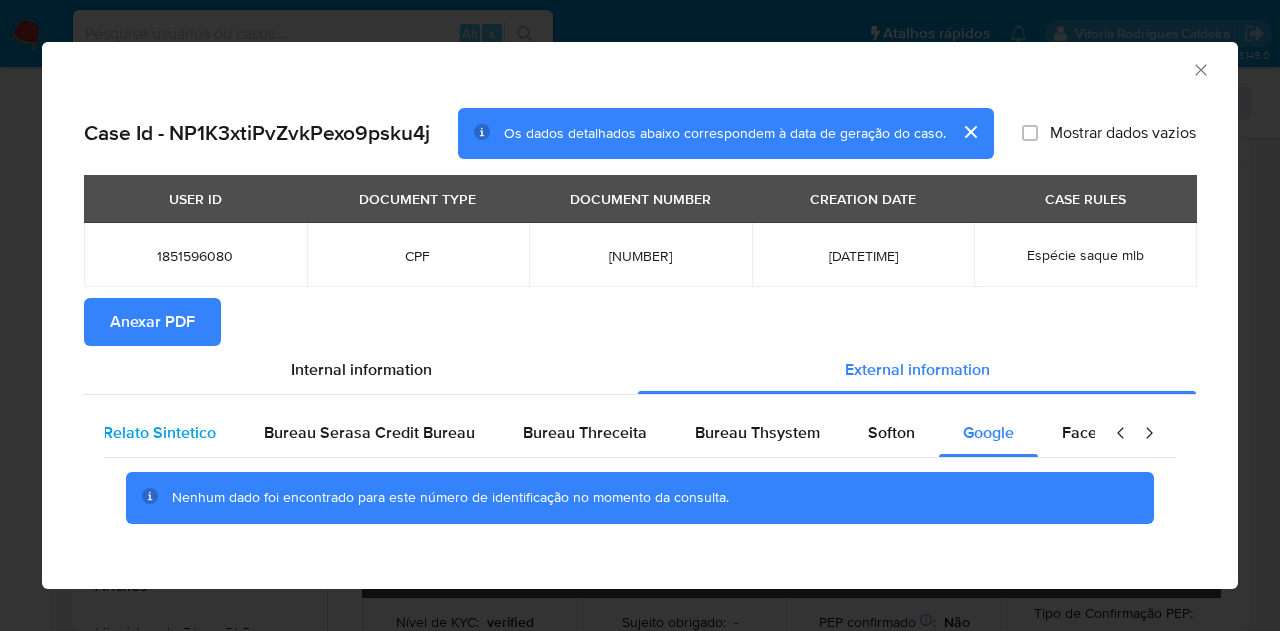 scroll, scrollTop: 0, scrollLeft: 0, axis: both 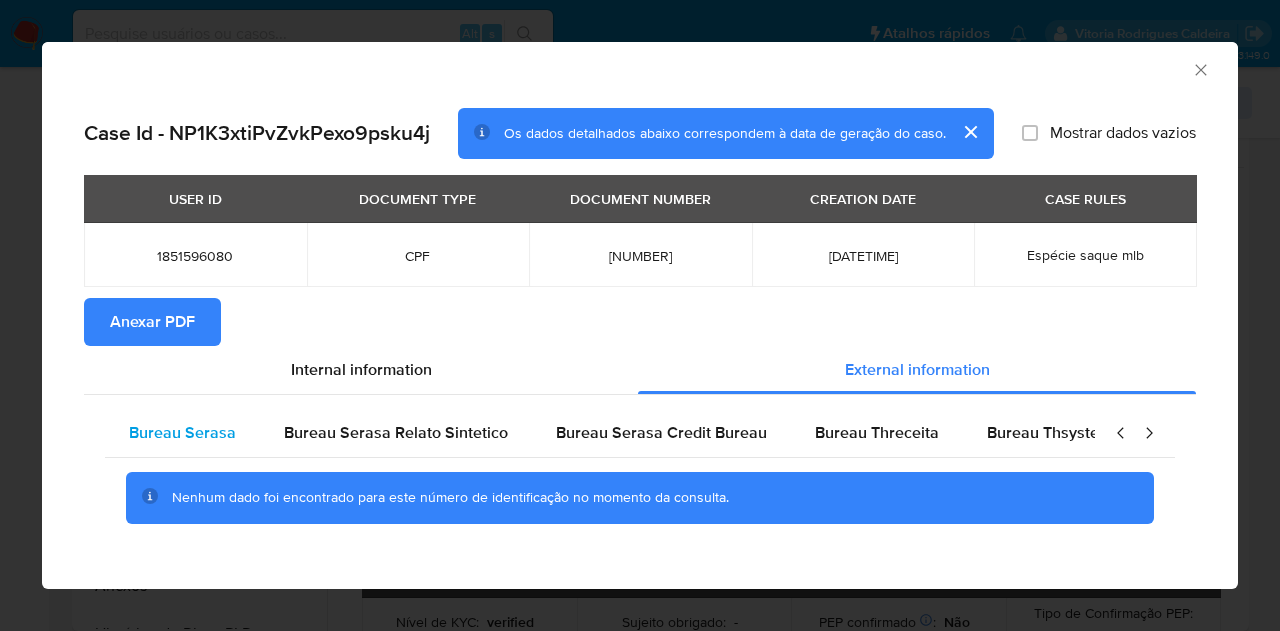 click on "Bureau Serasa" at bounding box center [182, 432] 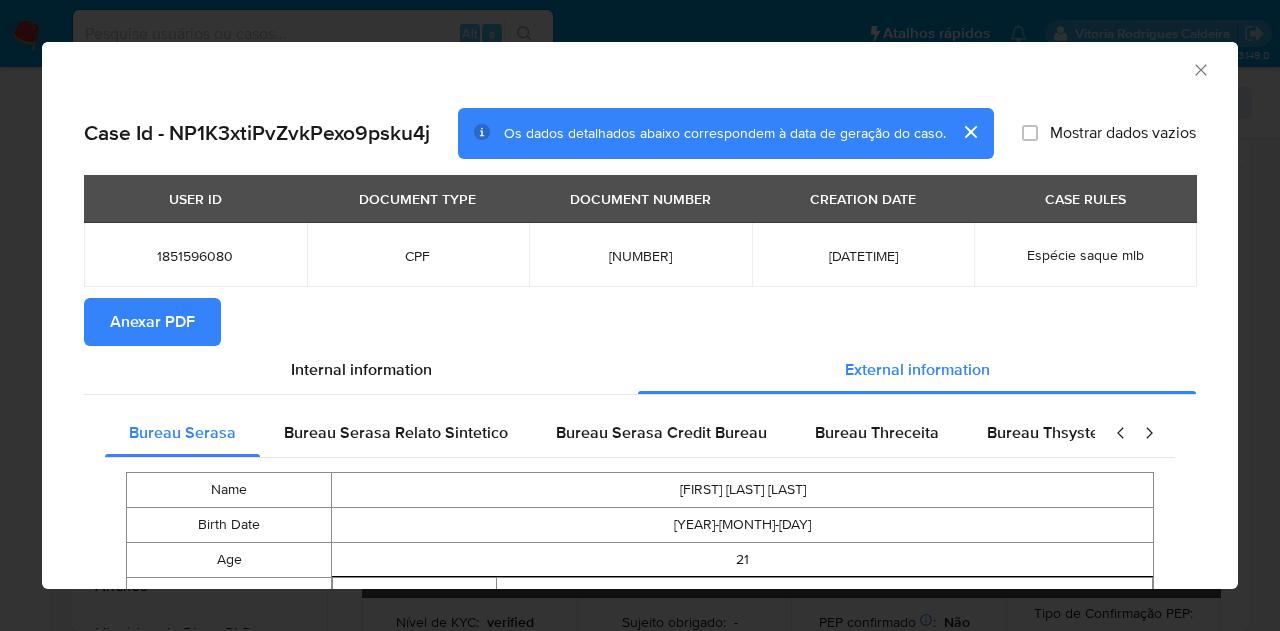 type 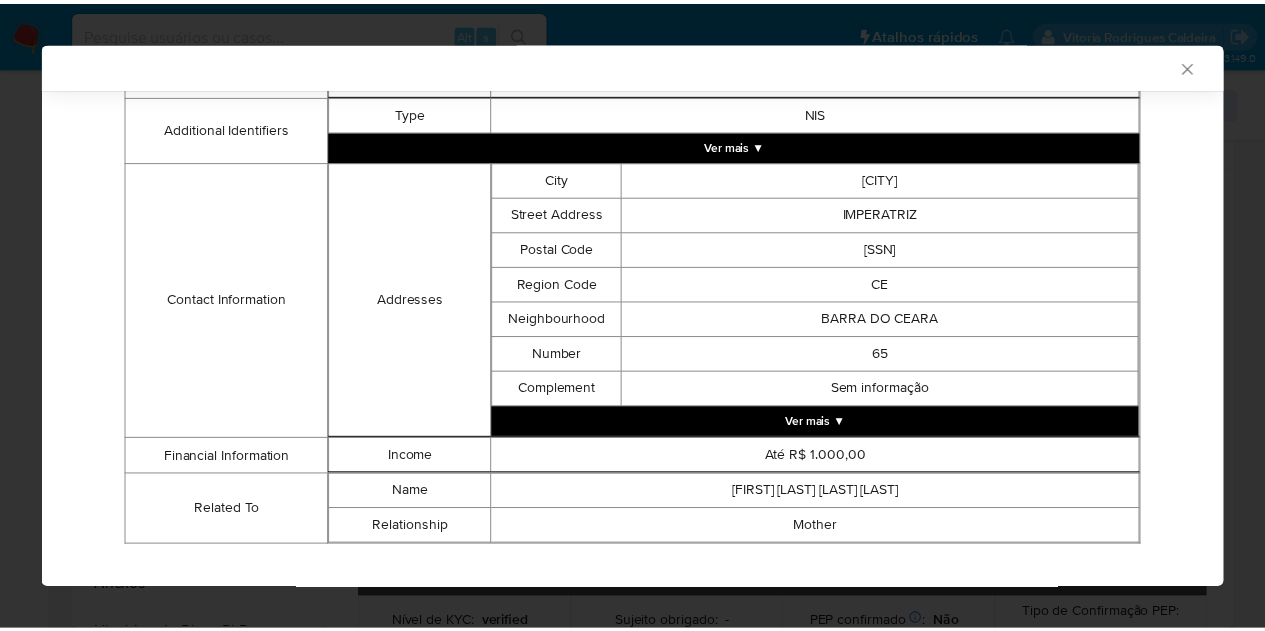 scroll, scrollTop: 576, scrollLeft: 0, axis: vertical 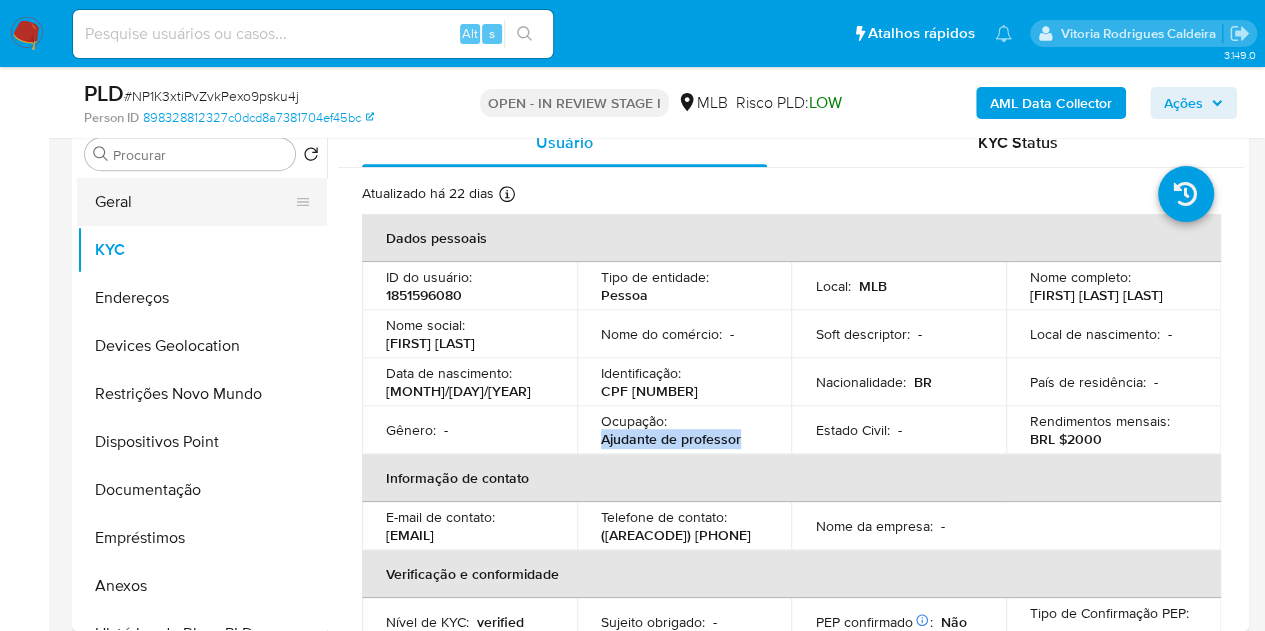 click on "Geral" at bounding box center (194, 202) 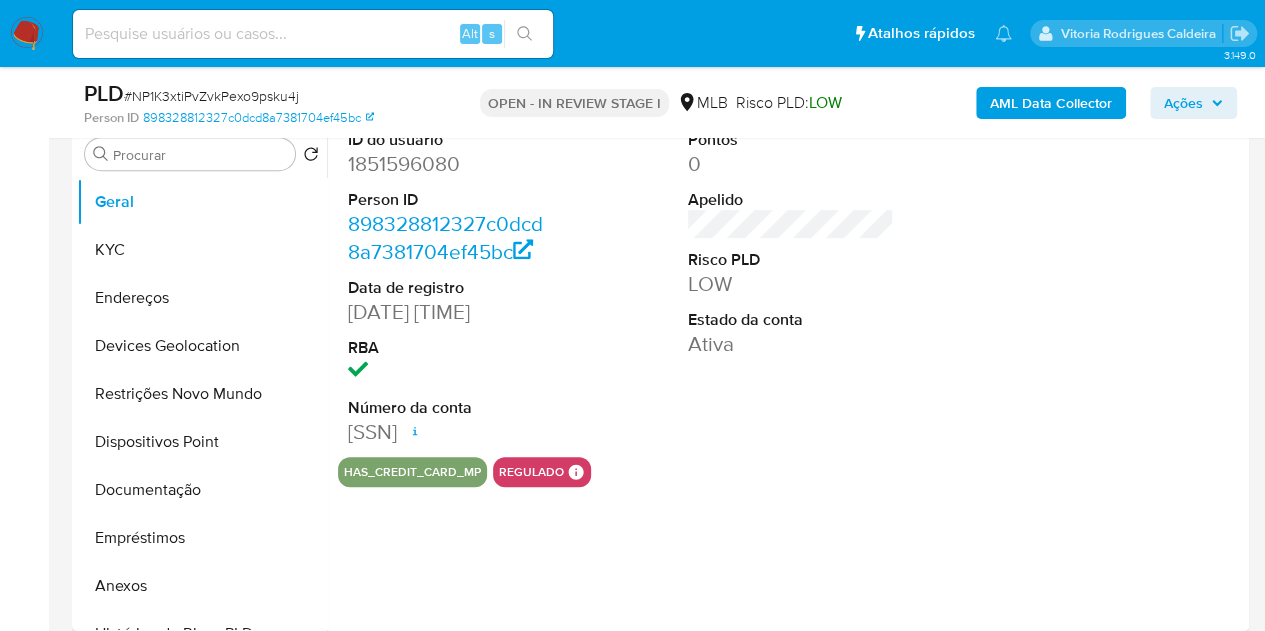 type 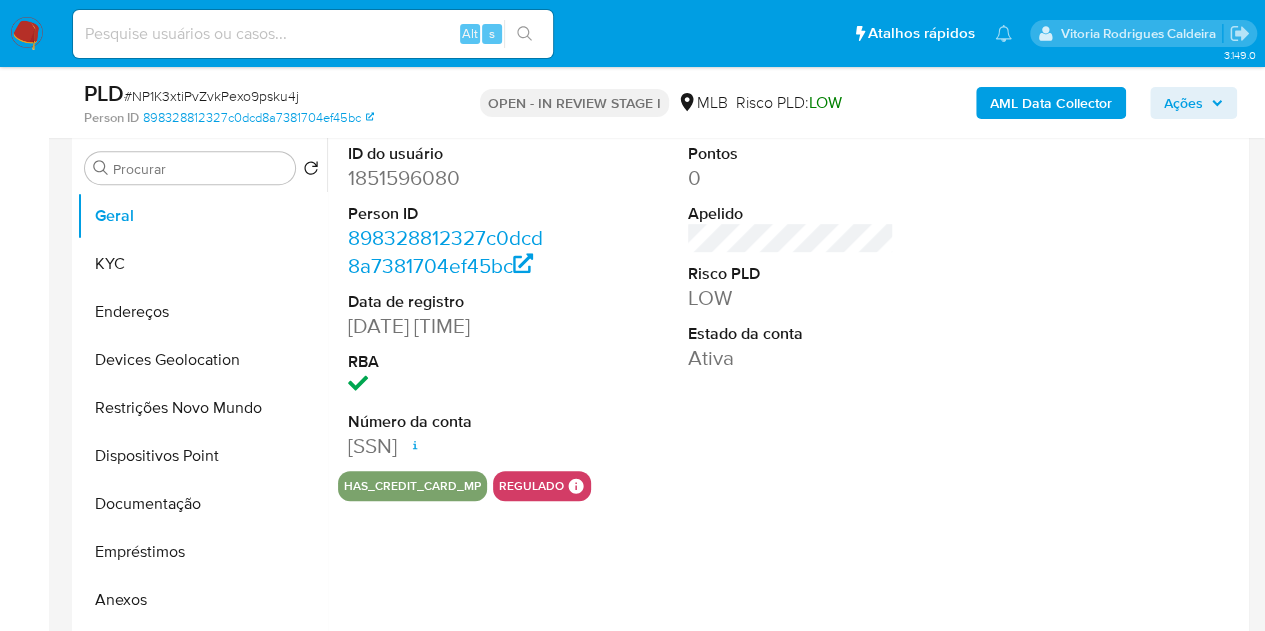 scroll, scrollTop: 300, scrollLeft: 0, axis: vertical 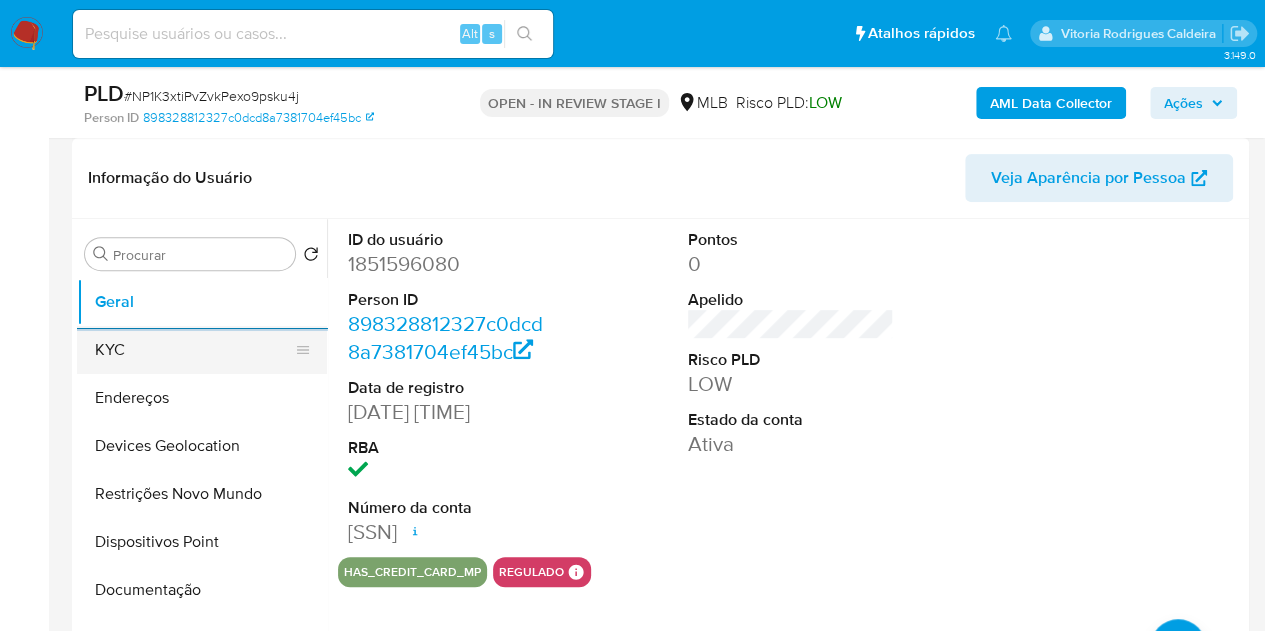 click on "KYC" at bounding box center (194, 350) 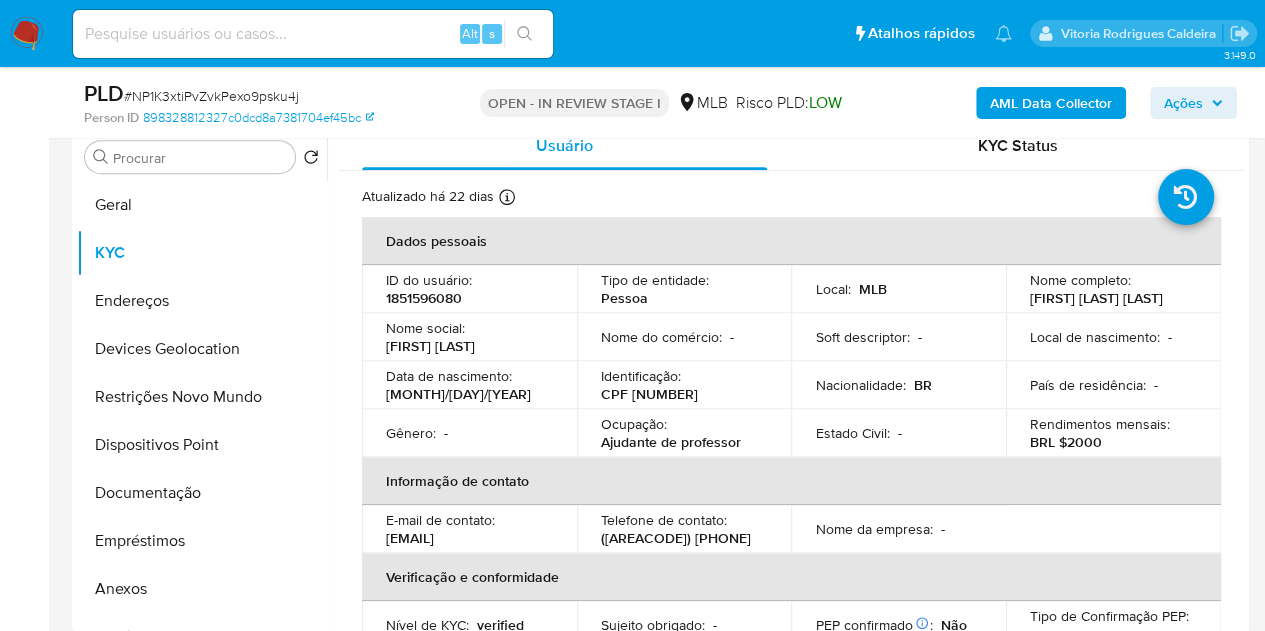 scroll, scrollTop: 401, scrollLeft: 0, axis: vertical 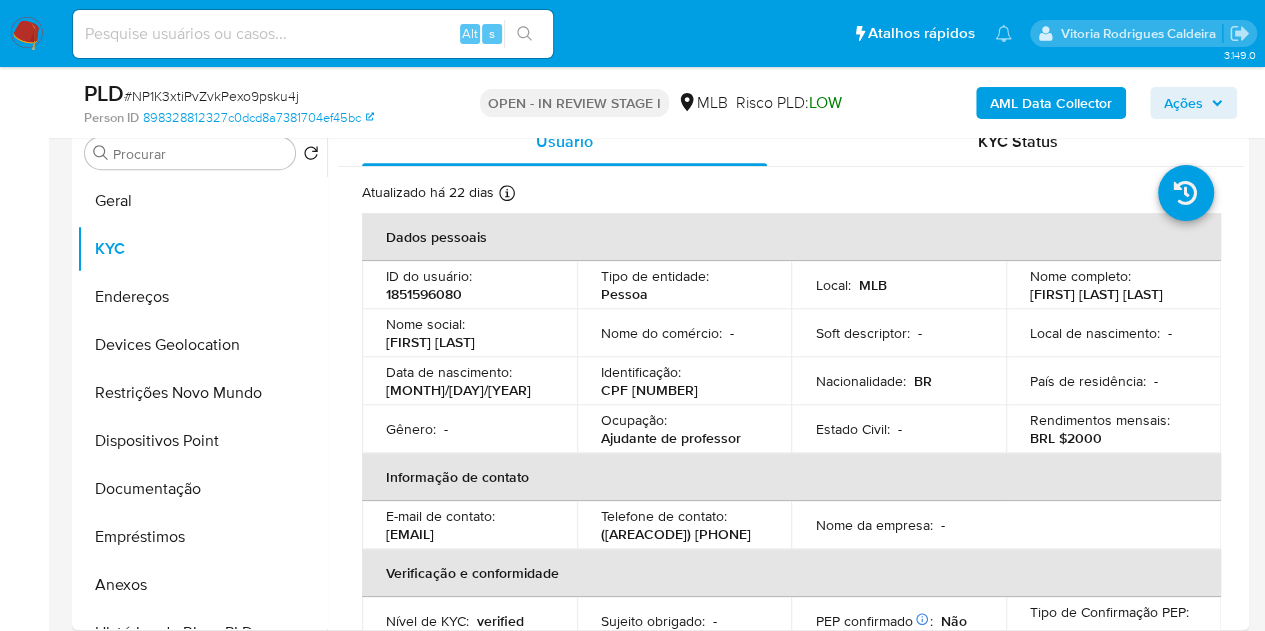 type 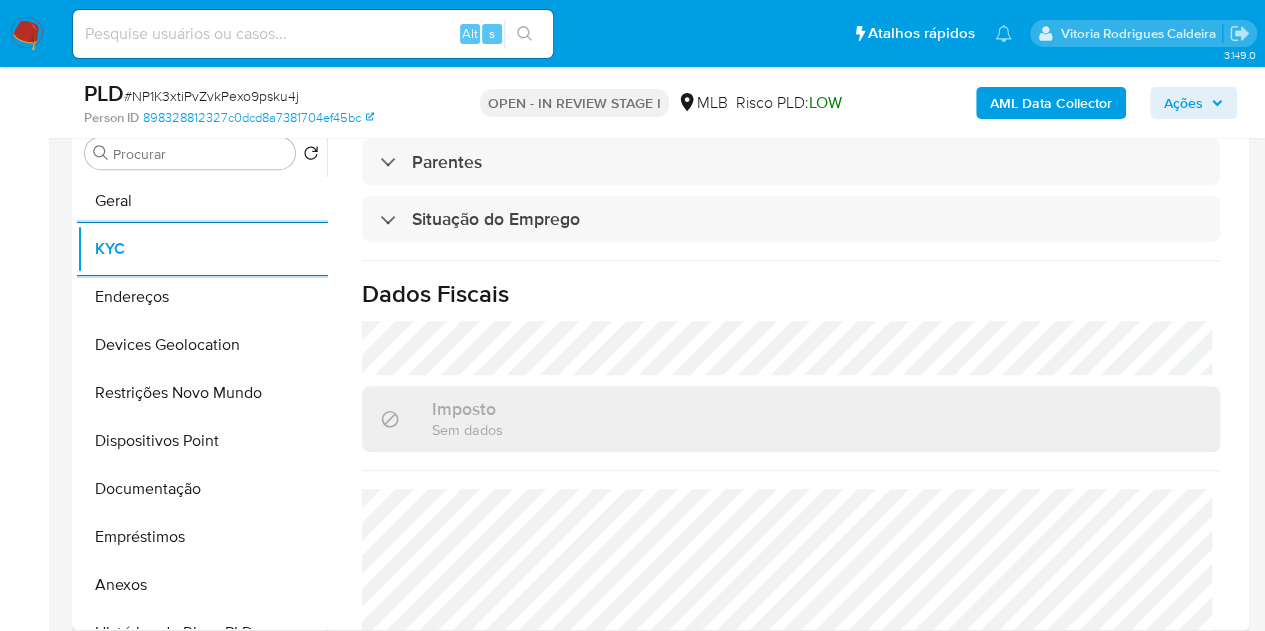 scroll, scrollTop: 926, scrollLeft: 0, axis: vertical 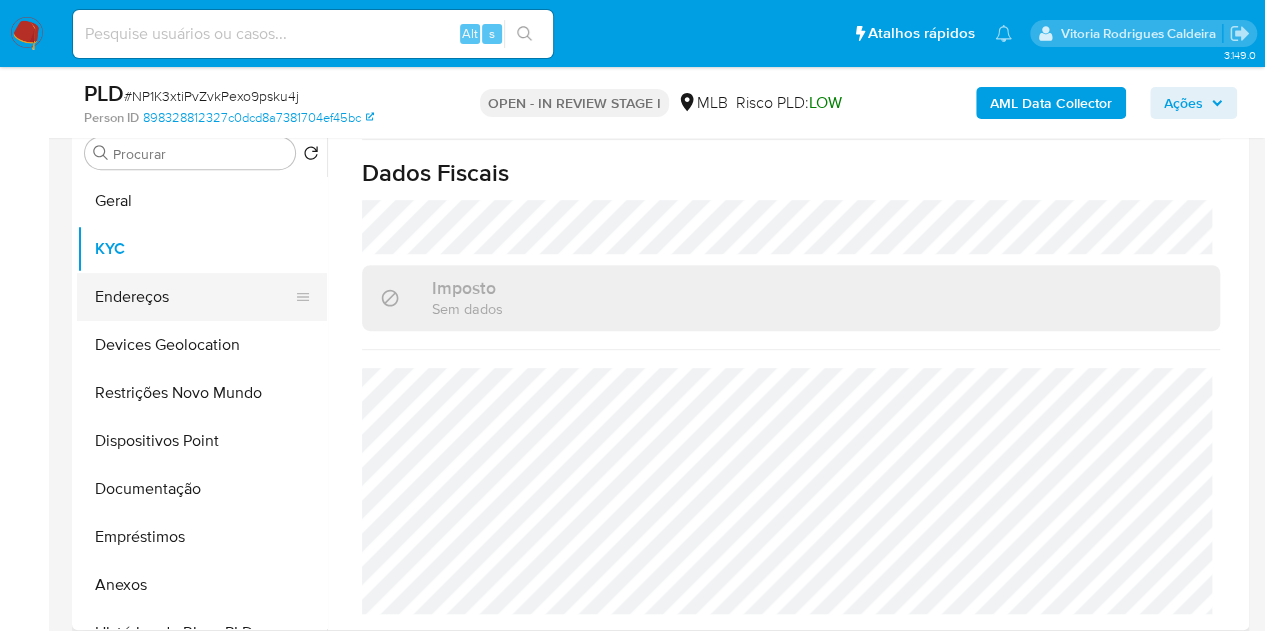drag, startPoint x: 150, startPoint y: 306, endPoint x: 158, endPoint y: 291, distance: 17 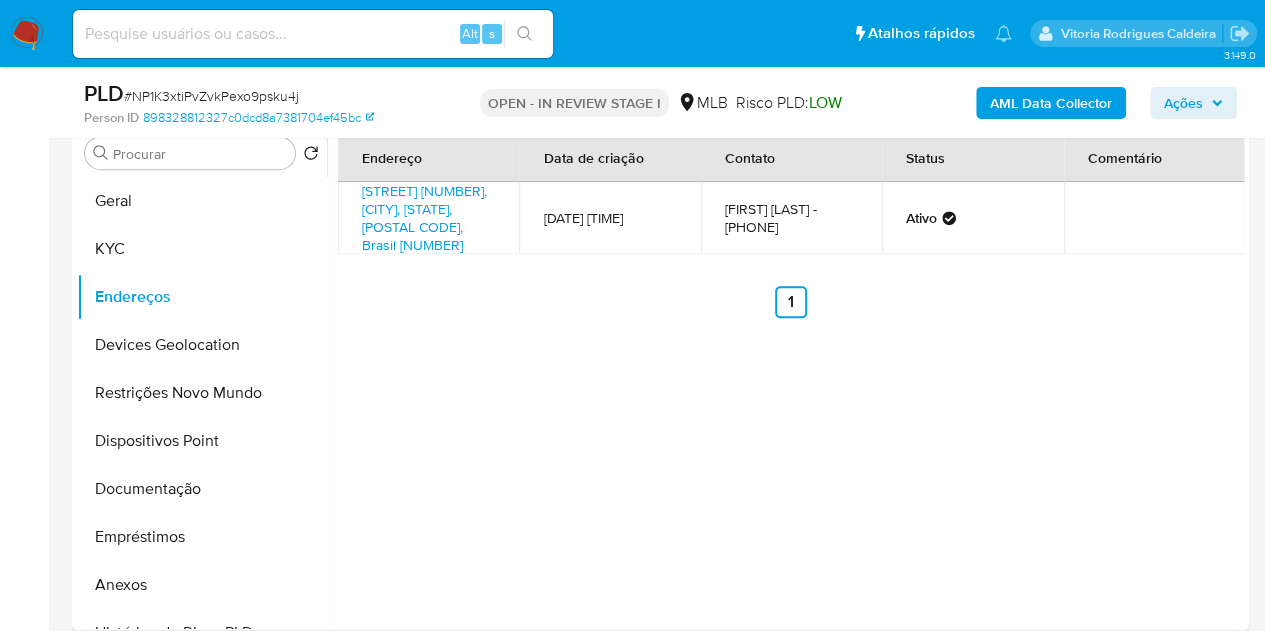 type 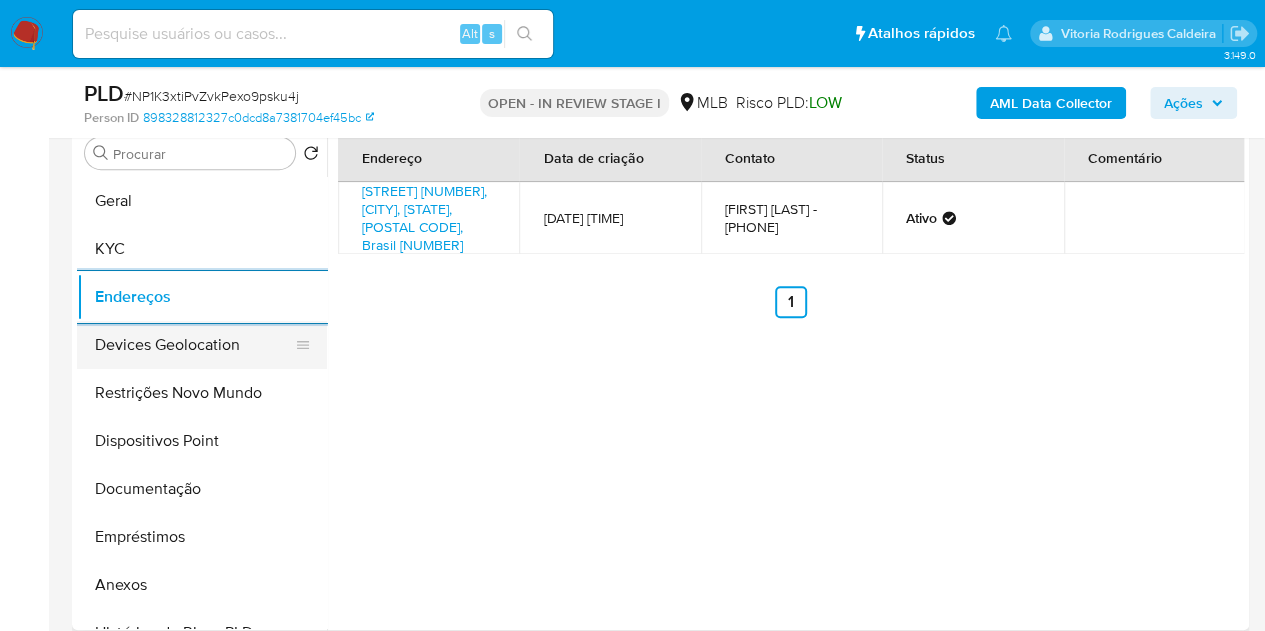 click on "Devices Geolocation" at bounding box center [194, 345] 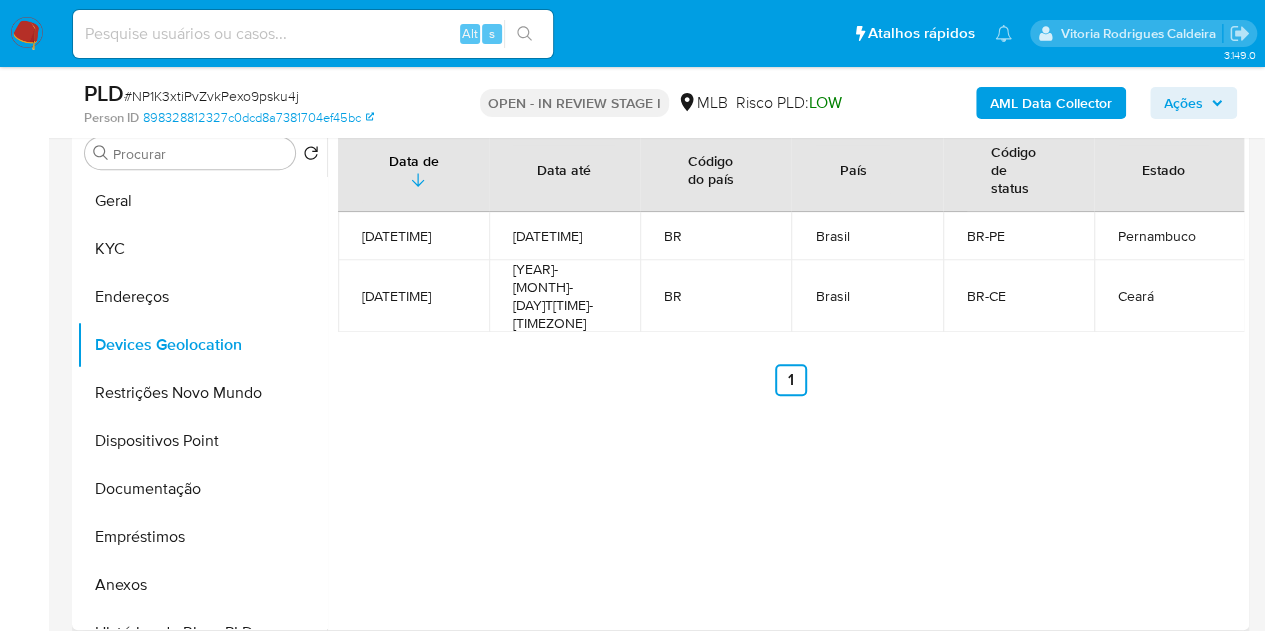 type 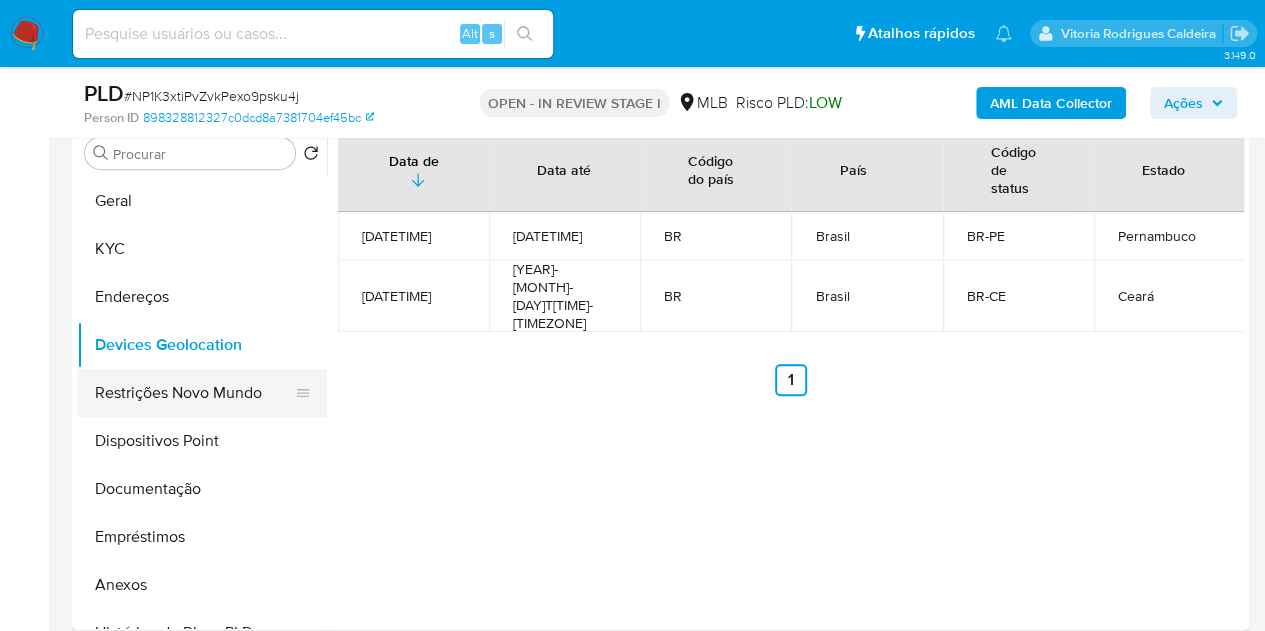 click on "Restrições Novo Mundo" at bounding box center [194, 393] 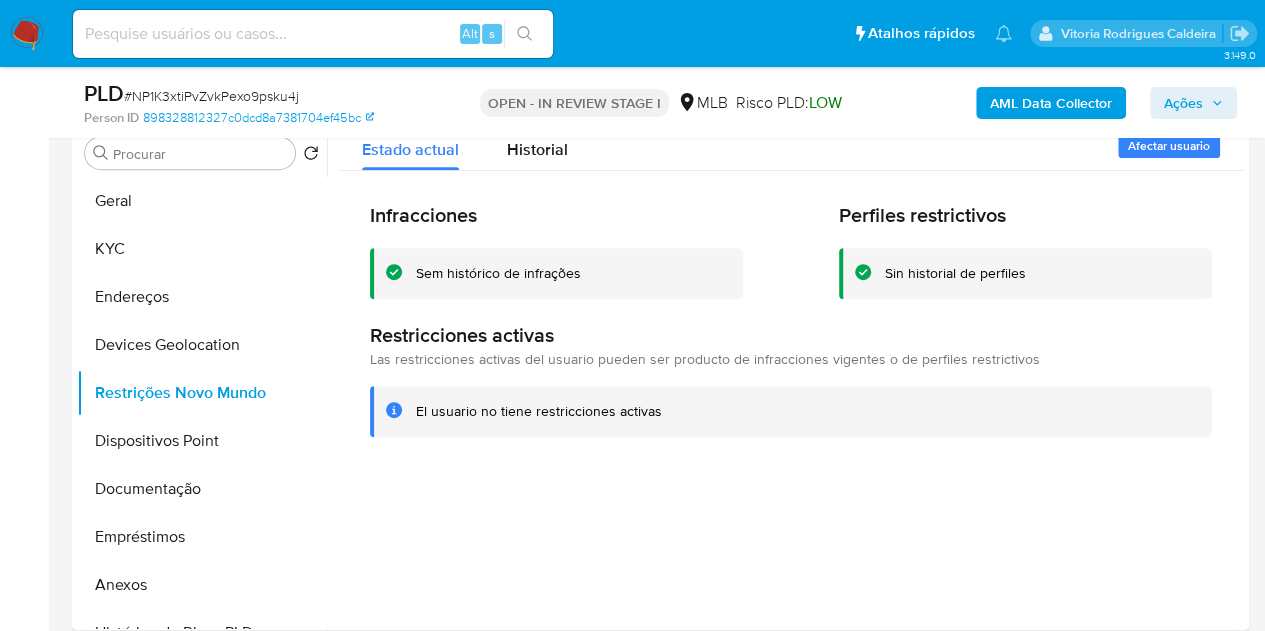 type 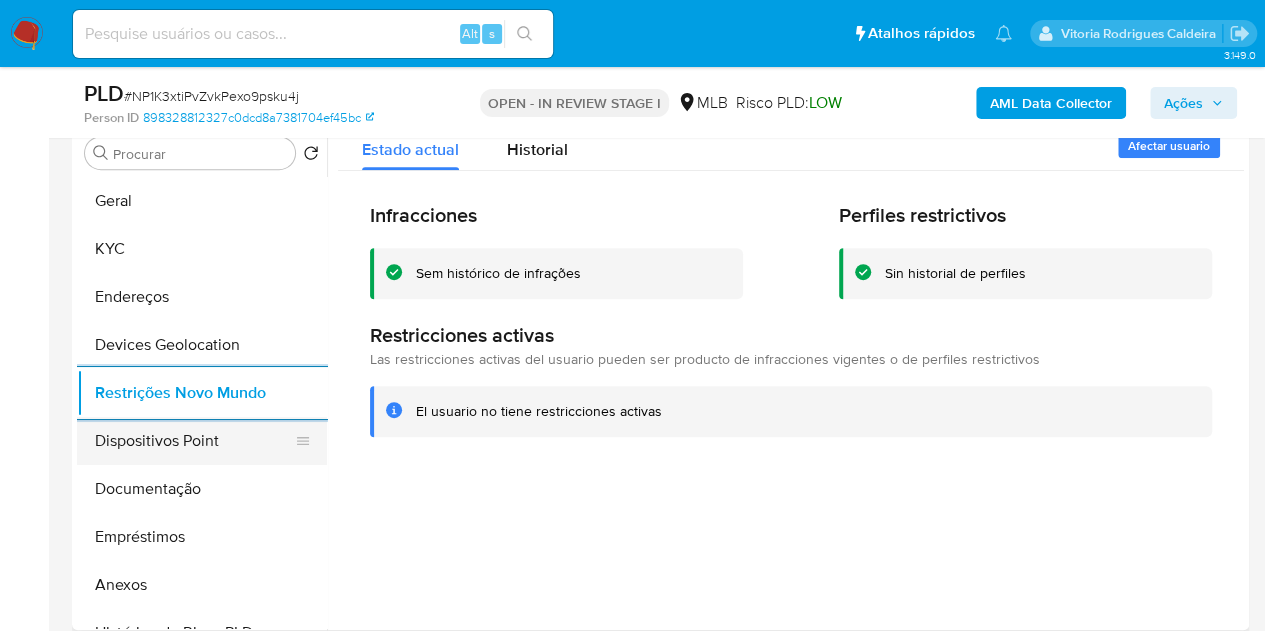 click on "Dispositivos Point" at bounding box center (194, 441) 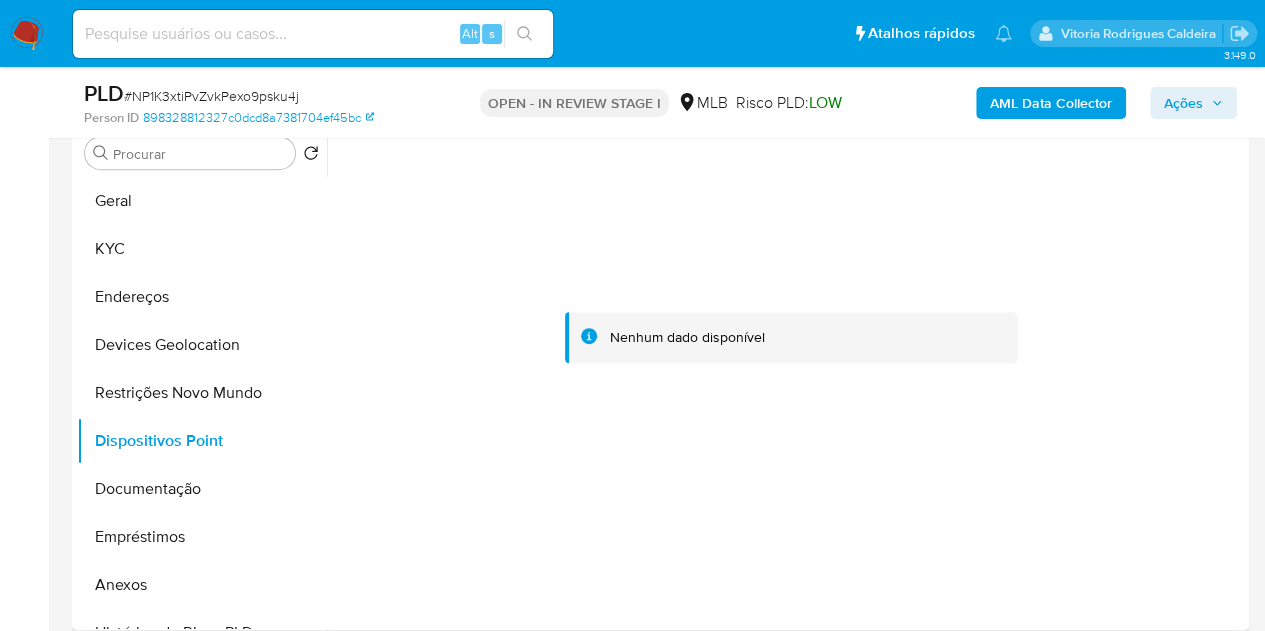 type 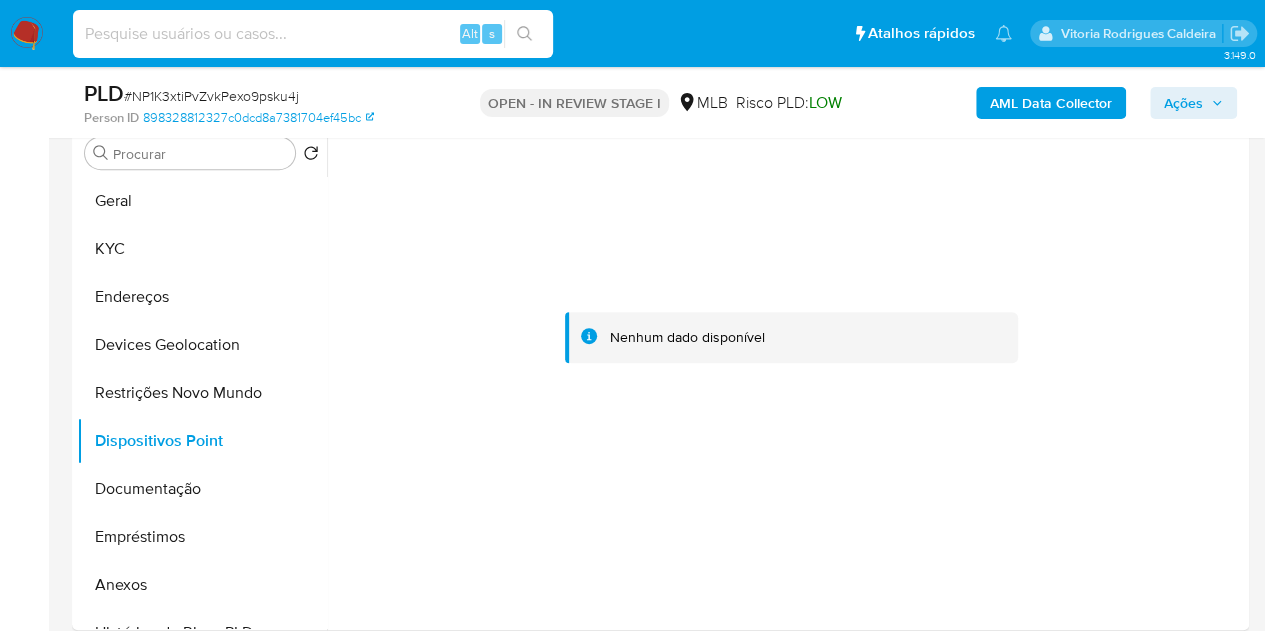 click at bounding box center [313, 34] 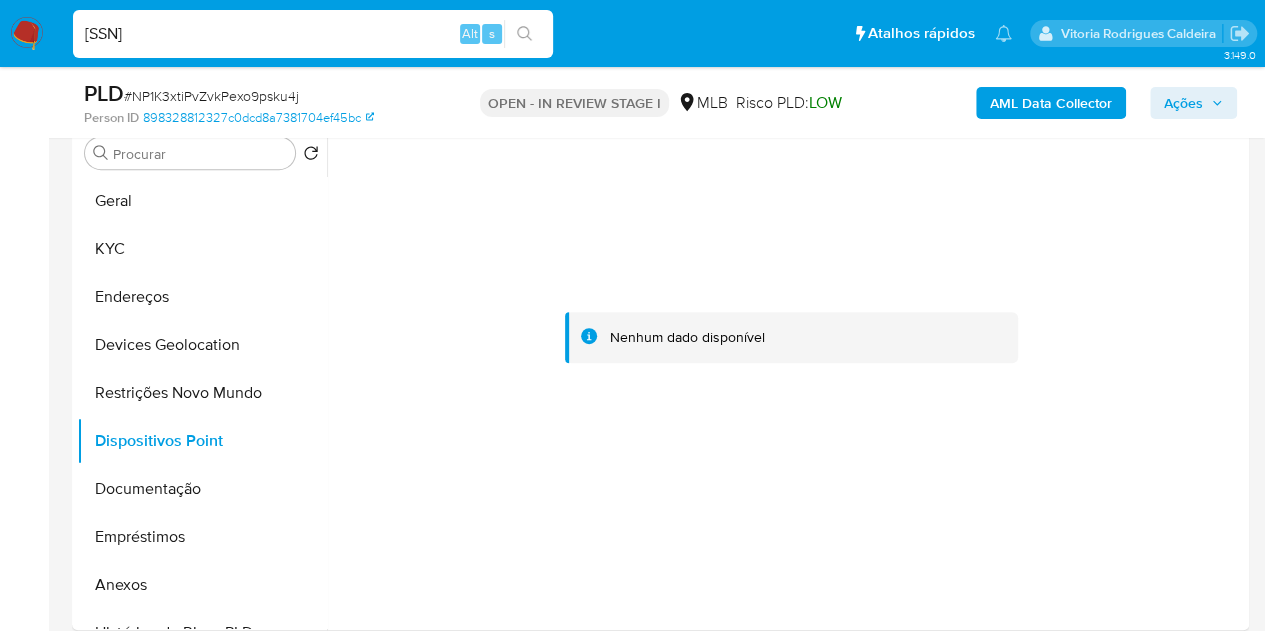 type on "2425767370" 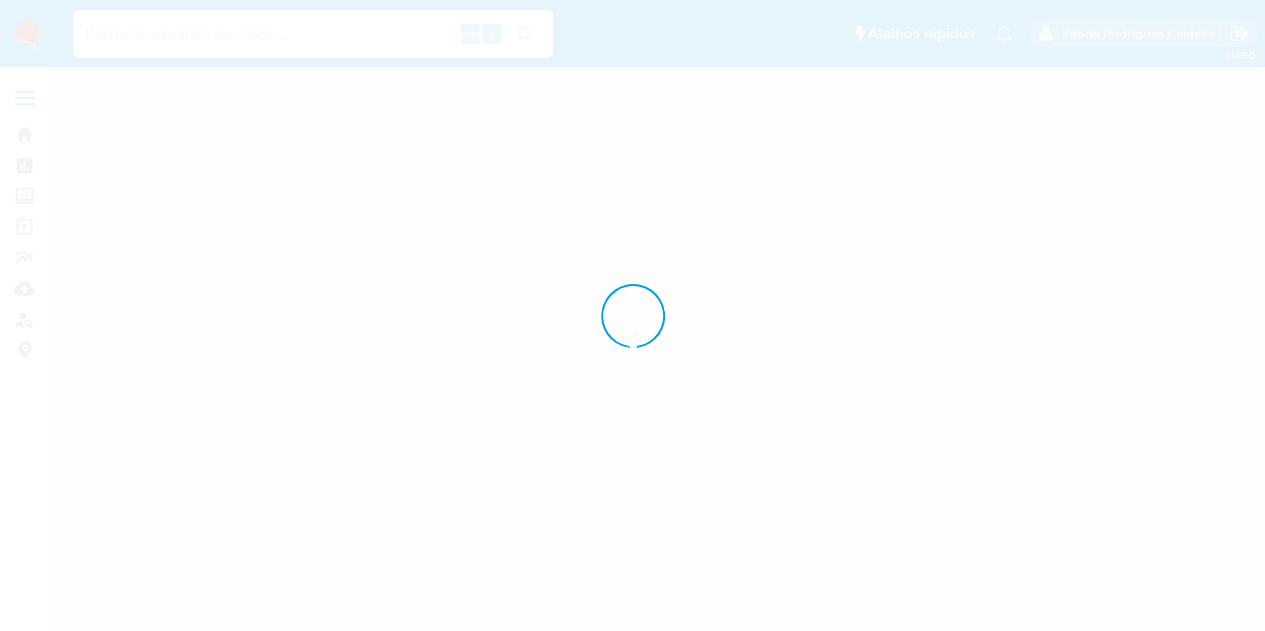 scroll, scrollTop: 0, scrollLeft: 0, axis: both 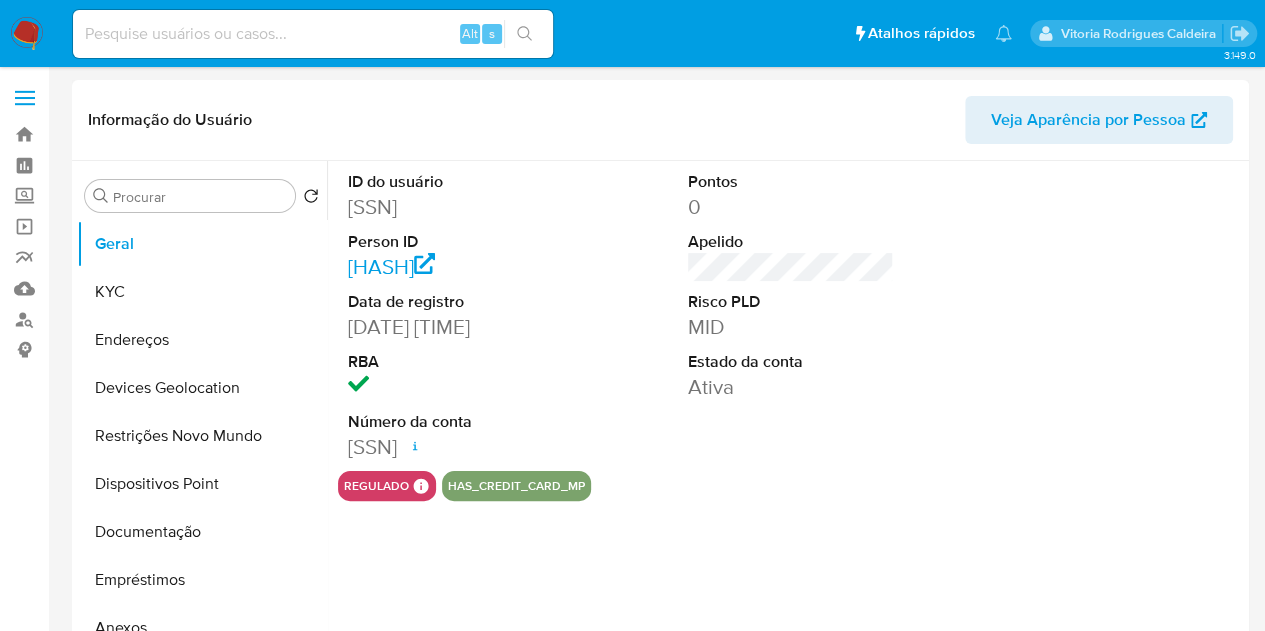 select on "10" 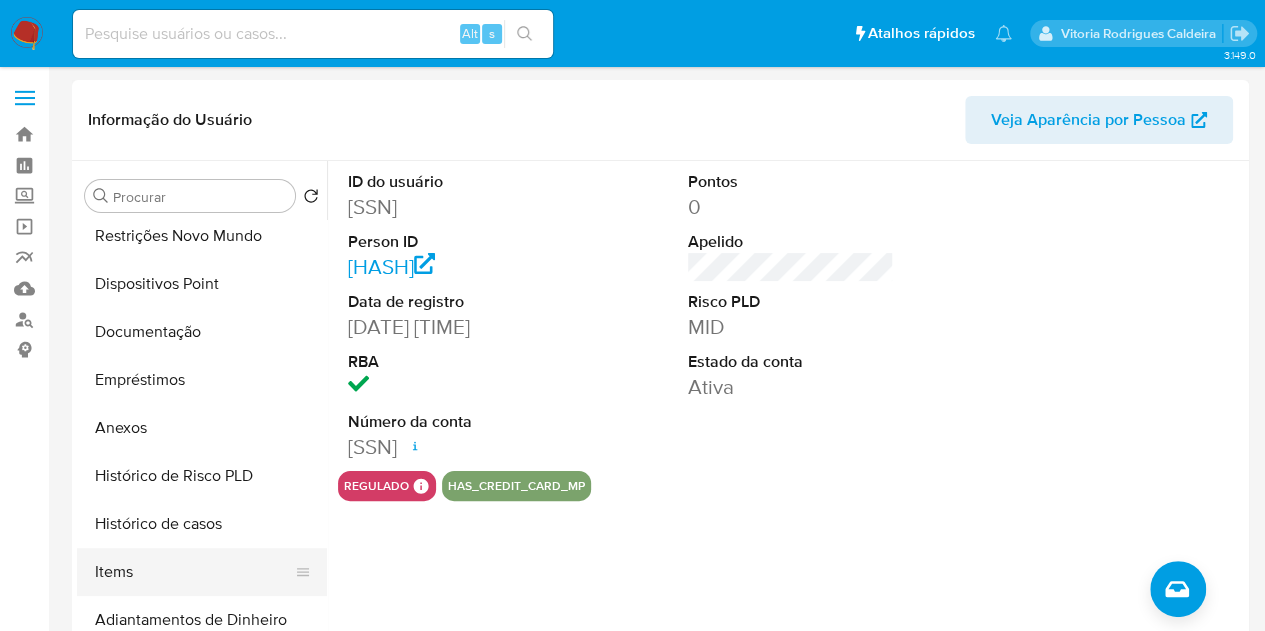 scroll, scrollTop: 300, scrollLeft: 0, axis: vertical 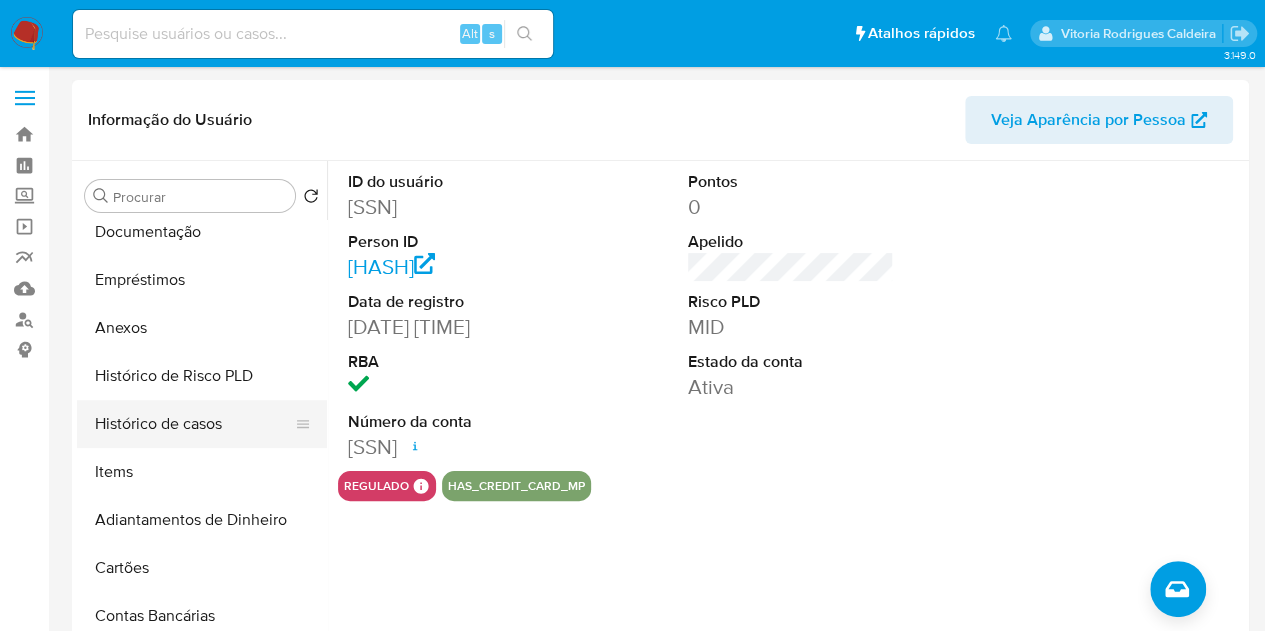 click on "Histórico de casos" at bounding box center [194, 424] 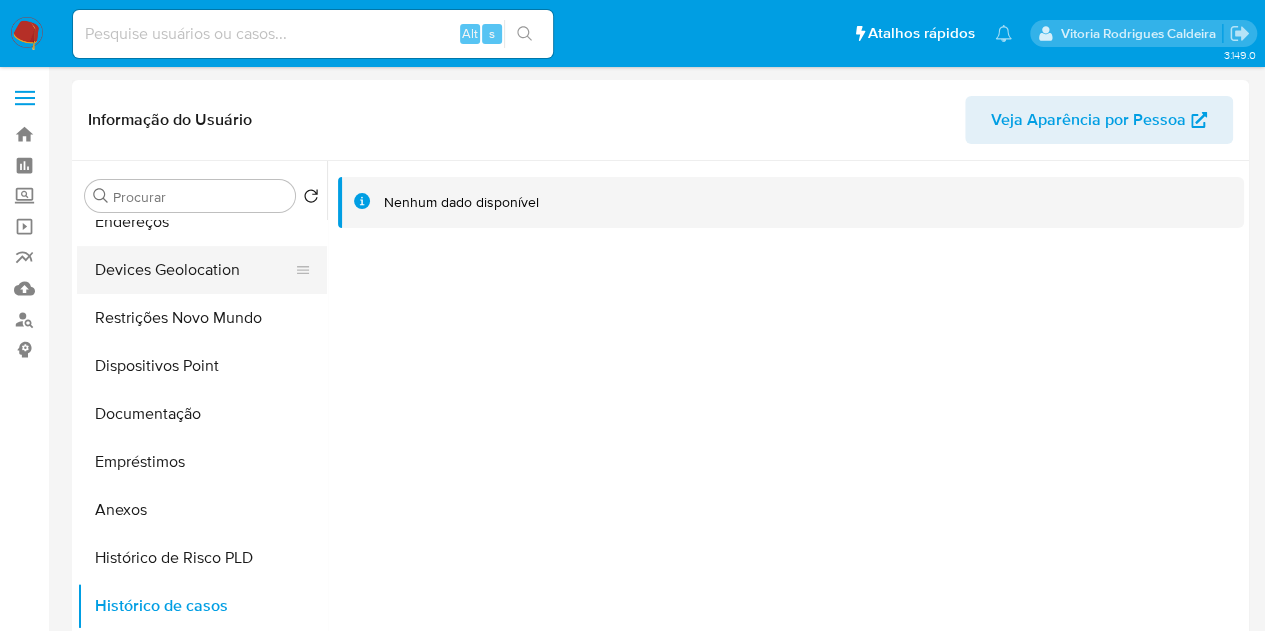 scroll, scrollTop: 0, scrollLeft: 0, axis: both 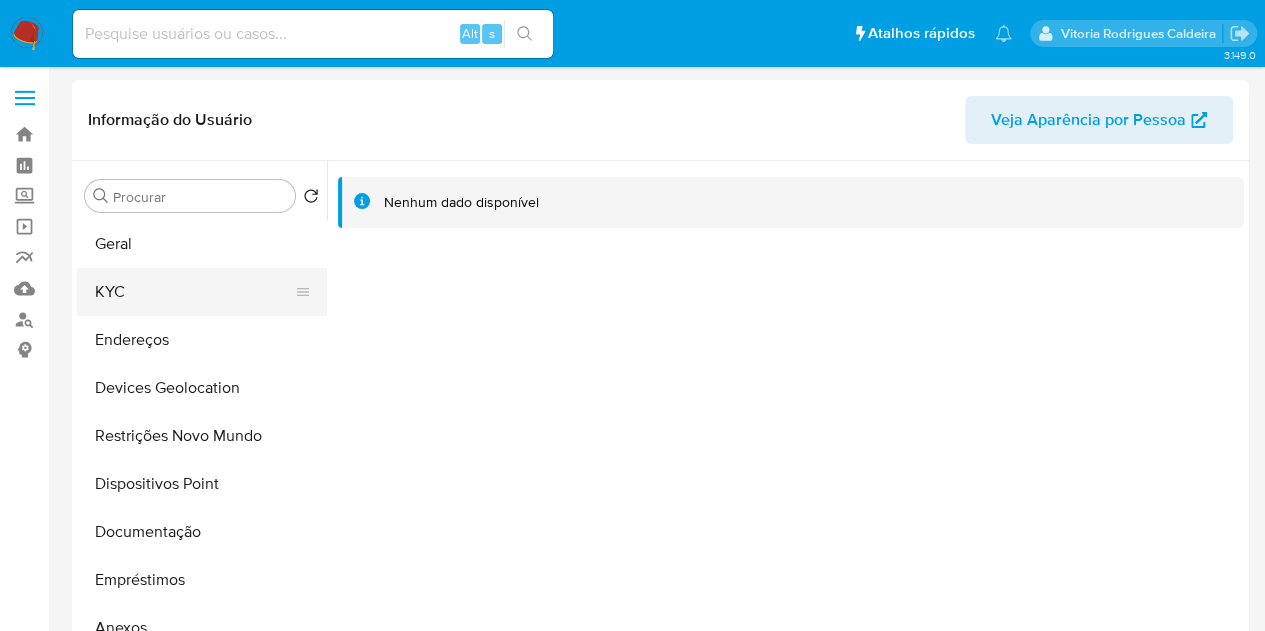 click on "KYC" at bounding box center [194, 292] 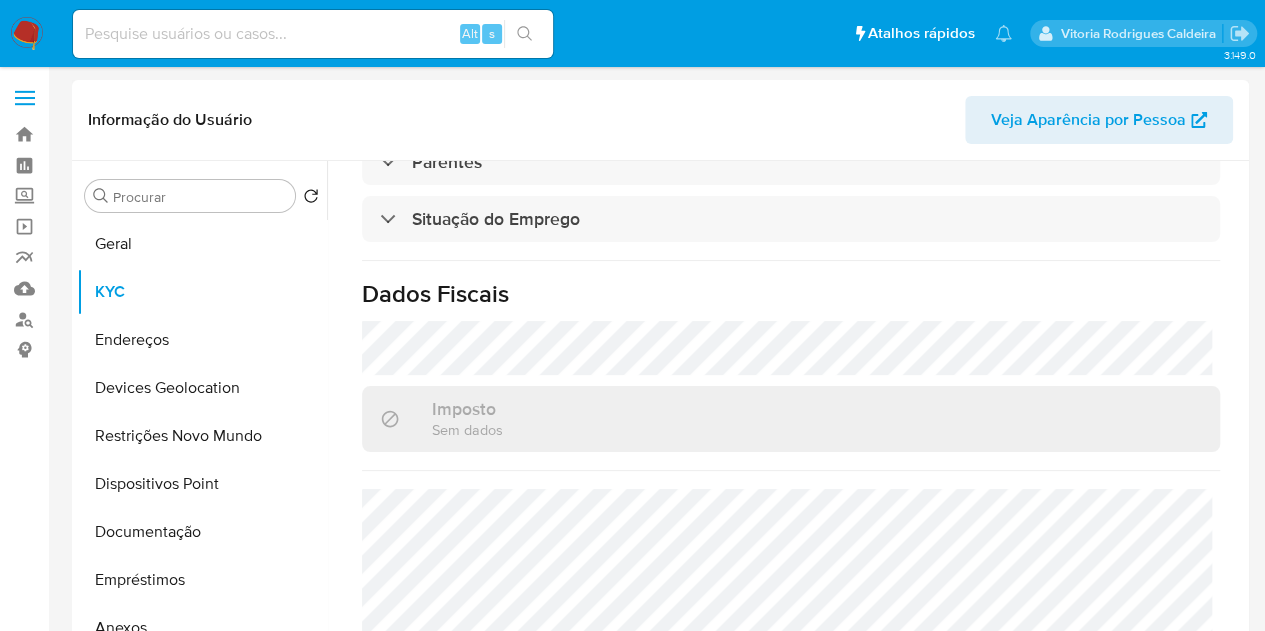 scroll, scrollTop: 946, scrollLeft: 0, axis: vertical 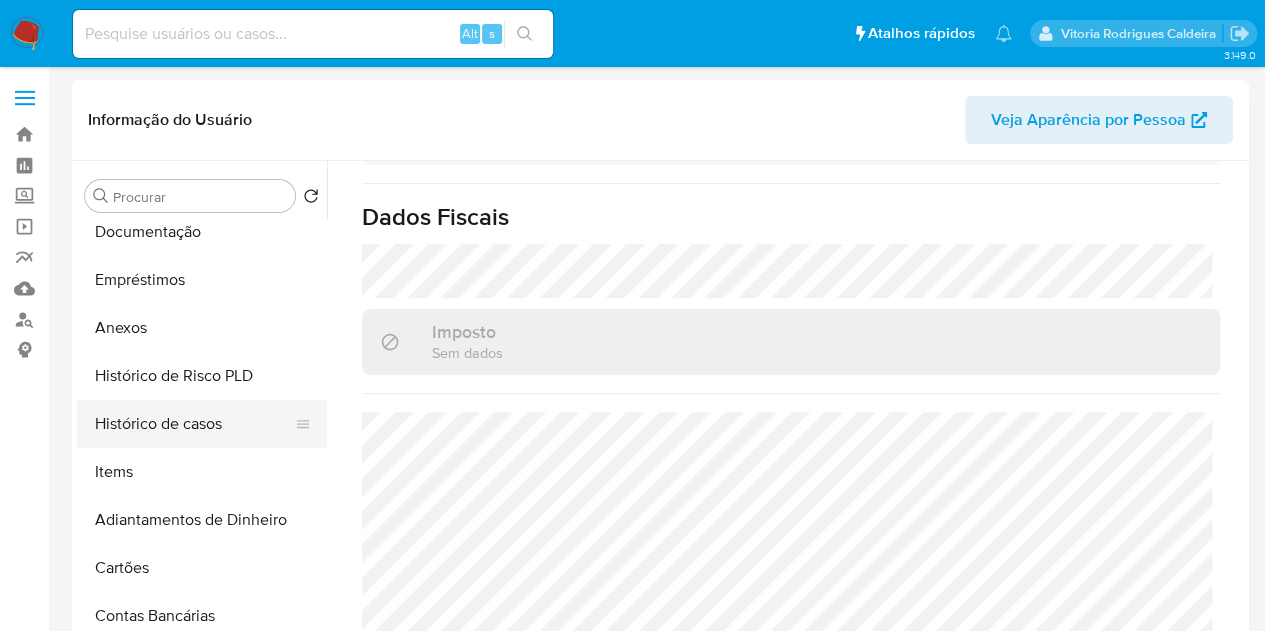 click on "Histórico de casos" at bounding box center [194, 424] 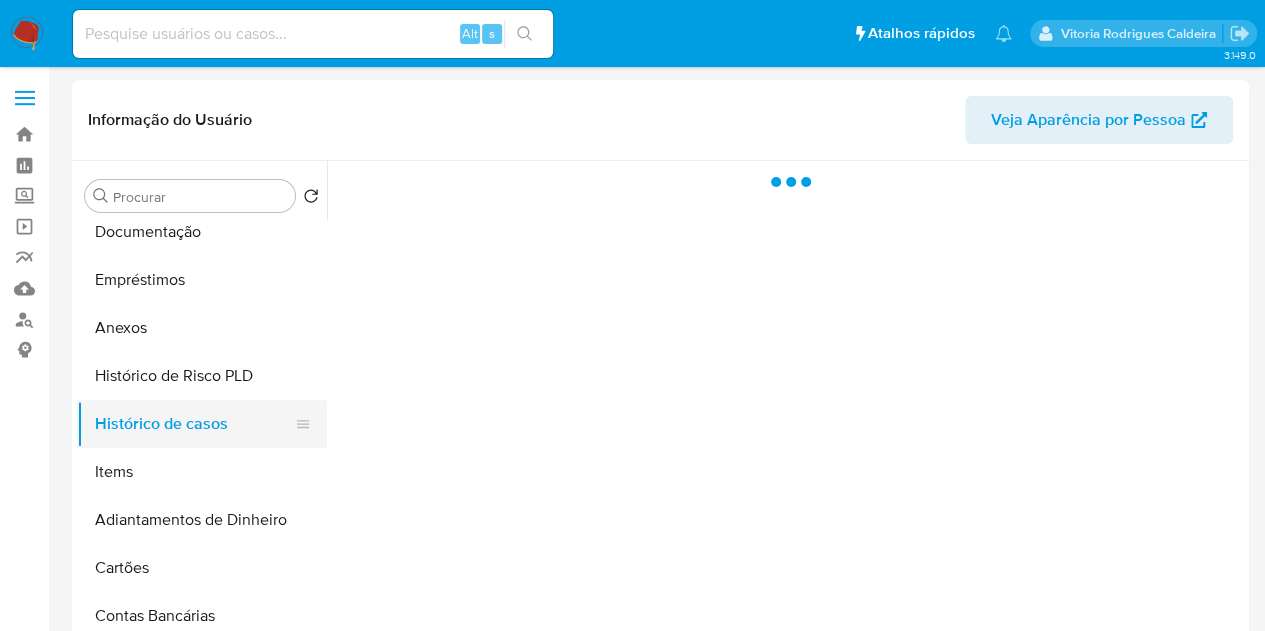 scroll, scrollTop: 0, scrollLeft: 0, axis: both 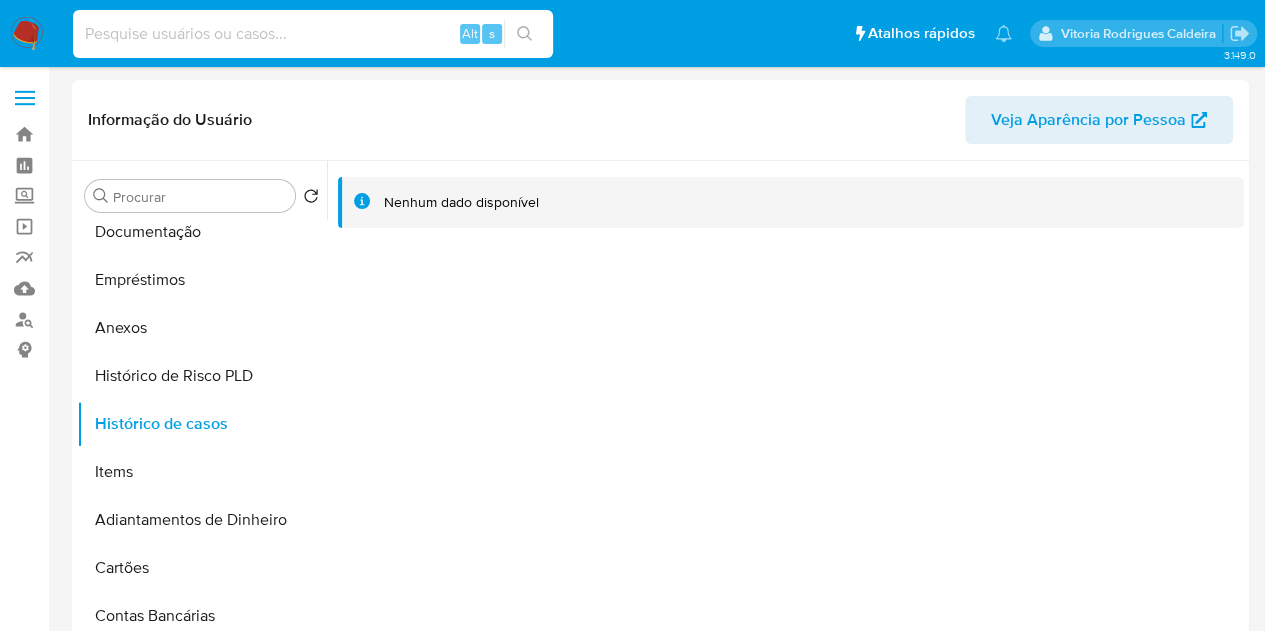 click at bounding box center [313, 34] 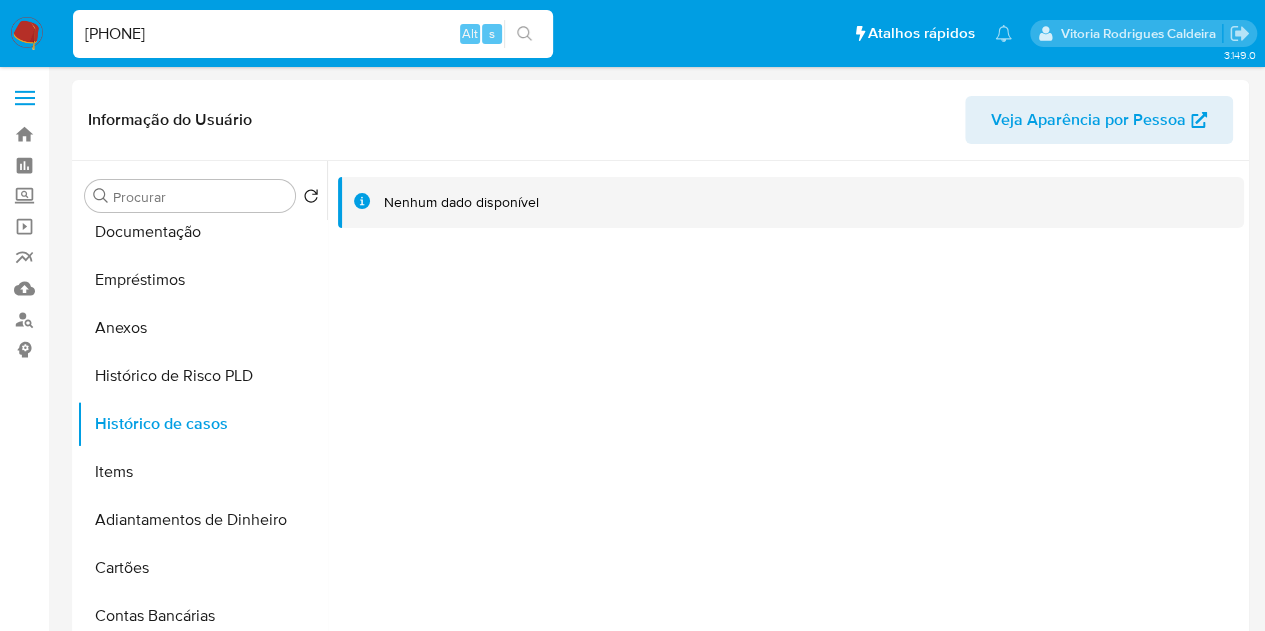 type on "794056926" 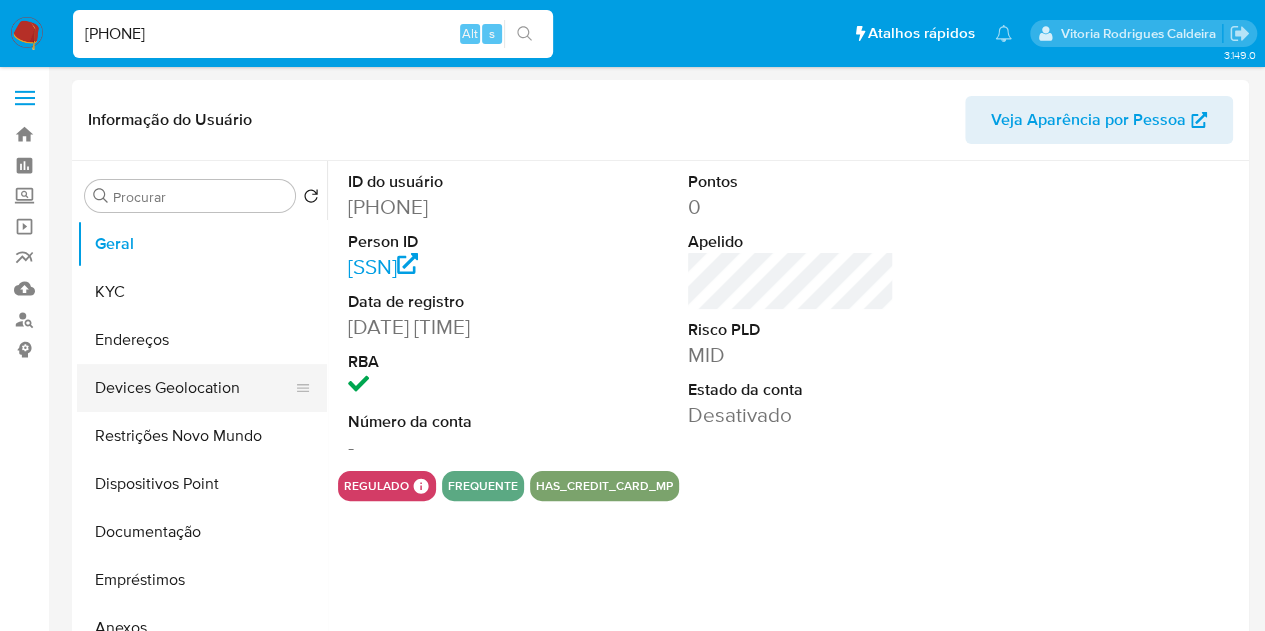 select on "10" 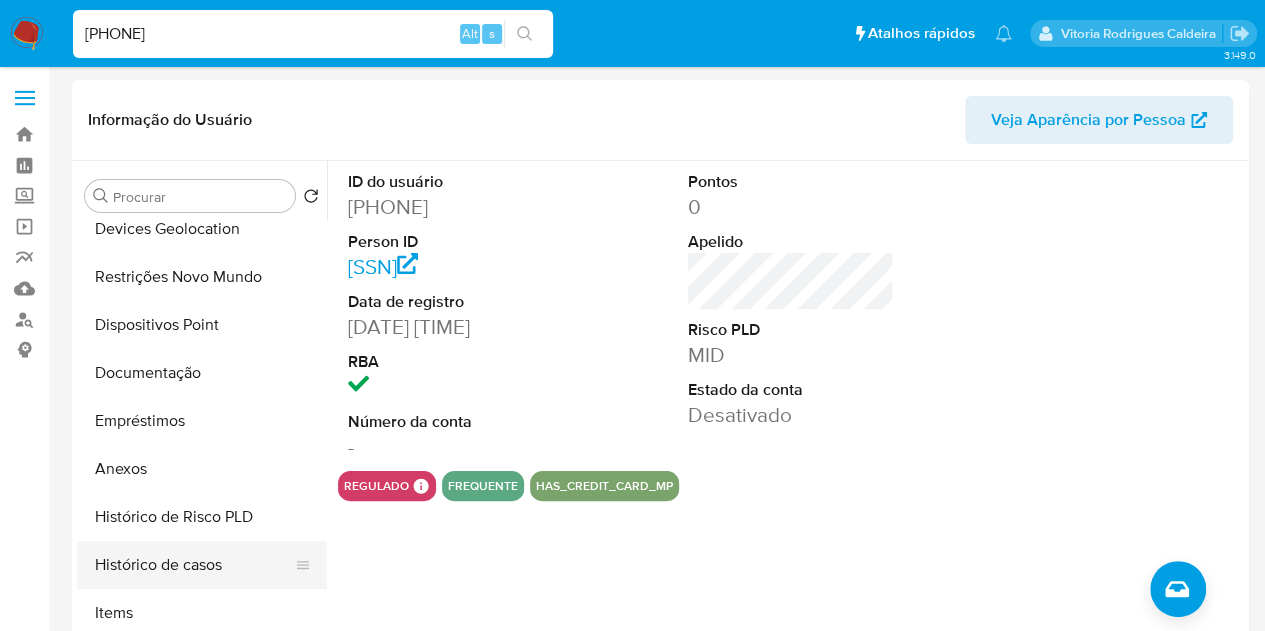 scroll, scrollTop: 200, scrollLeft: 0, axis: vertical 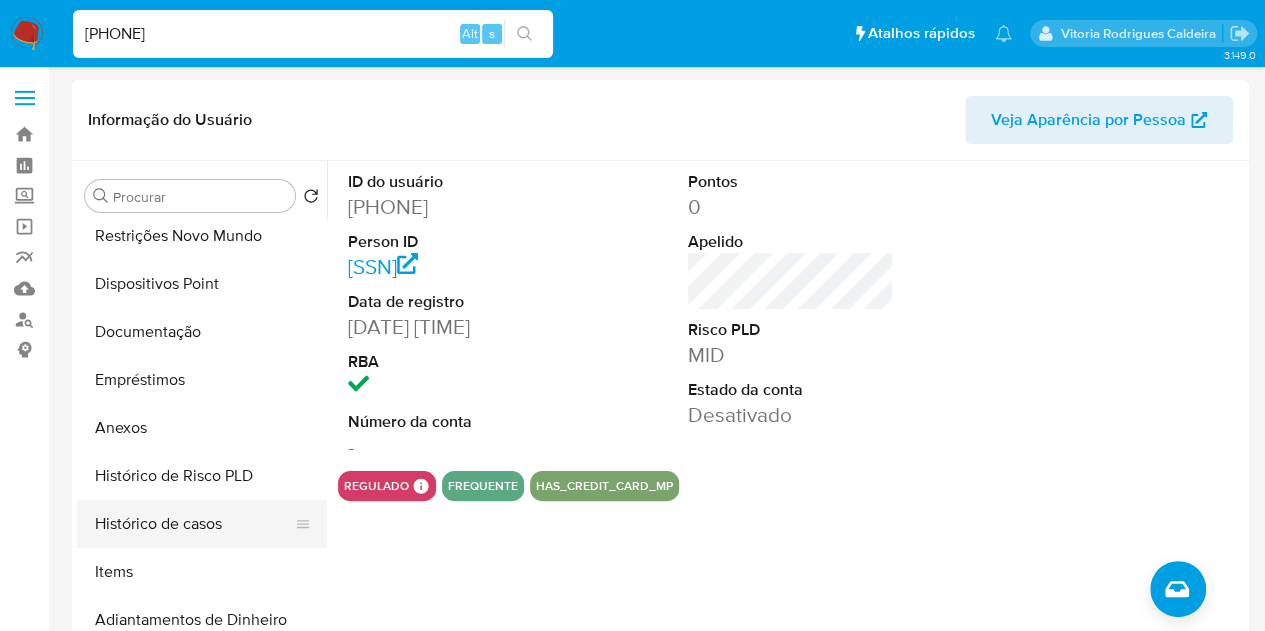 click on "Histórico de casos" at bounding box center [194, 524] 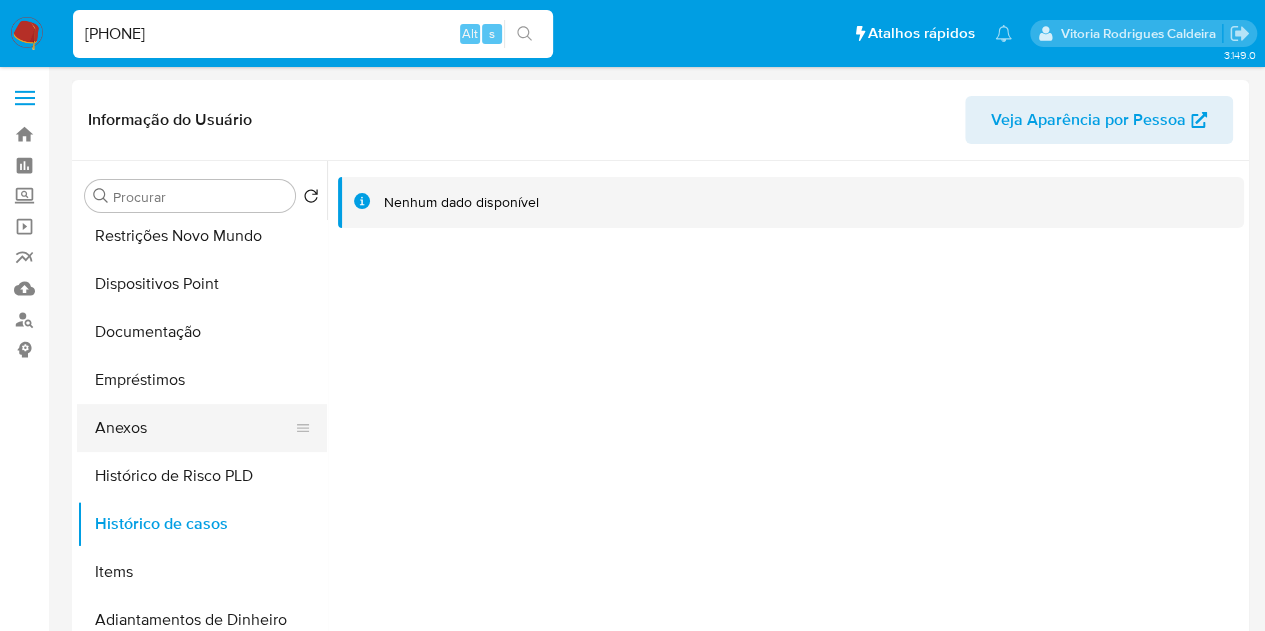 scroll, scrollTop: 0, scrollLeft: 0, axis: both 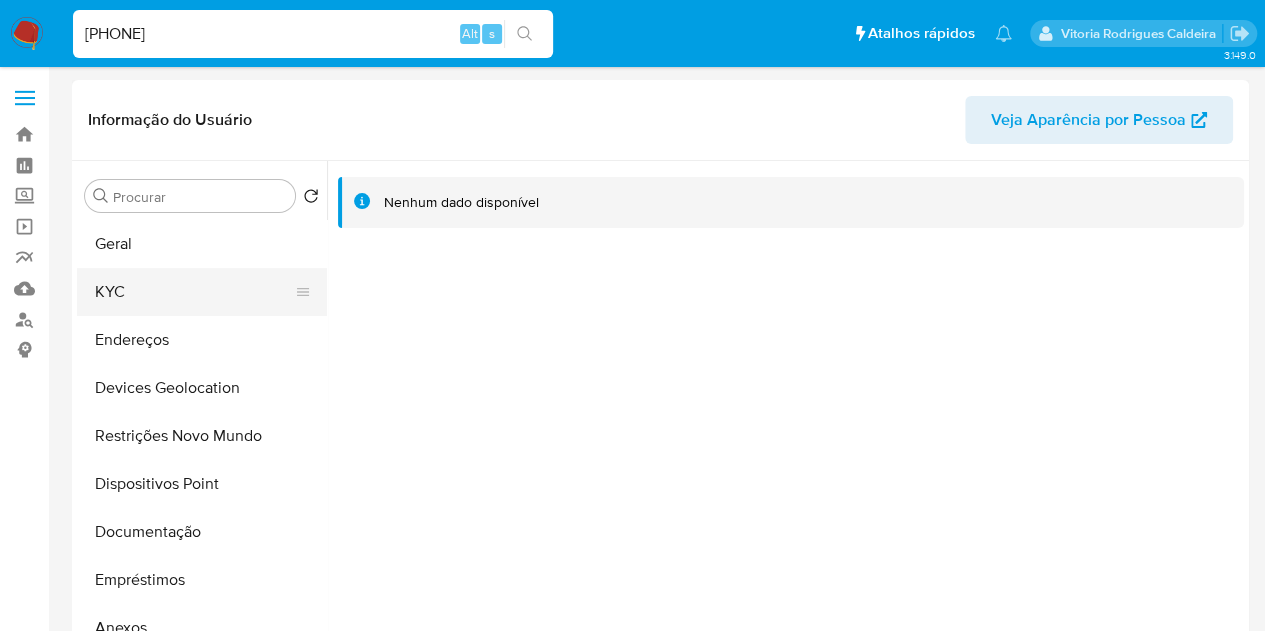 click on "KYC" at bounding box center (194, 292) 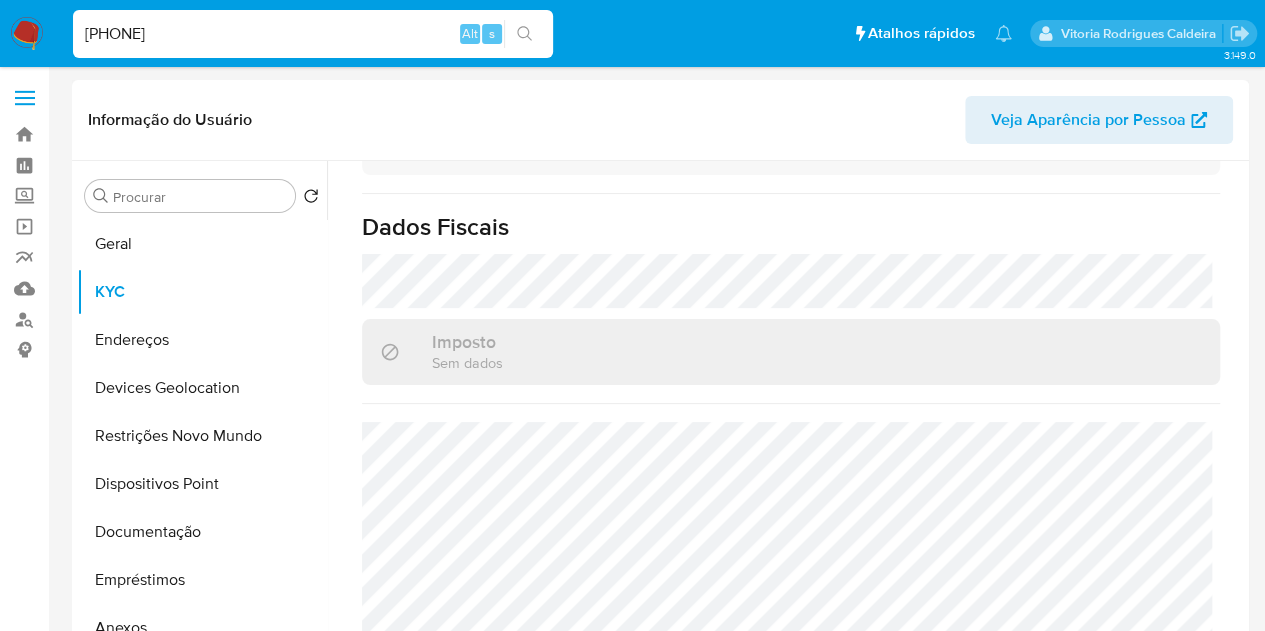 scroll, scrollTop: 946, scrollLeft: 0, axis: vertical 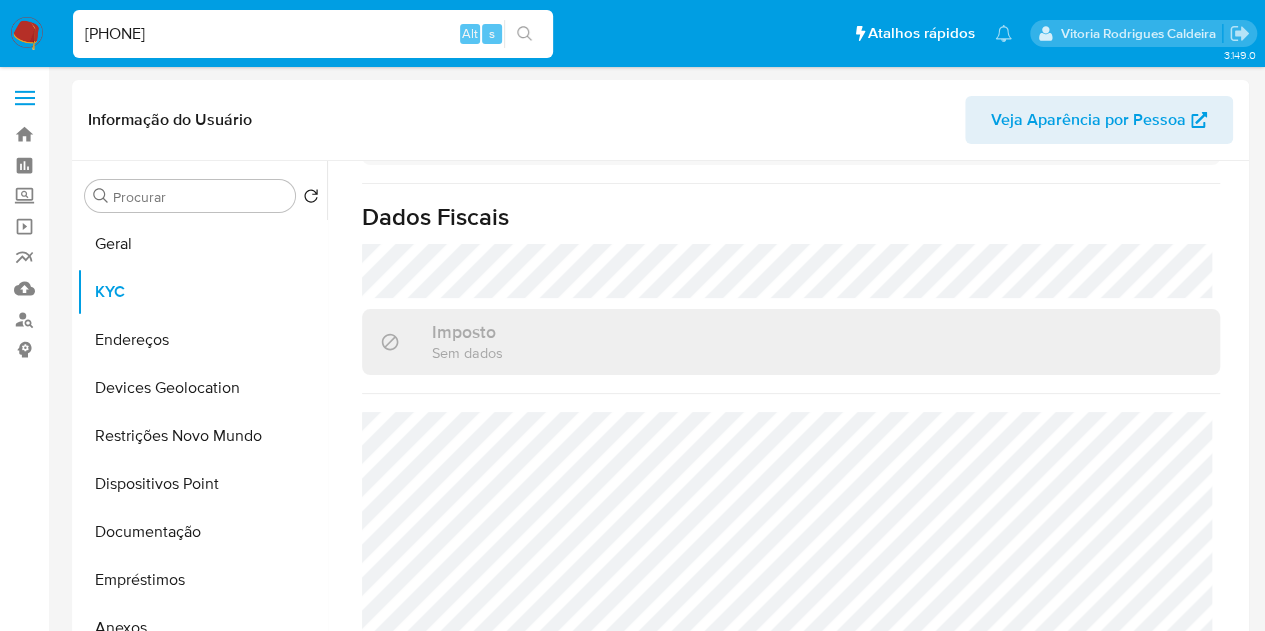 click on "794056926" at bounding box center [313, 34] 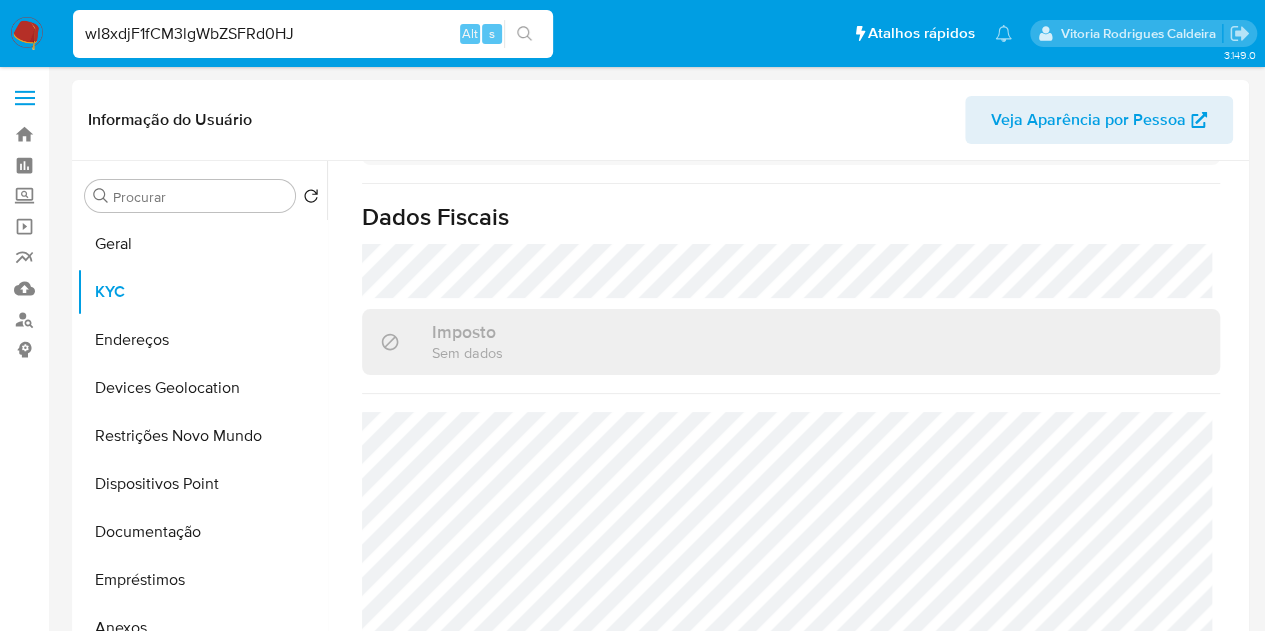 type on "wI8xdjF1fCM3lgWbZSFRd0HJ" 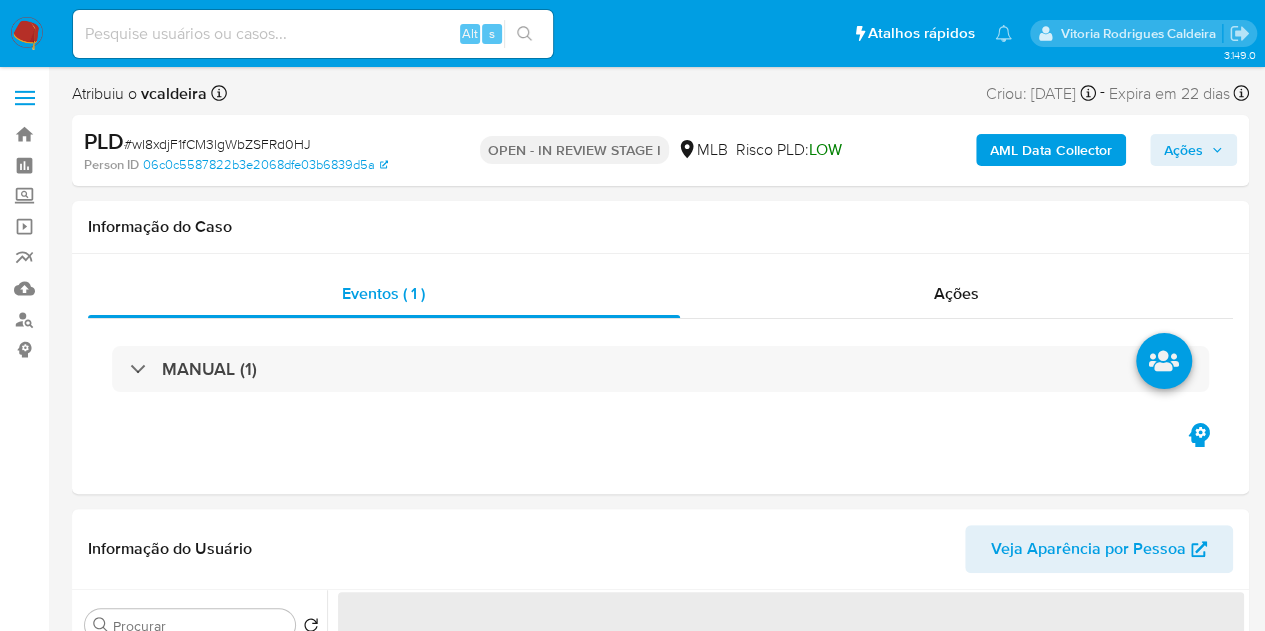 select on "10" 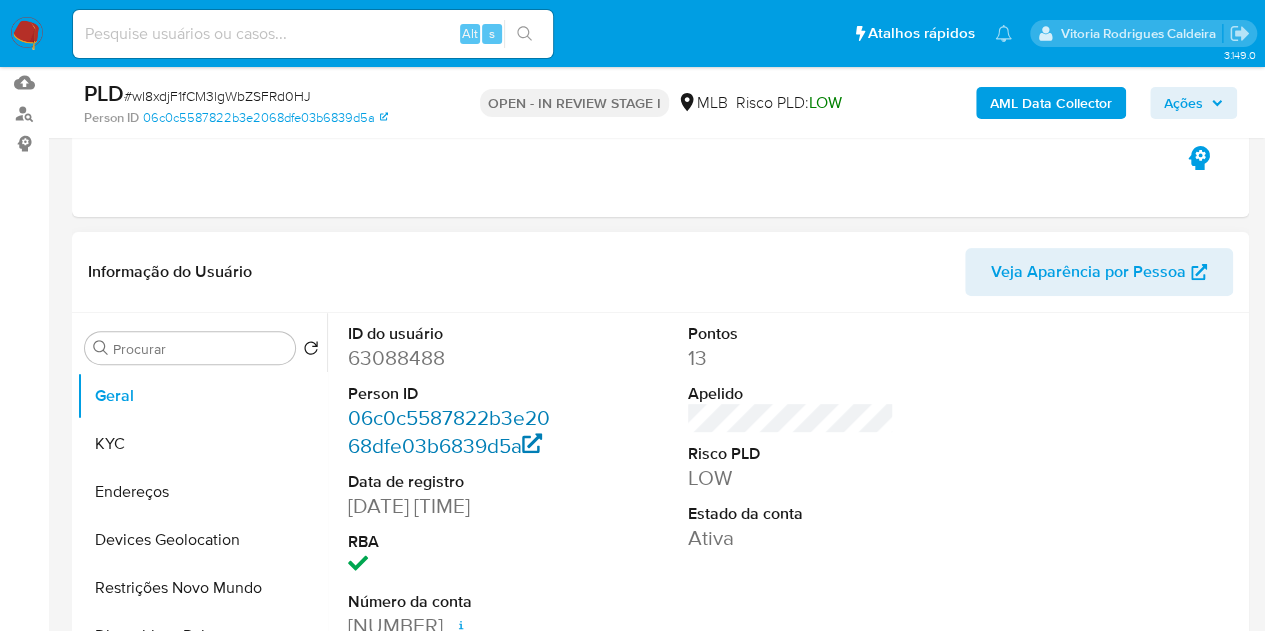 scroll, scrollTop: 300, scrollLeft: 0, axis: vertical 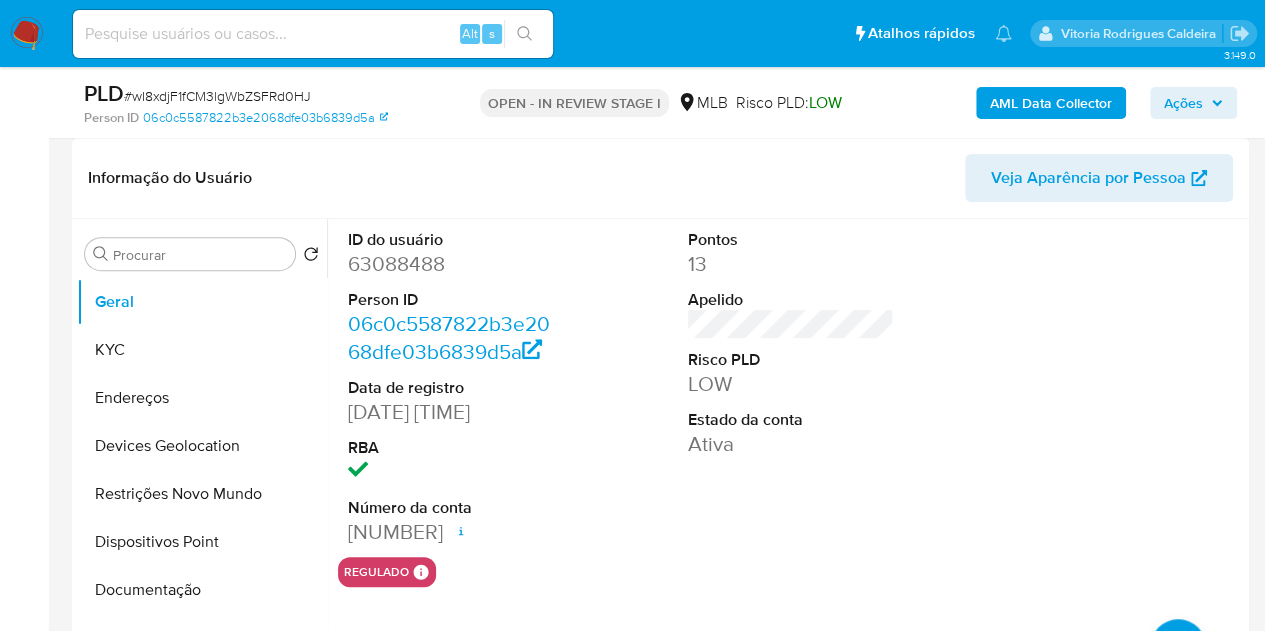 click on "63088488" at bounding box center [451, 264] 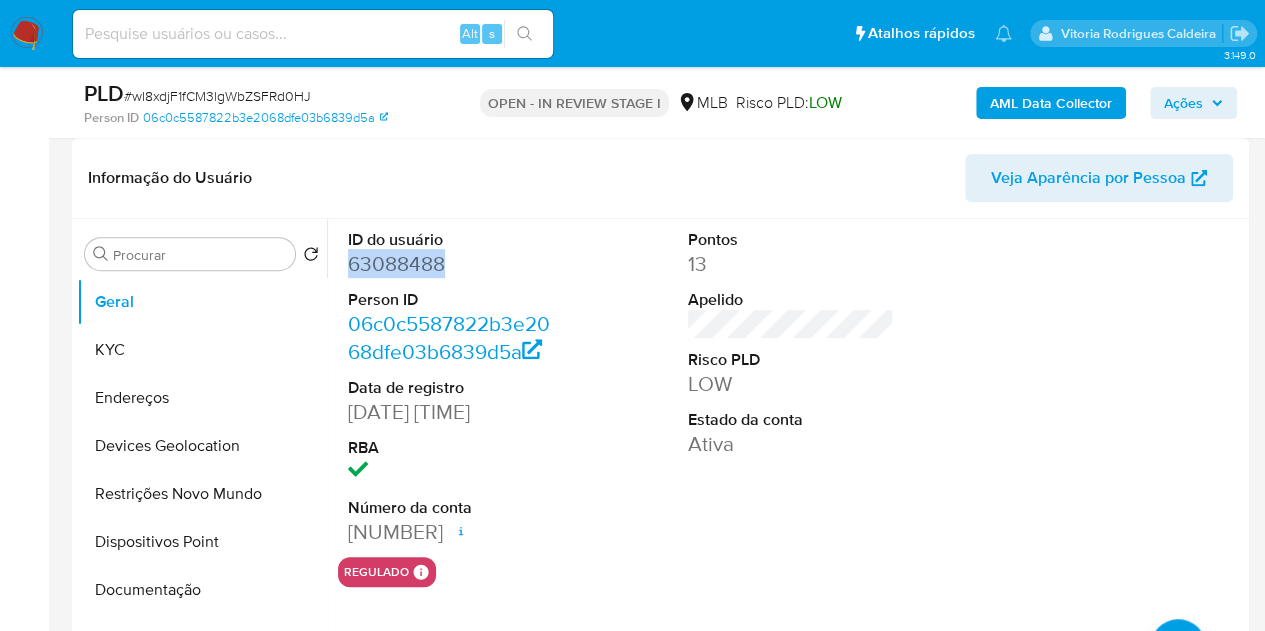 click on "63088488" at bounding box center [451, 264] 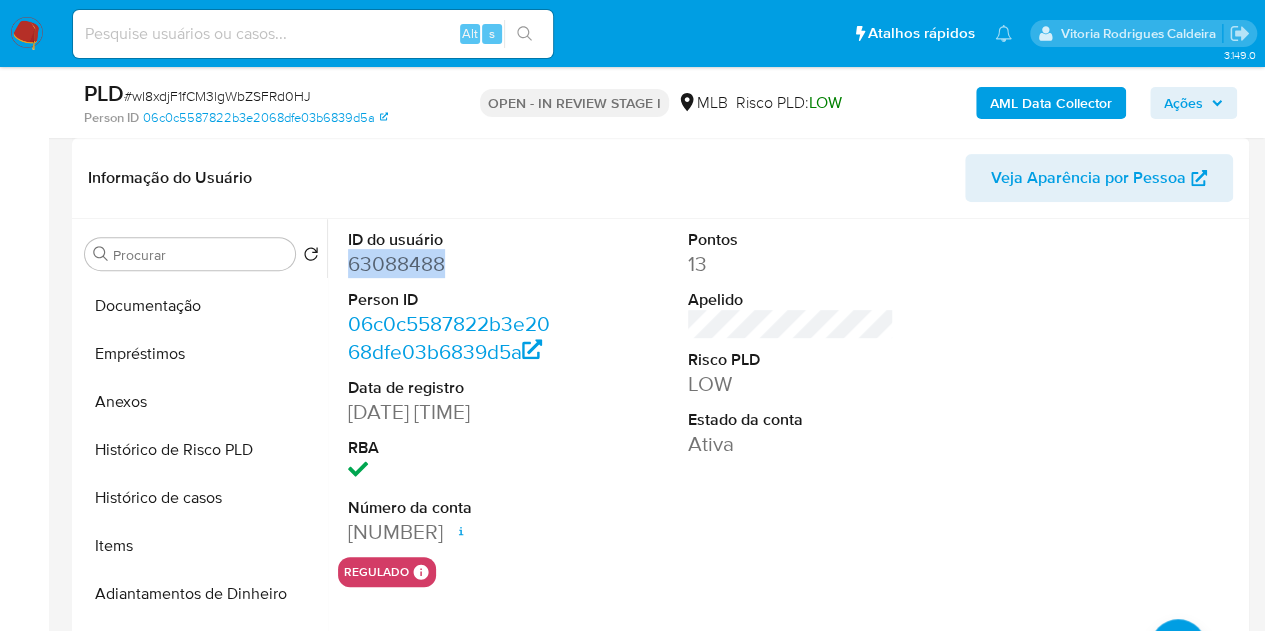 scroll, scrollTop: 300, scrollLeft: 0, axis: vertical 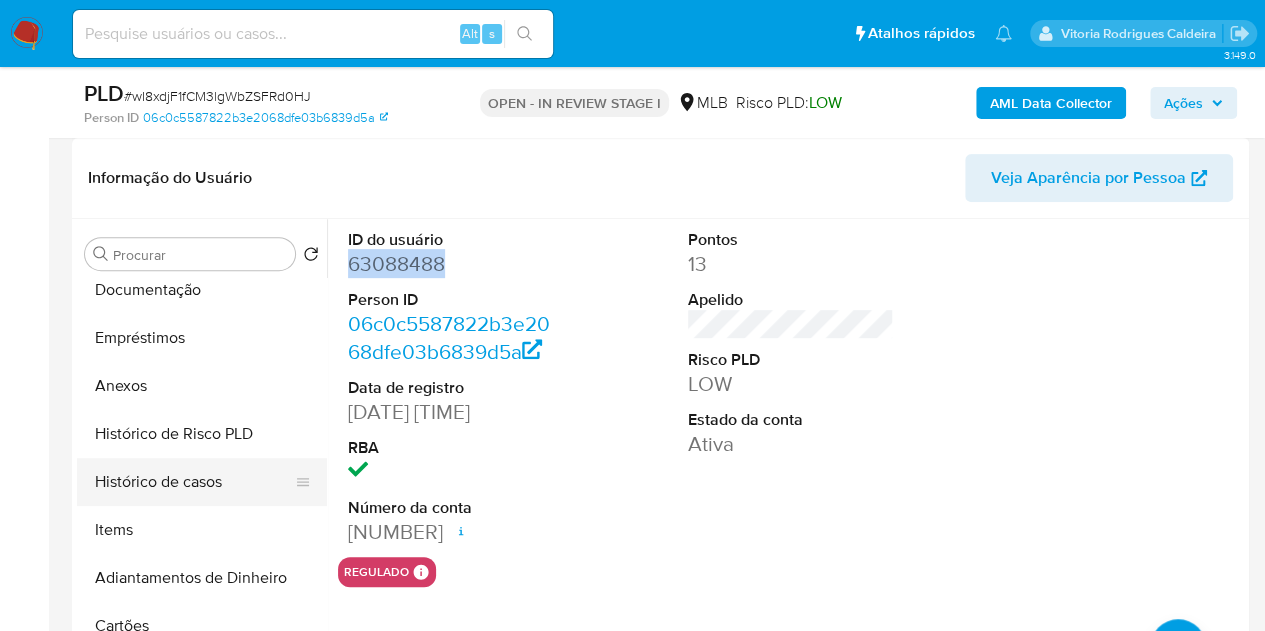 click on "Histórico de casos" at bounding box center (194, 482) 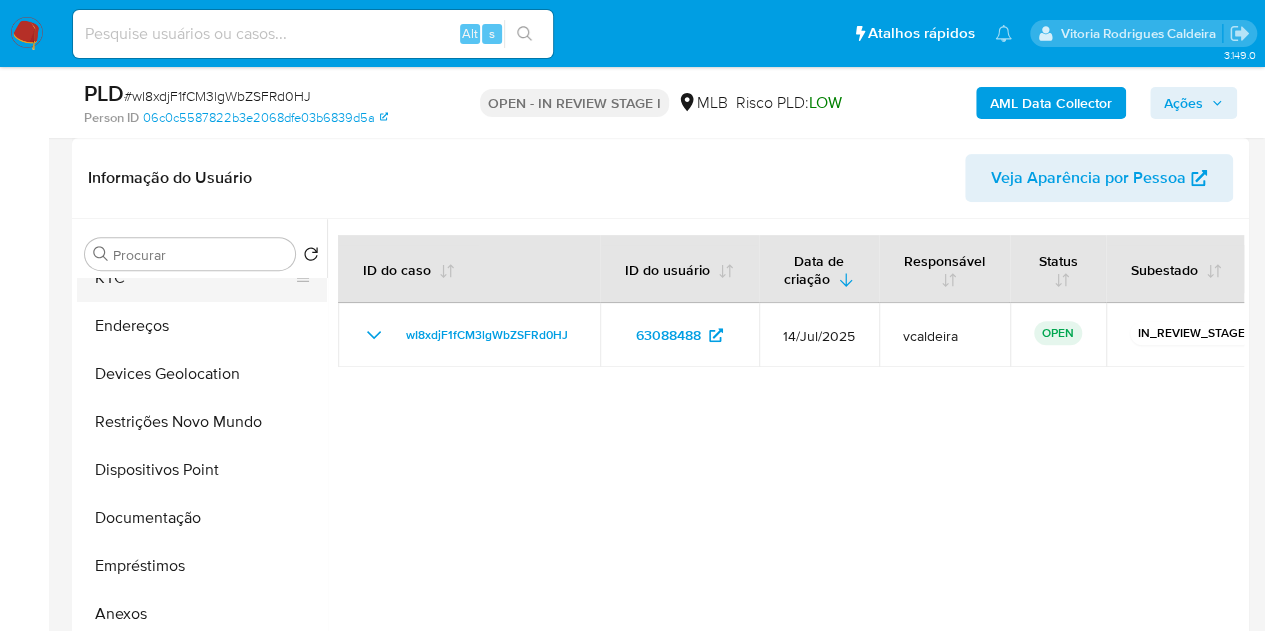 scroll, scrollTop: 0, scrollLeft: 0, axis: both 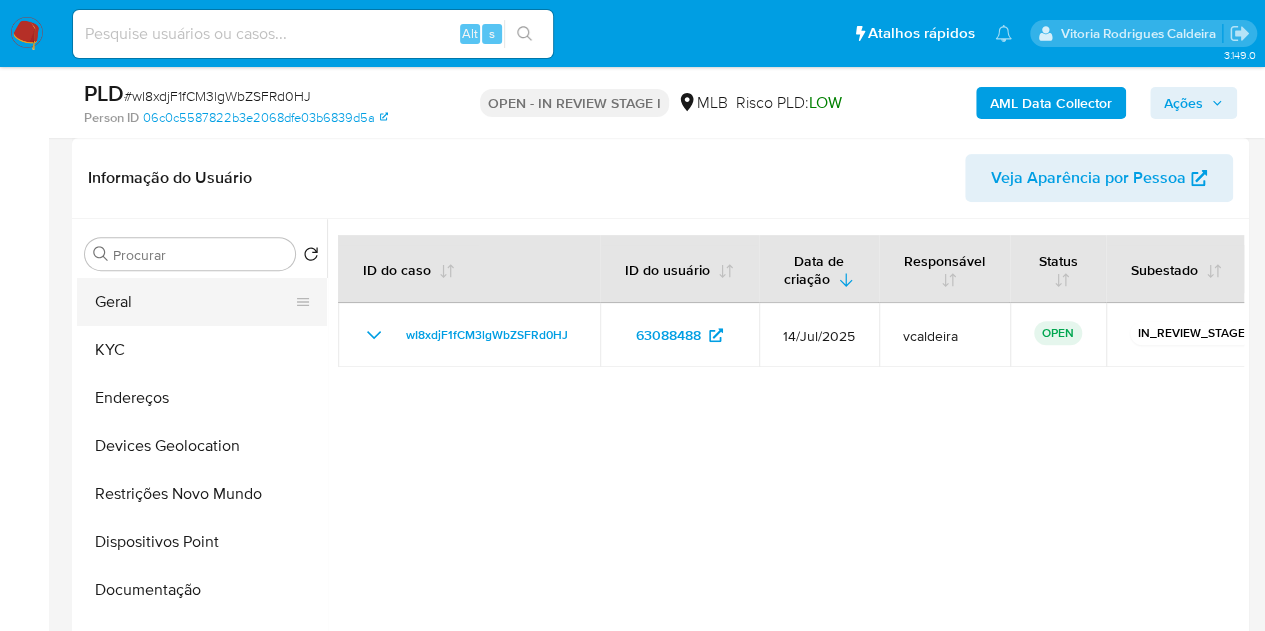 click on "Geral" at bounding box center [194, 302] 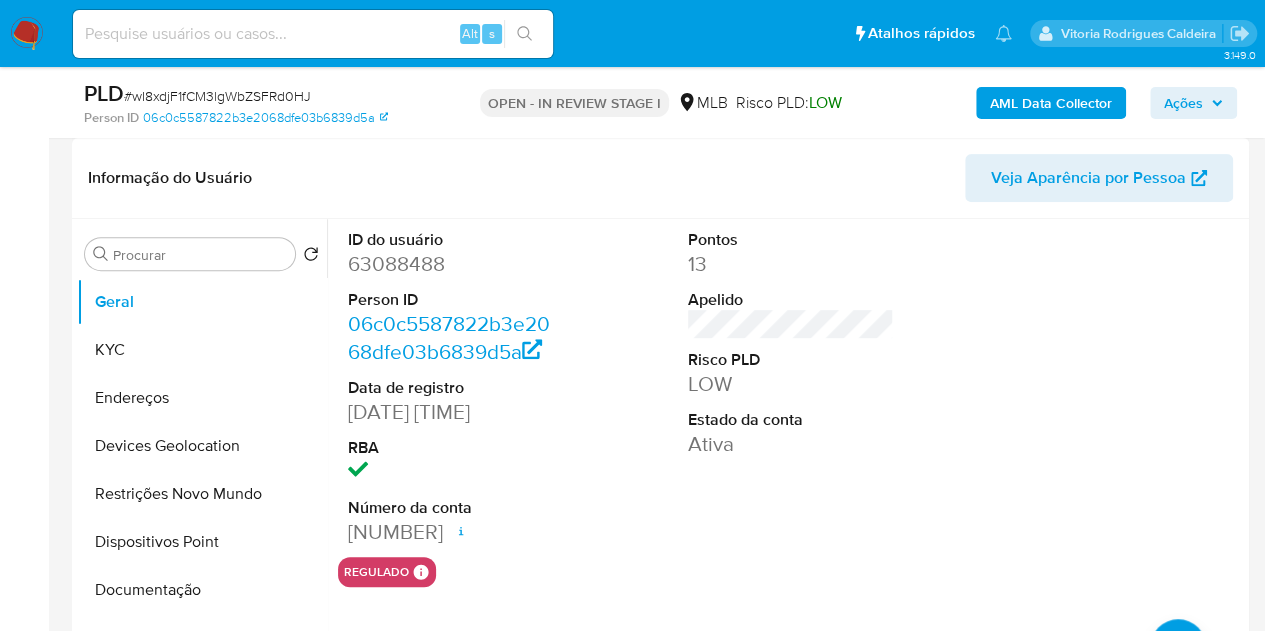 click on "63088488" at bounding box center [451, 264] 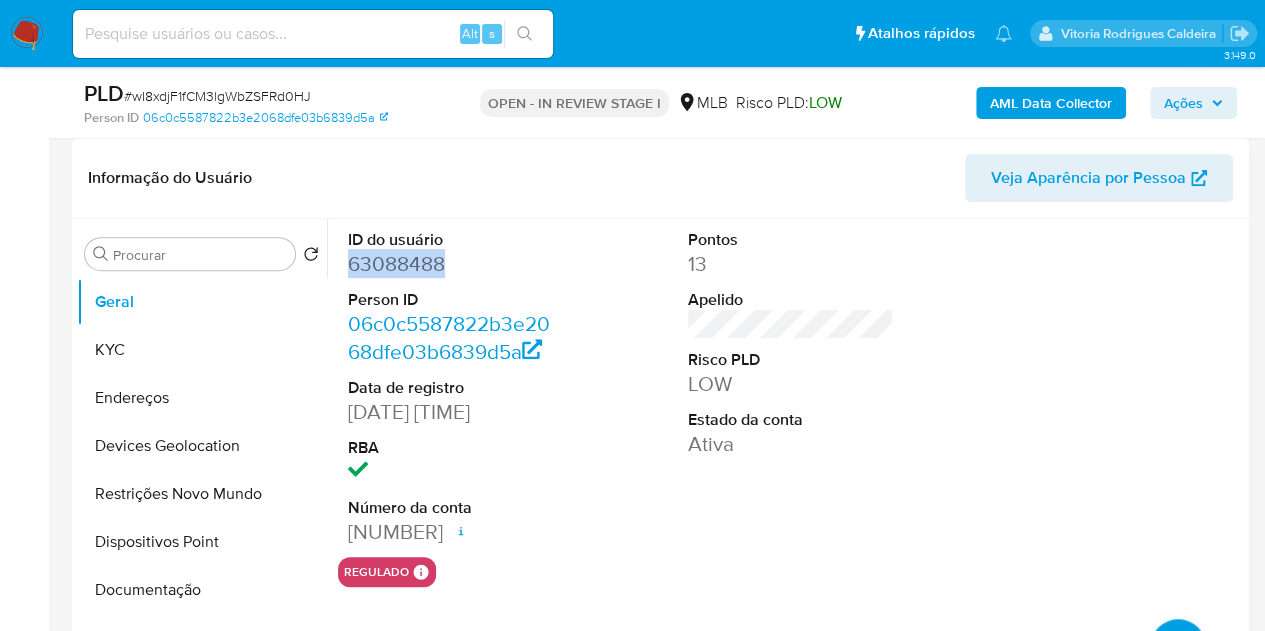 click on "63088488" at bounding box center (451, 264) 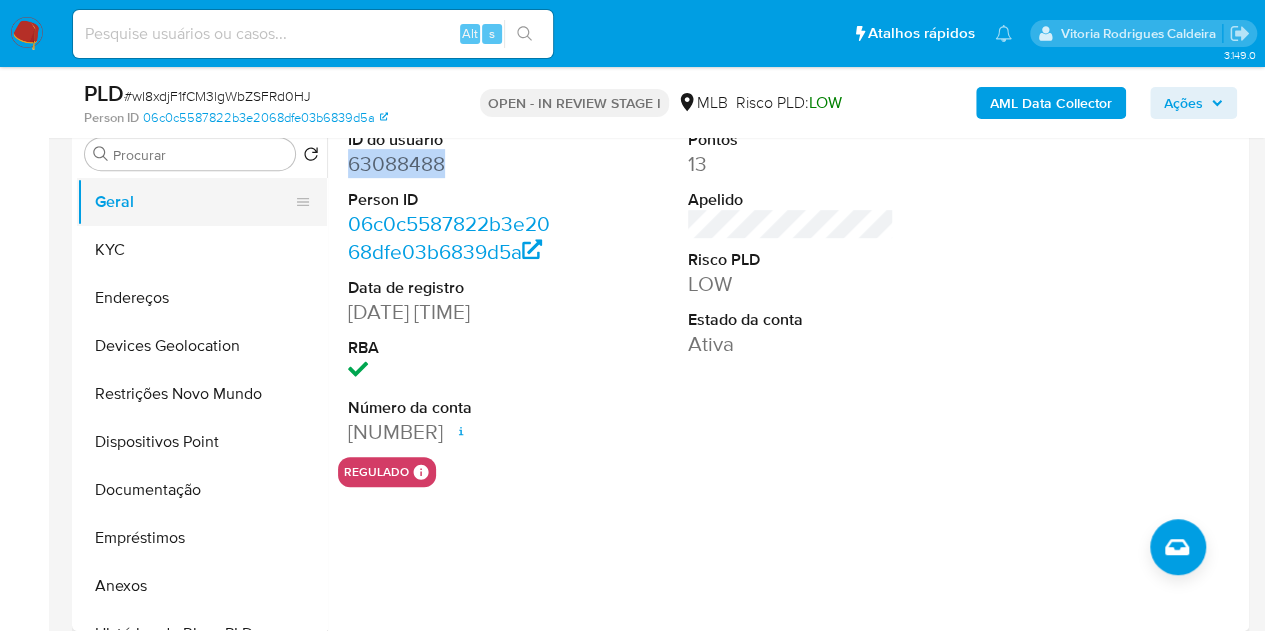 click on "Geral" at bounding box center (194, 202) 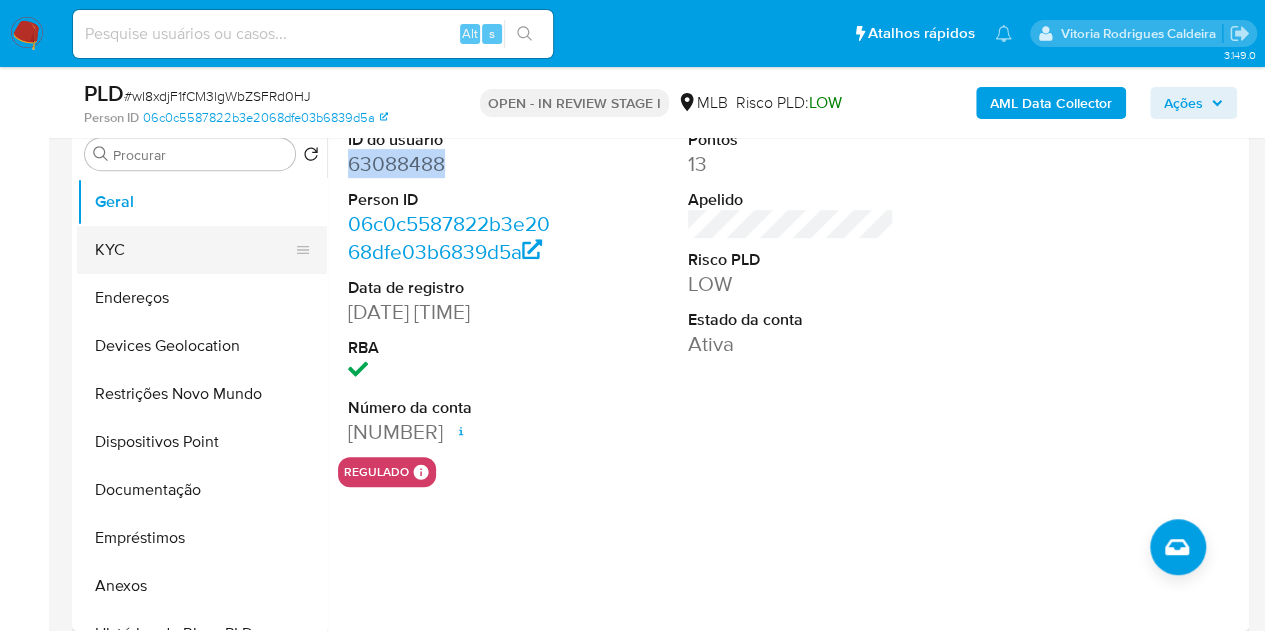 click on "KYC" at bounding box center (194, 250) 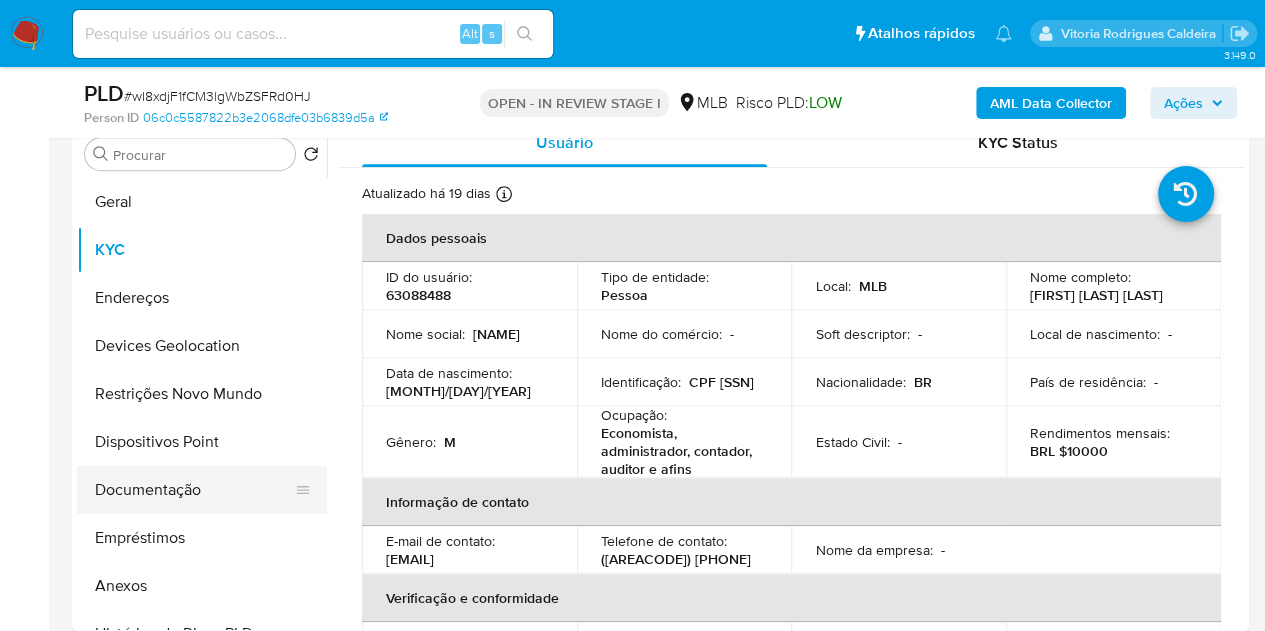 click on "Documentação" at bounding box center [194, 490] 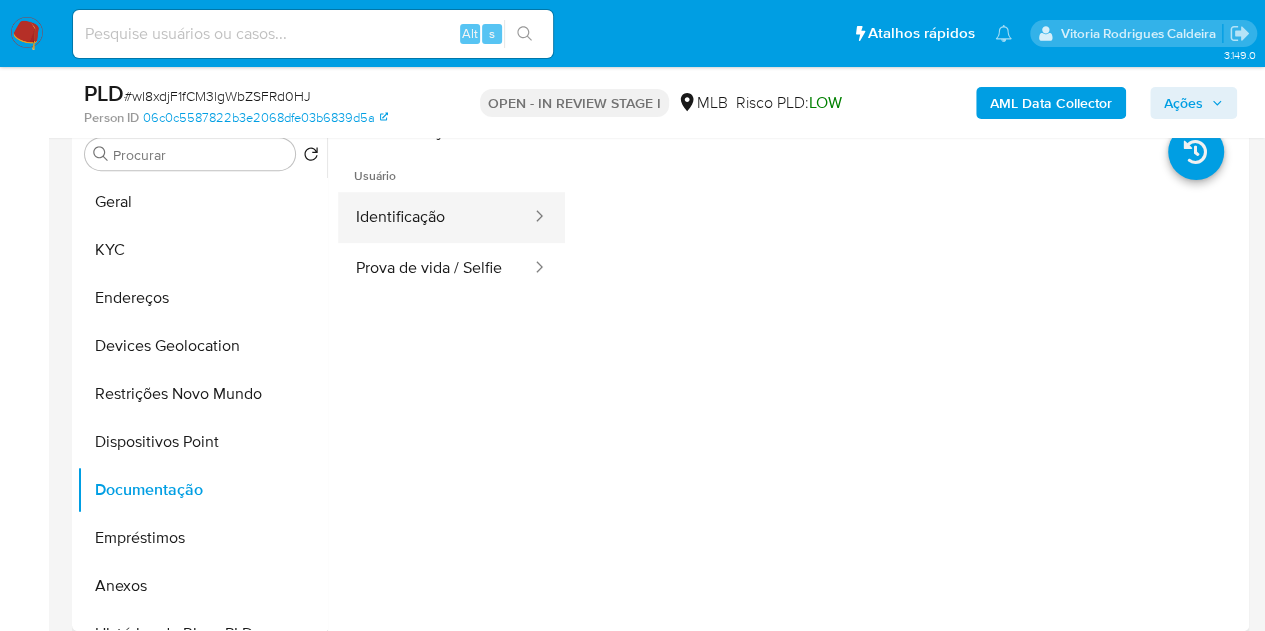 click on "Identificação" at bounding box center [435, 217] 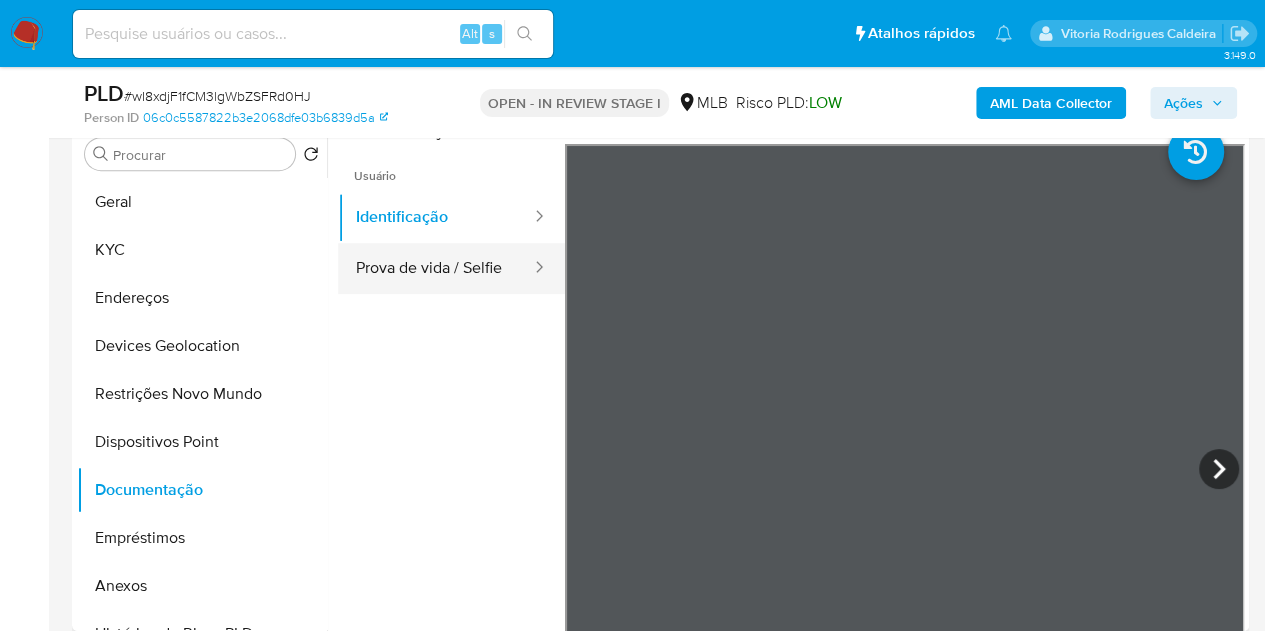 click on "Prova de vida / Selfie" at bounding box center [435, 268] 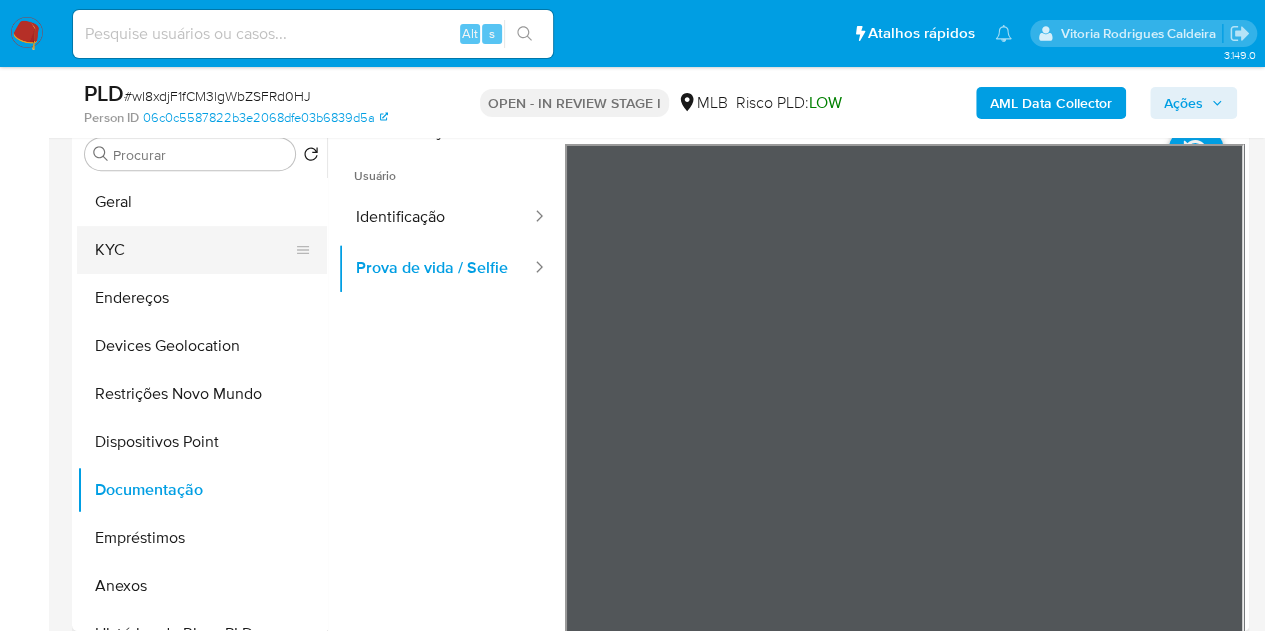 click on "KYC" at bounding box center (194, 250) 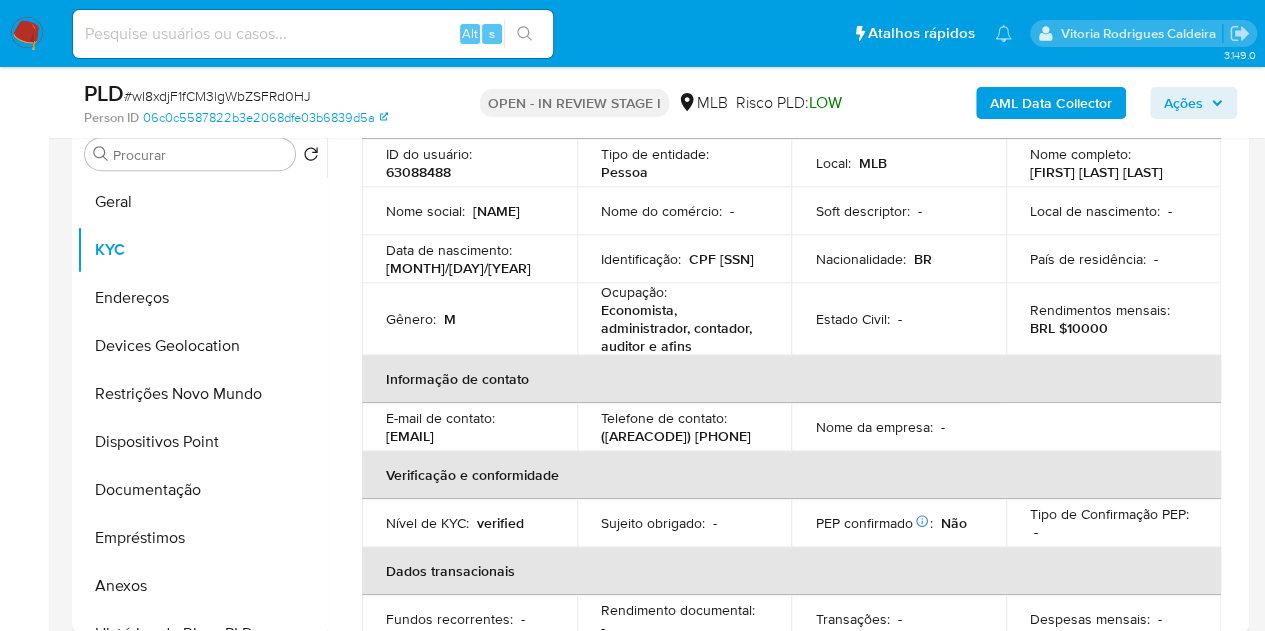 scroll, scrollTop: 0, scrollLeft: 0, axis: both 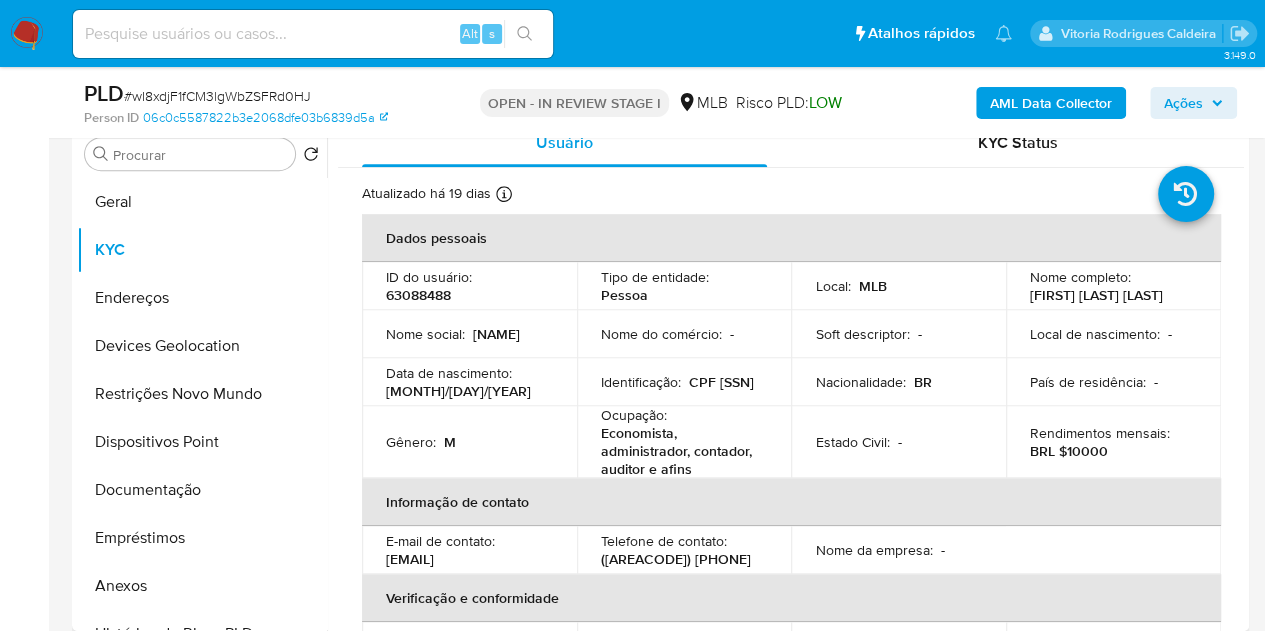 click on "63088488" at bounding box center (418, 295) 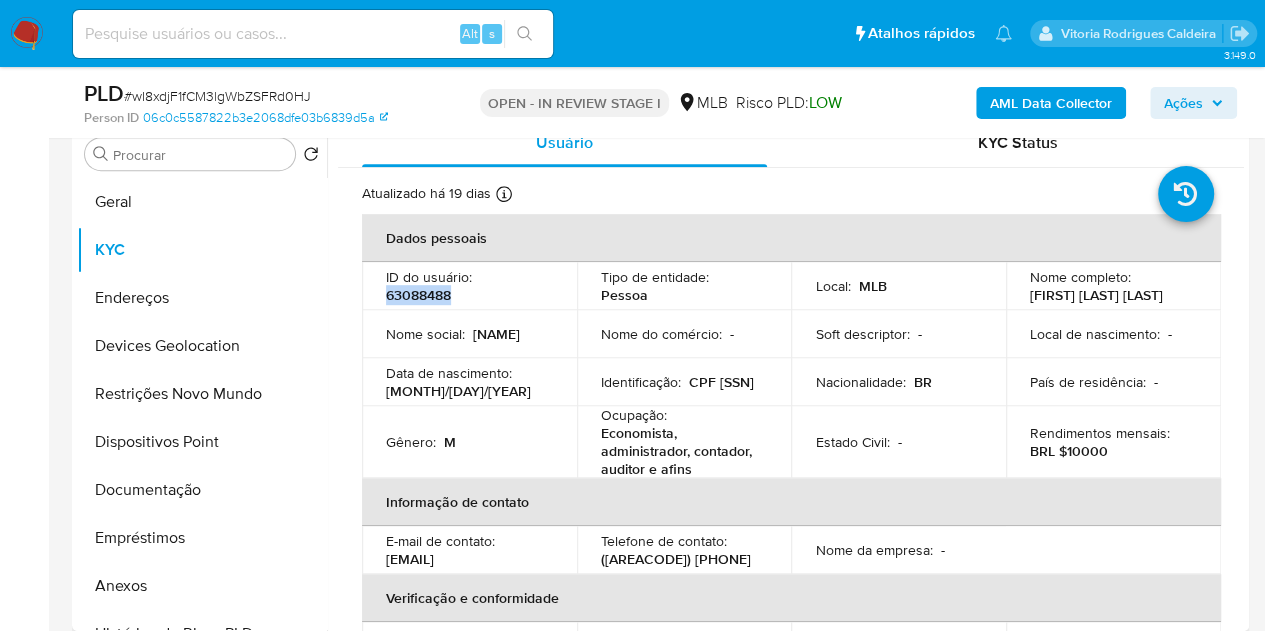 click on "63088488" at bounding box center [418, 295] 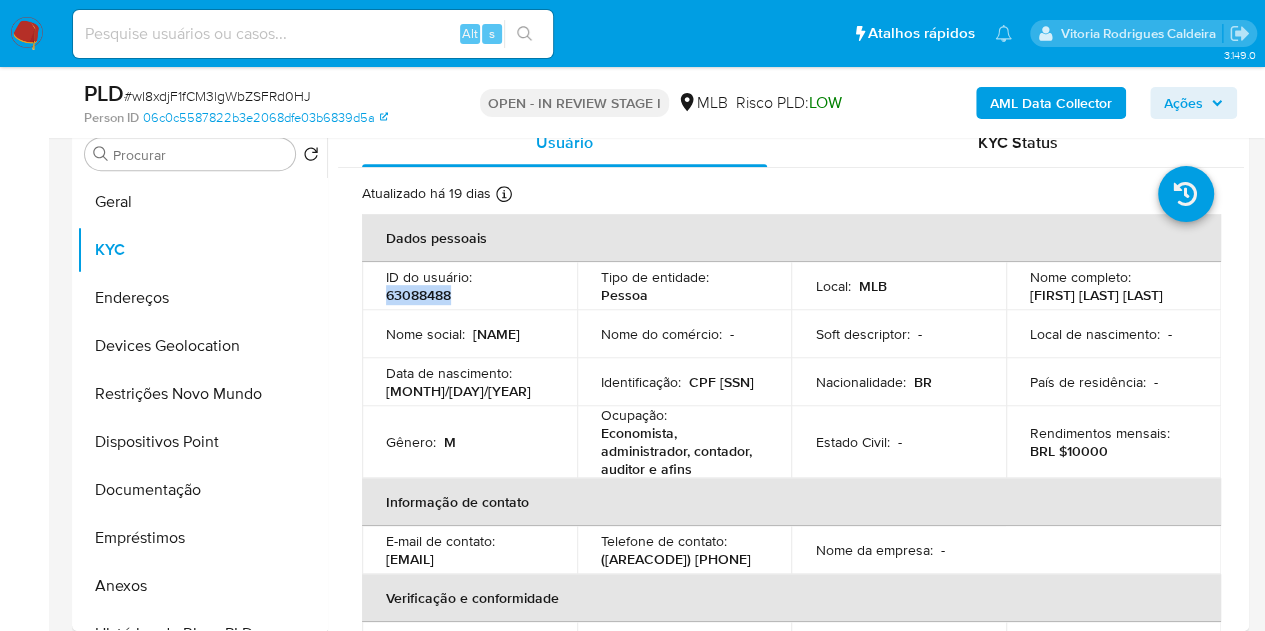 copy on "63088488" 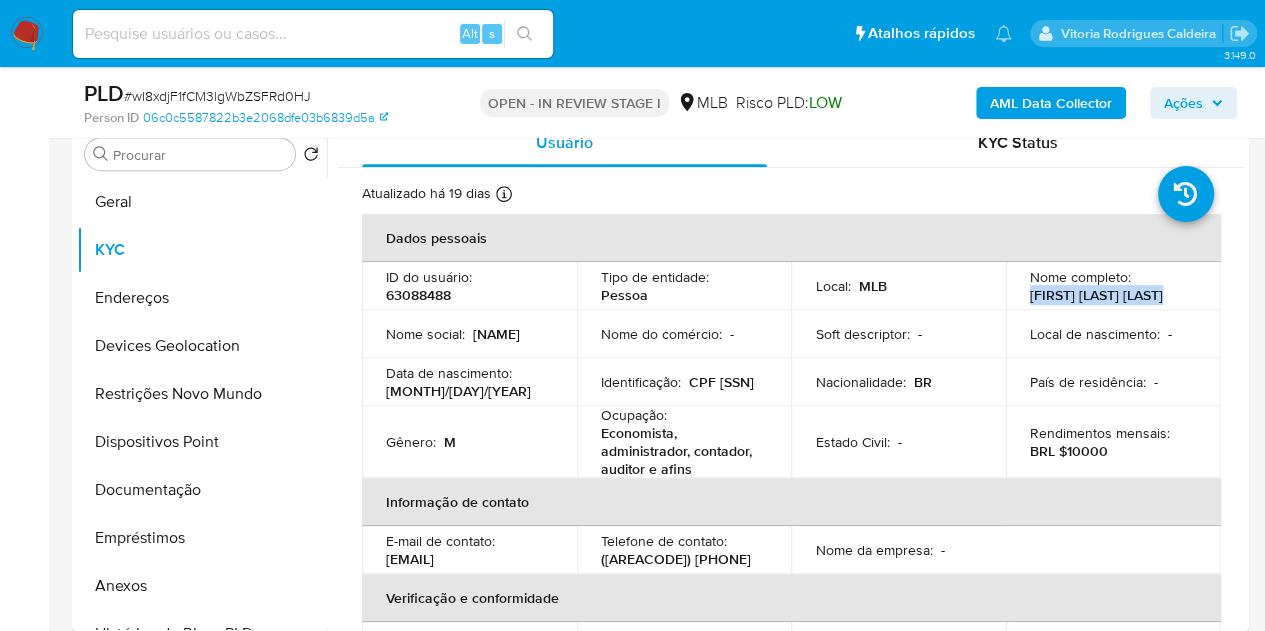 drag, startPoint x: 1172, startPoint y: 293, endPoint x: 1020, endPoint y: 297, distance: 152.05263 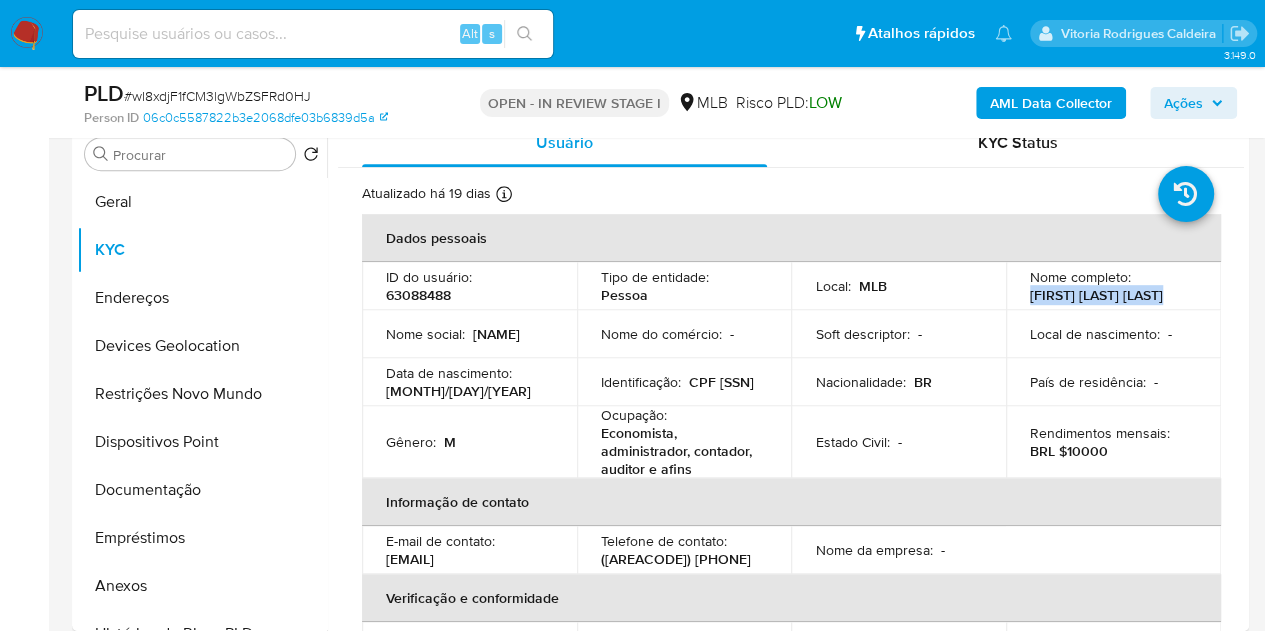 copy on "Odilon Dominato Filho" 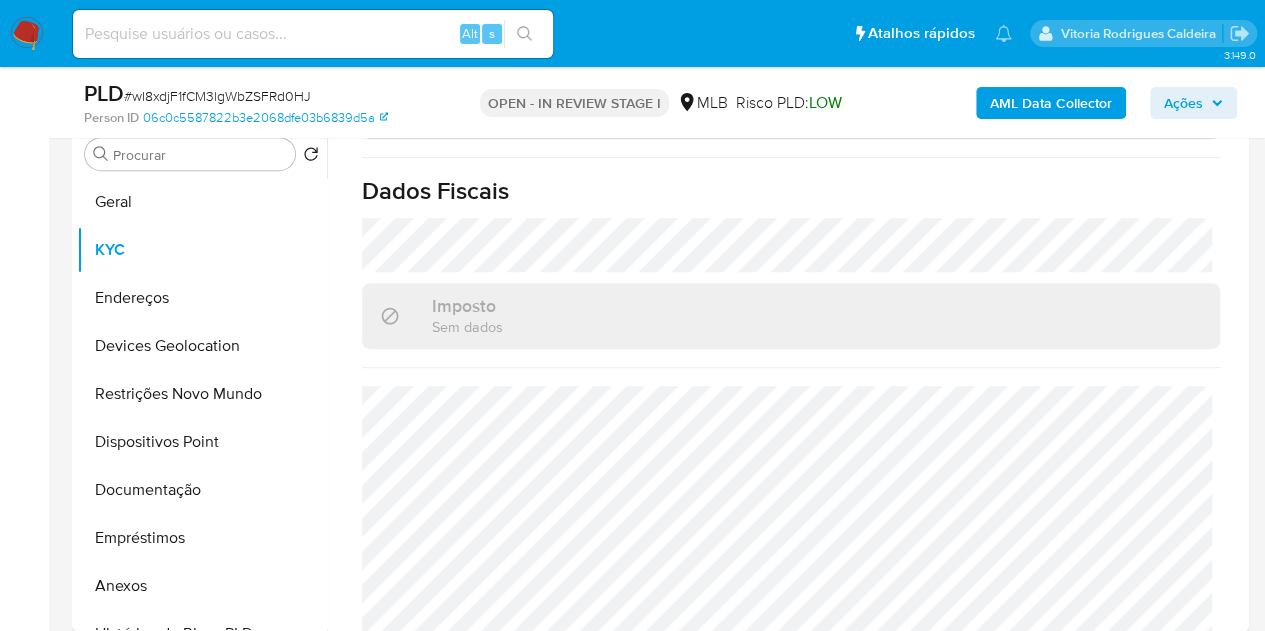 scroll, scrollTop: 944, scrollLeft: 0, axis: vertical 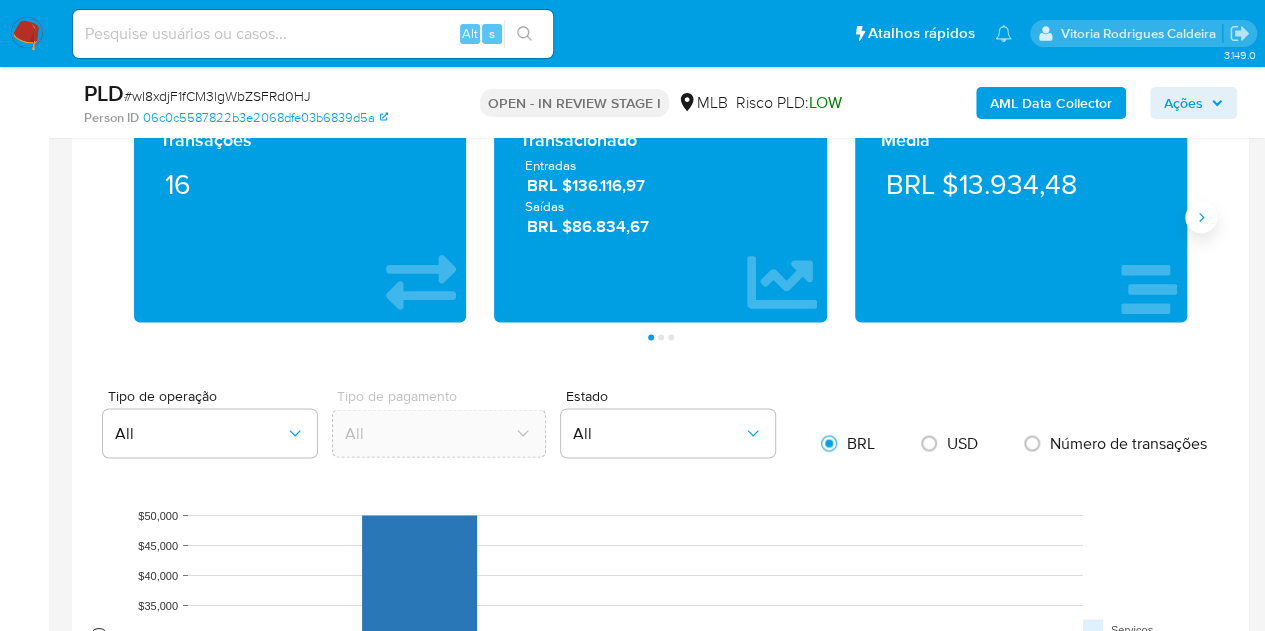 click at bounding box center (1201, 217) 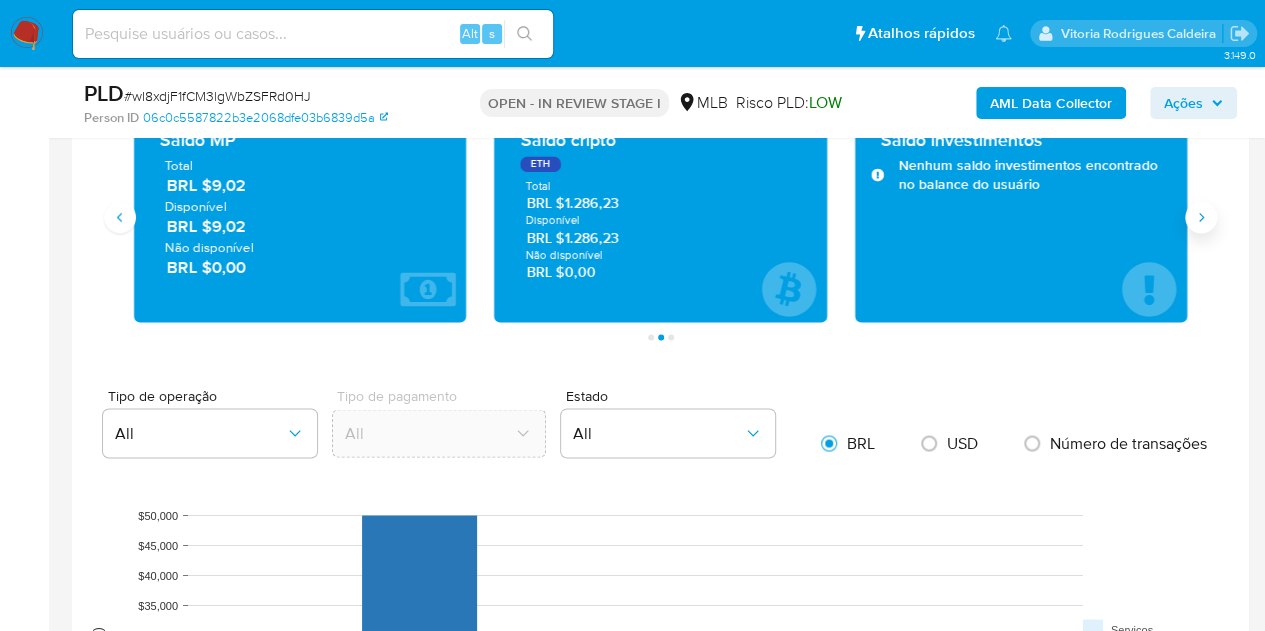 click at bounding box center [1201, 217] 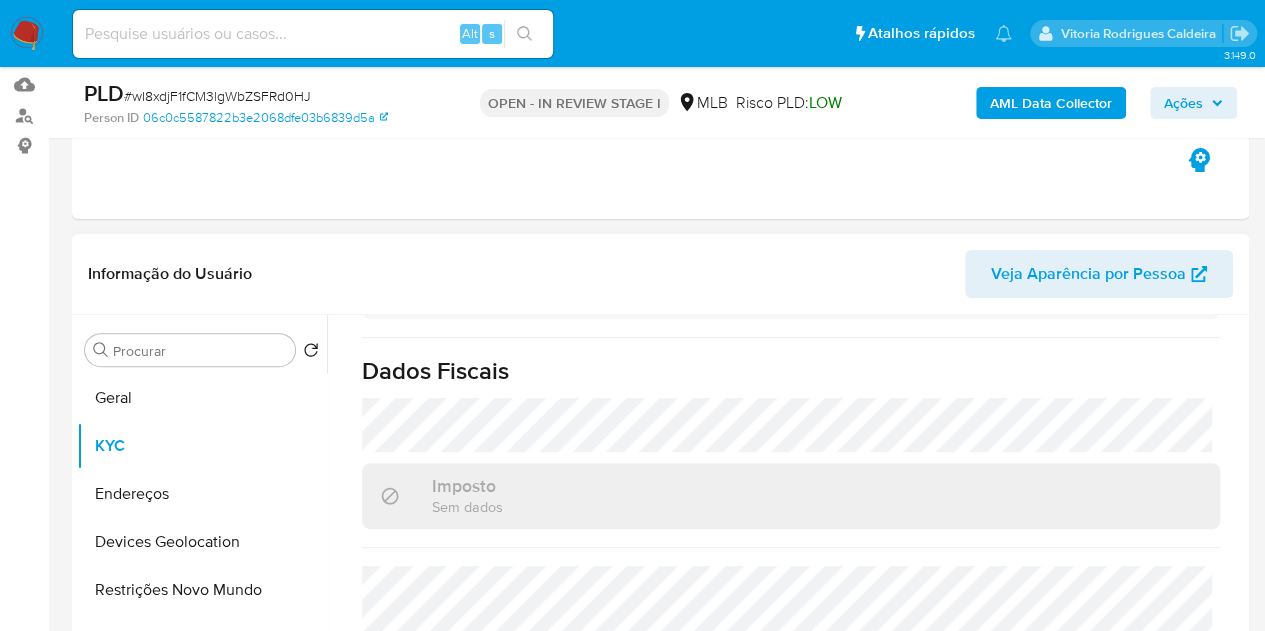 scroll, scrollTop: 100, scrollLeft: 0, axis: vertical 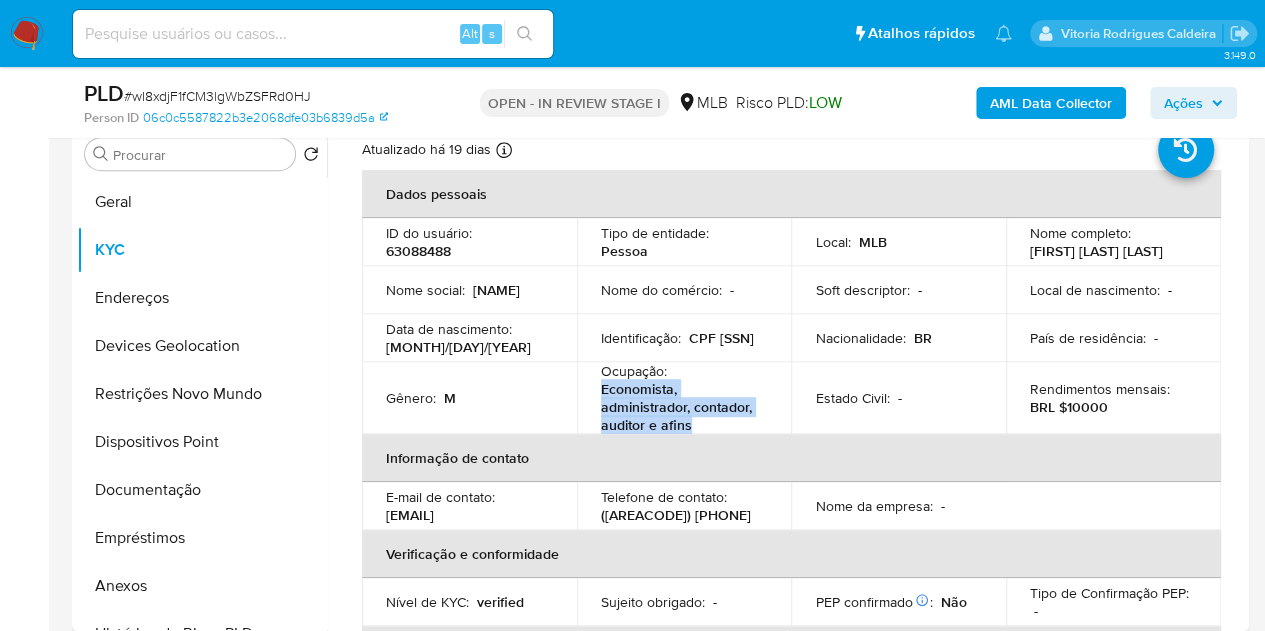 drag, startPoint x: 693, startPoint y: 421, endPoint x: 595, endPoint y: 393, distance: 101.92154 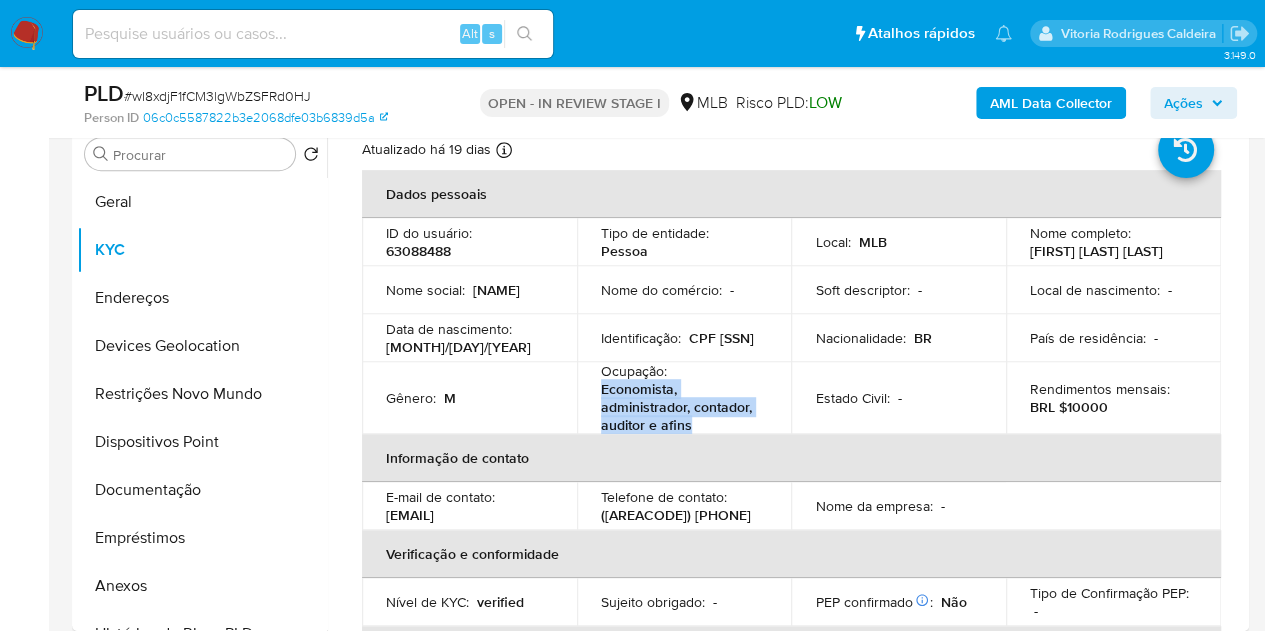 copy on "Economista, administrador, contador, auditor e afins" 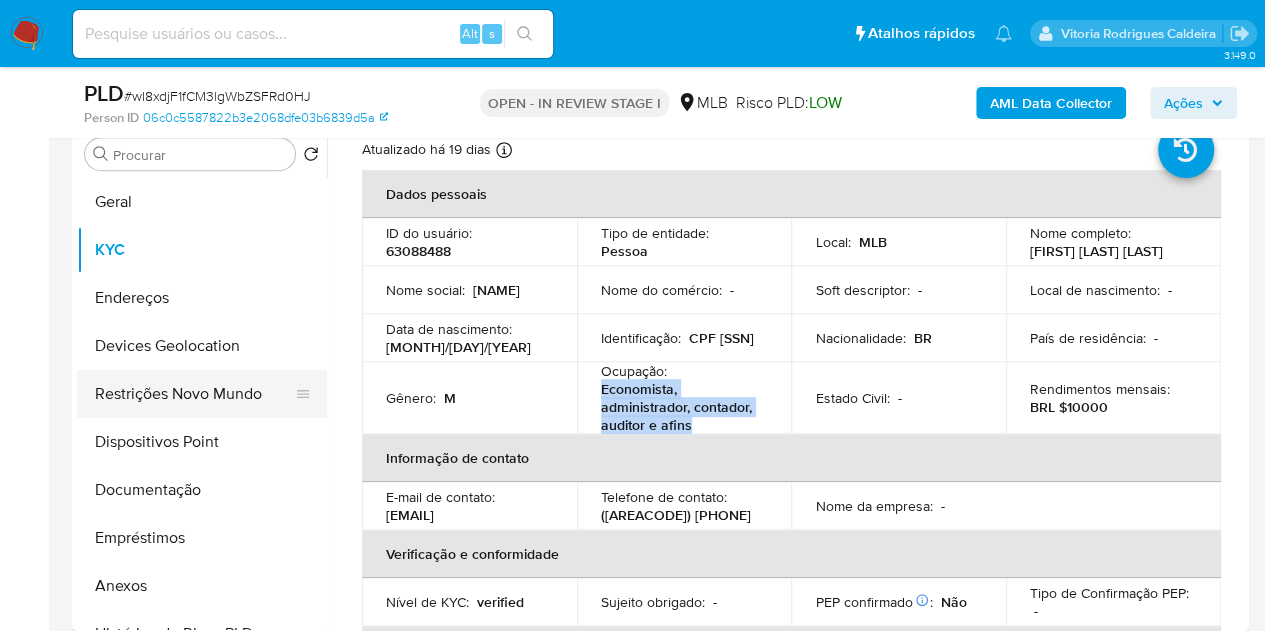 click on "Restrições Novo Mundo" at bounding box center (194, 394) 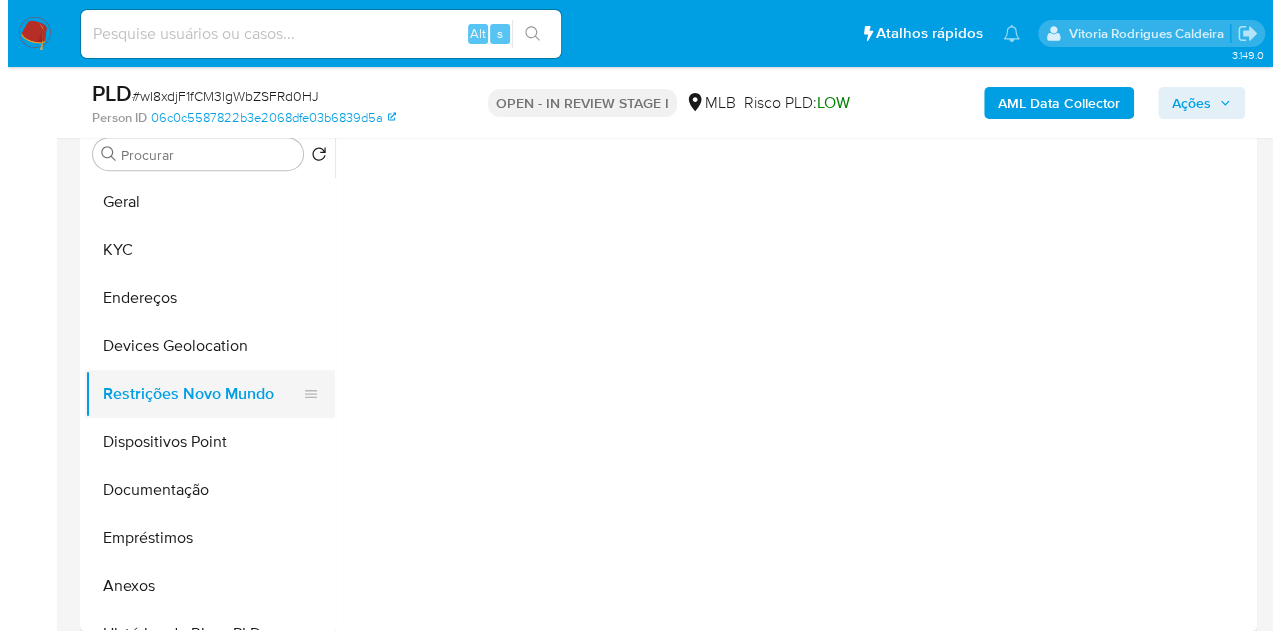 scroll, scrollTop: 0, scrollLeft: 0, axis: both 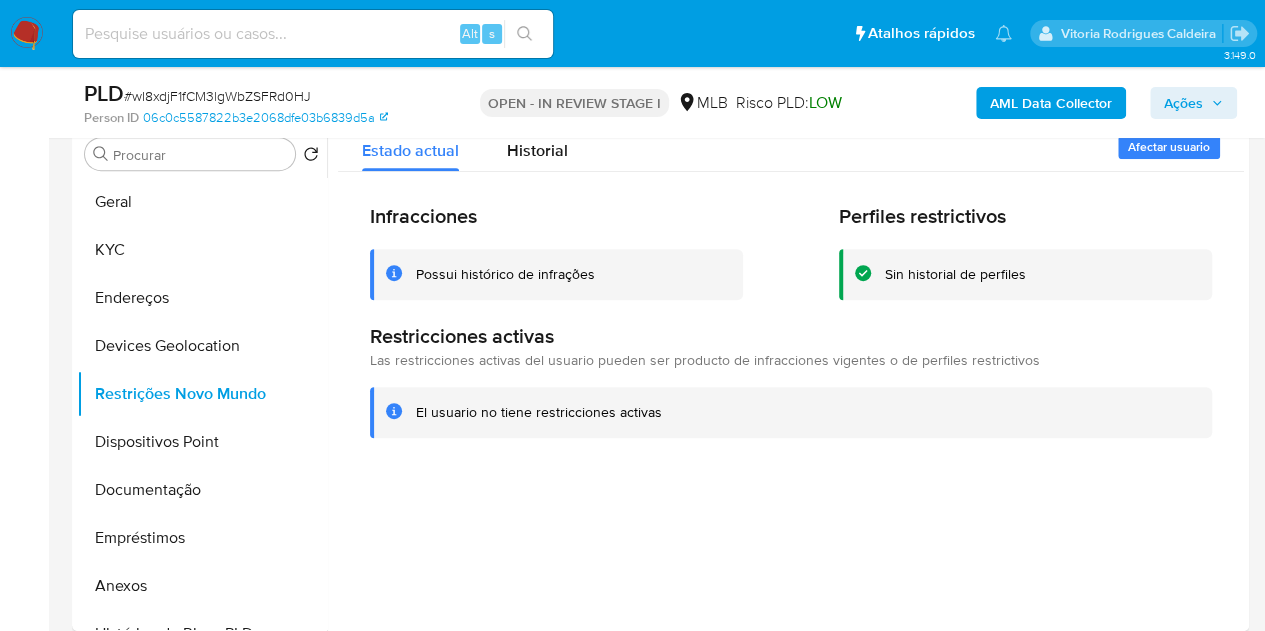 click on "AML Data Collector" at bounding box center [1051, 103] 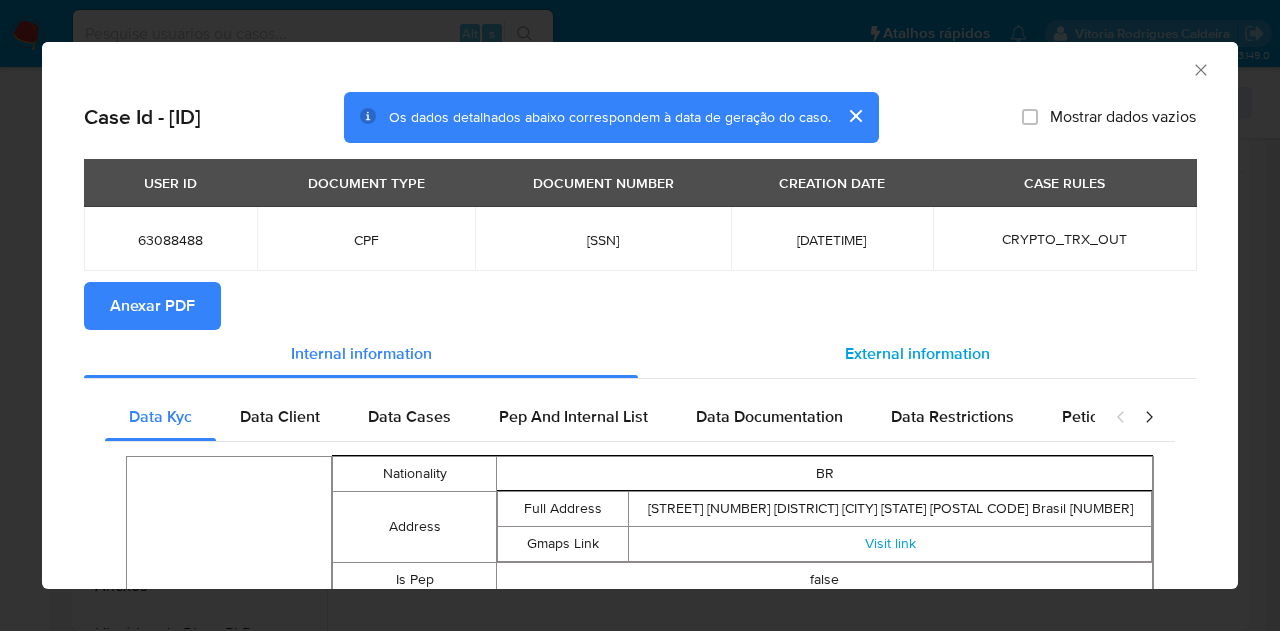 drag, startPoint x: 896, startPoint y: 356, endPoint x: 878, endPoint y: 355, distance: 18.027756 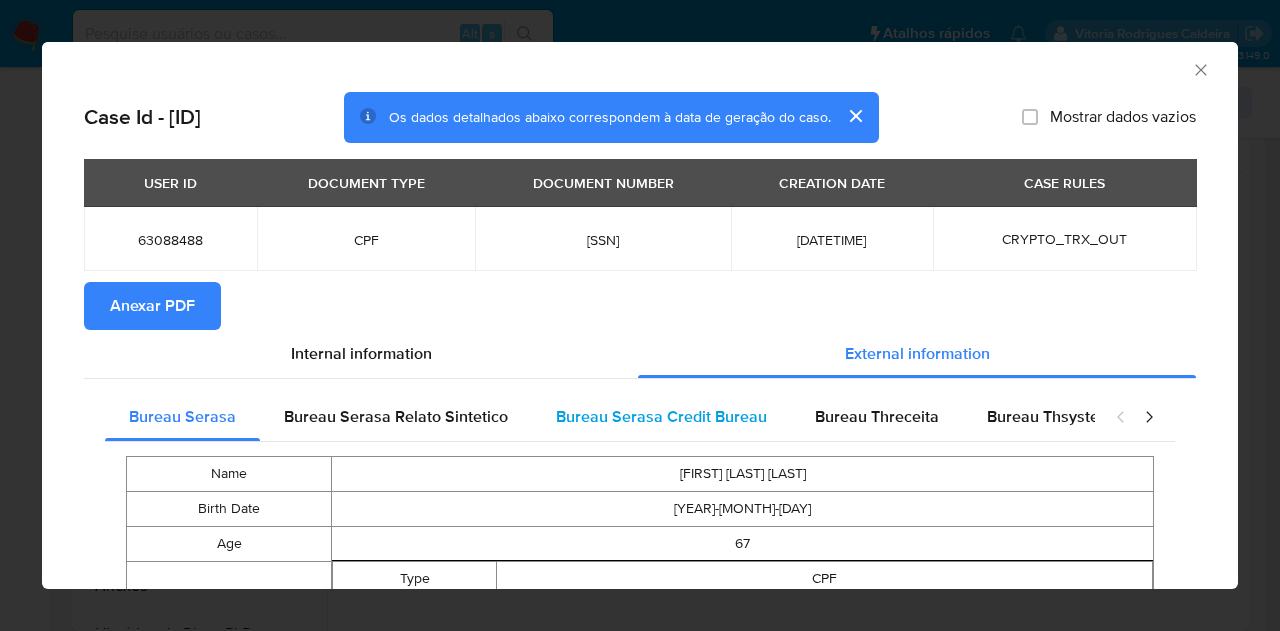 type 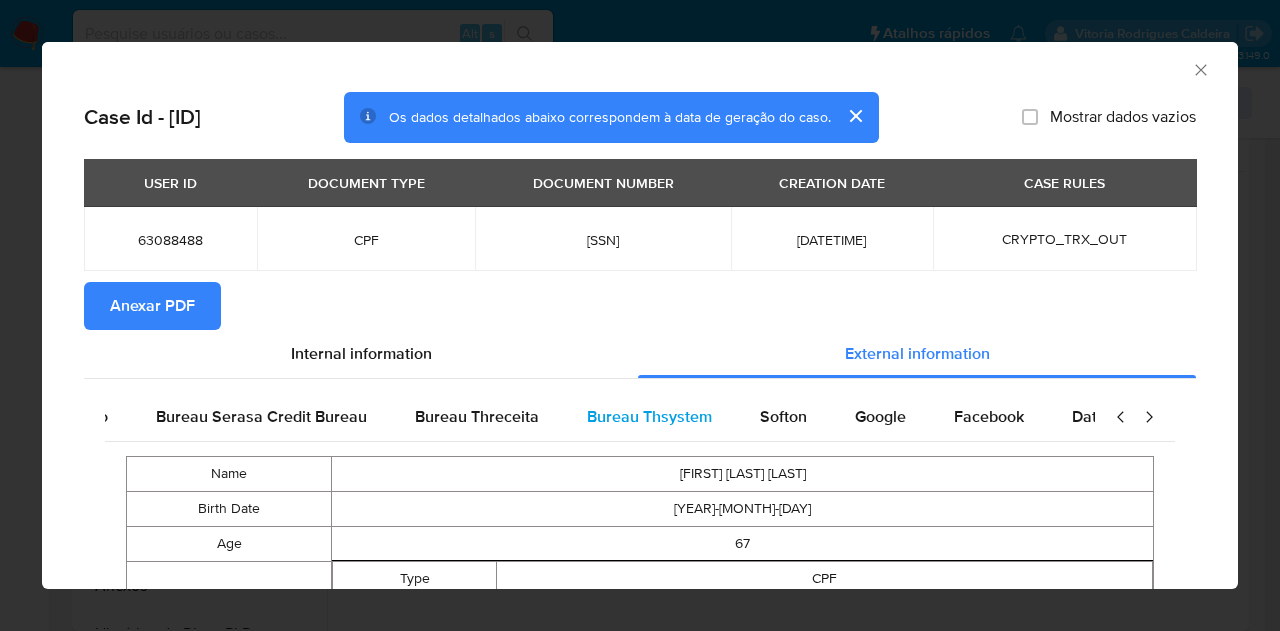 scroll, scrollTop: 0, scrollLeft: 420, axis: horizontal 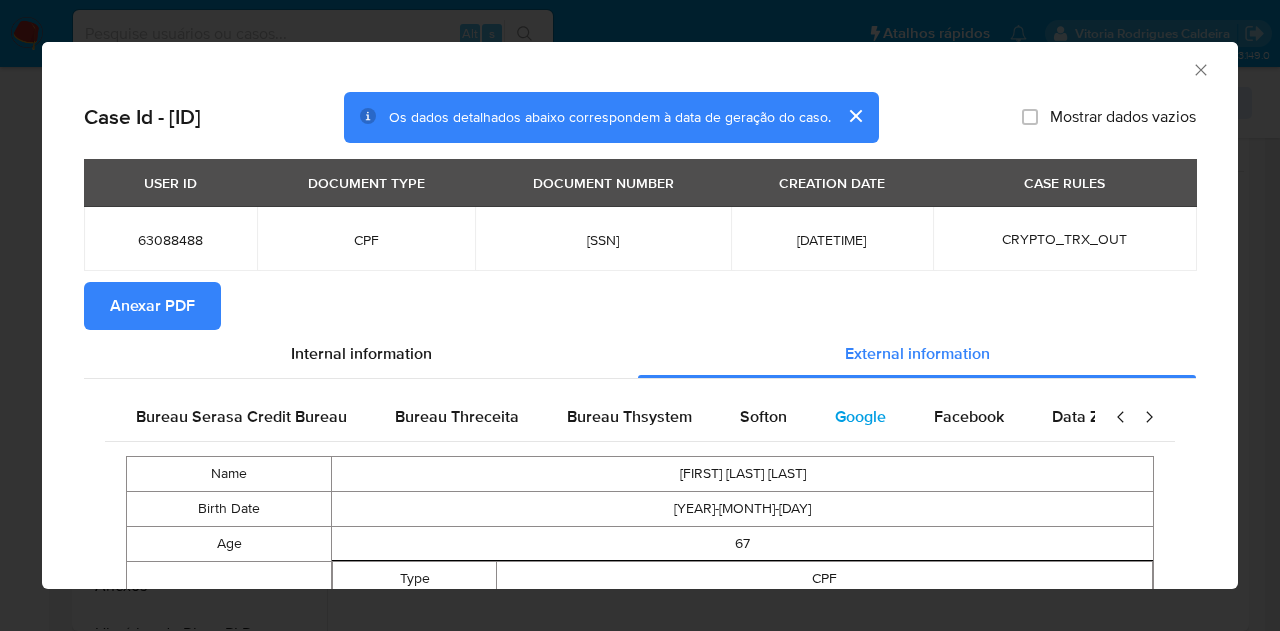 click on "Google" at bounding box center [860, 416] 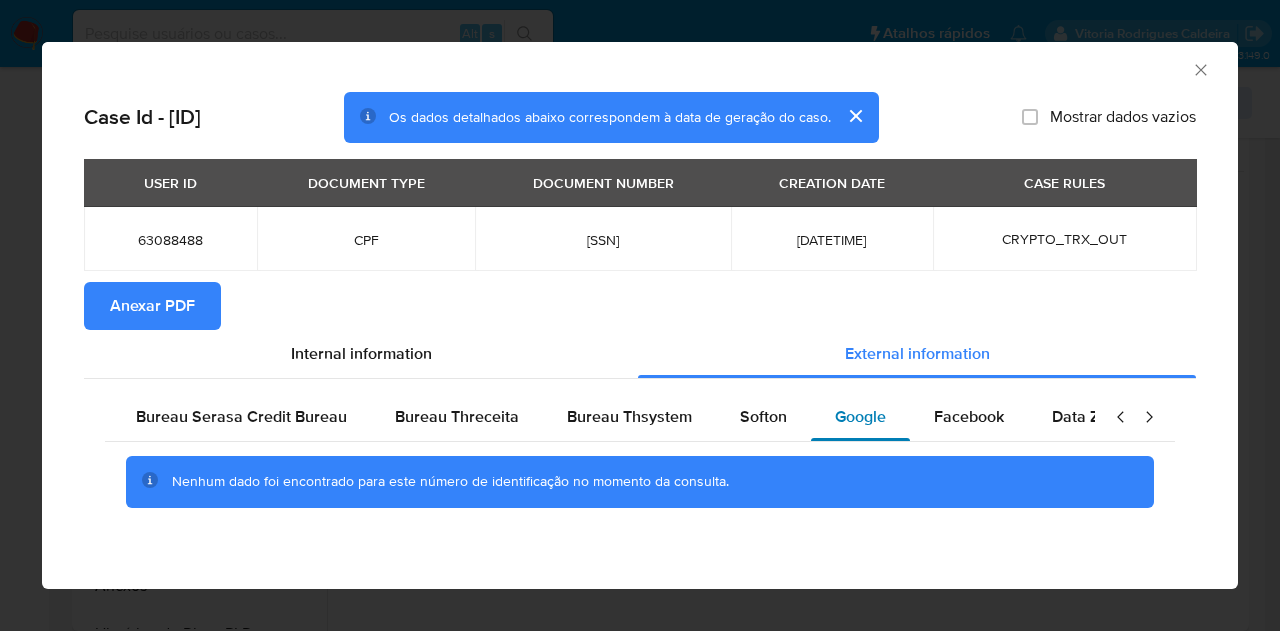 type 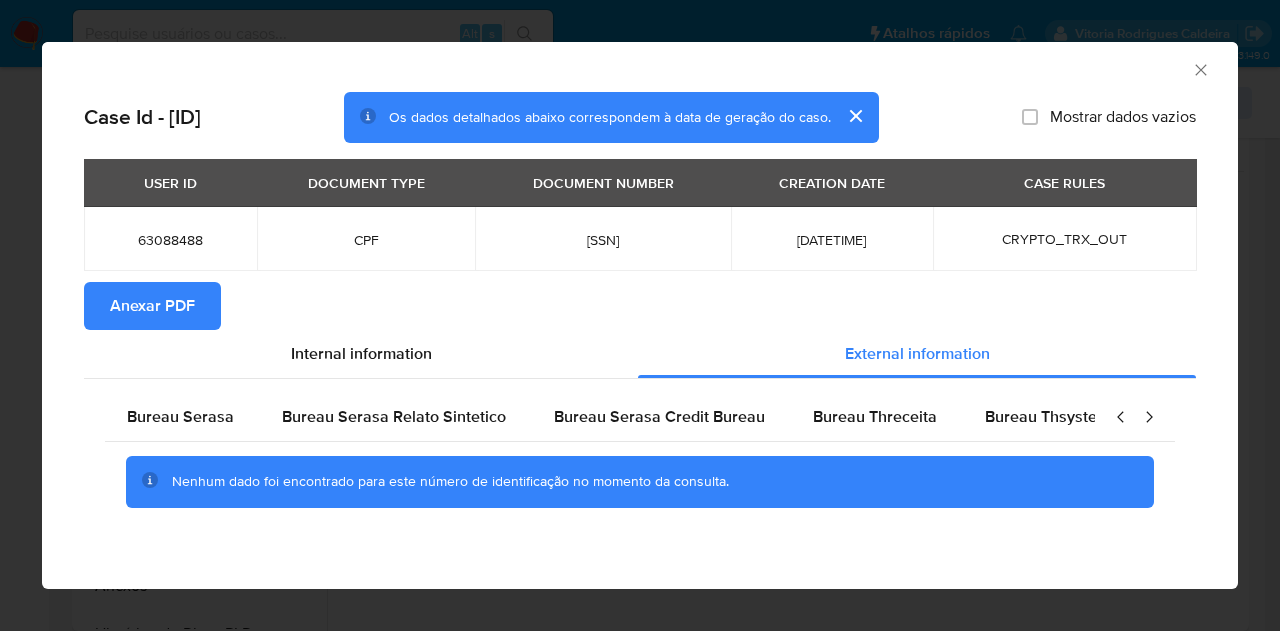 scroll, scrollTop: 0, scrollLeft: 0, axis: both 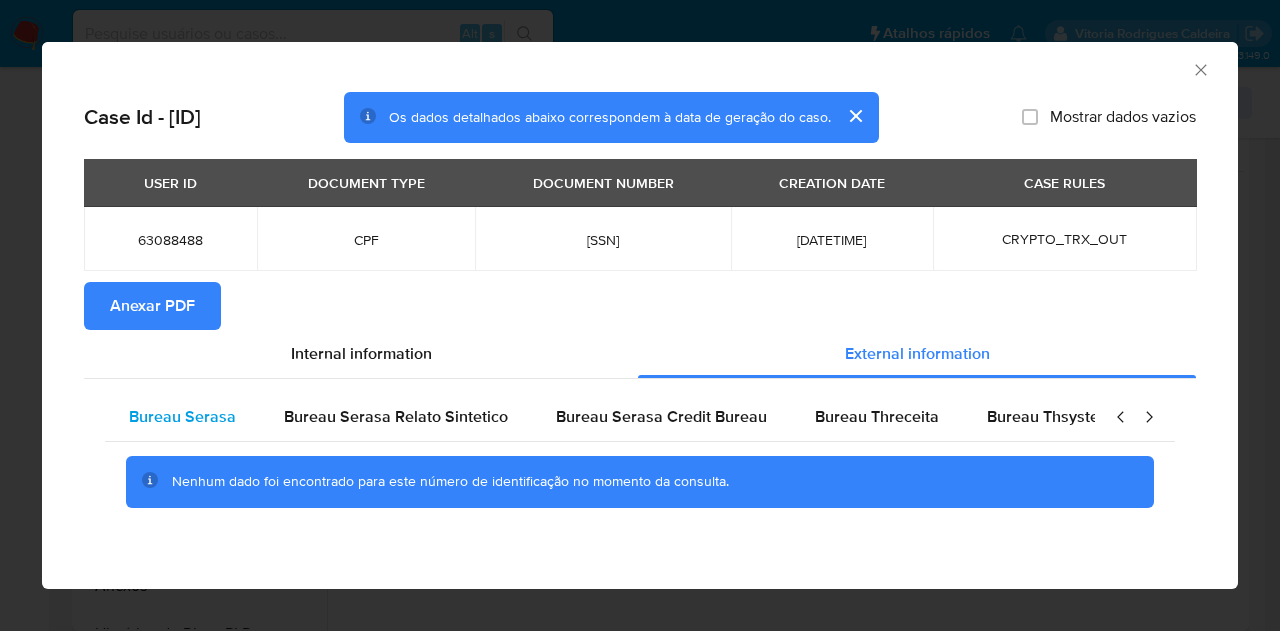 click on "Bureau Serasa" at bounding box center (182, 416) 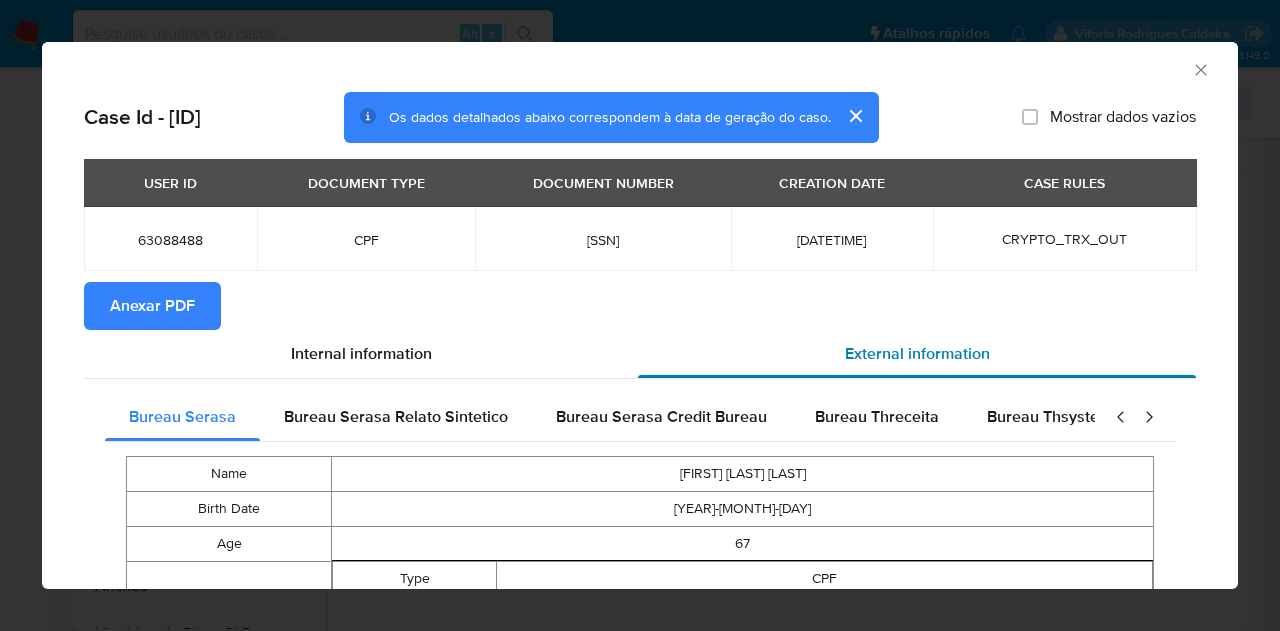 type 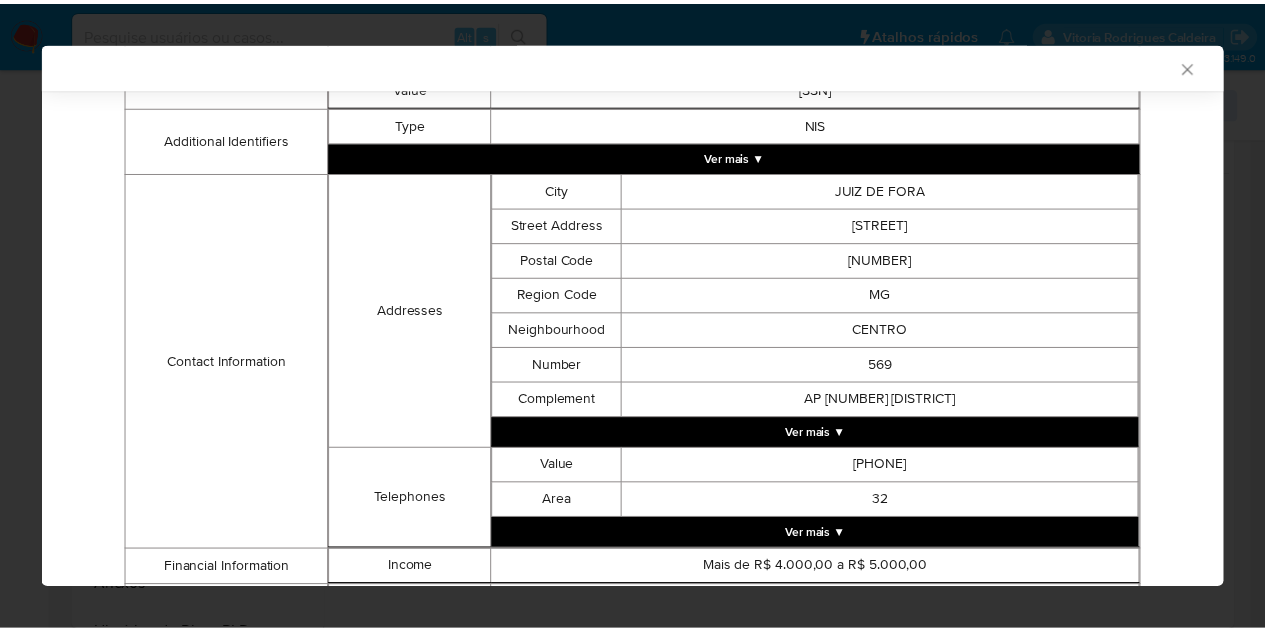 scroll, scrollTop: 596, scrollLeft: 0, axis: vertical 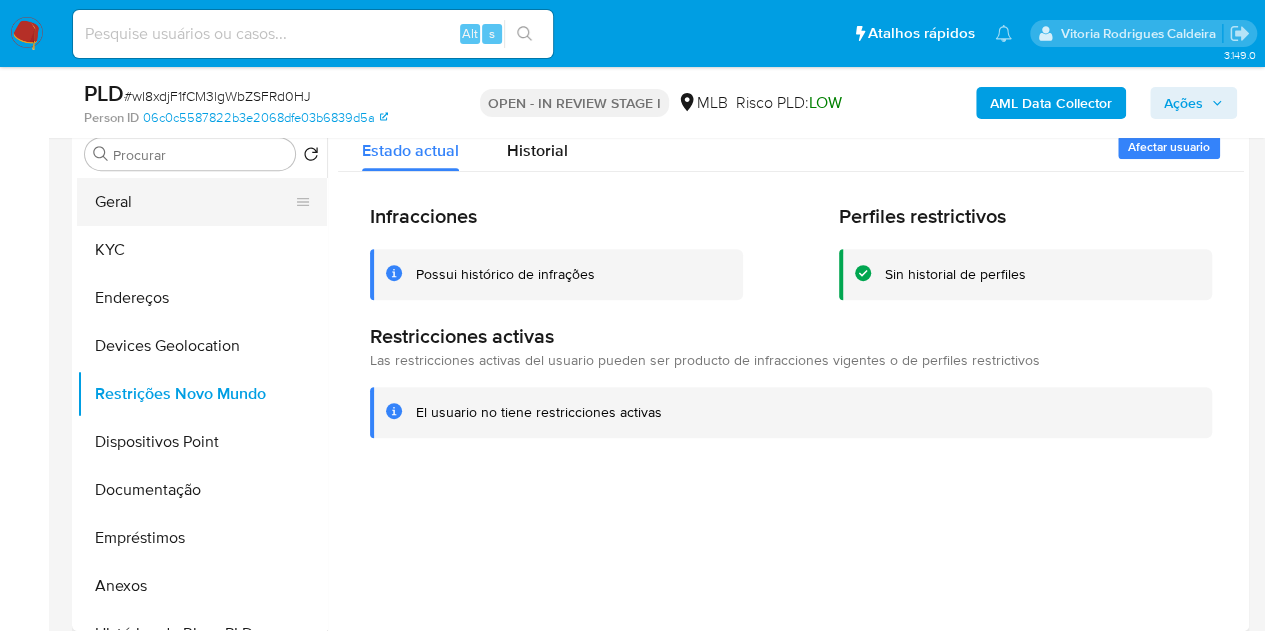 click on "Geral" at bounding box center (194, 202) 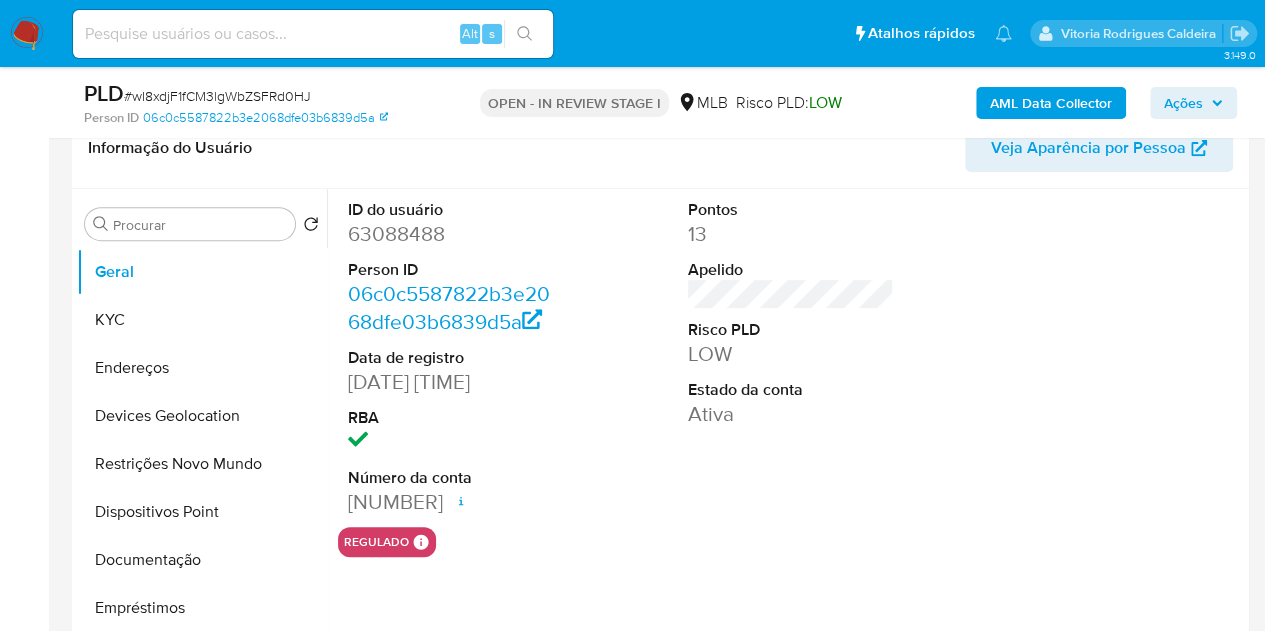 scroll, scrollTop: 300, scrollLeft: 0, axis: vertical 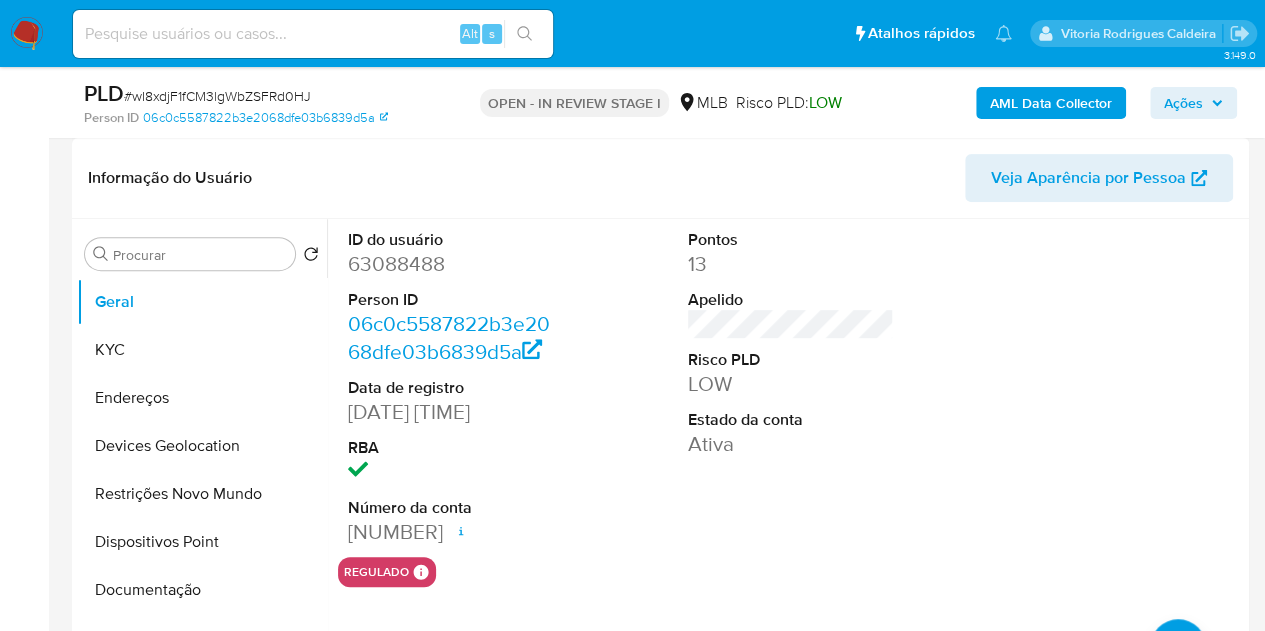 type 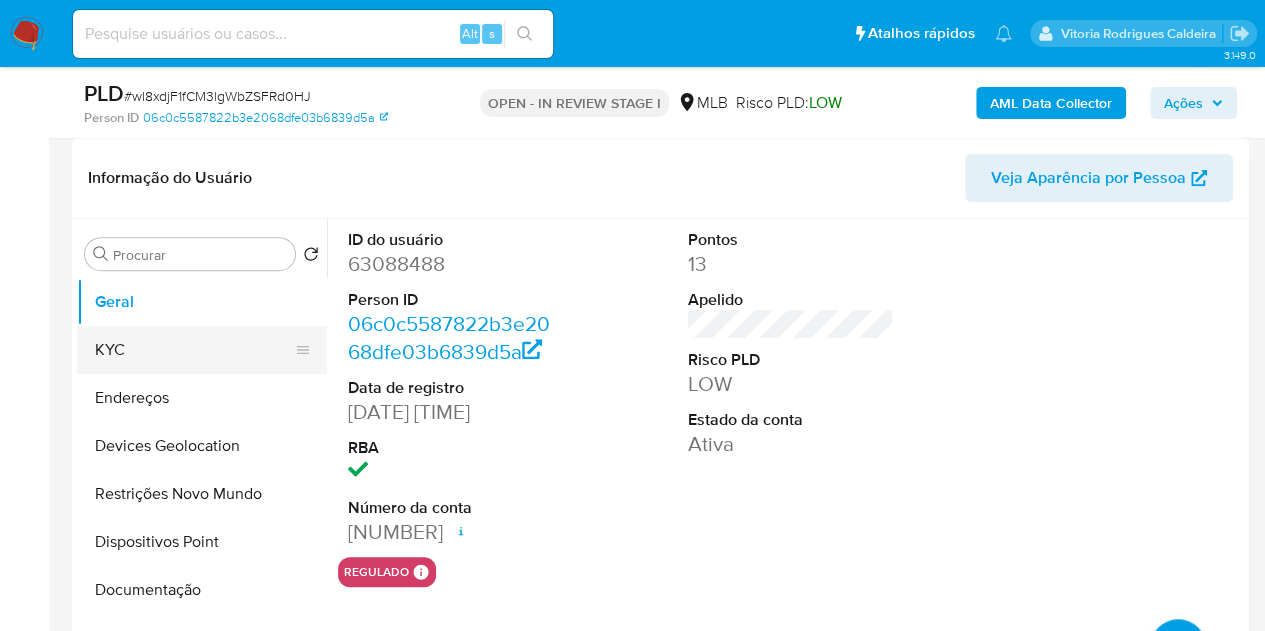 click on "KYC" at bounding box center (194, 350) 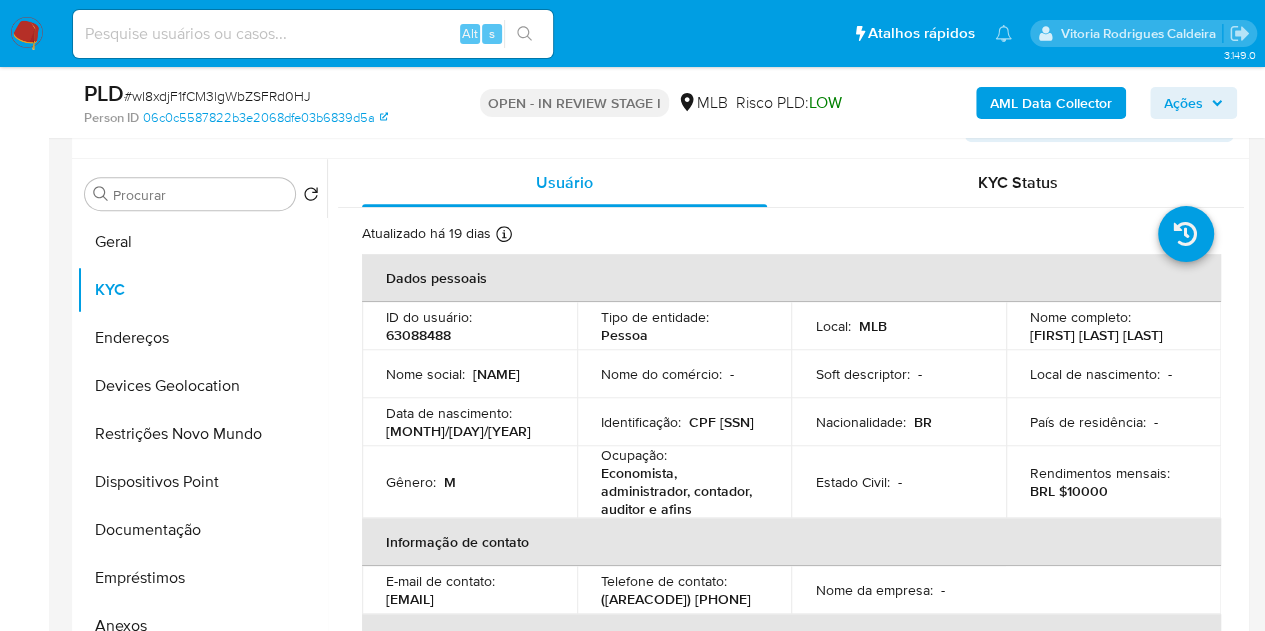 scroll, scrollTop: 386, scrollLeft: 0, axis: vertical 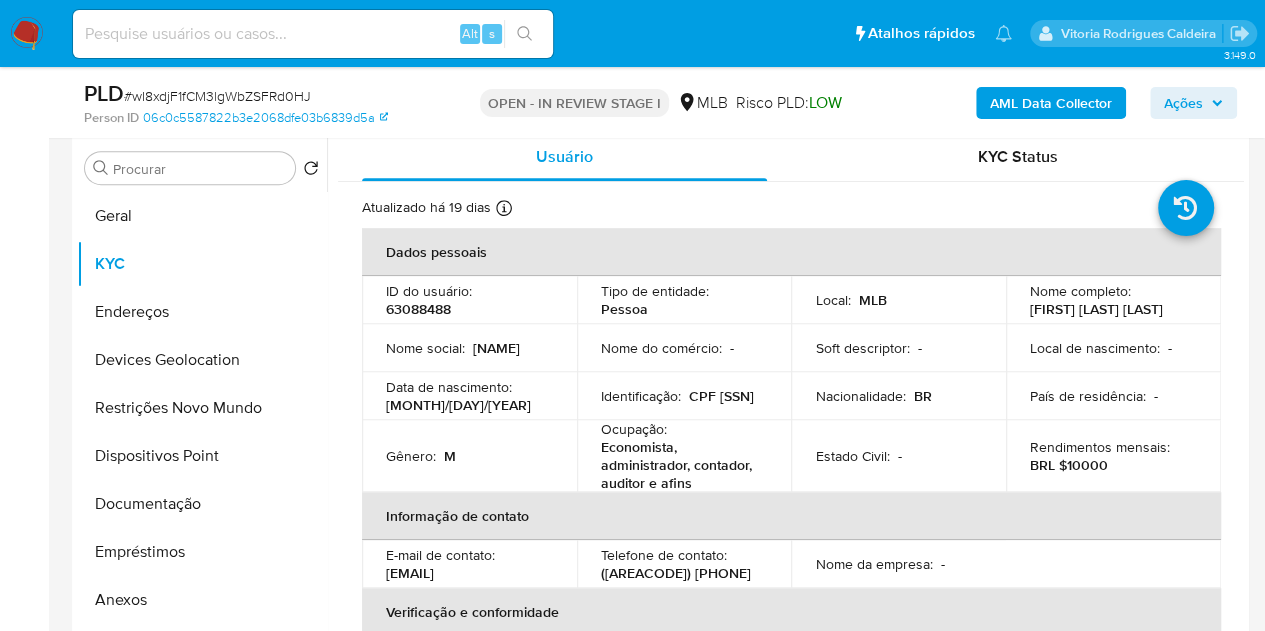type 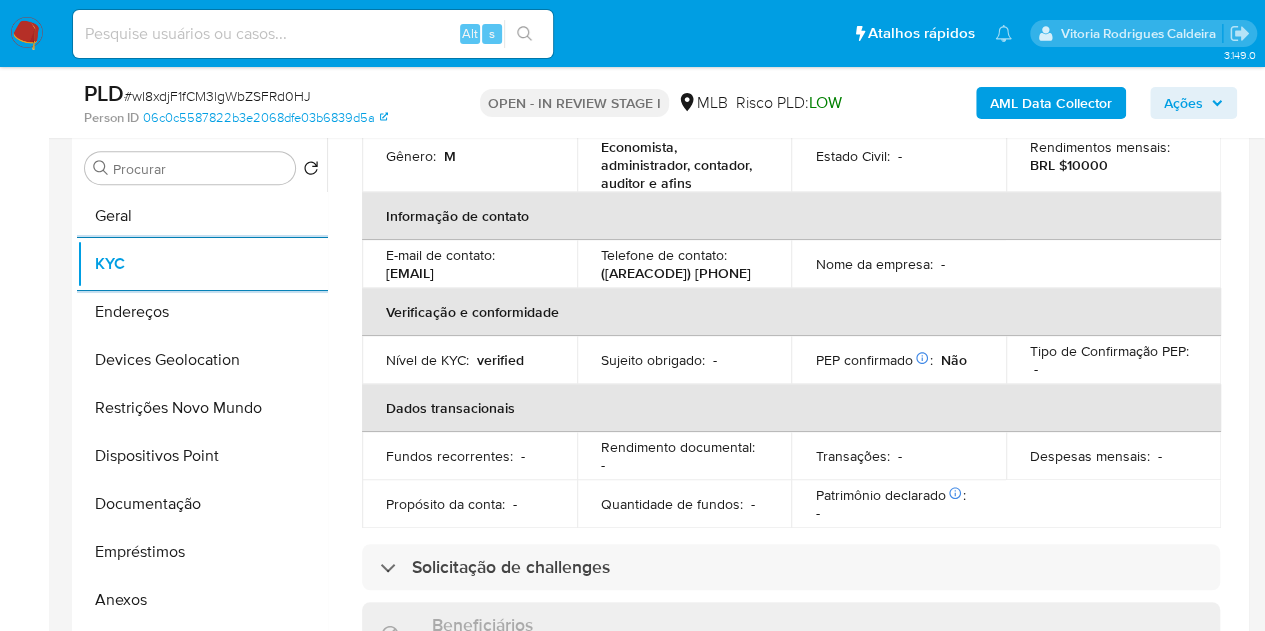 scroll, scrollTop: 400, scrollLeft: 0, axis: vertical 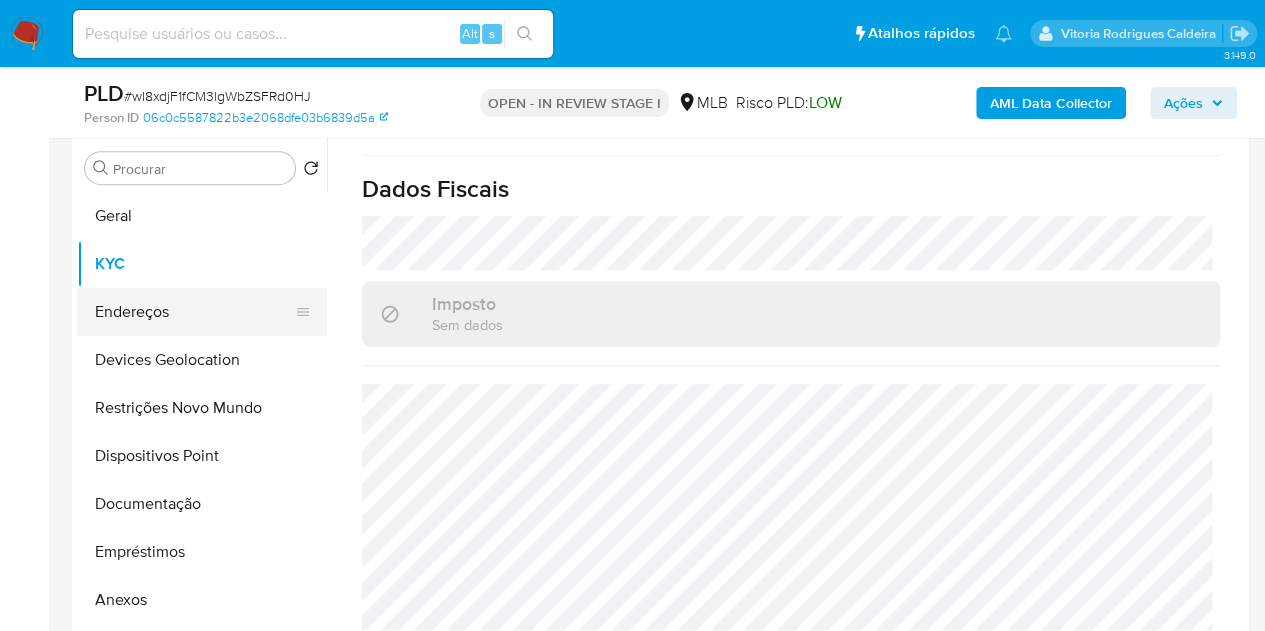 click on "Endereços" at bounding box center (194, 312) 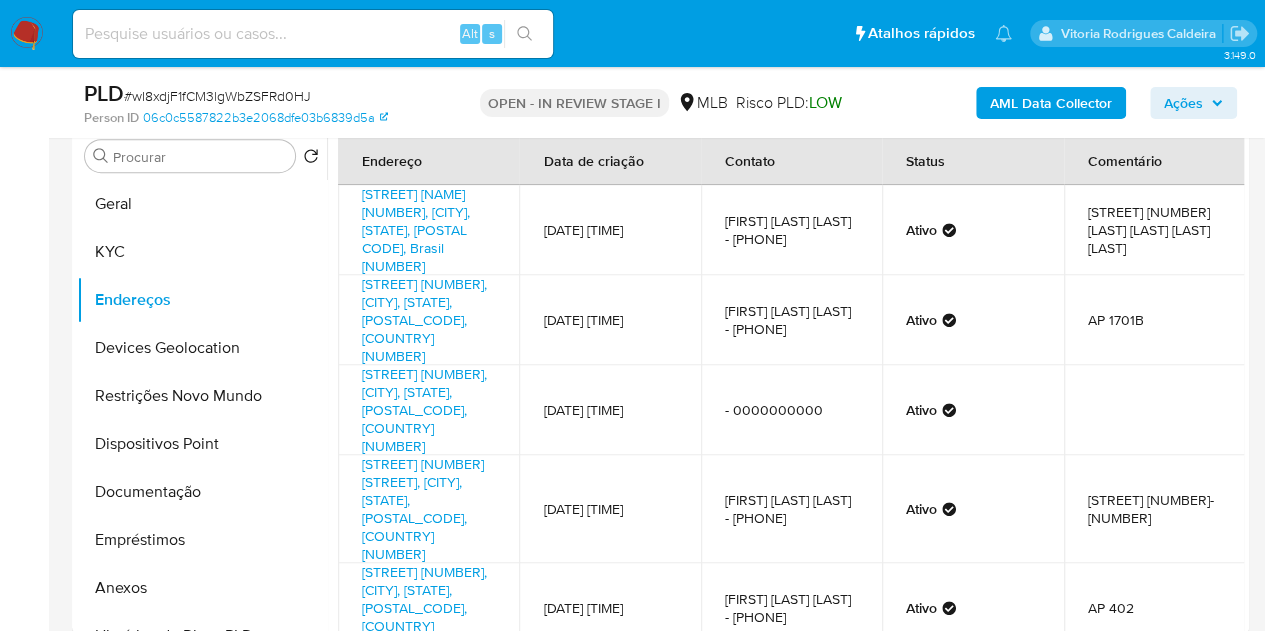 scroll, scrollTop: 406, scrollLeft: 0, axis: vertical 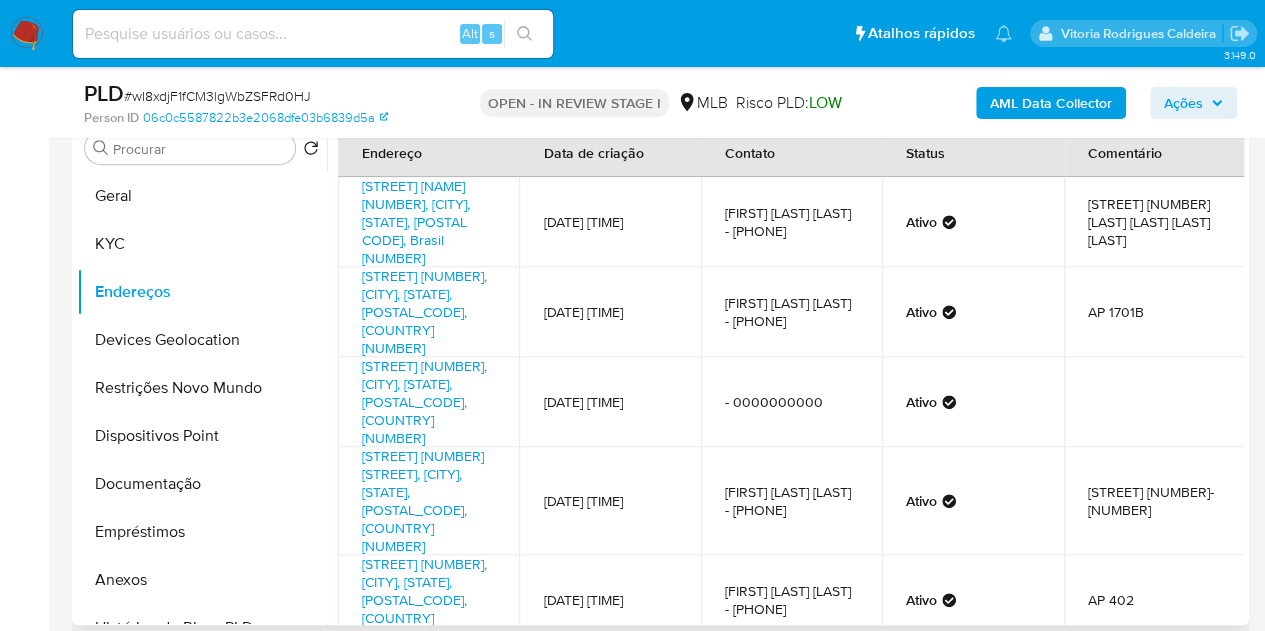 type 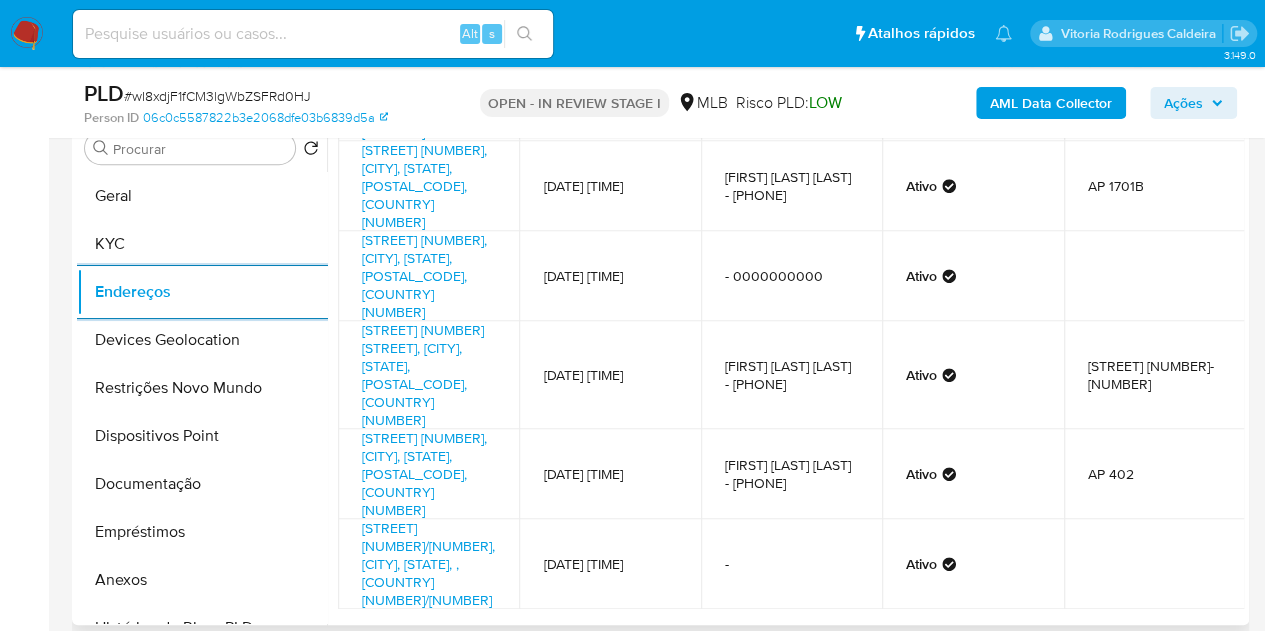 scroll, scrollTop: 128, scrollLeft: 0, axis: vertical 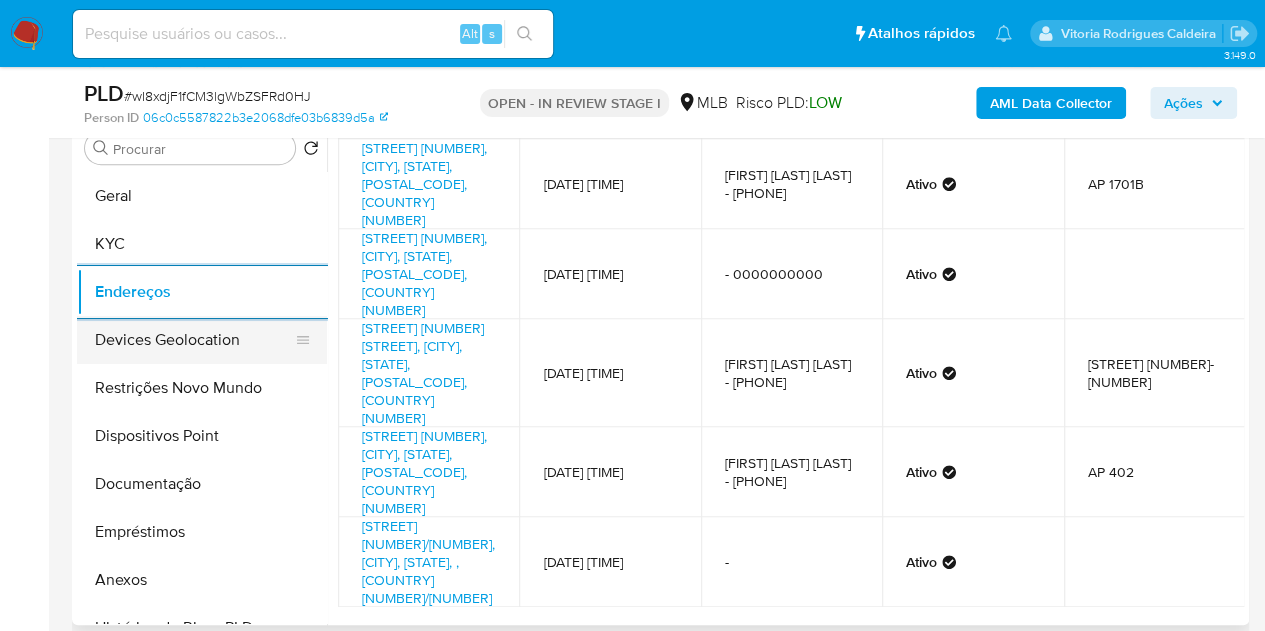 click on "Devices Geolocation" at bounding box center (194, 340) 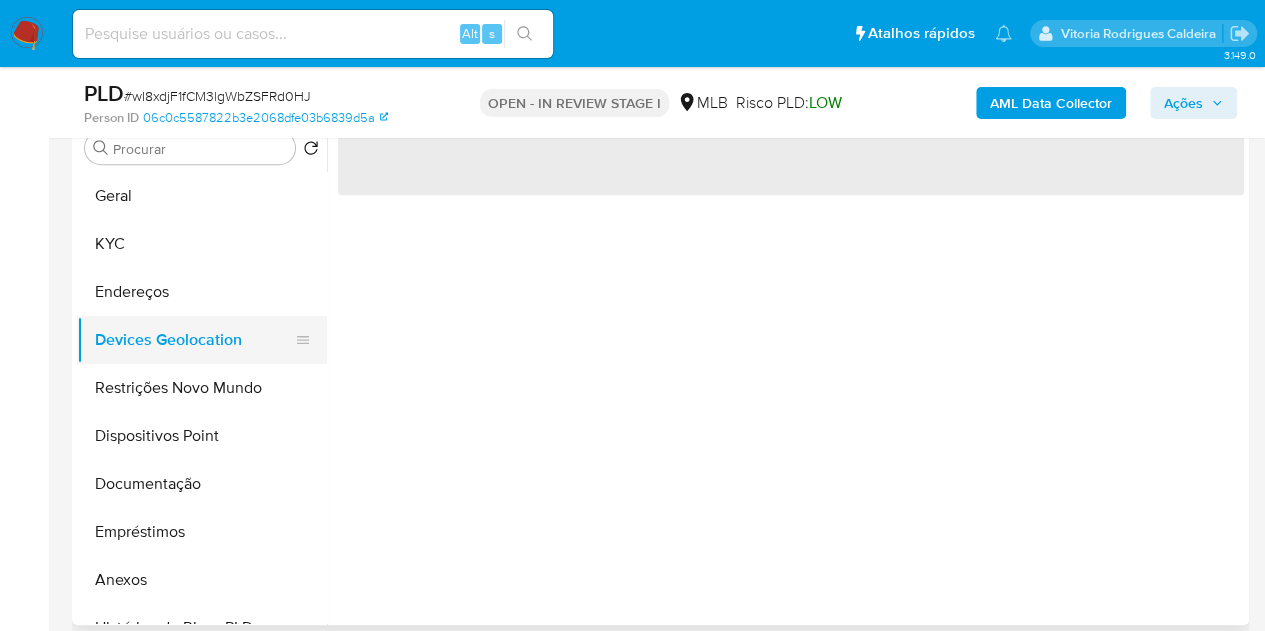 scroll, scrollTop: 0, scrollLeft: 0, axis: both 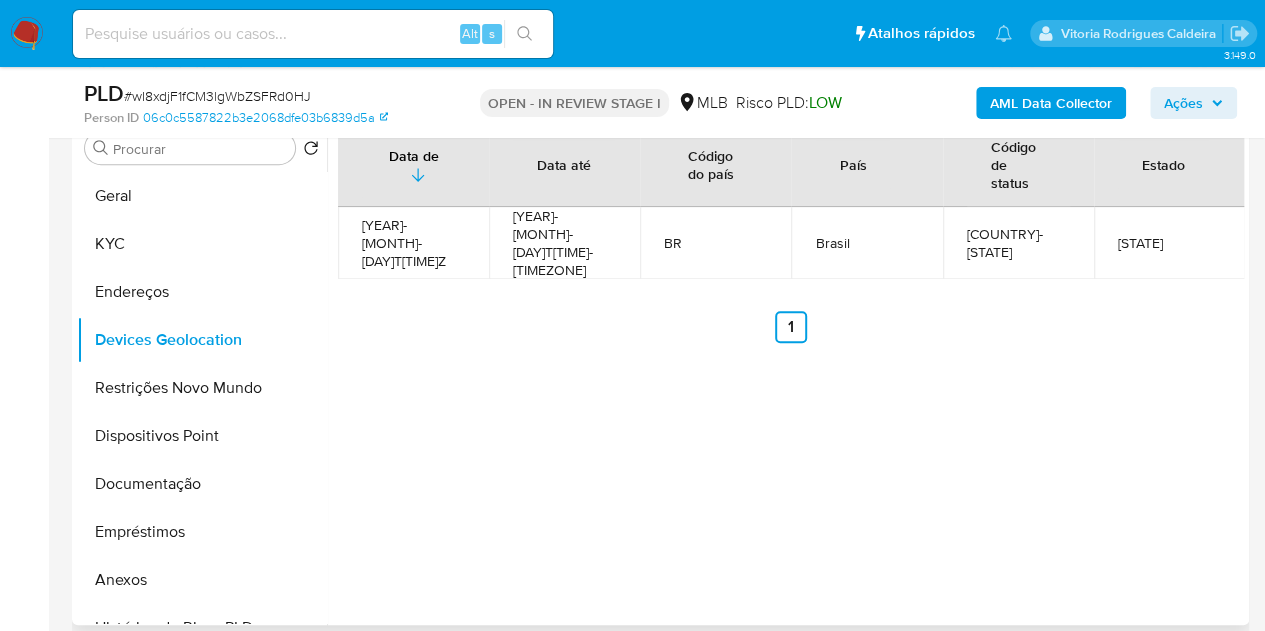 type 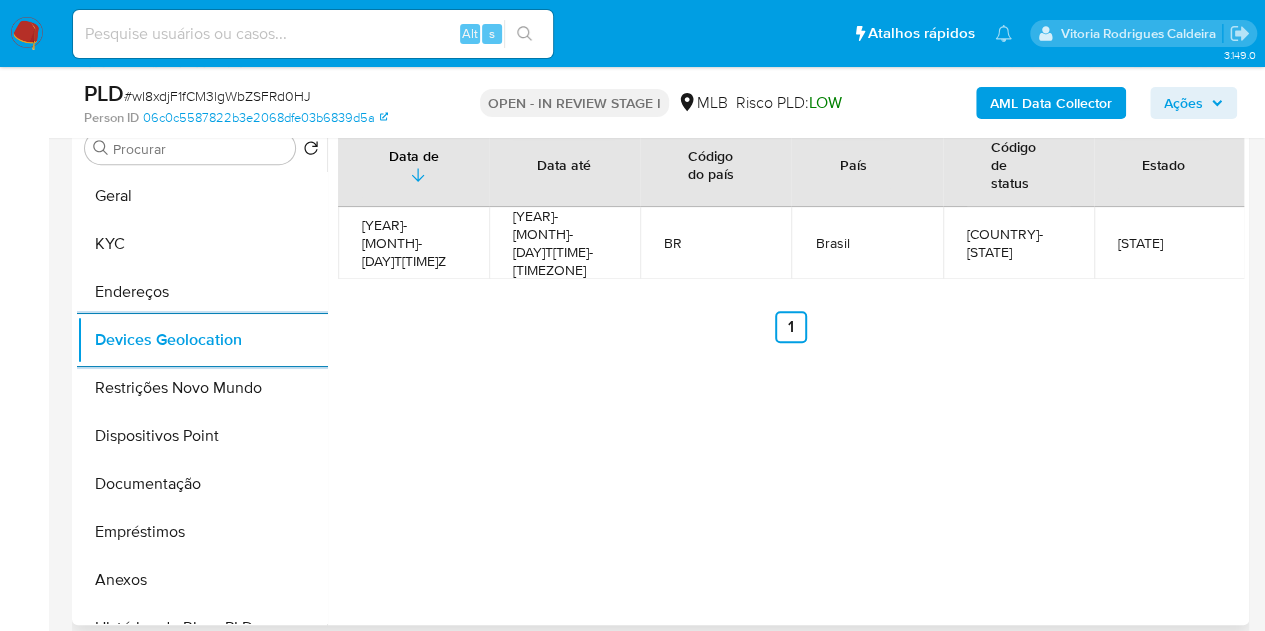 click on "Data de     Data até     Código do país     País     Código de status     Estado     2021-08-02T13:02:59Z     2025-07-30T15:12:54.846-04:00     BR     Brasil     BR-MG     Minas Gerais   Anterior 1 Siguiente" at bounding box center (791, 232) 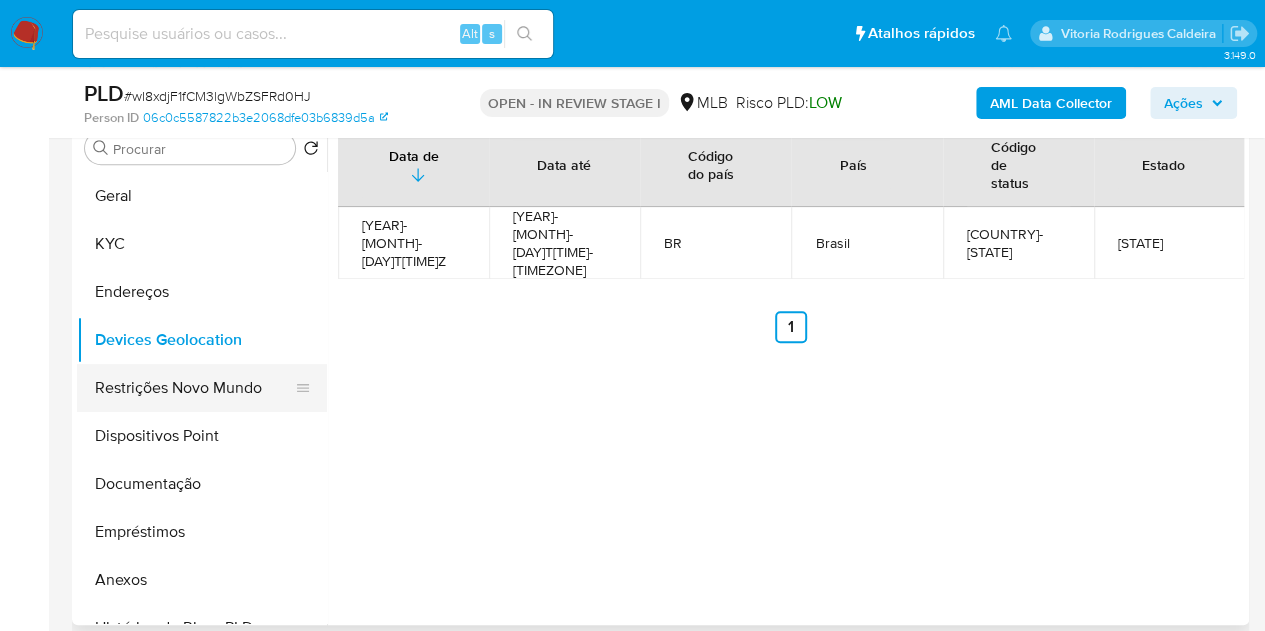 click on "Restrições Novo Mundo" at bounding box center (194, 388) 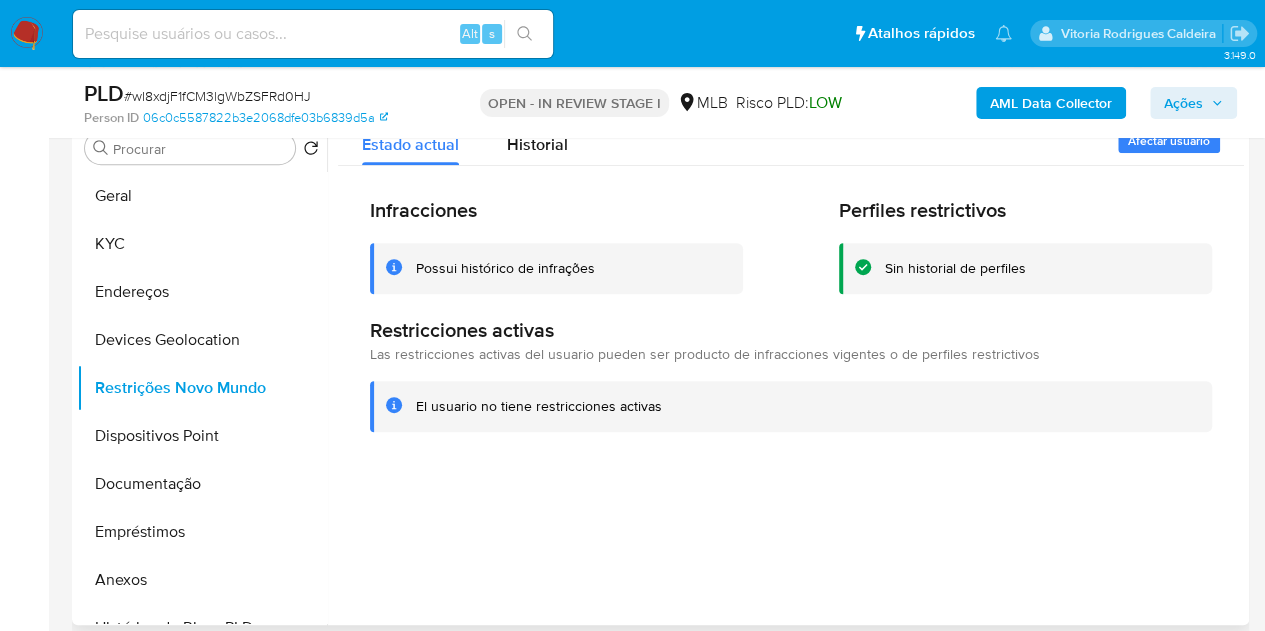 type 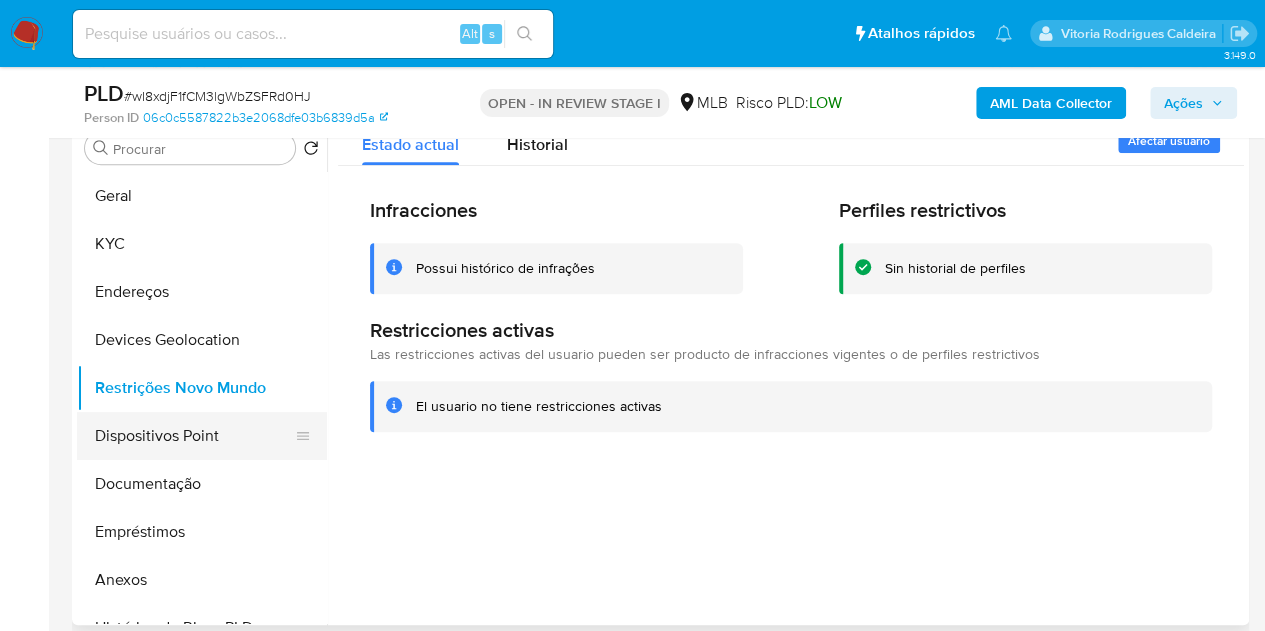 click on "Dispositivos Point" at bounding box center (194, 436) 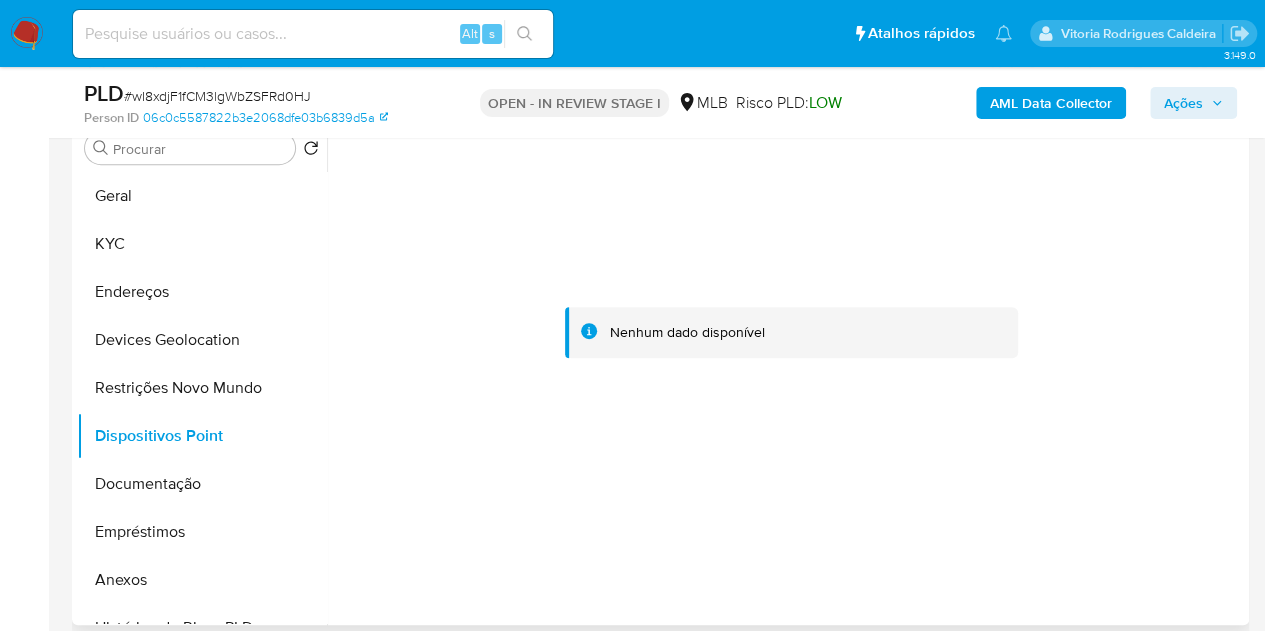 type 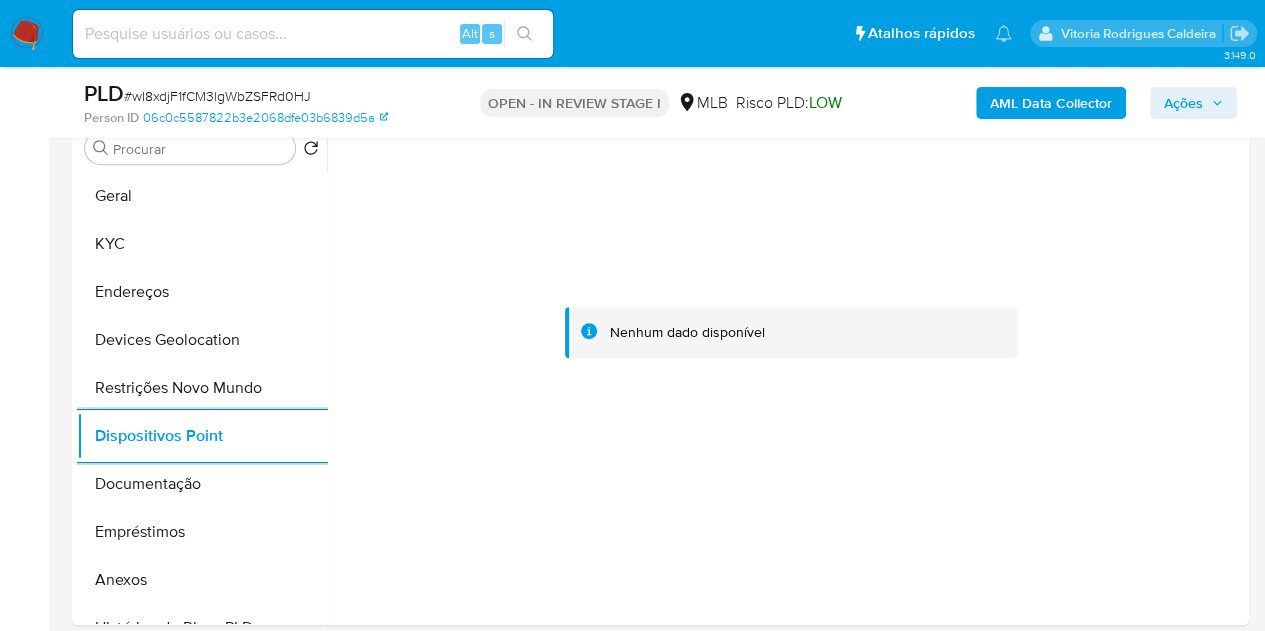 click on "Ações" at bounding box center (1193, 103) 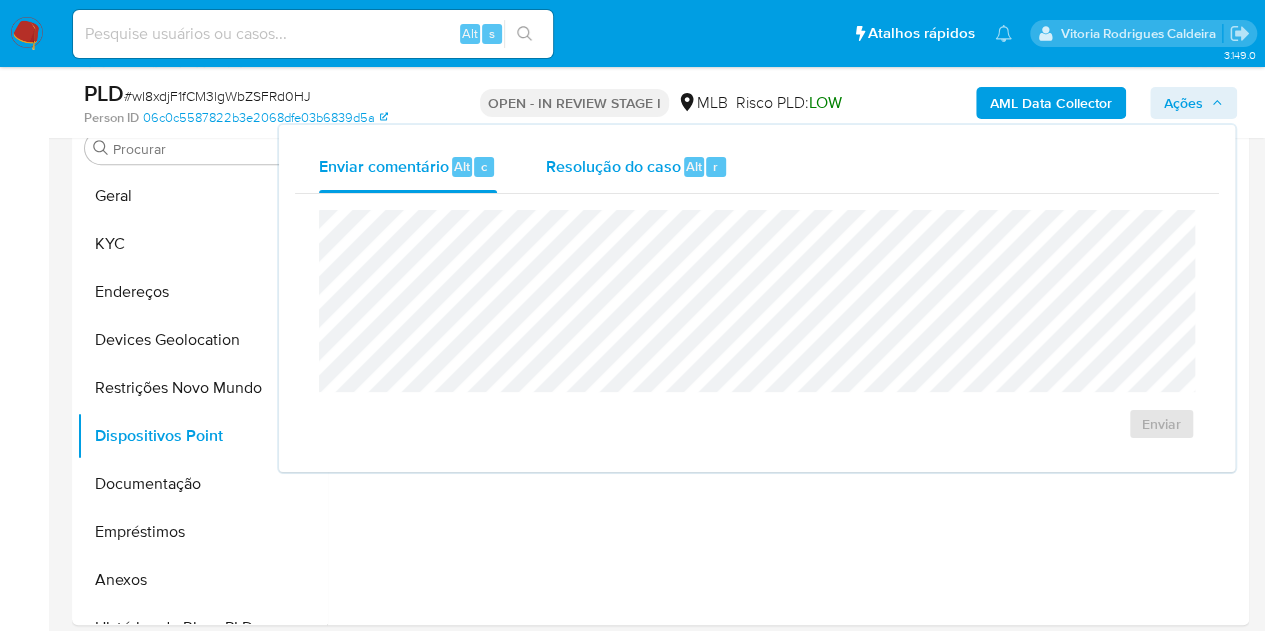 click on "Resolução do caso" at bounding box center (612, 165) 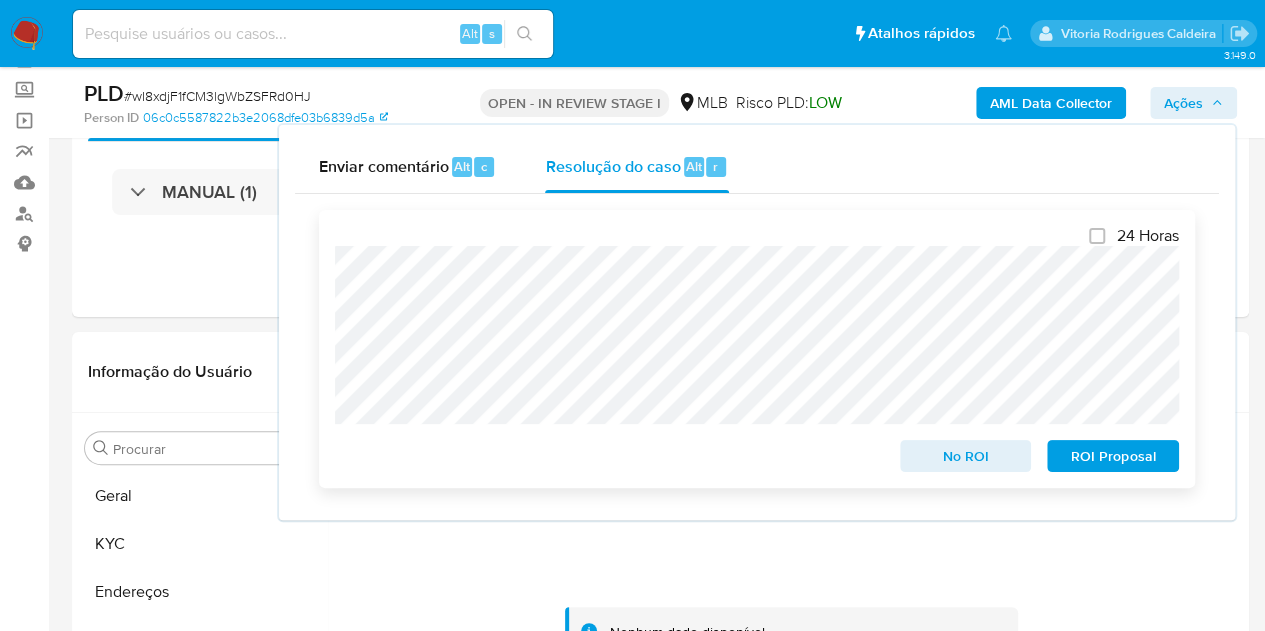 scroll, scrollTop: 706, scrollLeft: 0, axis: vertical 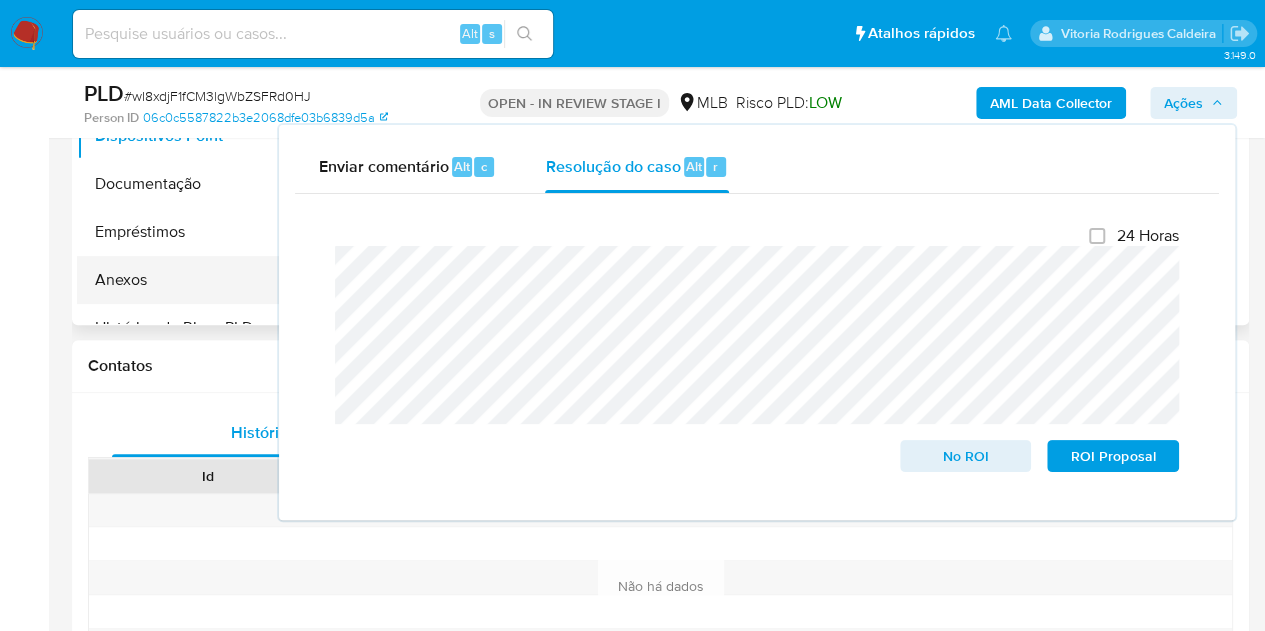 click on "Anexos" at bounding box center [194, 280] 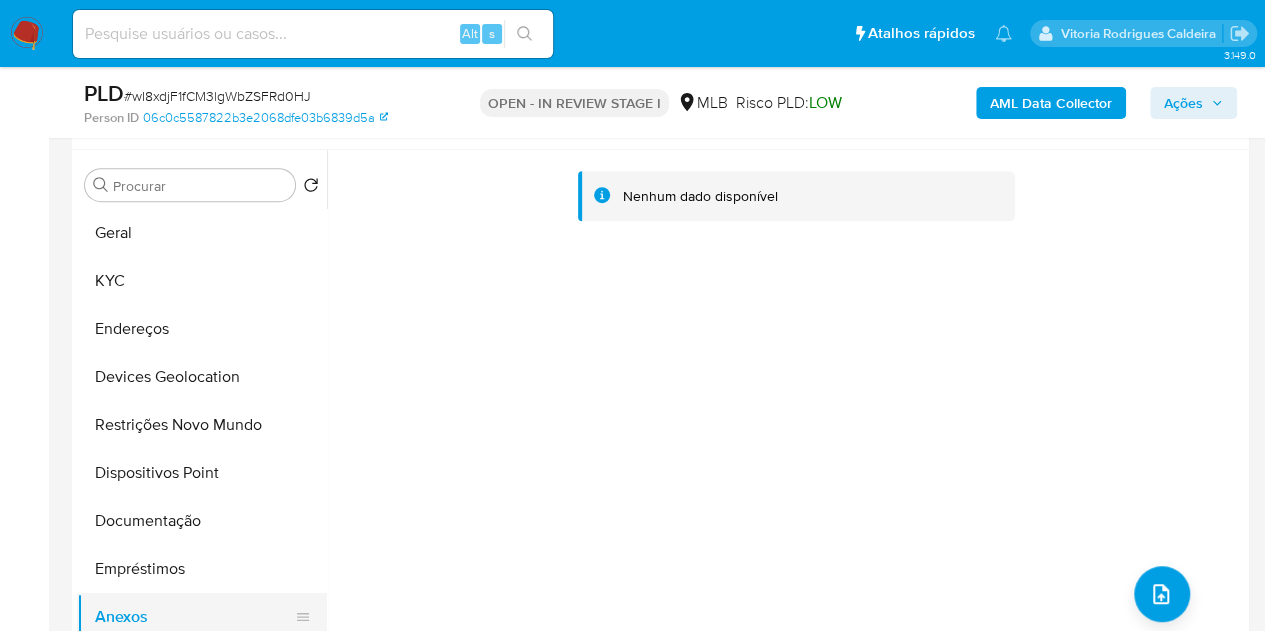 scroll, scrollTop: 606, scrollLeft: 0, axis: vertical 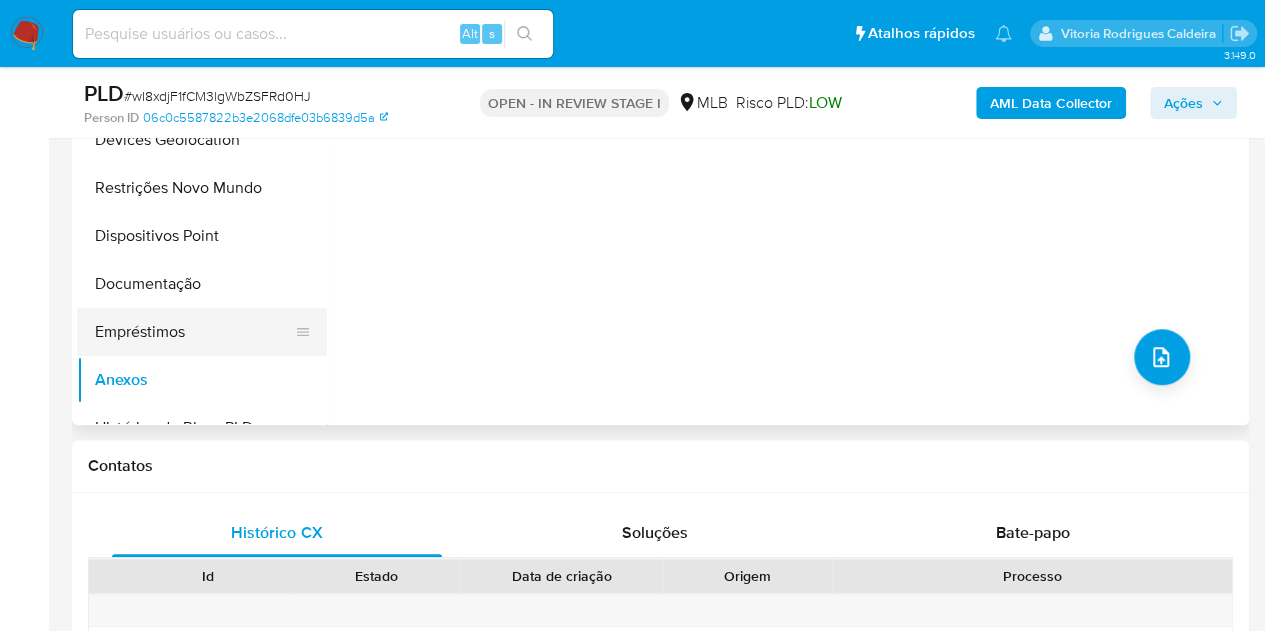 click on "Empréstimos" at bounding box center (194, 332) 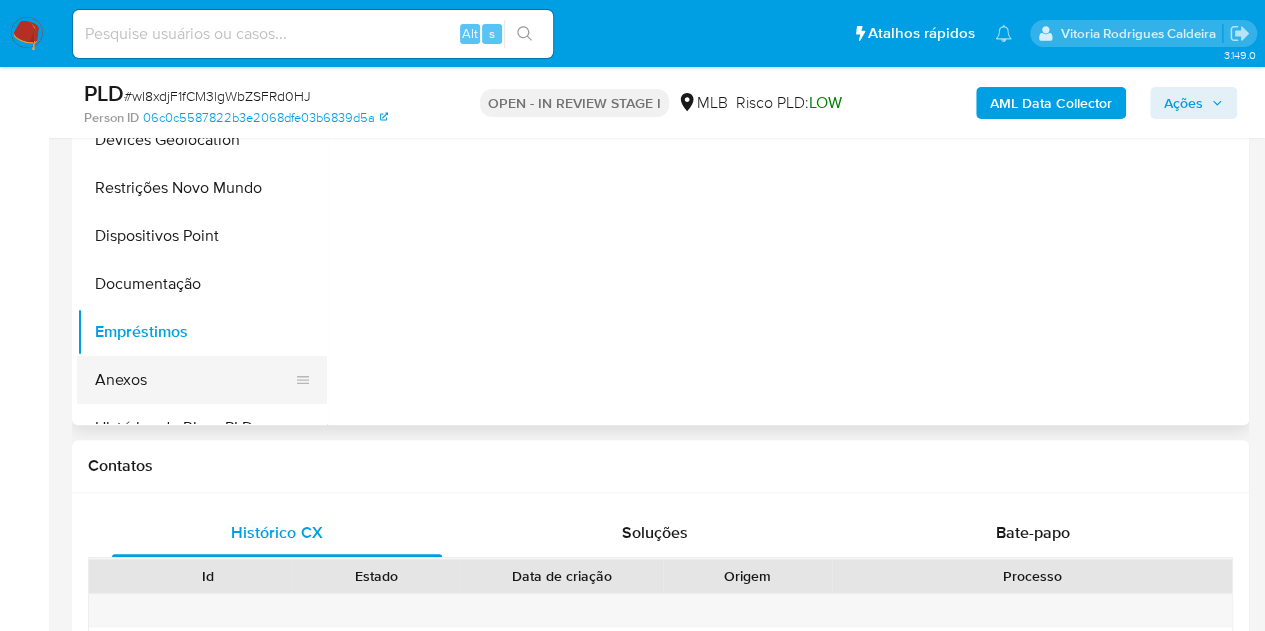 click on "Anexos" at bounding box center [194, 380] 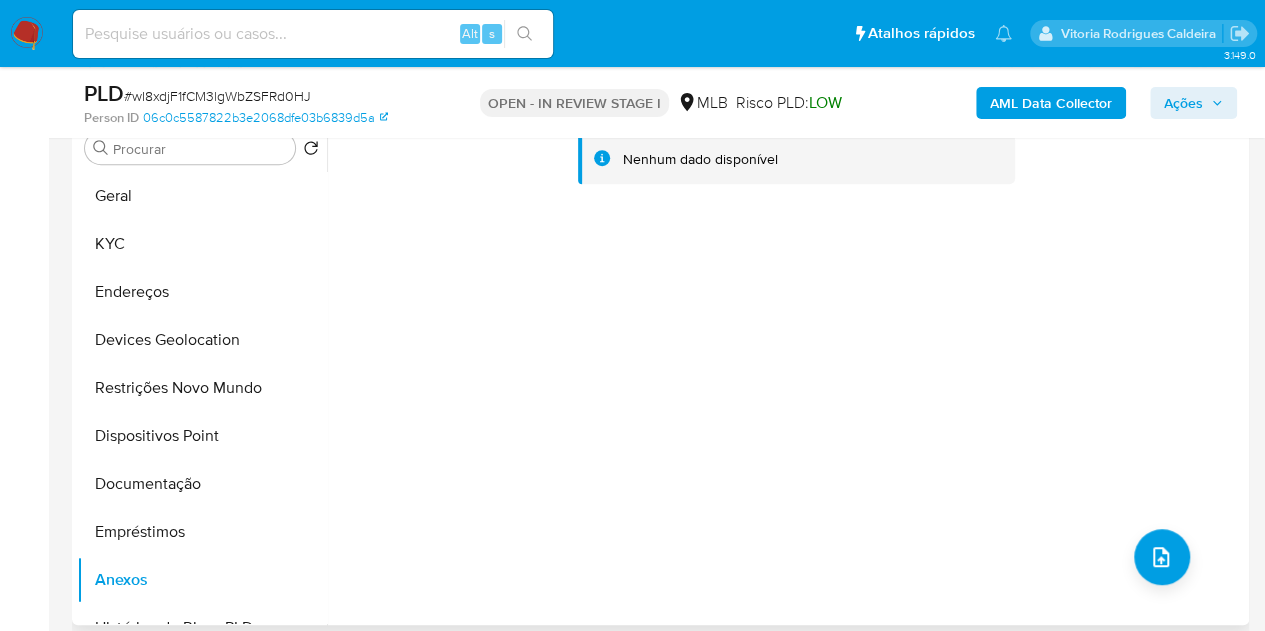 scroll, scrollTop: 206, scrollLeft: 0, axis: vertical 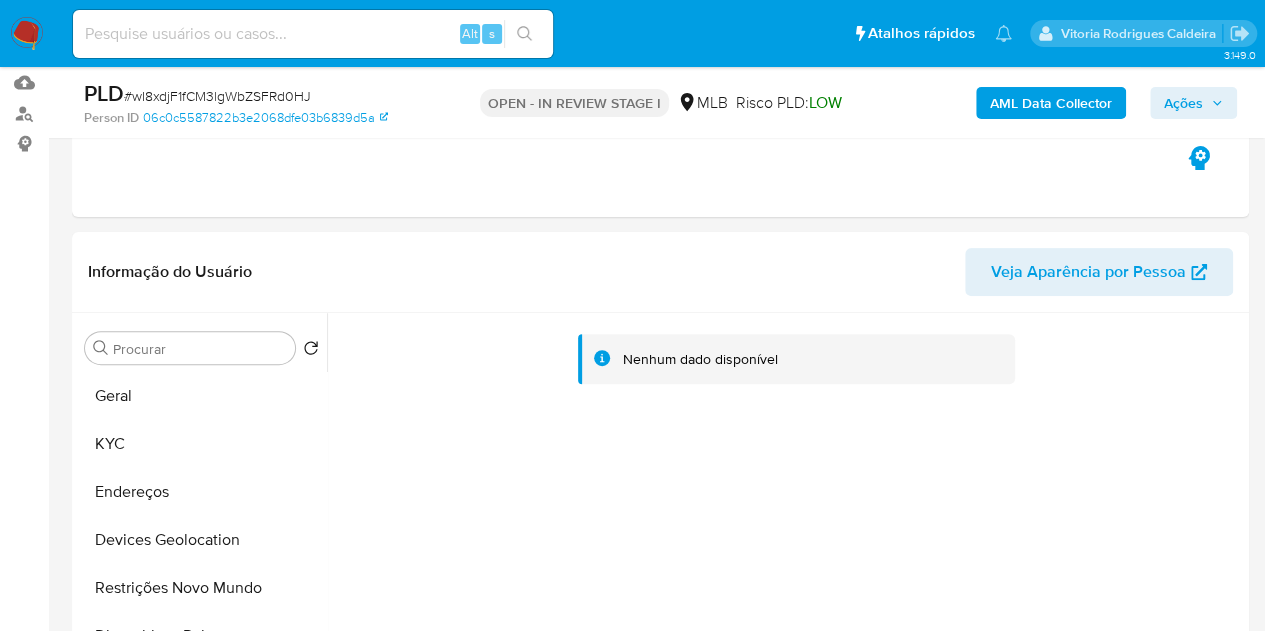 click on "Ações" at bounding box center [1183, 103] 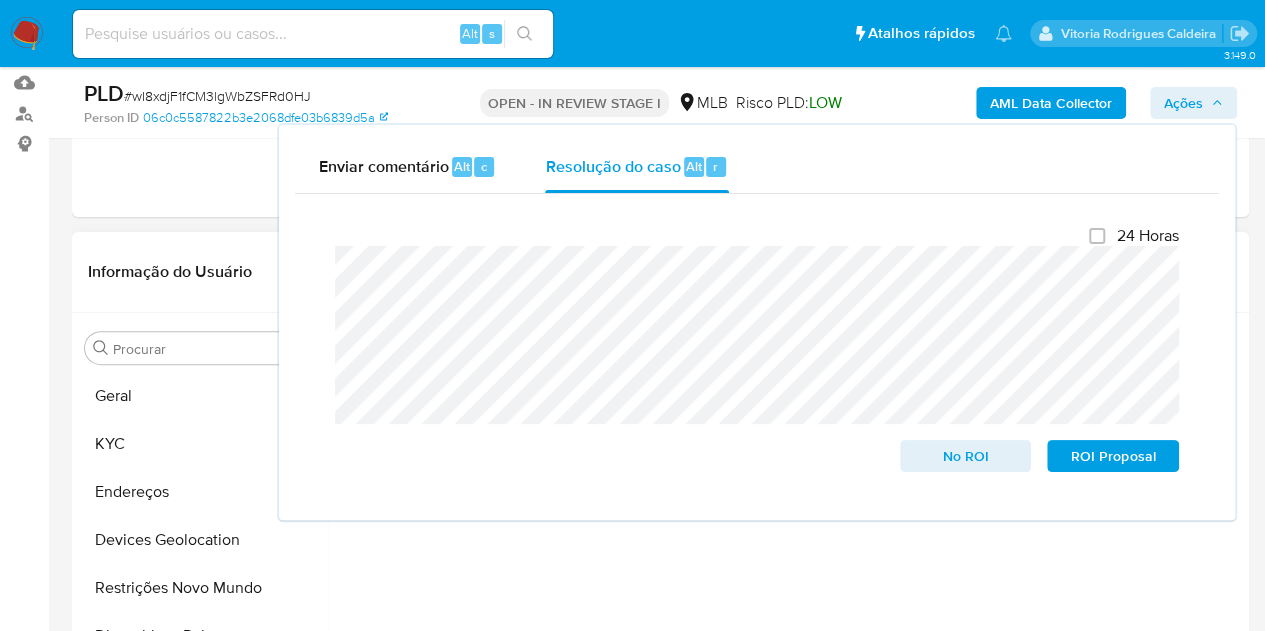 click on "Nenhum dado disponível" at bounding box center [785, 569] 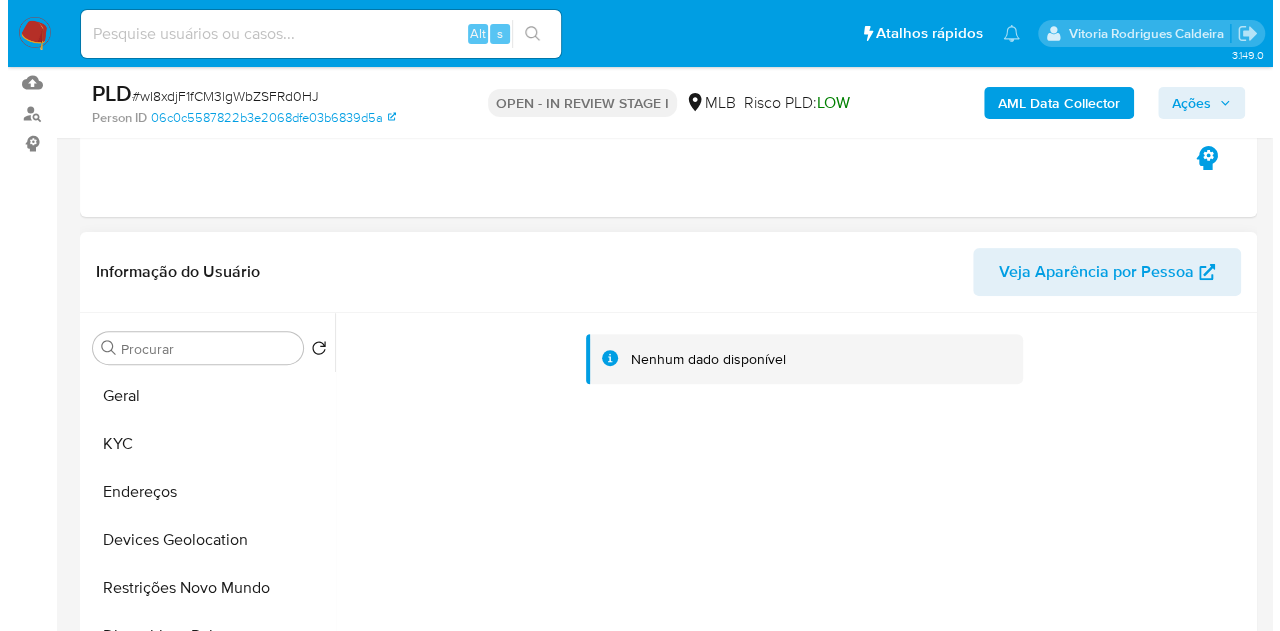 scroll, scrollTop: 406, scrollLeft: 0, axis: vertical 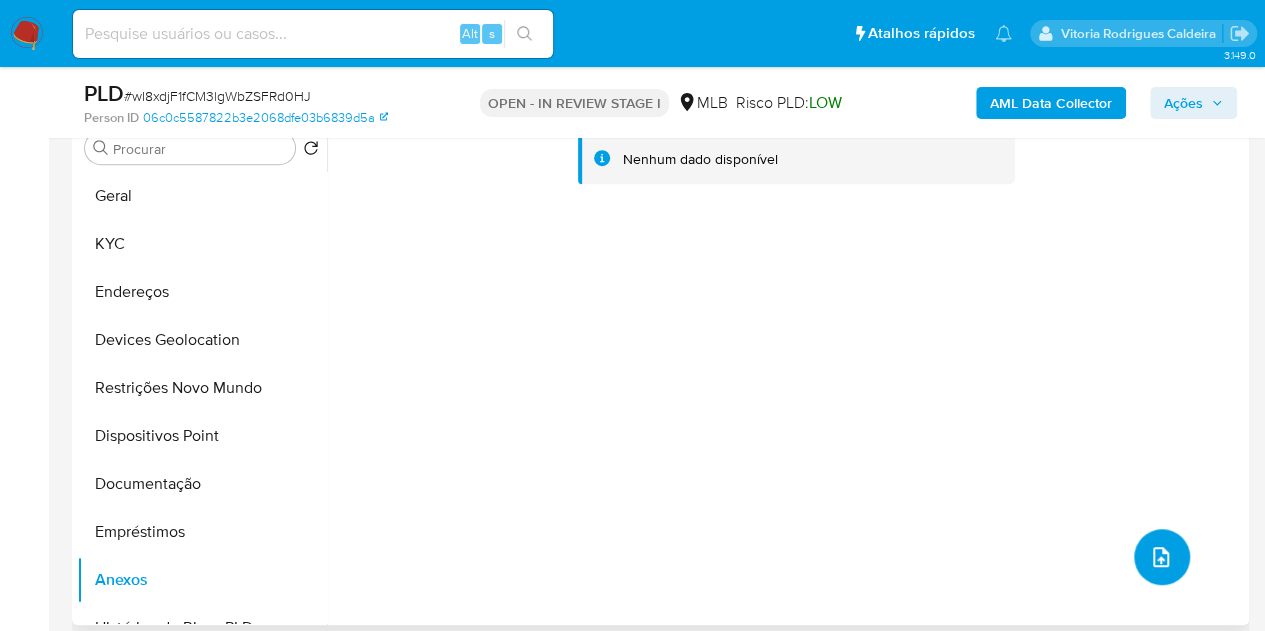 click at bounding box center [1161, 557] 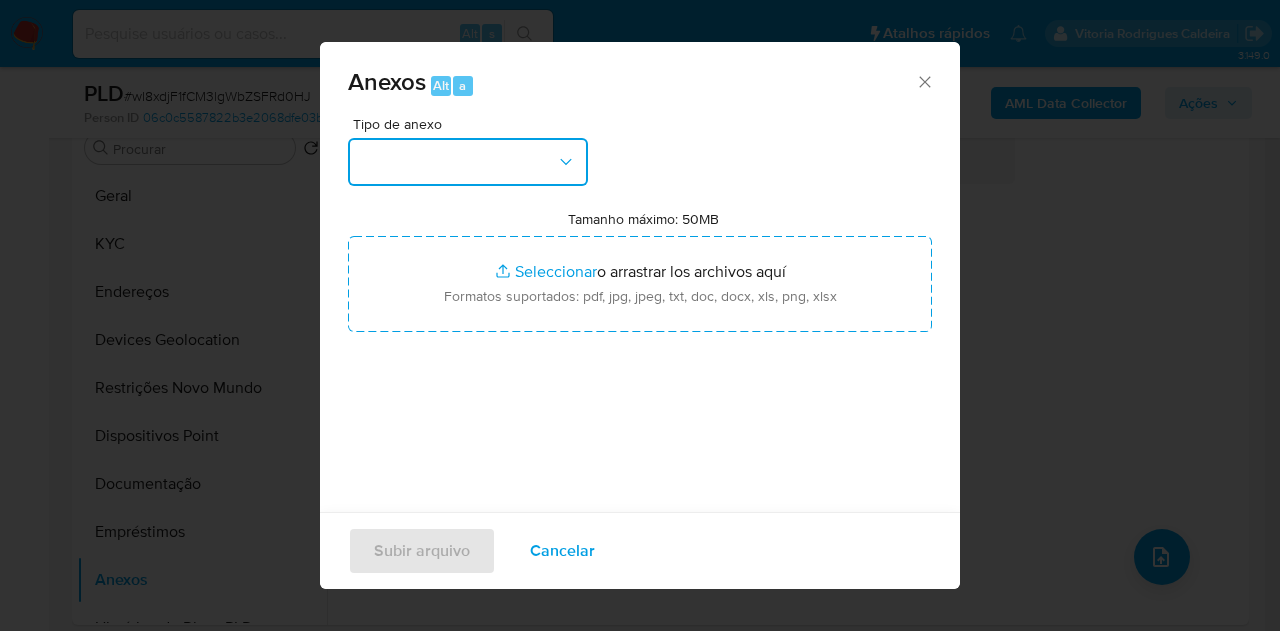 click at bounding box center [468, 162] 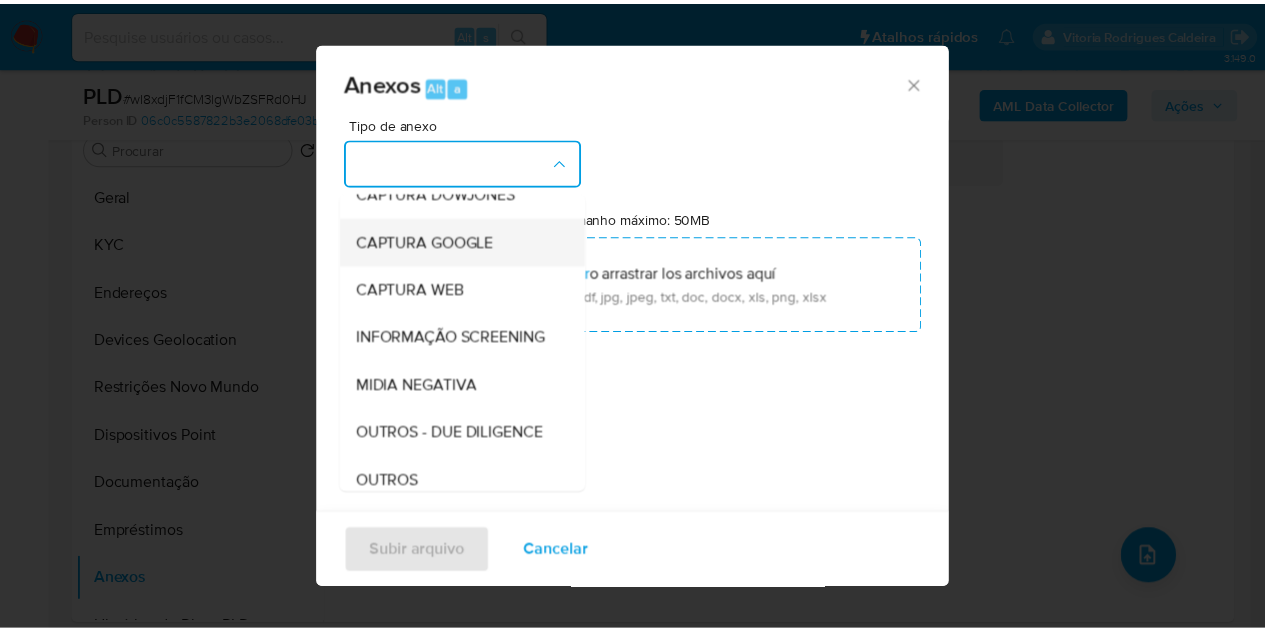 scroll, scrollTop: 200, scrollLeft: 0, axis: vertical 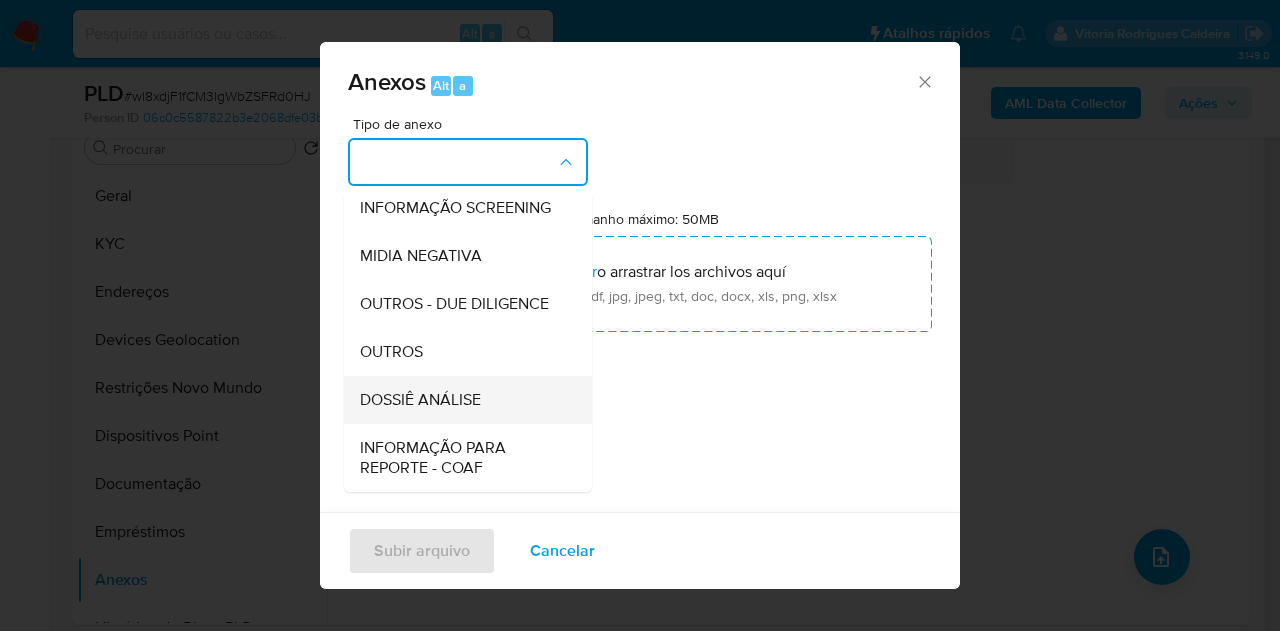click on "DOSSIÊ ANÁLISE" at bounding box center (420, 400) 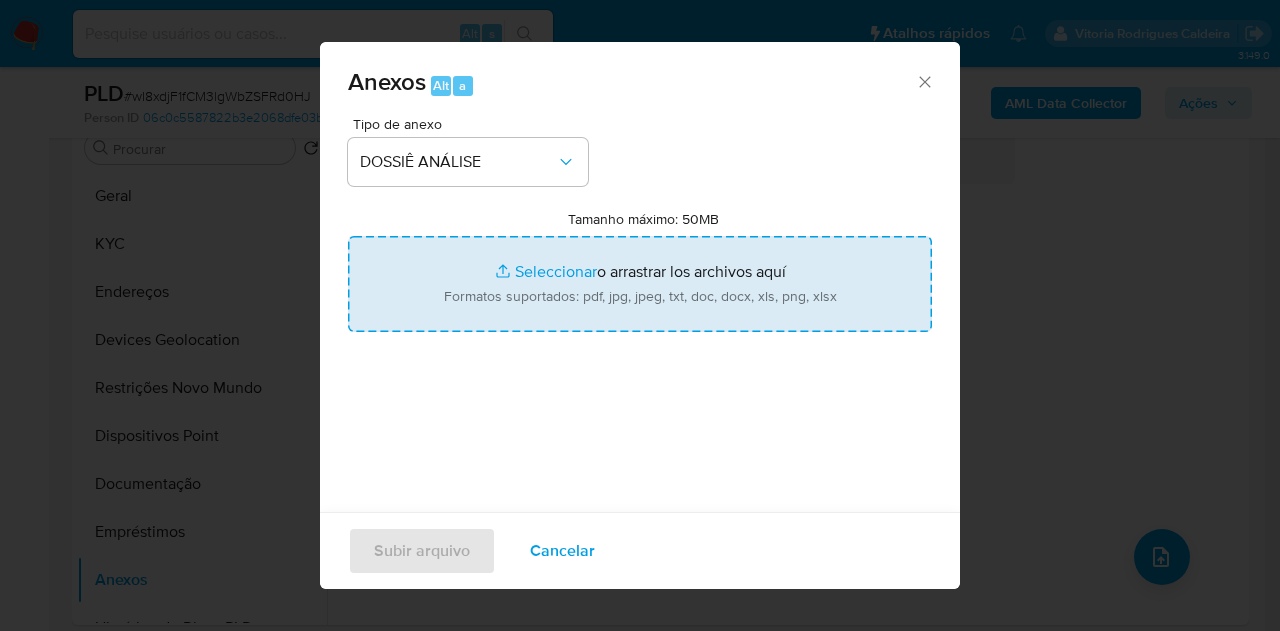 type on "C:\fakepath\Mulan 63088488_2025_08_06_08_31_40.pdf" 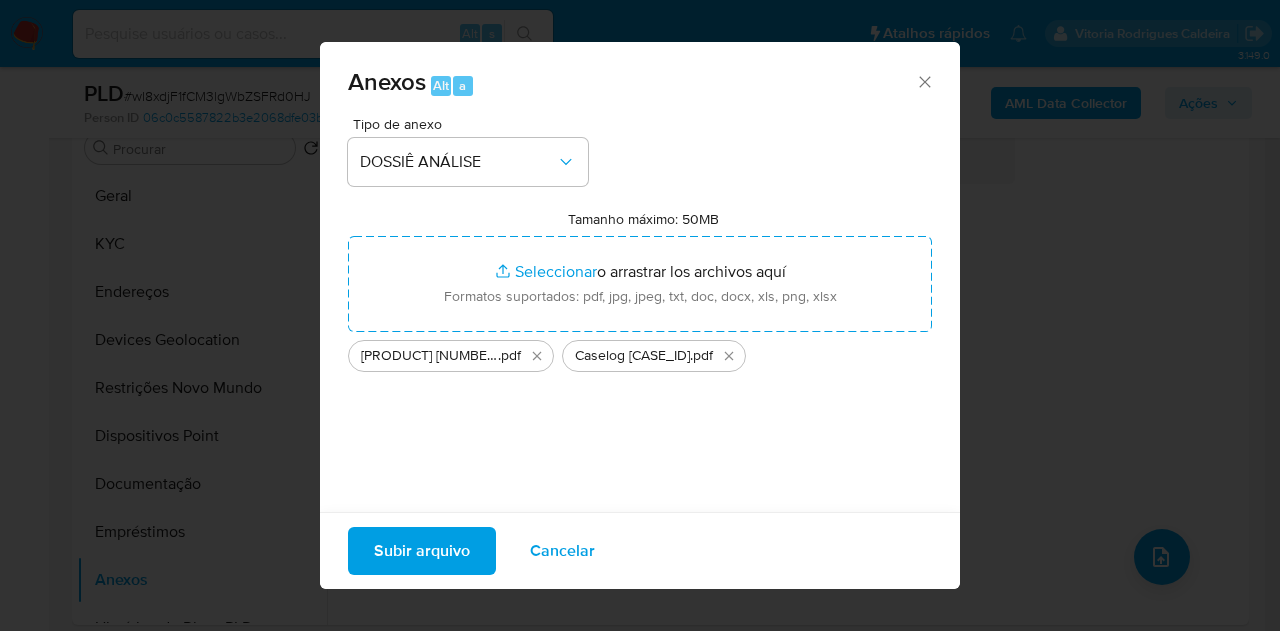 click on "Subir arquivo" at bounding box center [422, 551] 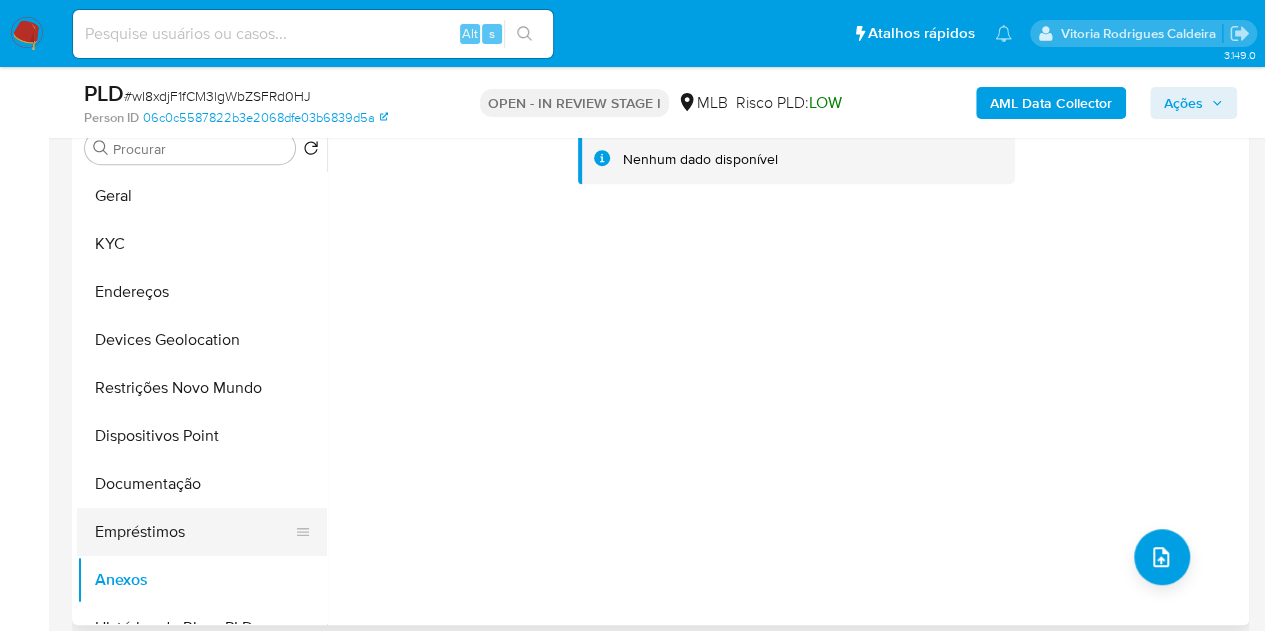 click on "Empréstimos" at bounding box center (194, 532) 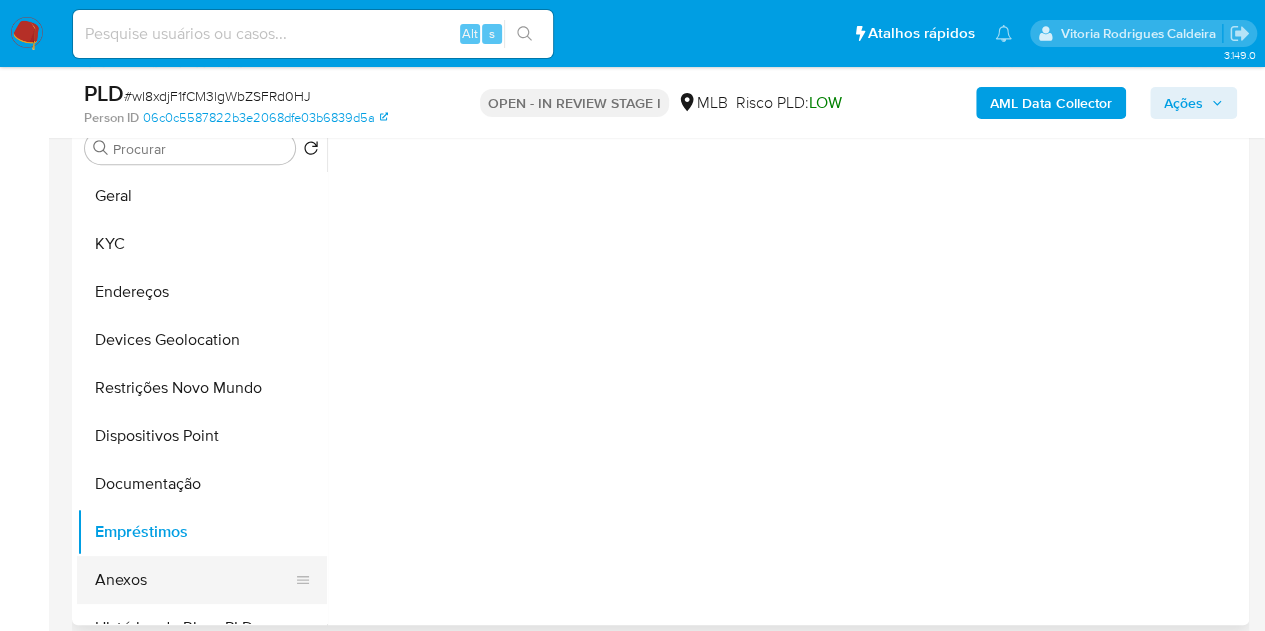 click on "Anexos" at bounding box center (194, 580) 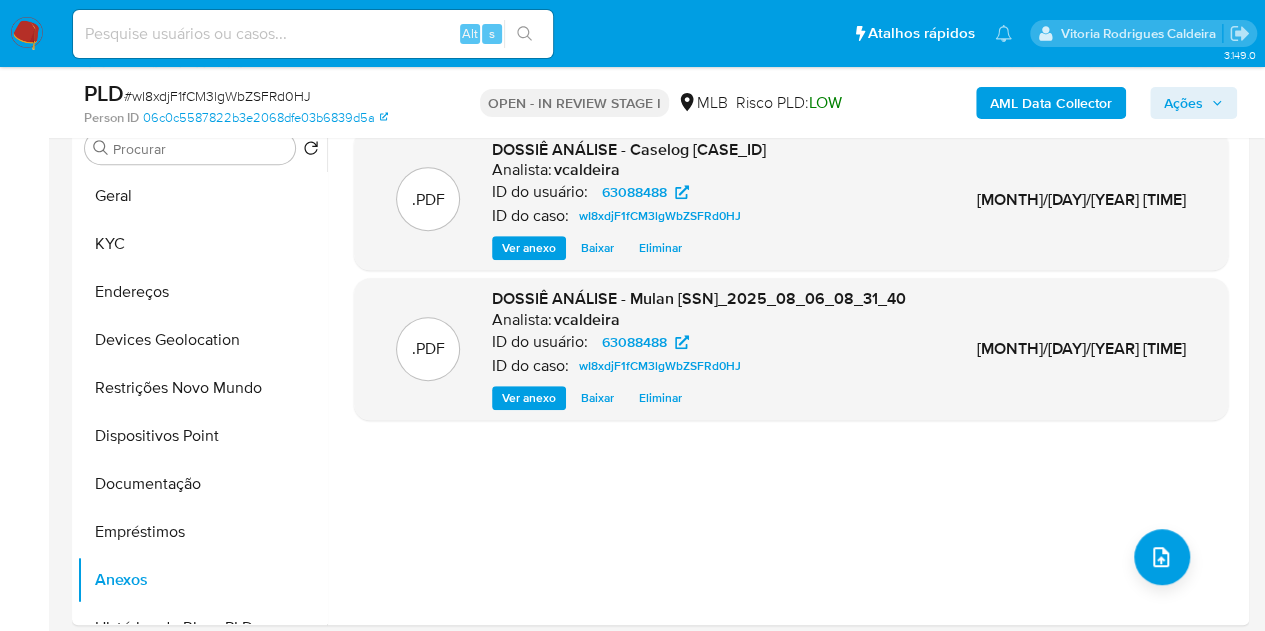 click on "Ações" at bounding box center [1183, 103] 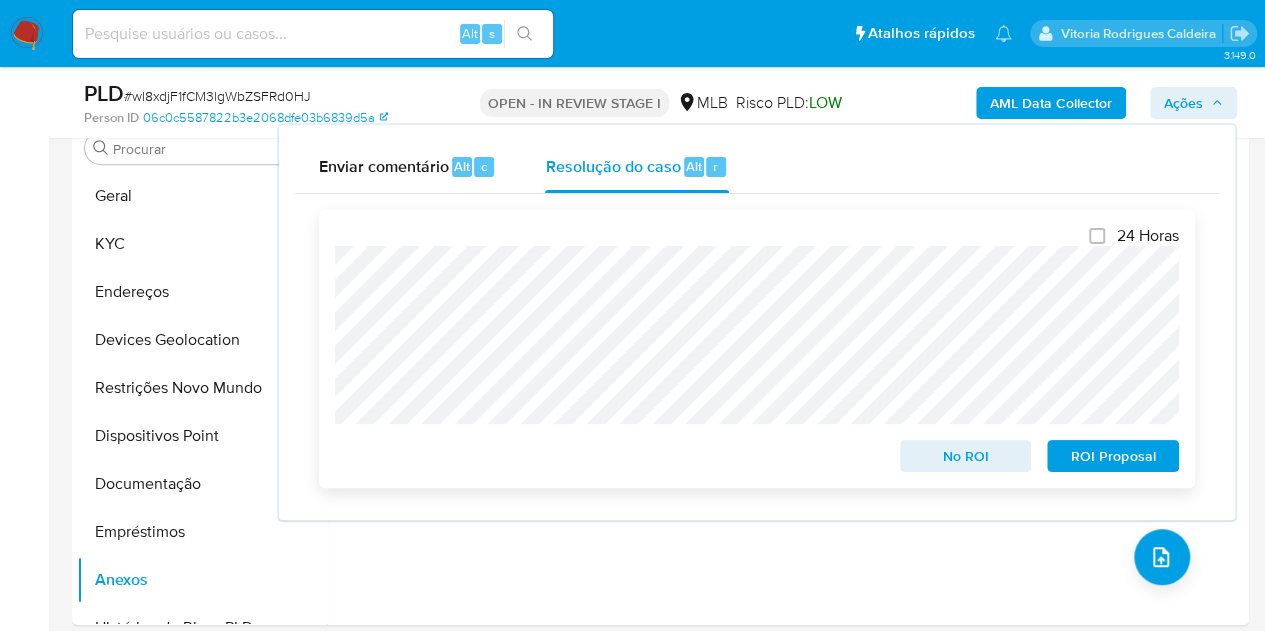 click on "No ROI" at bounding box center [966, 456] 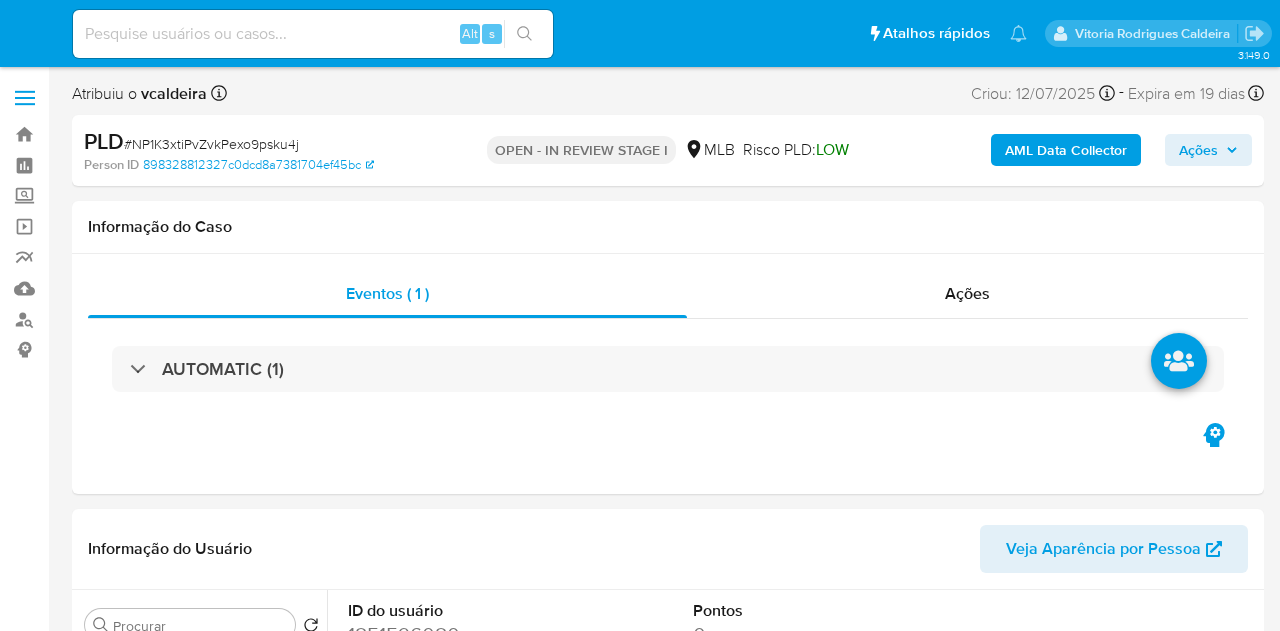 select on "10" 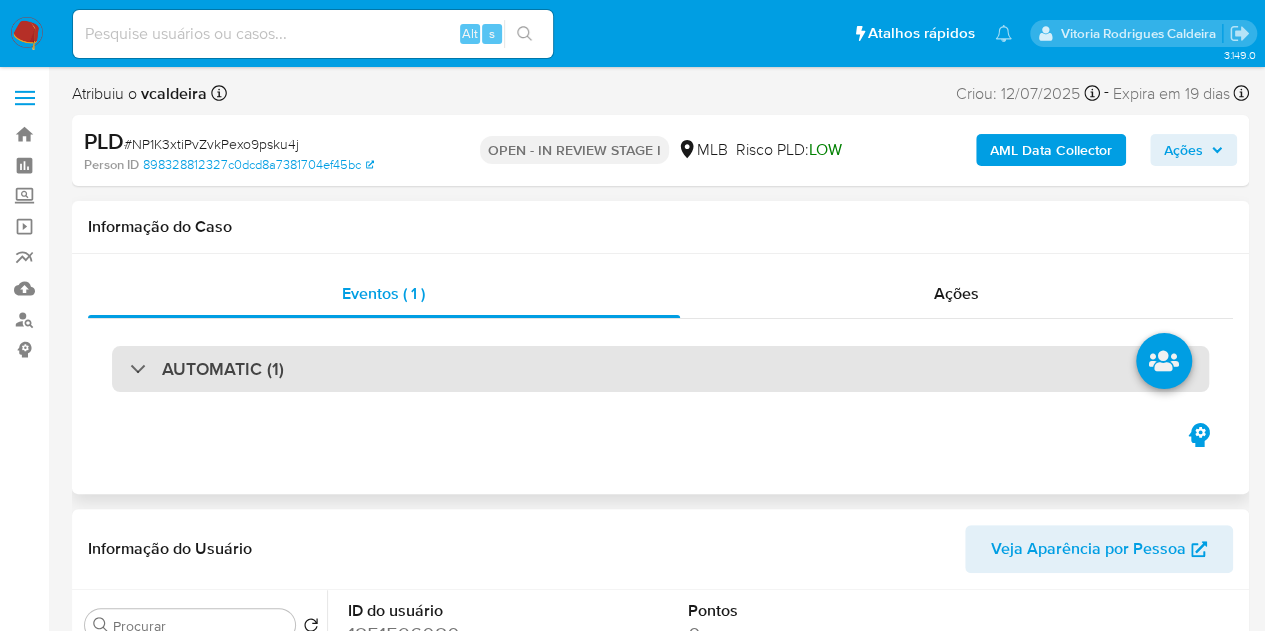 scroll, scrollTop: 300, scrollLeft: 0, axis: vertical 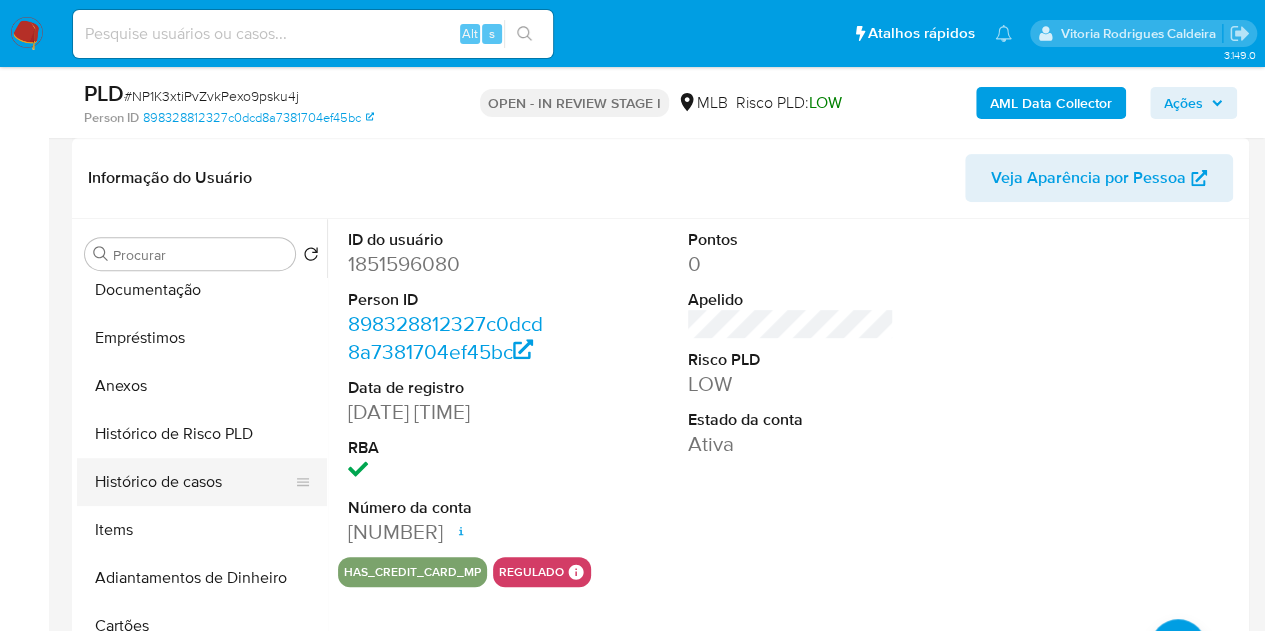 click on "Histórico de casos" at bounding box center [194, 482] 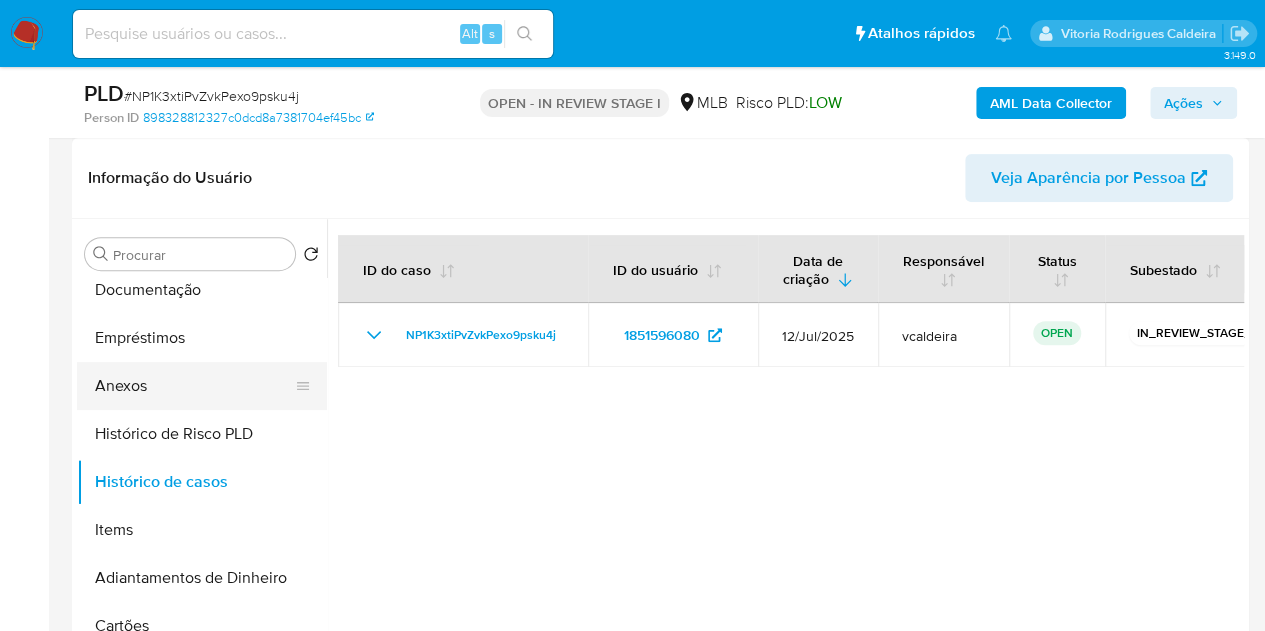 scroll, scrollTop: 0, scrollLeft: 0, axis: both 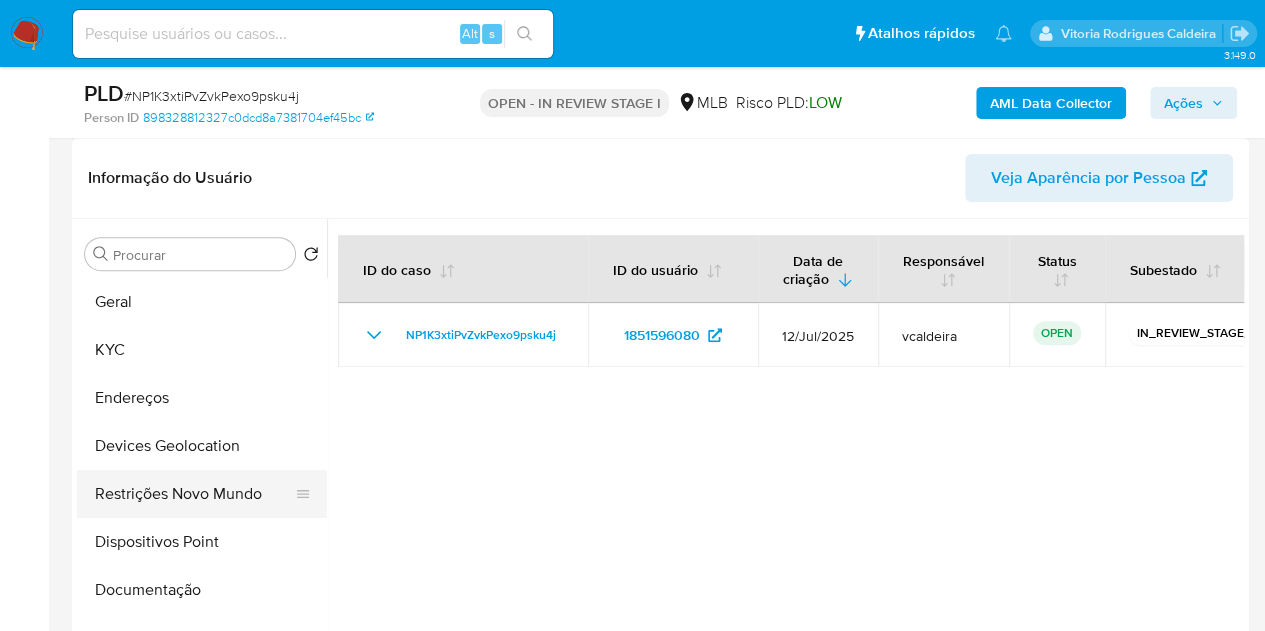 click on "Restrições Novo Mundo" at bounding box center [194, 494] 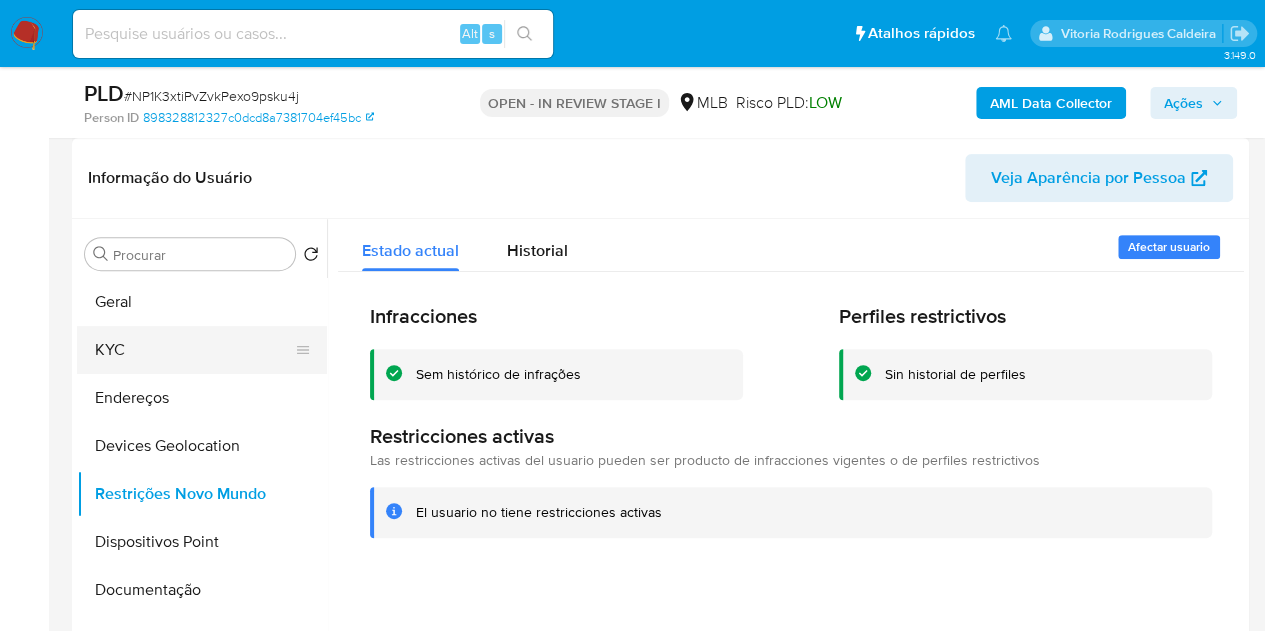 click on "KYC" at bounding box center (194, 350) 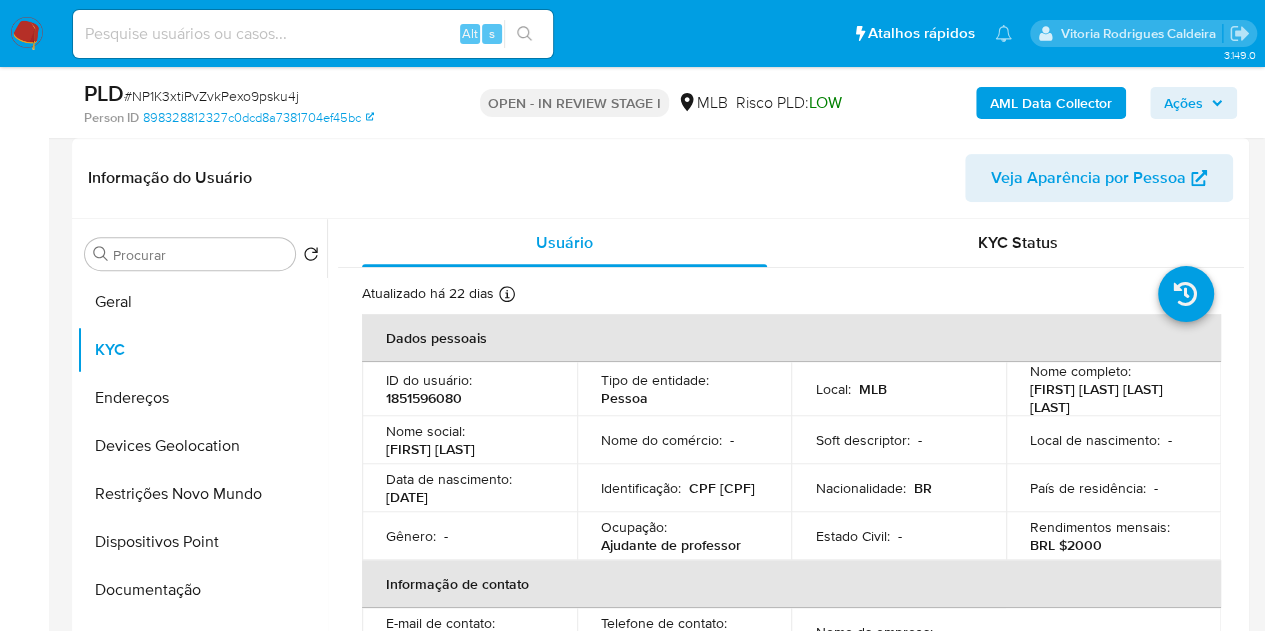 click on "Ações" at bounding box center [1193, 103] 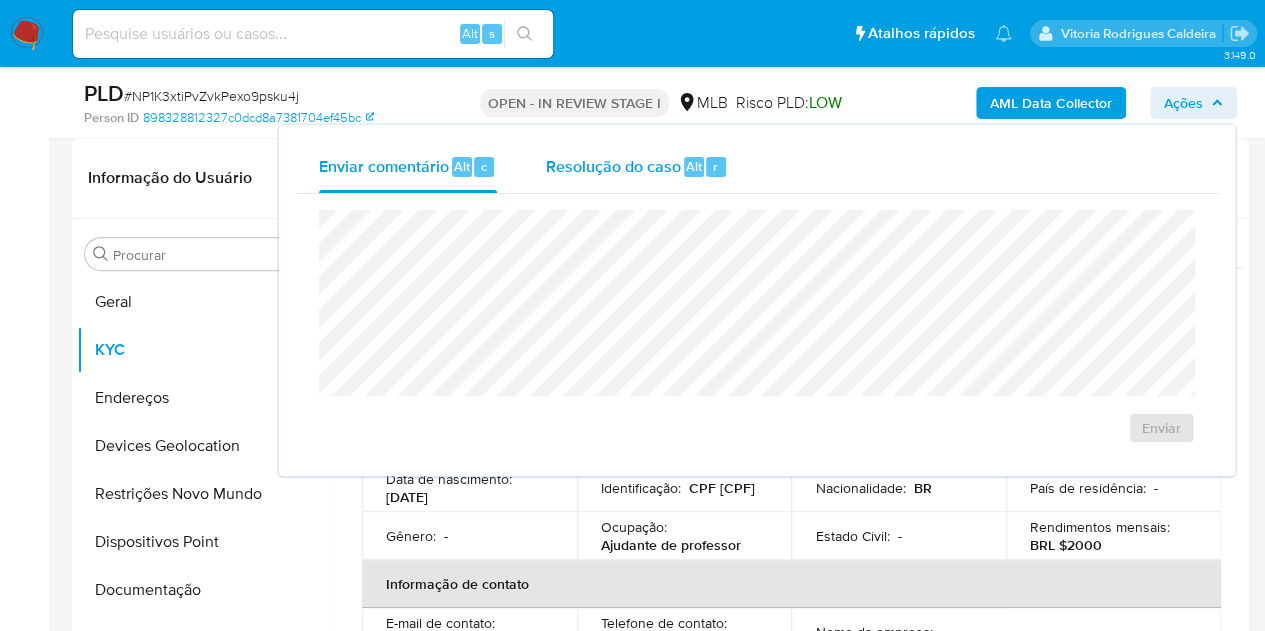 click on "Resolução do caso" at bounding box center [612, 165] 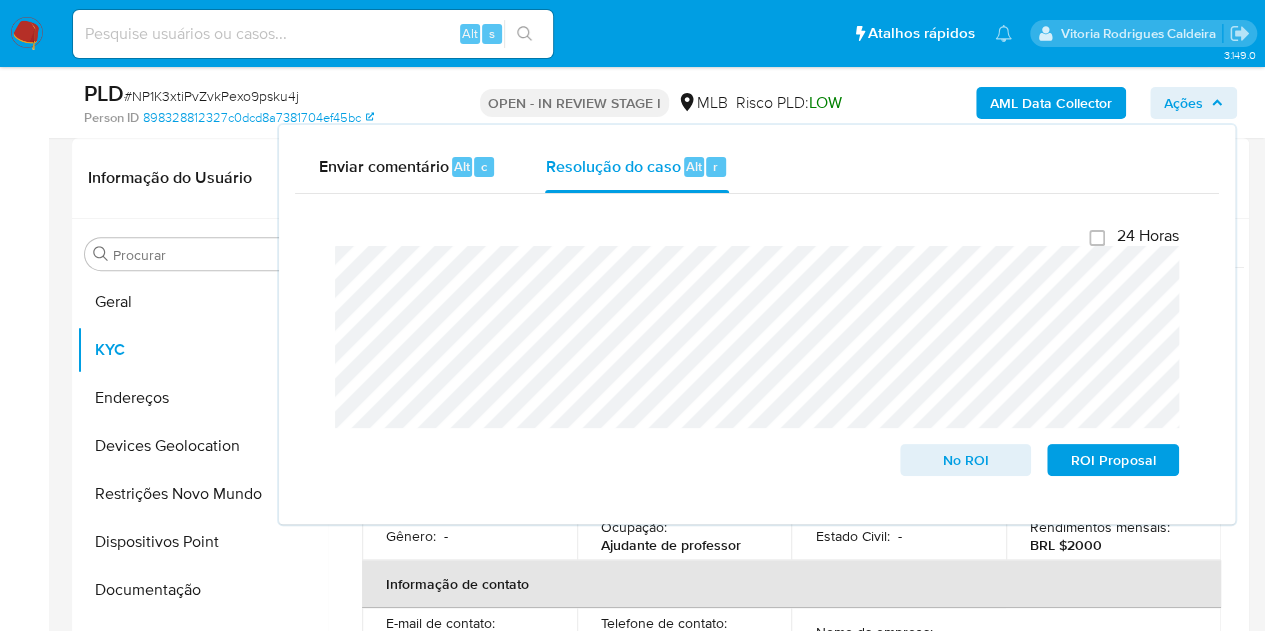 click on "3.149.0 Atribuiu o   vcaldeira   Asignado el: 24/07/2025 16:20:36 Criou: 12/07/2025   Criou: 12/07/2025 01:03:12 - Expira em 19 dias   Expira em 26/08/2025 01:03:13 PLD # NP1K3xtiPvZvkPexo9psku4j Person ID 898328812327c0dcd8a7381704ef45bc OPEN - IN REVIEW STAGE I  MLB Risco PLD:  LOW AML Data Collector Ações Enviar comentário Alt c Resolução do caso Alt r Fechamento do caso 24 Horas No ROI ROI Proposal Informação do Caso Eventos ( 1 ) Ações AUTOMATIC (1) Informação do Usuário Veja Aparência por Pessoa Procurar   Retornar ao pedido padrão Geral KYC Endereços Devices Geolocation Restrições Novo Mundo Dispositivos Point Documentação Empréstimos Anexos Histórico de Risco PLD Histórico de casos Items Adiantamentos de Dinheiro Cartões Contas Bancárias Dados Modificados Detalhe da geolocalização Fecha Compliant Financiamento de Veículos Histórico de conversas IV Challenges Insurtech Lista Interna Listas Externas Marcas AML Perfis Relacionados Usuário KYC Status Atualizado há 22 dias" at bounding box center [632, 1620] 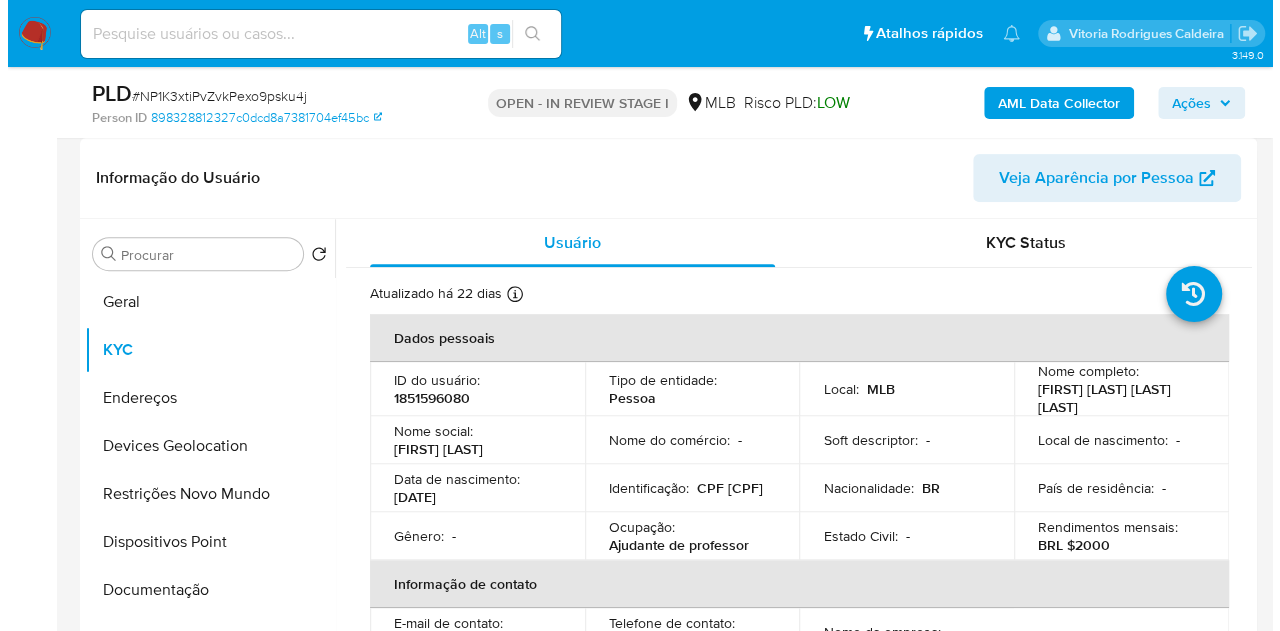 scroll, scrollTop: 418, scrollLeft: 0, axis: vertical 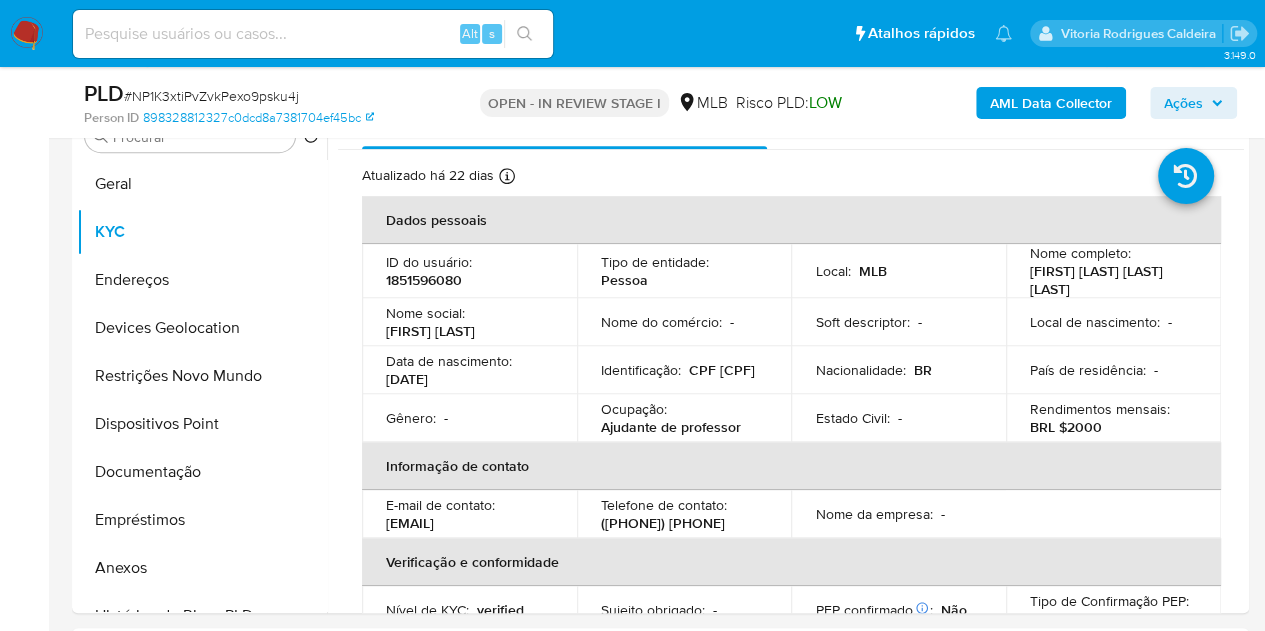 type 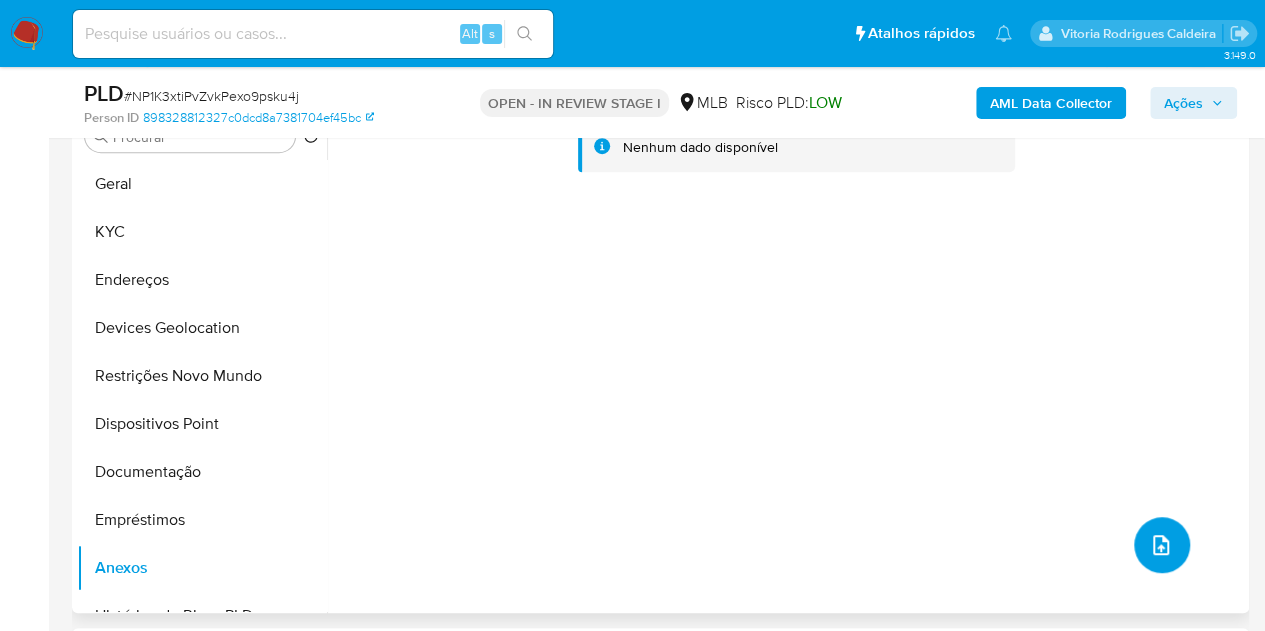 click 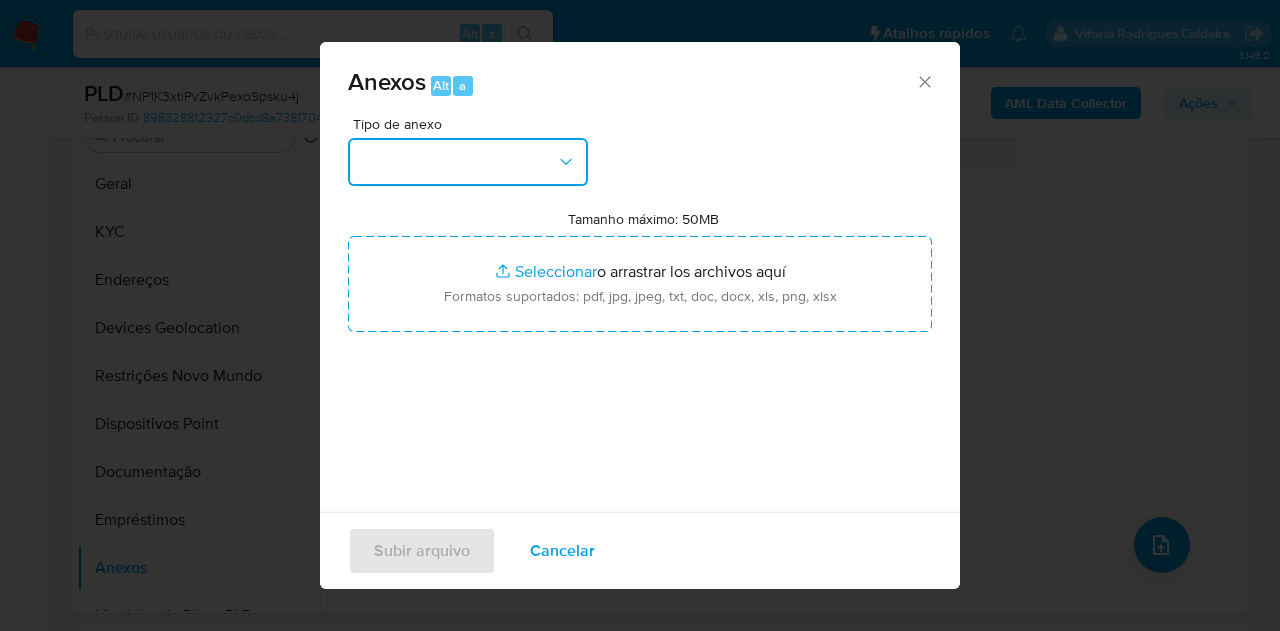 click at bounding box center [468, 162] 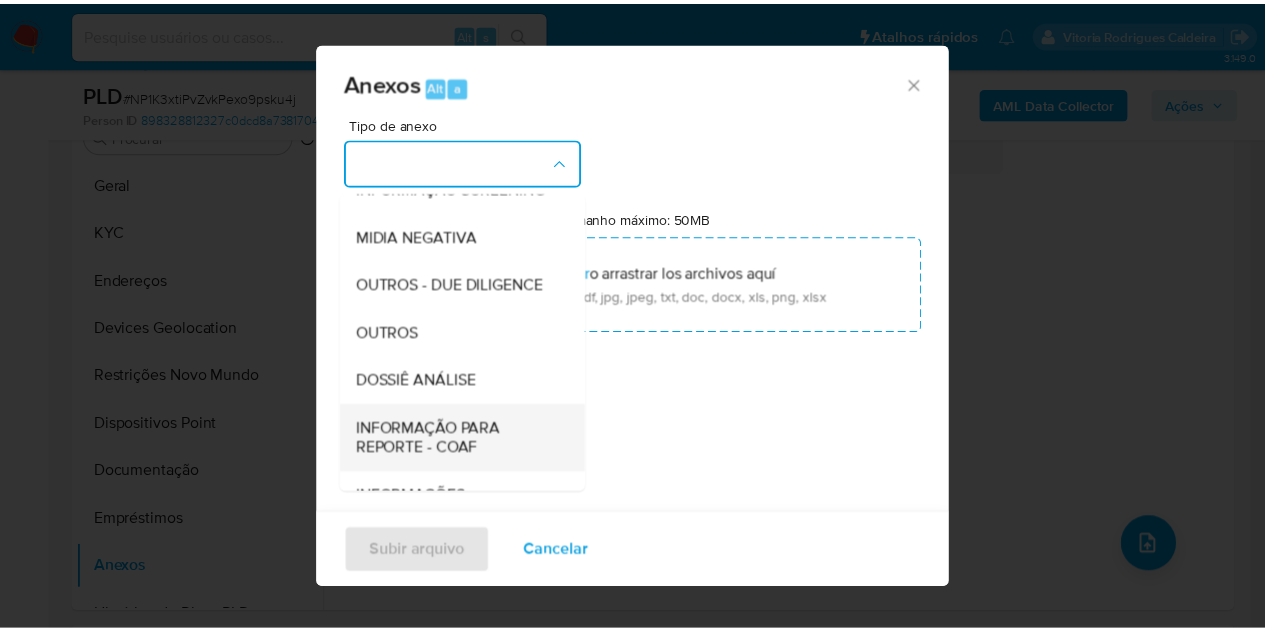 scroll, scrollTop: 300, scrollLeft: 0, axis: vertical 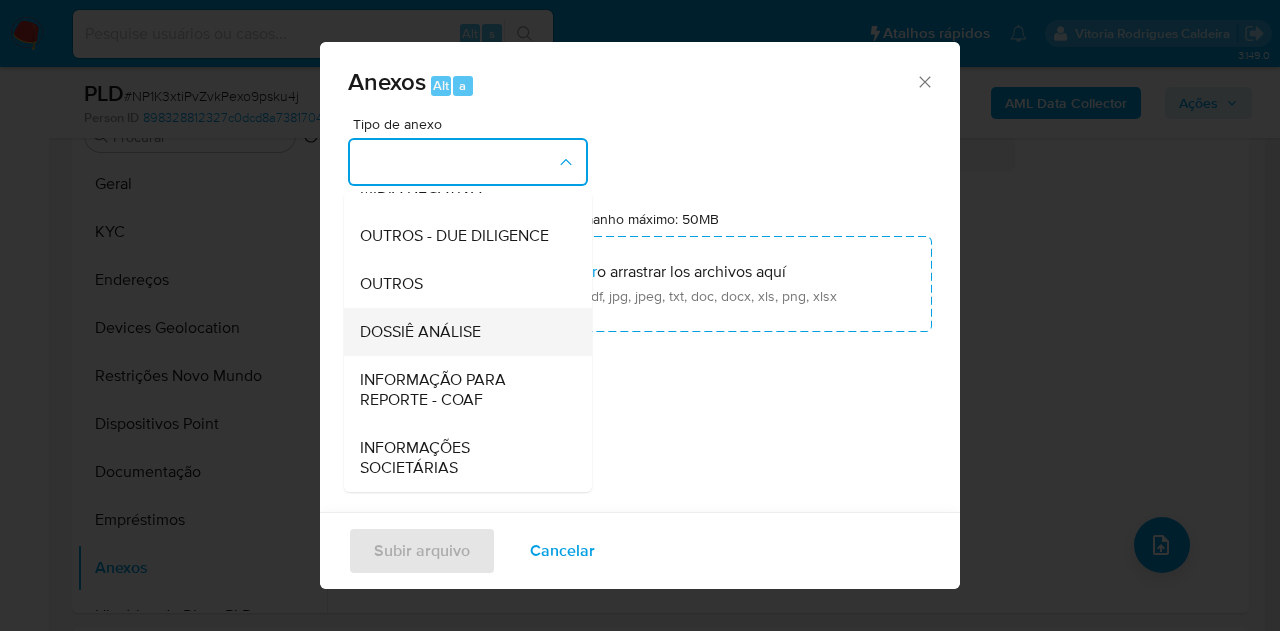 click on "DOSSIÊ ANÁLISE" at bounding box center (420, 332) 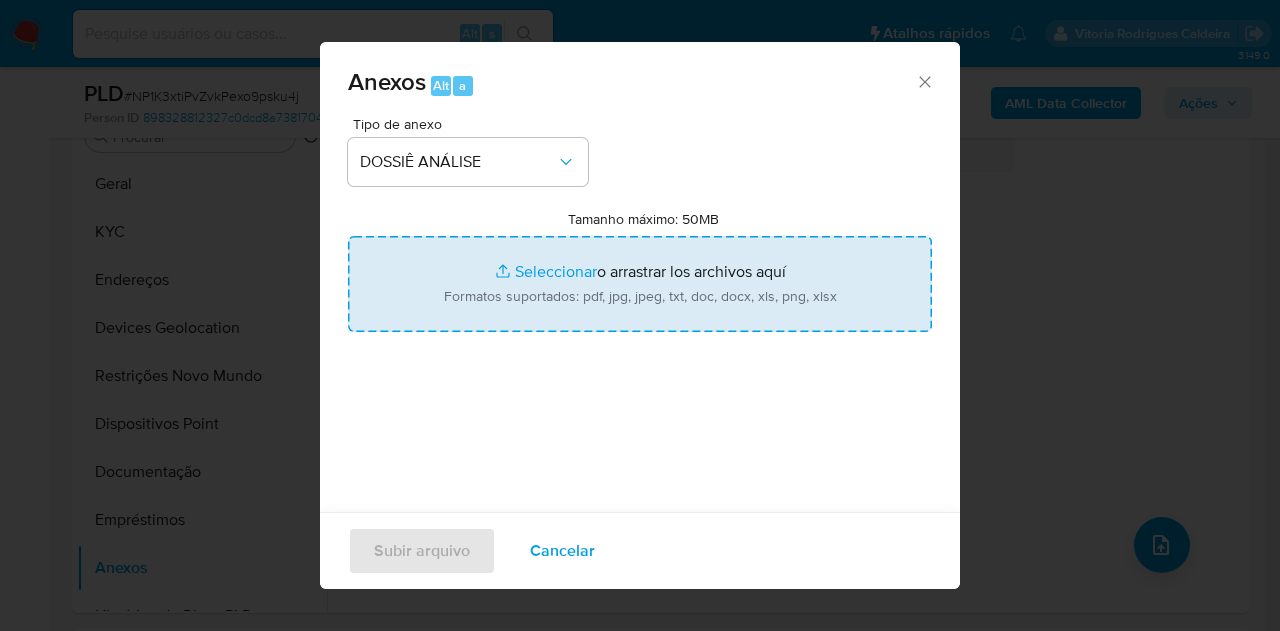 type on "C:\fakepath\SAR XXXX_XX - CPF 62770786318 - FRANCISCA LARISSA FERNANDES DA SILVA.pdf" 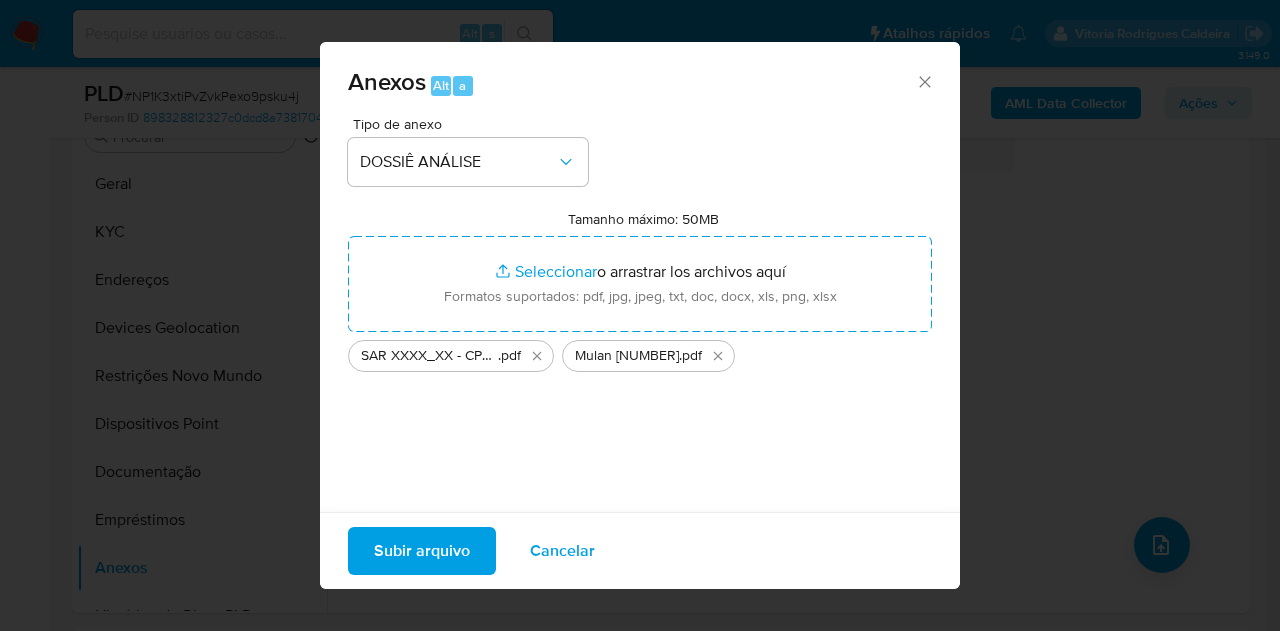 click on "Subir arquivo" at bounding box center (422, 551) 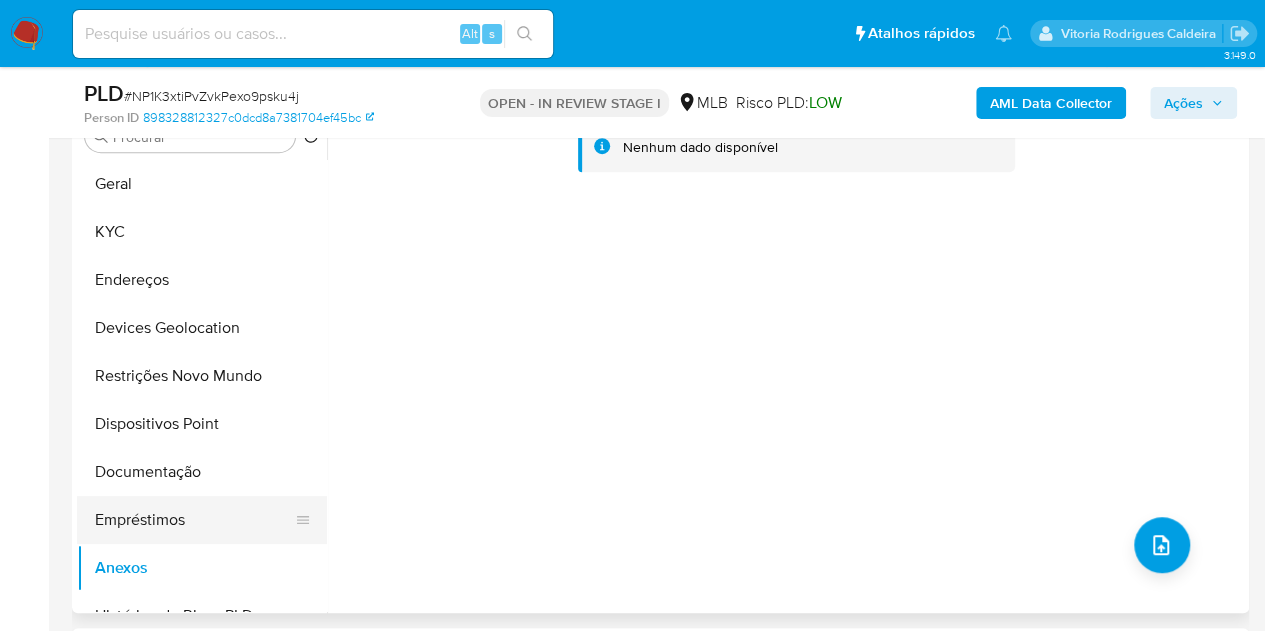 click on "Empréstimos" at bounding box center [194, 520] 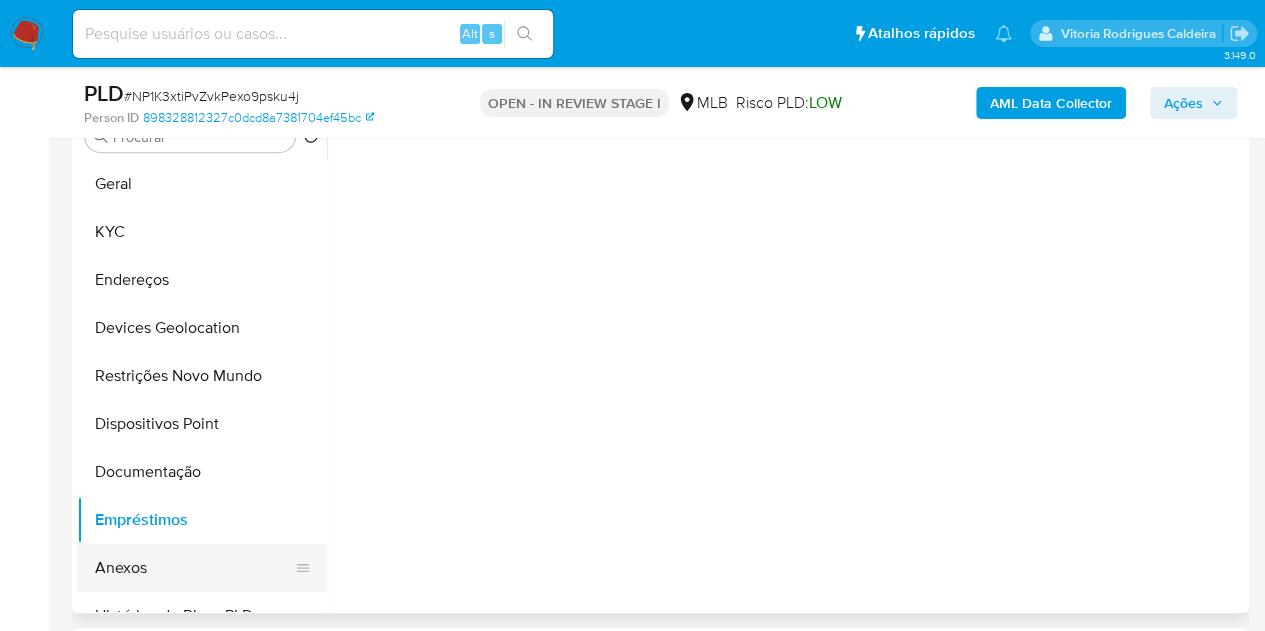 drag, startPoint x: 136, startPoint y: 553, endPoint x: 205, endPoint y: 523, distance: 75.23962 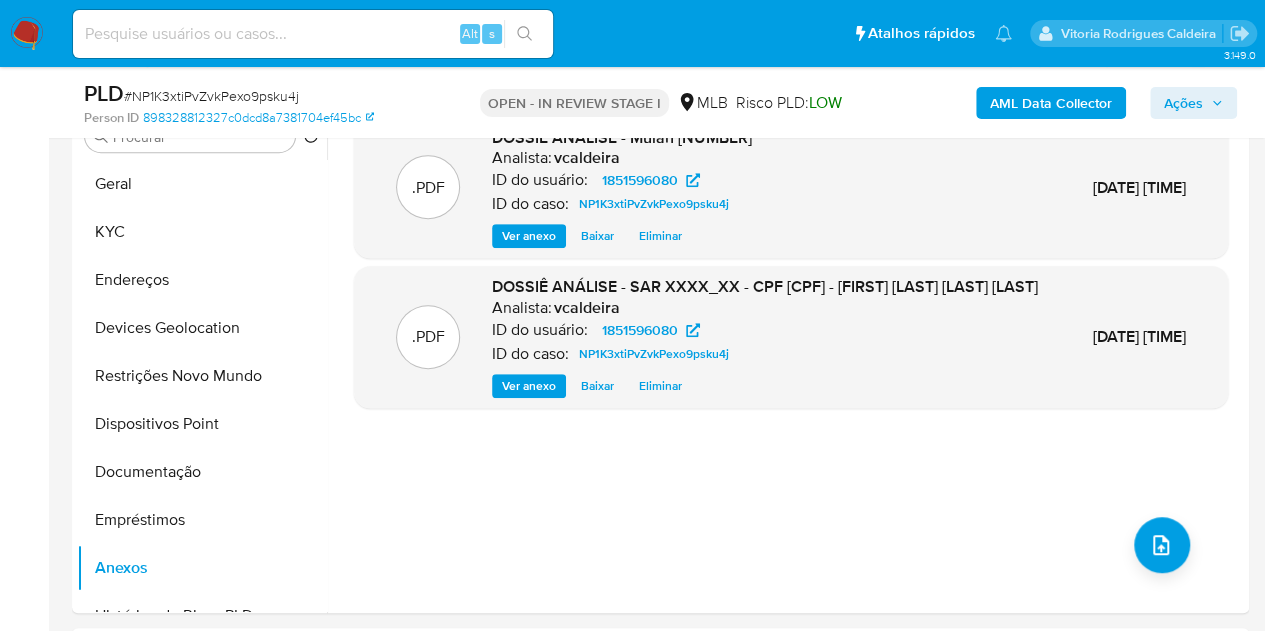 click on "Ações" at bounding box center [1183, 103] 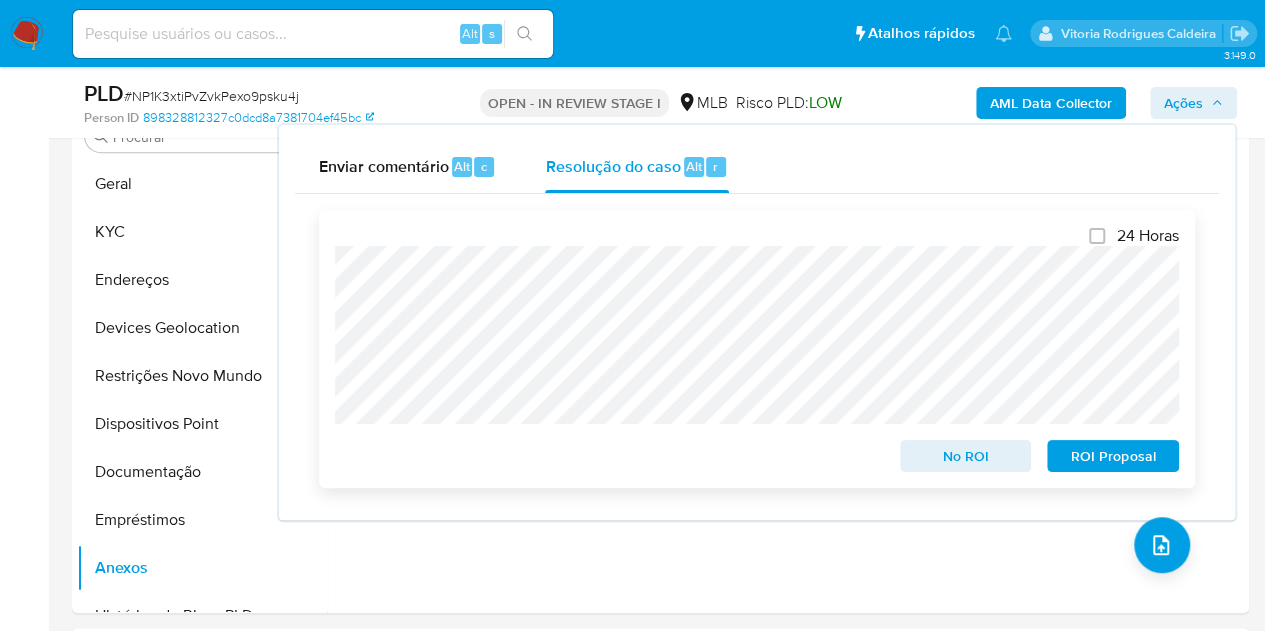 click on "ROI Proposal" at bounding box center [1113, 456] 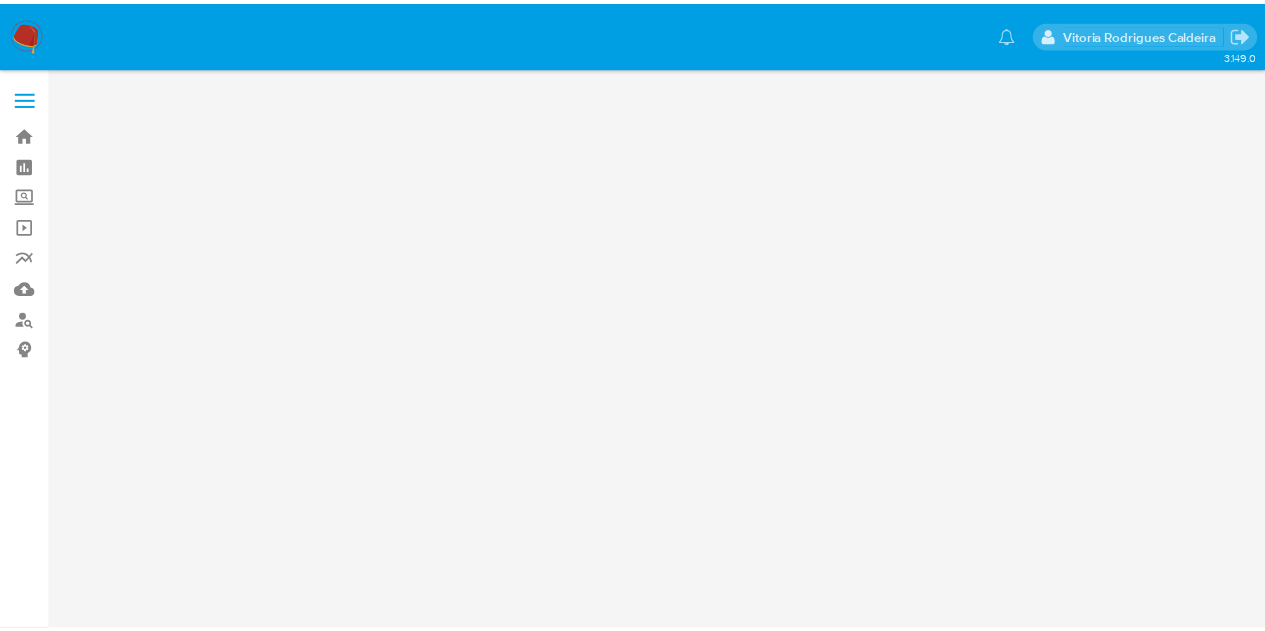 scroll, scrollTop: 0, scrollLeft: 0, axis: both 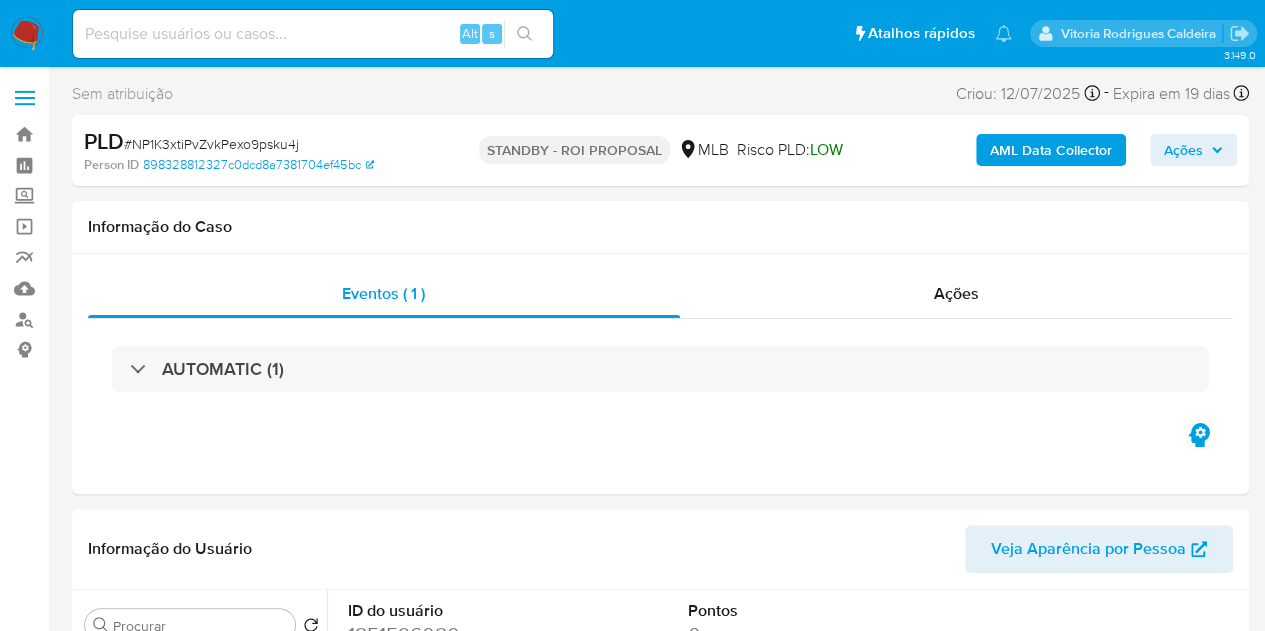 select on "10" 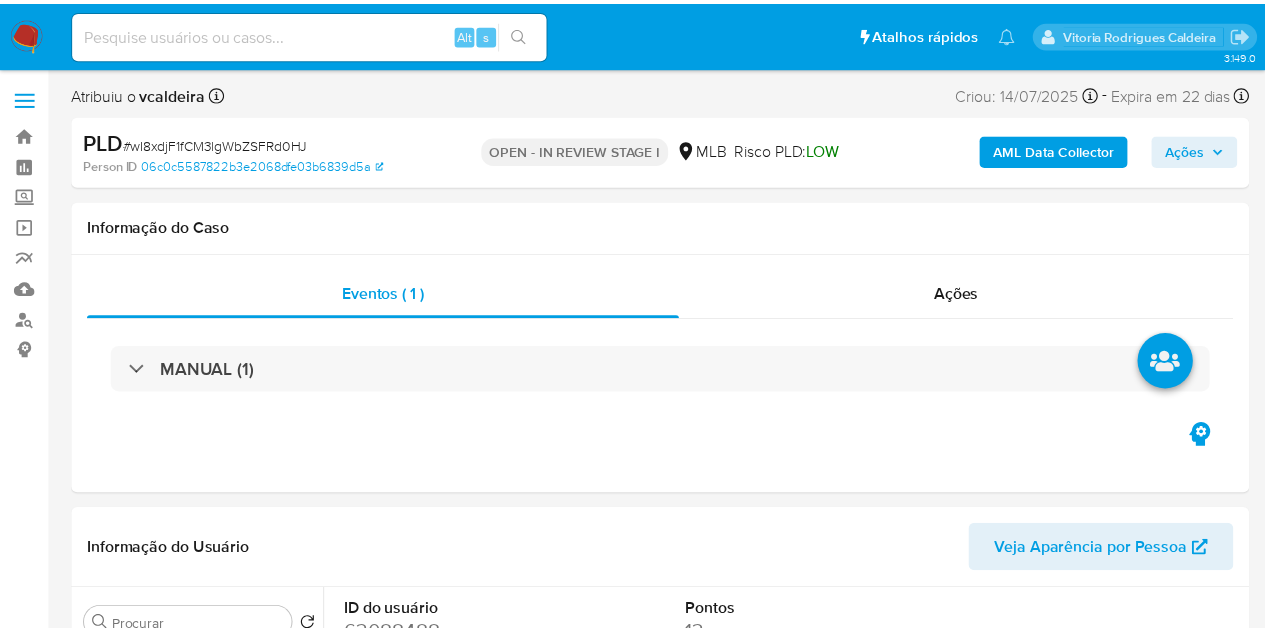 scroll, scrollTop: 0, scrollLeft: 0, axis: both 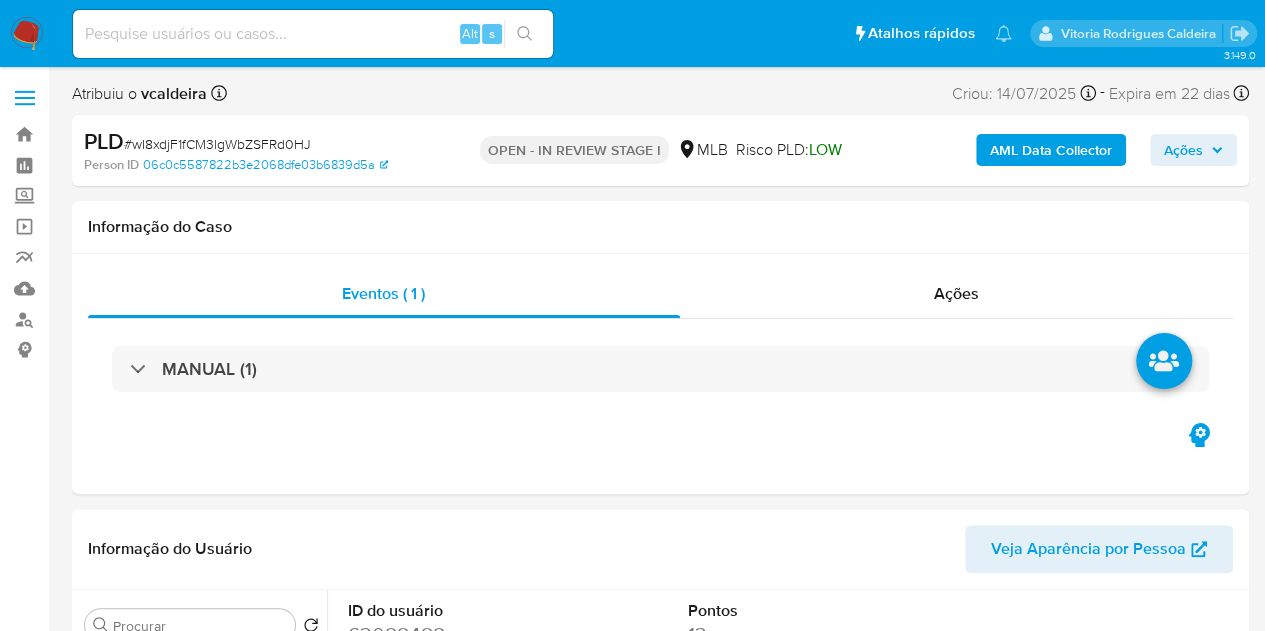 click at bounding box center [313, 34] 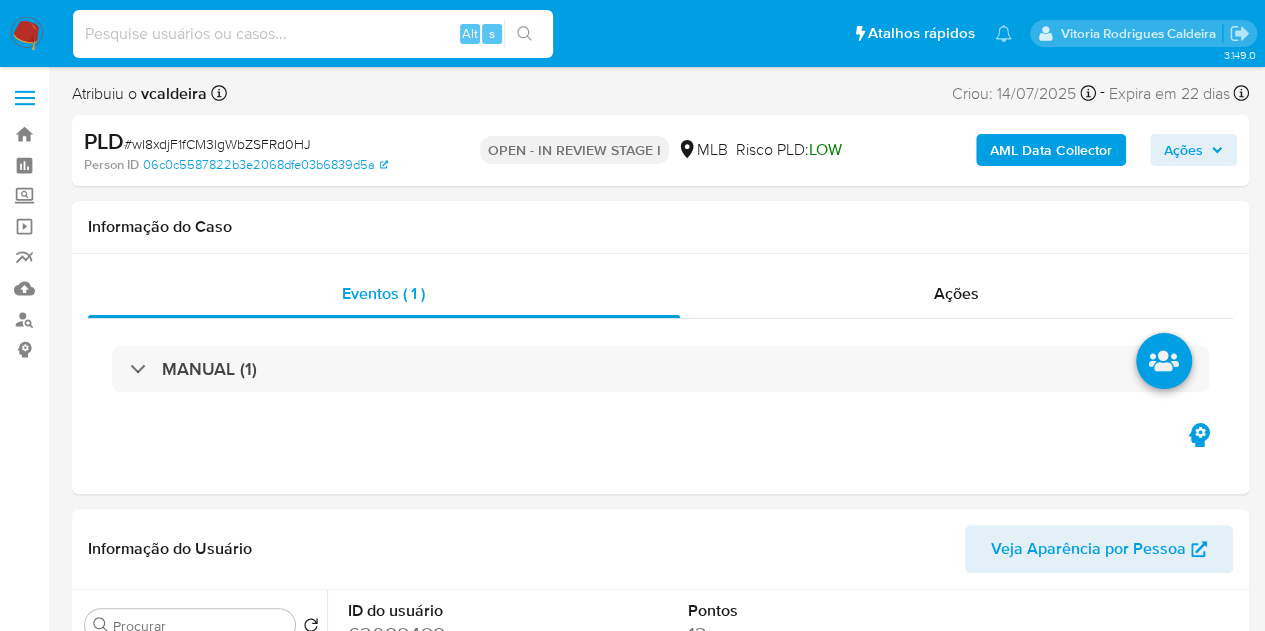paste on "tHpESp6cf41M3CnRQE3ubVsD" 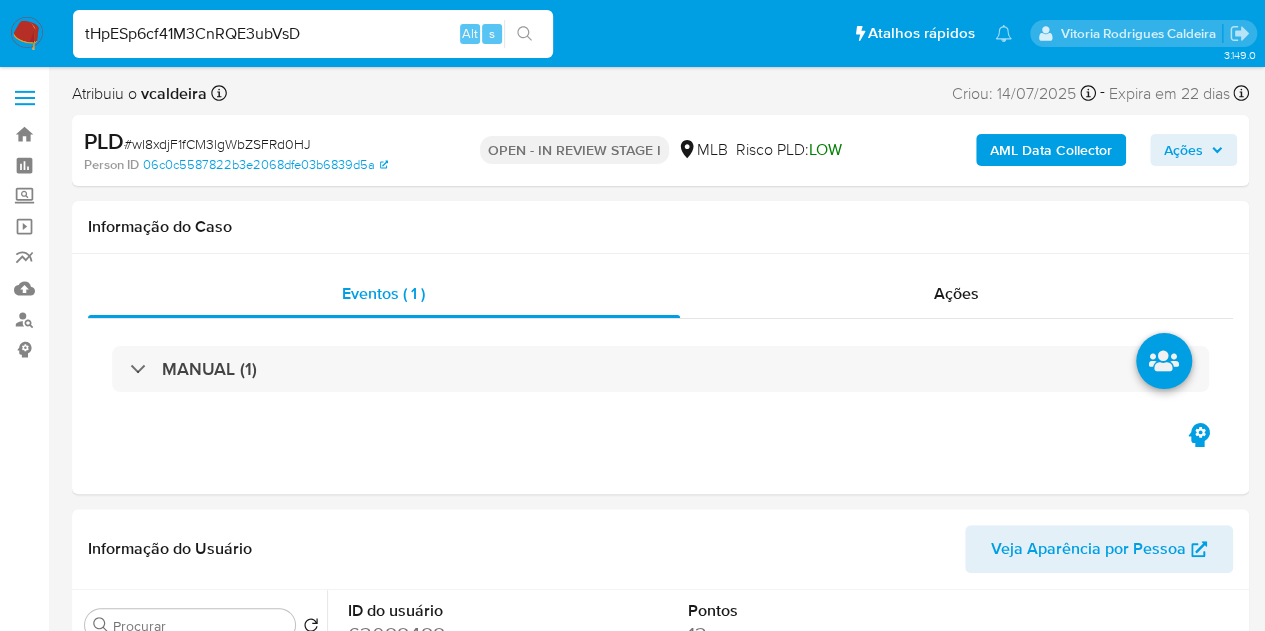 select on "10" 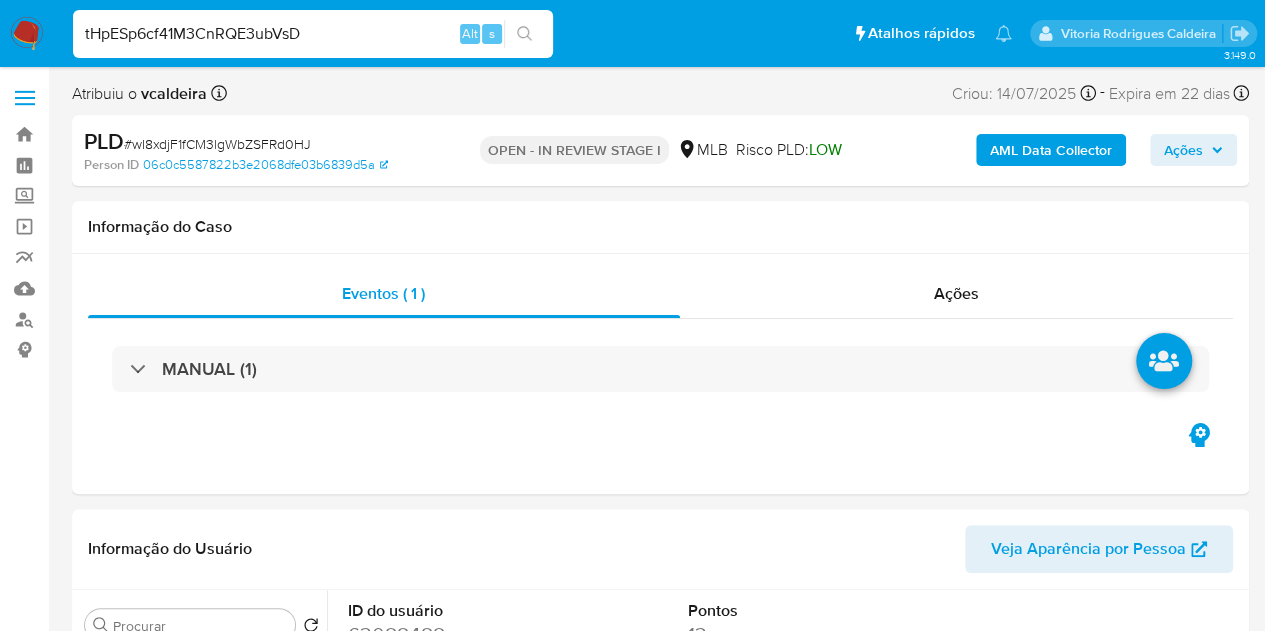 type on "tHpESp6cf41M3CnRQE3ubVsD" 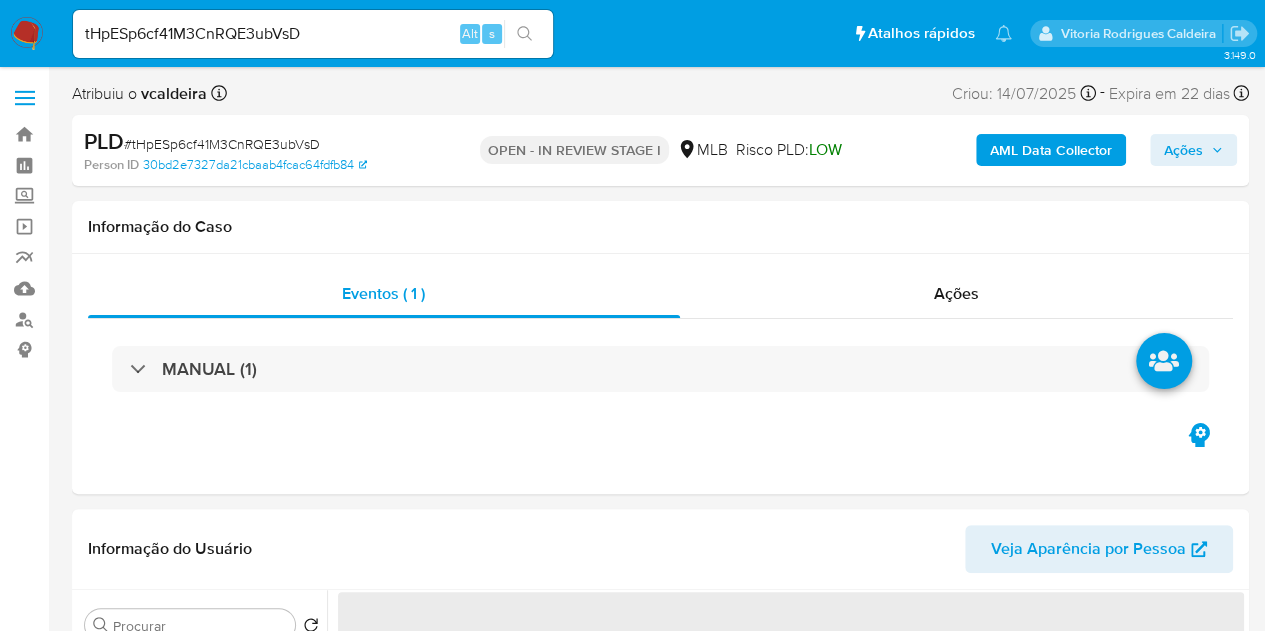 select on "10" 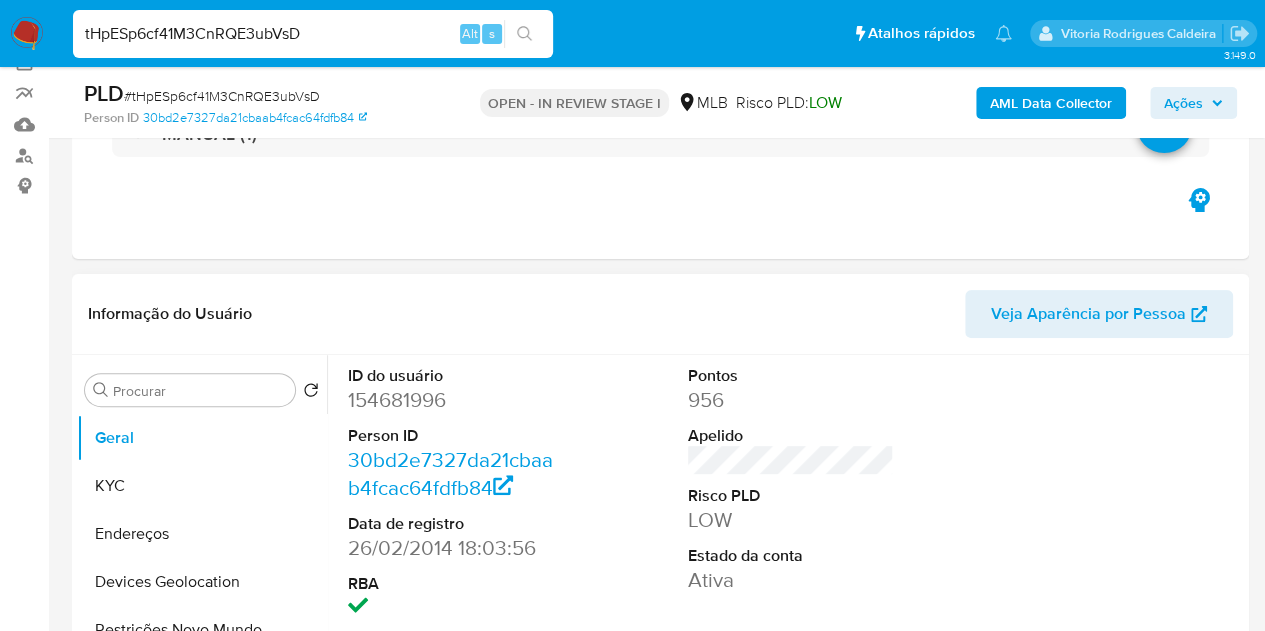 scroll, scrollTop: 300, scrollLeft: 0, axis: vertical 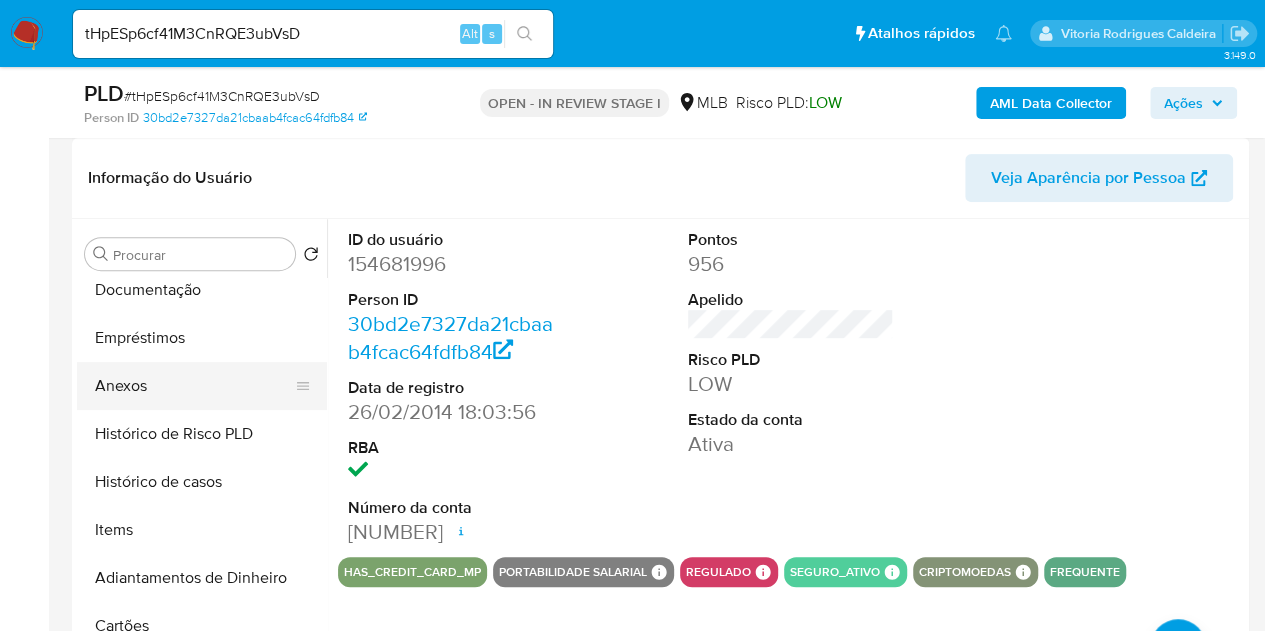 click on "Anexos" at bounding box center (194, 386) 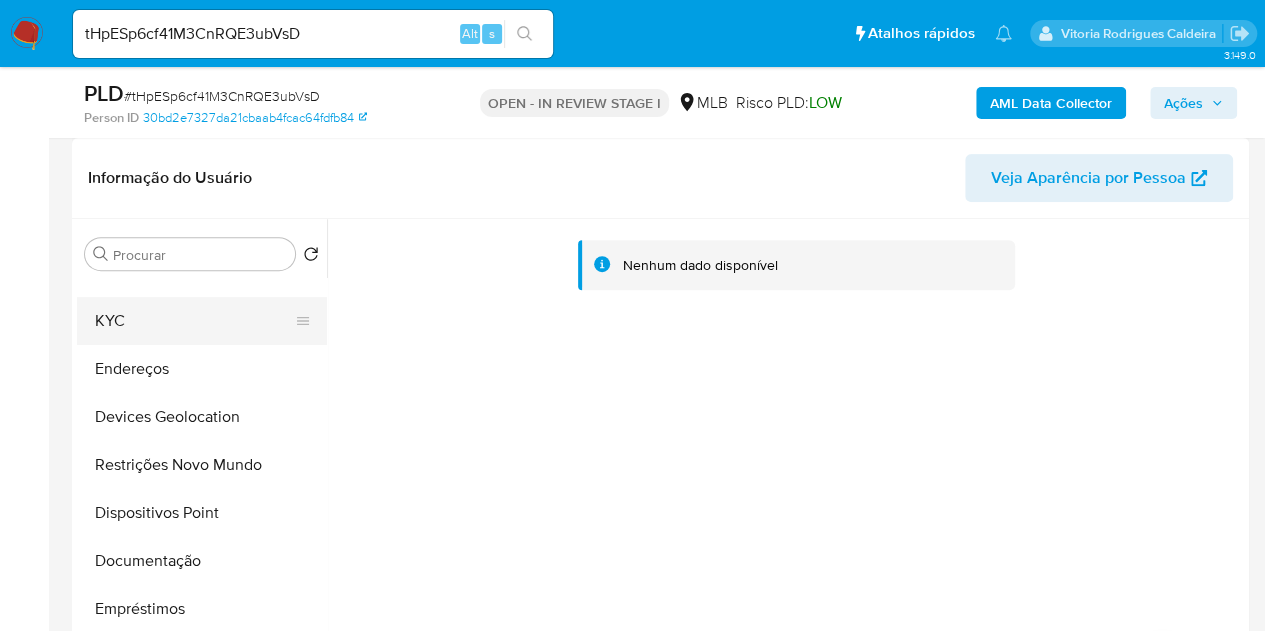 scroll, scrollTop: 0, scrollLeft: 0, axis: both 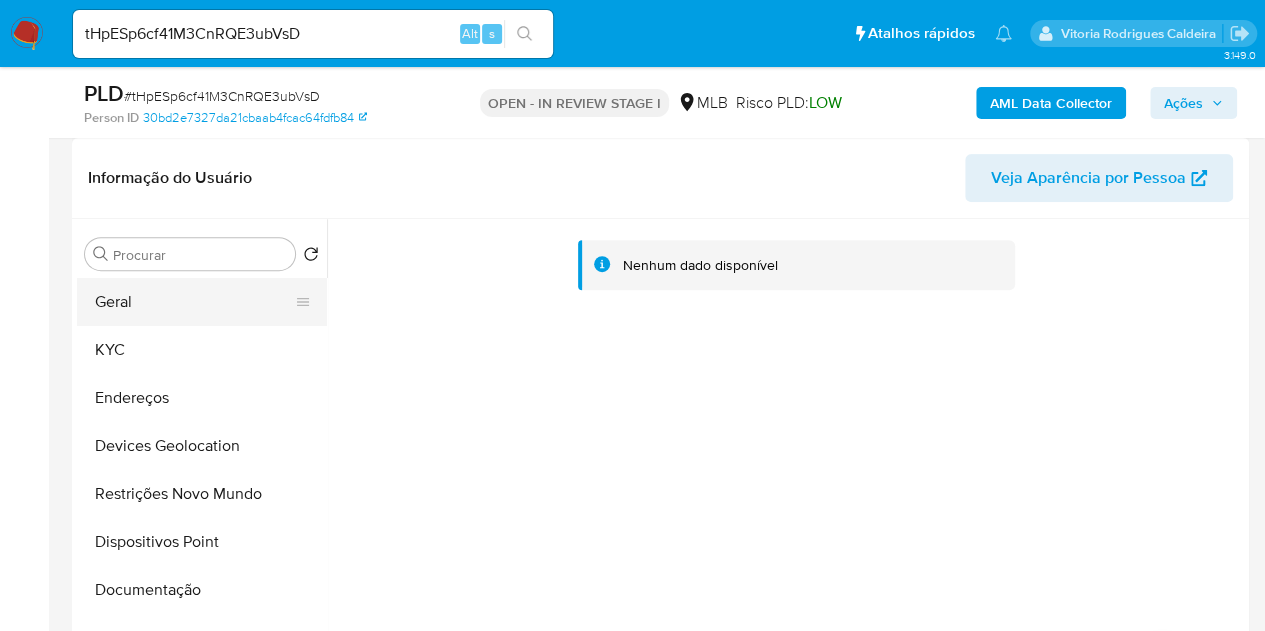 click on "Geral" at bounding box center [194, 302] 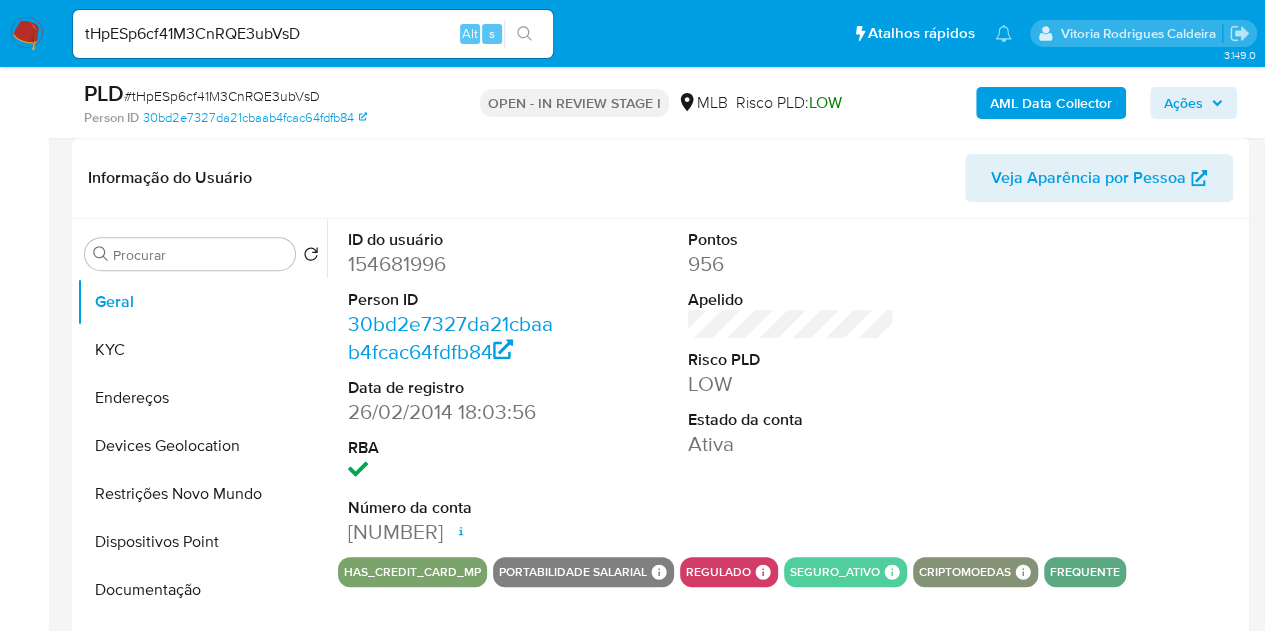 click on "154681996" at bounding box center (451, 264) 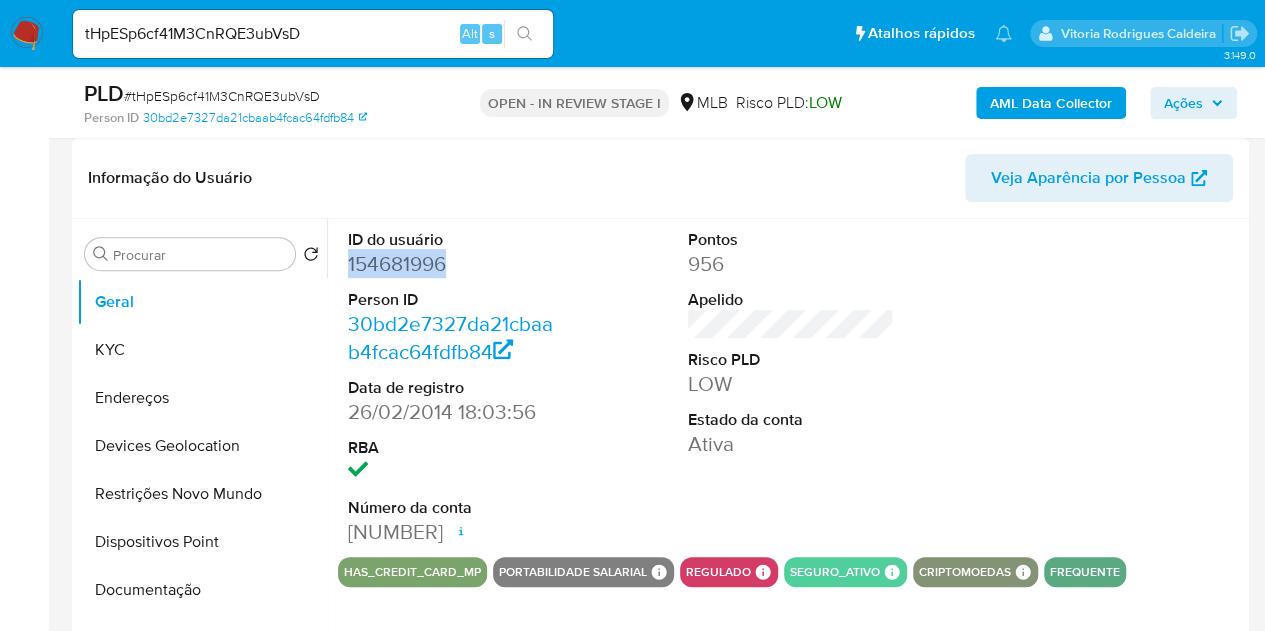 click on "154681996" at bounding box center [451, 264] 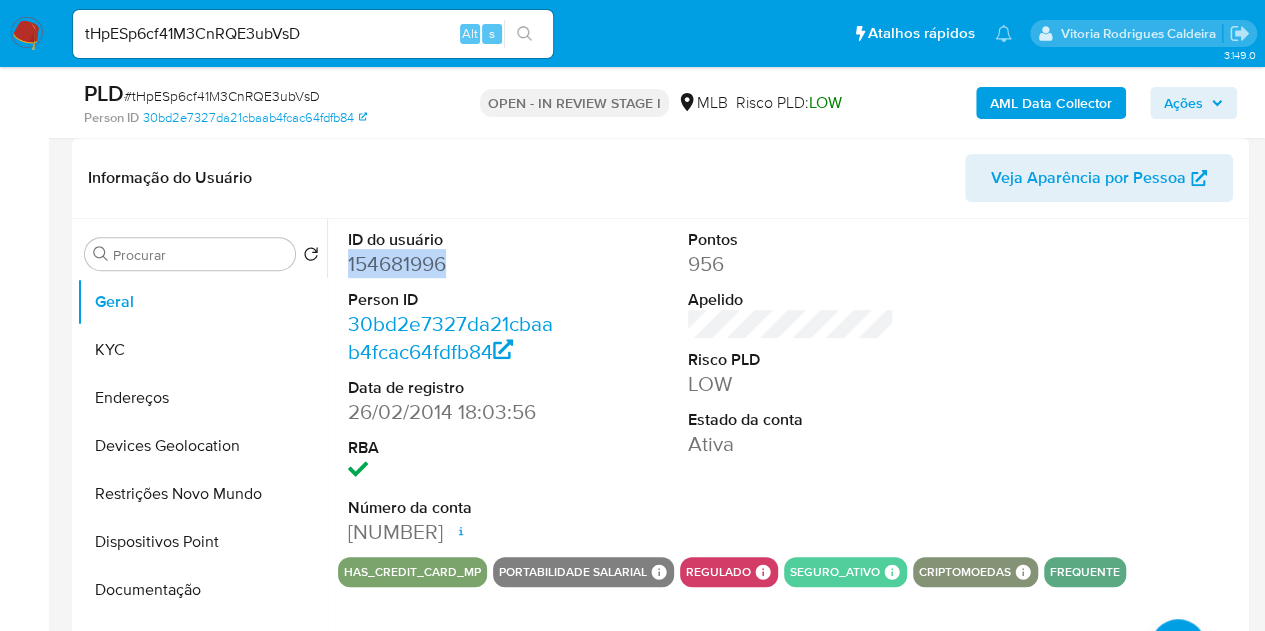 copy on "154681996" 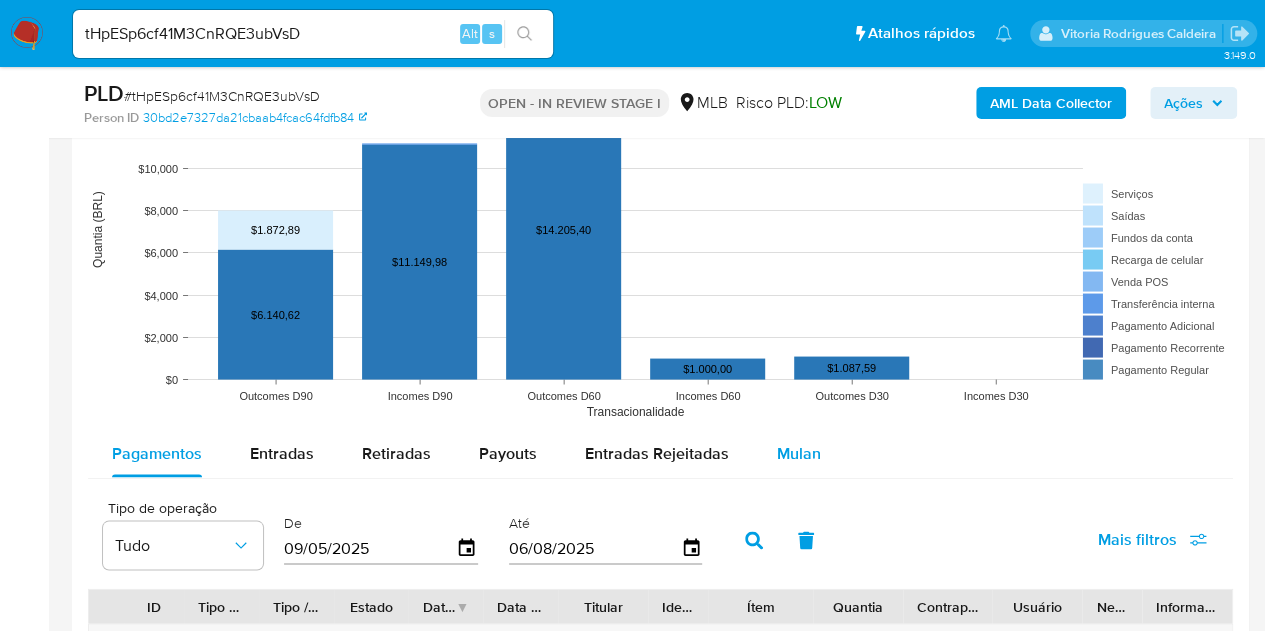 click on "Mulan" at bounding box center (799, 453) 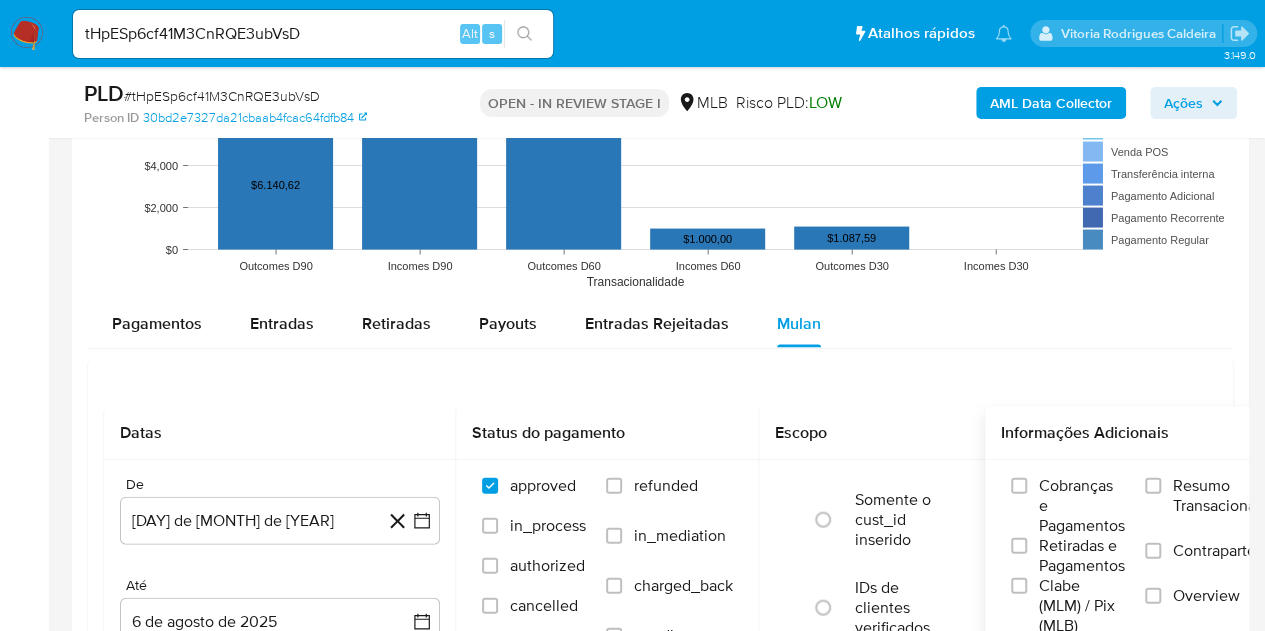 scroll, scrollTop: 2000, scrollLeft: 0, axis: vertical 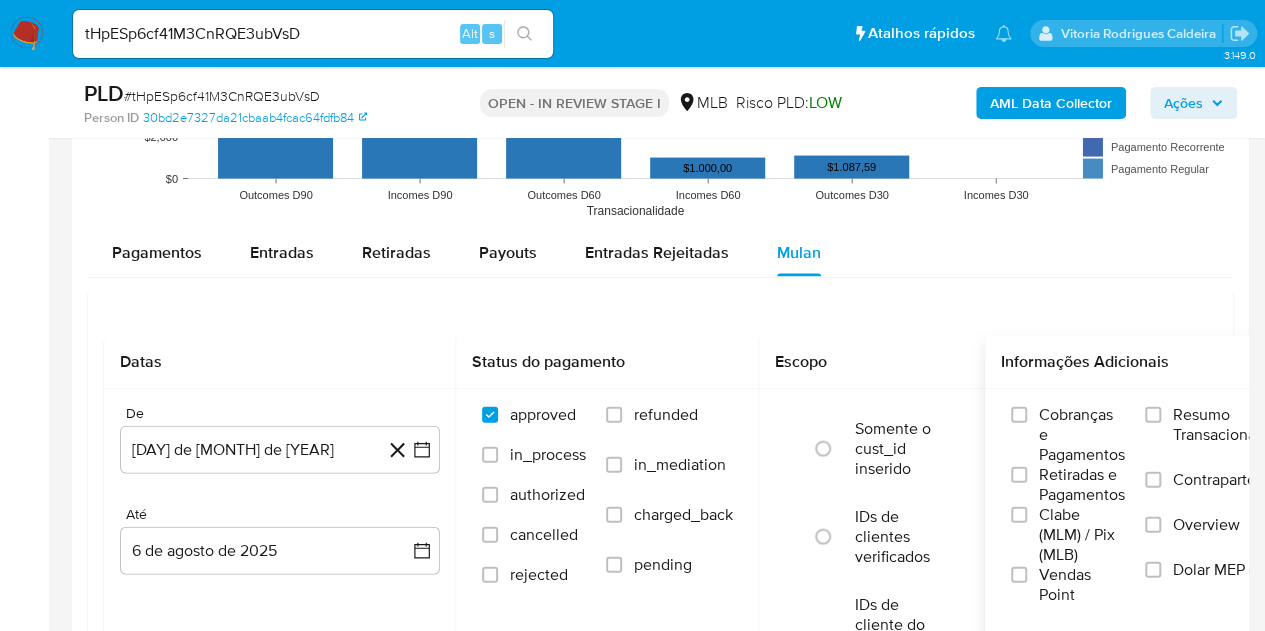 click on "Resumo Transacionalidade" at bounding box center [1236, 425] 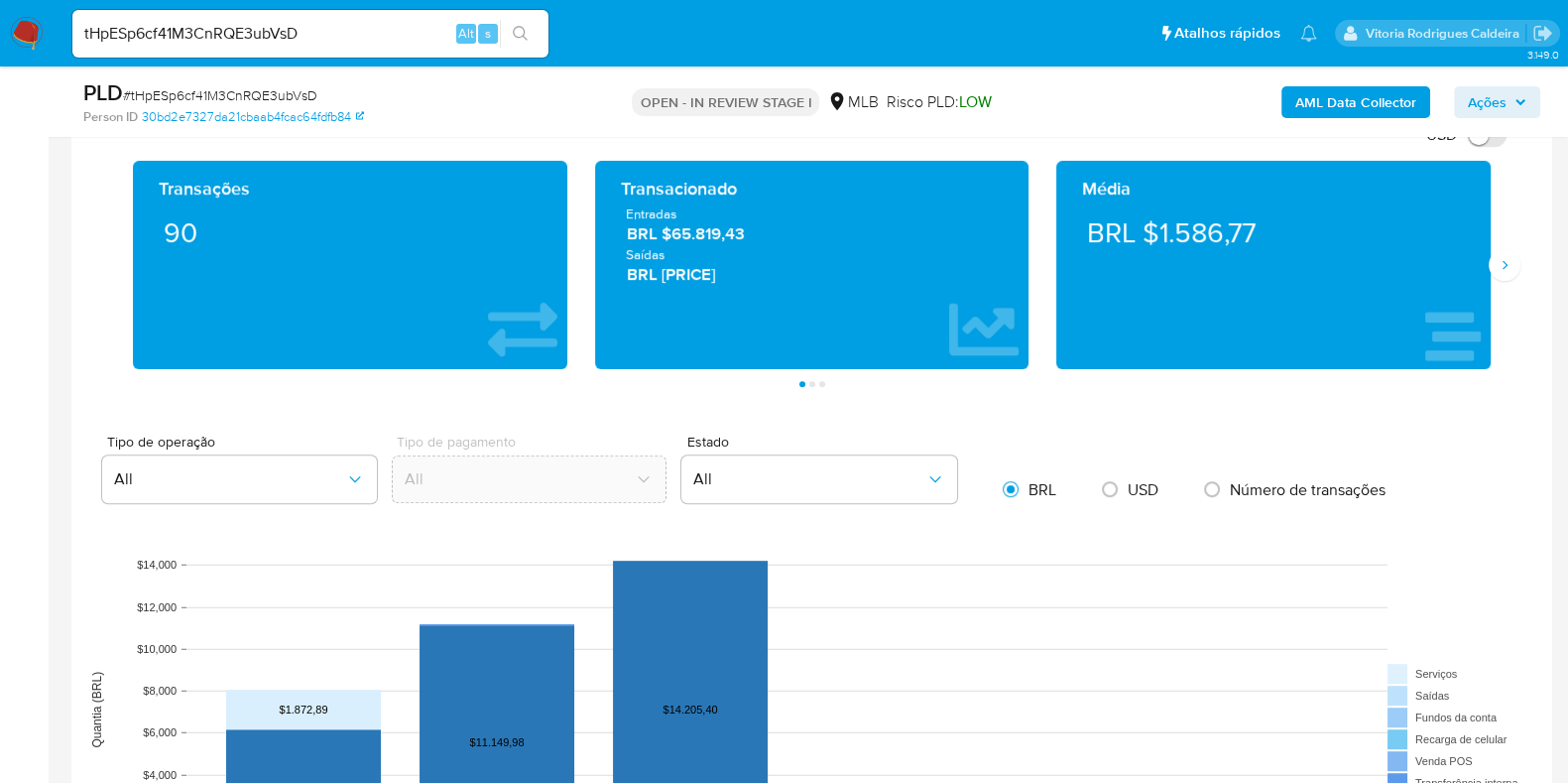 scroll, scrollTop: 1116, scrollLeft: 0, axis: vertical 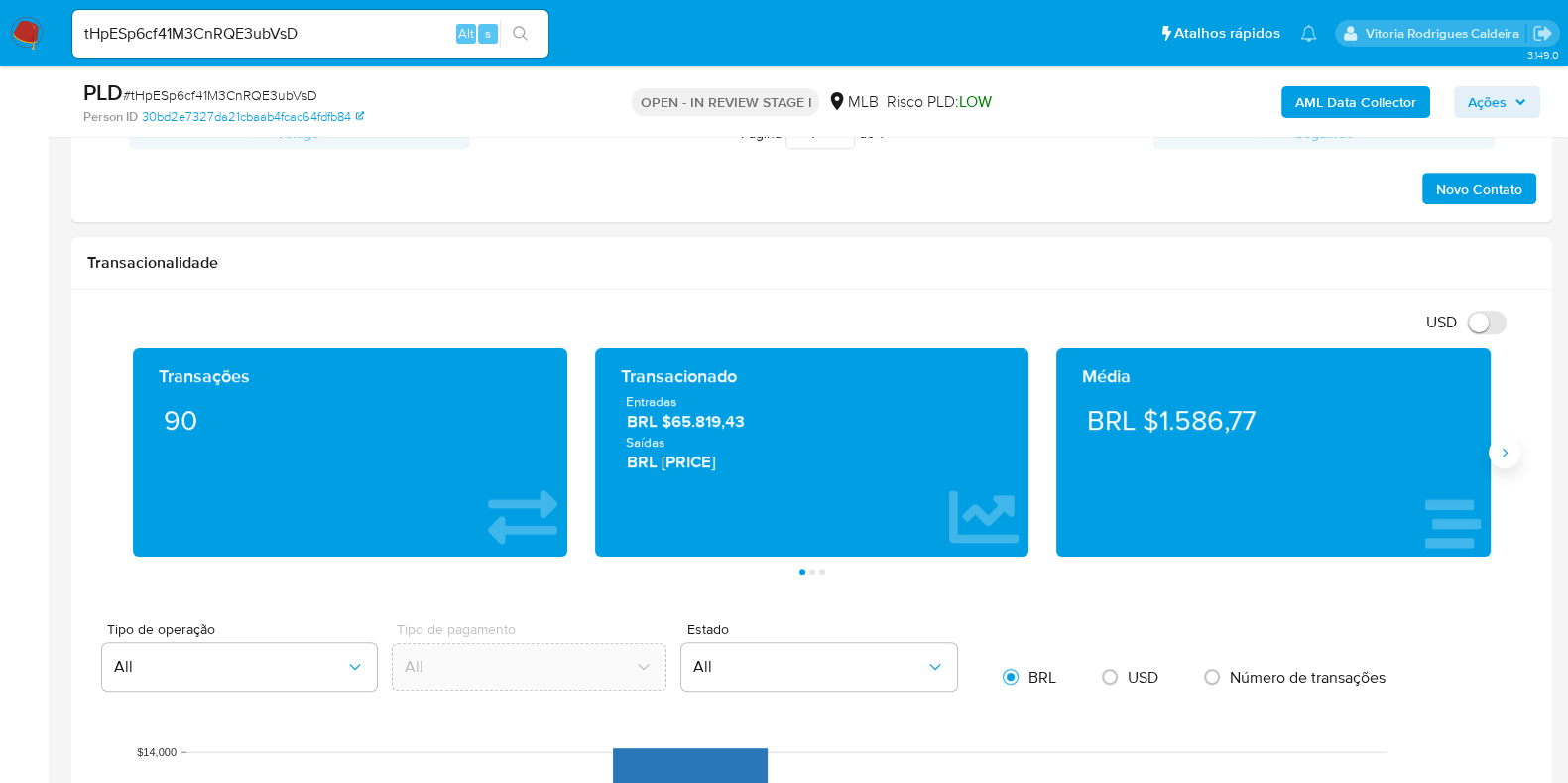 click 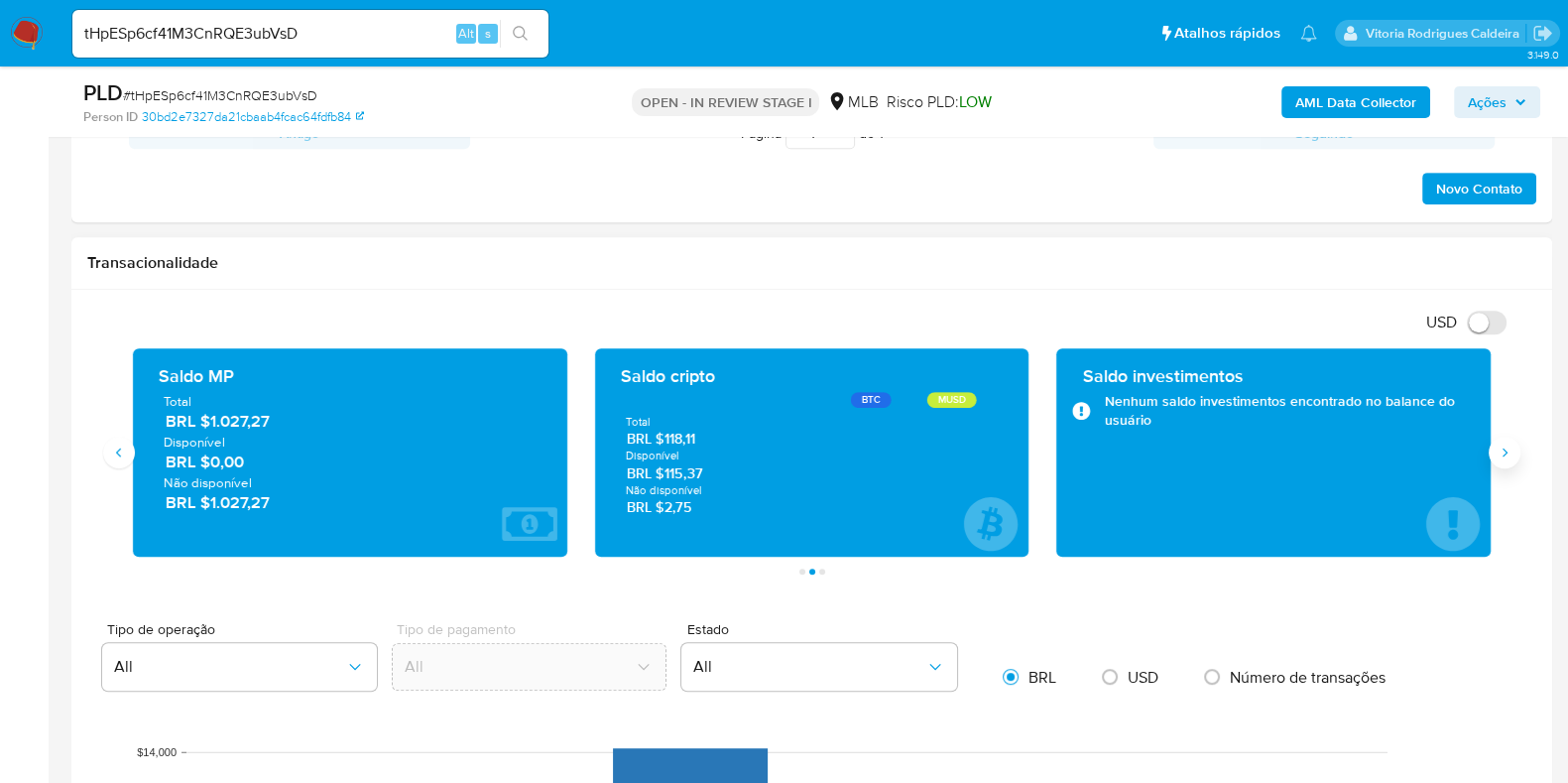 click 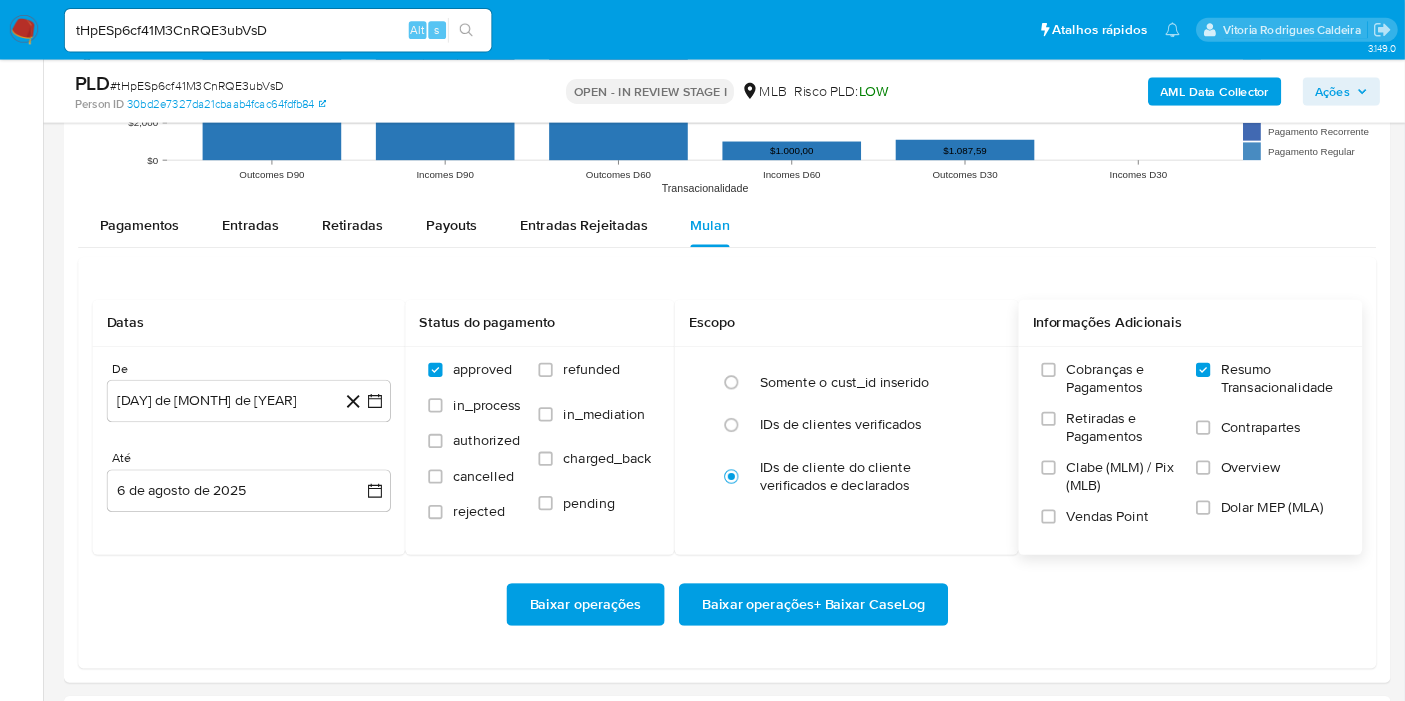 scroll, scrollTop: 2000, scrollLeft: 0, axis: vertical 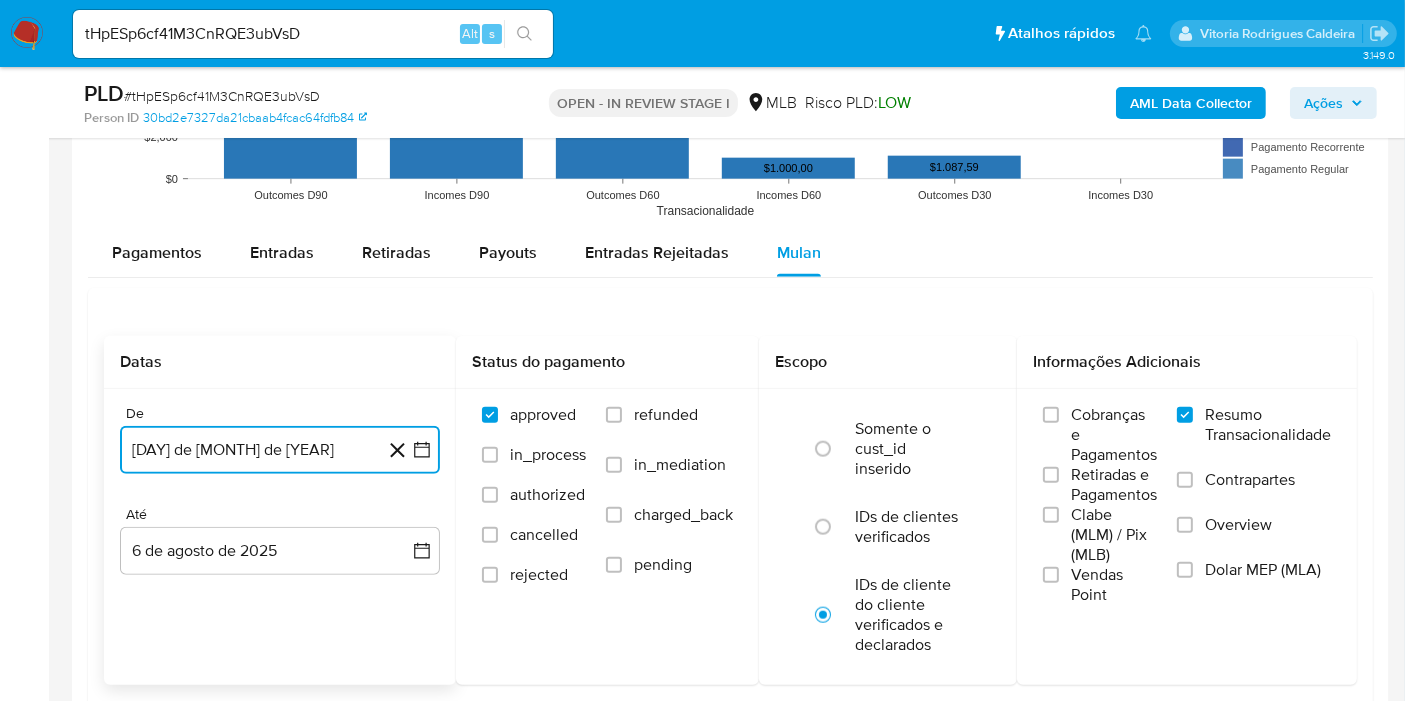 click on "6 de julio de 2024" at bounding box center [280, 450] 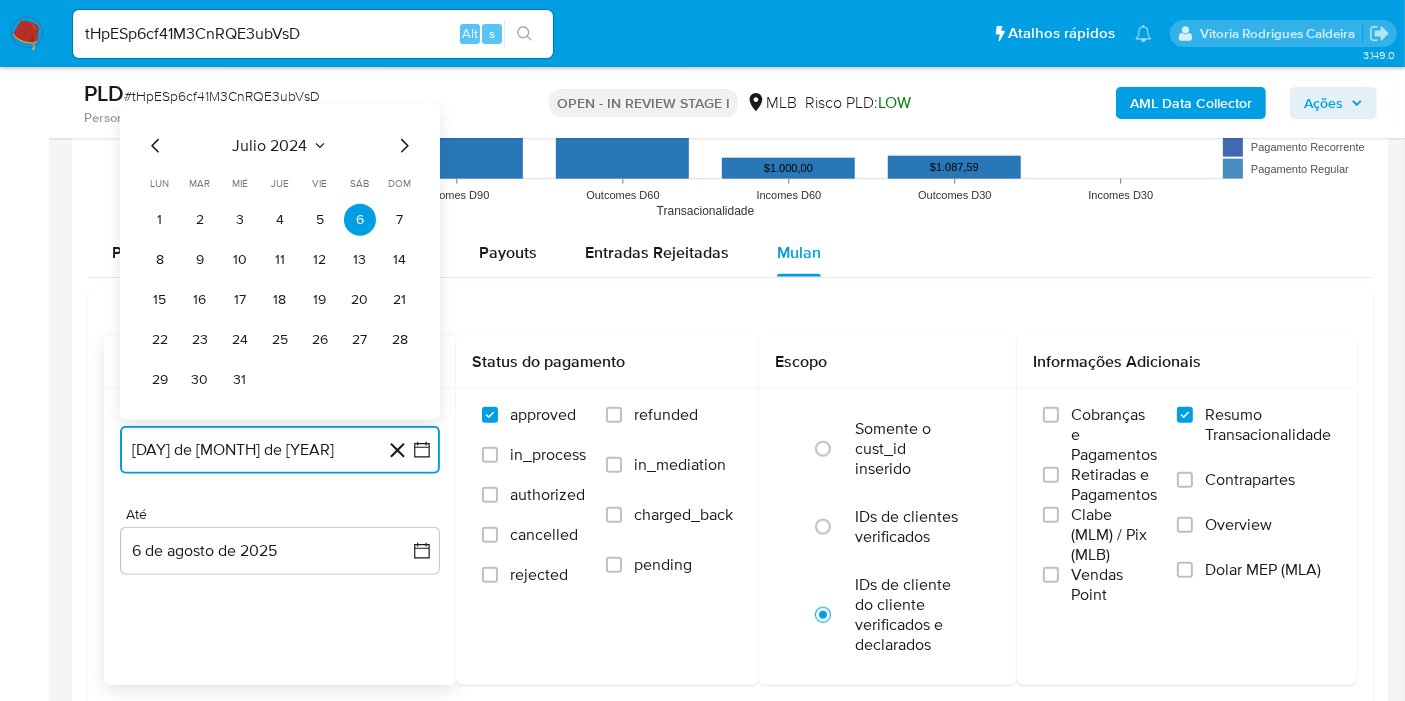 click on "julio 2024" at bounding box center (280, 146) 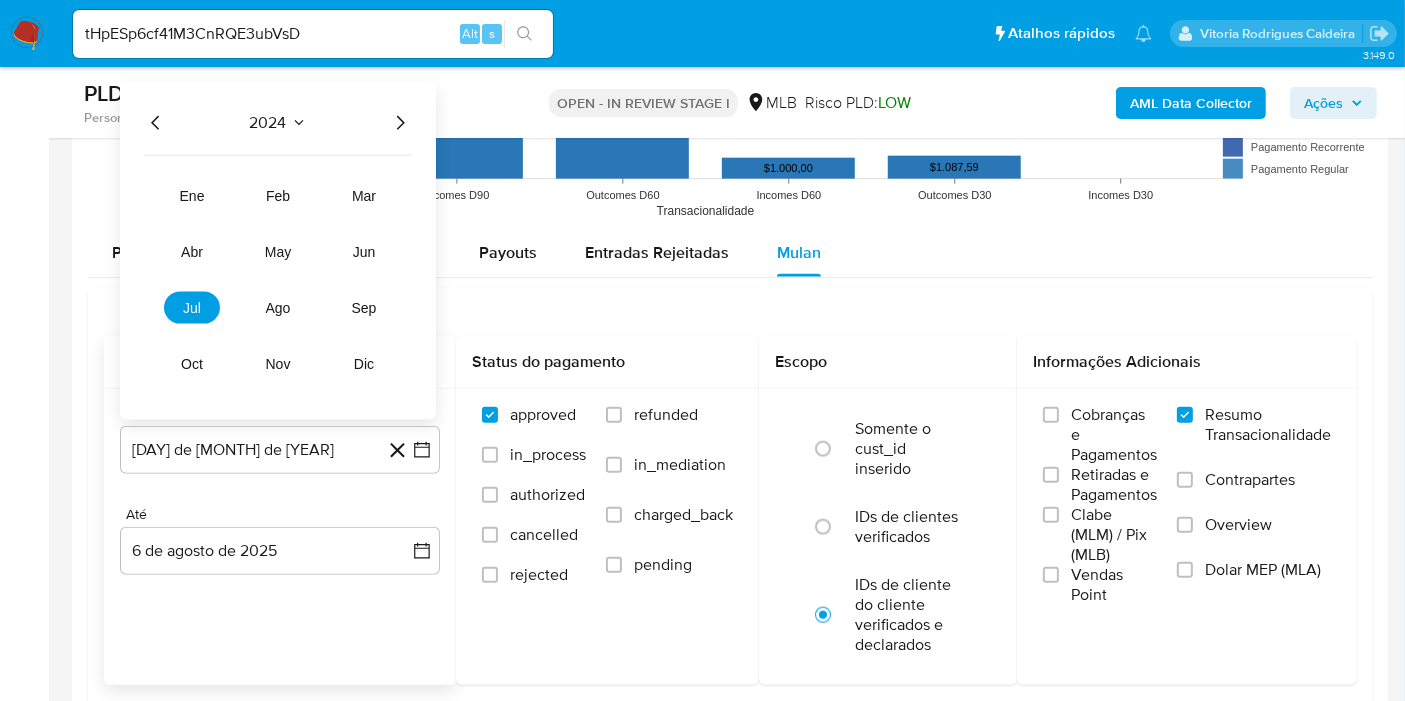 click on "2024" at bounding box center [278, 123] 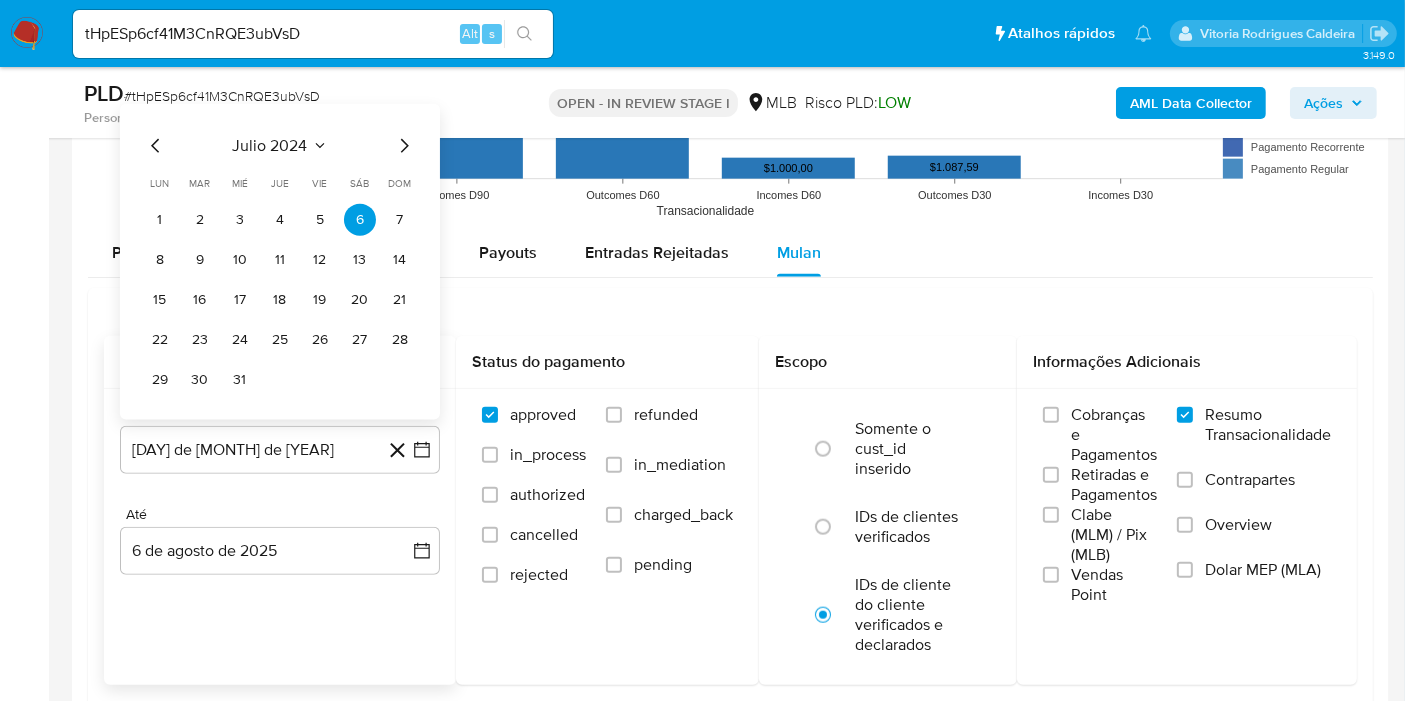 click 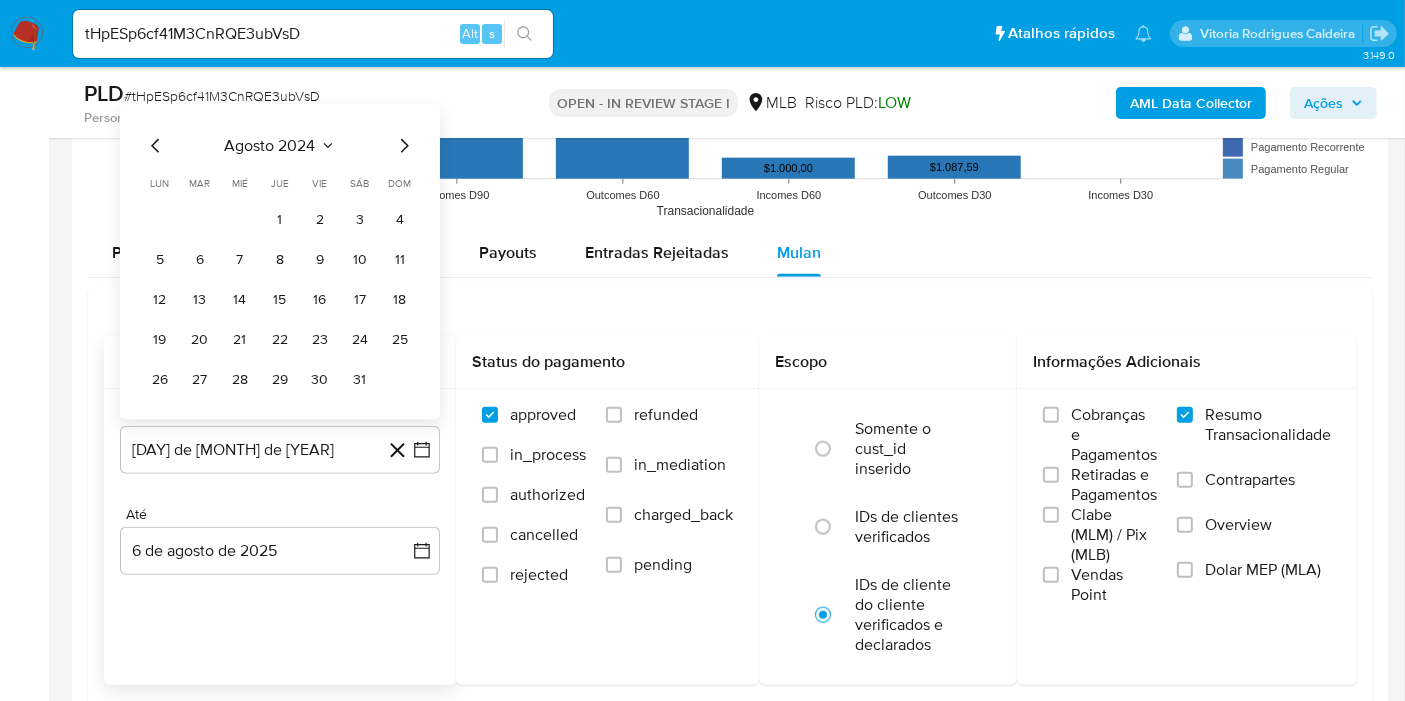 click on "agosto 2024" at bounding box center (280, 146) 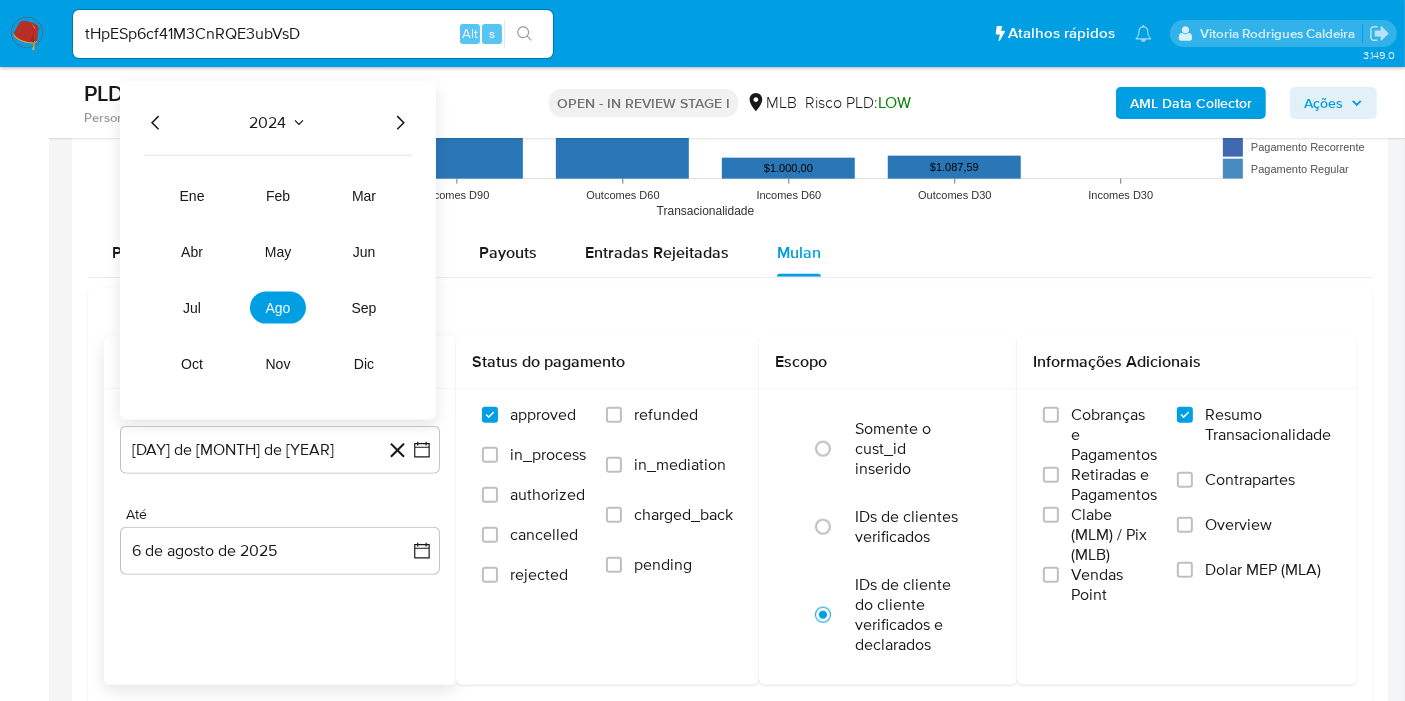 click 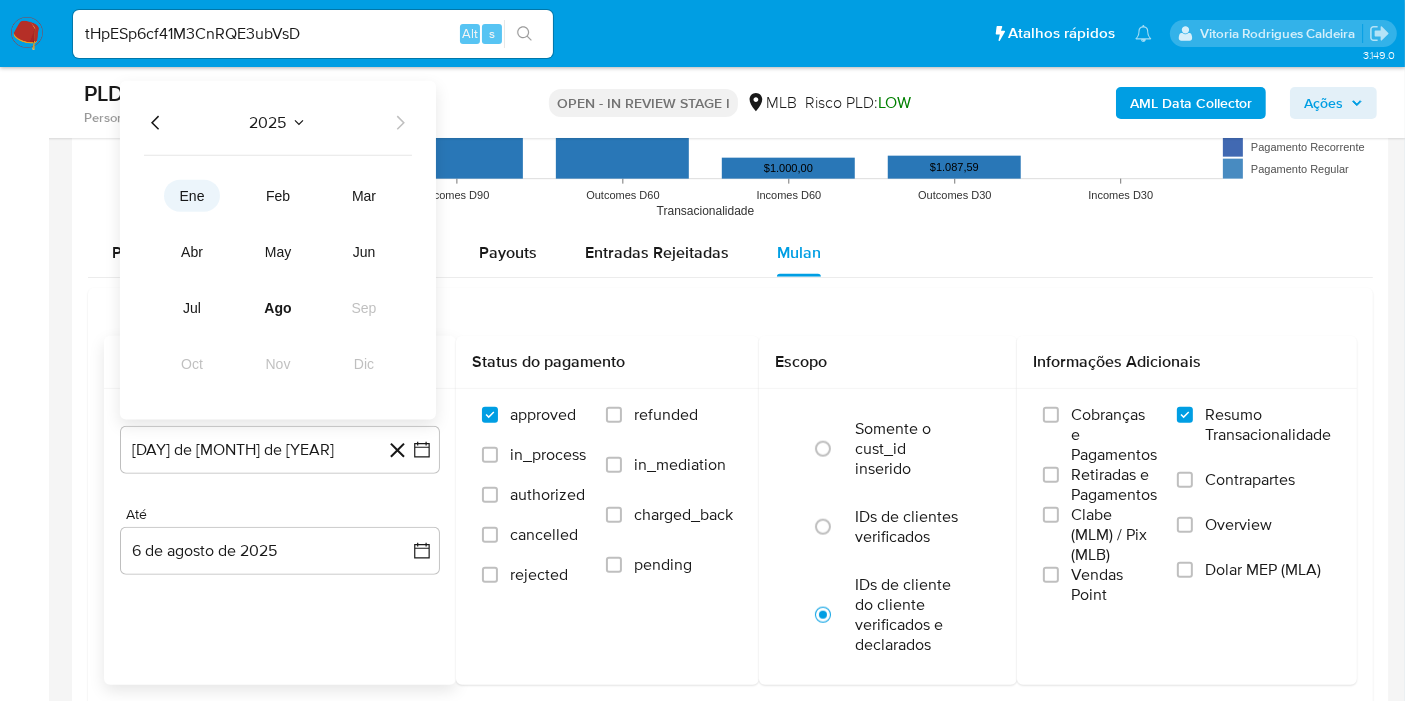 click on "ene" at bounding box center [192, 196] 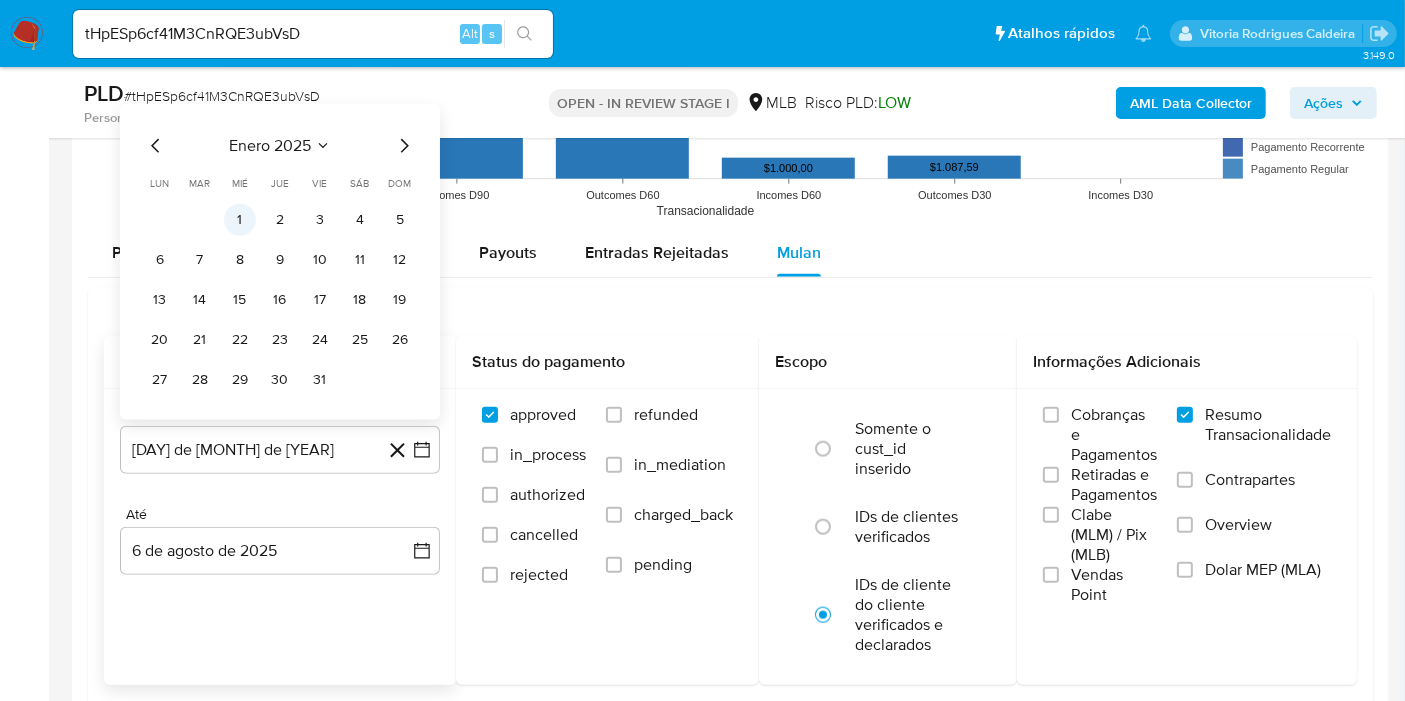 click on "1" at bounding box center [240, 220] 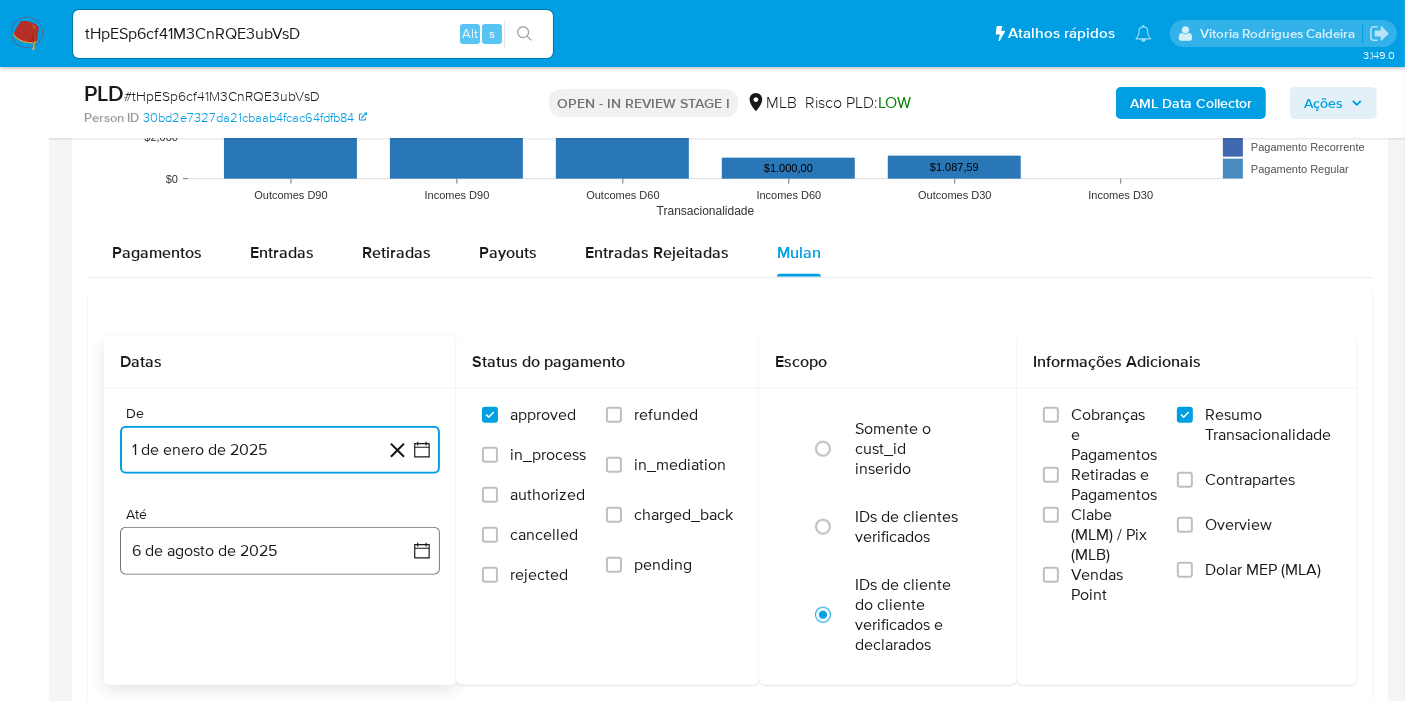 click on "6 de agosto de 2025" at bounding box center [280, 551] 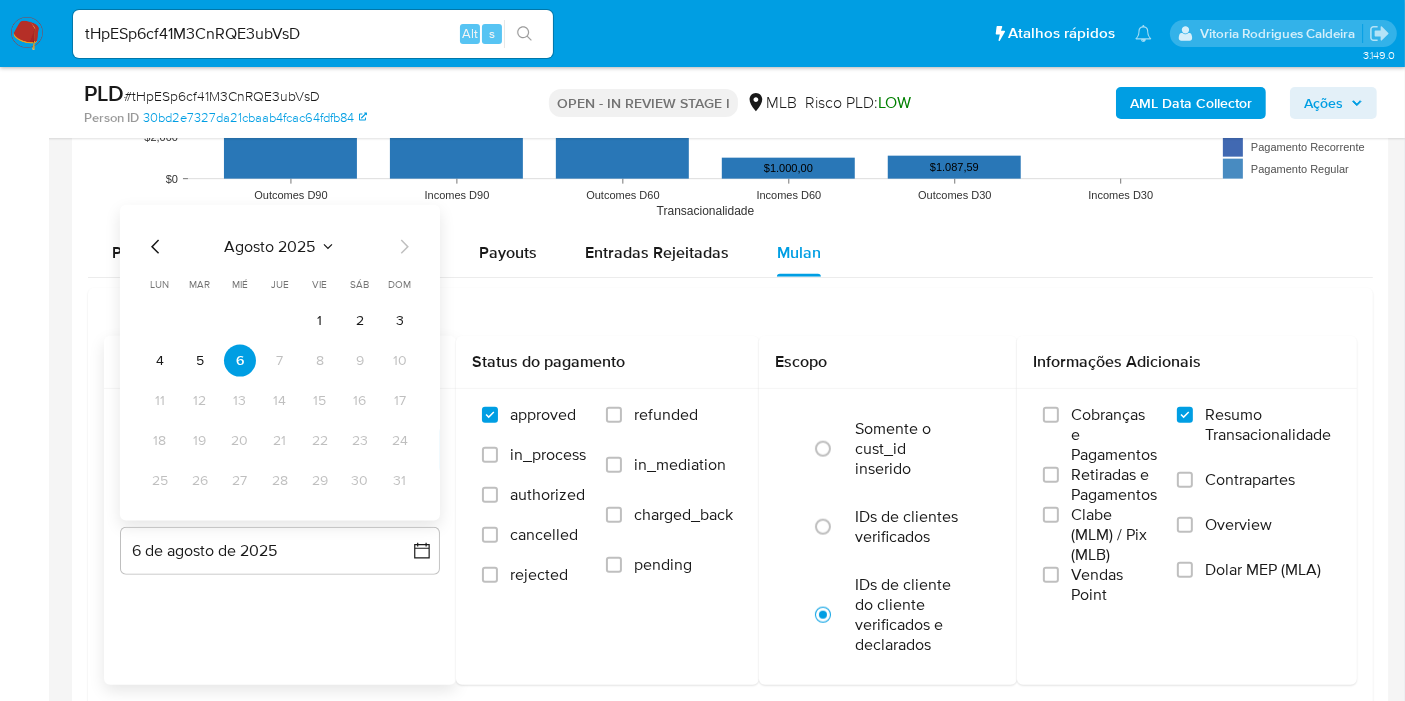 click 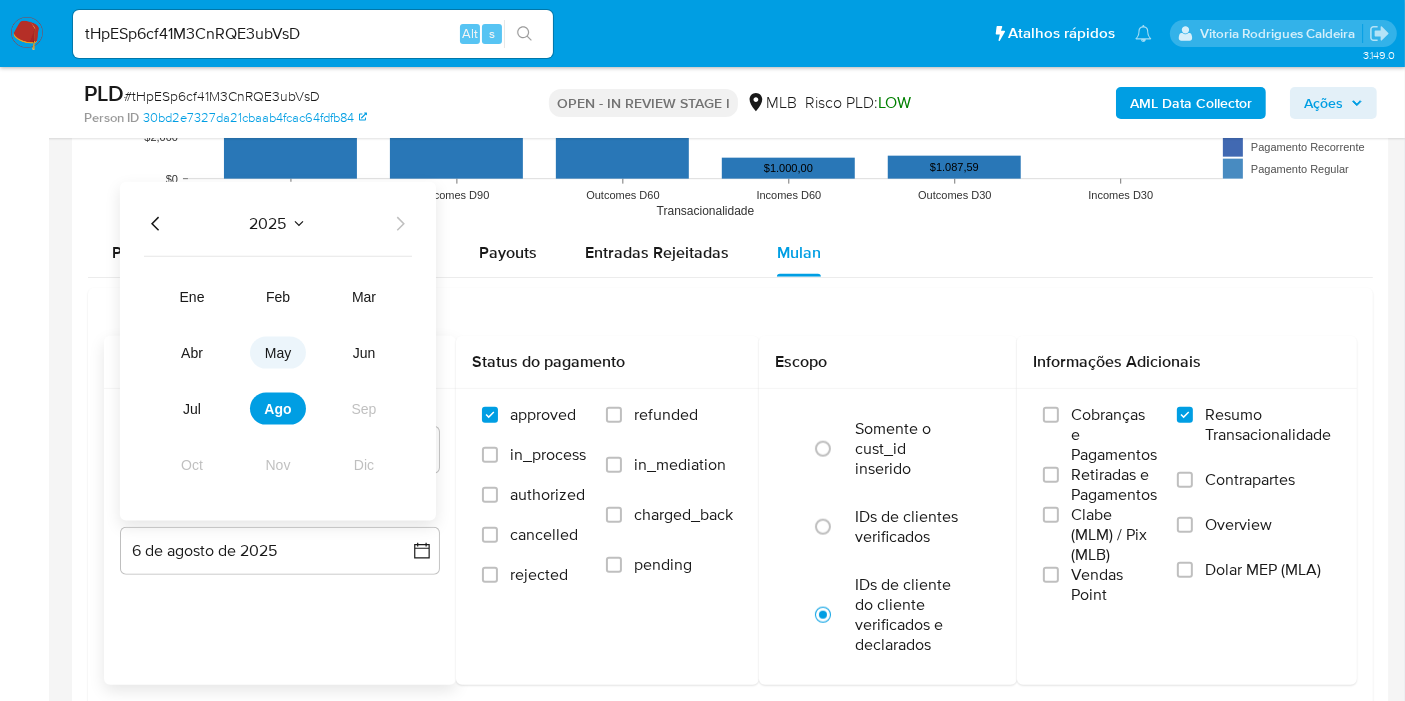 click on "may" at bounding box center (278, 353) 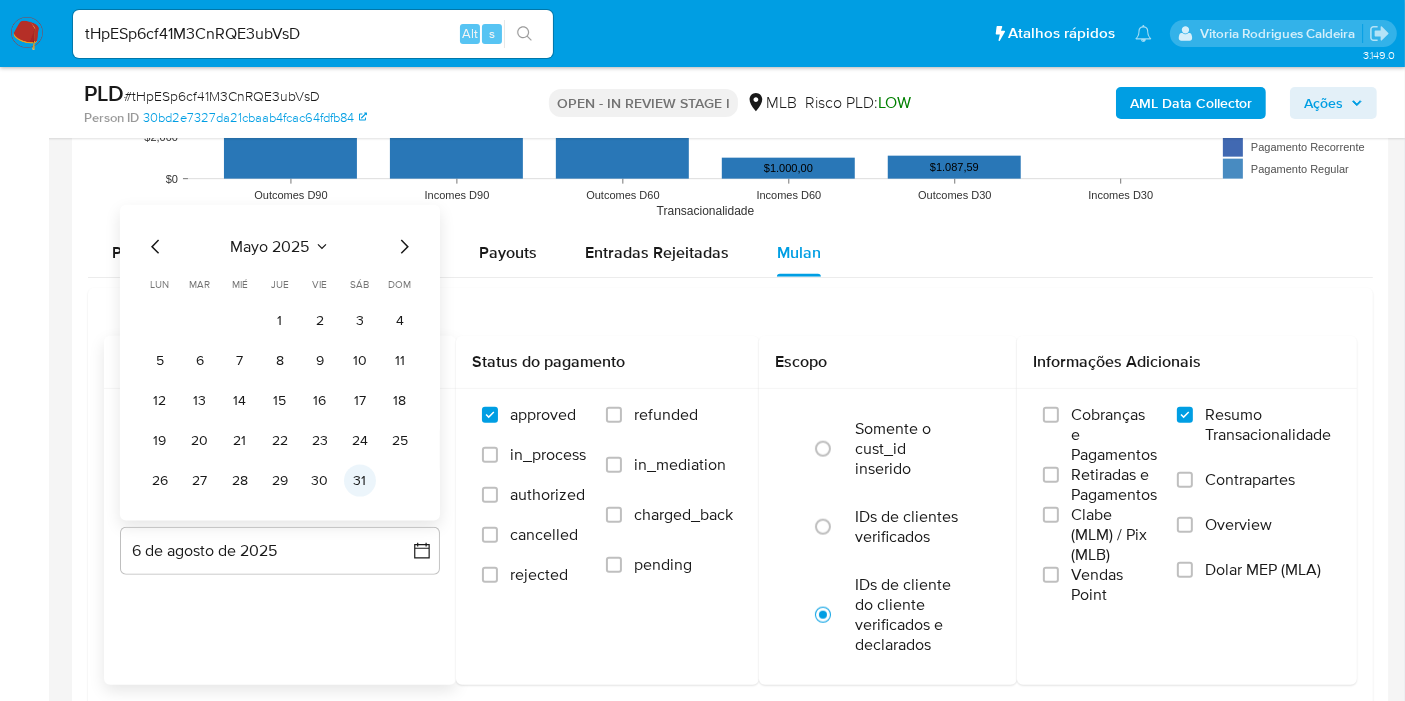 click on "31" at bounding box center [360, 481] 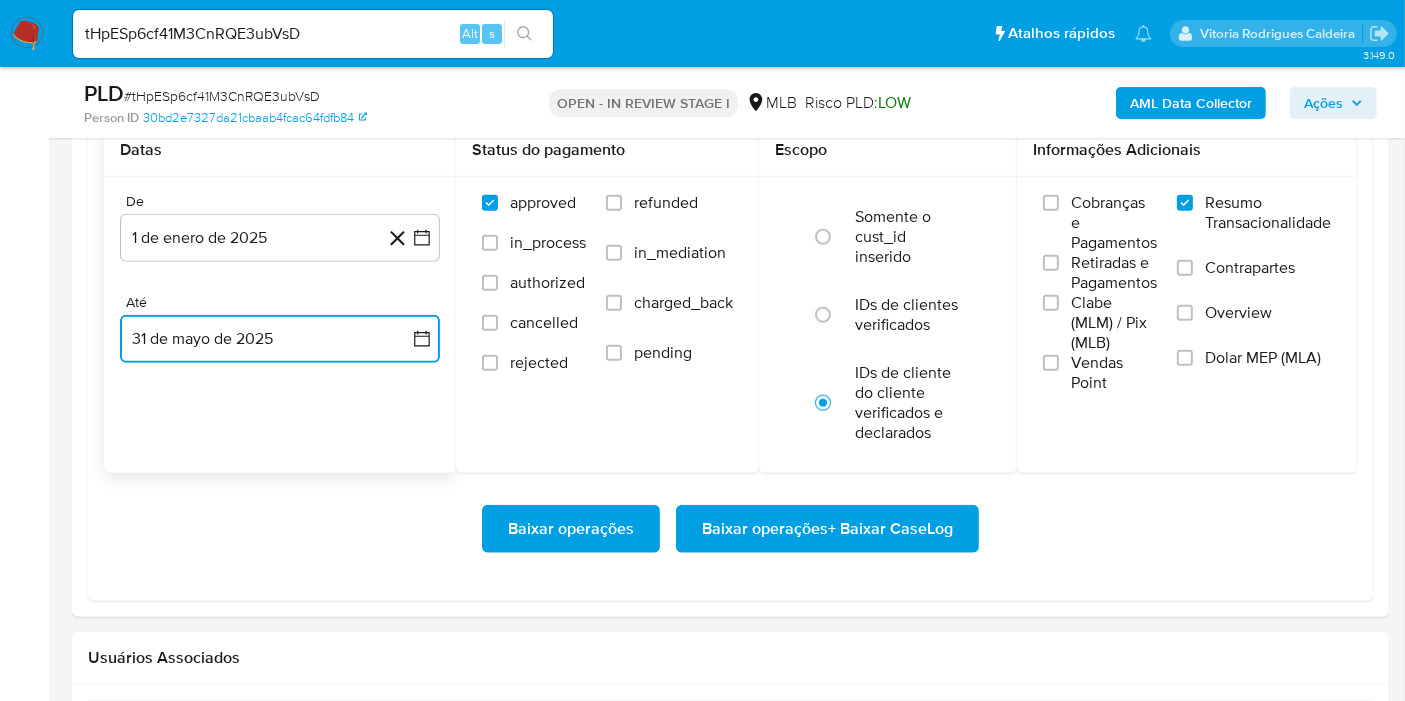 scroll, scrollTop: 2222, scrollLeft: 0, axis: vertical 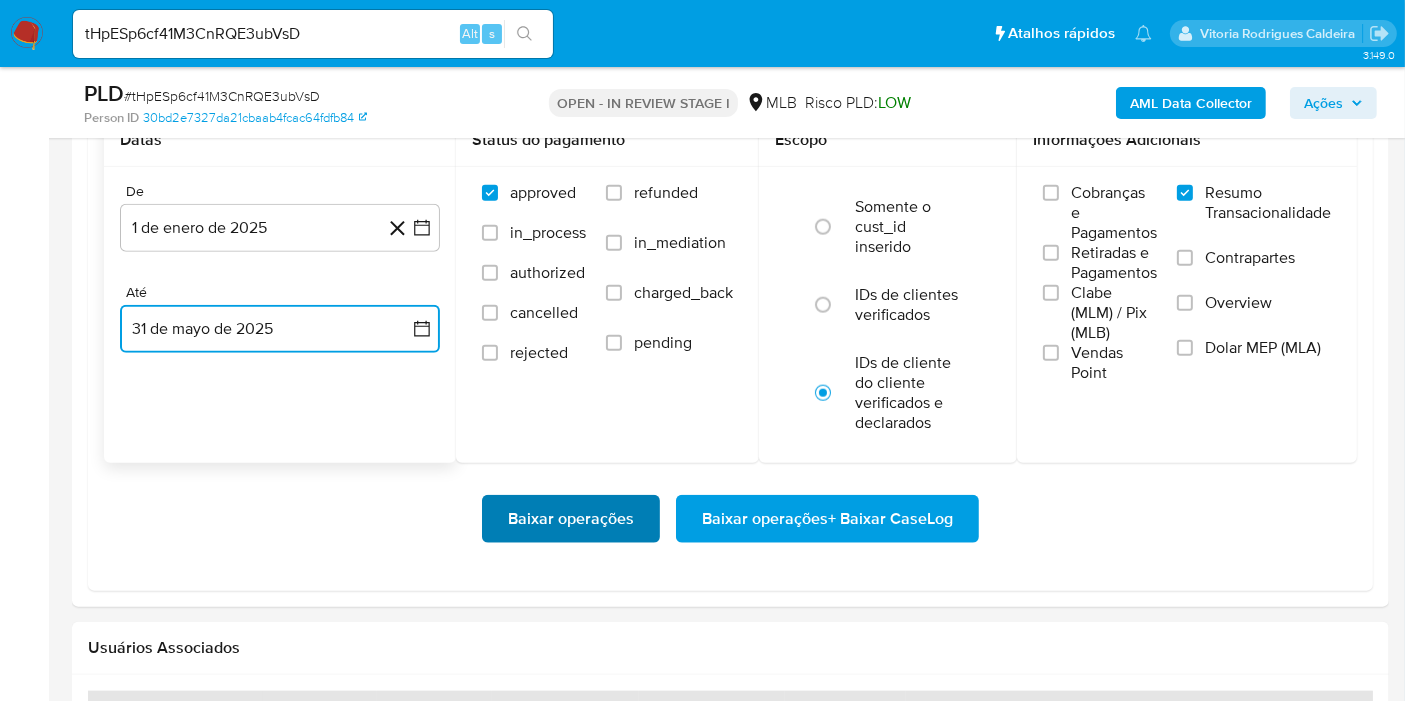 click on "Baixar operações" at bounding box center [571, 519] 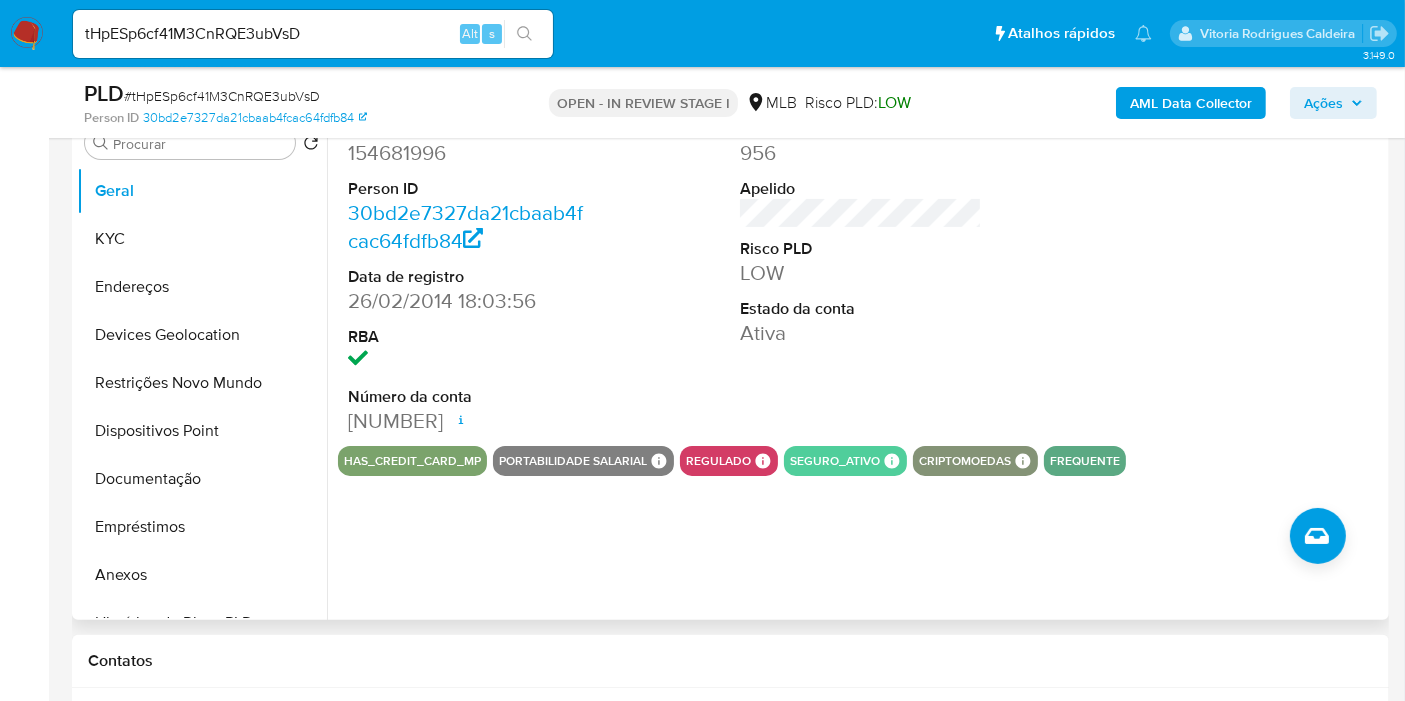 scroll, scrollTop: 444, scrollLeft: 0, axis: vertical 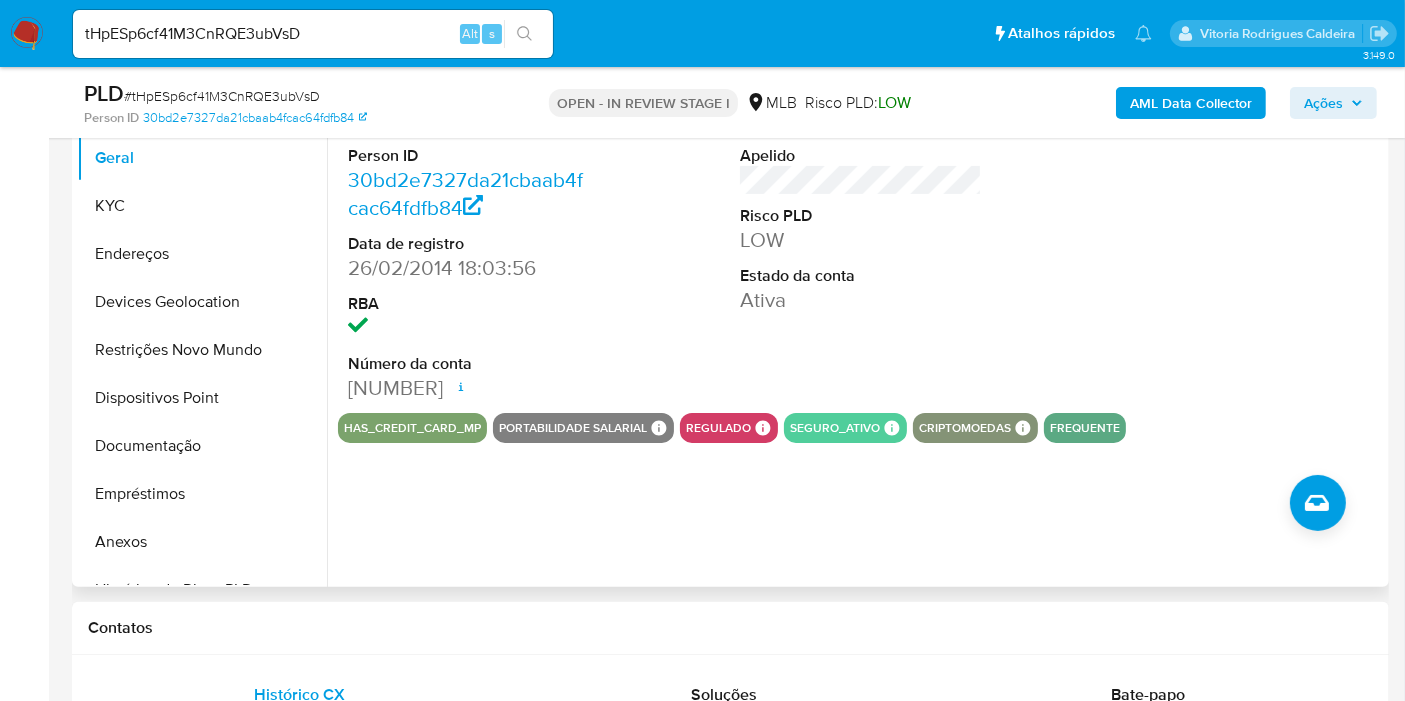 type 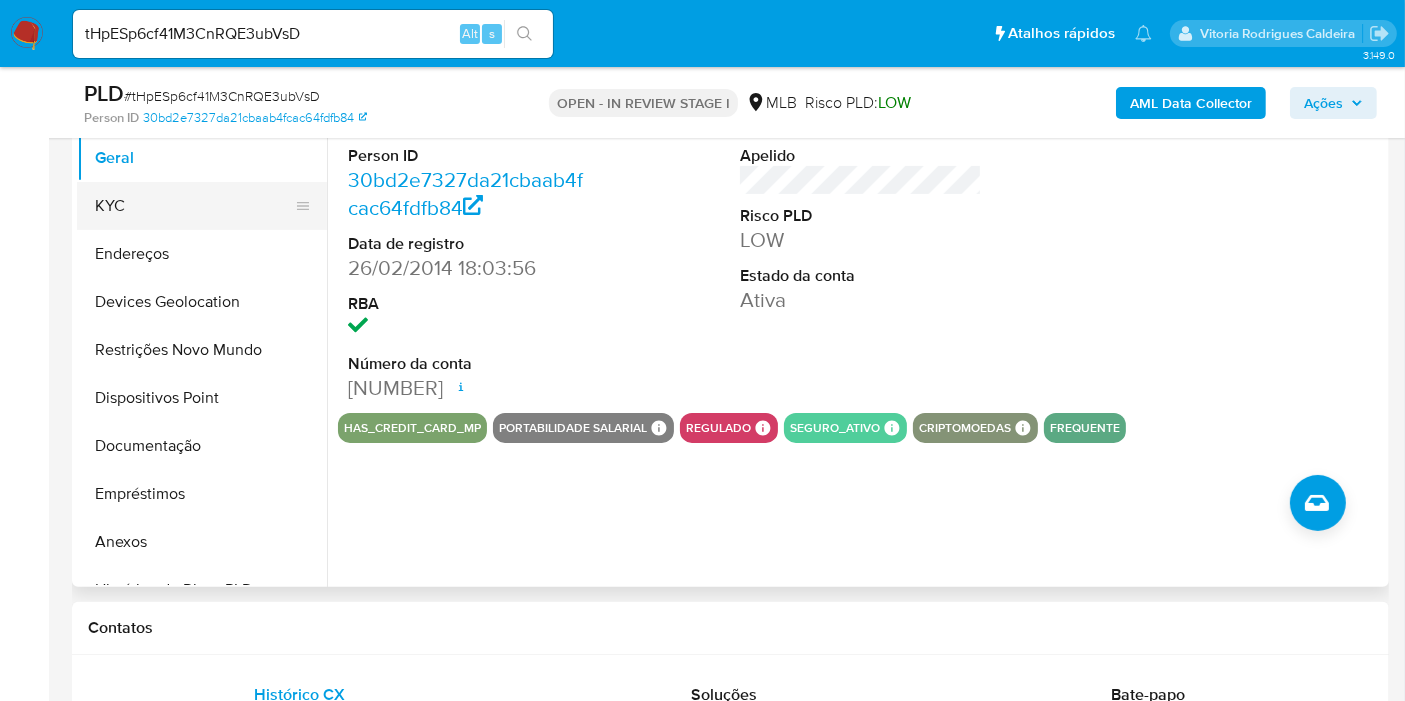 click on "KYC" at bounding box center [194, 206] 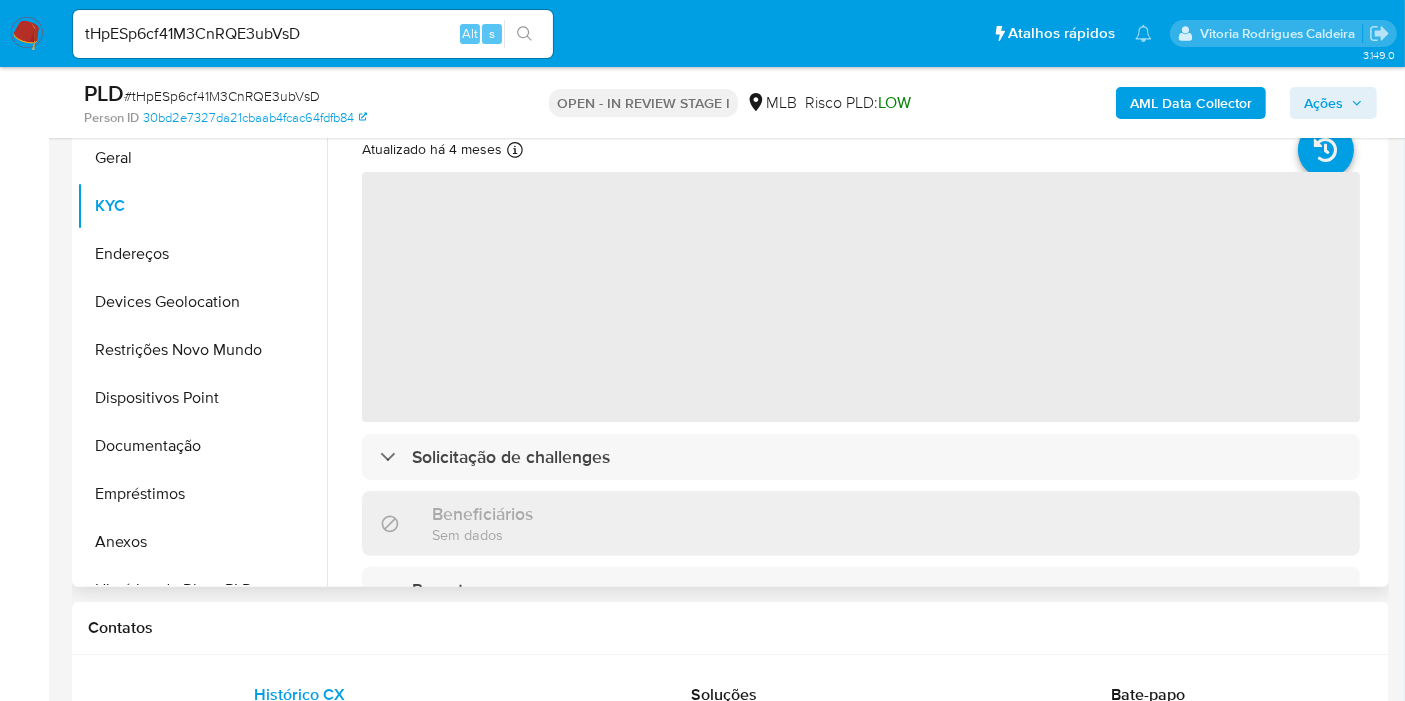 scroll, scrollTop: 222, scrollLeft: 0, axis: vertical 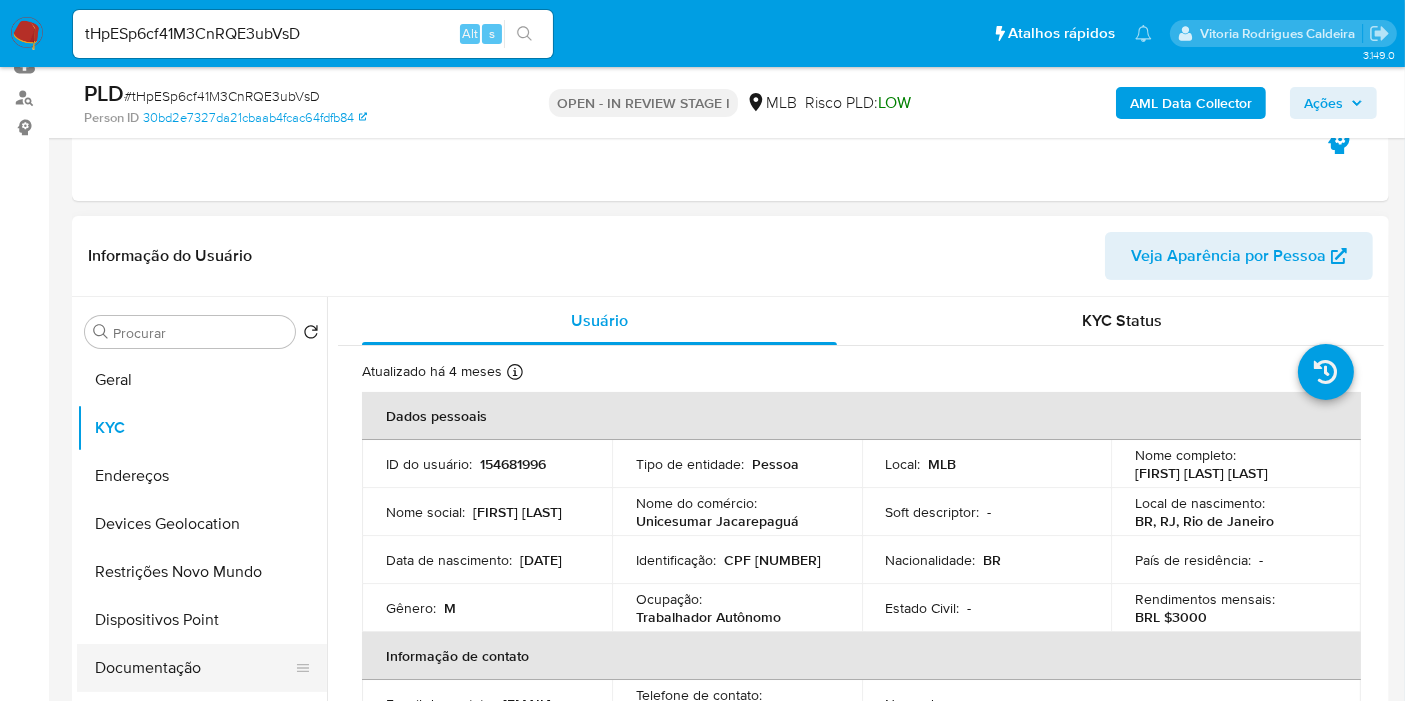 click on "Documentação" at bounding box center (194, 668) 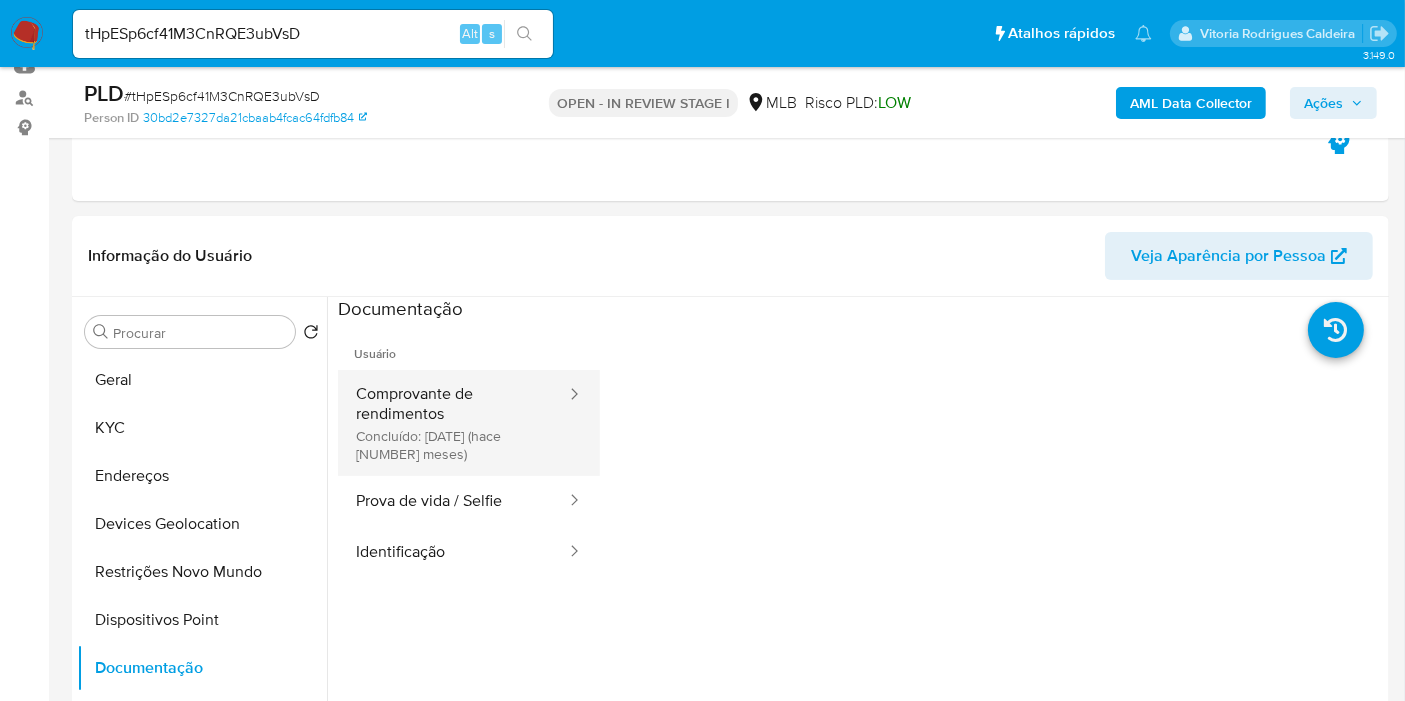 click on "Comprovante de rendimentos Concluído: 29/12/2024 (hace 7 meses)" at bounding box center (453, 423) 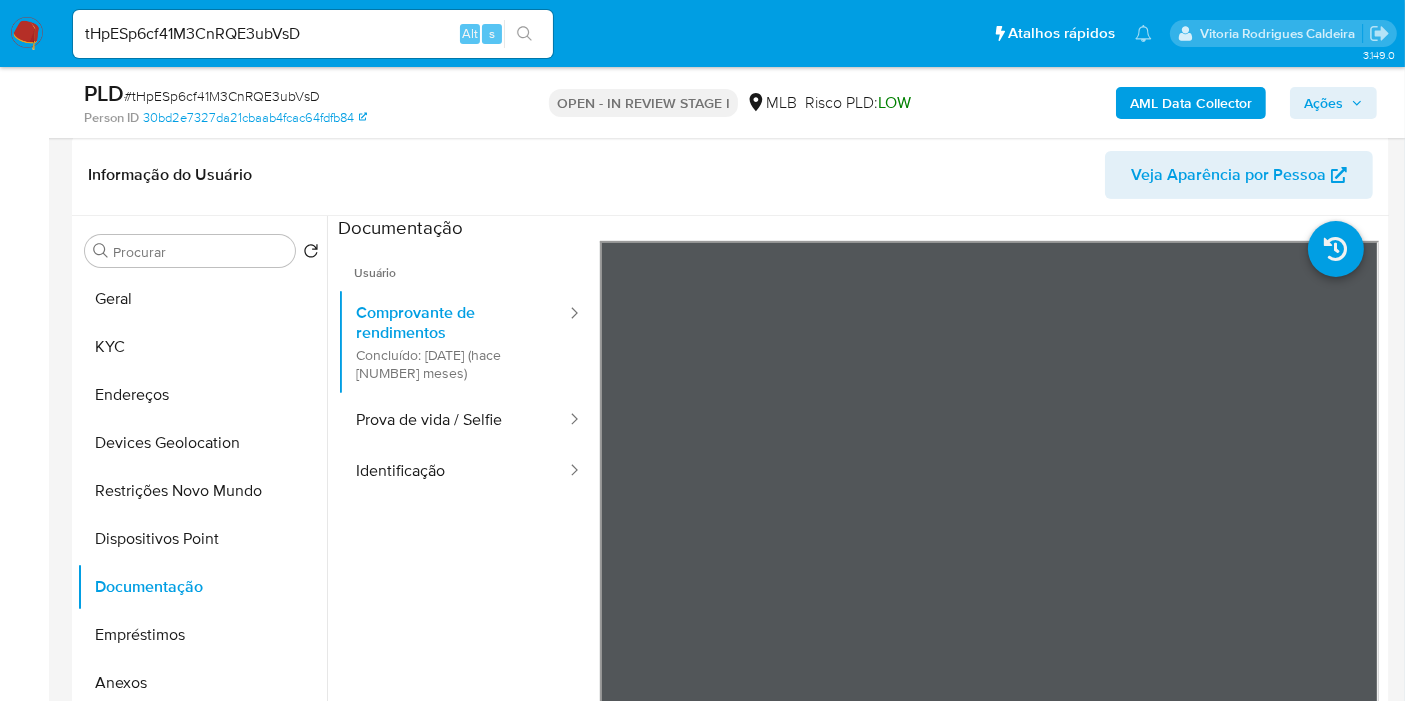 scroll, scrollTop: 333, scrollLeft: 0, axis: vertical 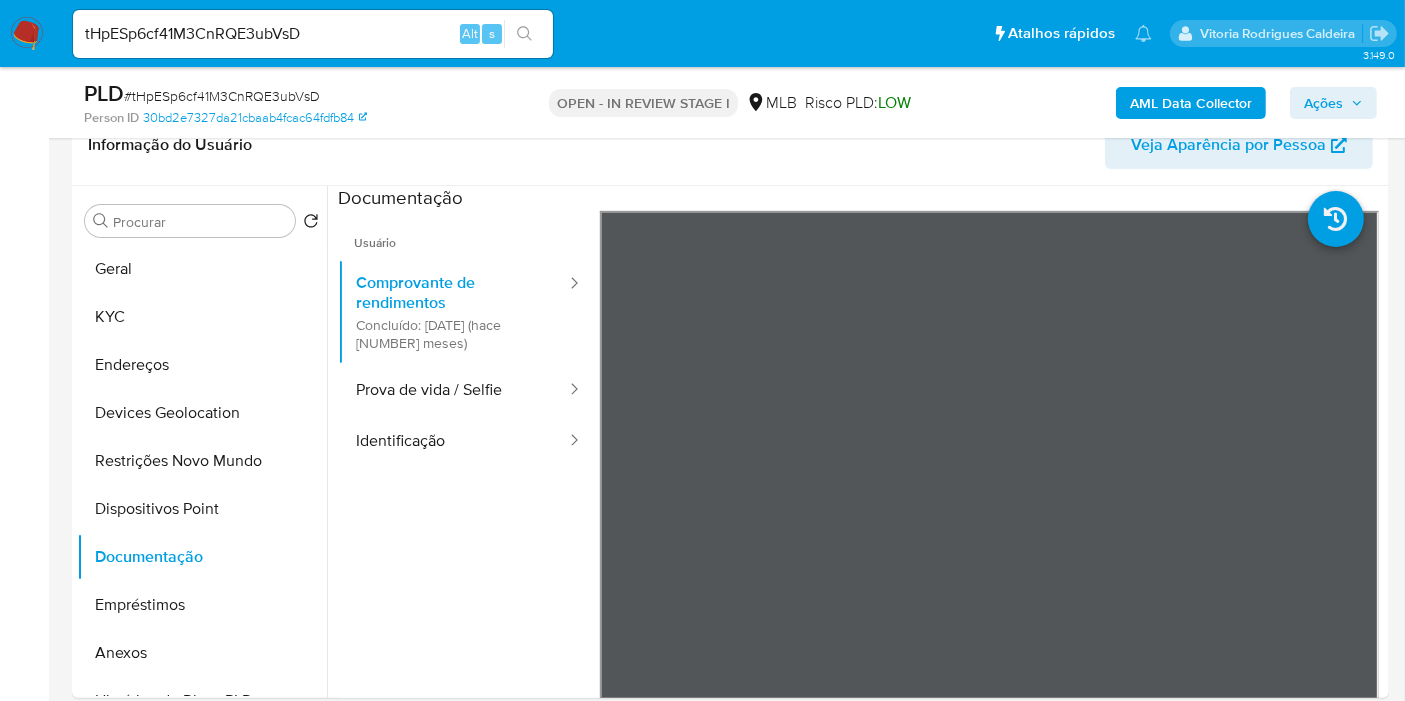 click on "tHpESp6cf41M3CnRQE3ubVsD" at bounding box center [313, 34] 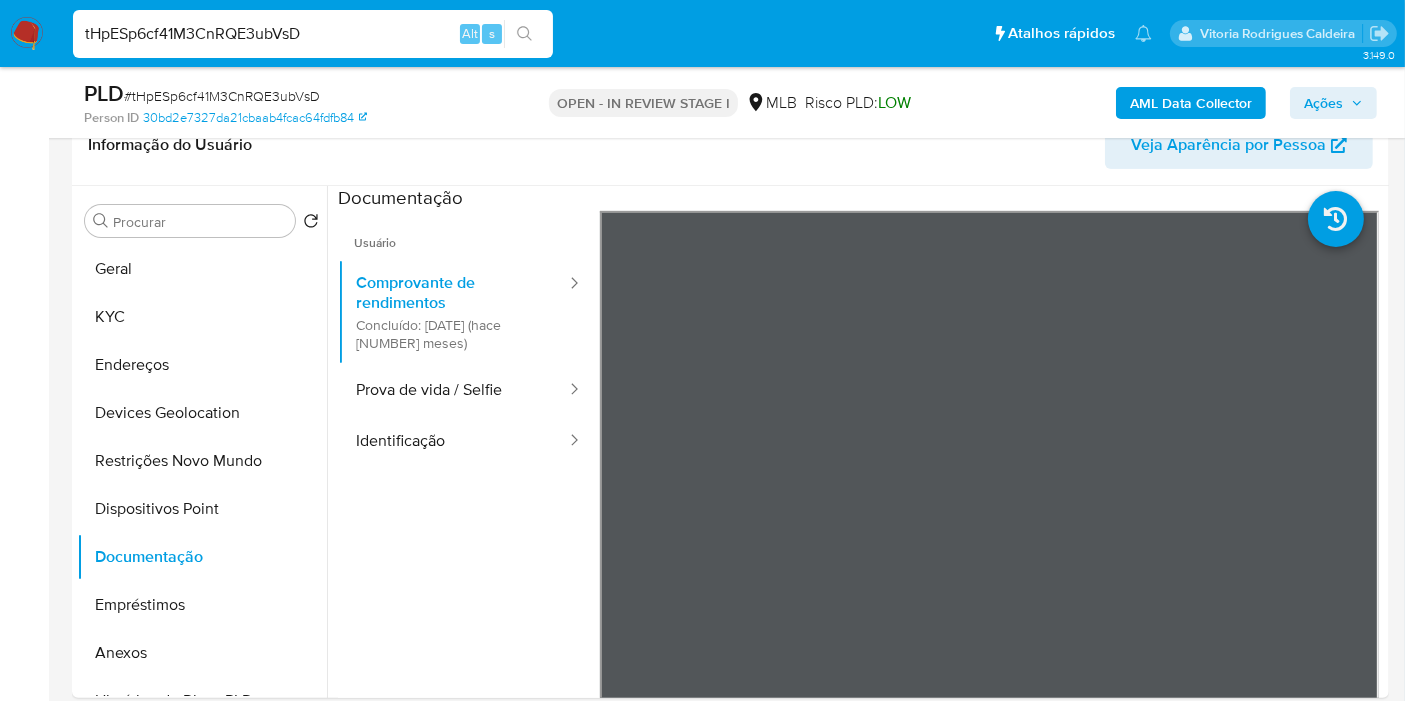 click on "tHpESp6cf41M3CnRQE3ubVsD" at bounding box center (313, 34) 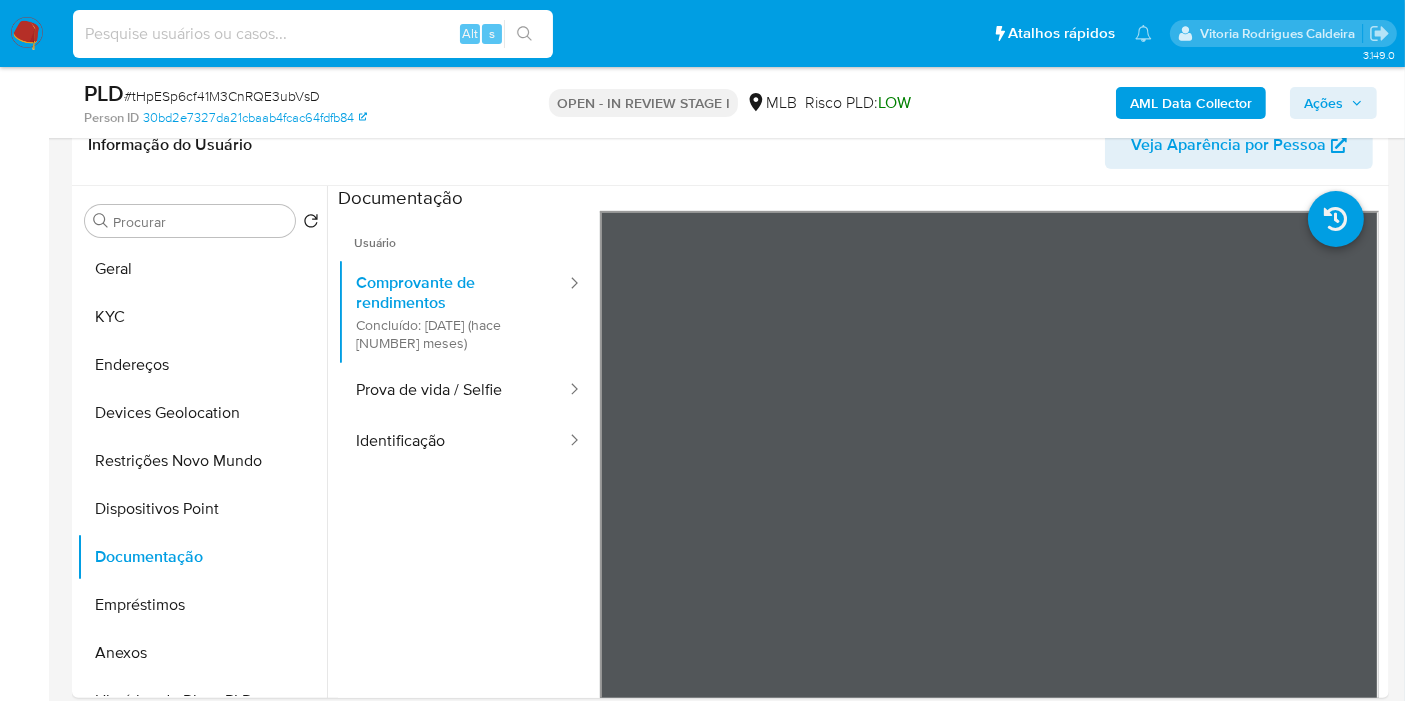type 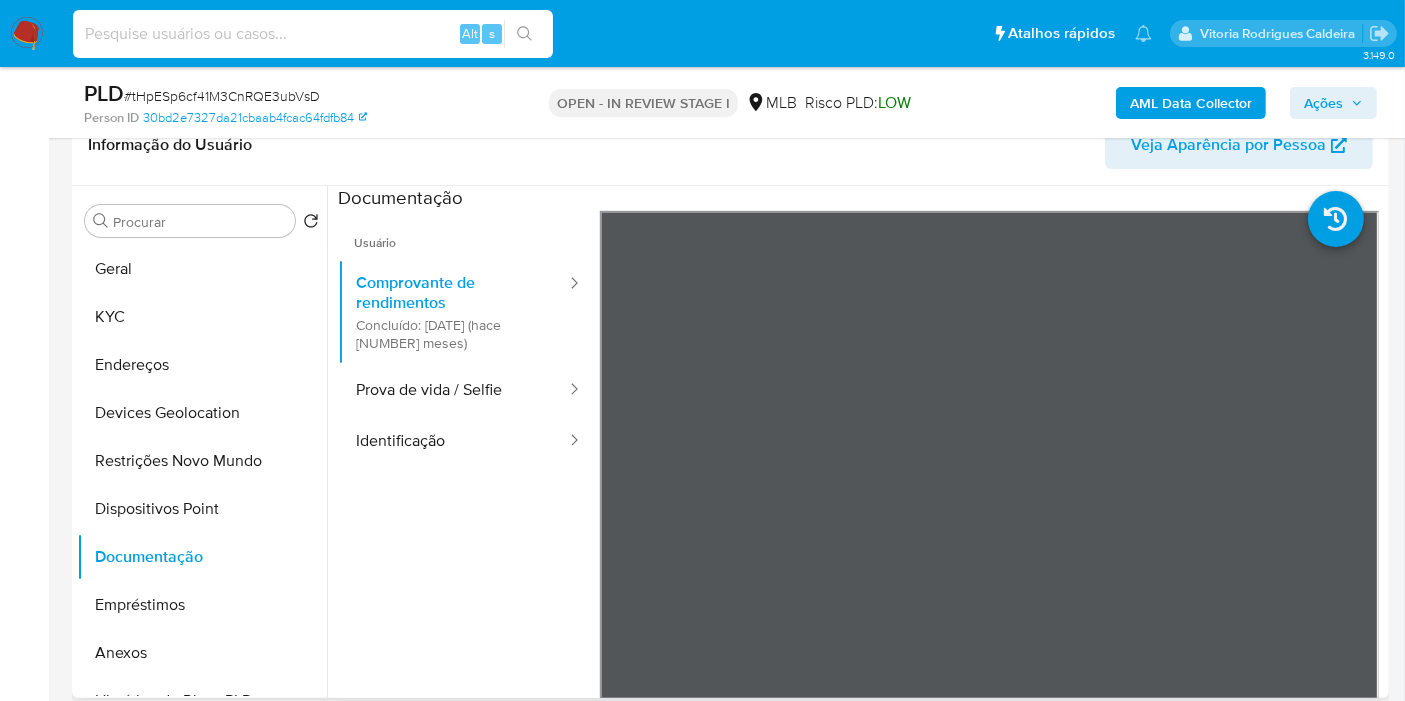 scroll, scrollTop: 174, scrollLeft: 0, axis: vertical 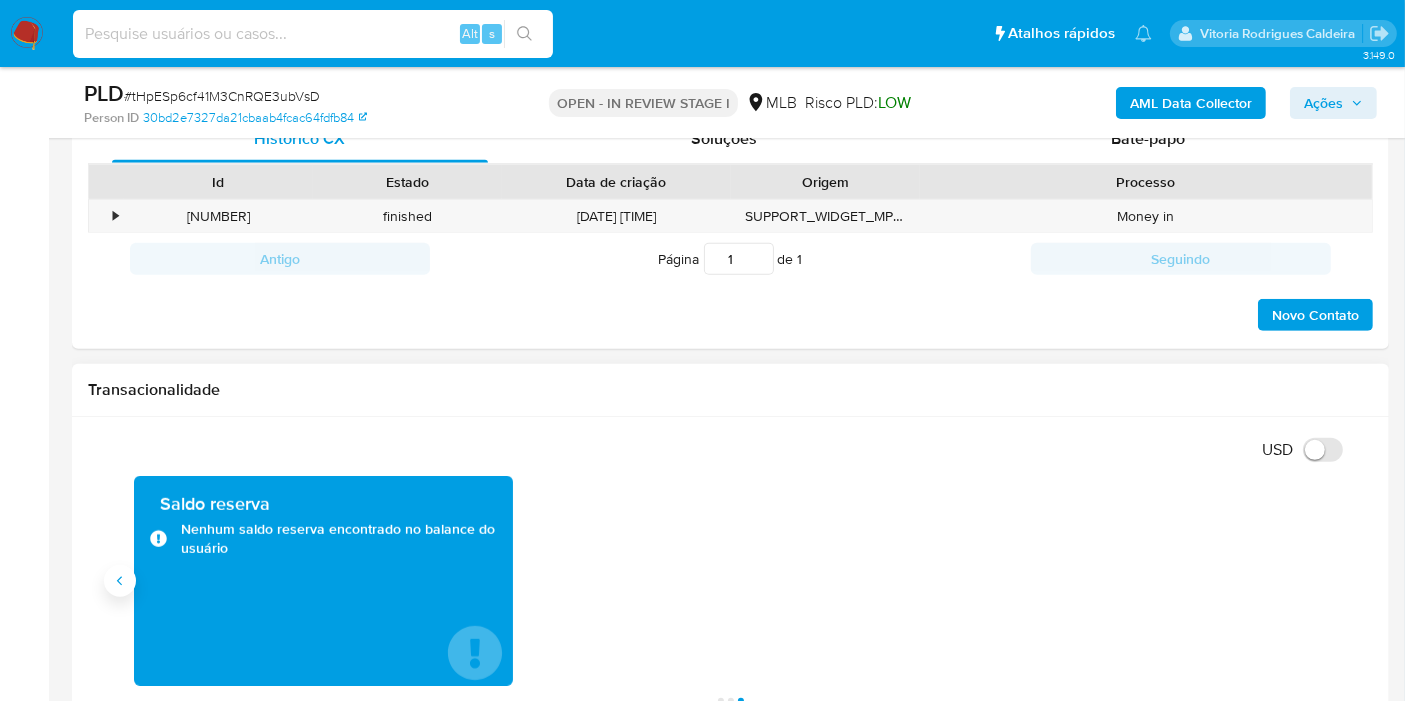 click 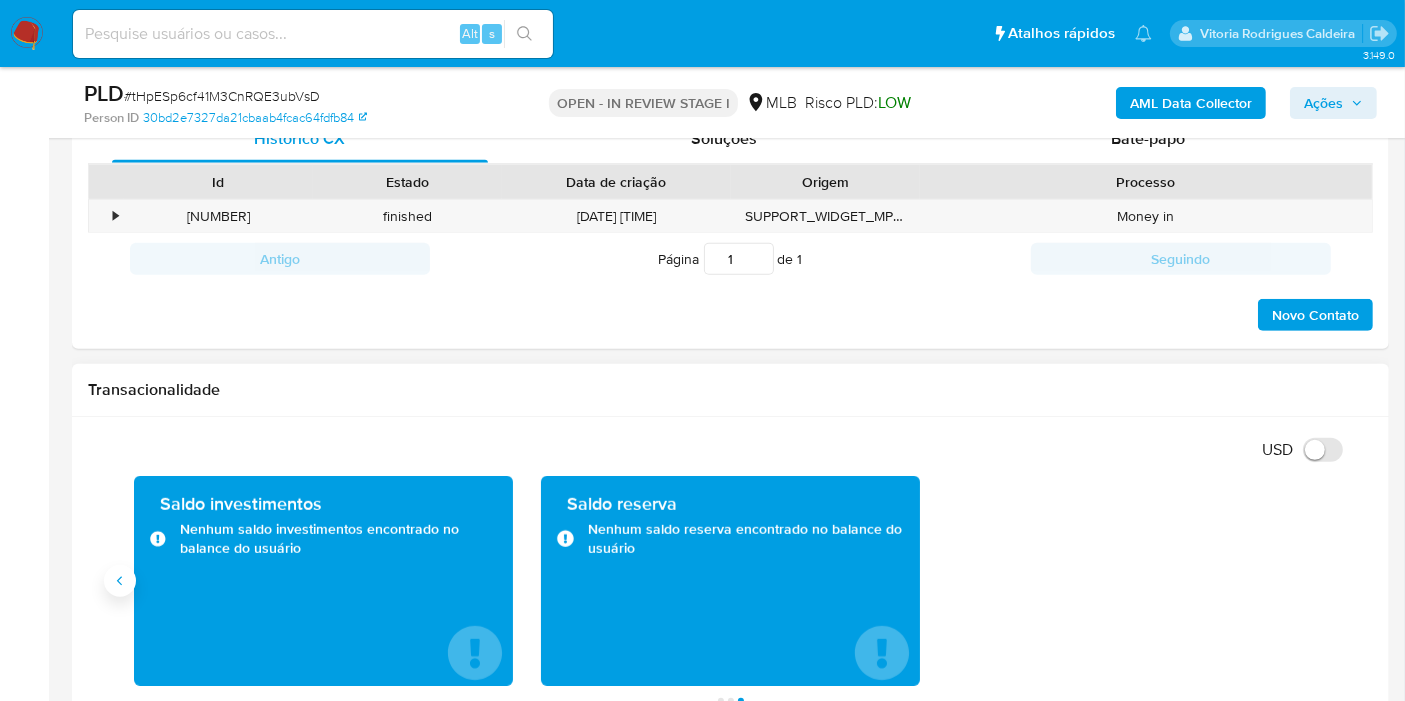 click 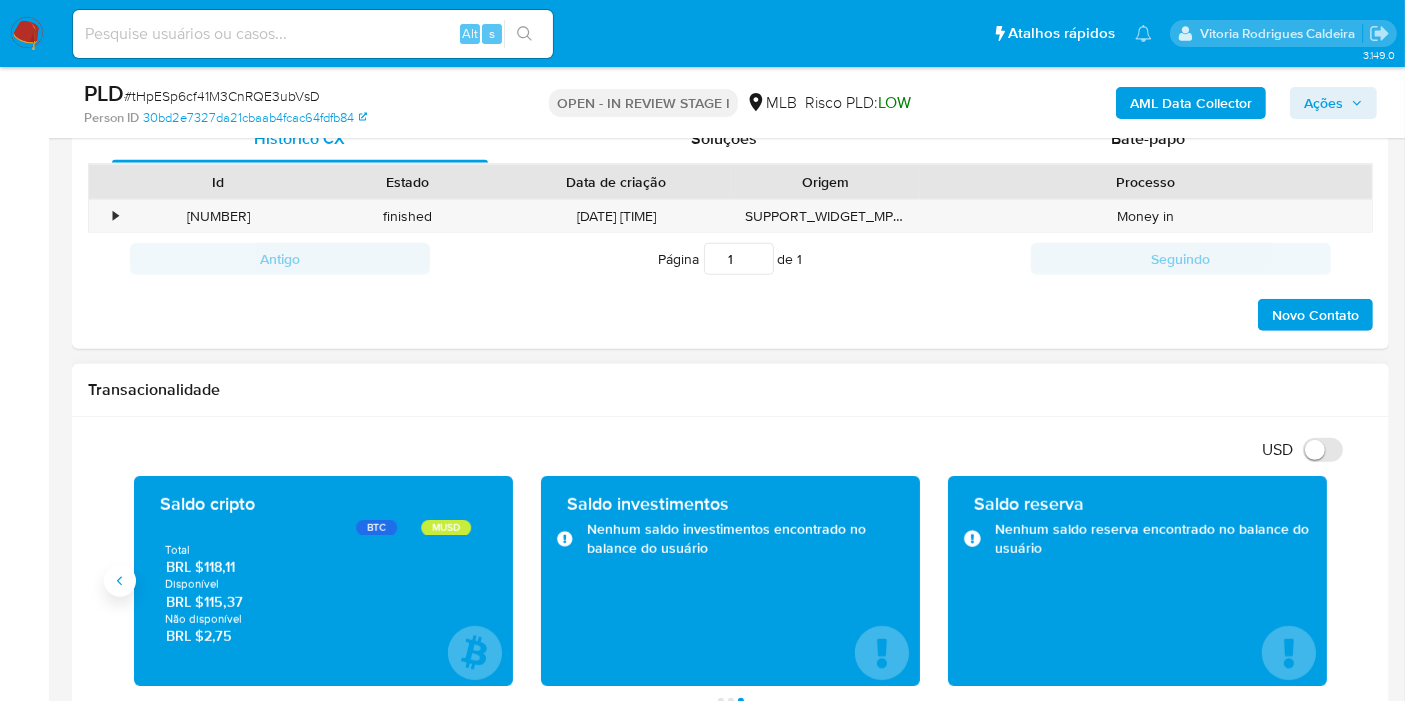 click 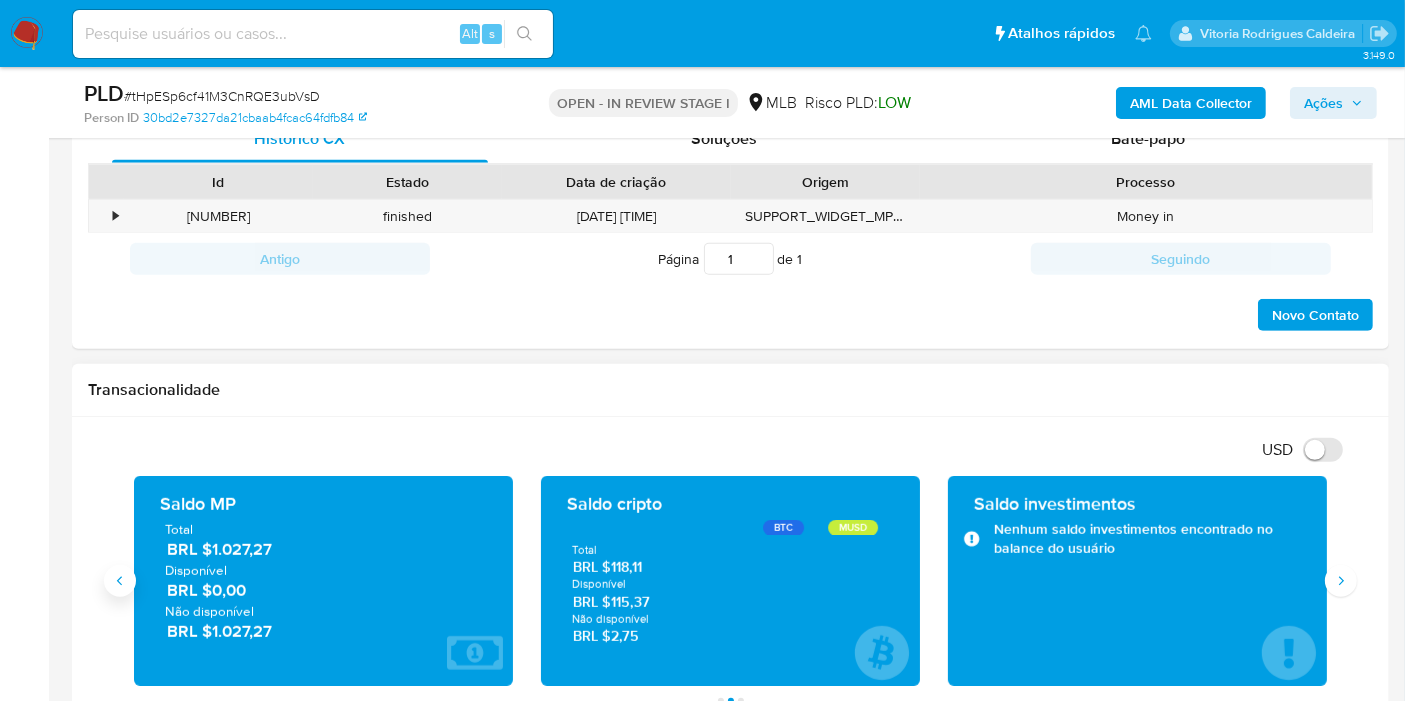 click 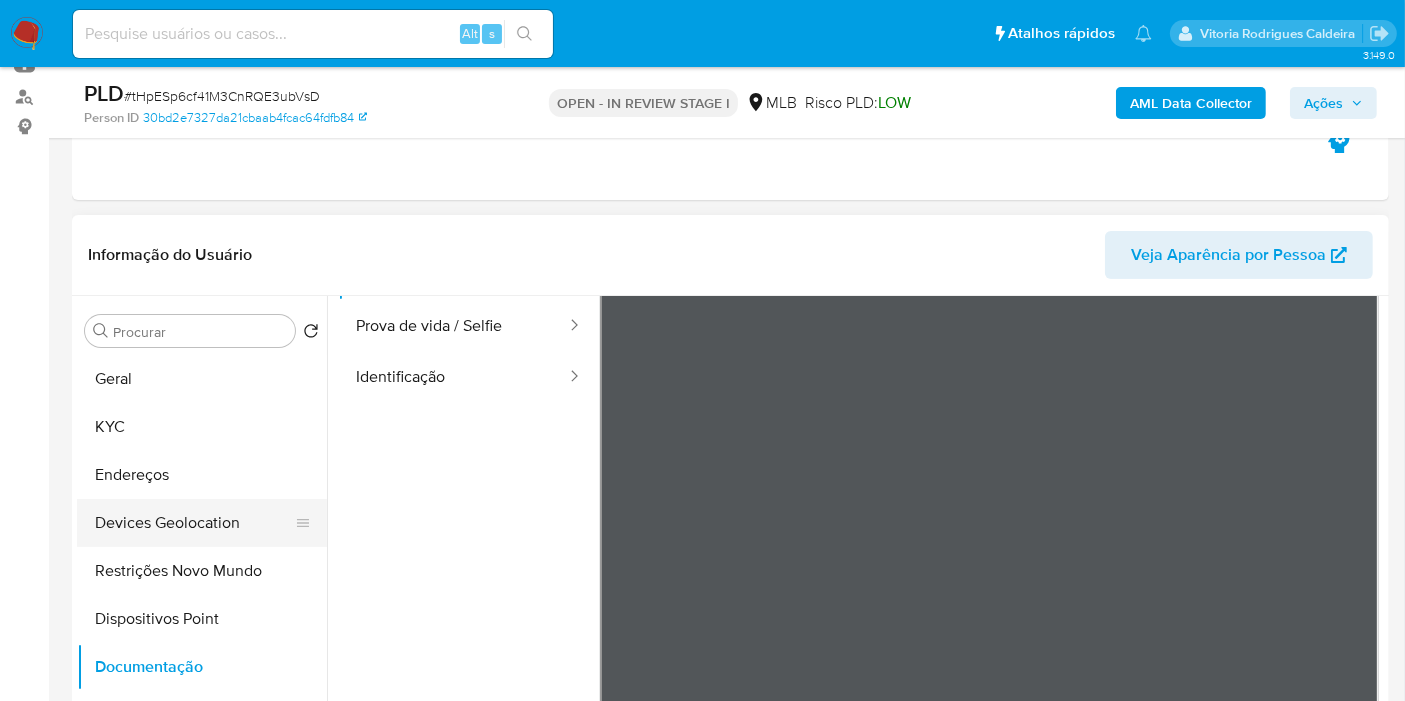 scroll, scrollTop: 222, scrollLeft: 0, axis: vertical 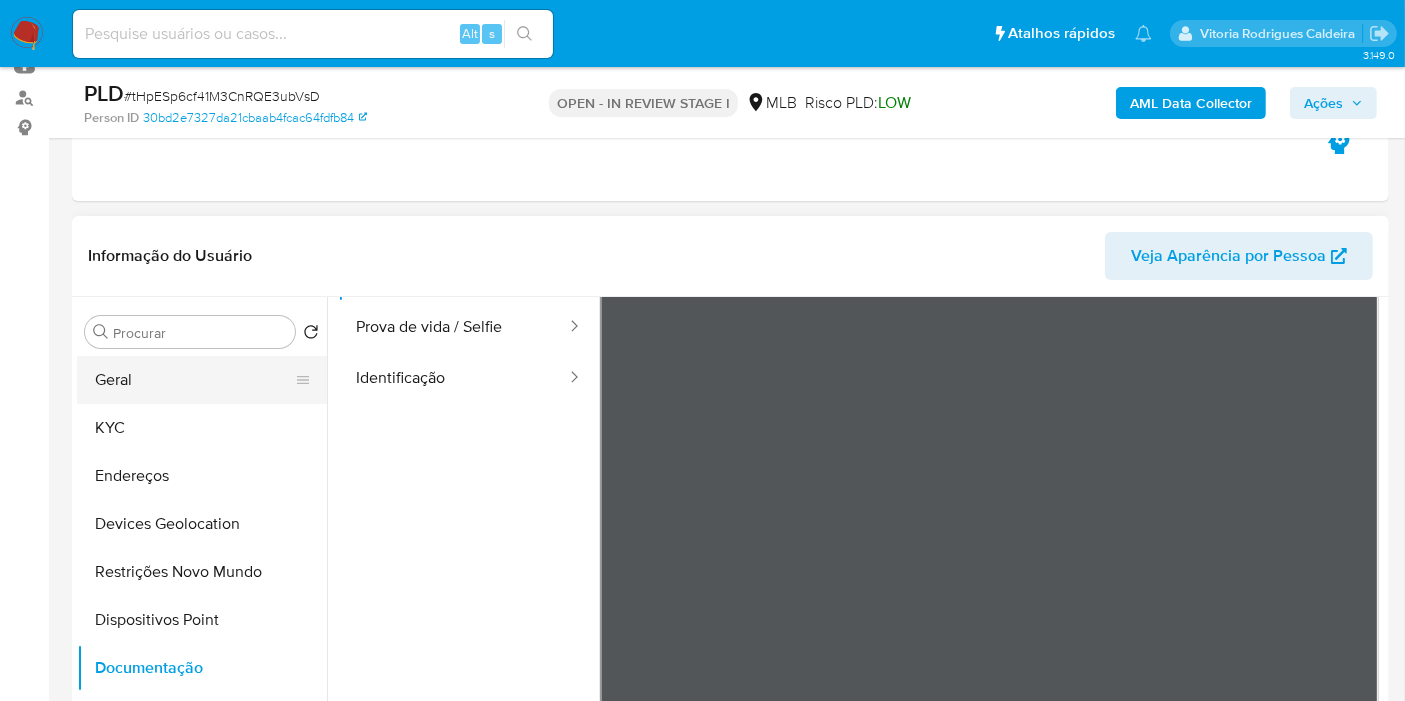 click on "Geral" at bounding box center [194, 380] 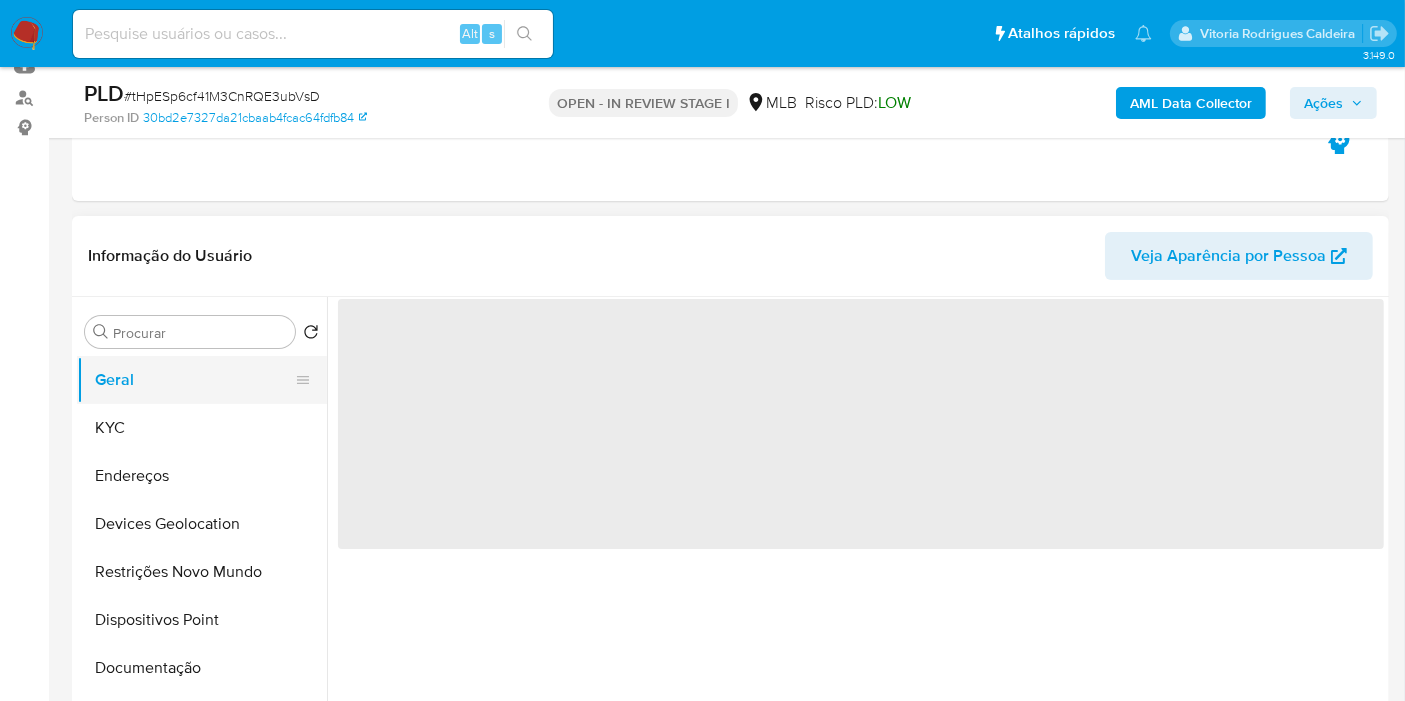 scroll, scrollTop: 0, scrollLeft: 0, axis: both 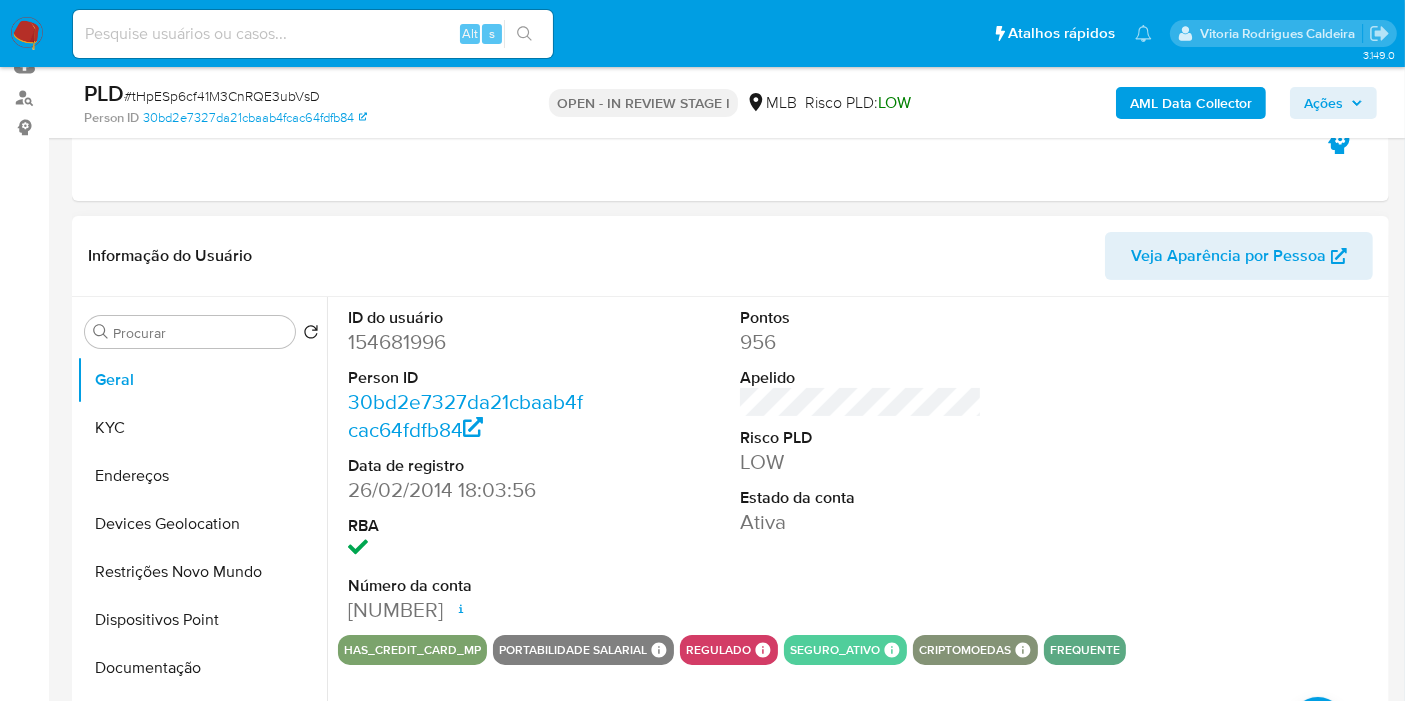 click on "154681996" at bounding box center [469, 342] 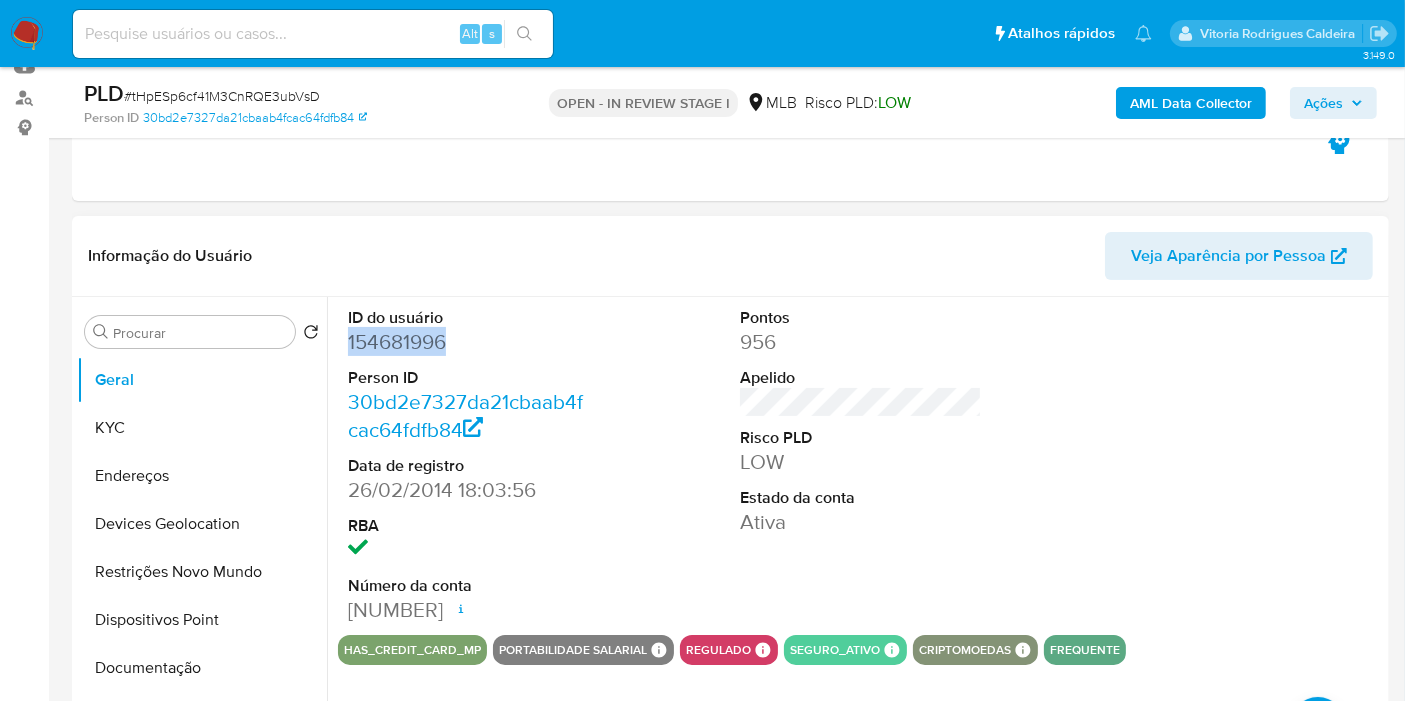 click on "154681996" at bounding box center [469, 342] 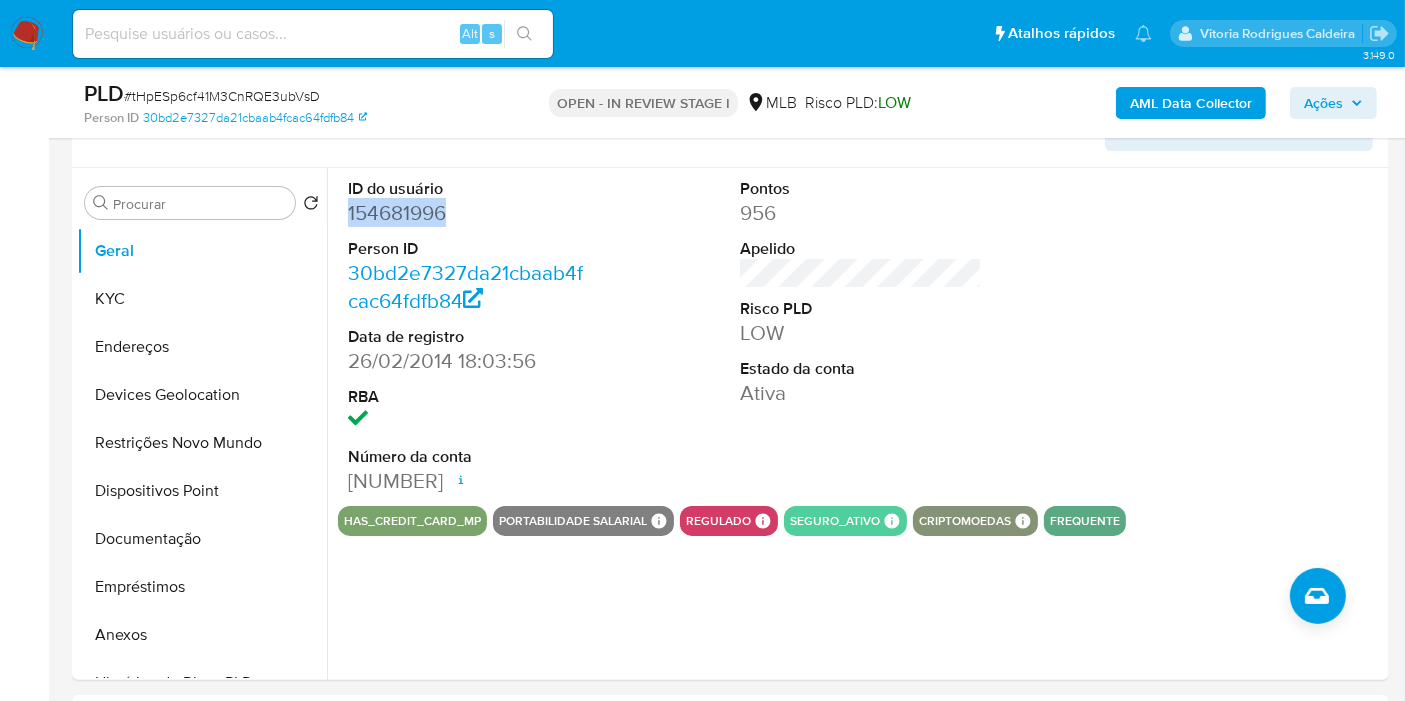 scroll, scrollTop: 222, scrollLeft: 0, axis: vertical 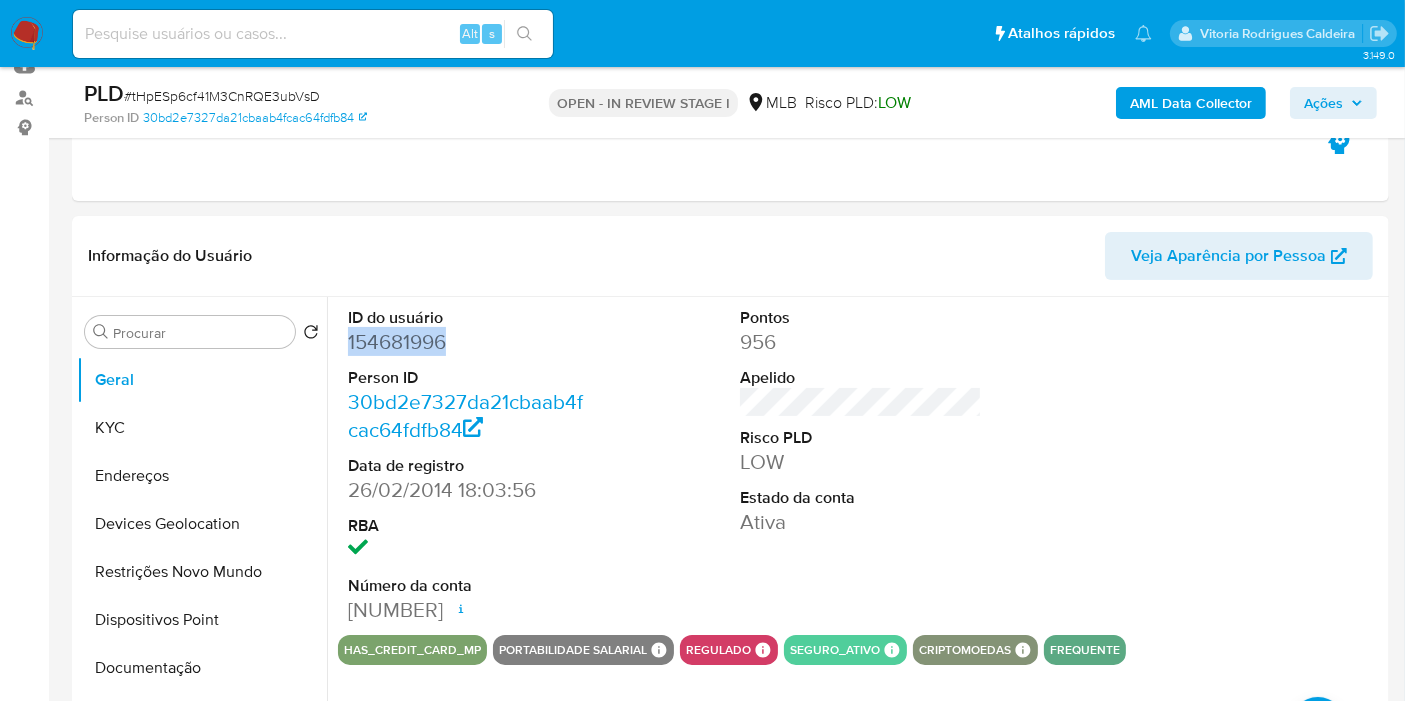 copy on "154681996" 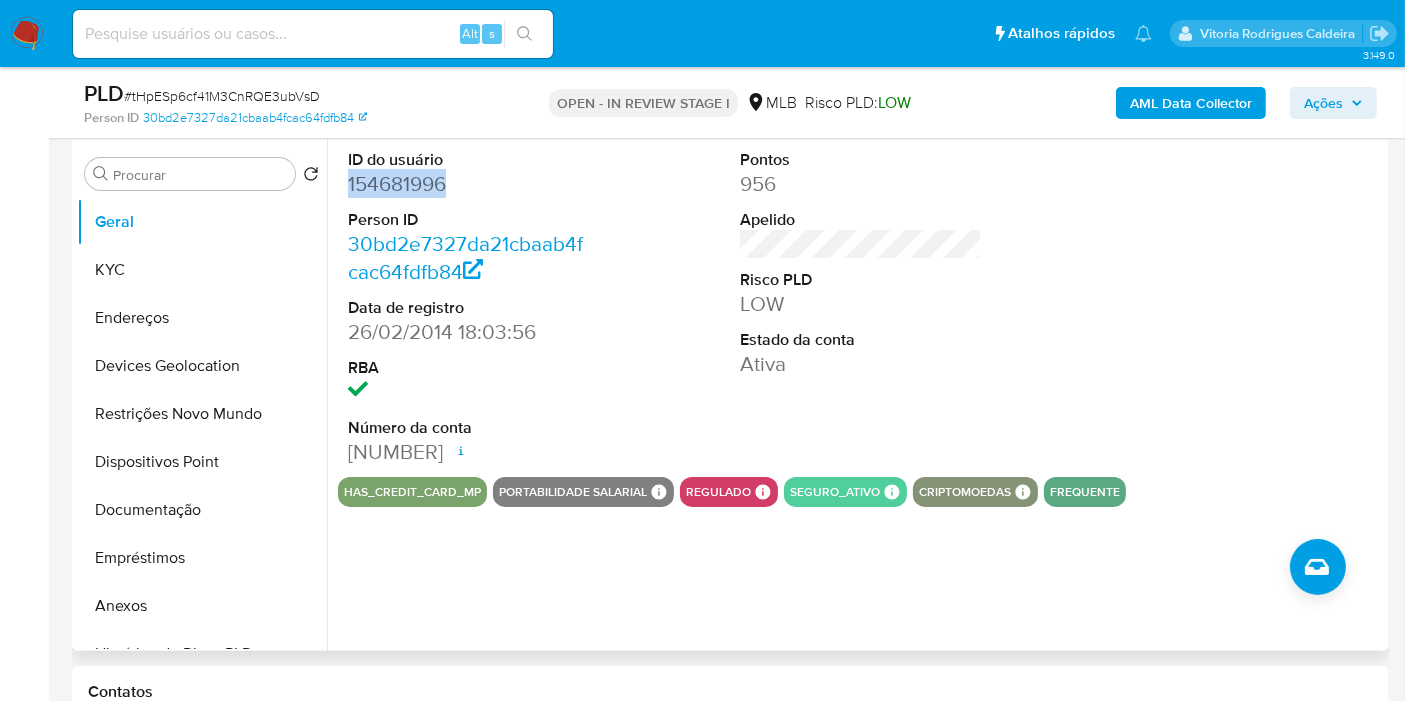 scroll, scrollTop: 333, scrollLeft: 0, axis: vertical 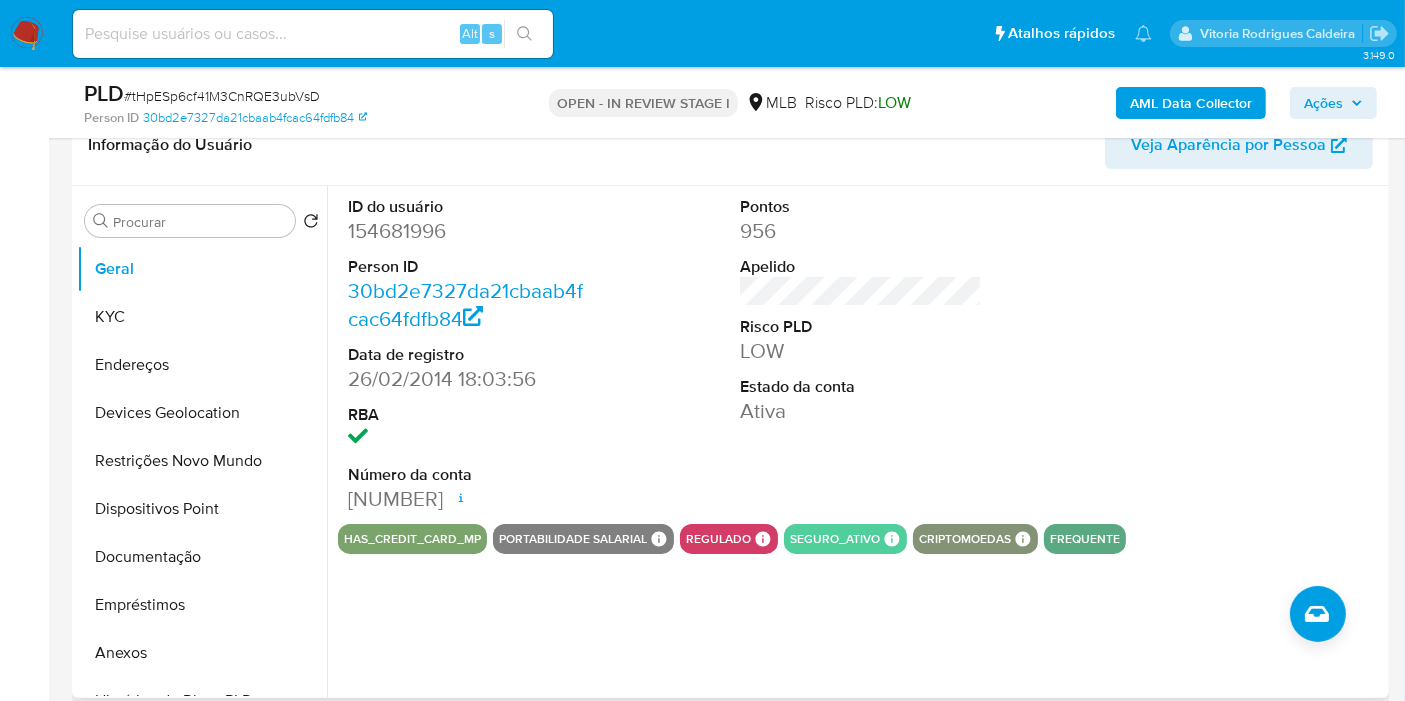 click at bounding box center (1254, 355) 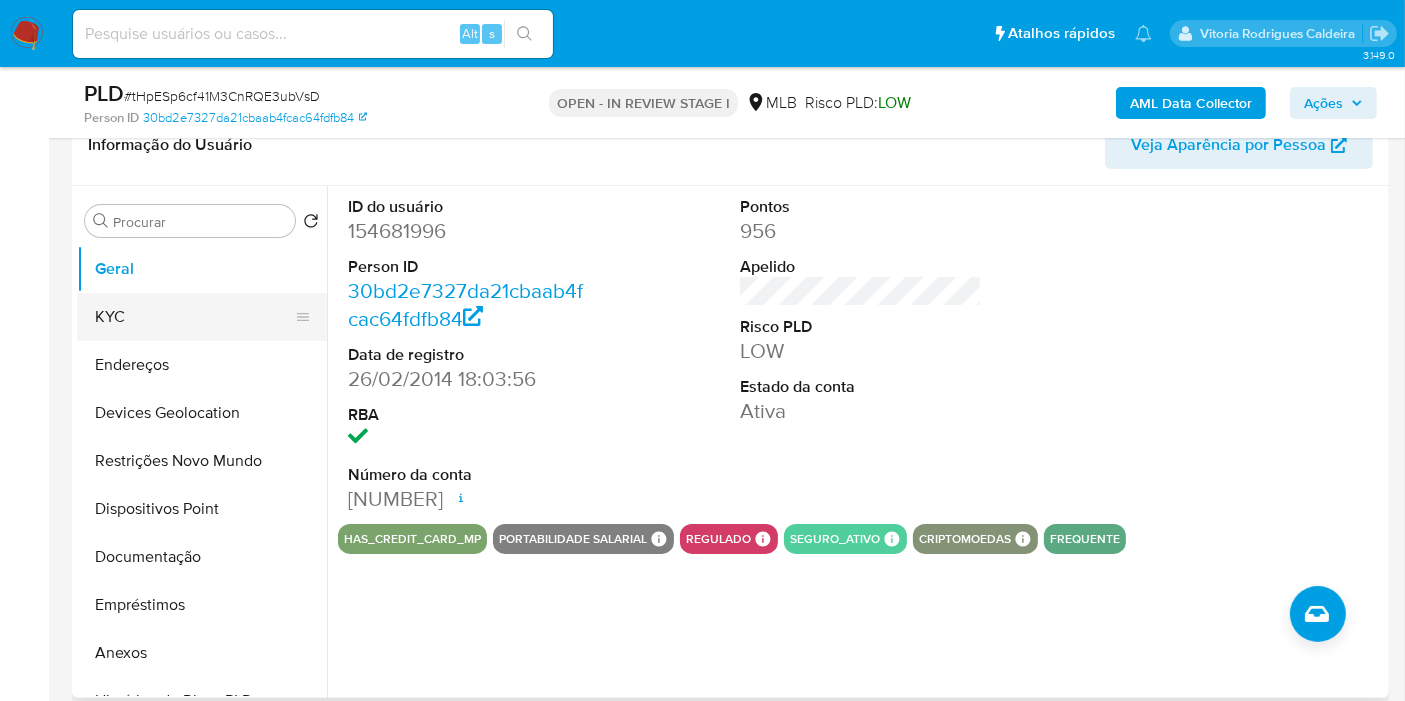 click on "KYC" at bounding box center (194, 317) 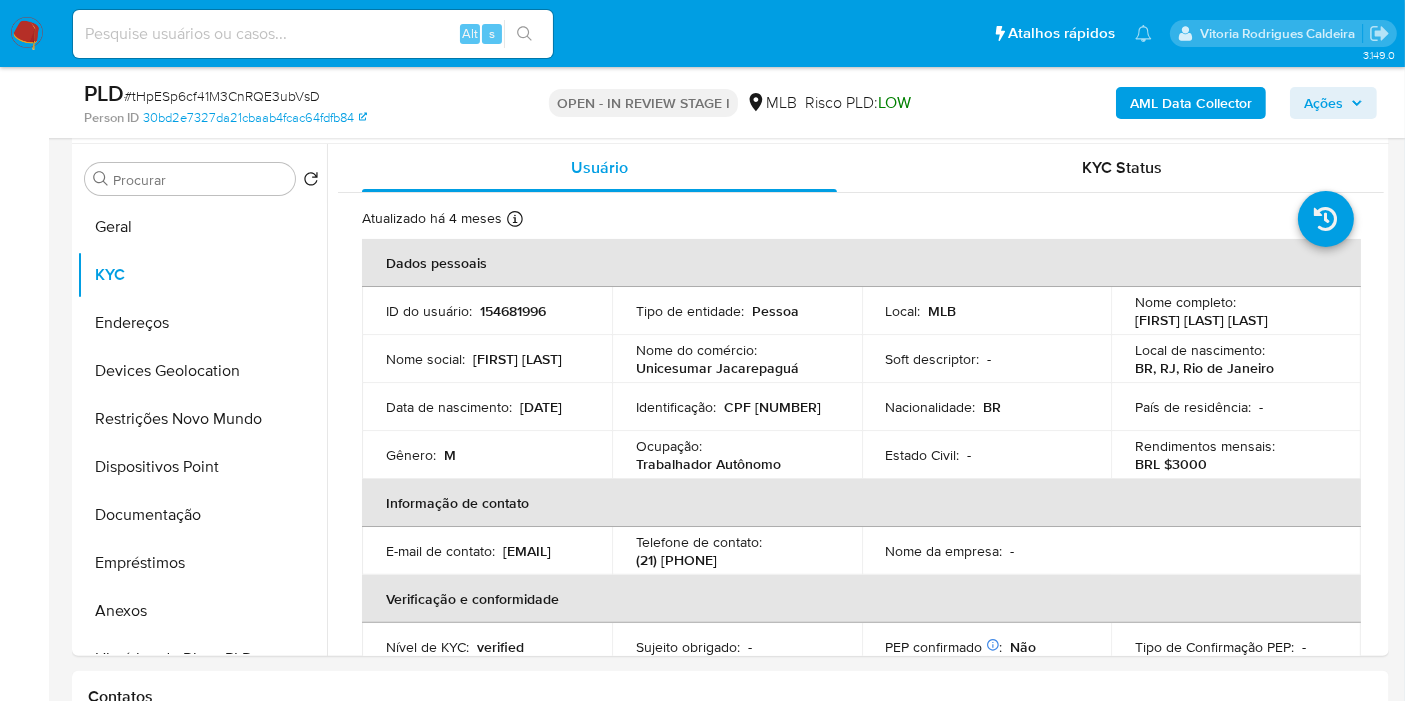 scroll, scrollTop: 393, scrollLeft: 0, axis: vertical 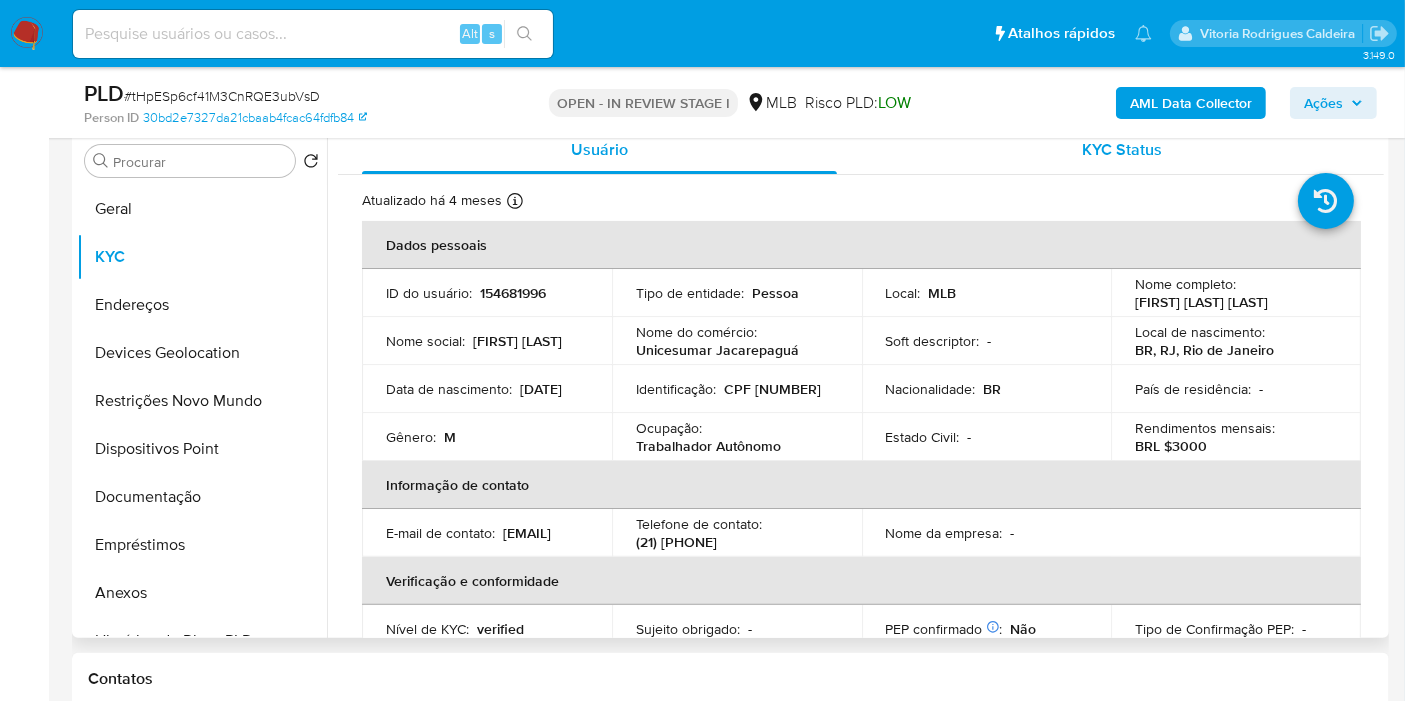 type 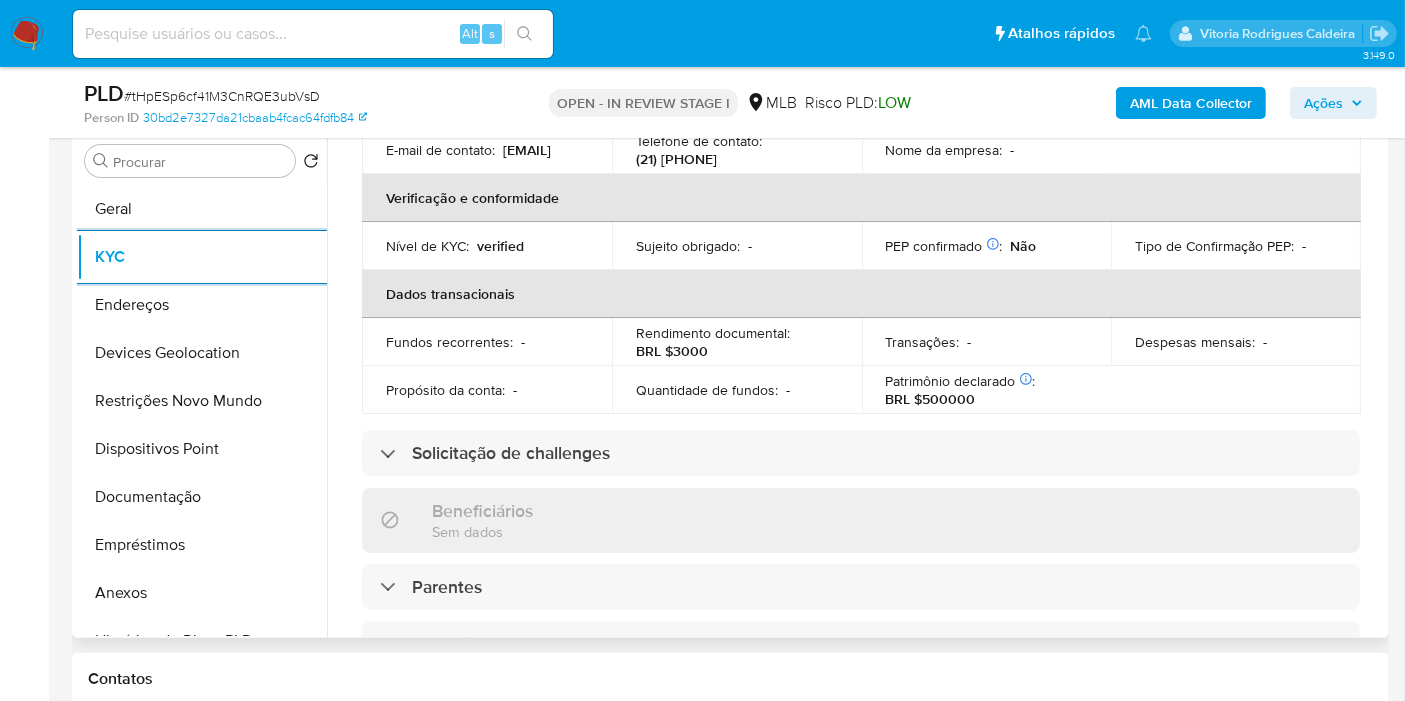 scroll, scrollTop: 333, scrollLeft: 0, axis: vertical 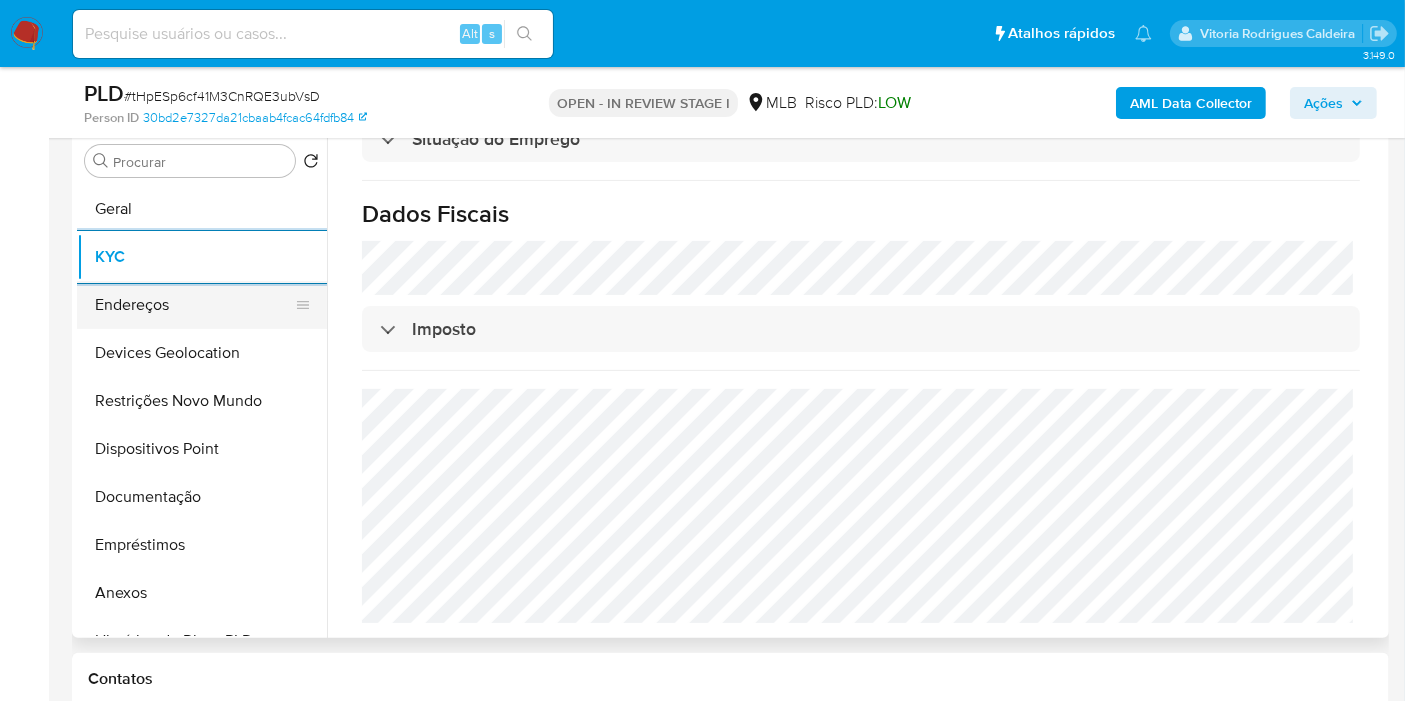click on "Endereços" at bounding box center (194, 305) 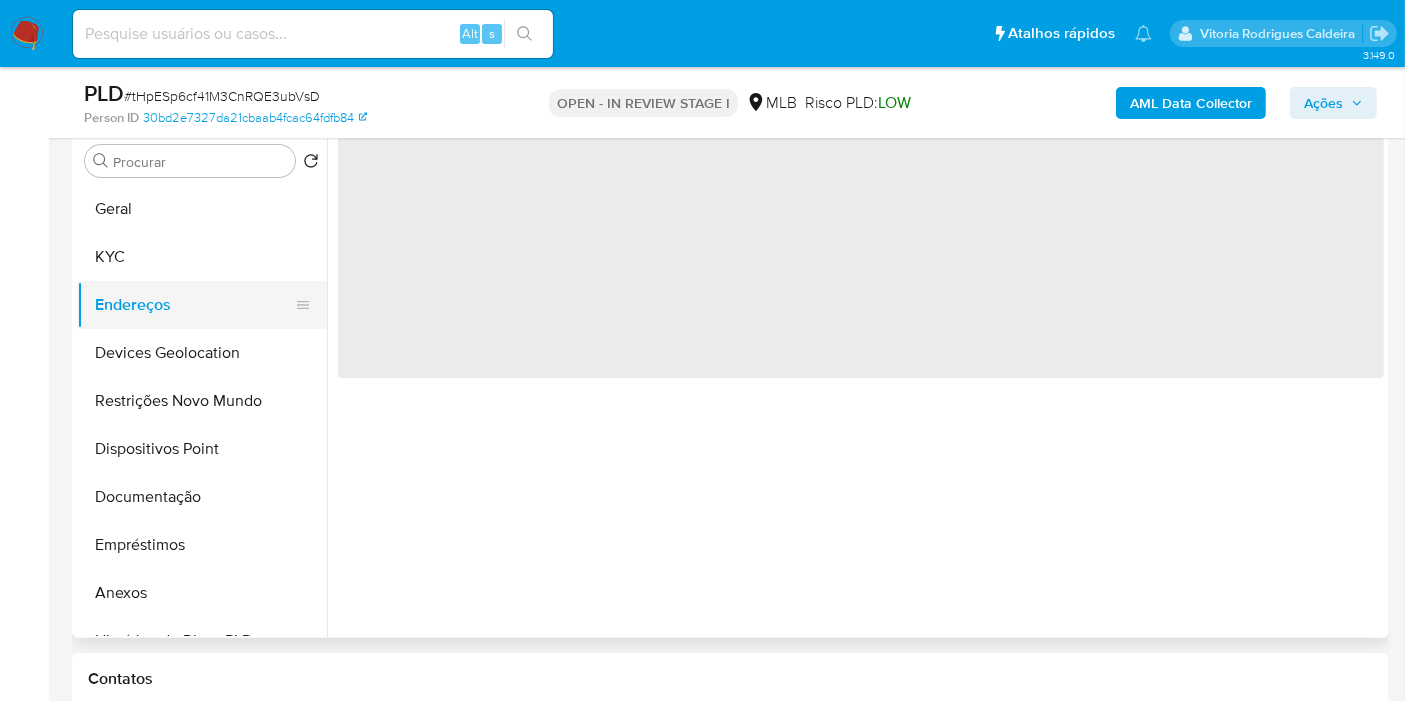 scroll, scrollTop: 0, scrollLeft: 0, axis: both 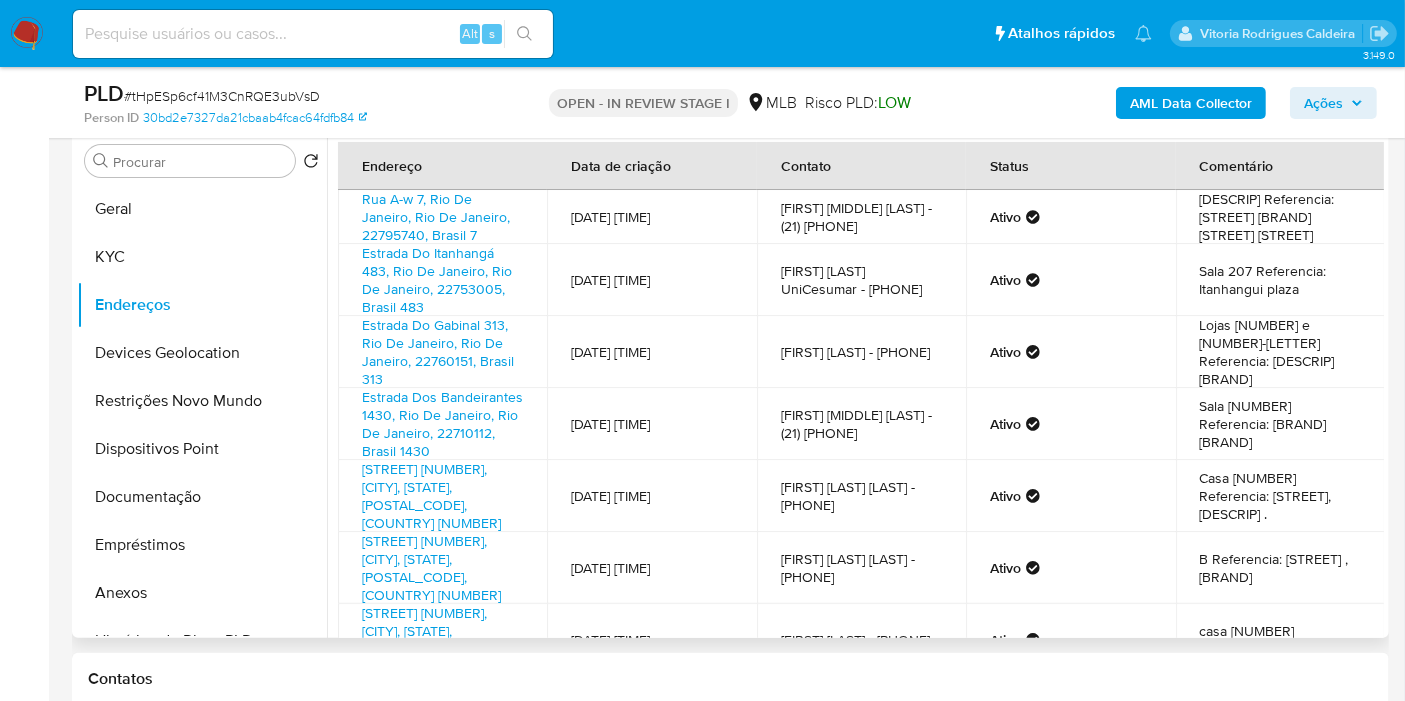 type 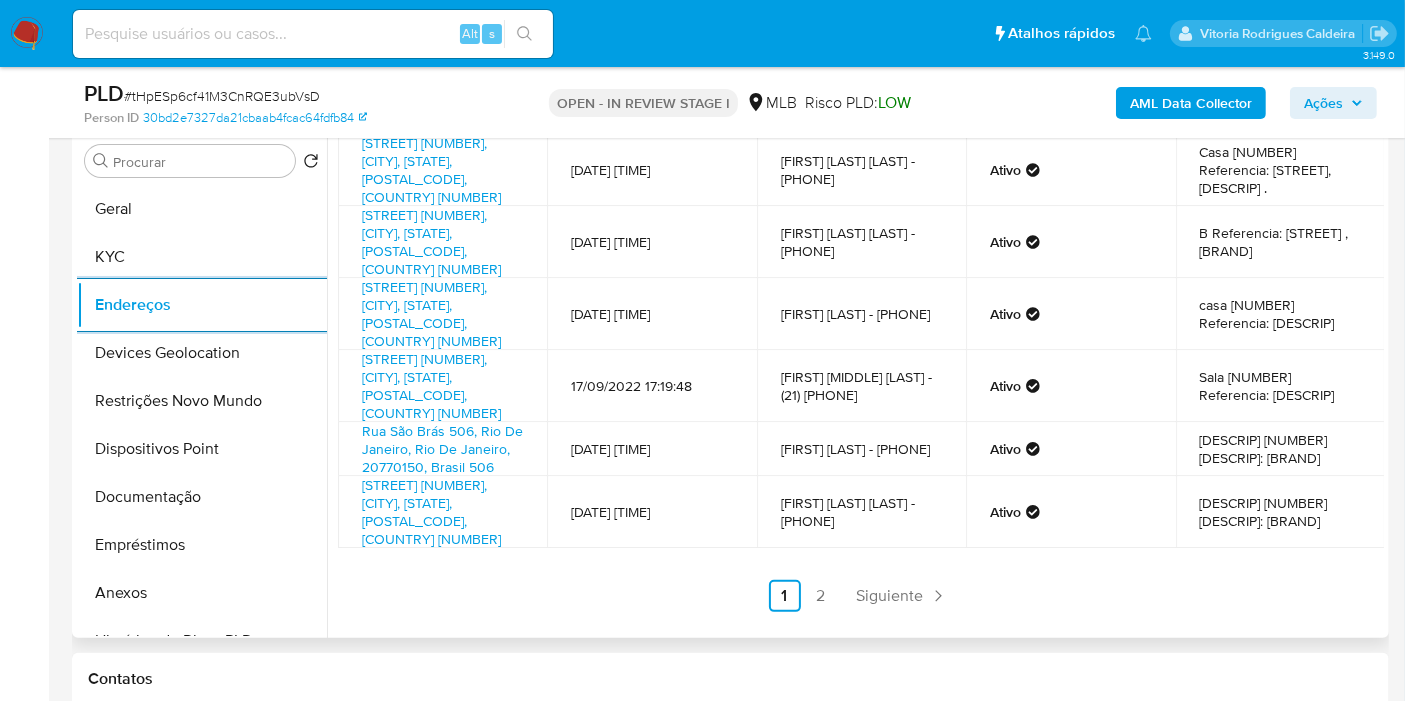 scroll, scrollTop: 362, scrollLeft: 0, axis: vertical 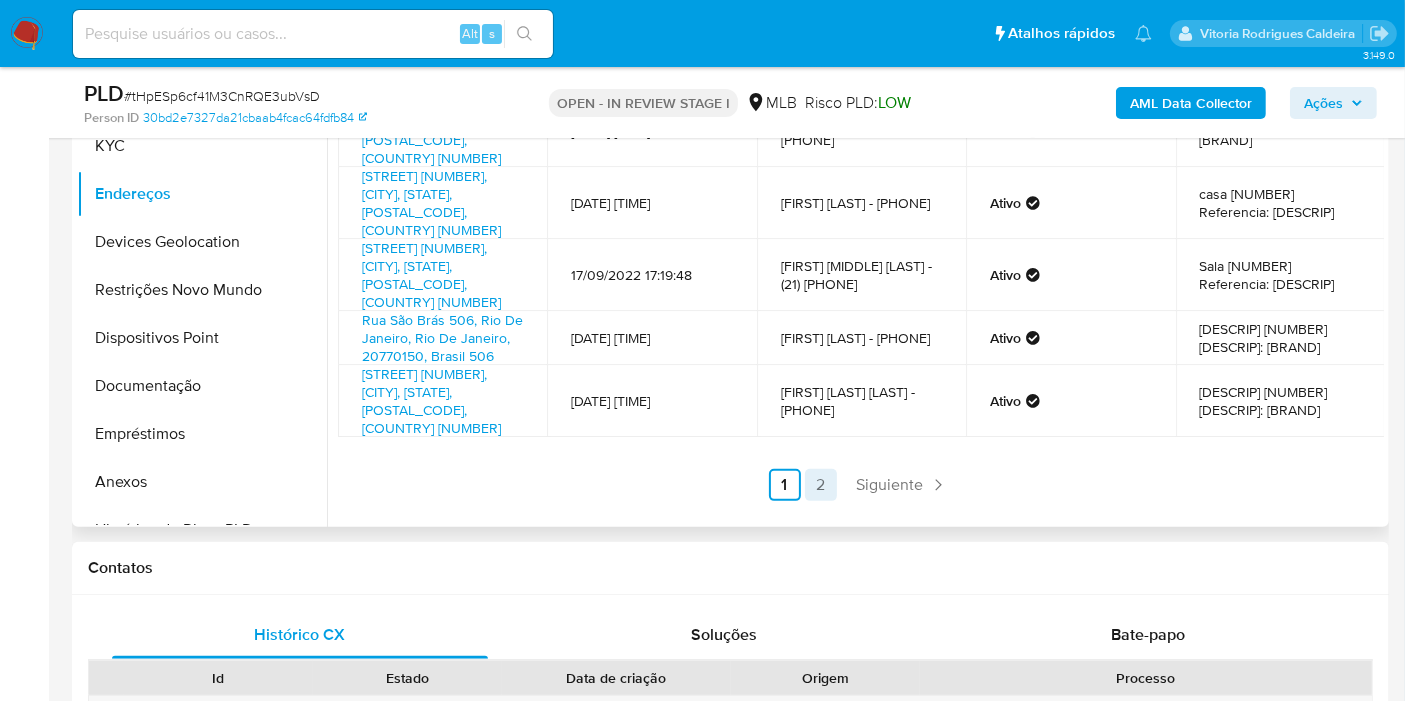 click on "2" at bounding box center [821, 485] 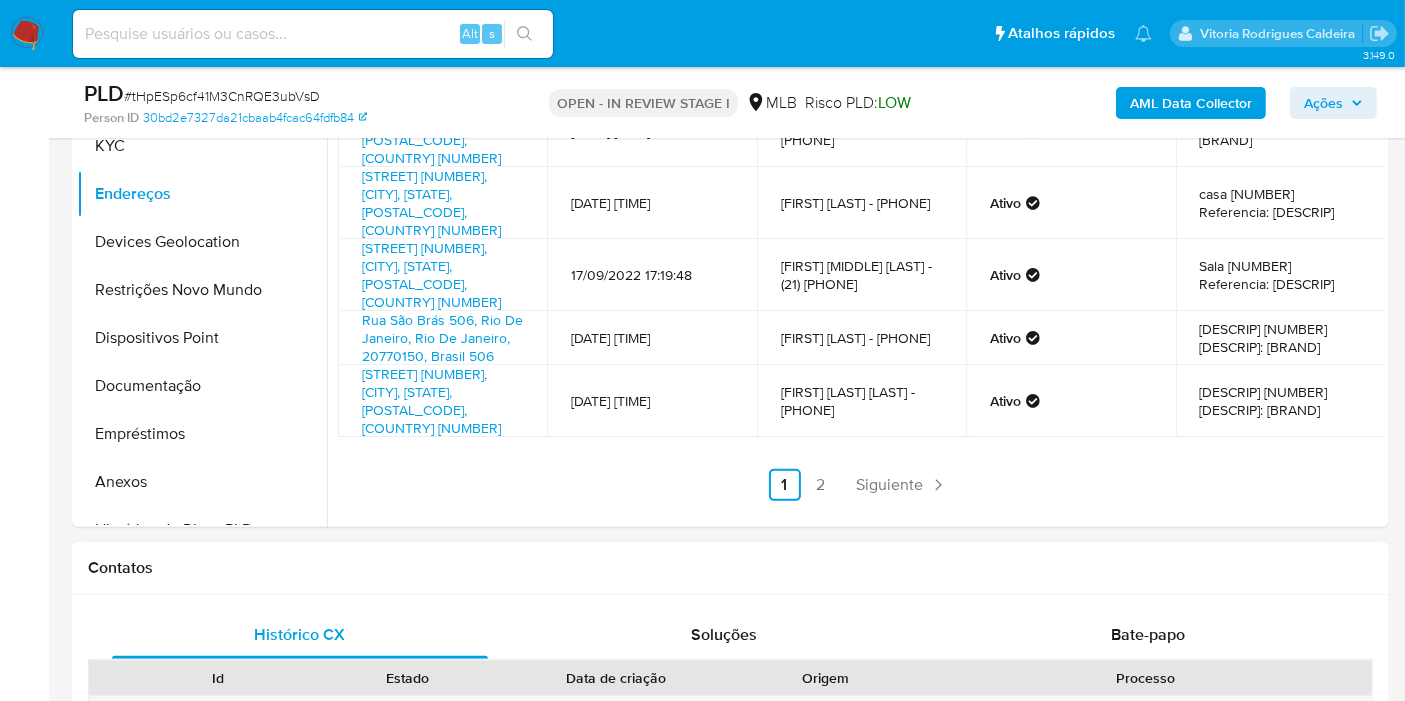 scroll, scrollTop: 56, scrollLeft: 0, axis: vertical 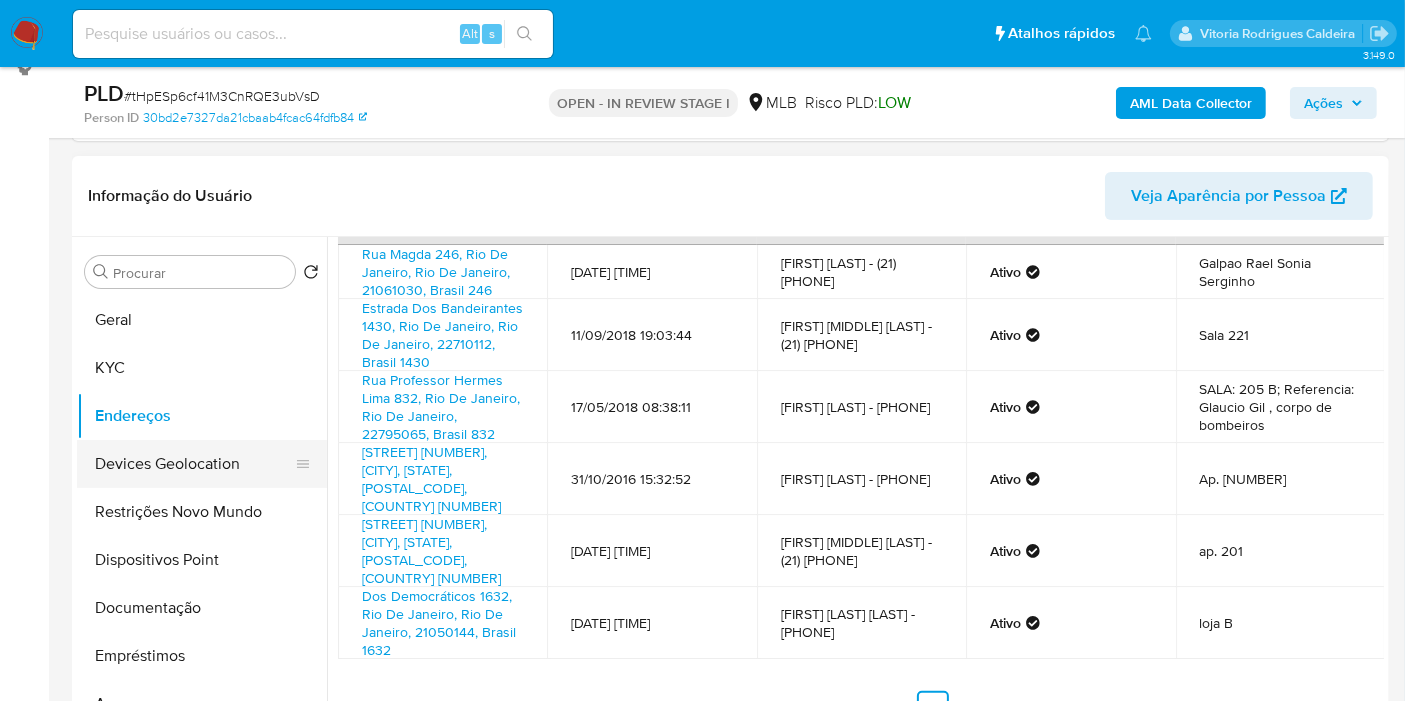 click on "Devices Geolocation" at bounding box center (194, 464) 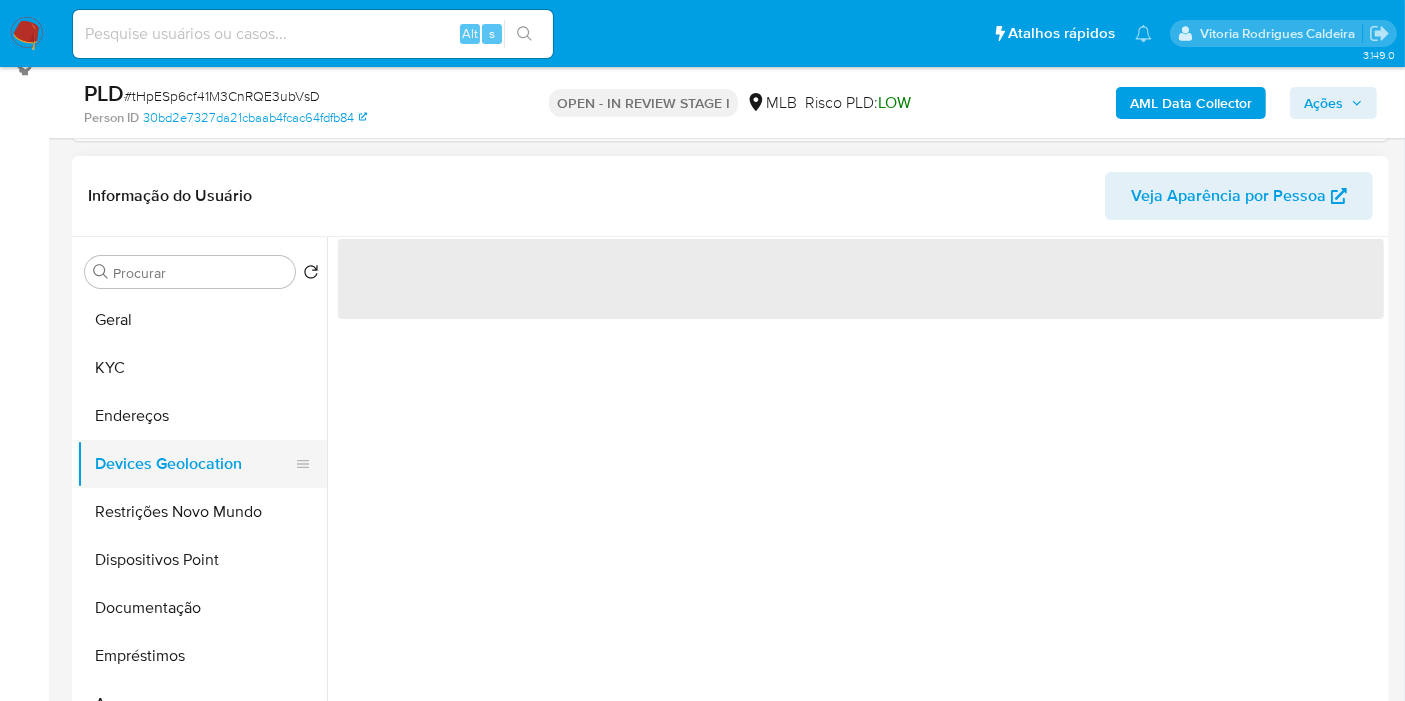 scroll, scrollTop: 0, scrollLeft: 0, axis: both 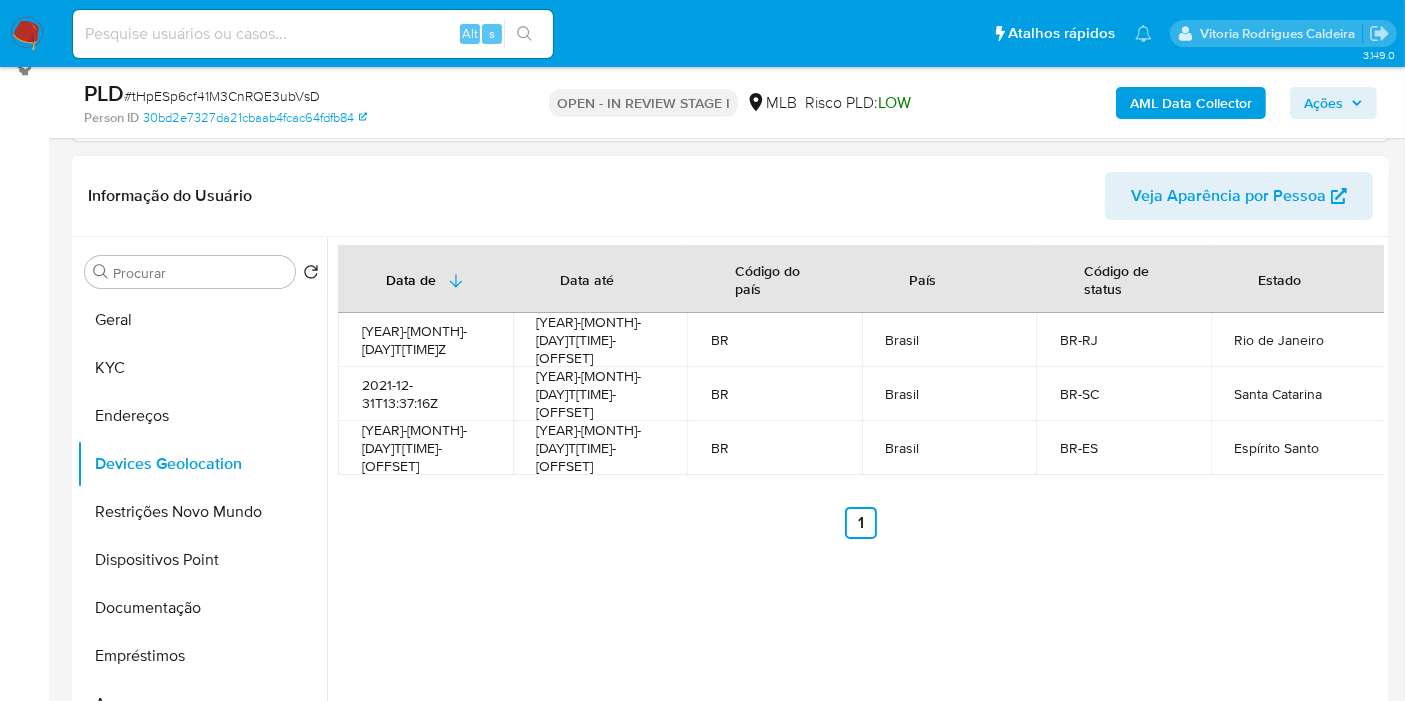 type 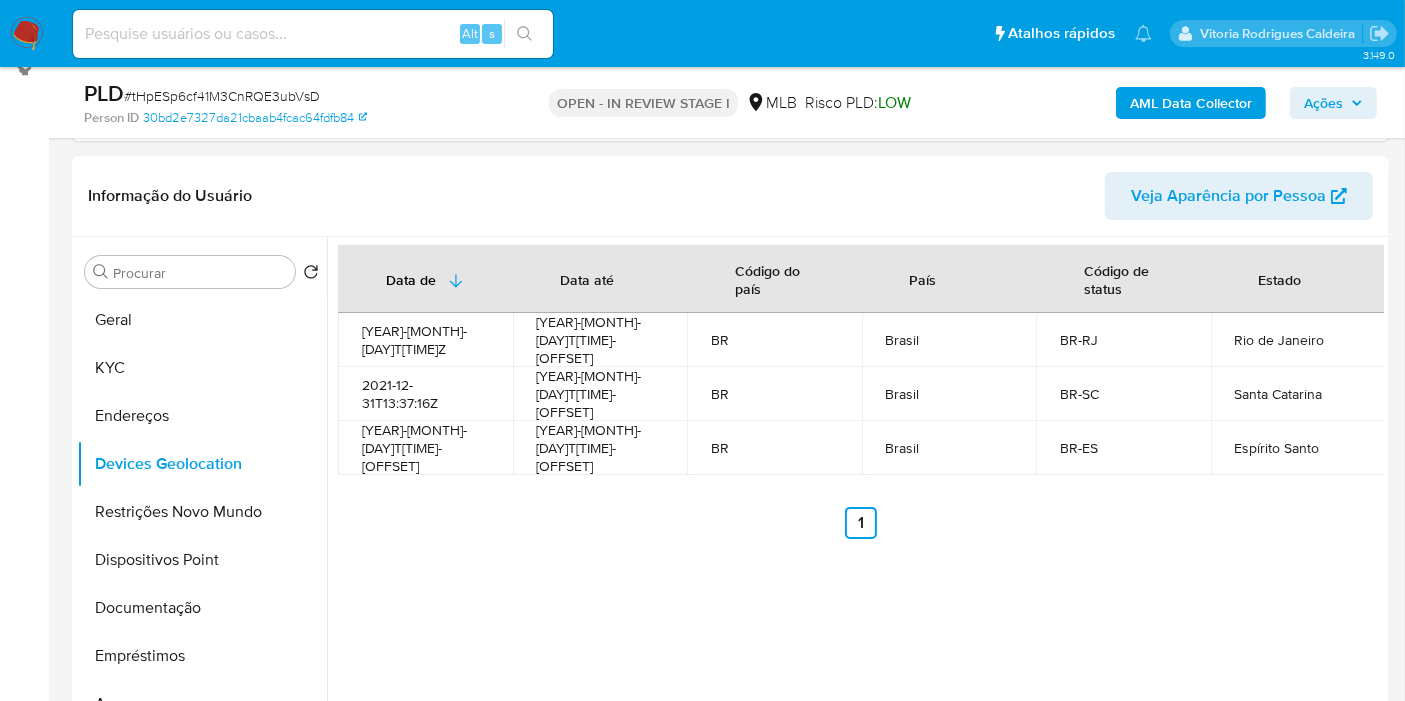 click on "Data de     Data até     Código do país     País     Código de status     Estado     2021-09-14T20:19:51Z     2025-08-05T14:17:19.471-04:00     BR     Brasil     BR-RJ     Rio de Janeiro     2021-12-31T13:37:16Z     2025-05-18T07:16:51.374-04:00     BR     Brasil     BR-SC     Santa Catarina     2025-05-06T21:31:05.217-04:00     2025-05-10T09:12:34.654-04:00     BR     Brasil     BR-ES     Espírito Santo   Anterior 1 Siguiente" at bounding box center (855, 493) 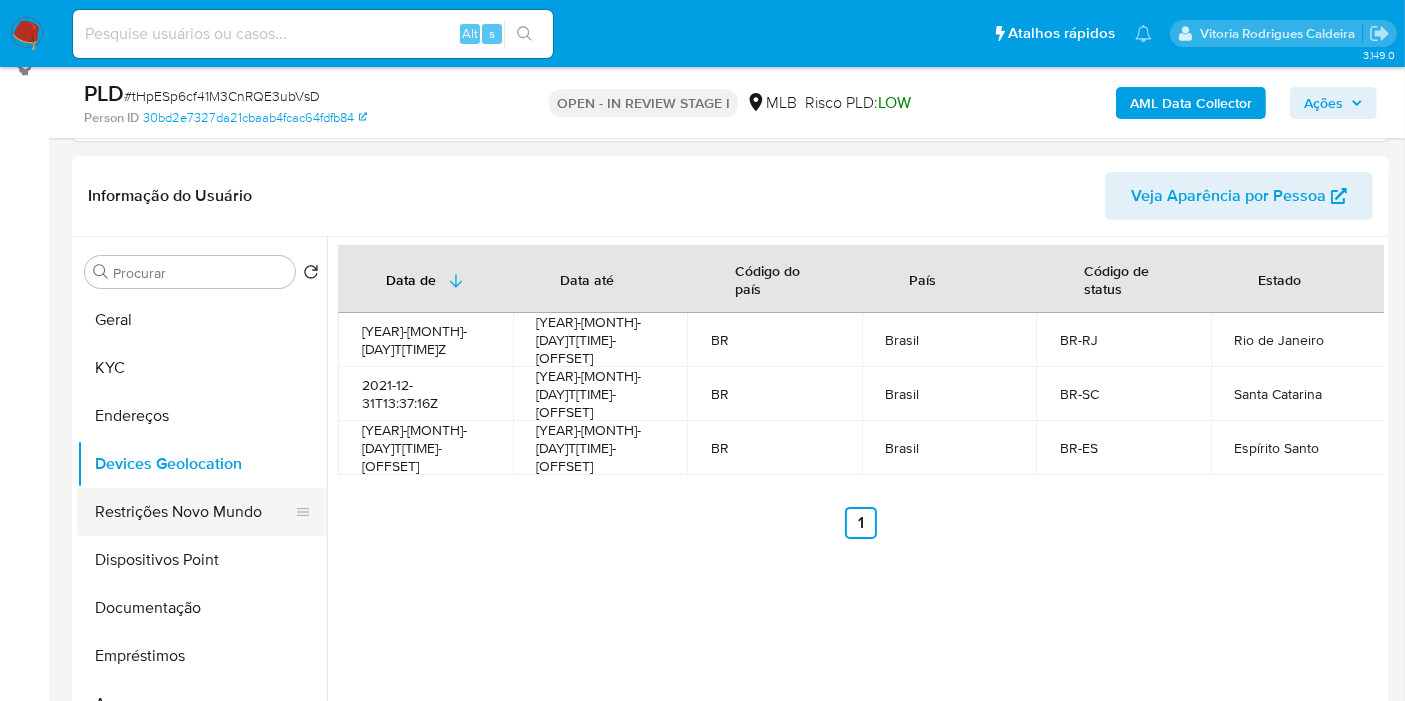 click on "Restrições Novo Mundo" at bounding box center (194, 512) 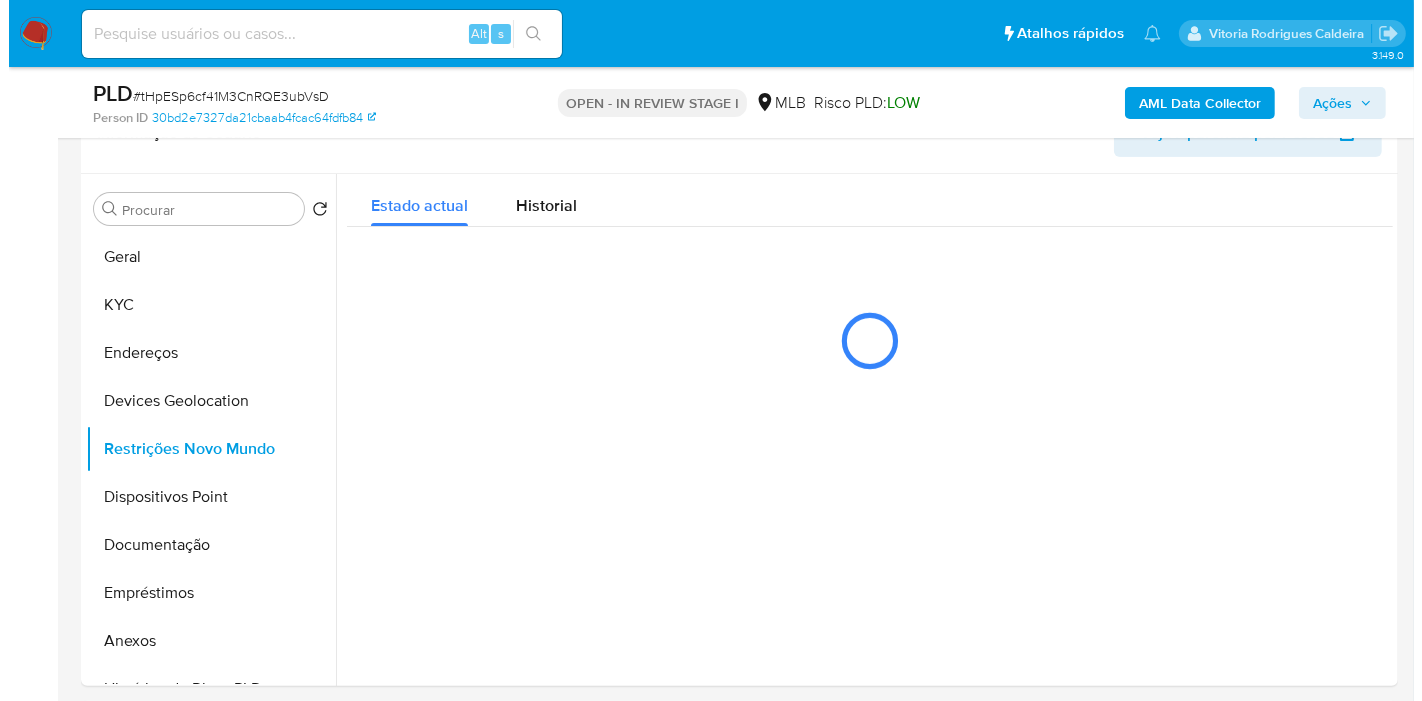 scroll, scrollTop: 354, scrollLeft: 0, axis: vertical 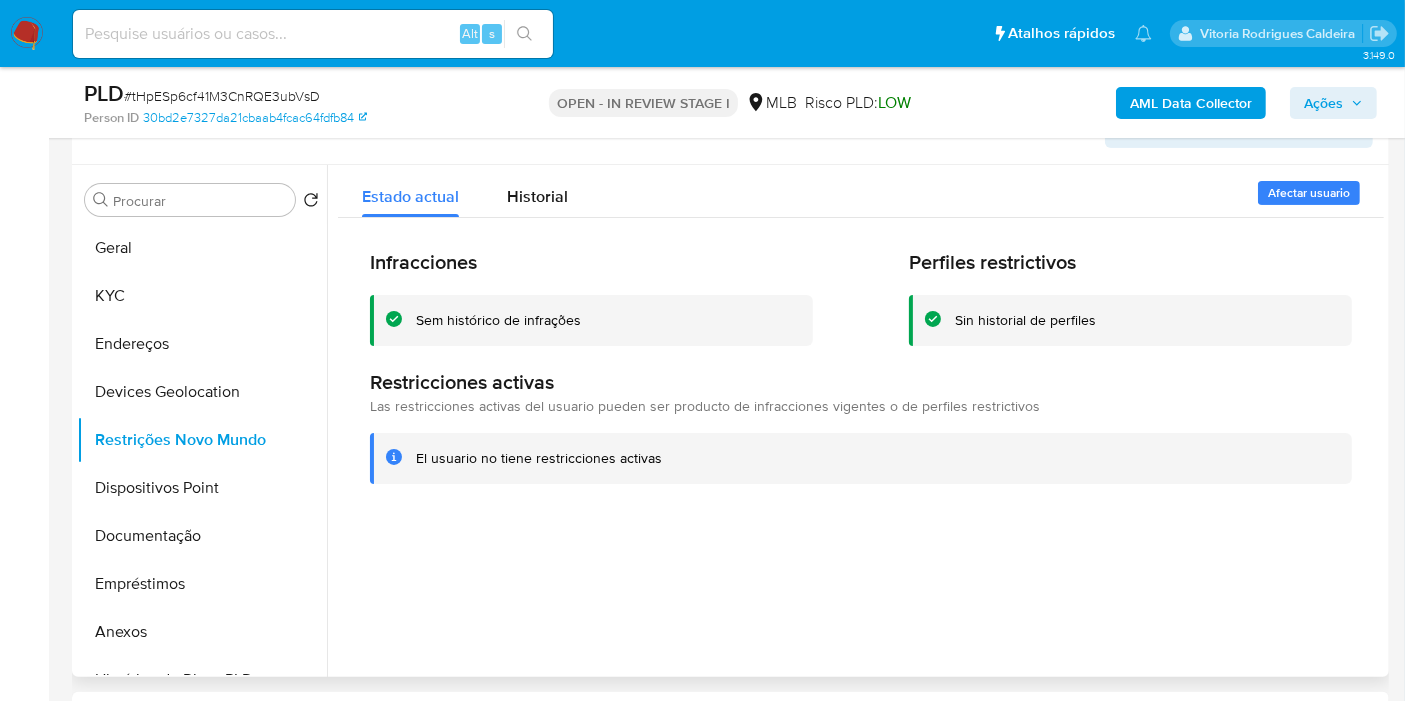 type 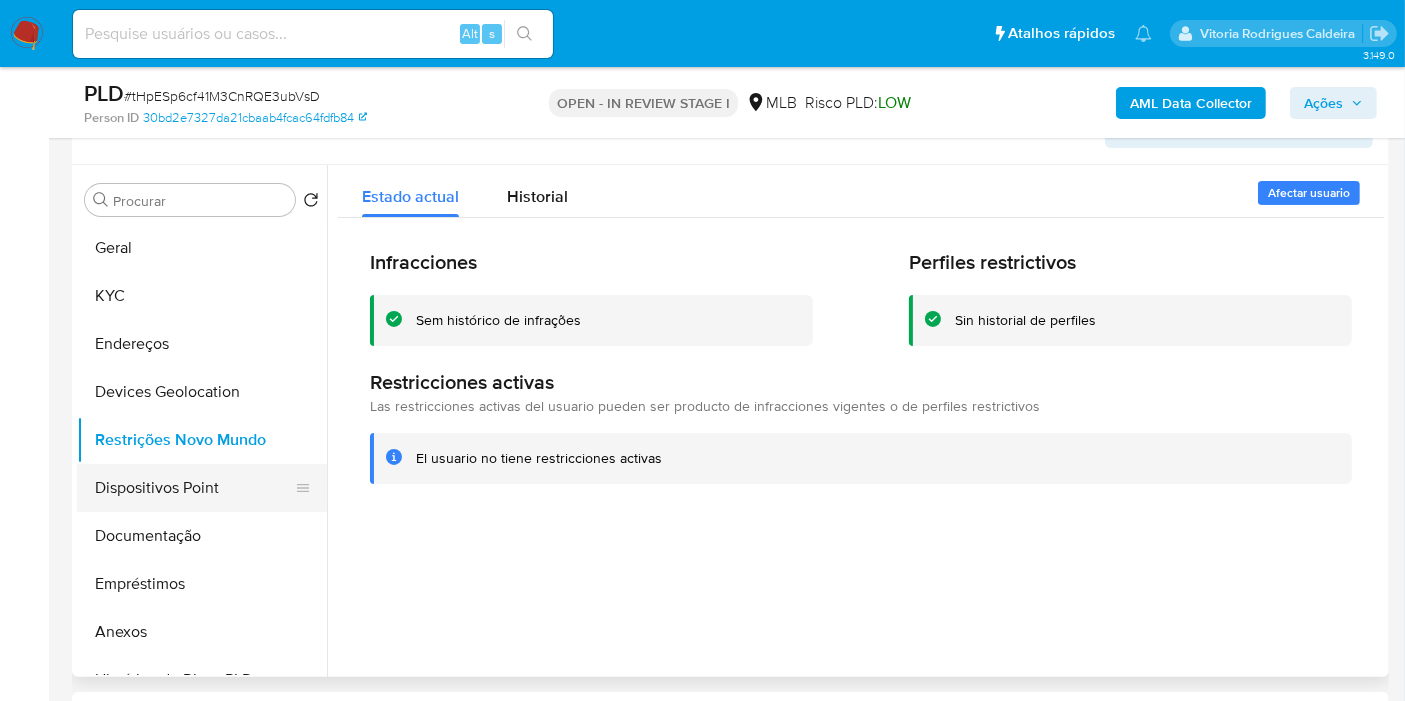 click on "Dispositivos Point" at bounding box center [194, 488] 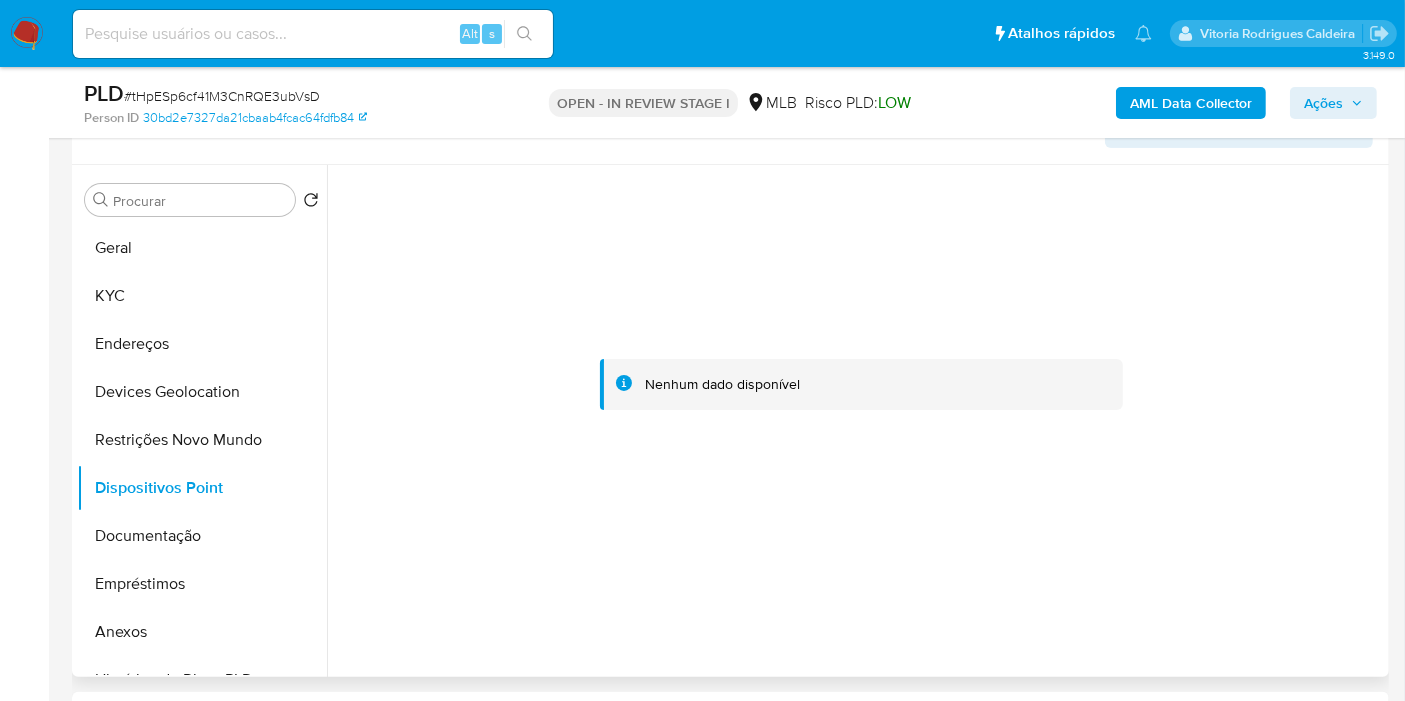 type 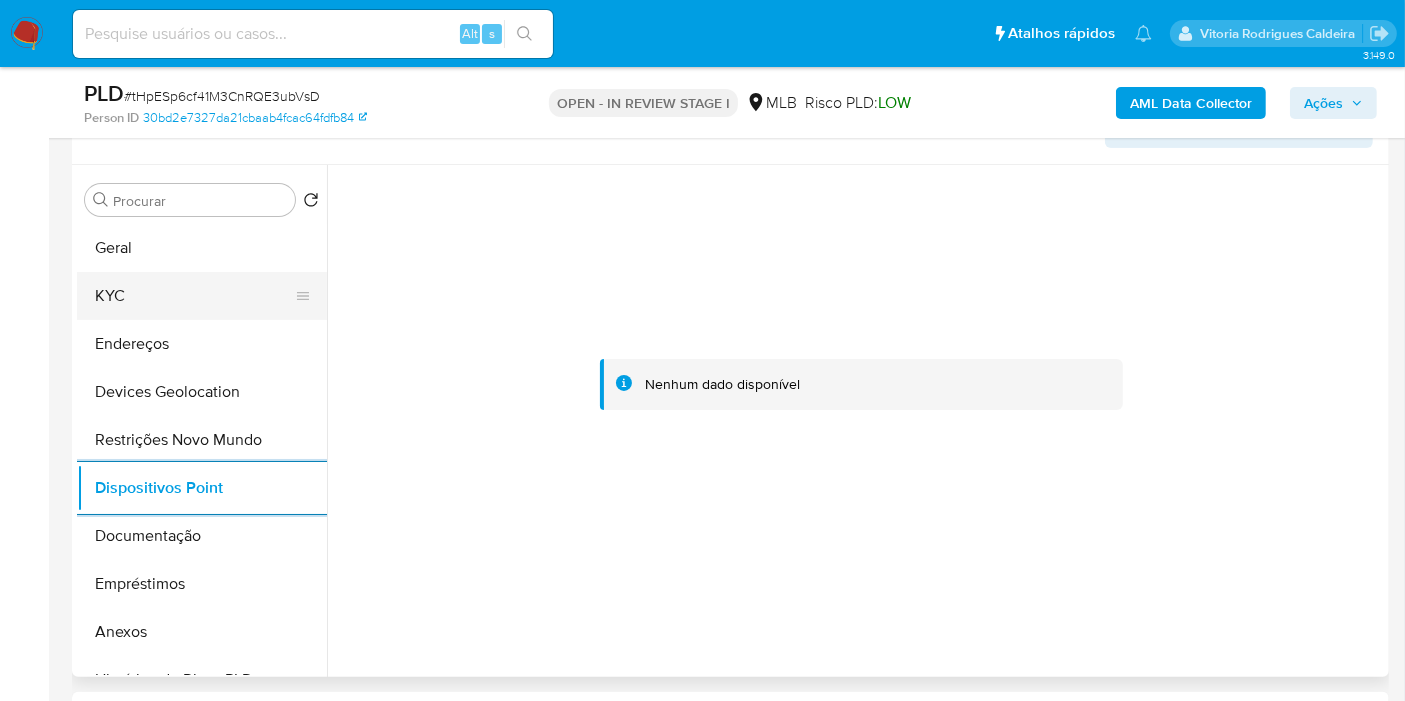 click on "KYC" at bounding box center [194, 296] 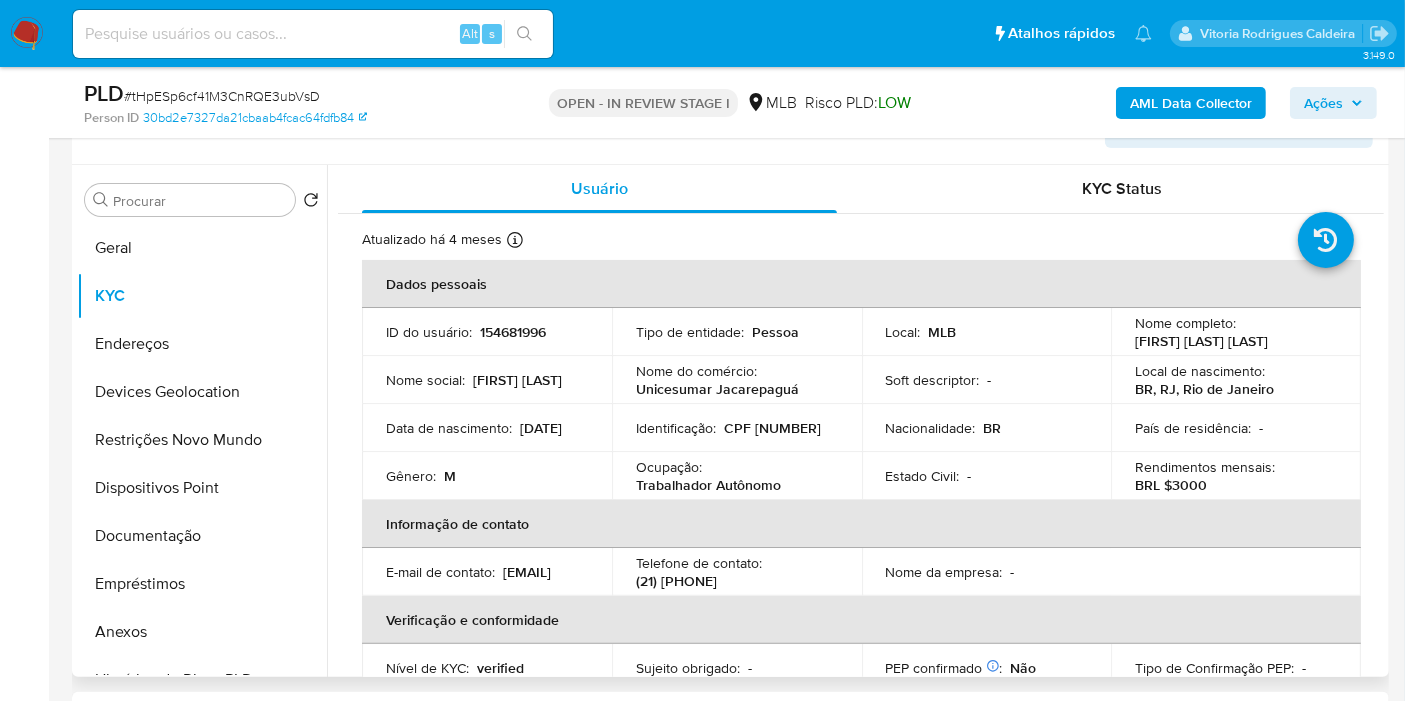 drag, startPoint x: 1319, startPoint y: 342, endPoint x: 1132, endPoint y: 347, distance: 187.06683 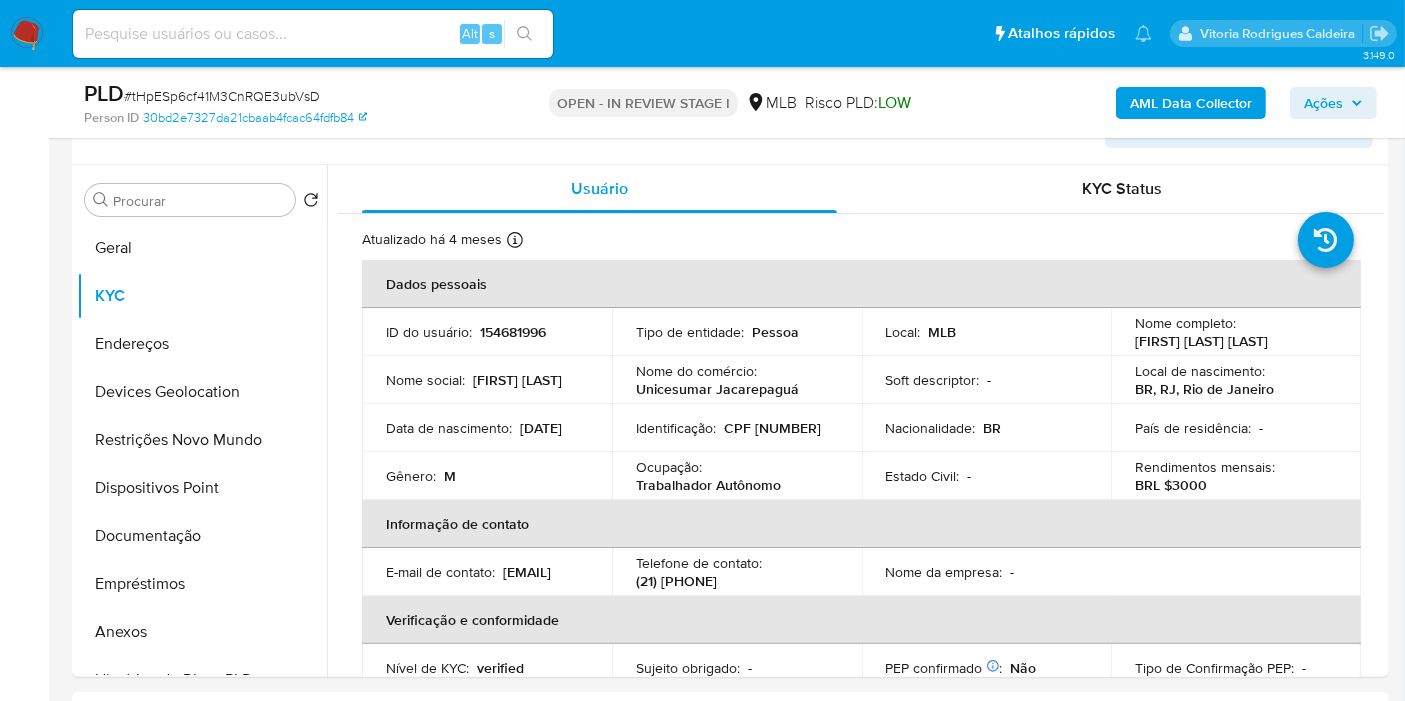 copy on "Jose Ricardo de Souza Junior" 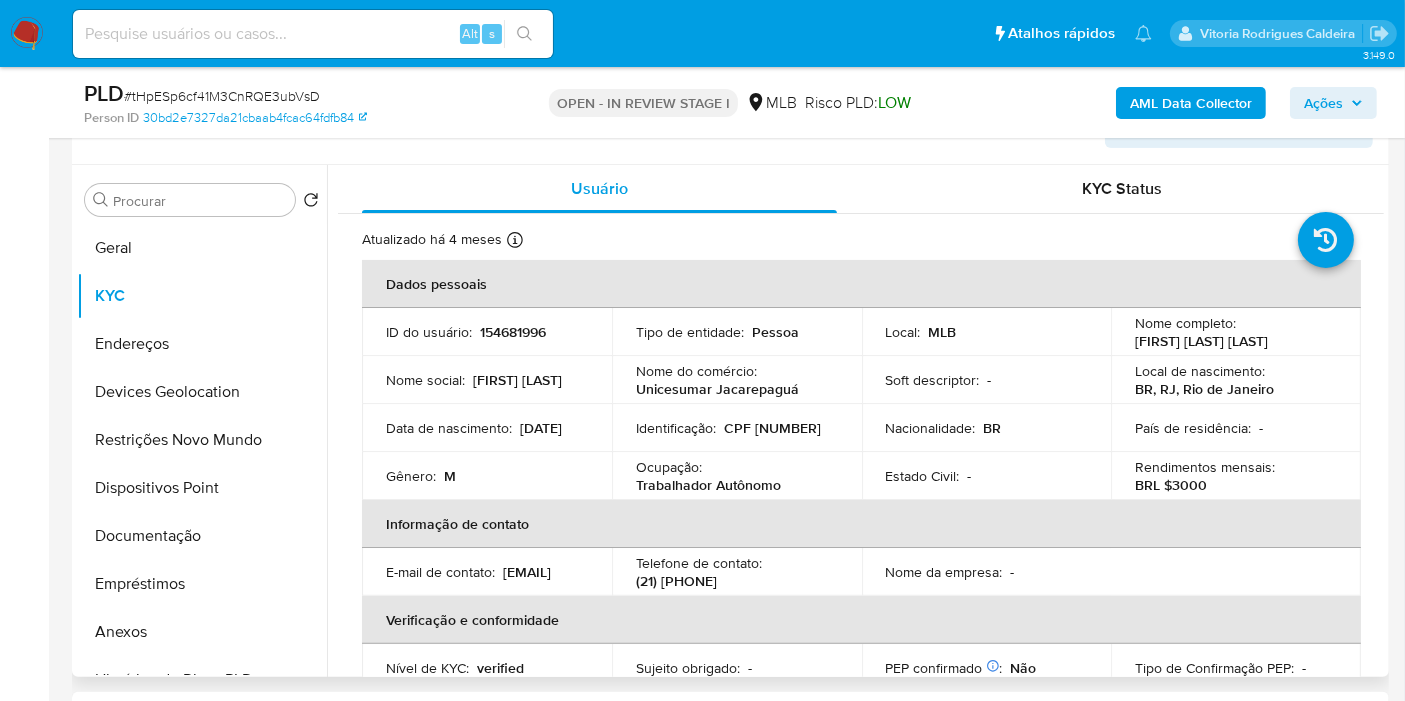 click on "Identificação :    CPF 06941229713" at bounding box center (737, 428) 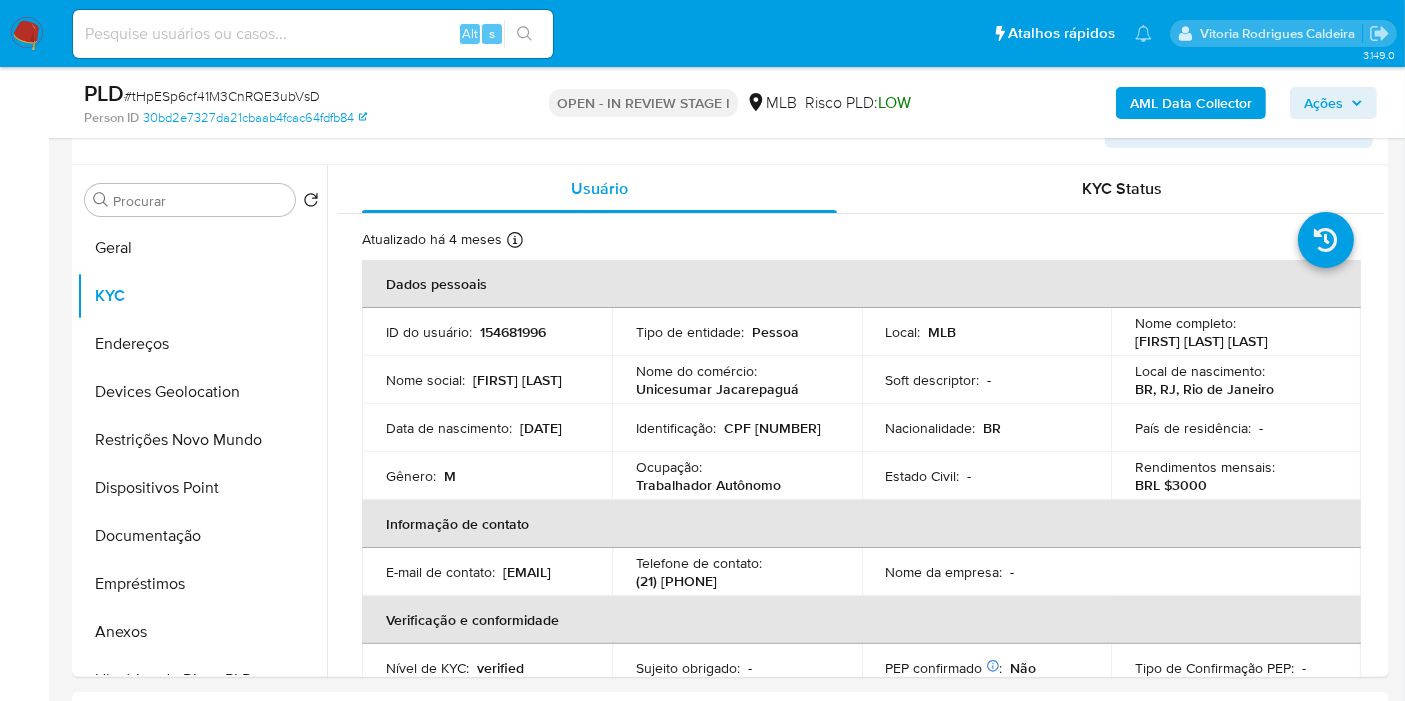 click on "AML Data Collector" at bounding box center [1191, 103] 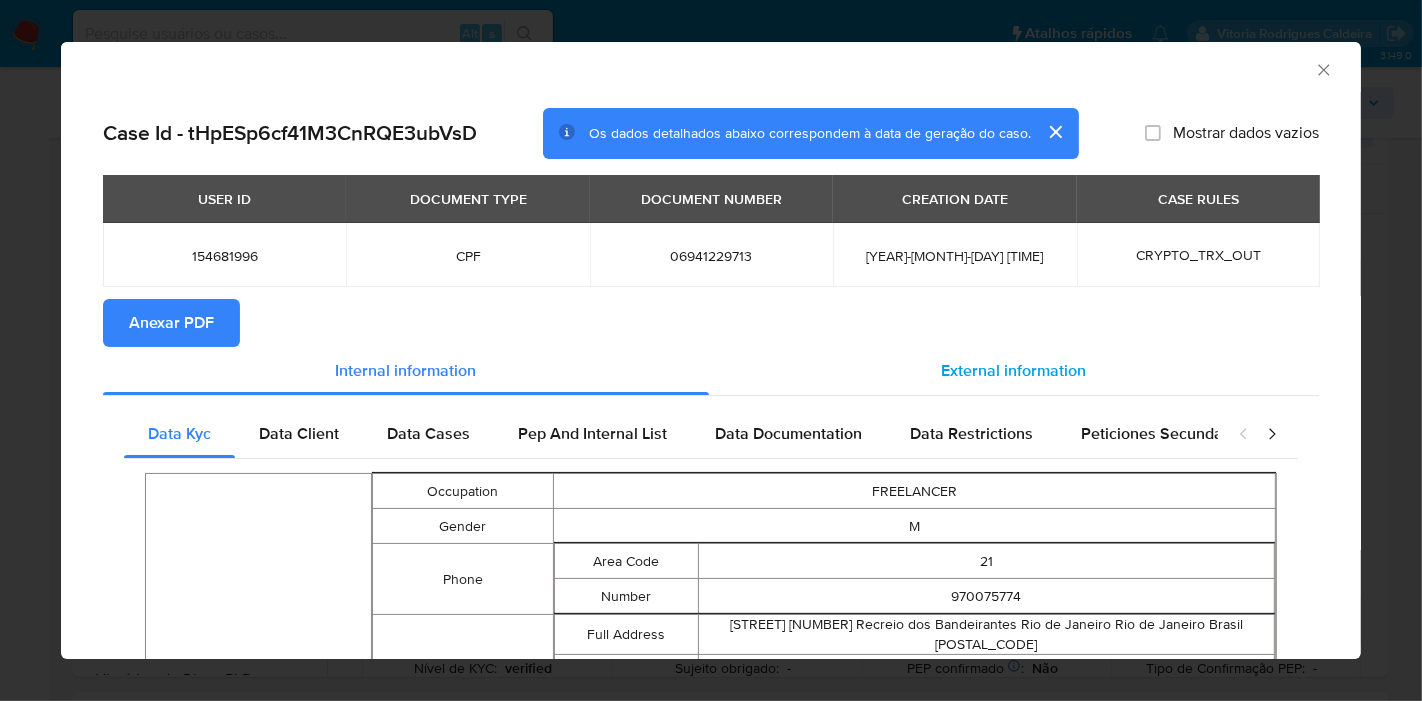 click on "External information" at bounding box center [1014, 370] 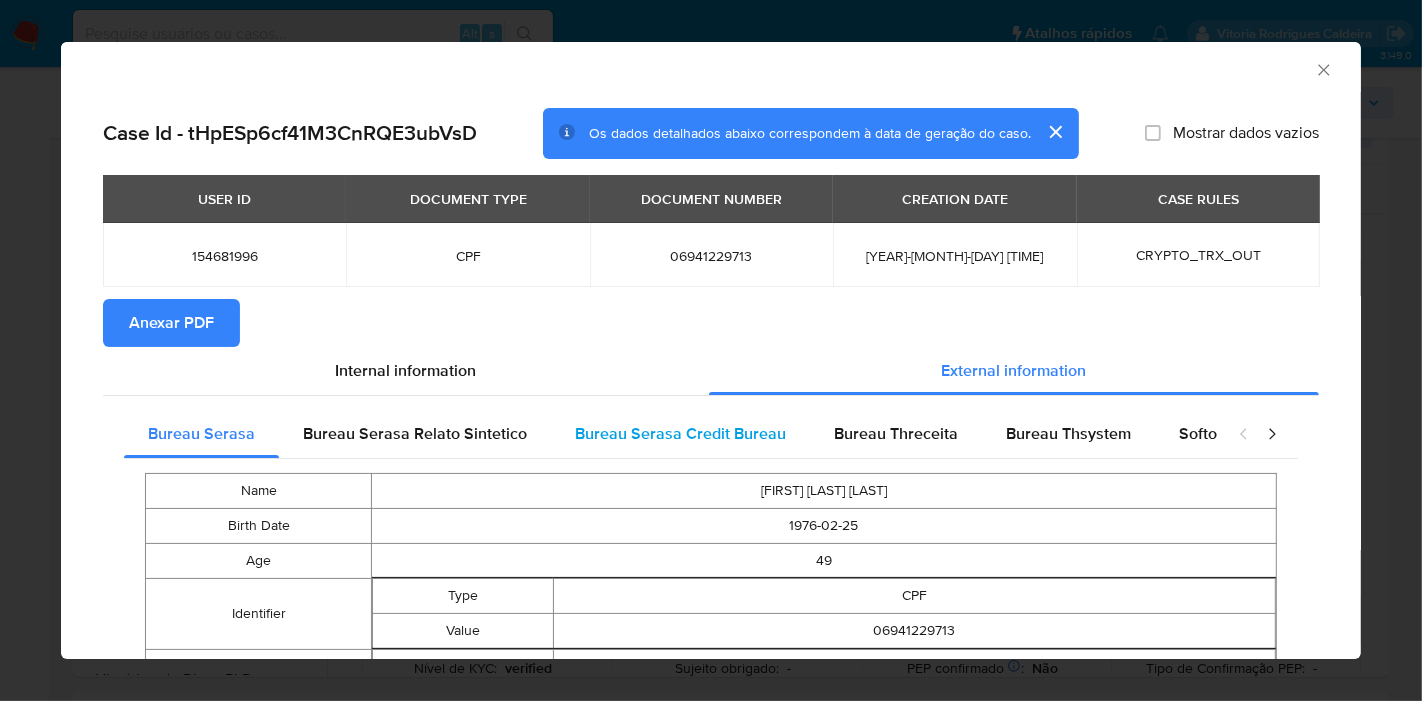 type 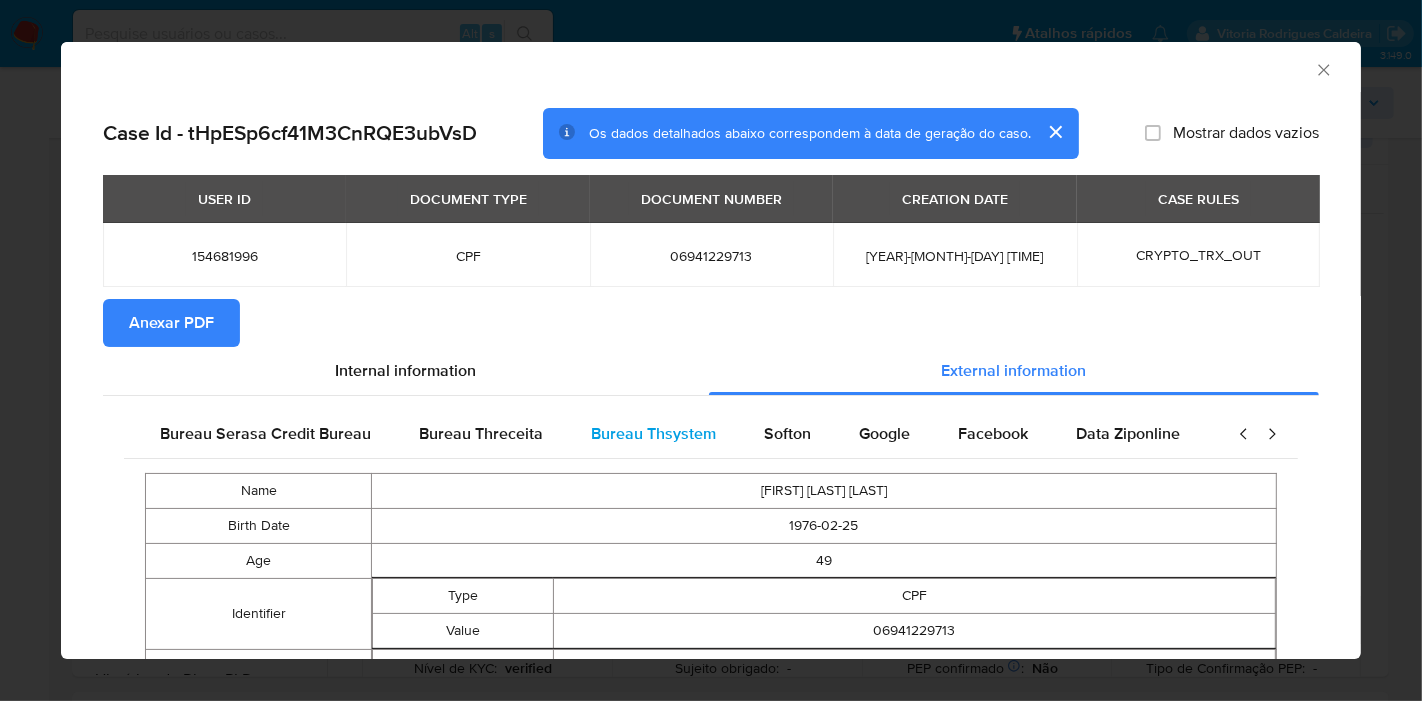 scroll, scrollTop: 0, scrollLeft: 420, axis: horizontal 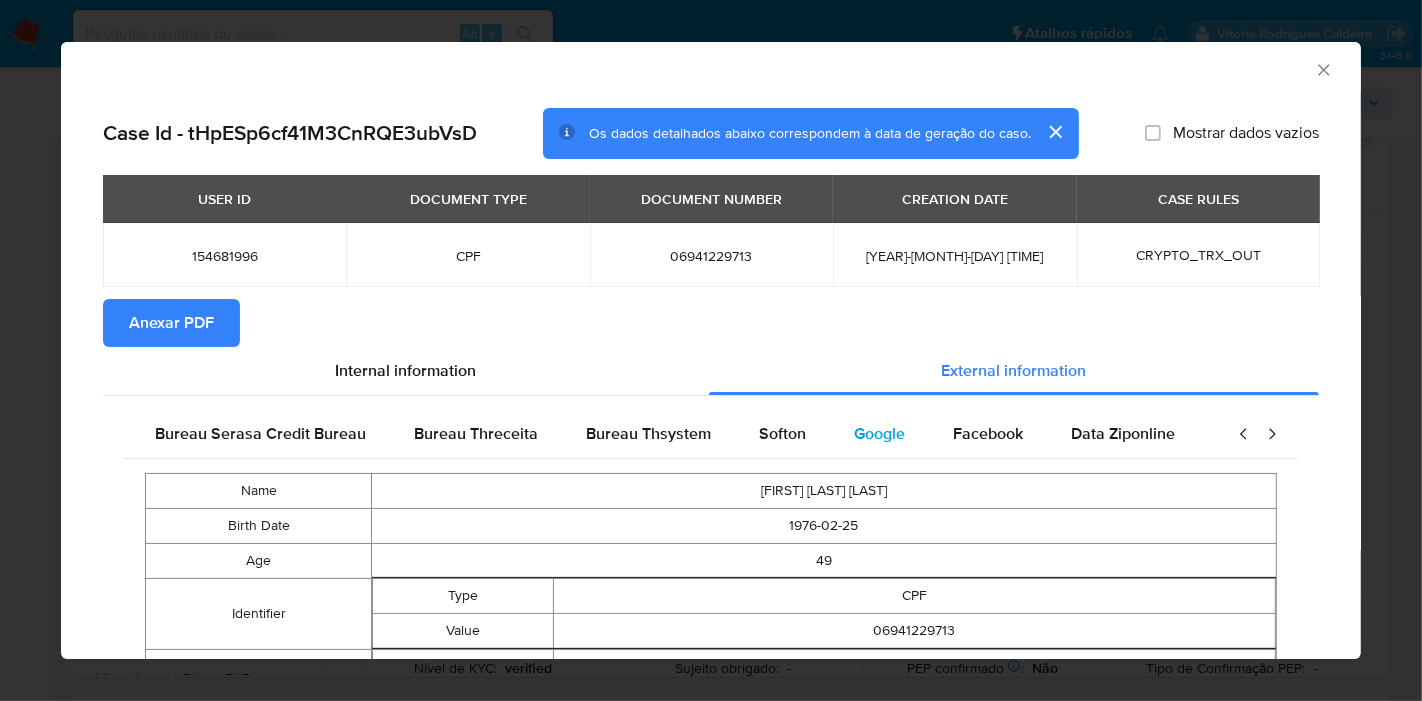 click on "Google" at bounding box center [879, 433] 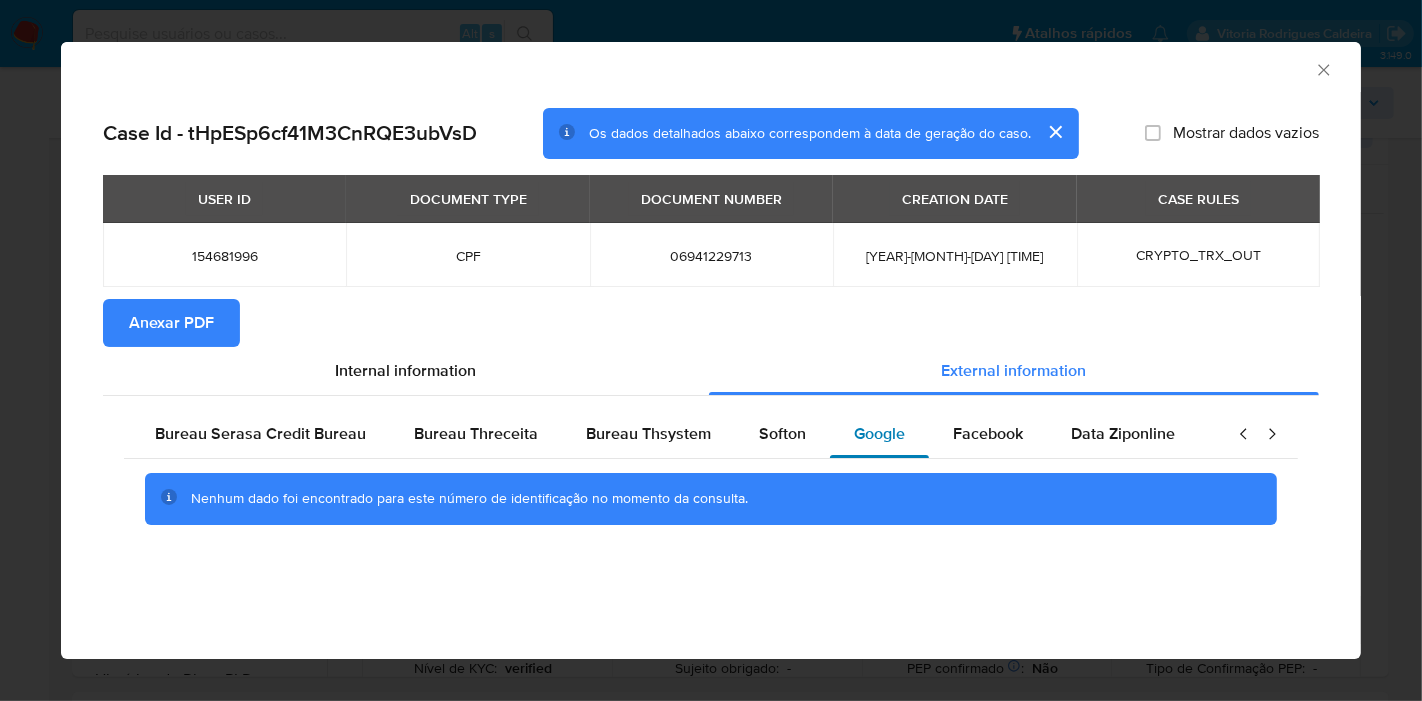 type 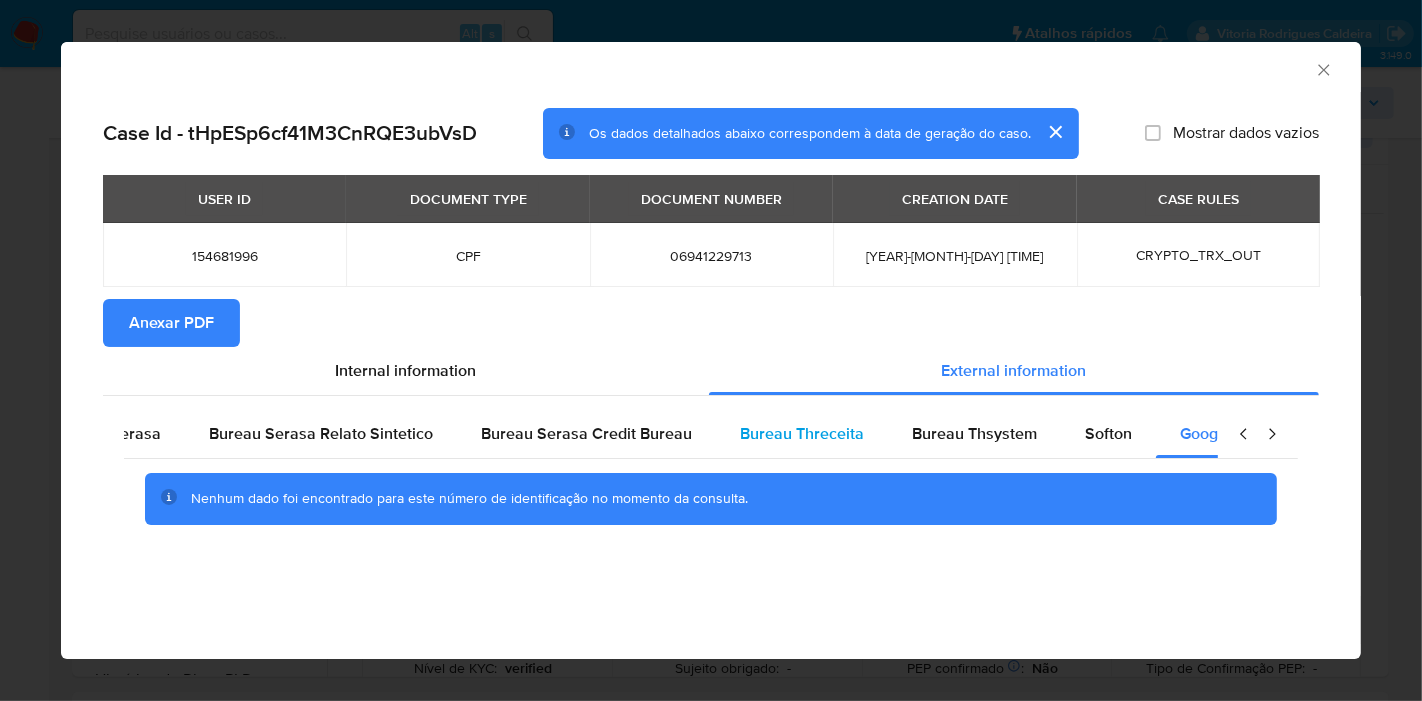 scroll, scrollTop: 0, scrollLeft: 0, axis: both 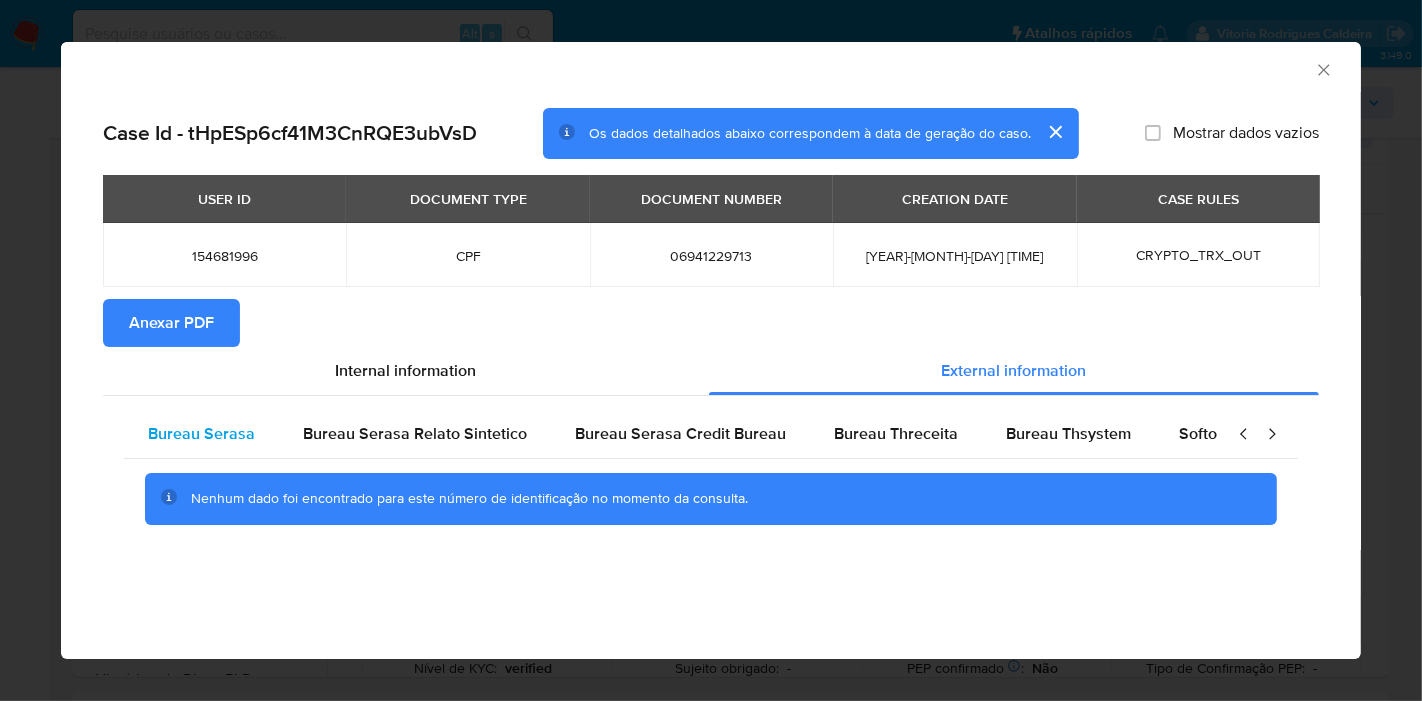 click on "Bureau Serasa" at bounding box center (201, 433) 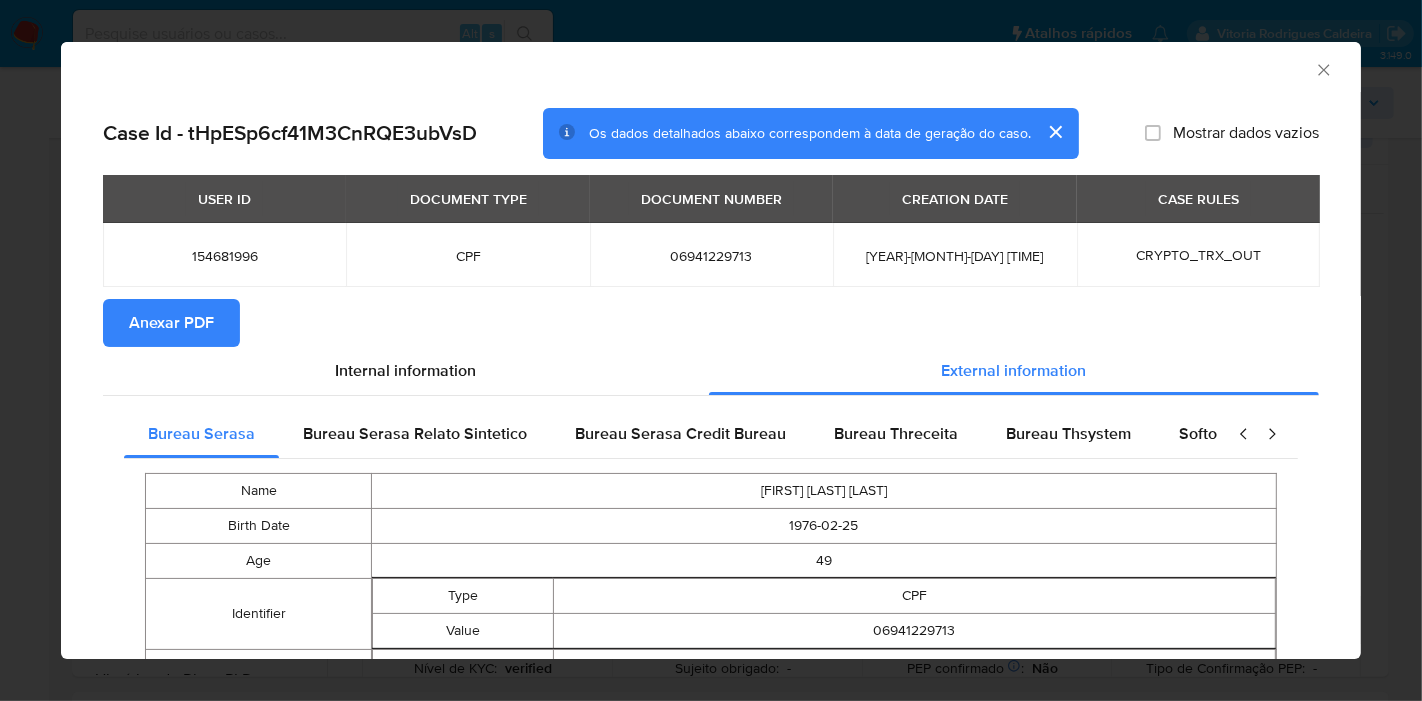 type 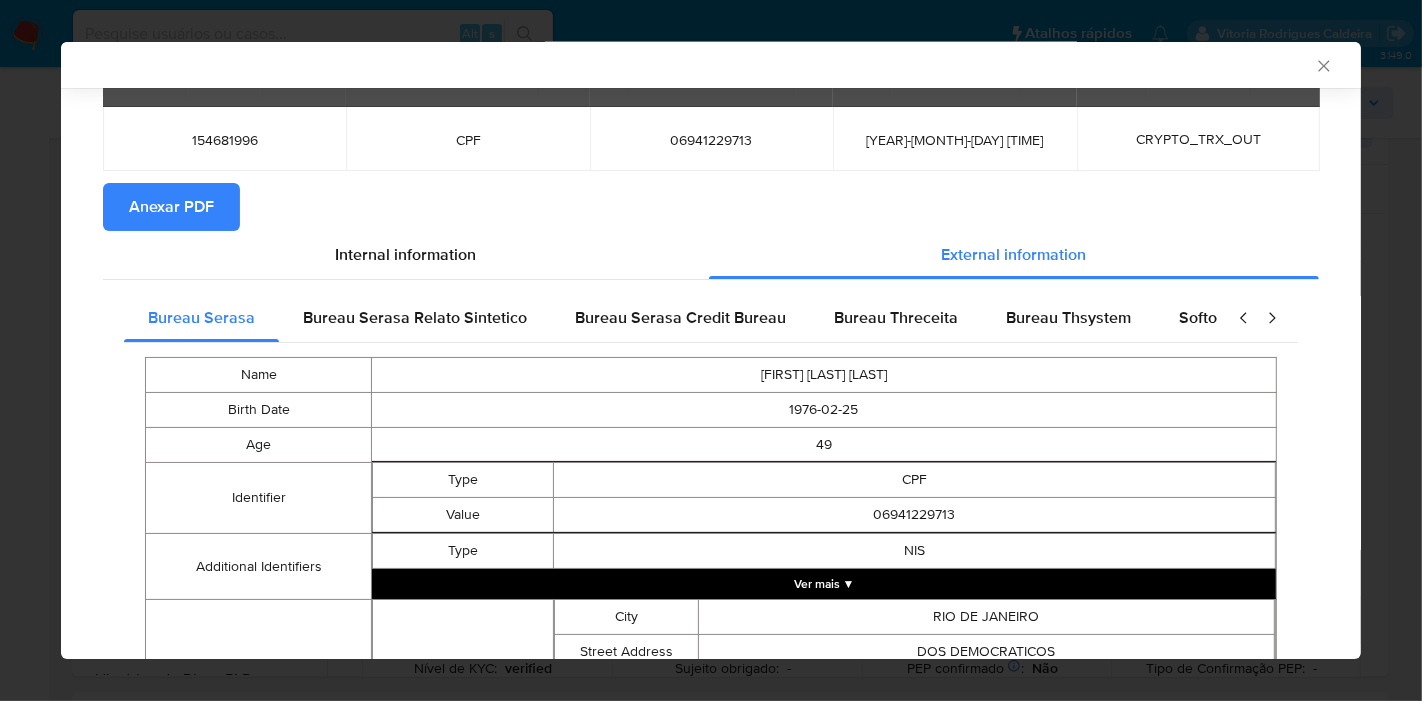 scroll, scrollTop: 609, scrollLeft: 0, axis: vertical 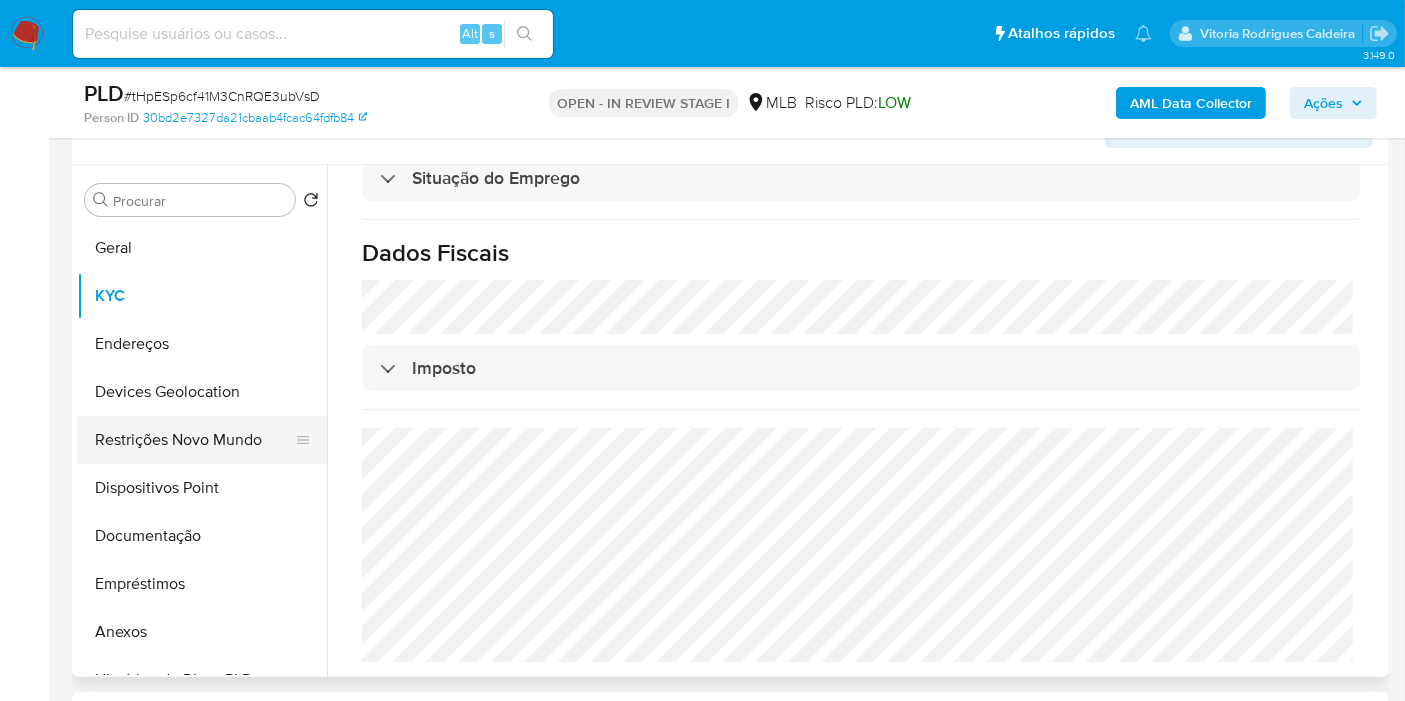 click on "Restrições Novo Mundo" at bounding box center (194, 440) 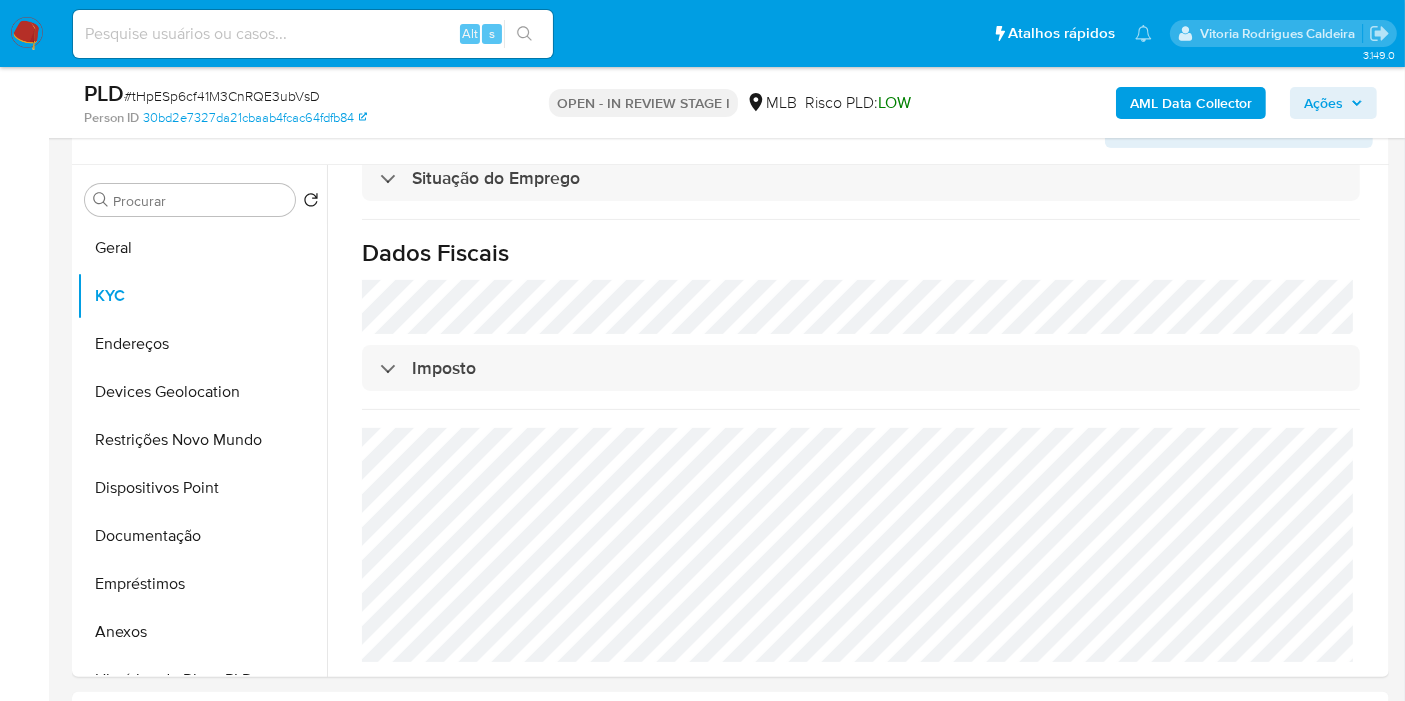 scroll, scrollTop: 0, scrollLeft: 0, axis: both 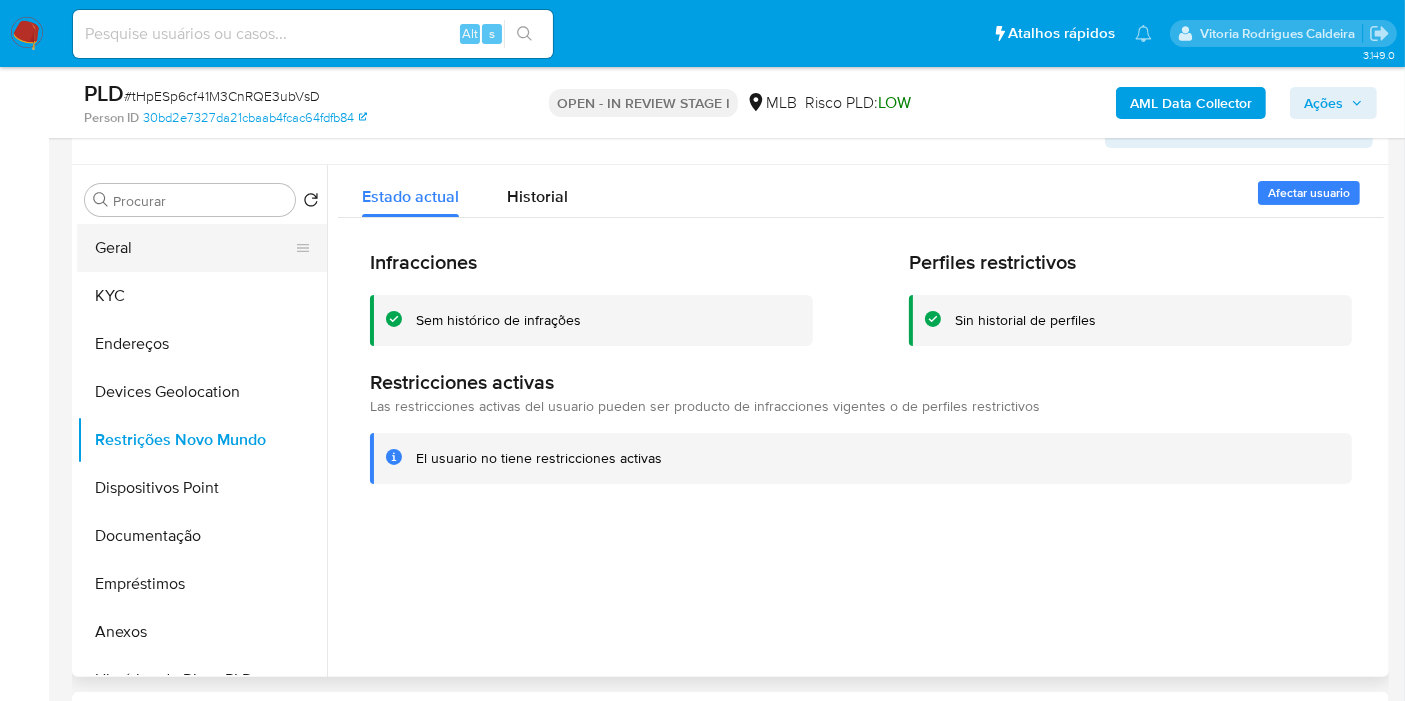 click on "Geral" at bounding box center (194, 248) 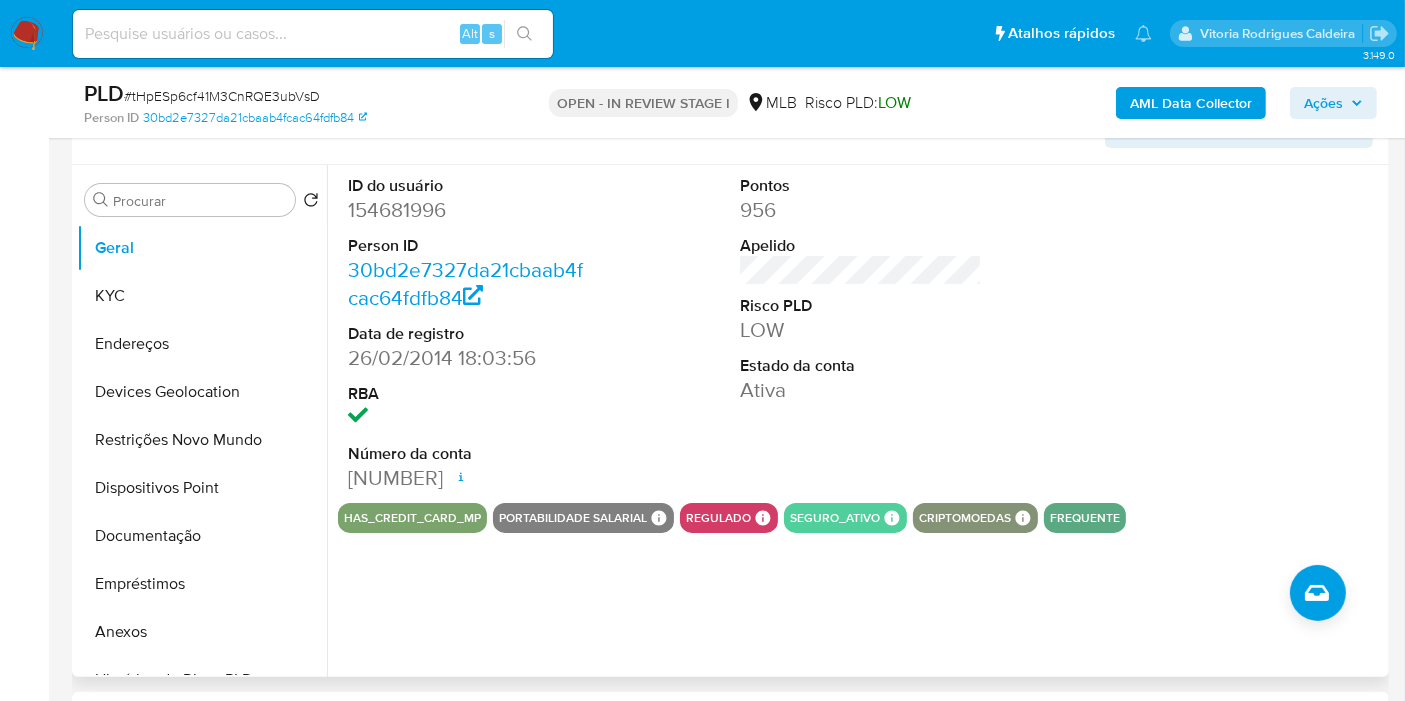 click on "154681996" at bounding box center (469, 210) 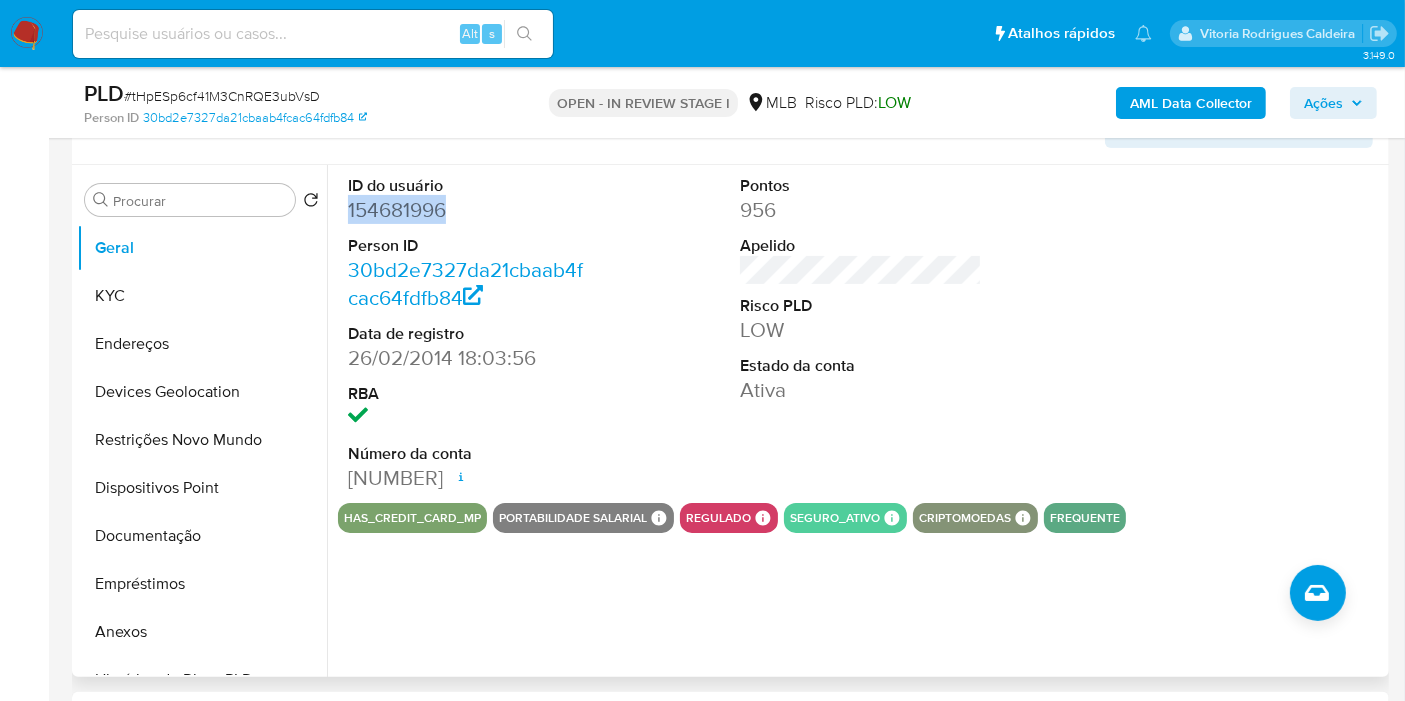 click on "154681996" at bounding box center (469, 210) 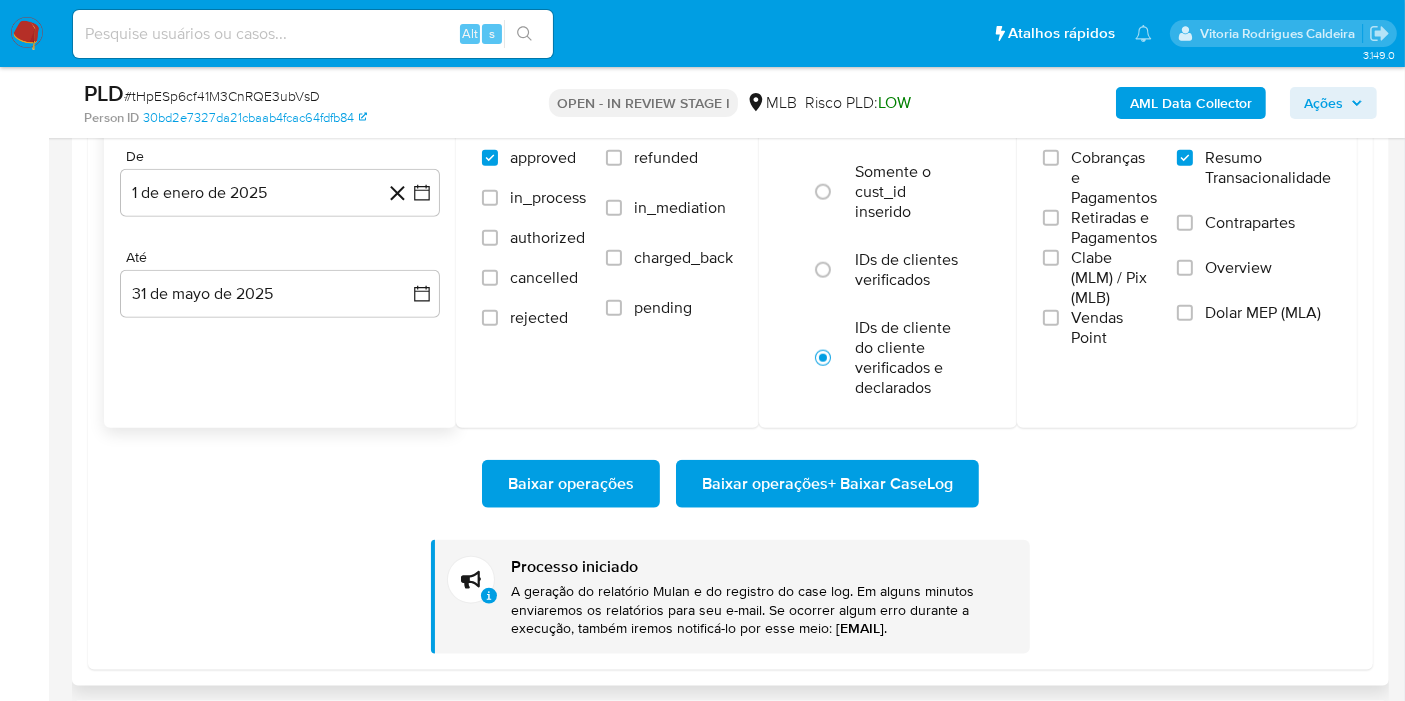 scroll, scrollTop: 2465, scrollLeft: 0, axis: vertical 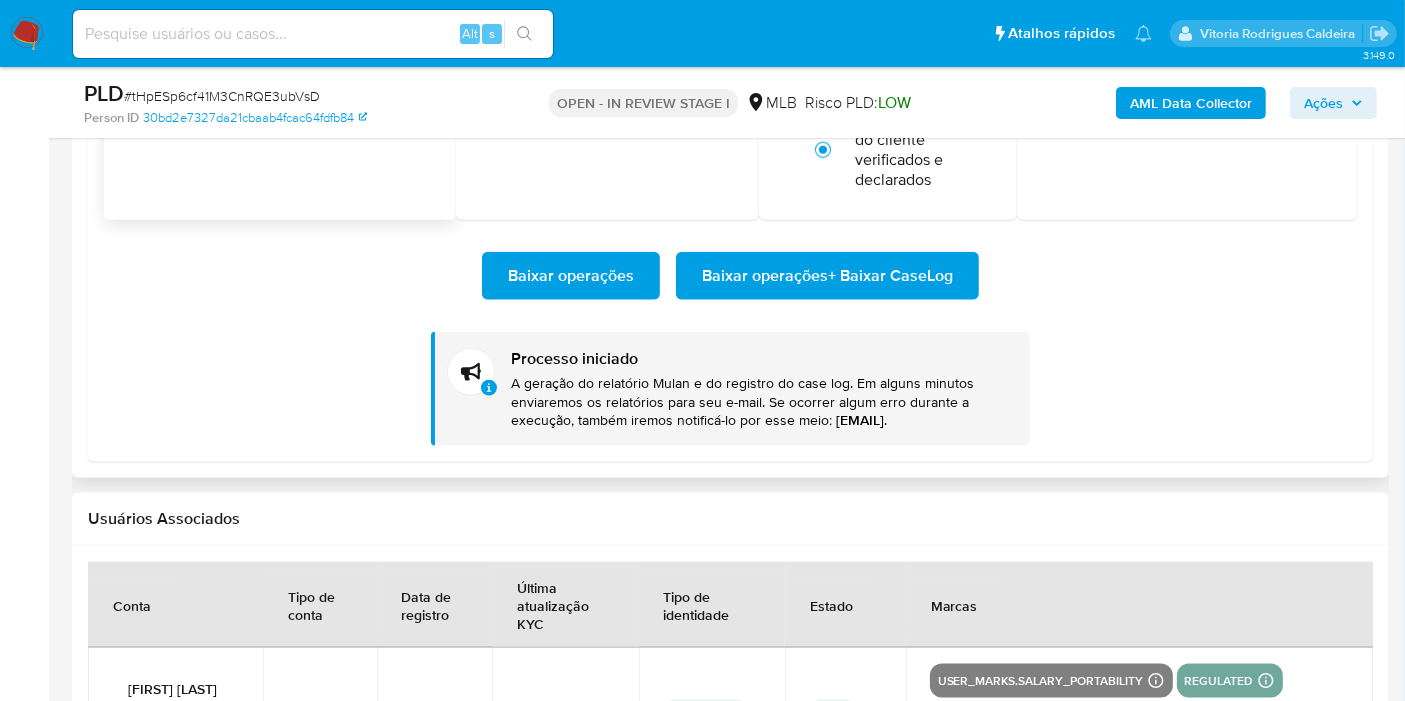 click on "Baixar operações" at bounding box center [571, 276] 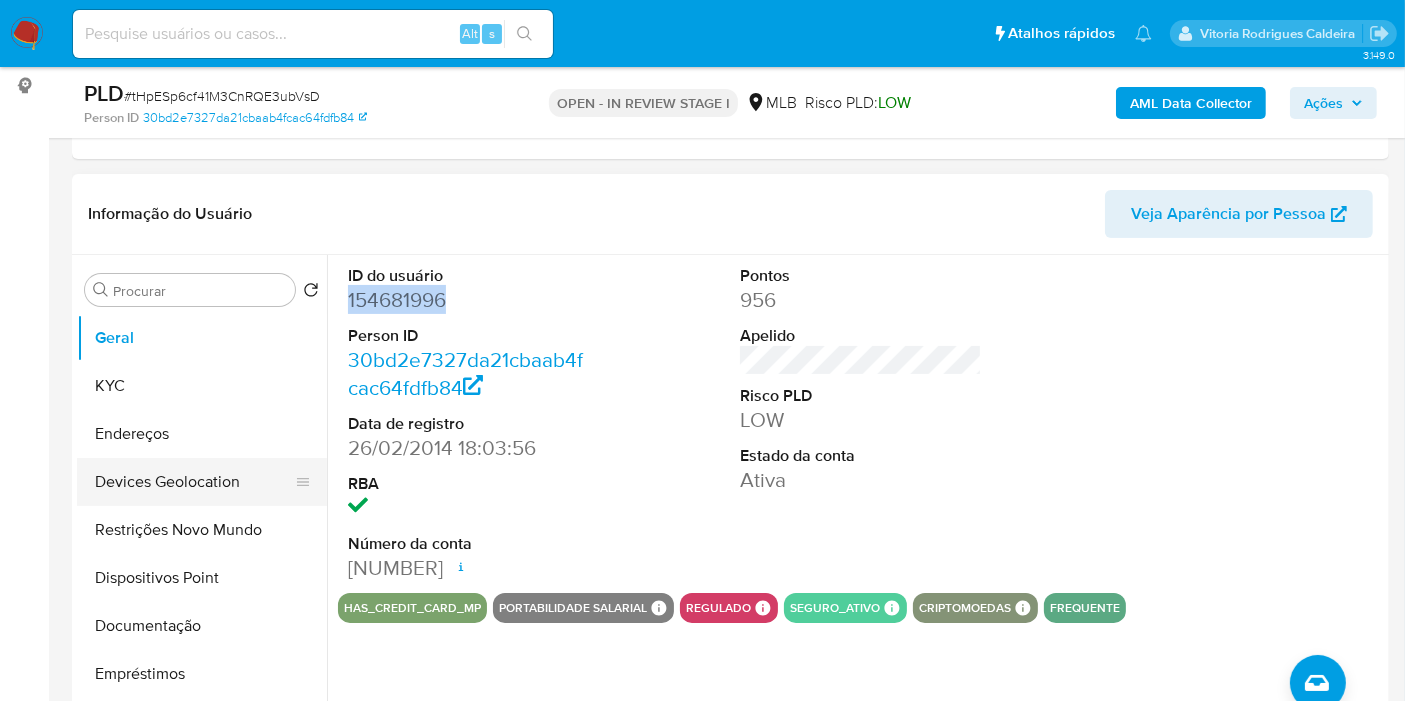 scroll, scrollTop: 243, scrollLeft: 0, axis: vertical 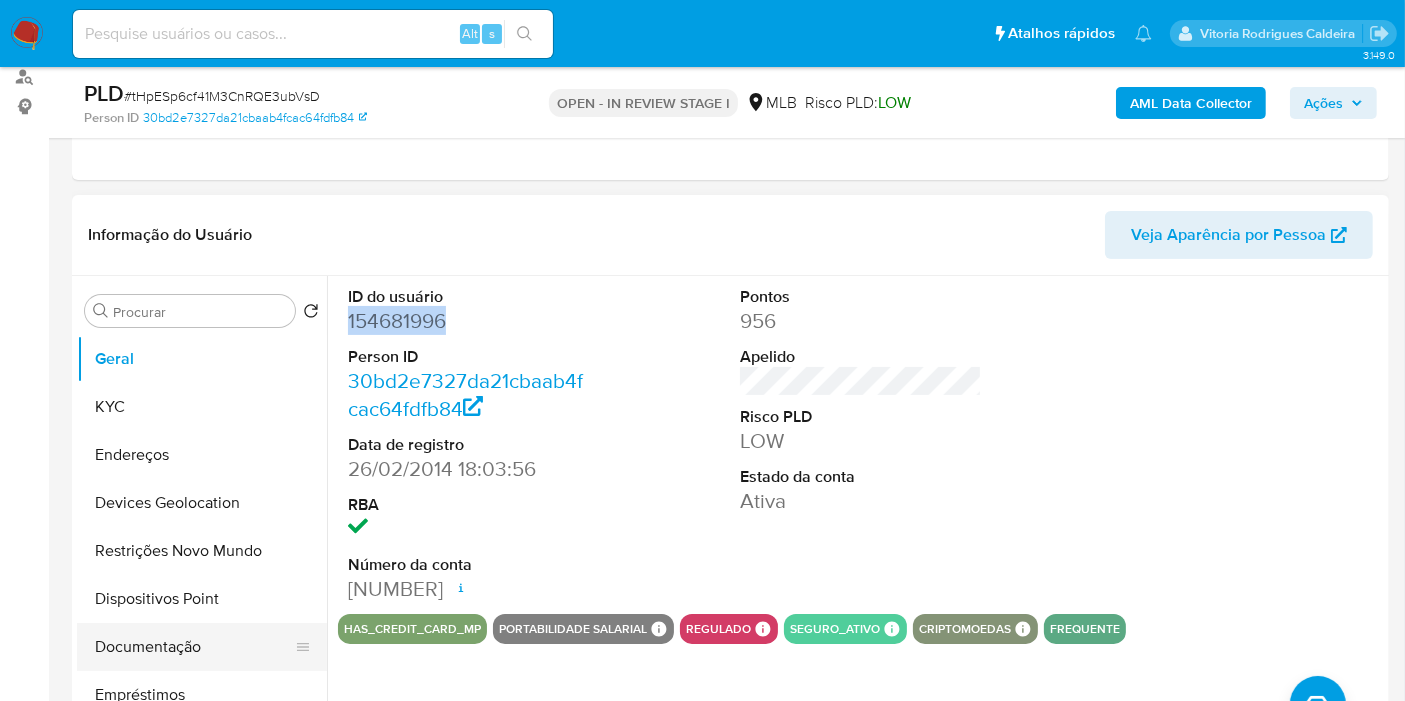 click on "Documentação" at bounding box center (194, 647) 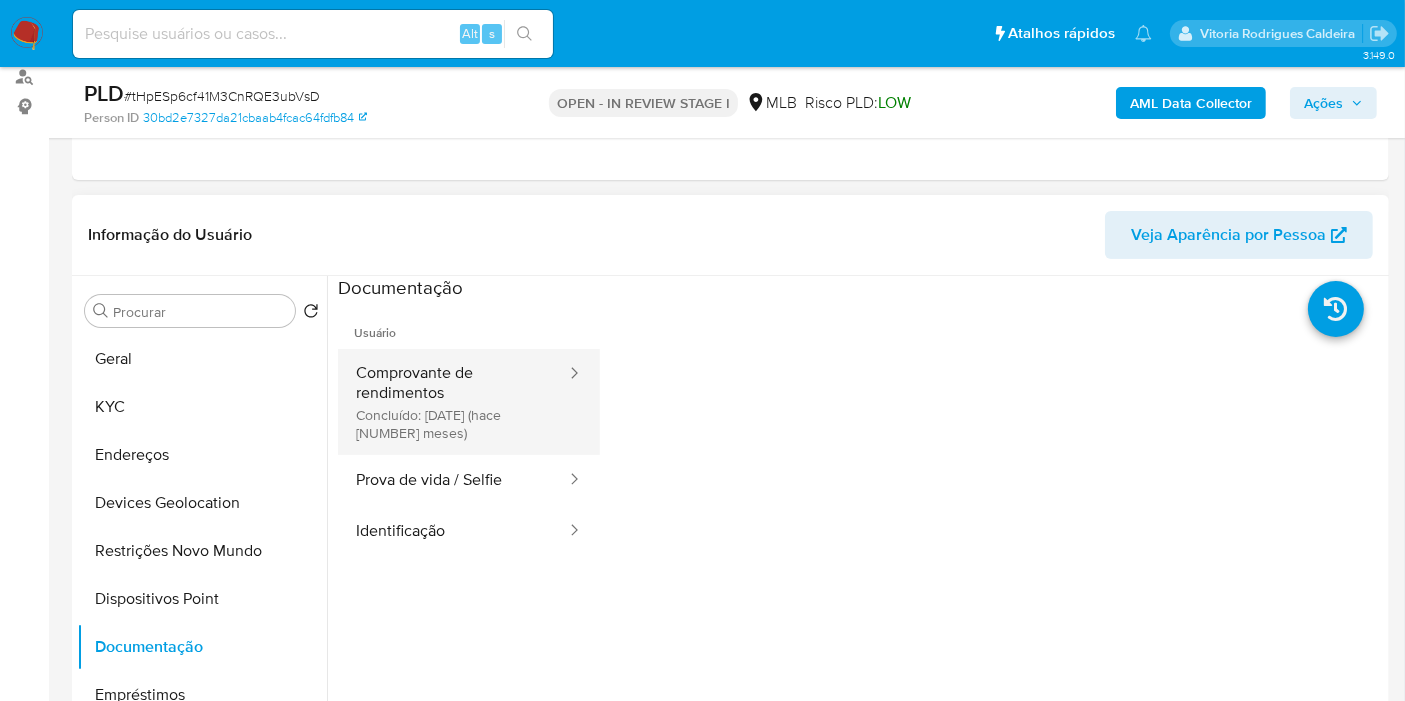 click on "Comprovante de rendimentos Concluído: 29/12/2024 (hace 7 meses)" at bounding box center [453, 402] 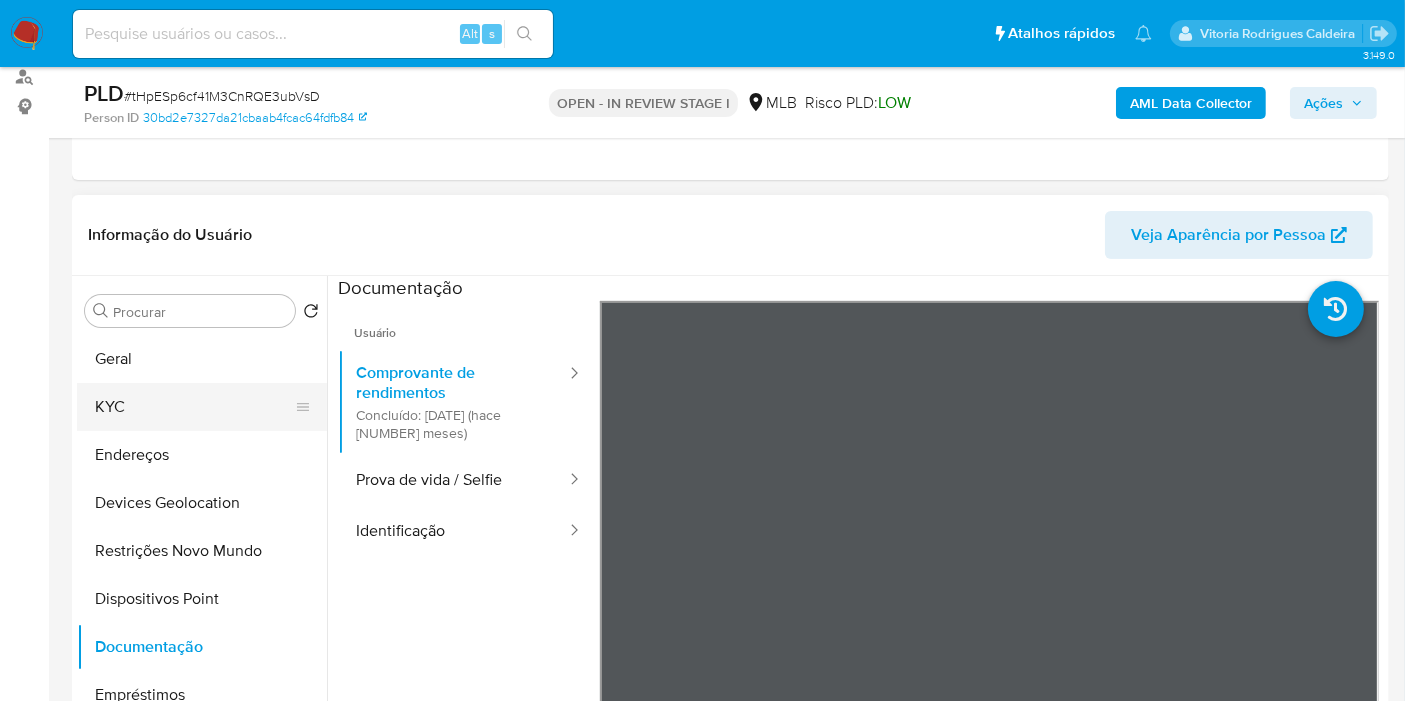 click on "KYC" at bounding box center [194, 407] 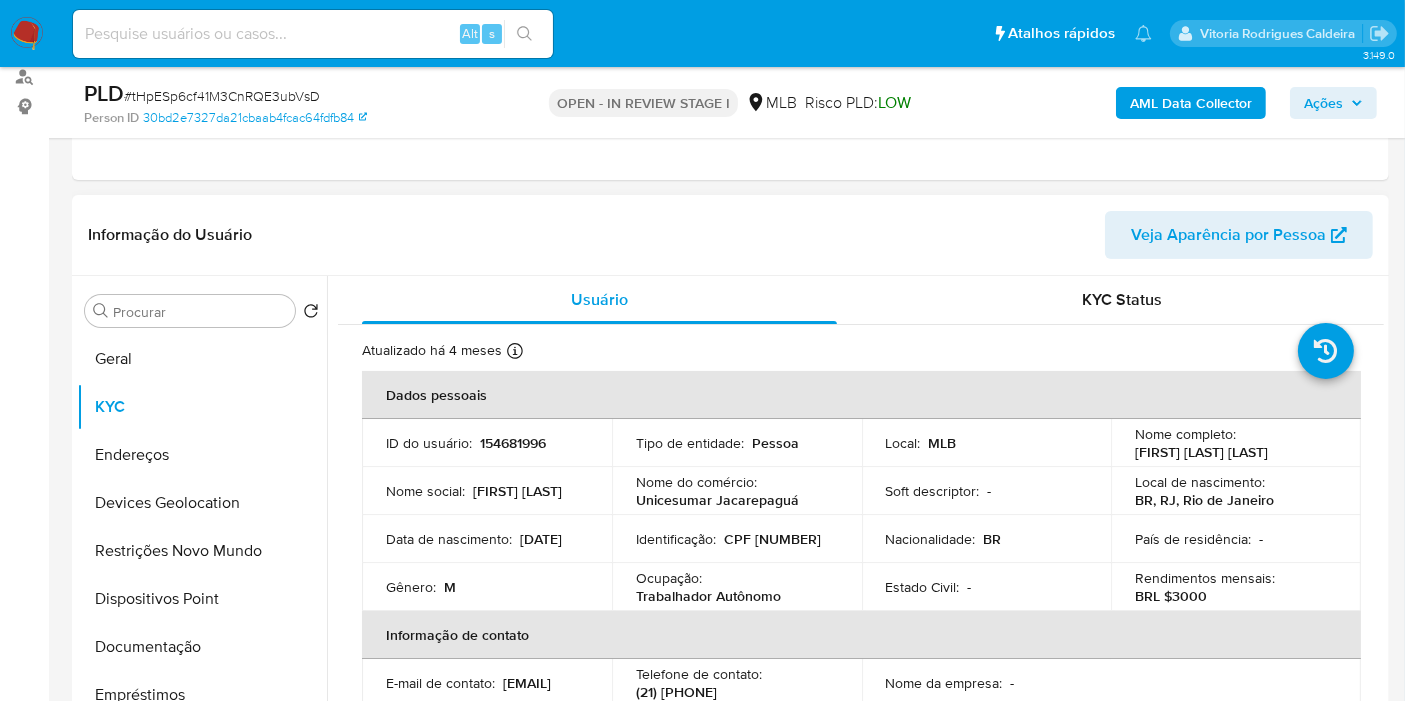 drag, startPoint x: 1323, startPoint y: 453, endPoint x: 1040, endPoint y: 446, distance: 283.08655 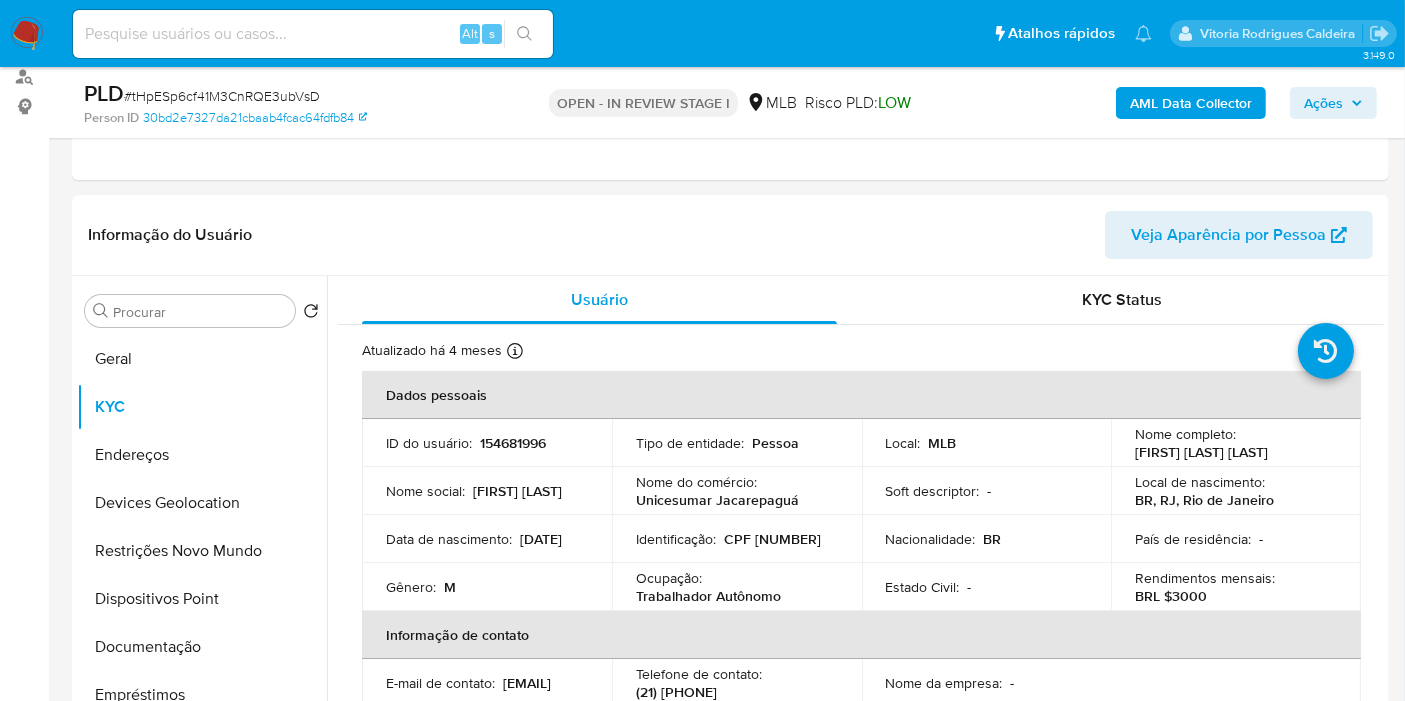copy on "06941229713" 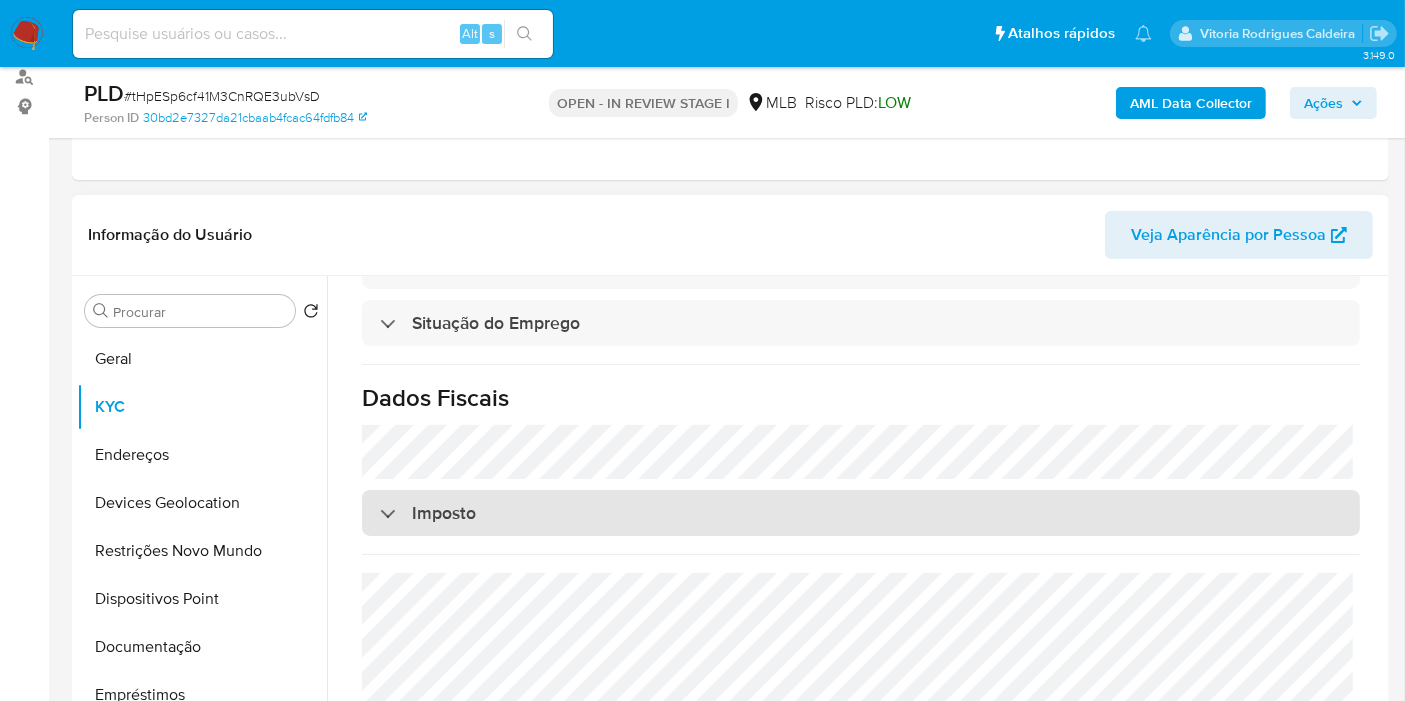 scroll, scrollTop: 888, scrollLeft: 0, axis: vertical 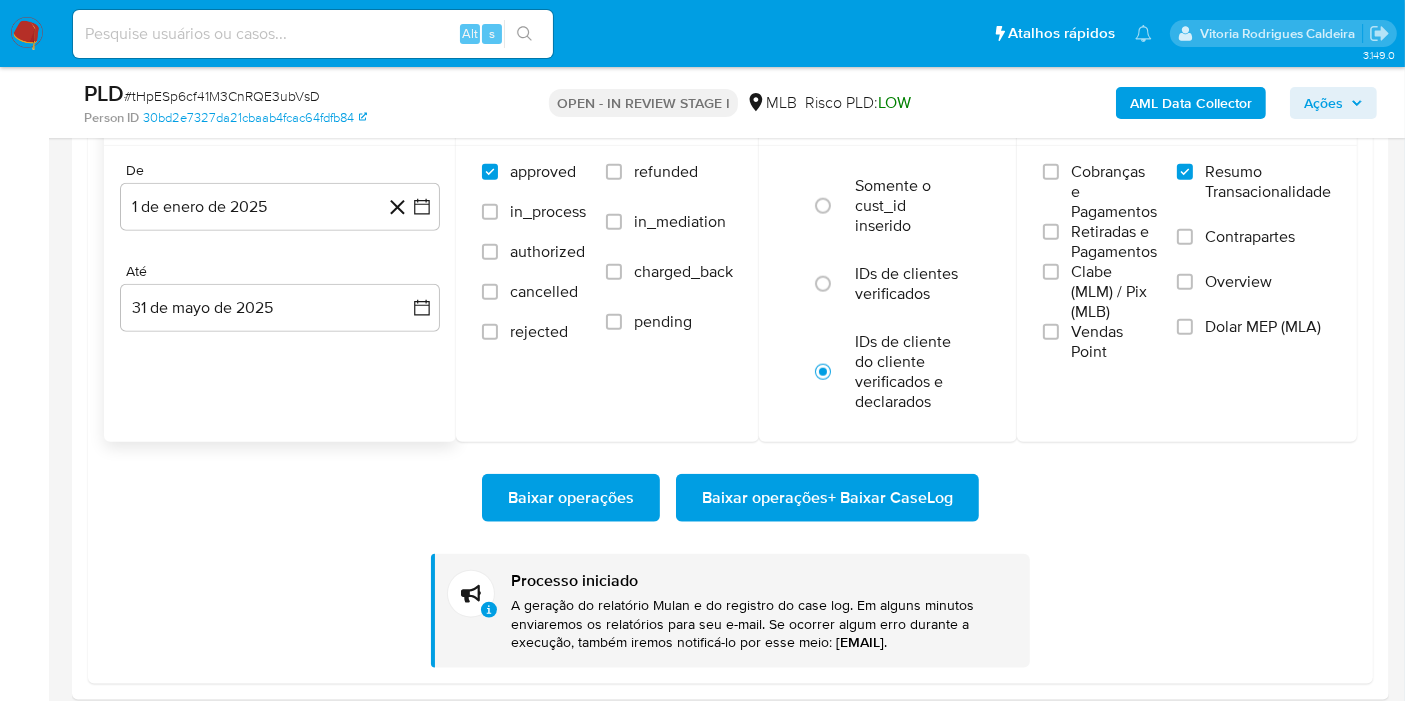 click on "Baixar operações" at bounding box center [571, 498] 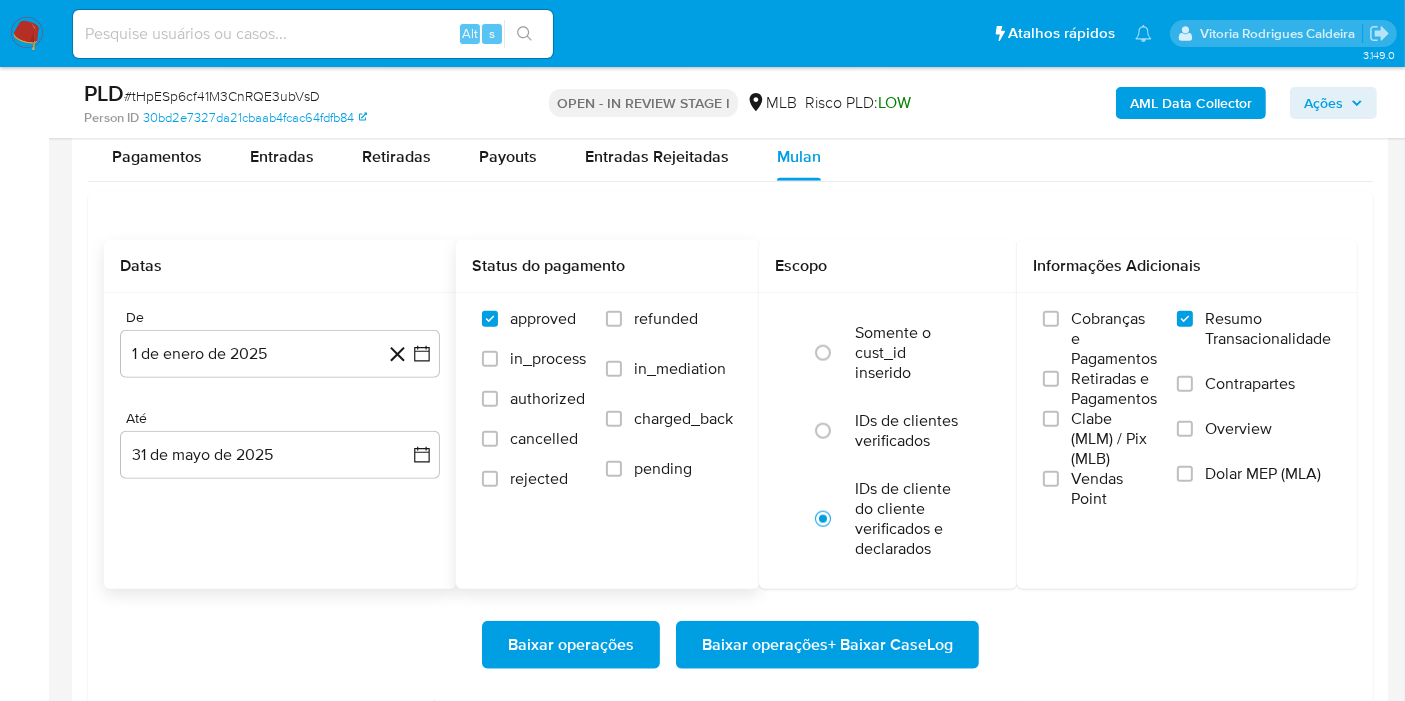 scroll, scrollTop: 1799, scrollLeft: 0, axis: vertical 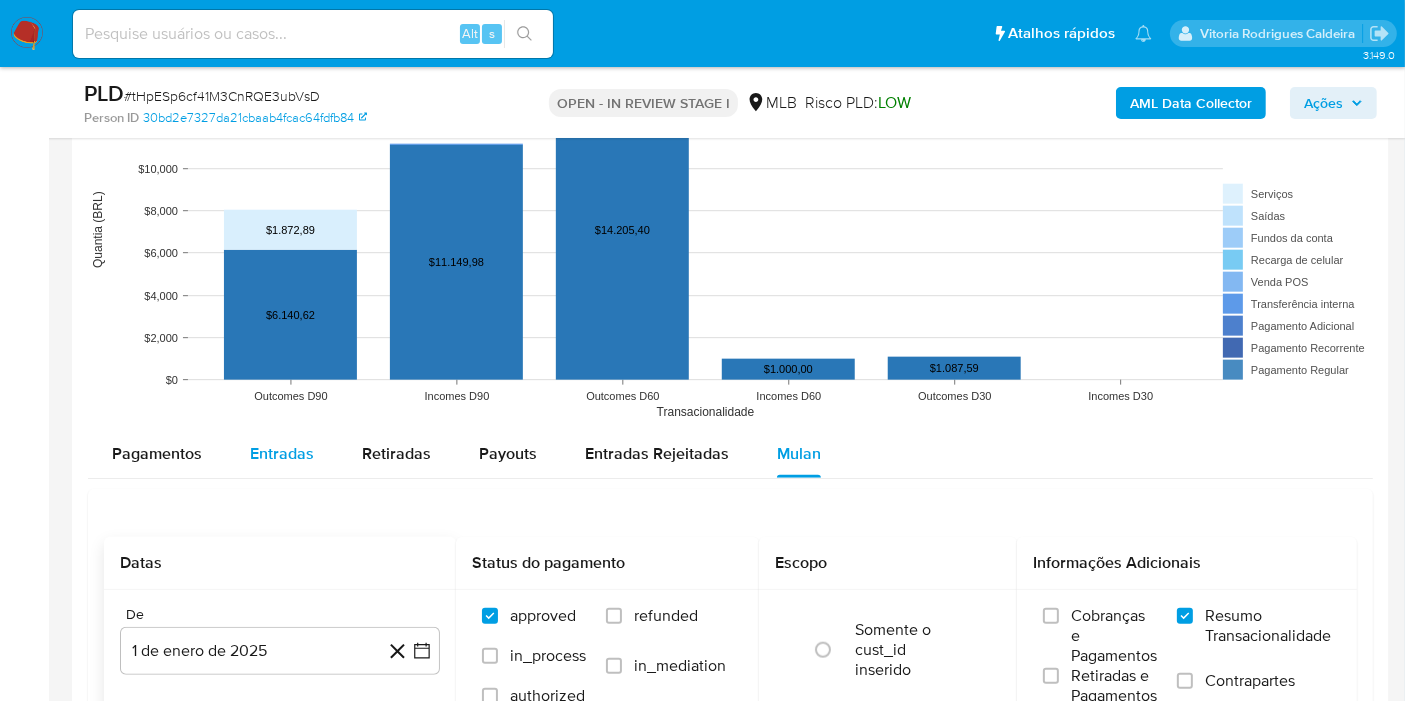 click on "Entradas" at bounding box center [282, 454] 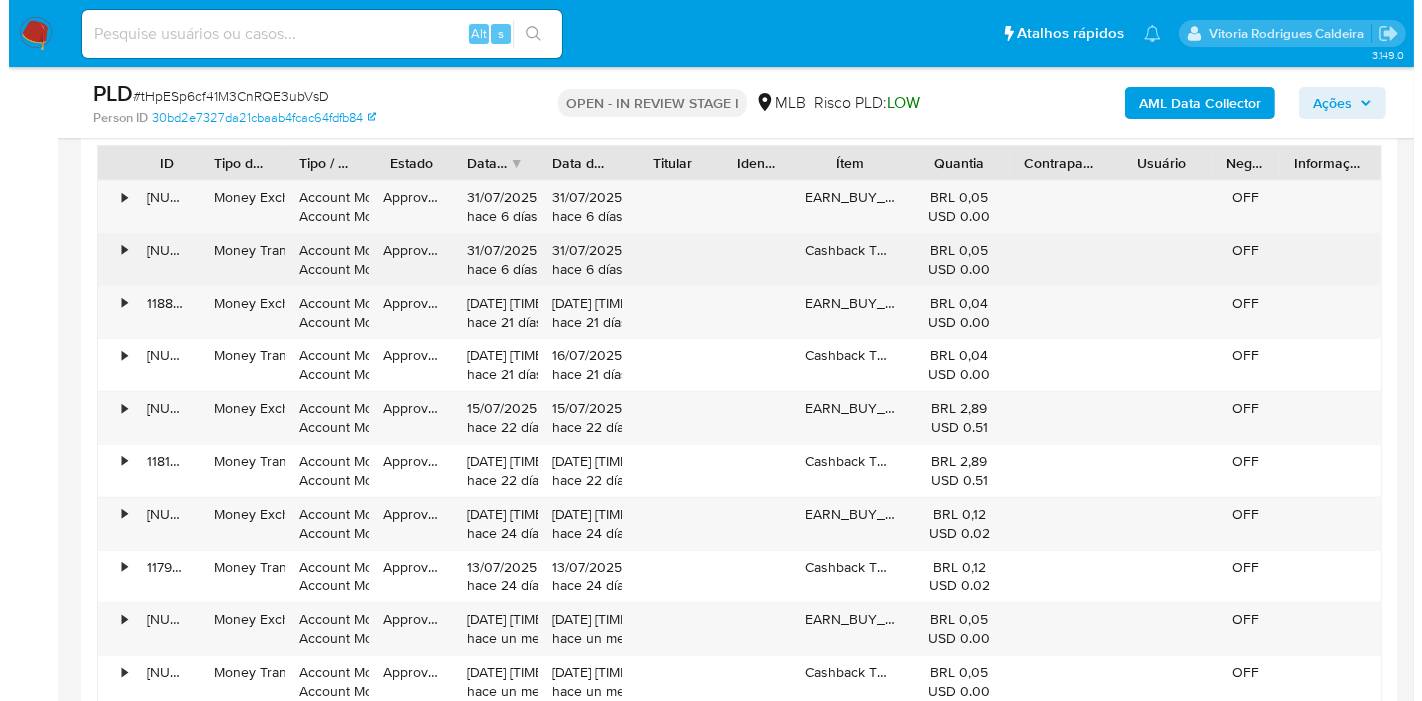 scroll, scrollTop: 2021, scrollLeft: 0, axis: vertical 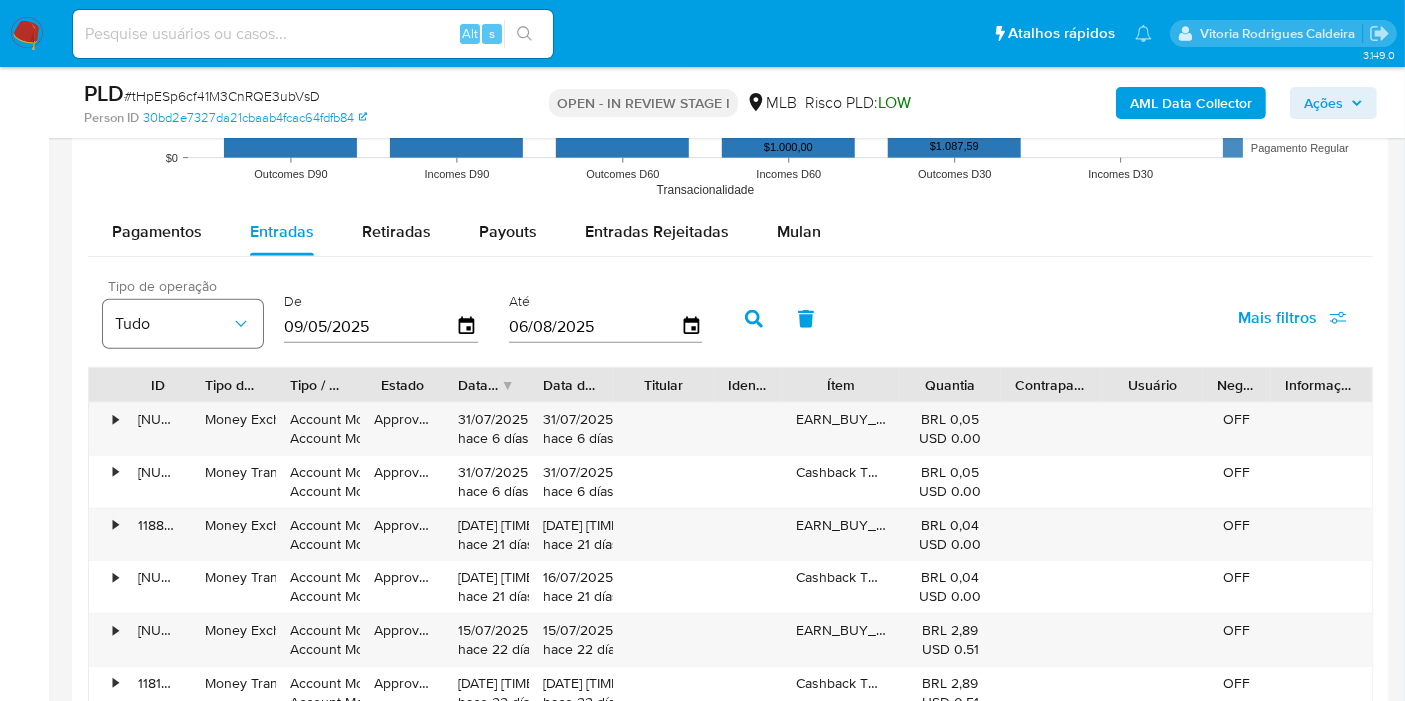 click on "Tudo" at bounding box center (173, 324) 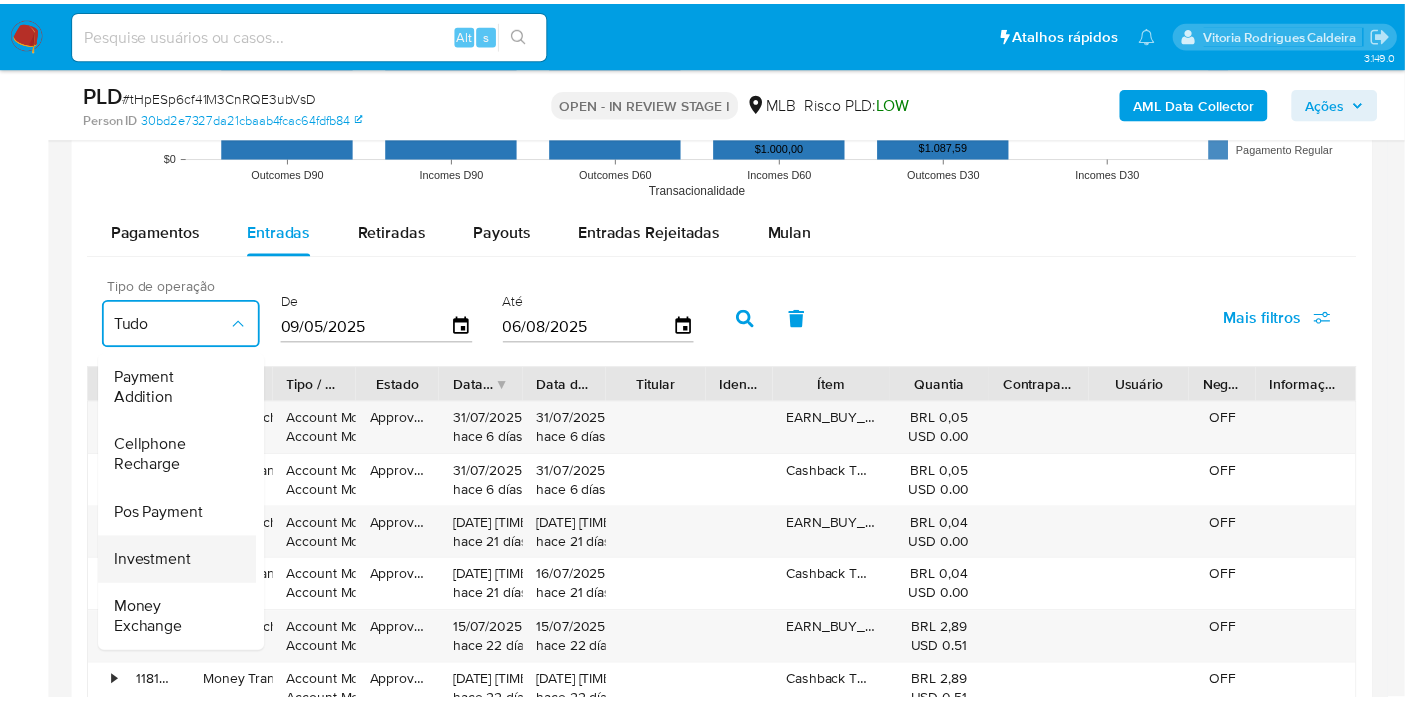 scroll, scrollTop: 0, scrollLeft: 0, axis: both 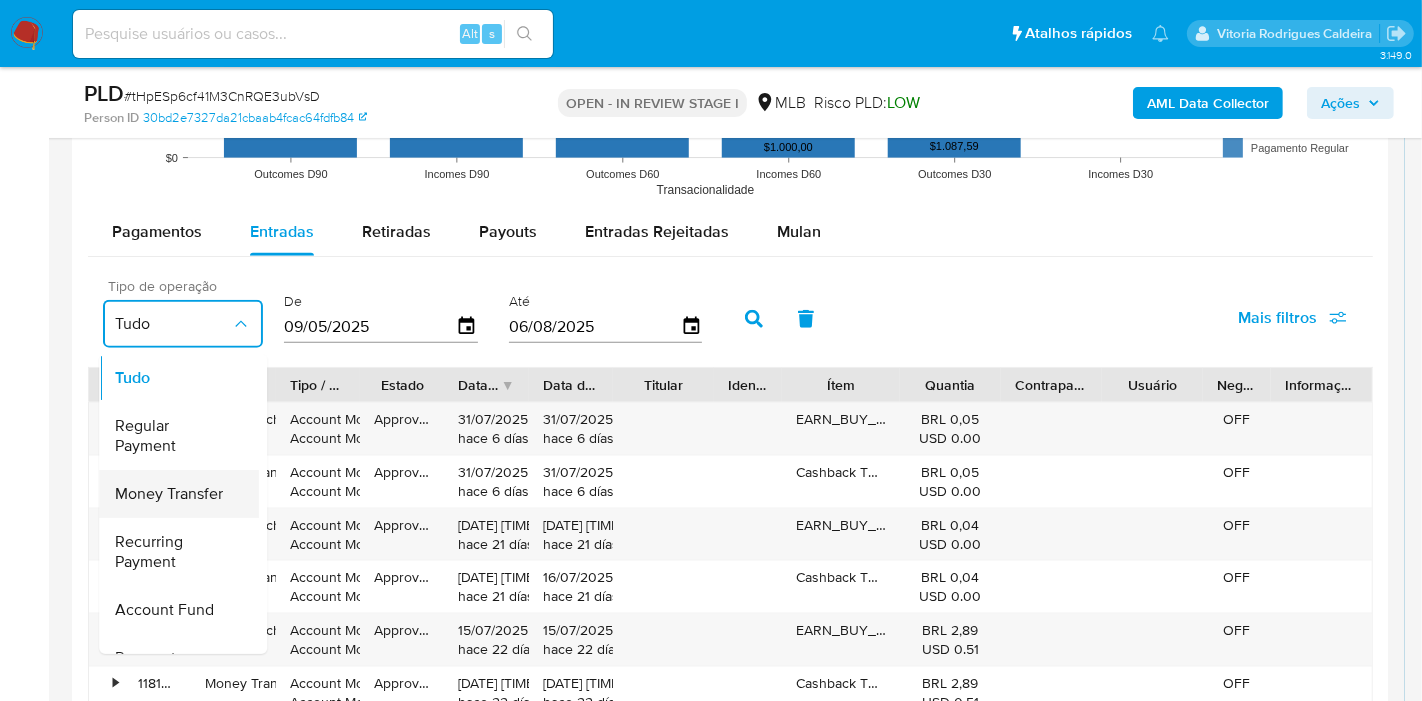 click on "Money Transfer" at bounding box center [169, 494] 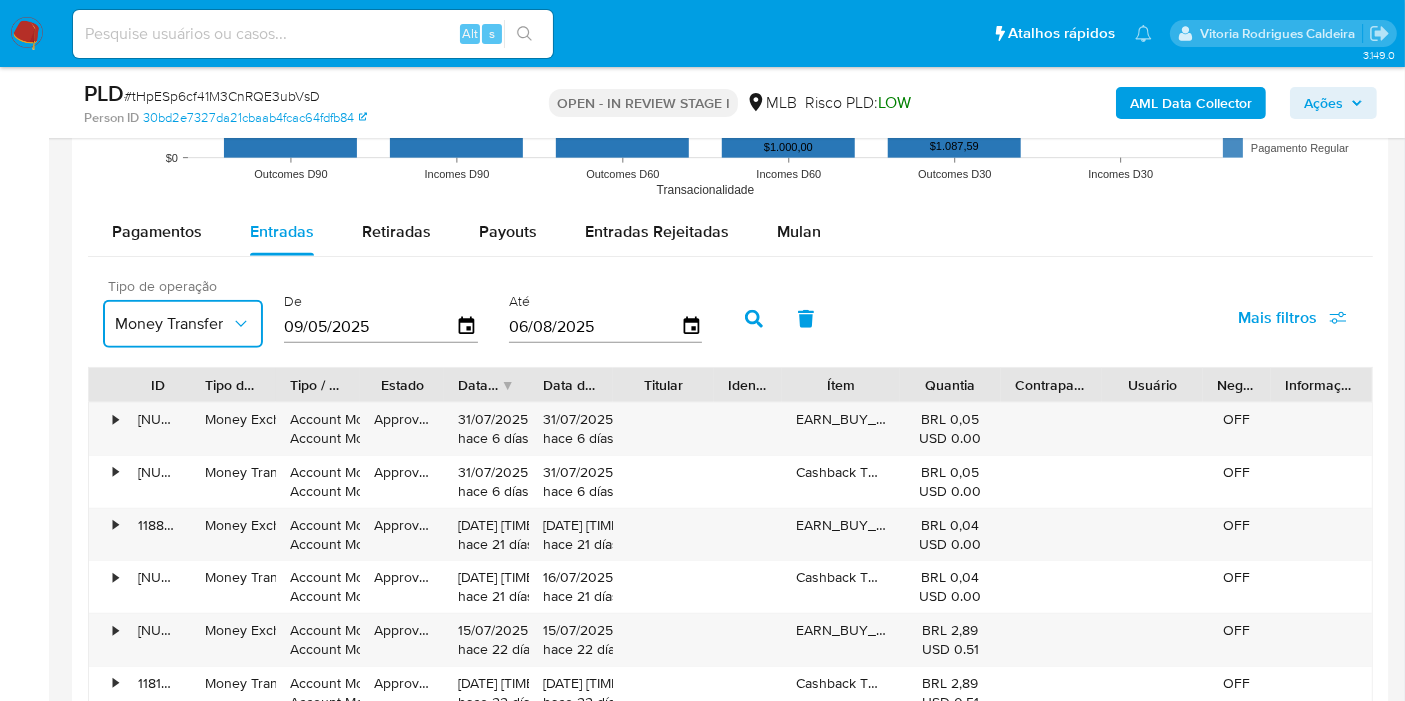 drag, startPoint x: 380, startPoint y: 330, endPoint x: 232, endPoint y: 321, distance: 148.27339 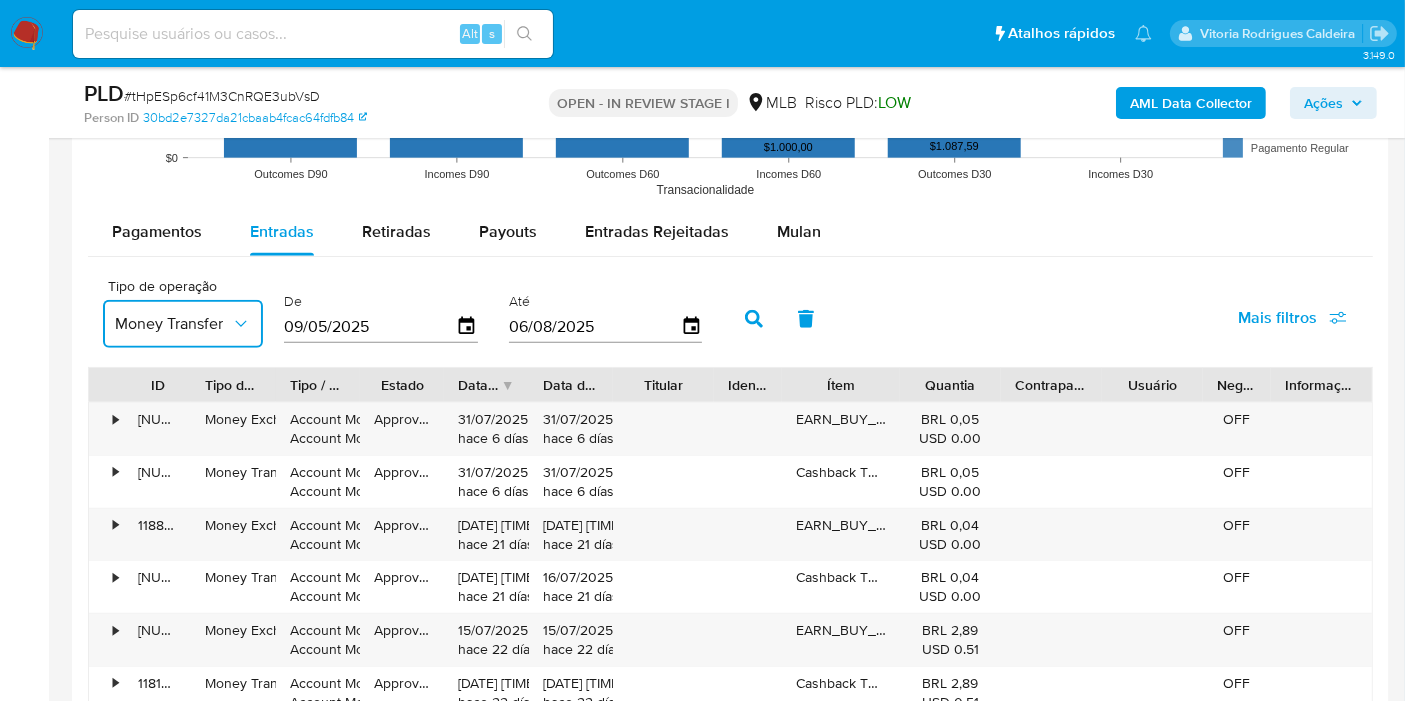 type on "0_/__/____" 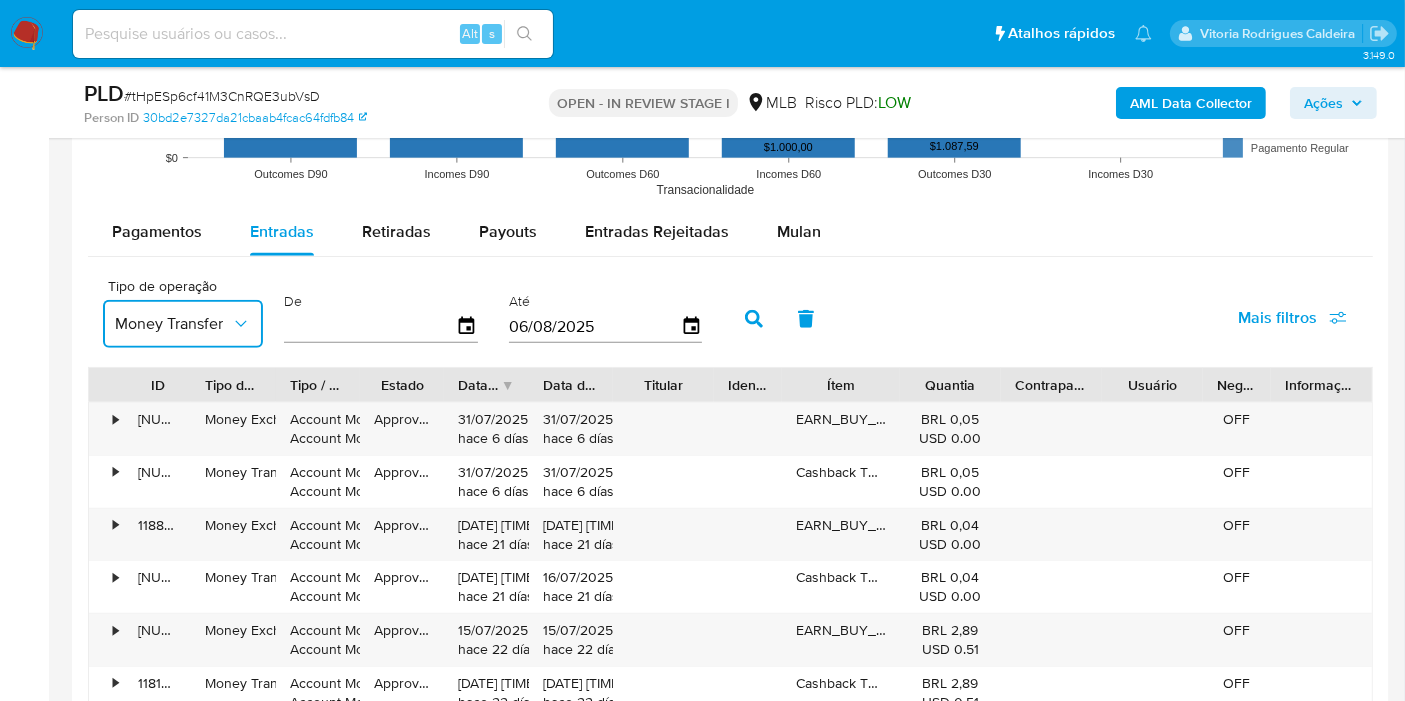 type on "1_/__/____" 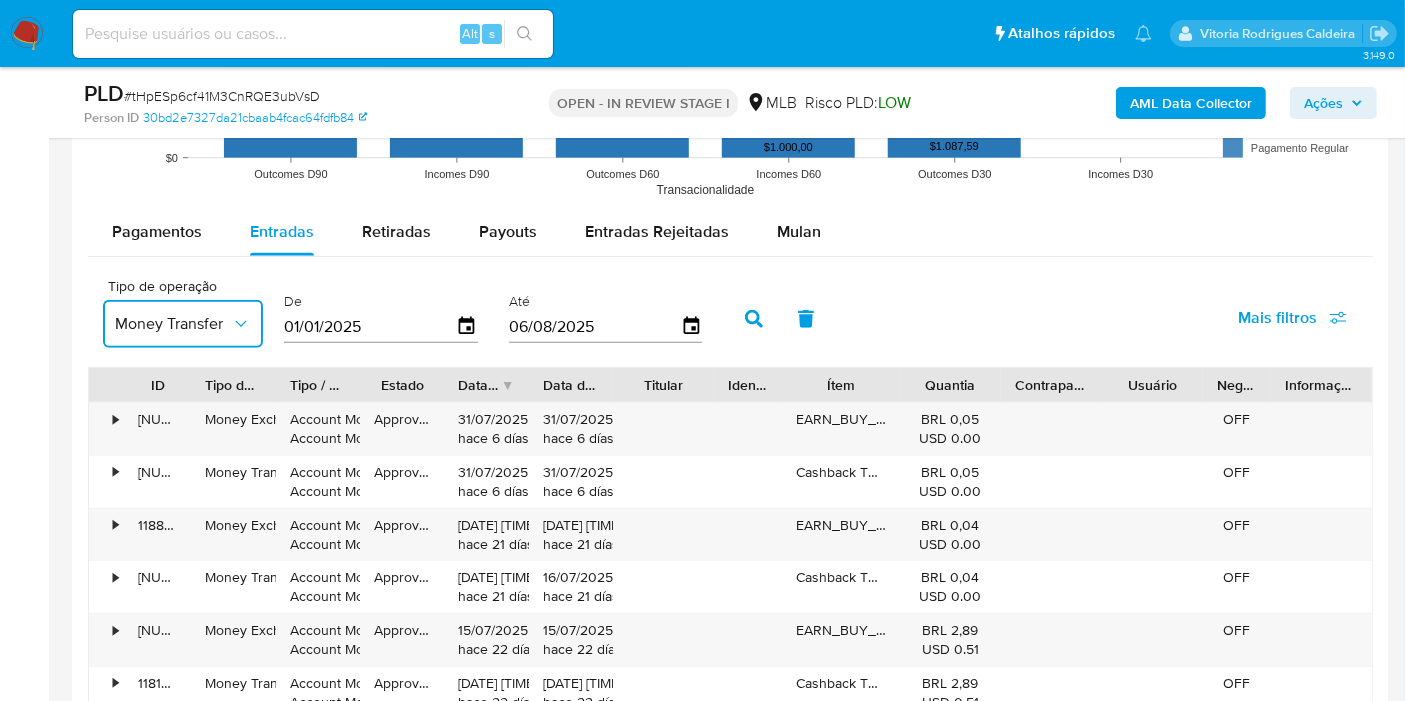 type on "01/01/2025" 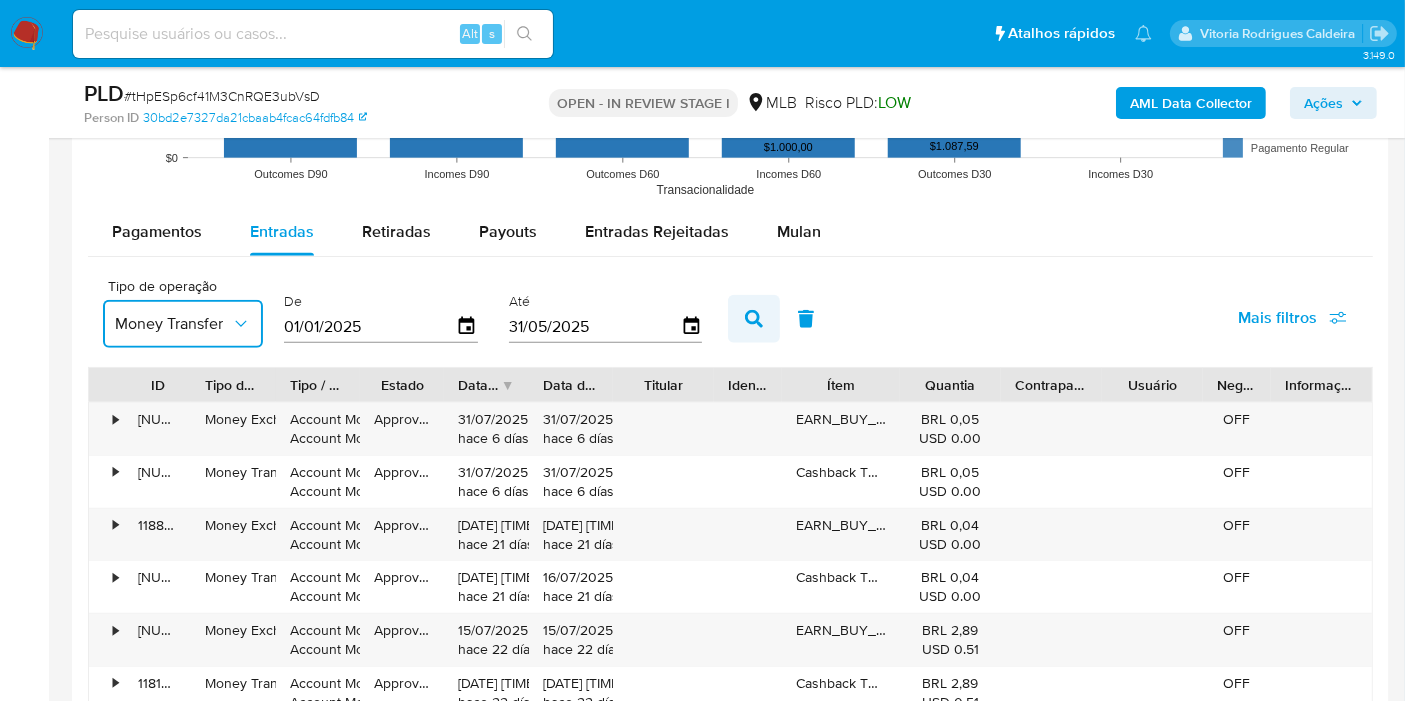 type on "31/05/2025" 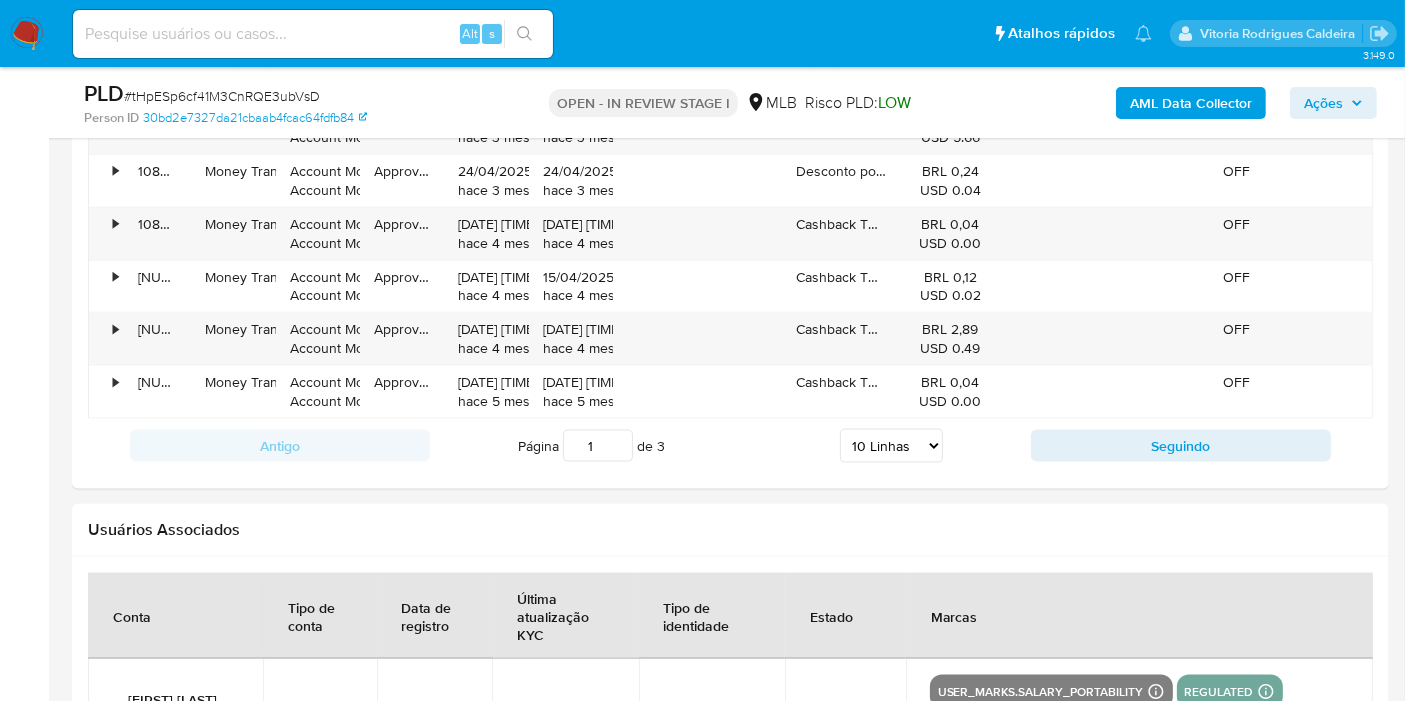 scroll, scrollTop: 2465, scrollLeft: 0, axis: vertical 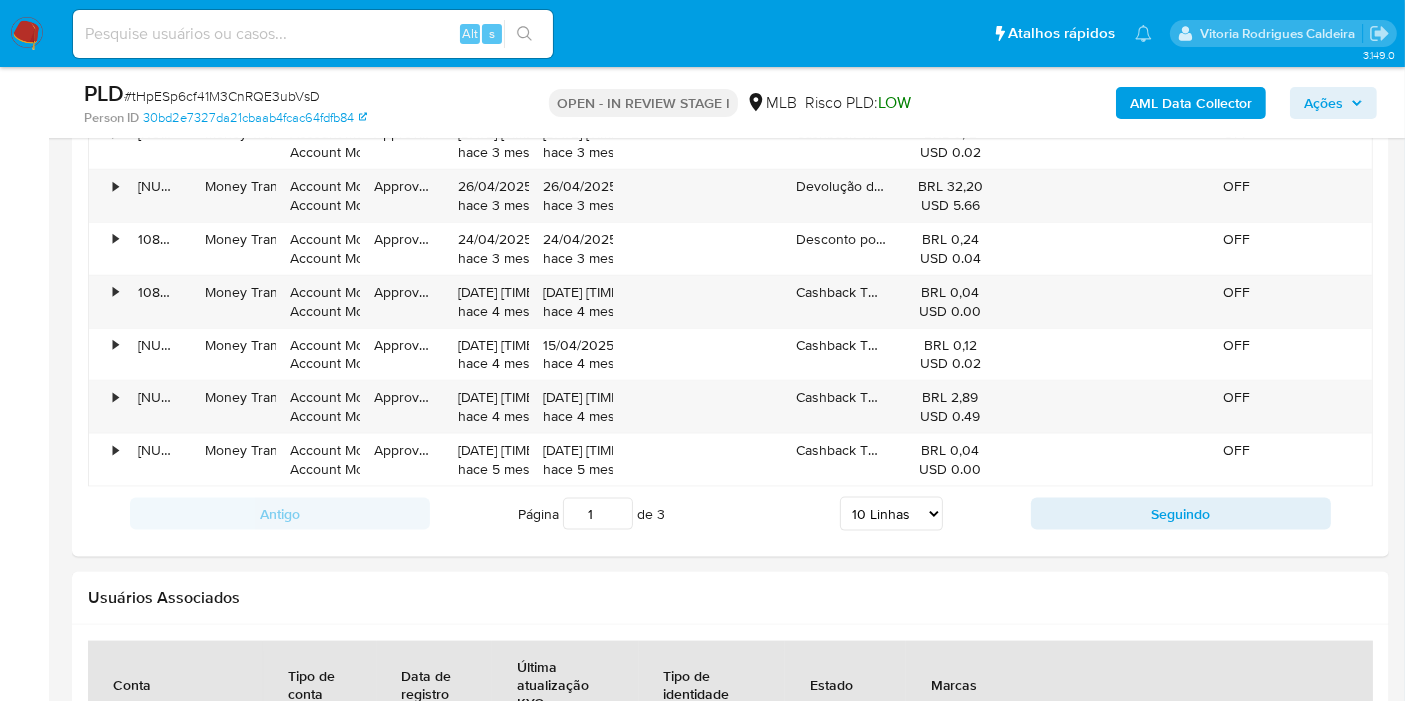 click on "Seguindo" at bounding box center [1181, 514] 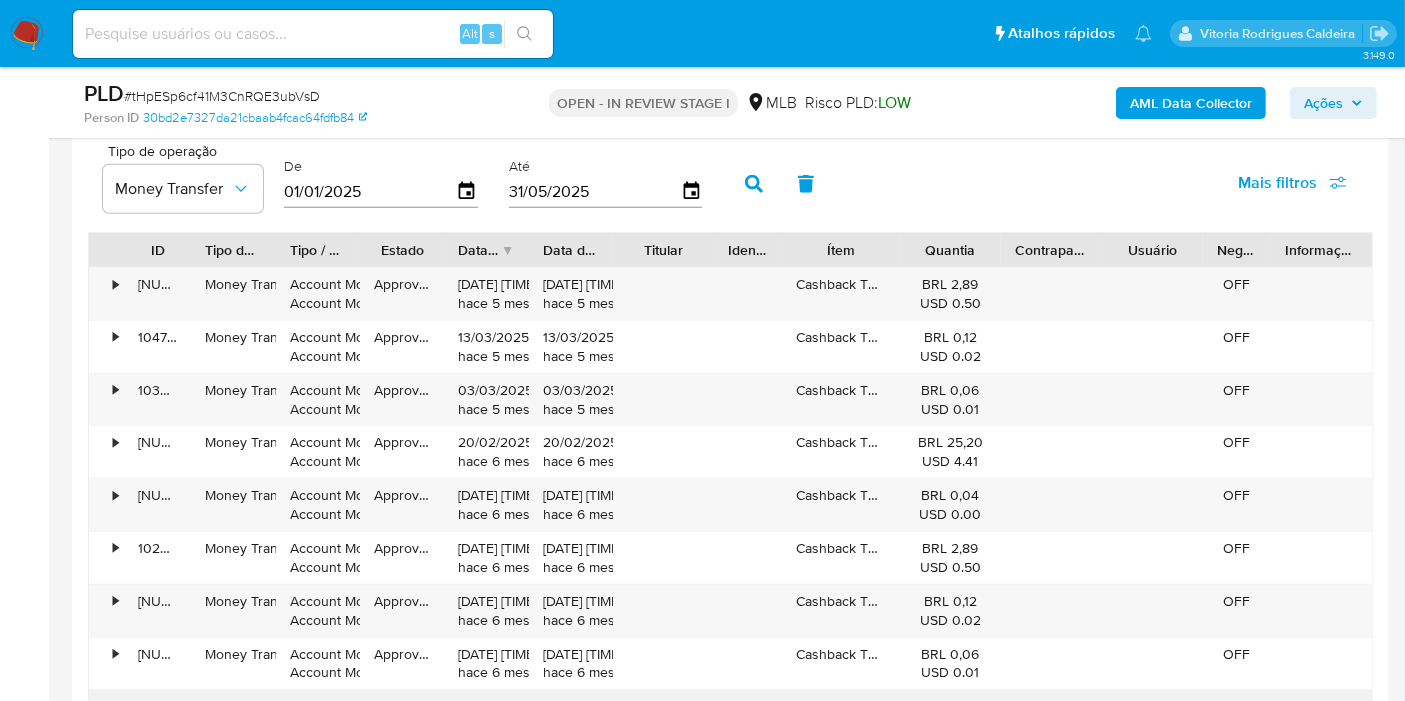 scroll, scrollTop: 2354, scrollLeft: 0, axis: vertical 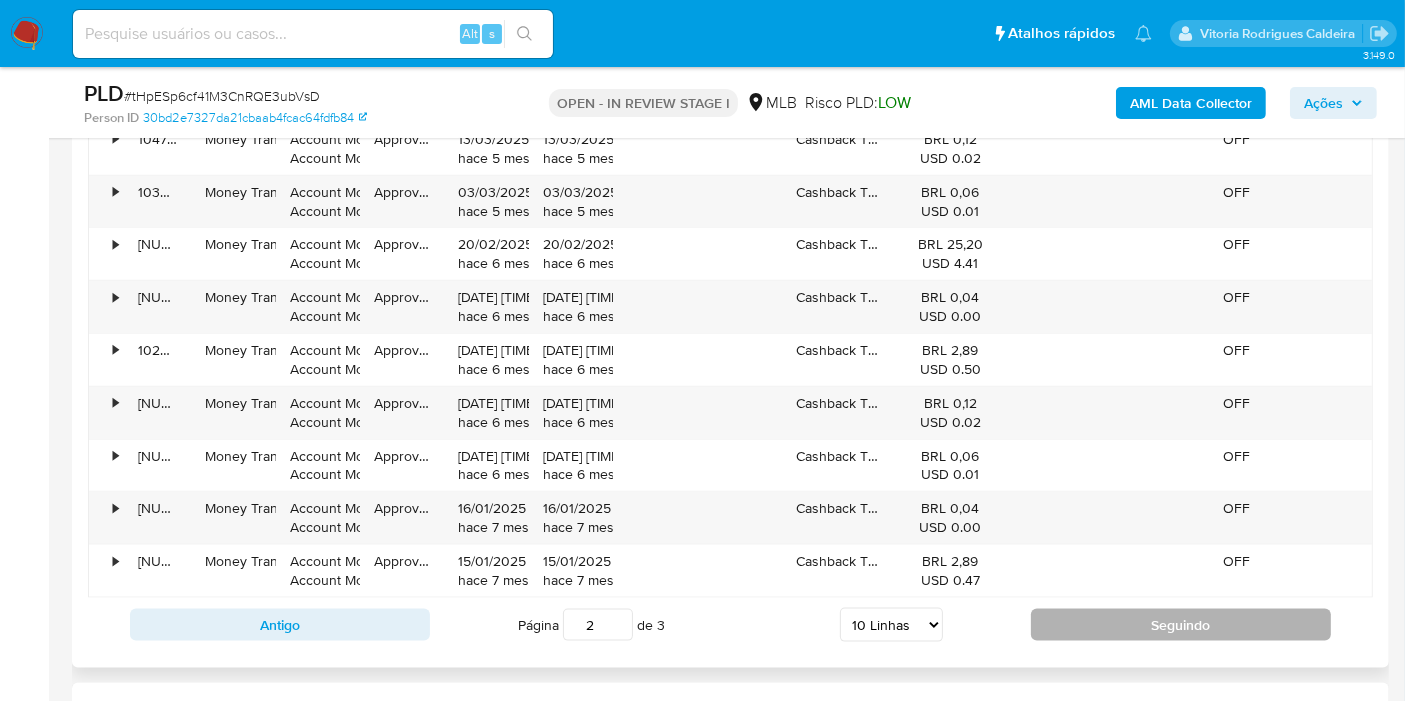 click on "Seguindo" at bounding box center (1181, 625) 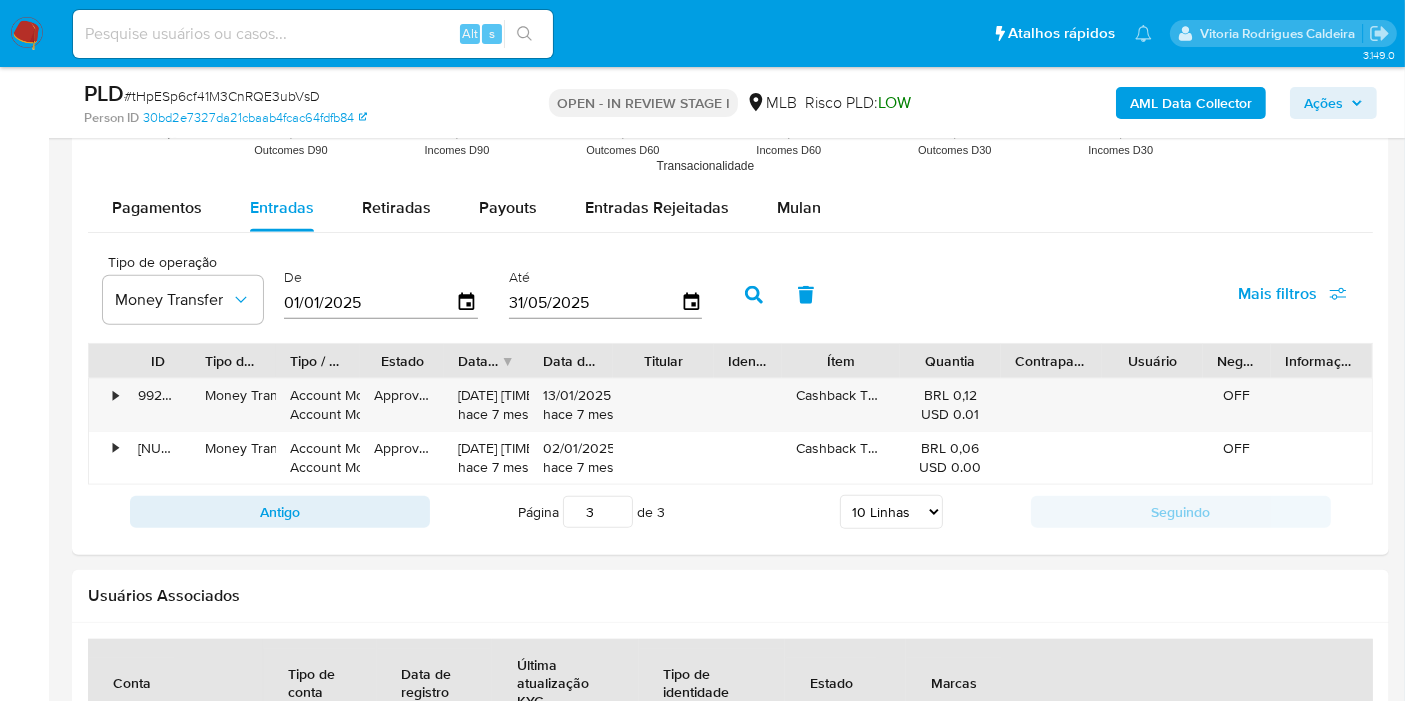 scroll, scrollTop: 2021, scrollLeft: 0, axis: vertical 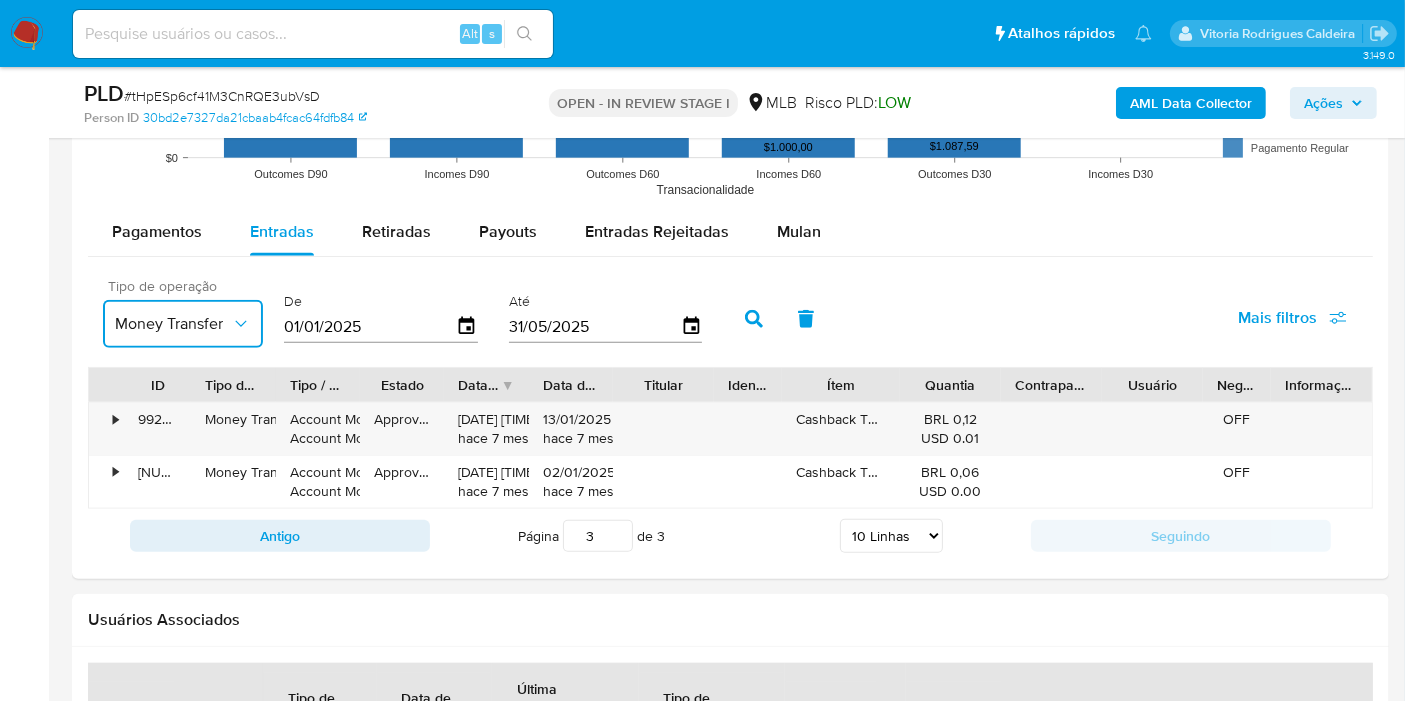 click on "Money Transfer" at bounding box center [173, 324] 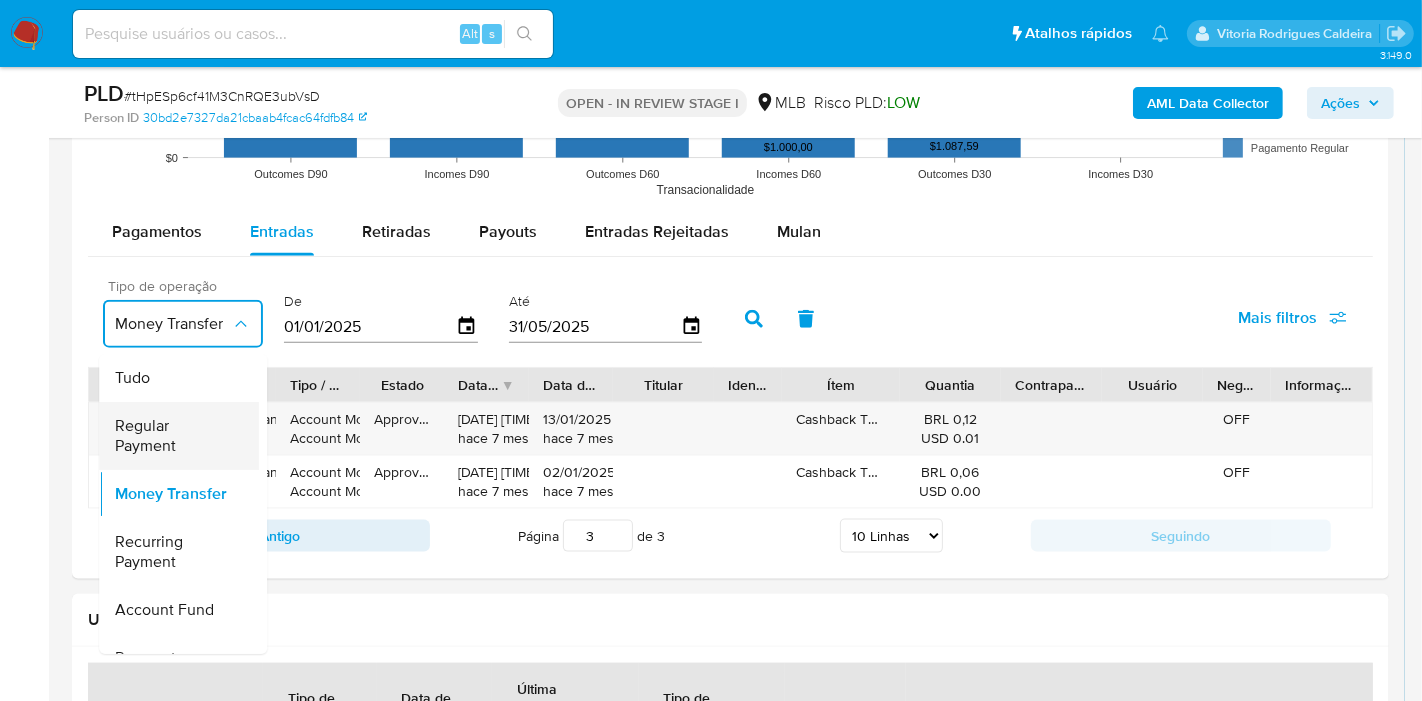 click on "Regular Payment" at bounding box center [173, 436] 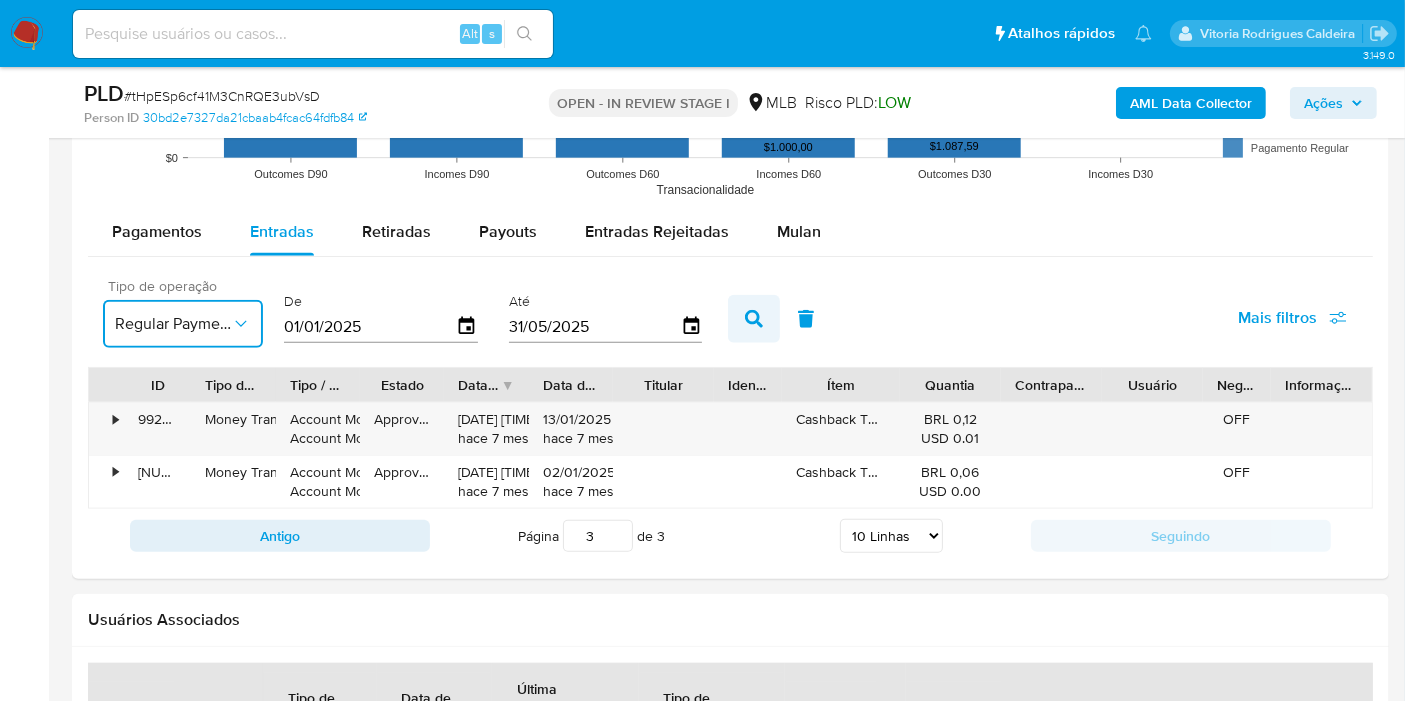 click 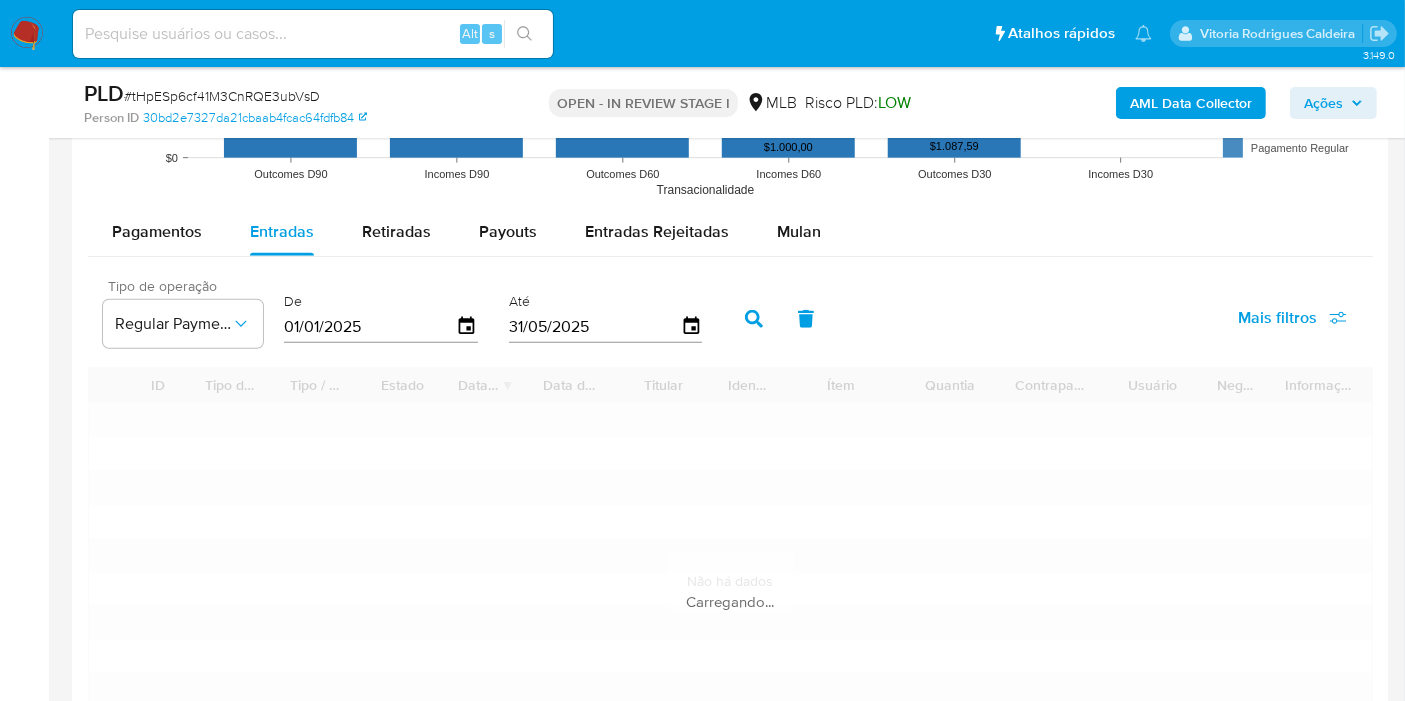 type on "1" 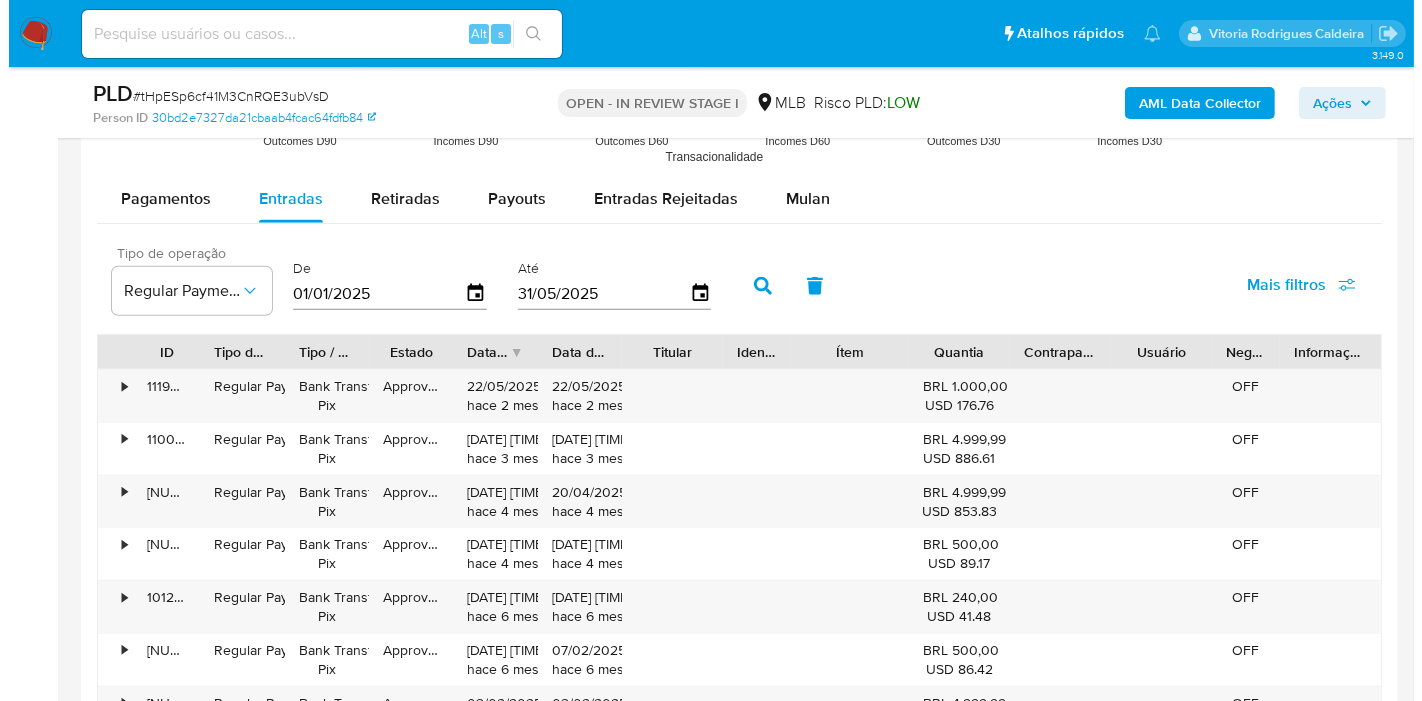 scroll, scrollTop: 2021, scrollLeft: 0, axis: vertical 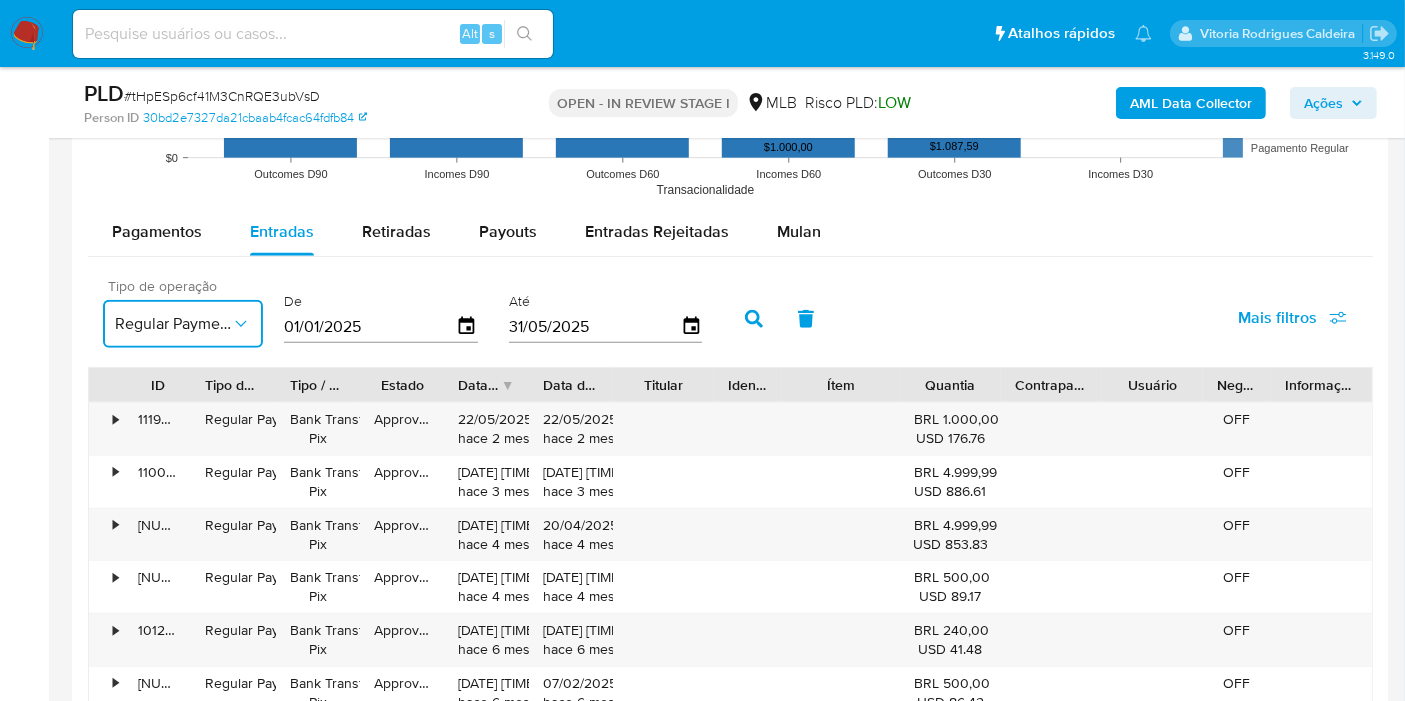click on "Regular Payment" at bounding box center (173, 324) 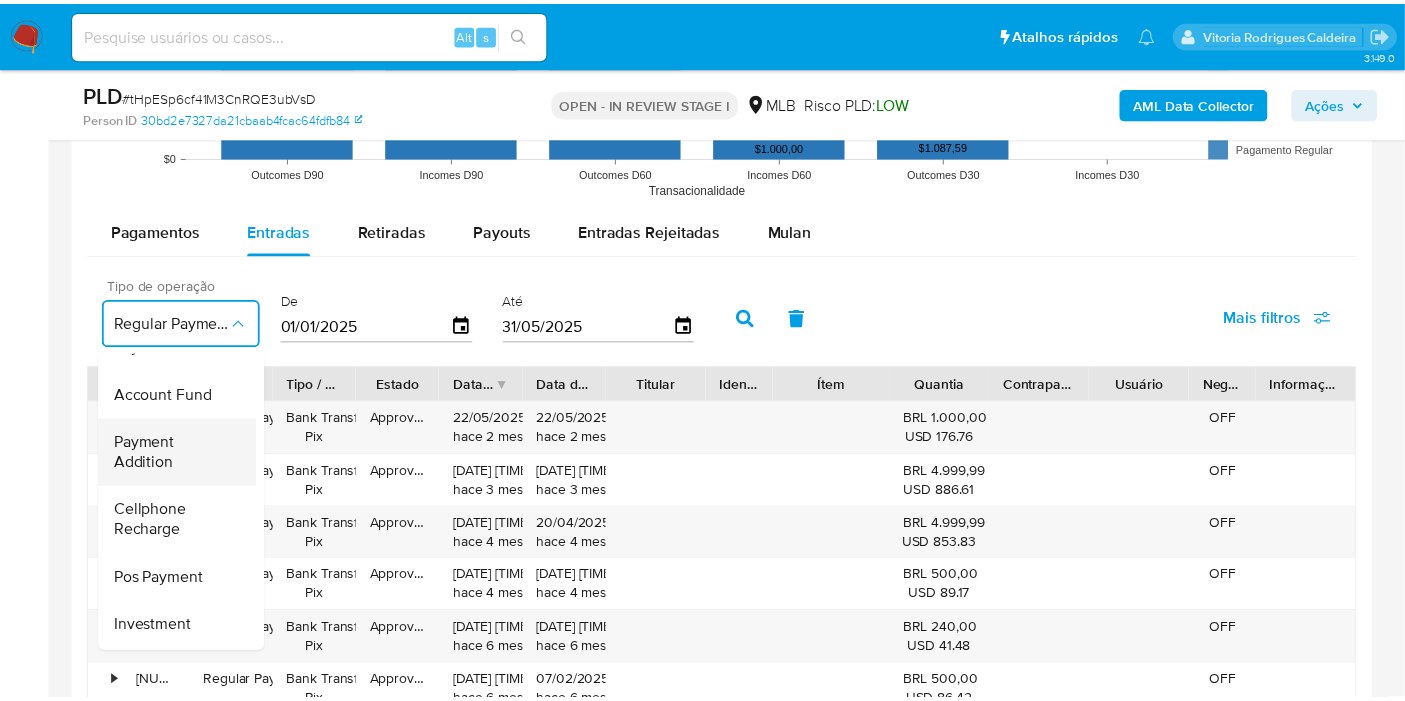 scroll, scrollTop: 185, scrollLeft: 0, axis: vertical 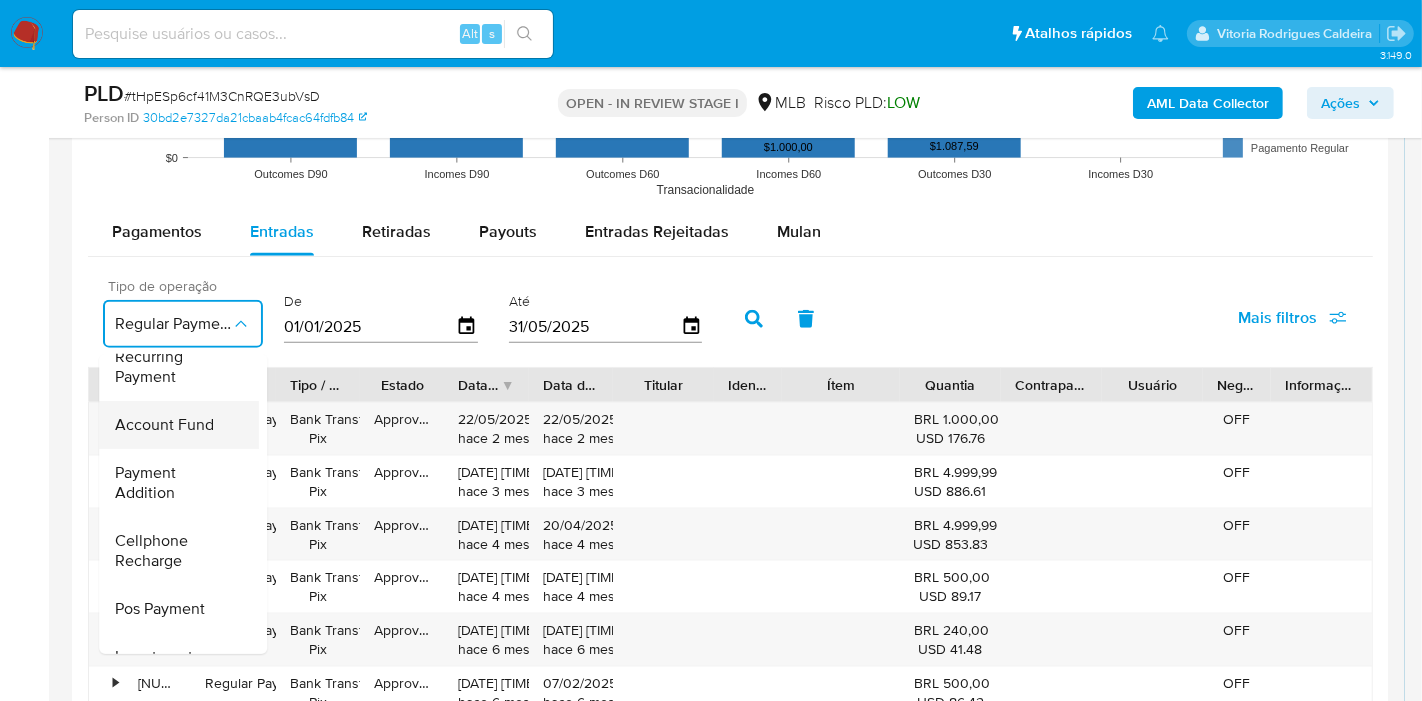 click on "Account Fund" at bounding box center [164, 425] 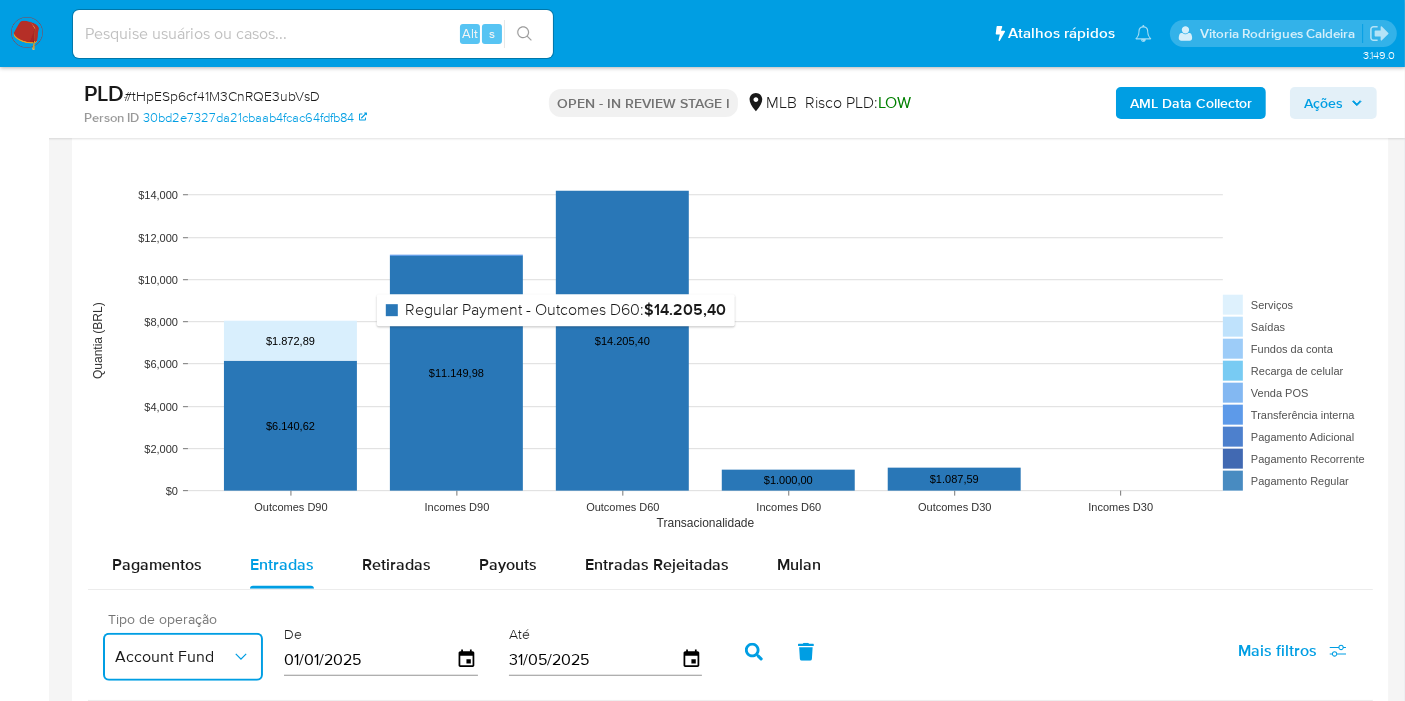 scroll, scrollTop: 1688, scrollLeft: 0, axis: vertical 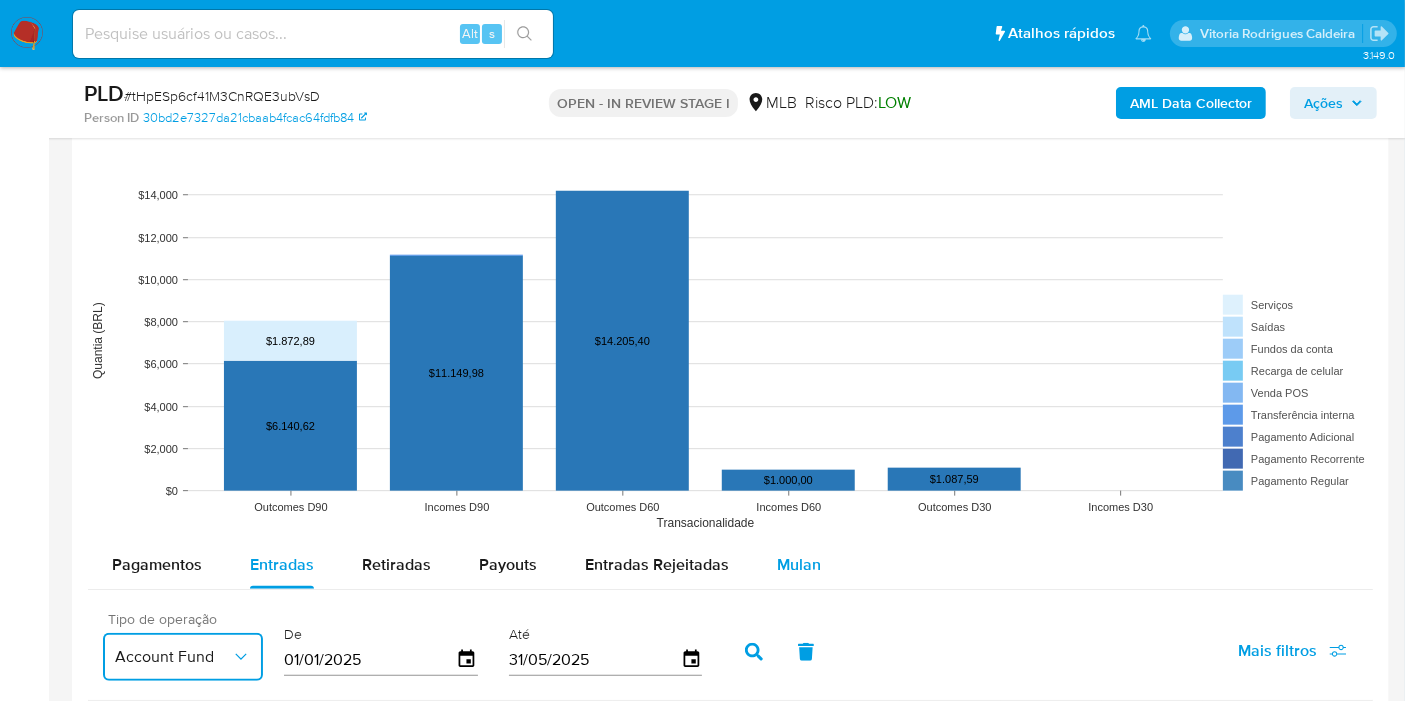 click on "Mulan" at bounding box center [799, 564] 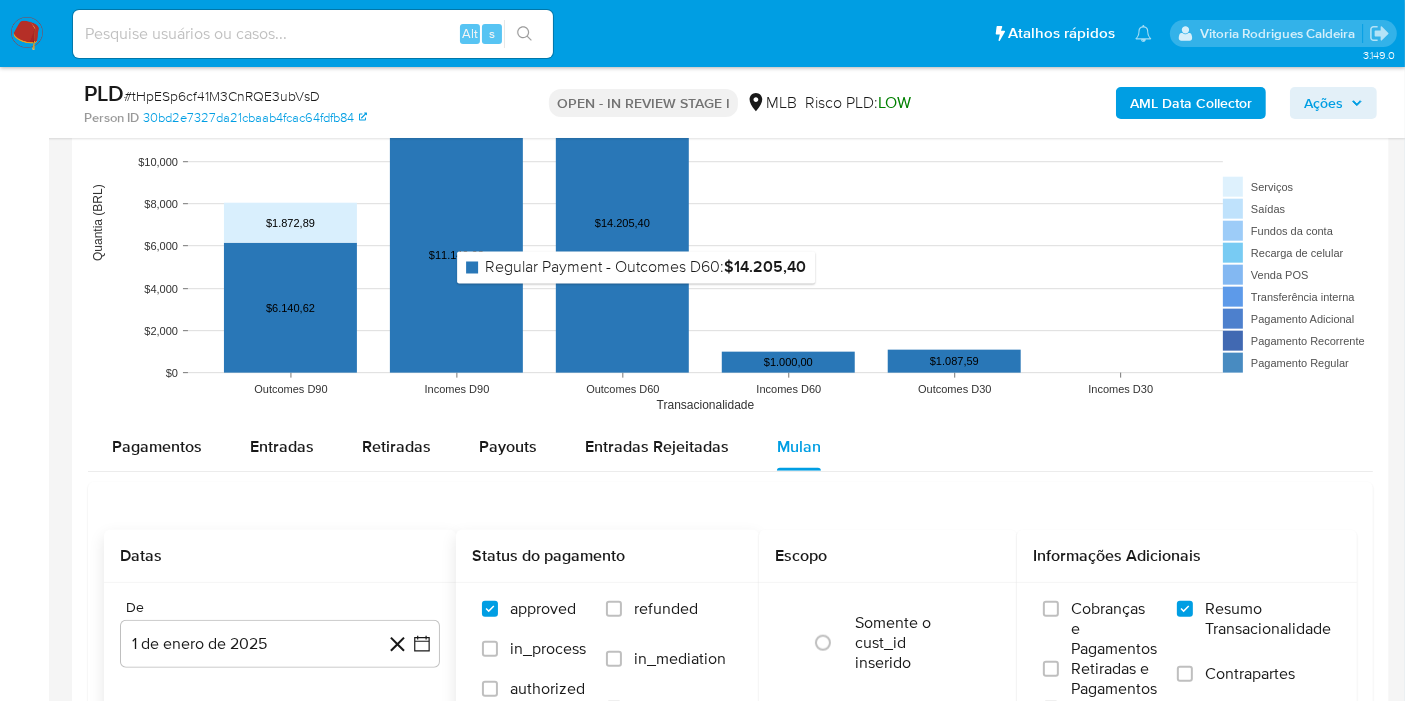 scroll, scrollTop: 2021, scrollLeft: 0, axis: vertical 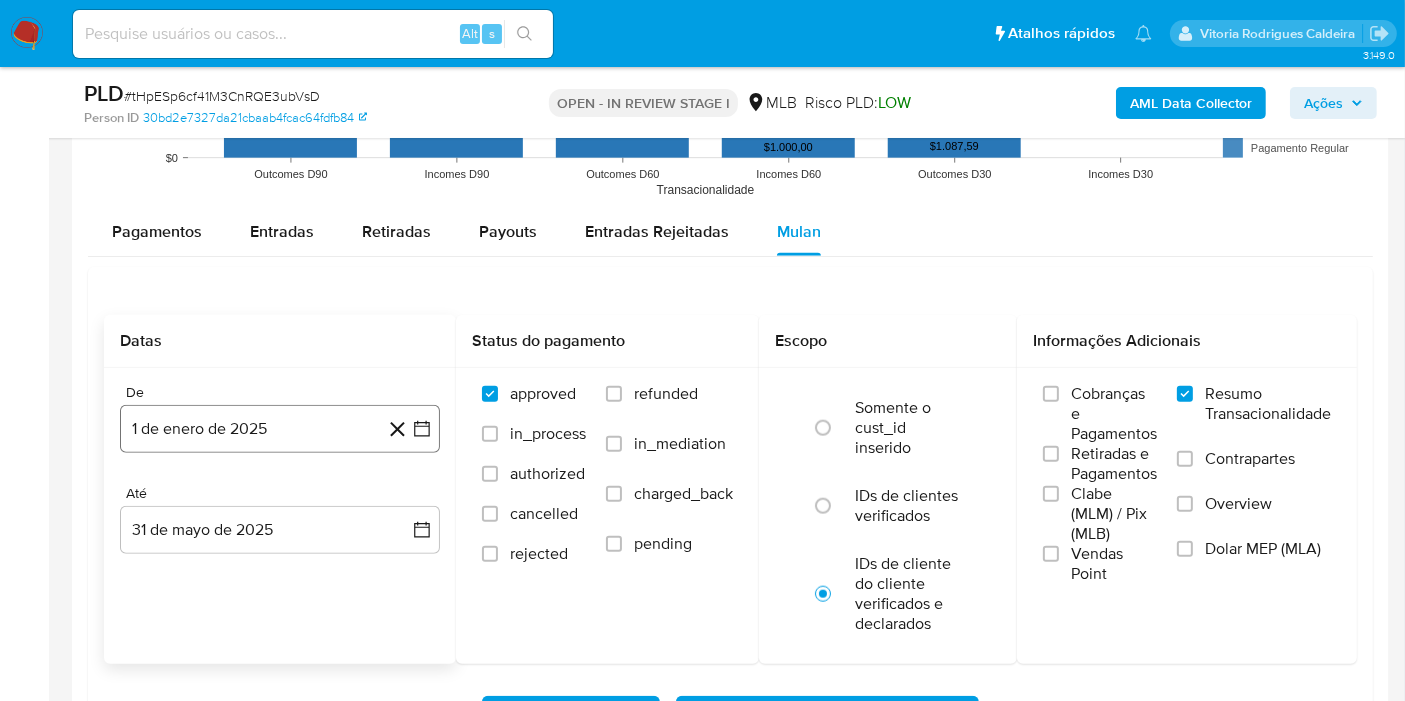 click on "1 de enero de 2025" at bounding box center [280, 429] 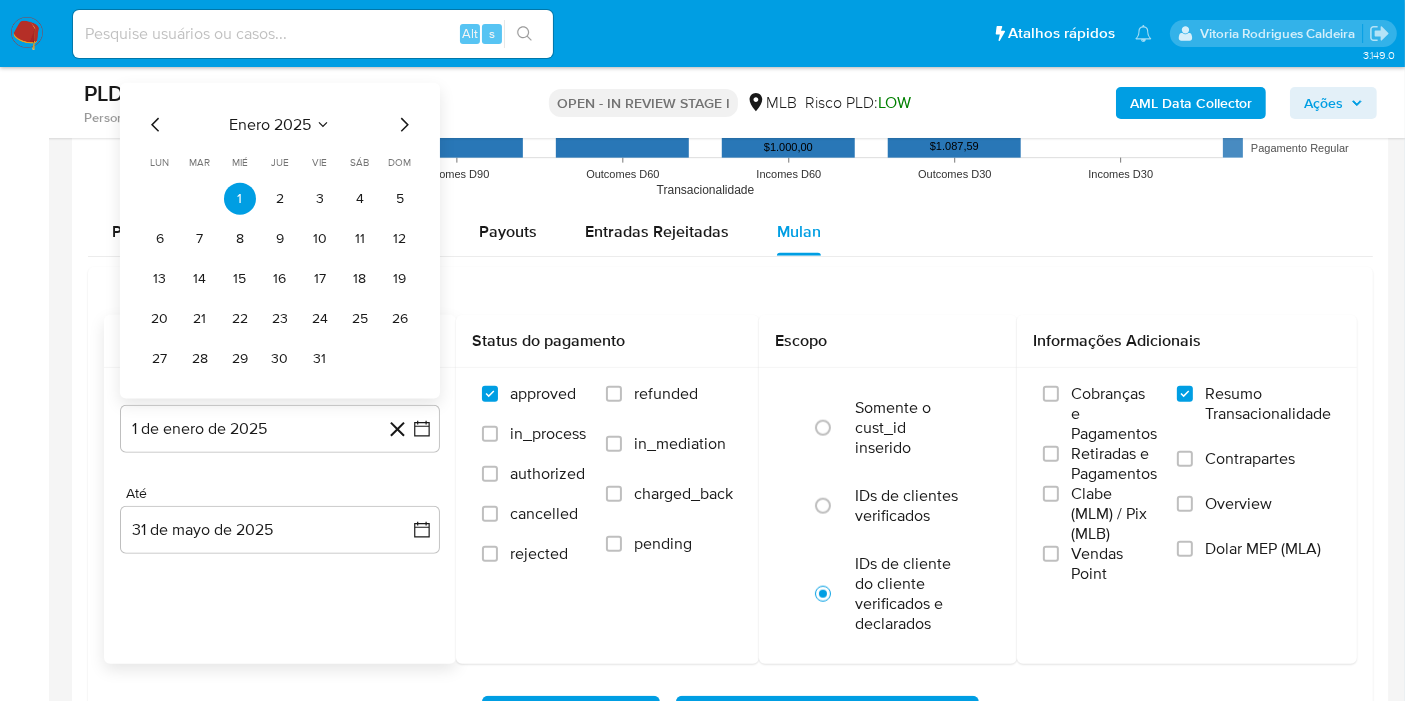 click 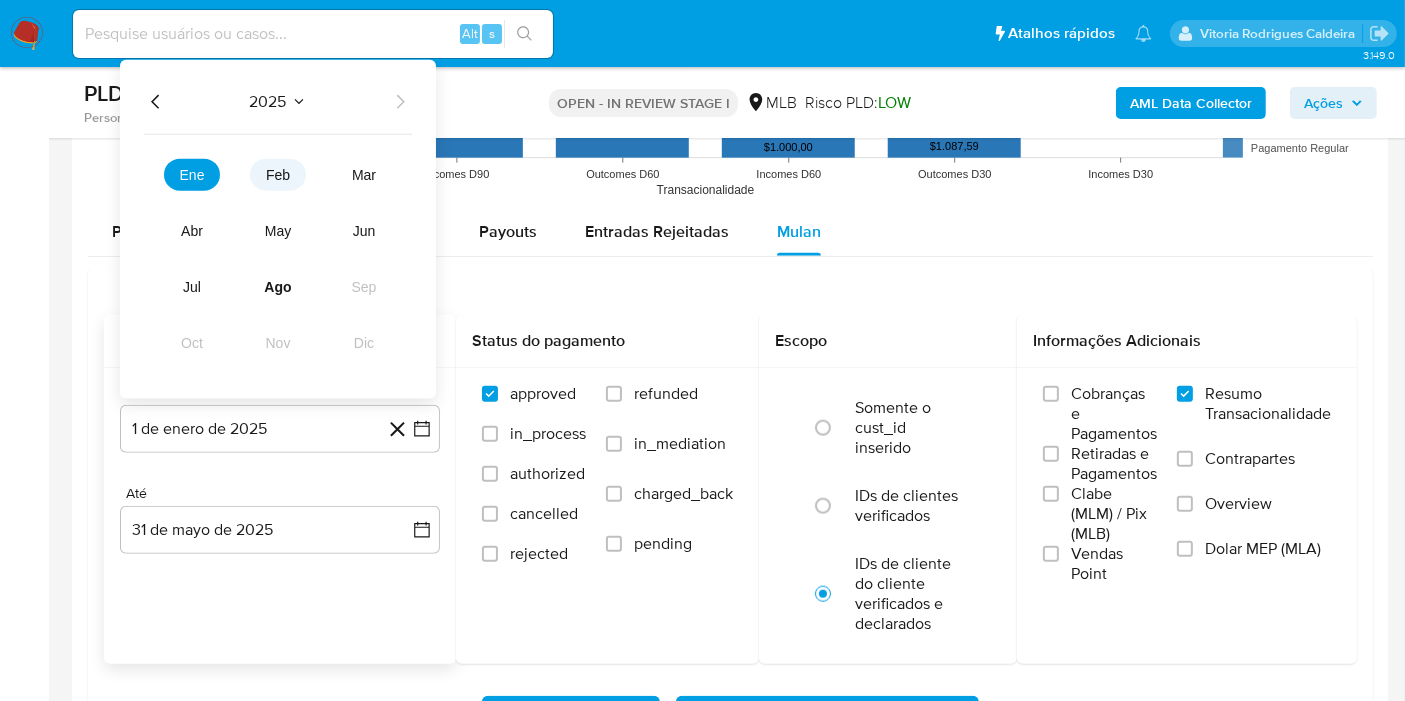 click on "feb" at bounding box center [278, 175] 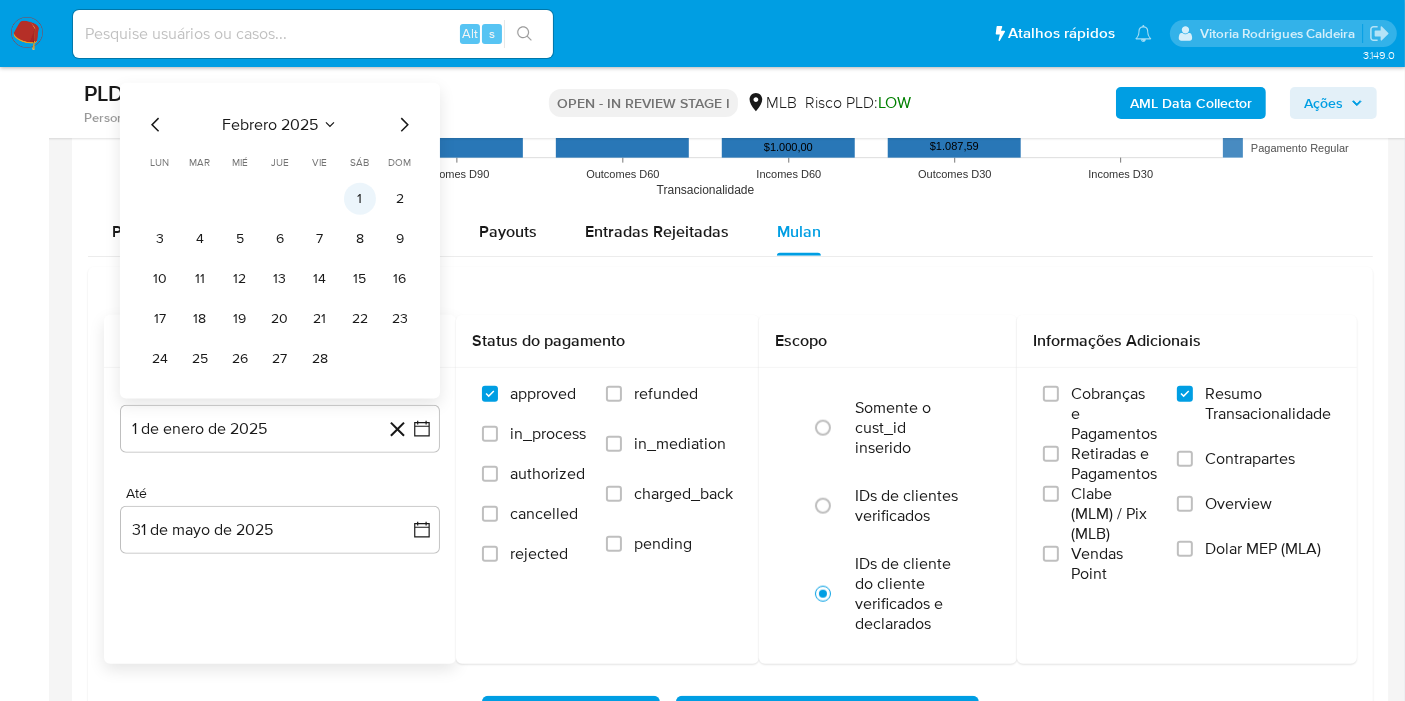 click on "1" at bounding box center [360, 199] 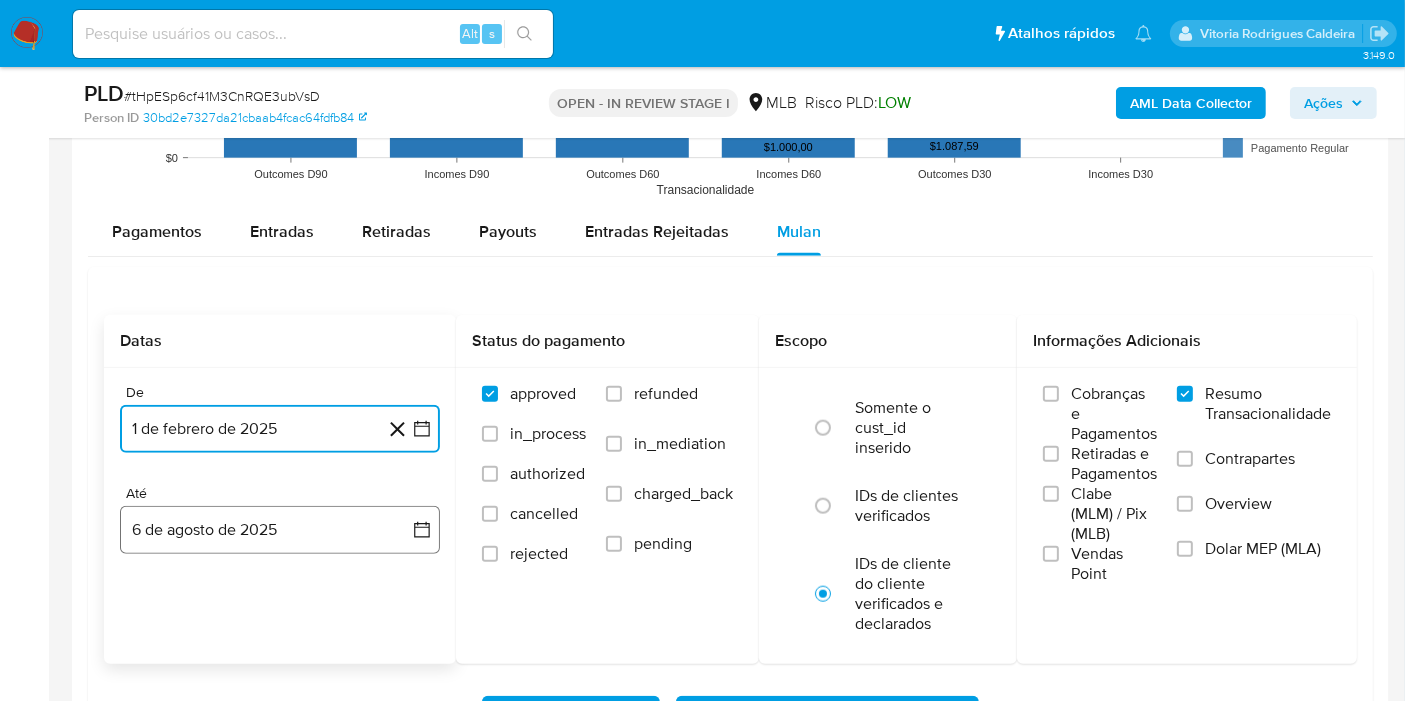 click on "6 de agosto de 2025" at bounding box center (280, 530) 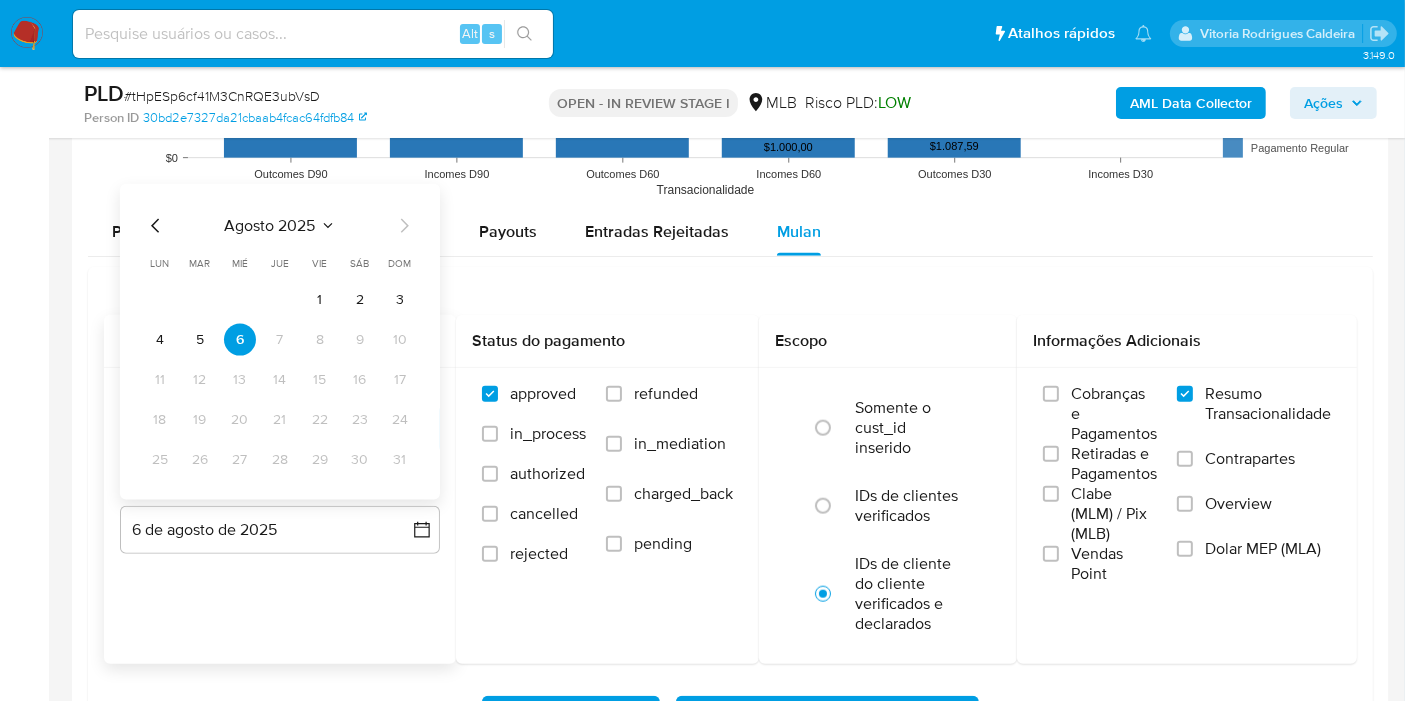 click on "agosto 2025" at bounding box center (270, 226) 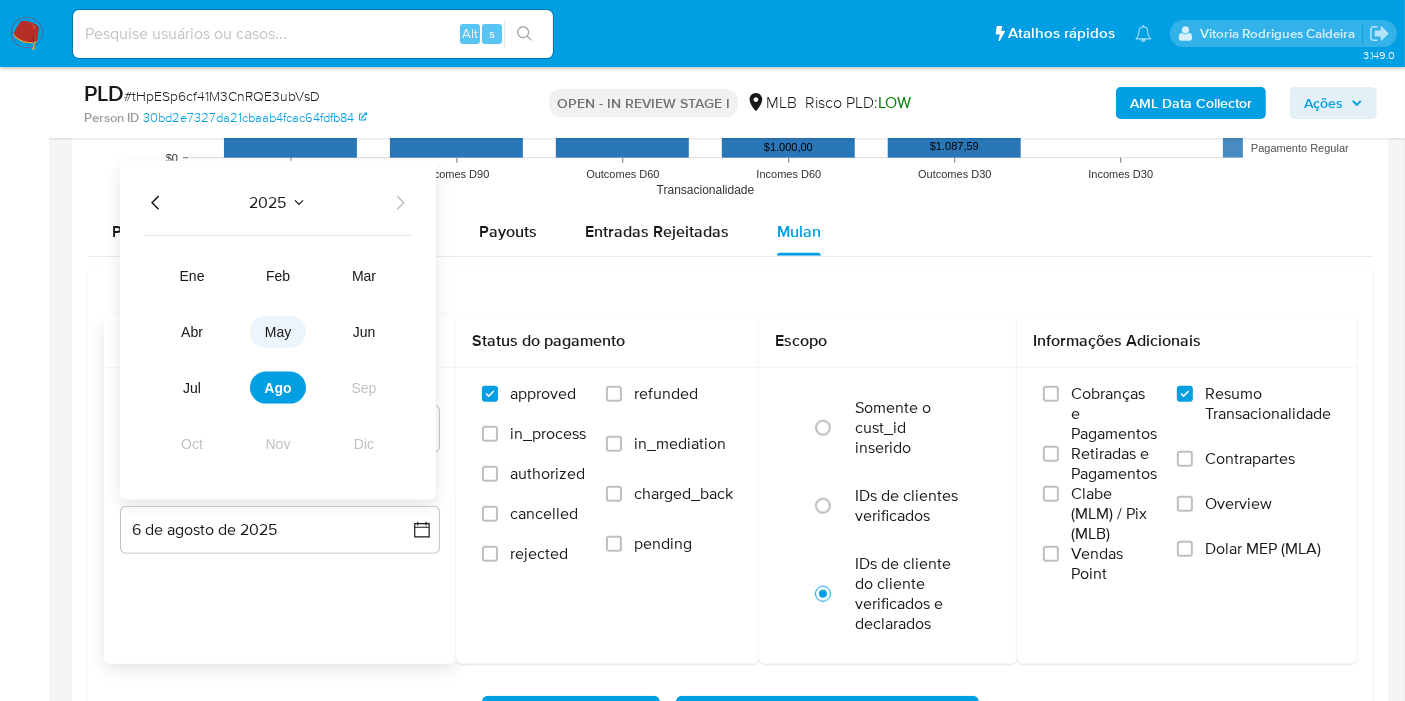 click on "may" at bounding box center (278, 332) 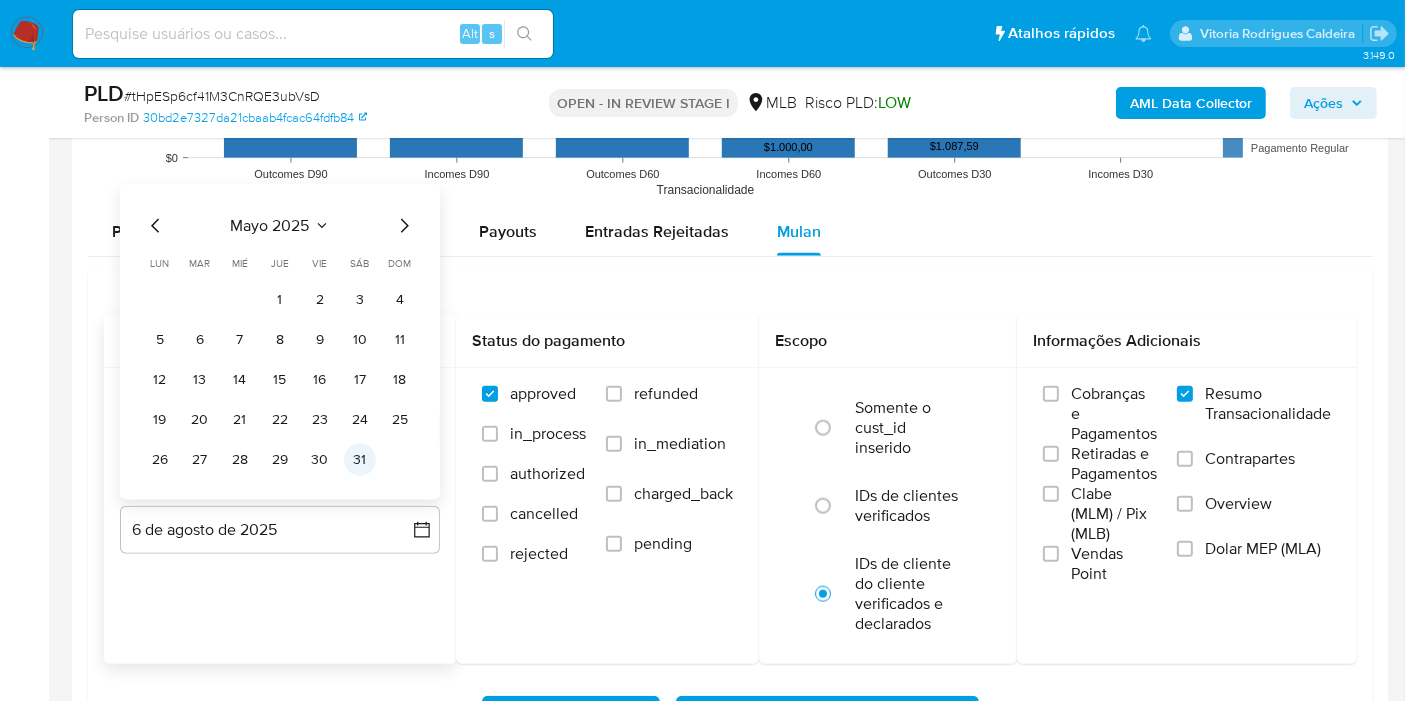 click on "31" at bounding box center (360, 460) 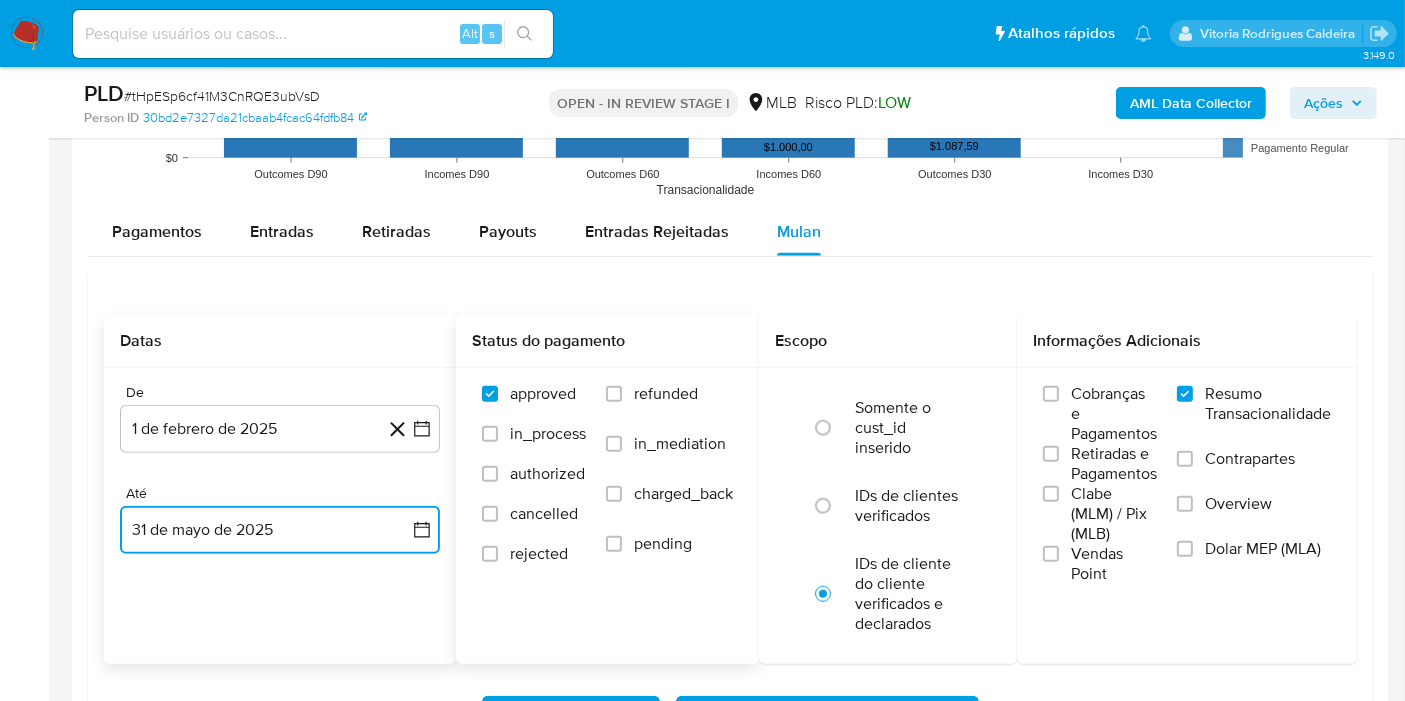 scroll, scrollTop: 2243, scrollLeft: 0, axis: vertical 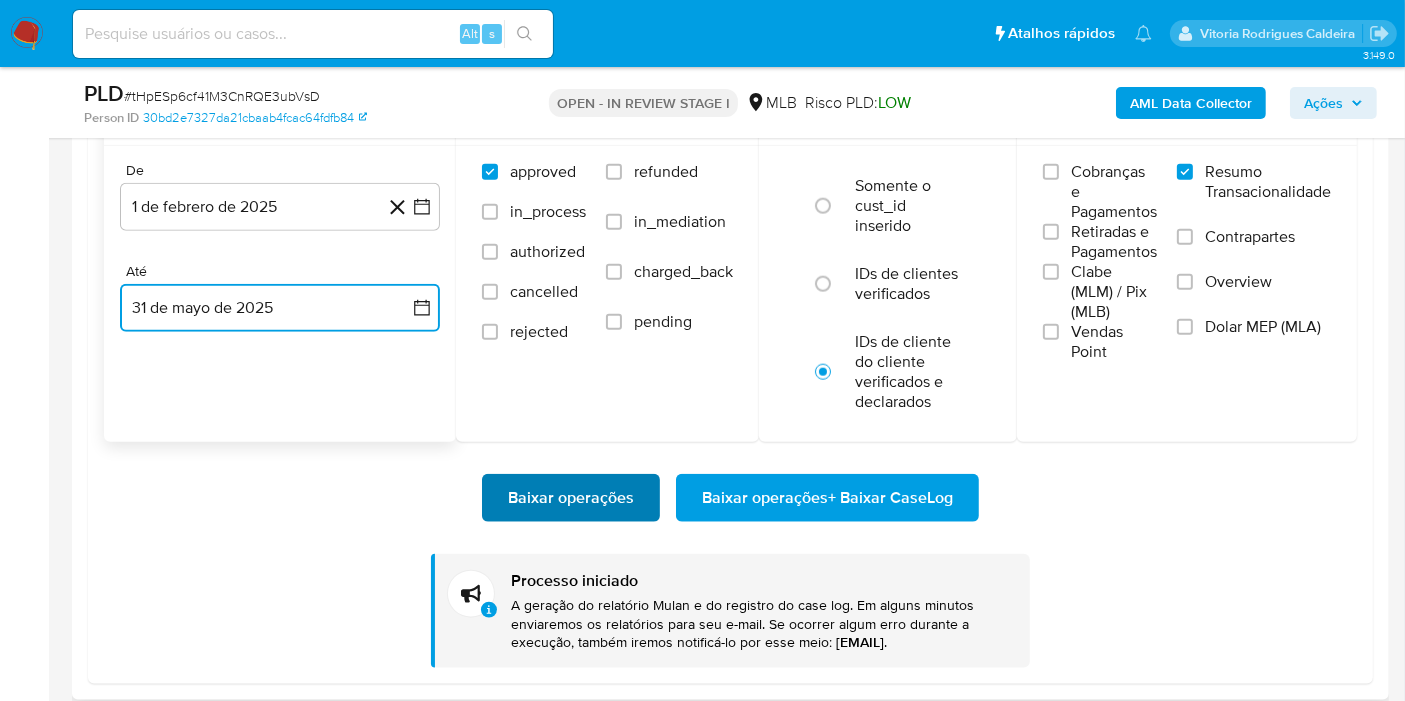 click on "Baixar operações" at bounding box center [571, 498] 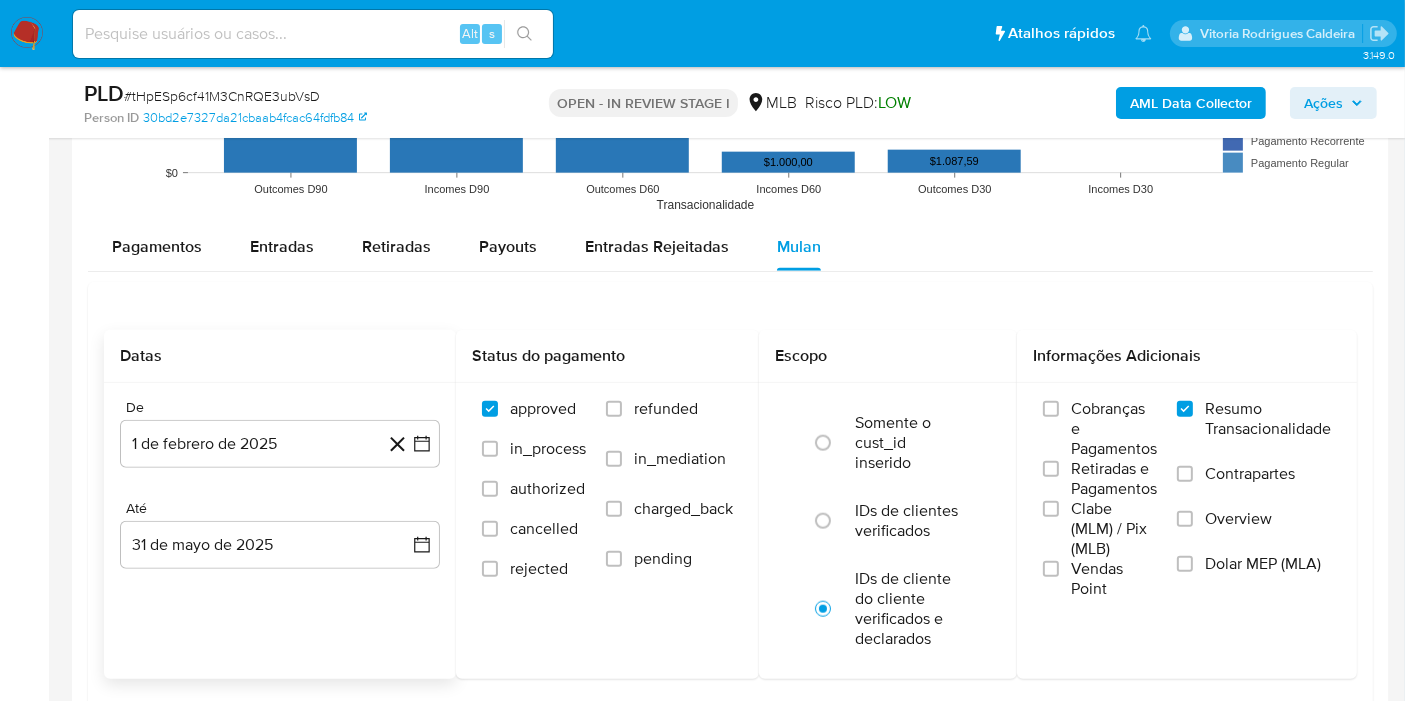 scroll, scrollTop: 1910, scrollLeft: 0, axis: vertical 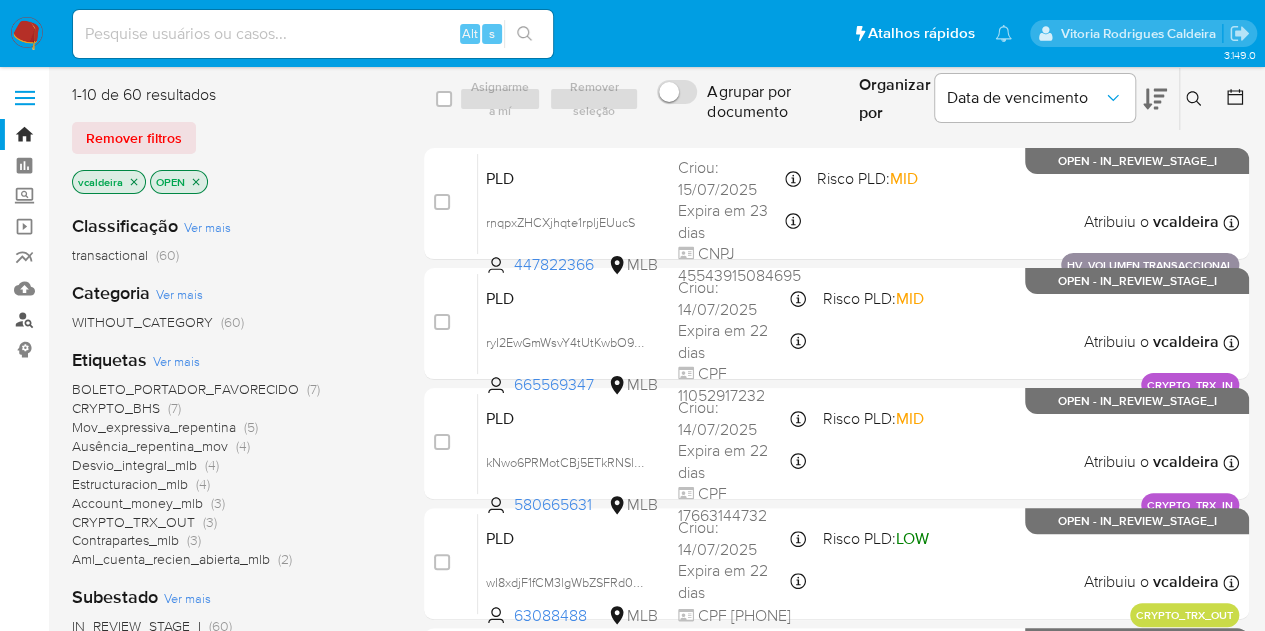 click on "Localizador de pessoas" at bounding box center [119, 319] 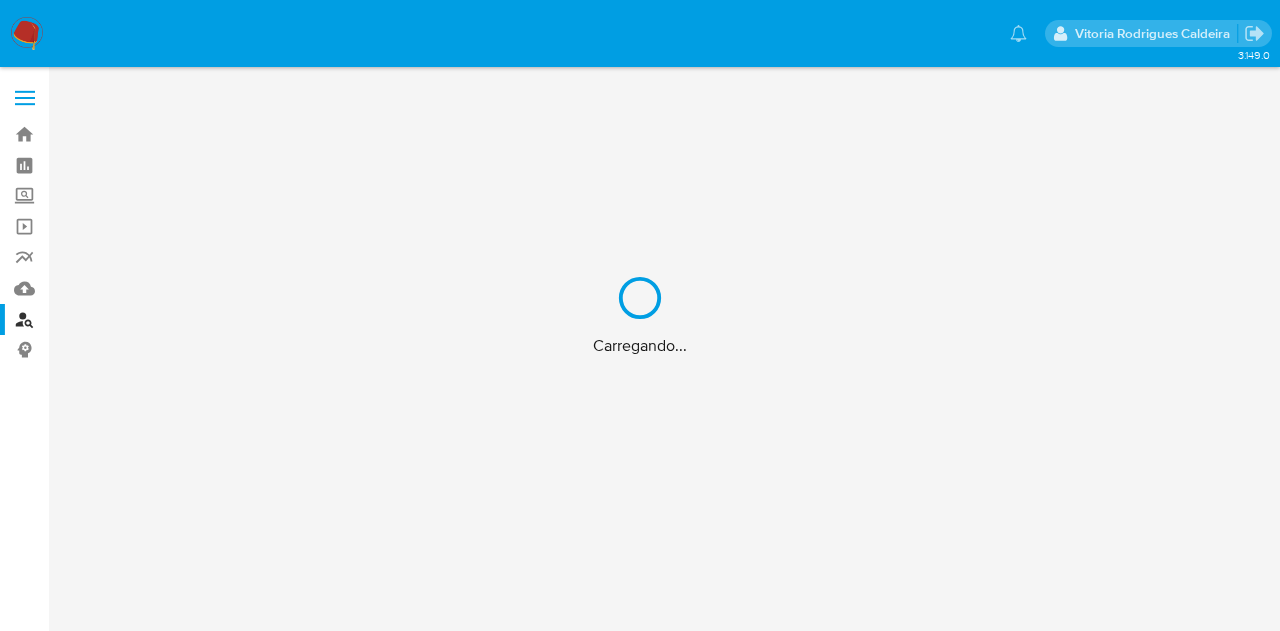 scroll, scrollTop: 0, scrollLeft: 0, axis: both 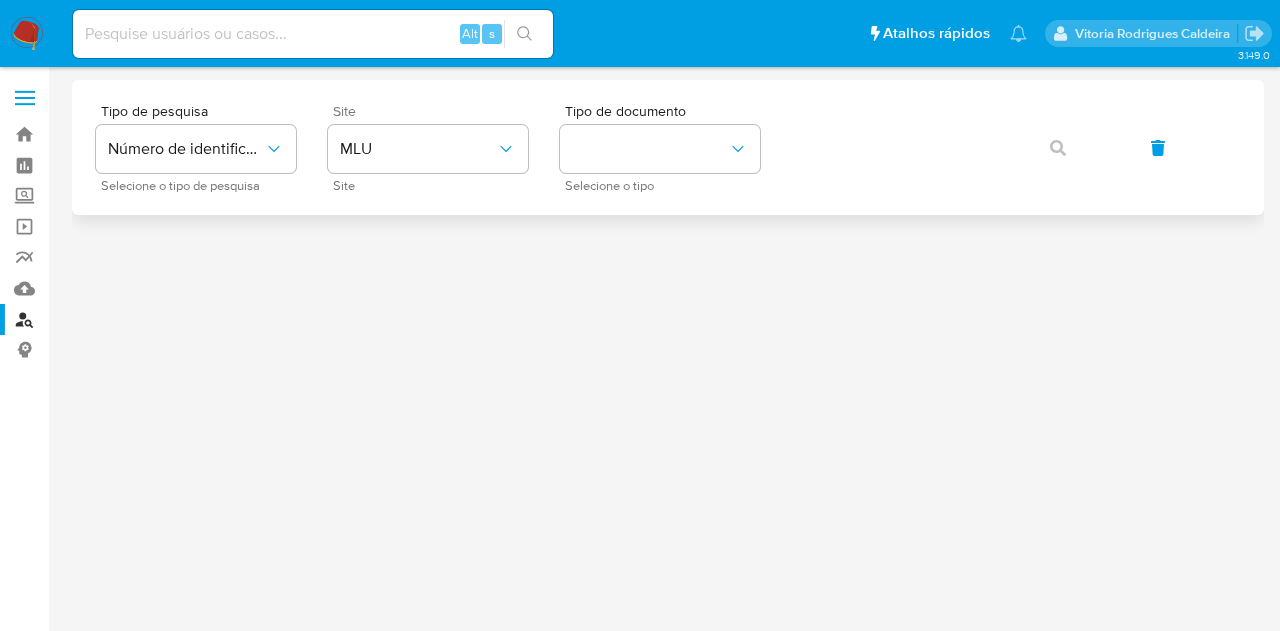 click on "Site MLU Site" at bounding box center (428, 147) 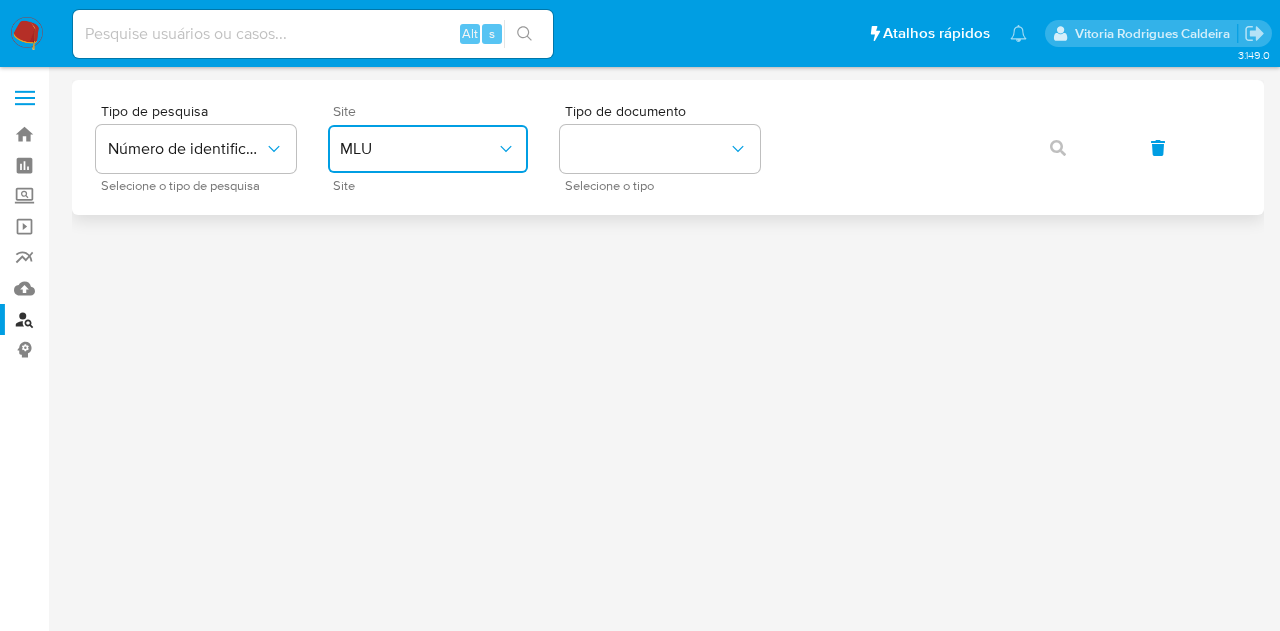 click on "MLU" at bounding box center (418, 149) 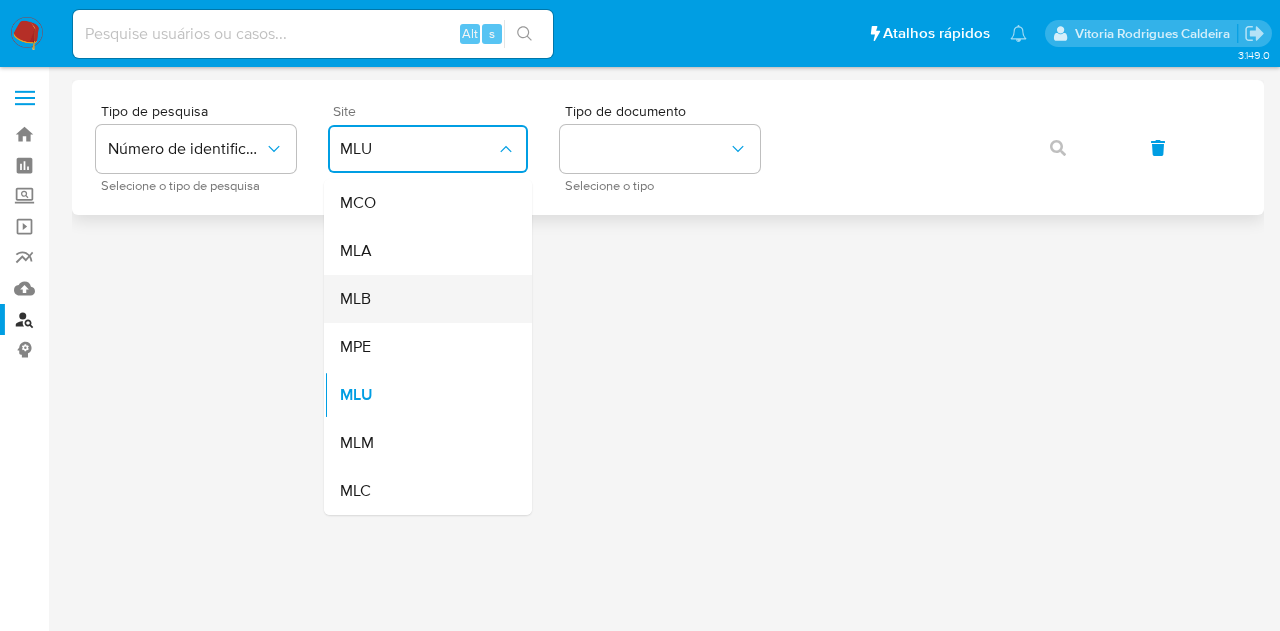 click on "MLB" at bounding box center (422, 299) 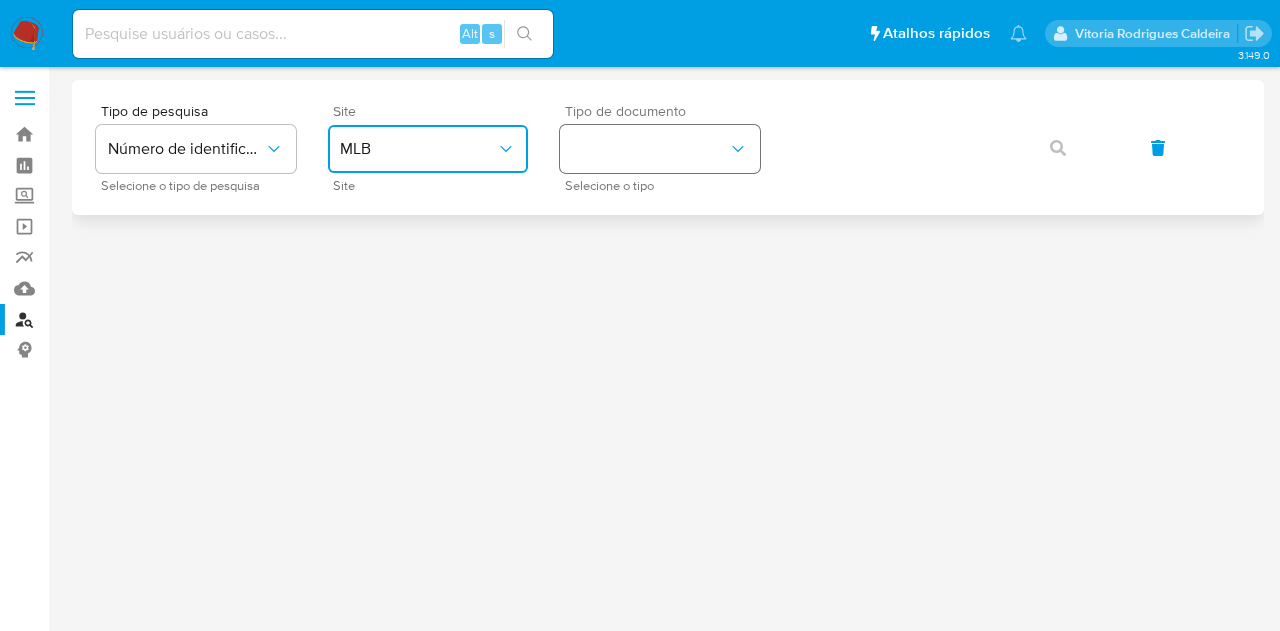 click at bounding box center (660, 149) 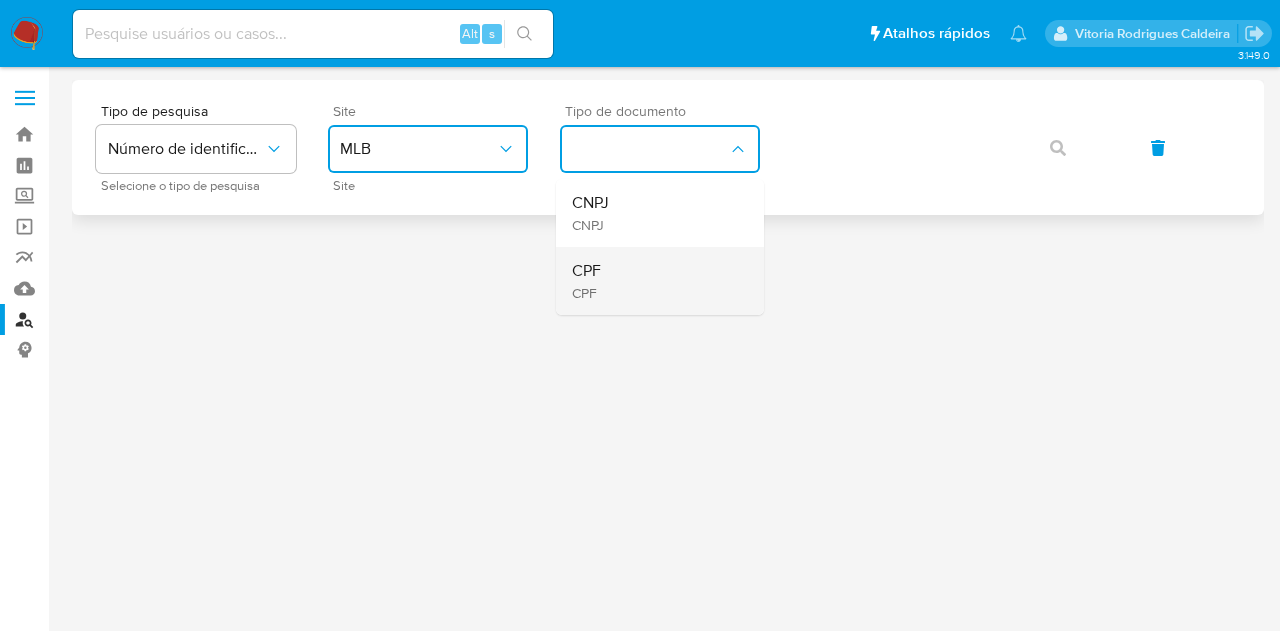 click on "CPF CPF" at bounding box center (654, 281) 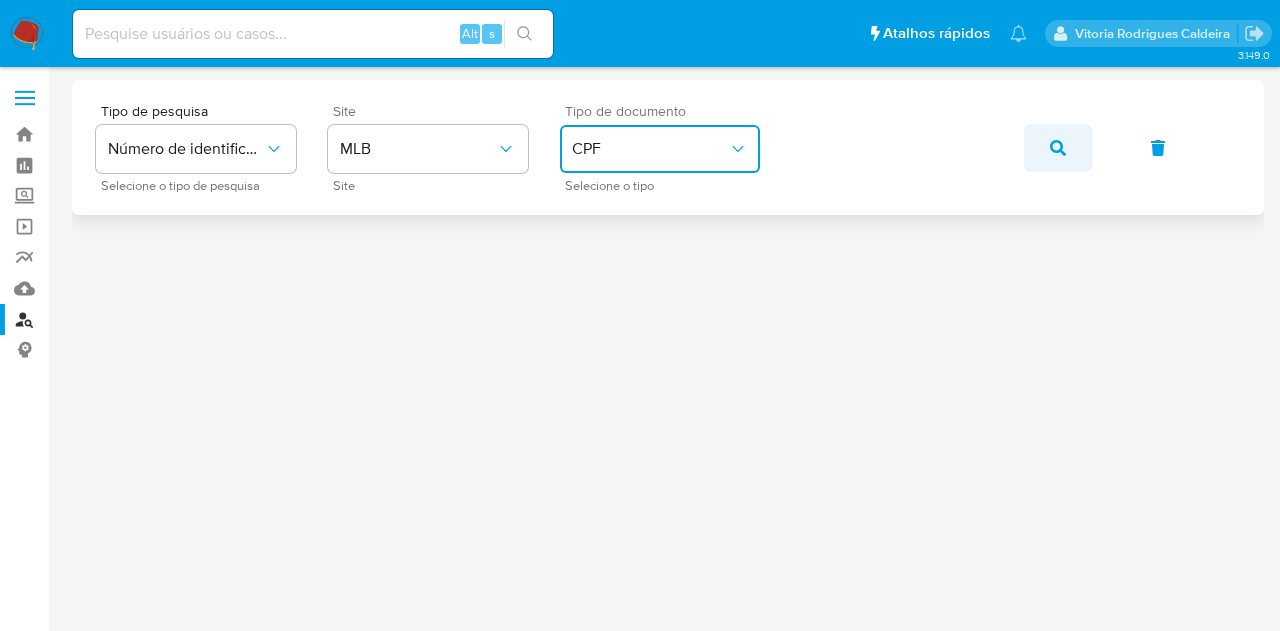 click at bounding box center (1058, 148) 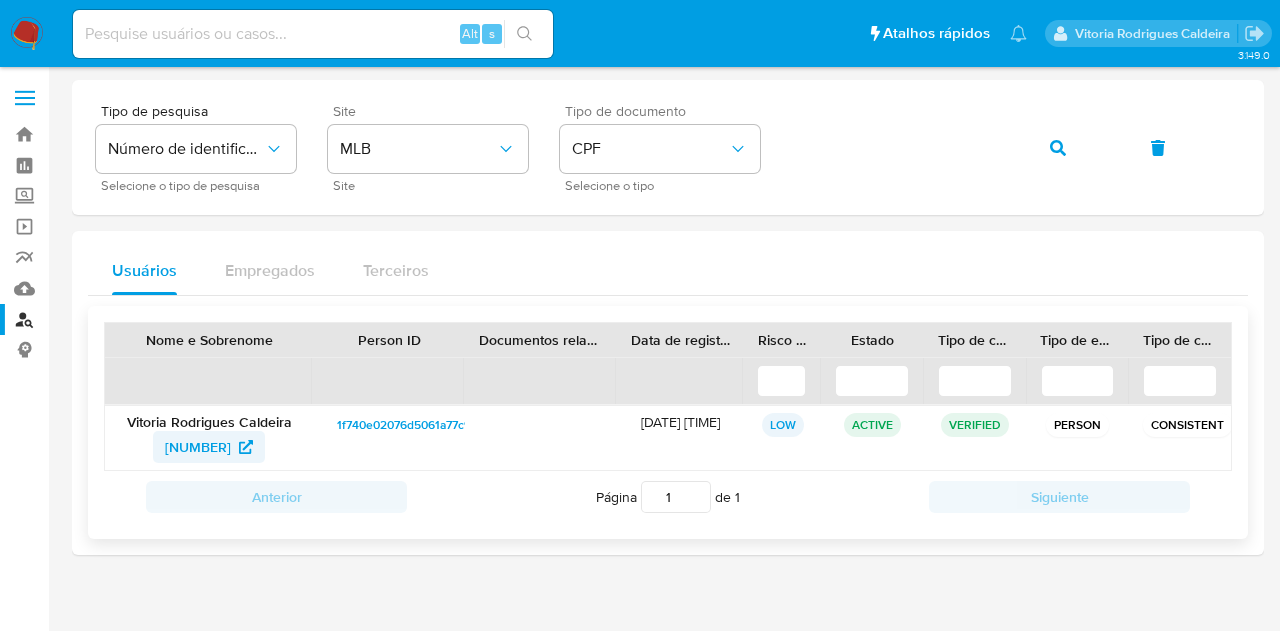 click on "[NUMBER]" at bounding box center (198, 447) 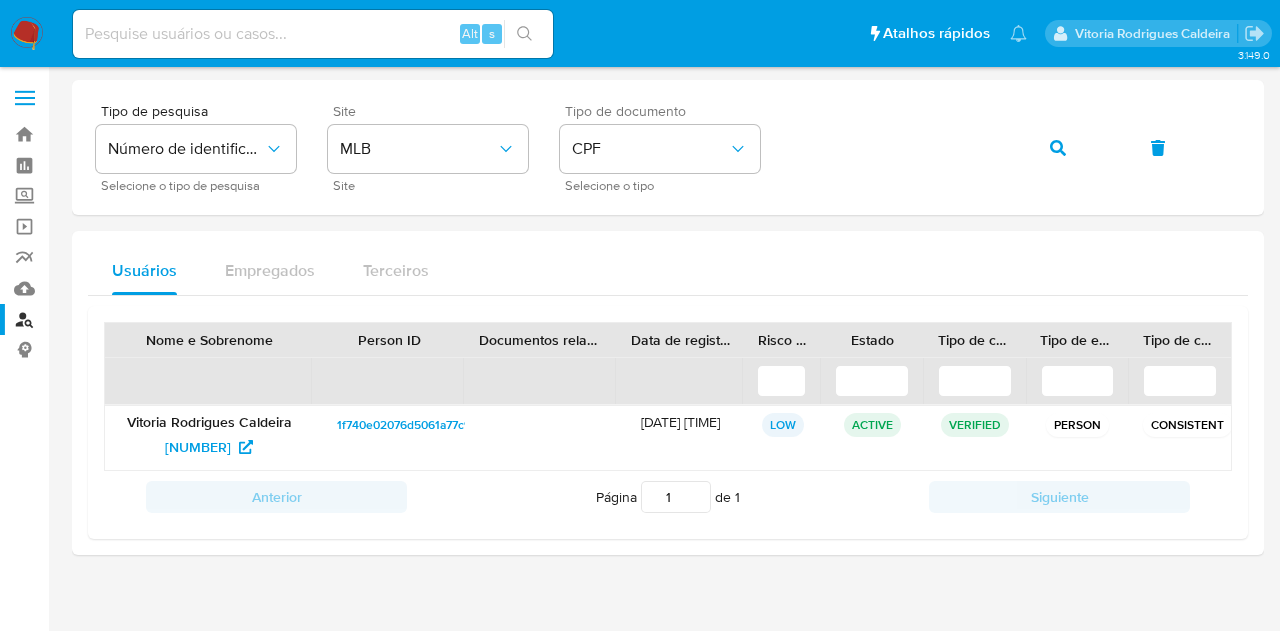click at bounding box center (27, 34) 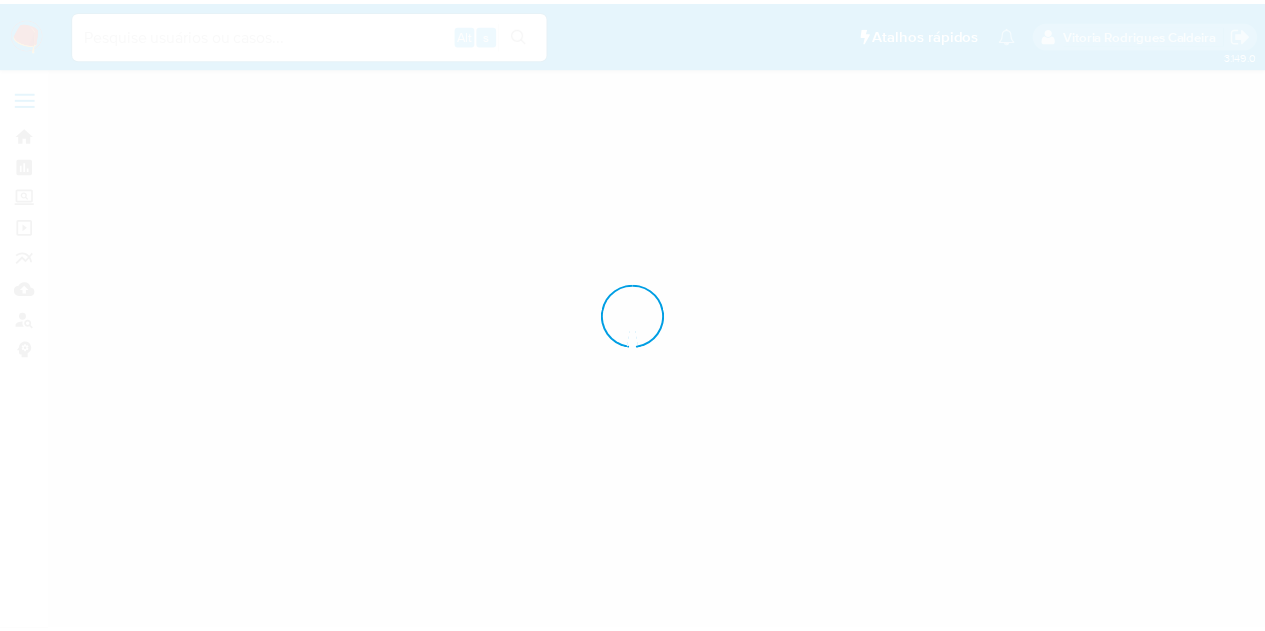 scroll, scrollTop: 0, scrollLeft: 0, axis: both 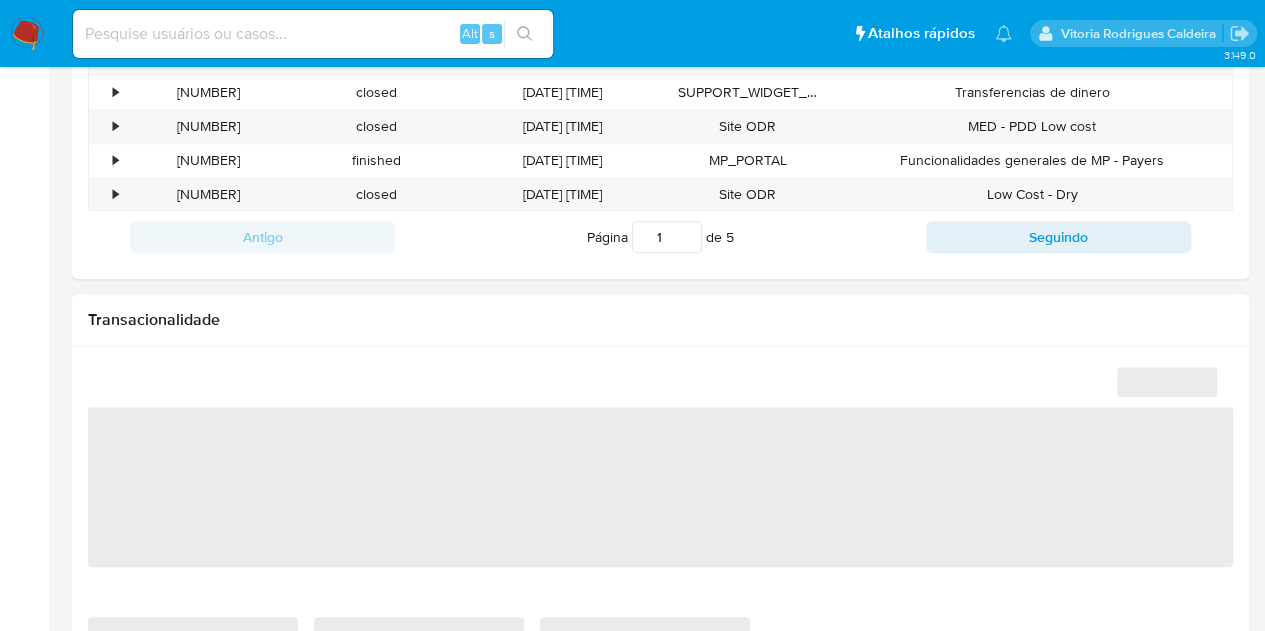 select on "10" 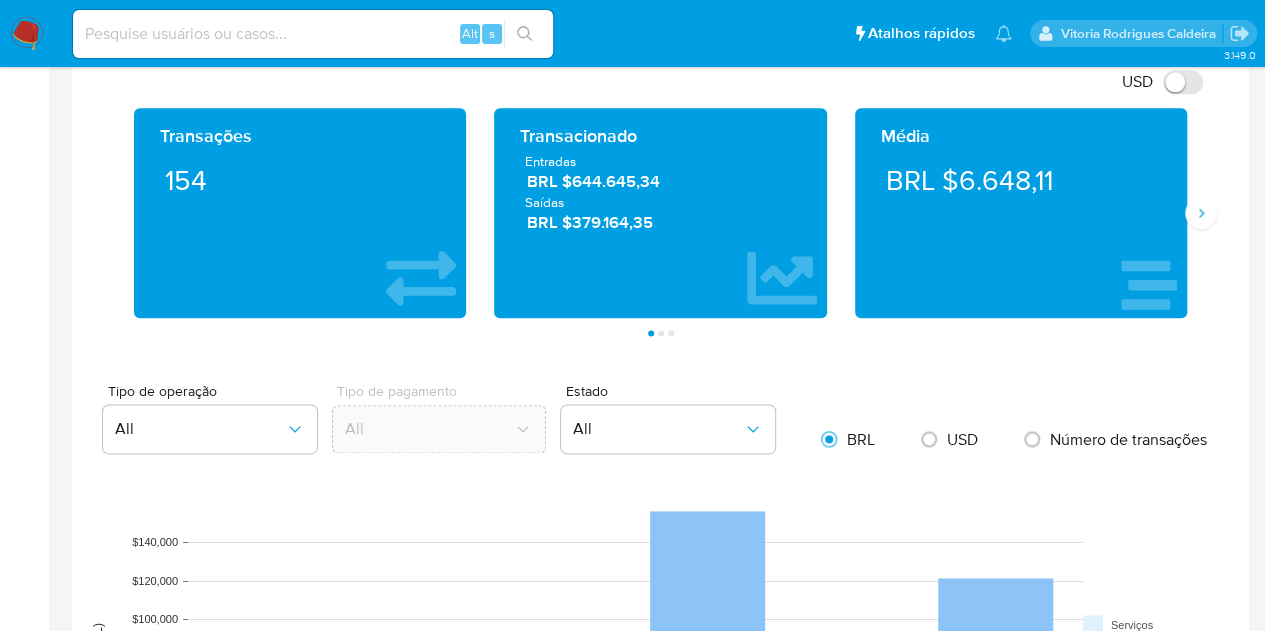 scroll, scrollTop: 1100, scrollLeft: 0, axis: vertical 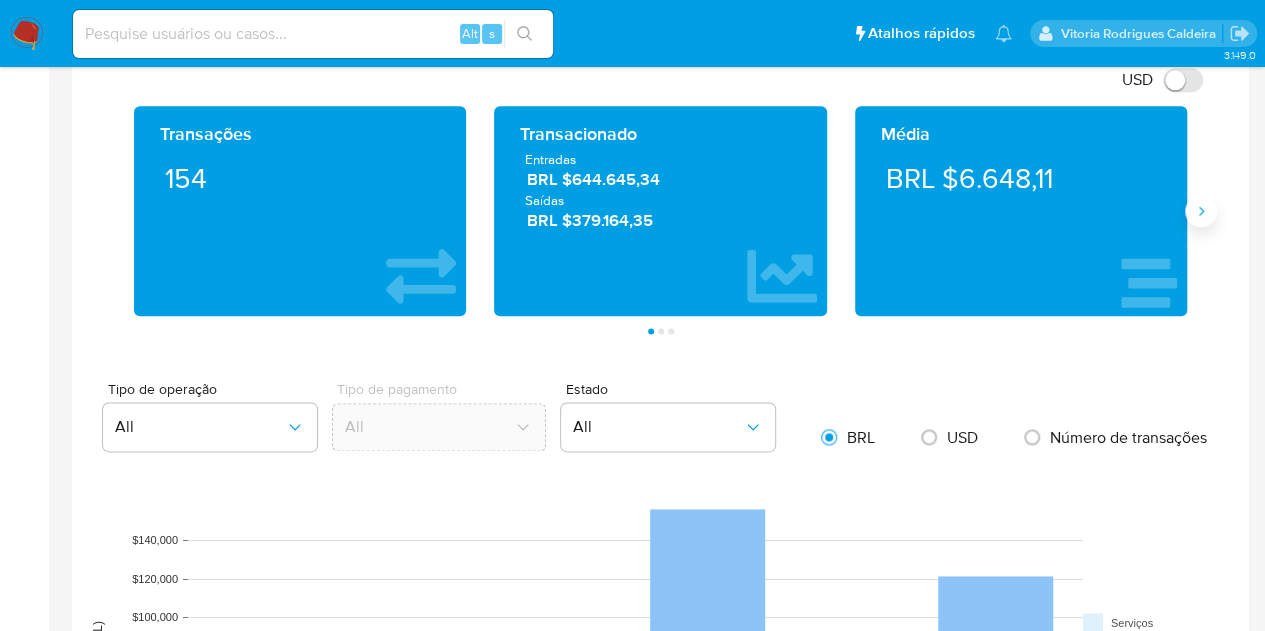 click 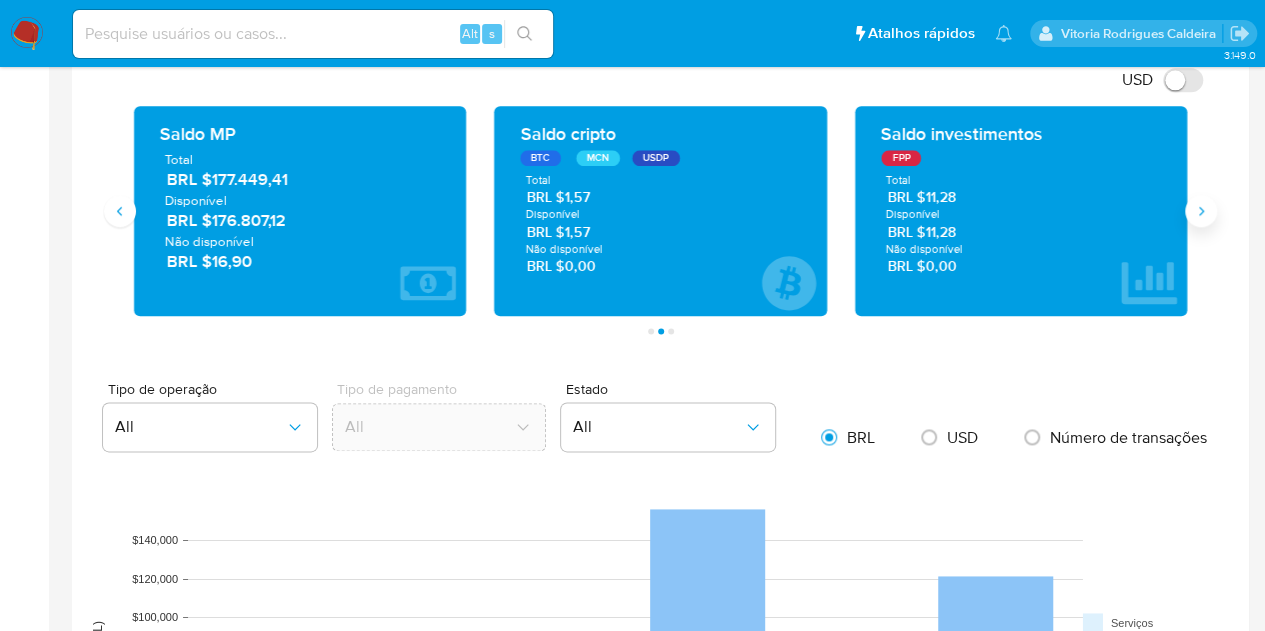click 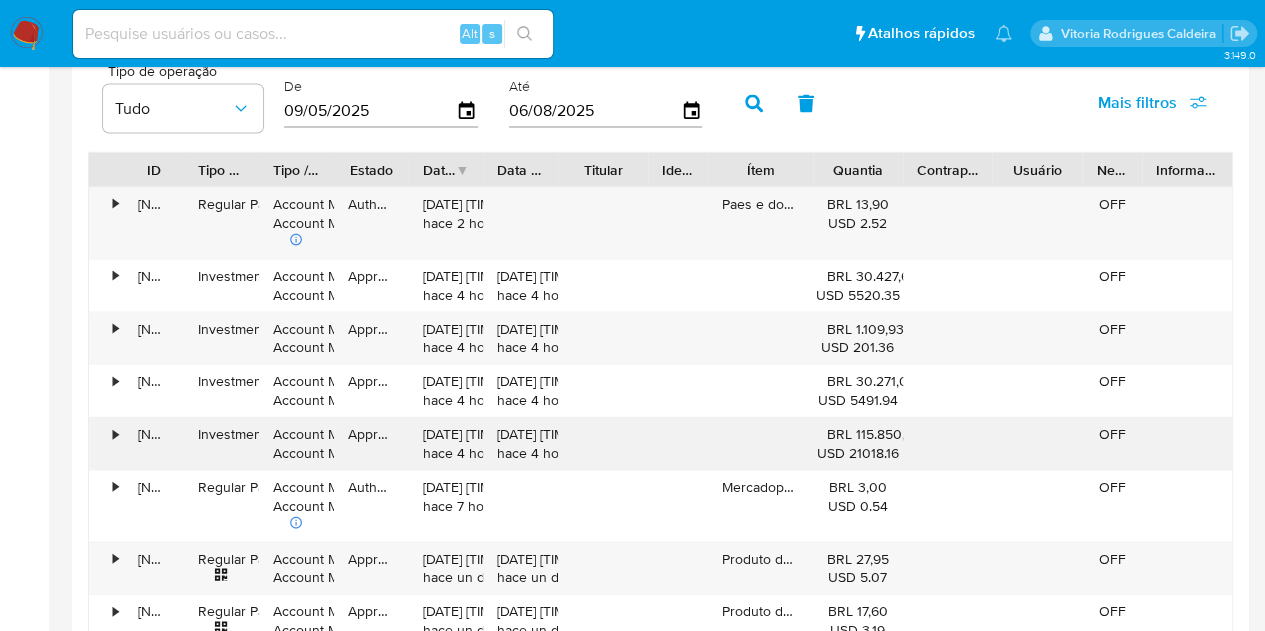 scroll, scrollTop: 1935, scrollLeft: 0, axis: vertical 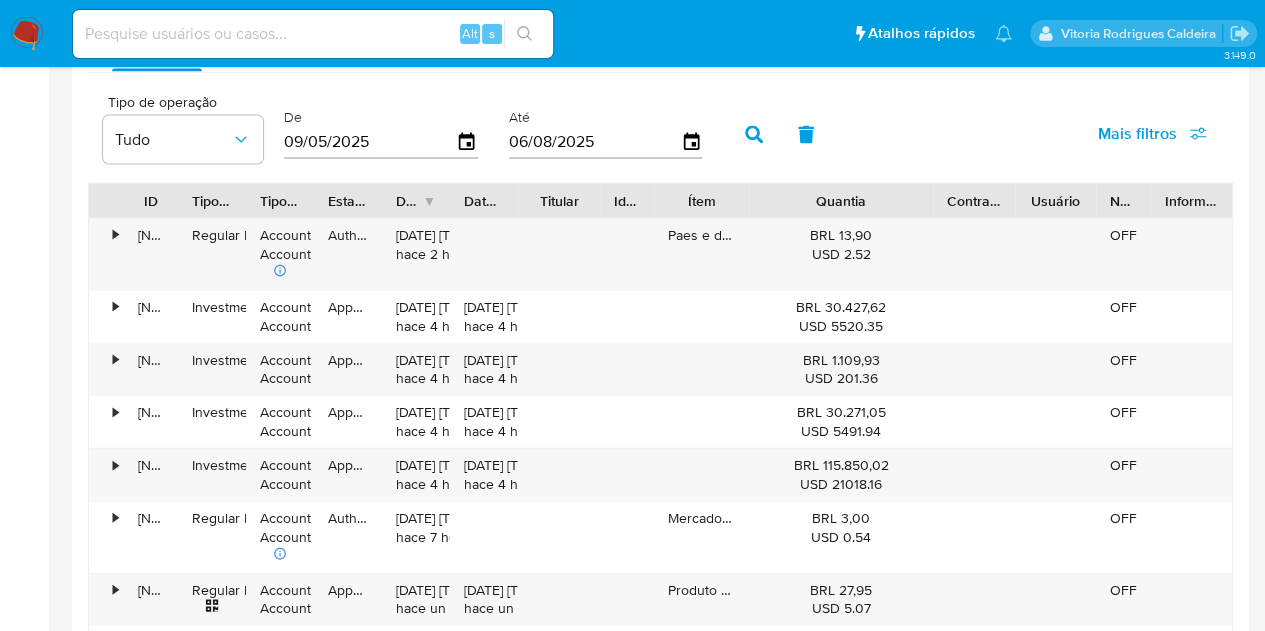 click on "ID Tipo de operação Tipo / Método Estado Data de criação Data de aprovação Titular Identificação Ítem Quantia Contraparte Usuário Negócio Informações Adicionais • 121240207118 Regular Payment Account Money Account Money Authorized 06/08/2025 12:19:13 hace 2 horas Paes e doces bonfim BRL 13,90 USD 2.52 OFF • 120704354665 Investment Account Money Account Money Approved 06/08/2025 10:23:40 hace 4 horas 06/08/2025 10:23:40 hace 4 horas BRL 30.427,62 USD 5520.35 OFF • 120703059183 Investment Account Money Account Money Approved 06/08/2025 10:13:01 hace 4 horas 06/08/2025 10:13:01 hace 4 horas BRL 1.109,93 USD 201.36 OFF • 121222741690 Investment Account Money Account Money Approved 06/08/2025 10:12:55 hace 4 horas 06/08/2025 10:12:55 hace 4 horas BRL 30.271,05 USD 5491.94 OFF • 120702975771 Investment Account Money Account Money Approved 06/08/2025 10:12:54 hace 4 horas 06/08/2025 10:12:54 hace 4 horas BRL 115.850,02 USD 21018.16 OFF • 121205423490 Regular Payment Account Money OFF" at bounding box center (660, 502) 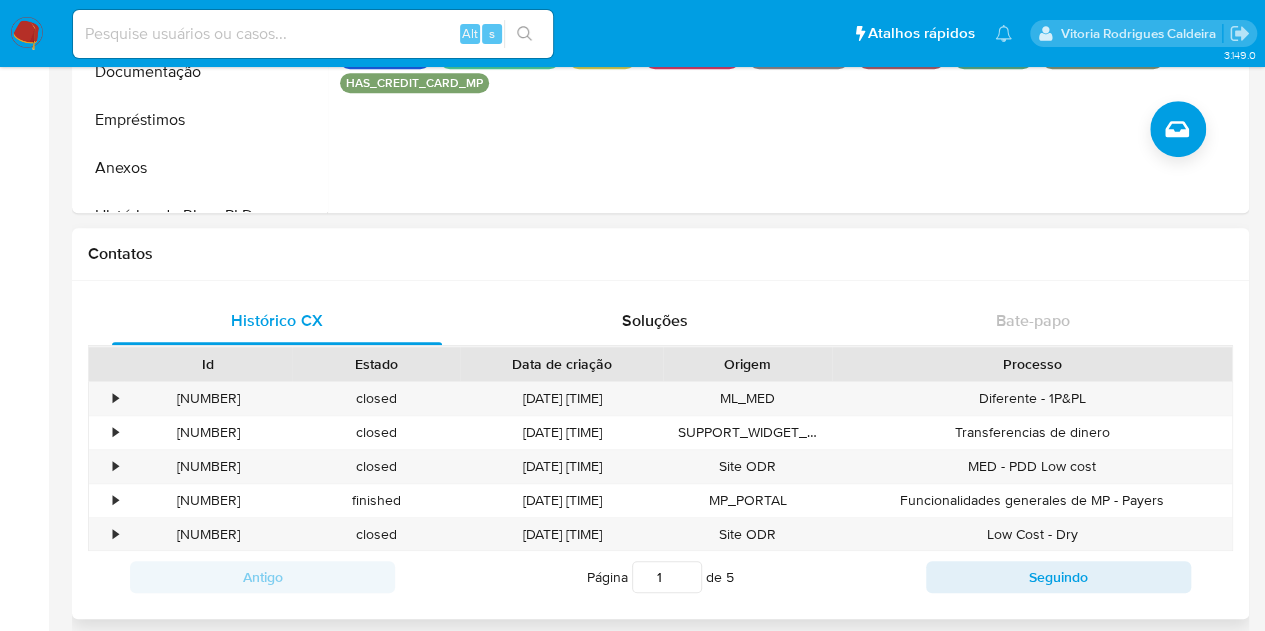scroll, scrollTop: 535, scrollLeft: 0, axis: vertical 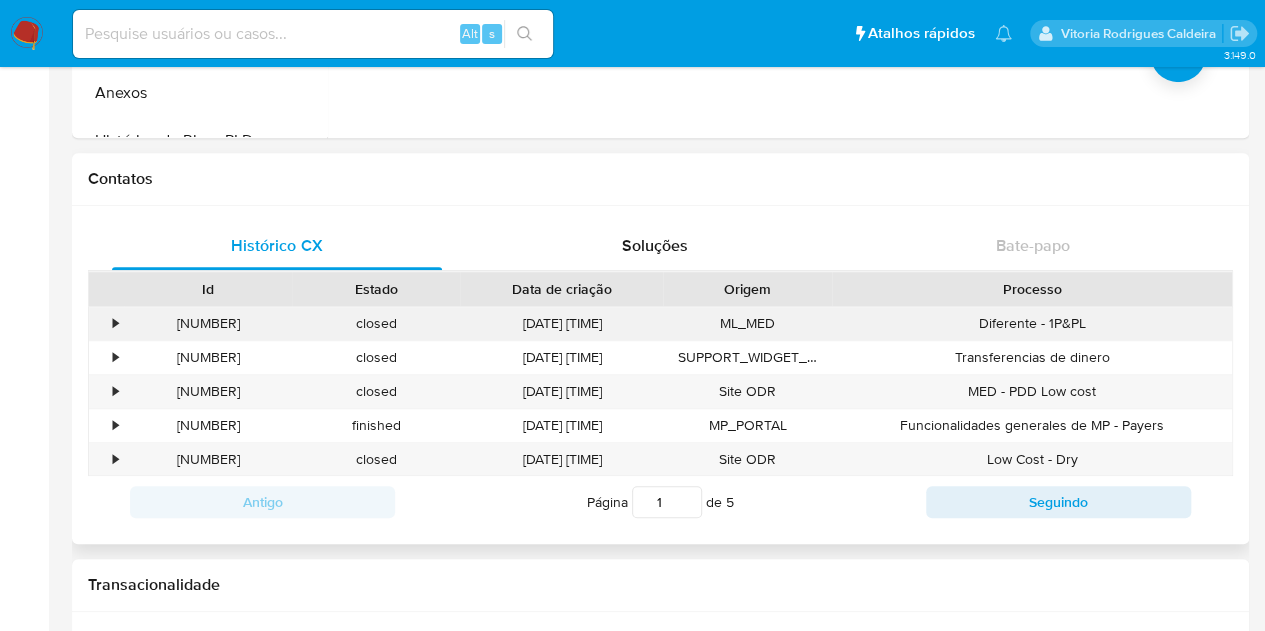 click on "•" at bounding box center (106, 323) 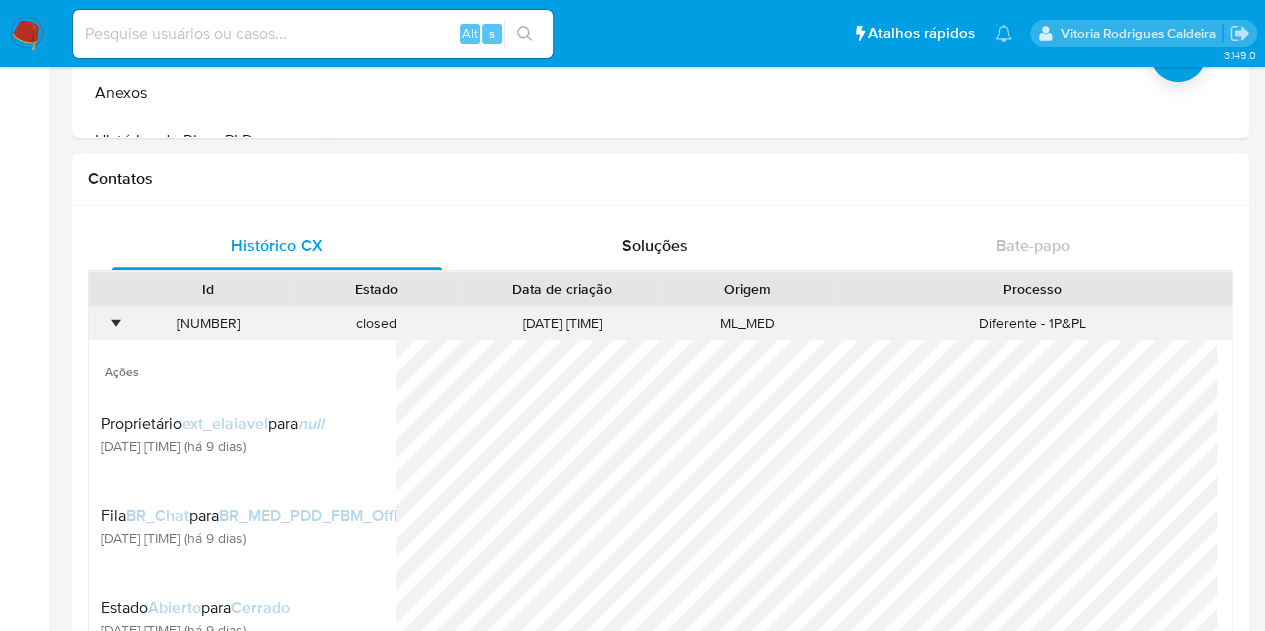 click on "•" at bounding box center [115, 323] 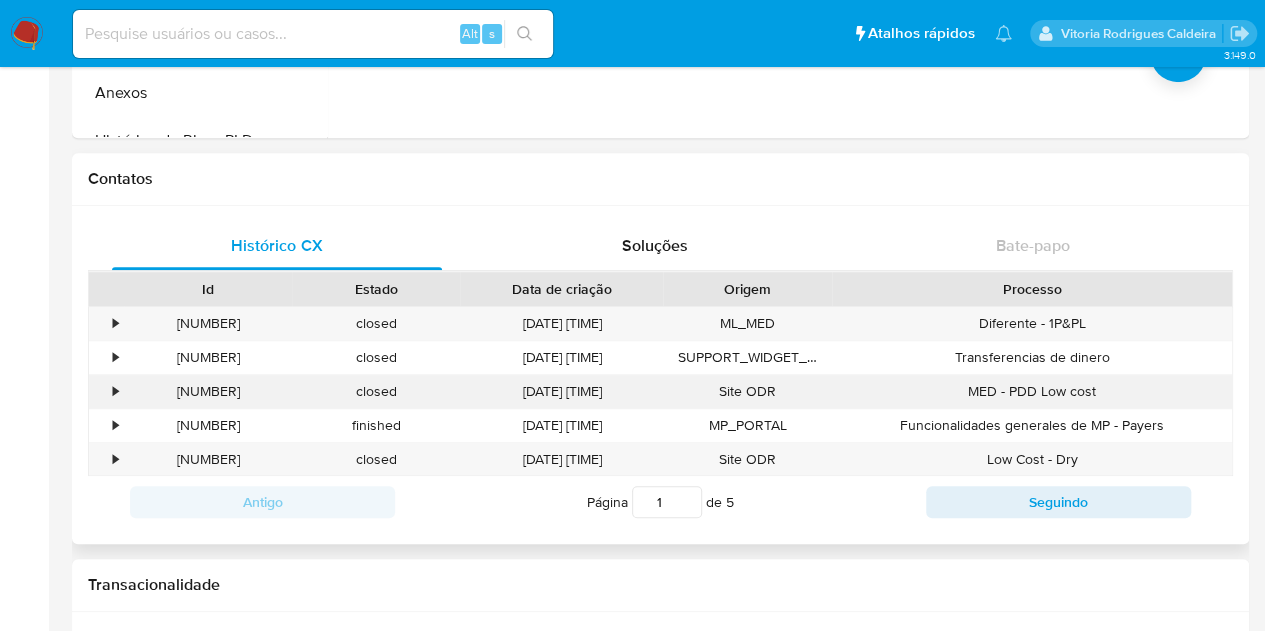 click on "•" at bounding box center (115, 391) 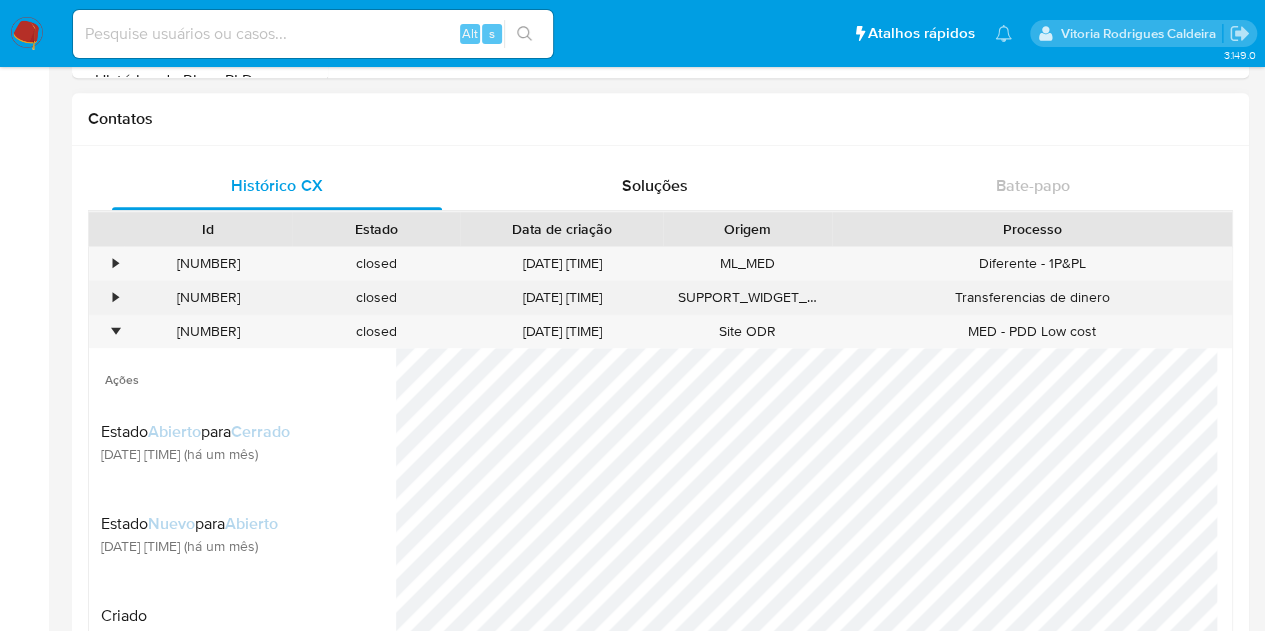 scroll, scrollTop: 635, scrollLeft: 0, axis: vertical 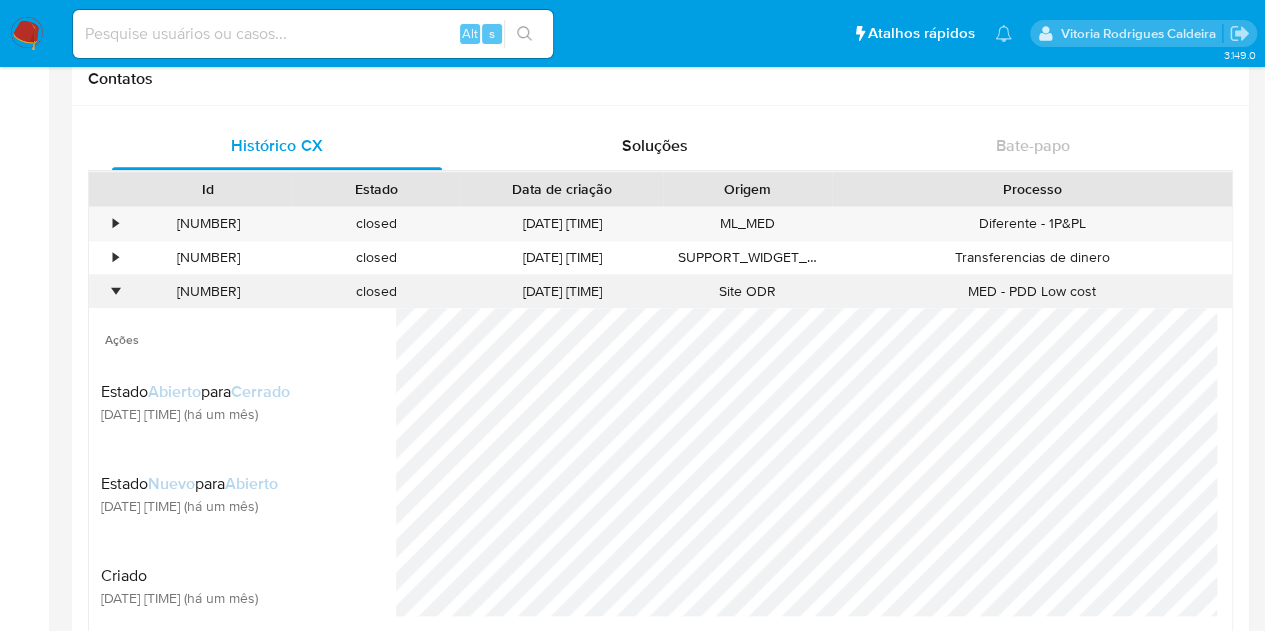 click on "•" at bounding box center [106, 291] 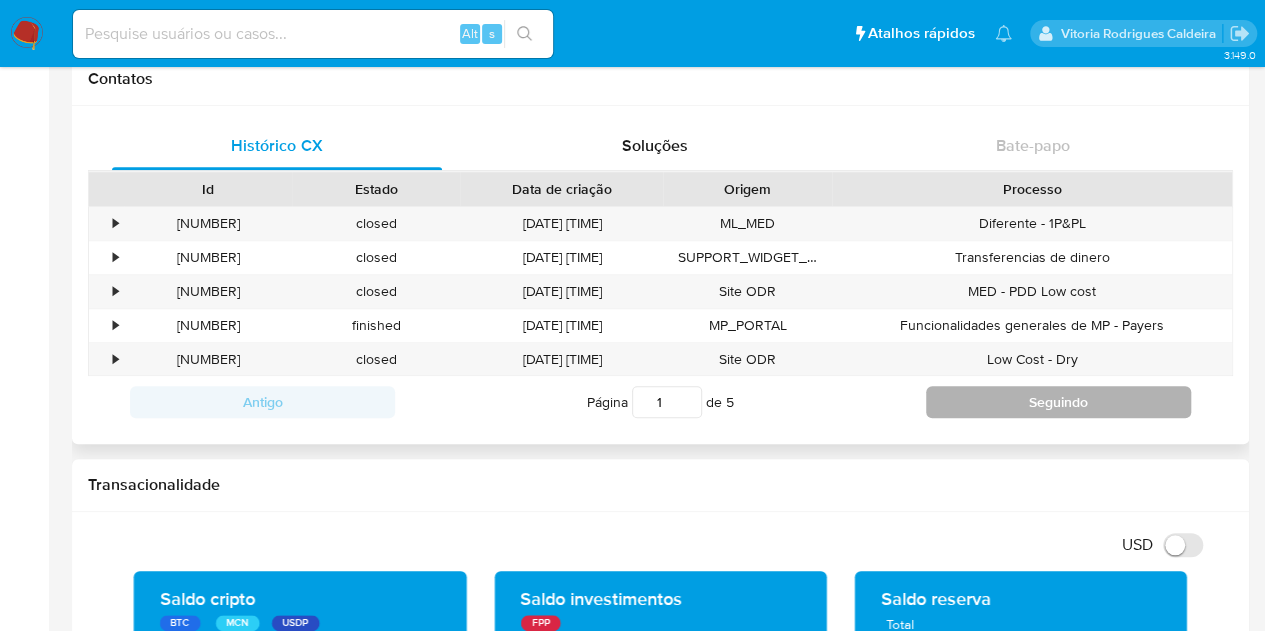 click on "Seguindo" at bounding box center (1058, 402) 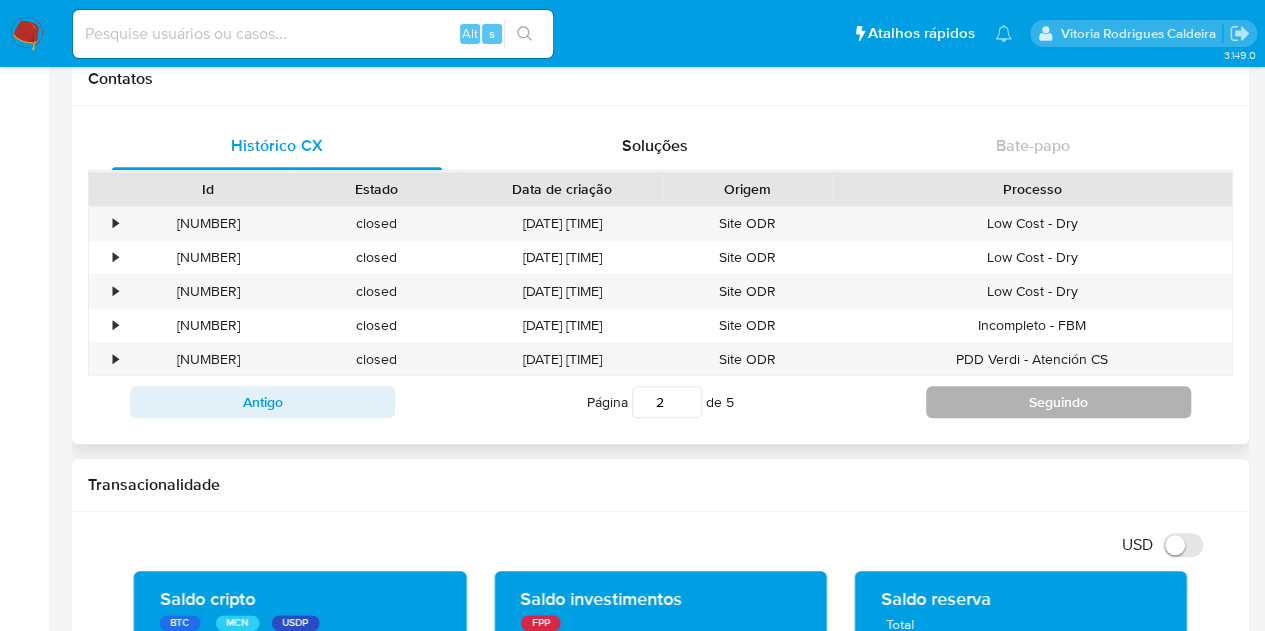 click on "Seguindo" at bounding box center [1058, 402] 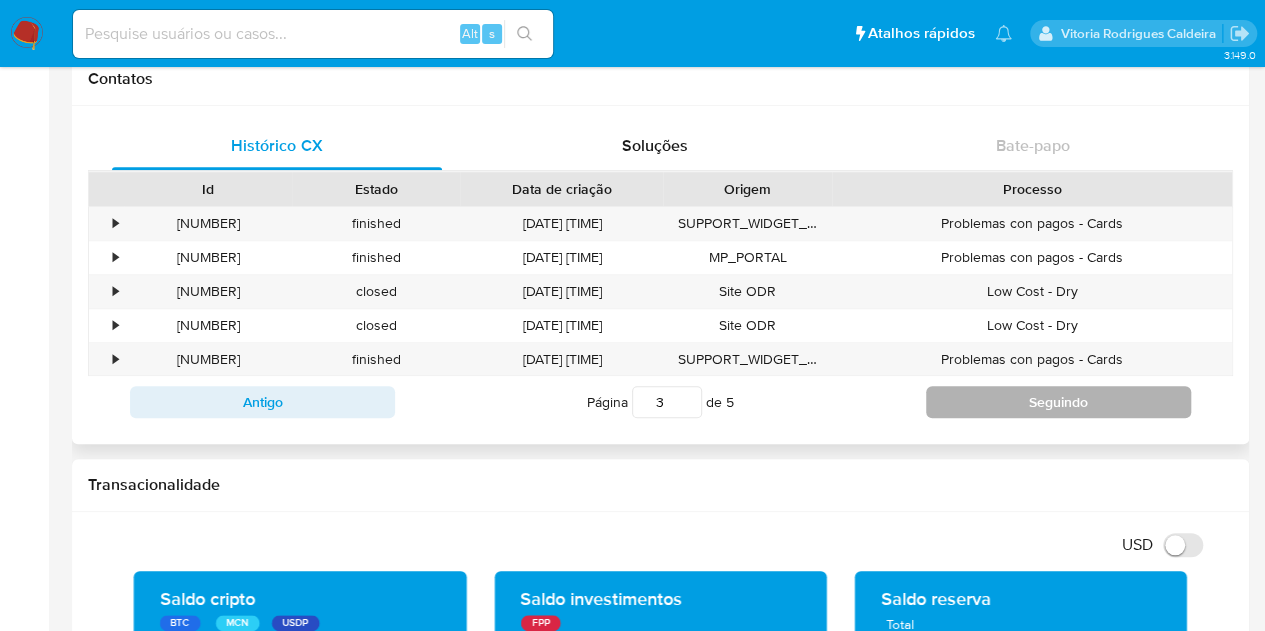 click on "Seguindo" at bounding box center [1058, 402] 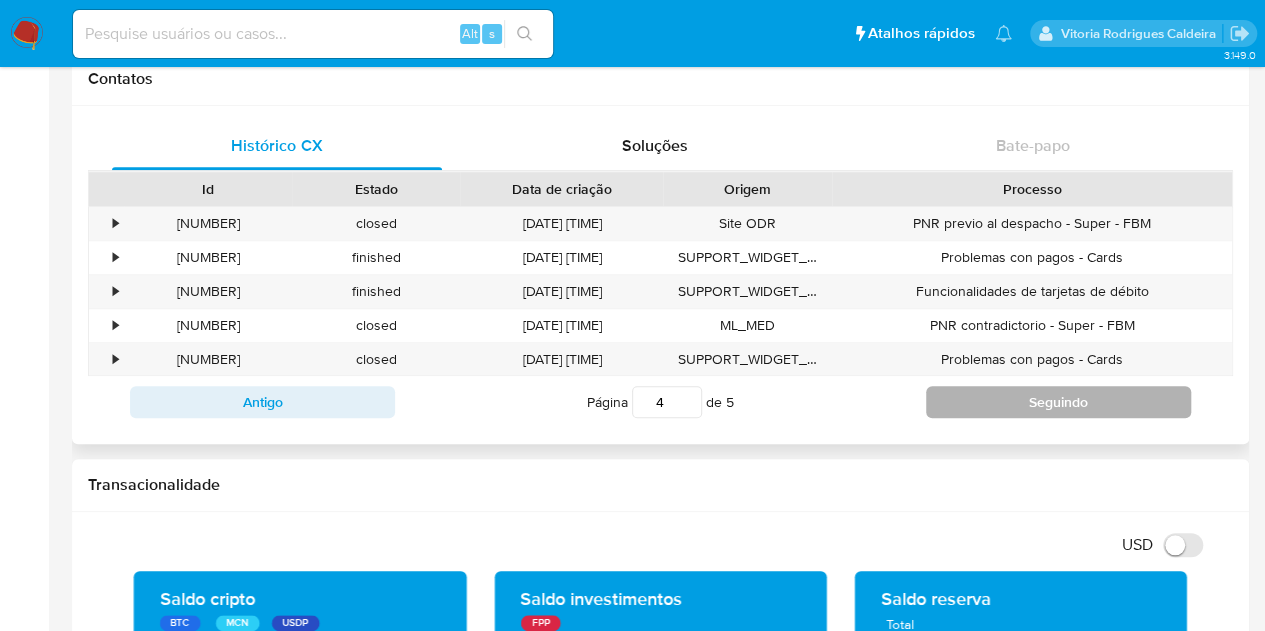 click on "Seguindo" at bounding box center (1058, 402) 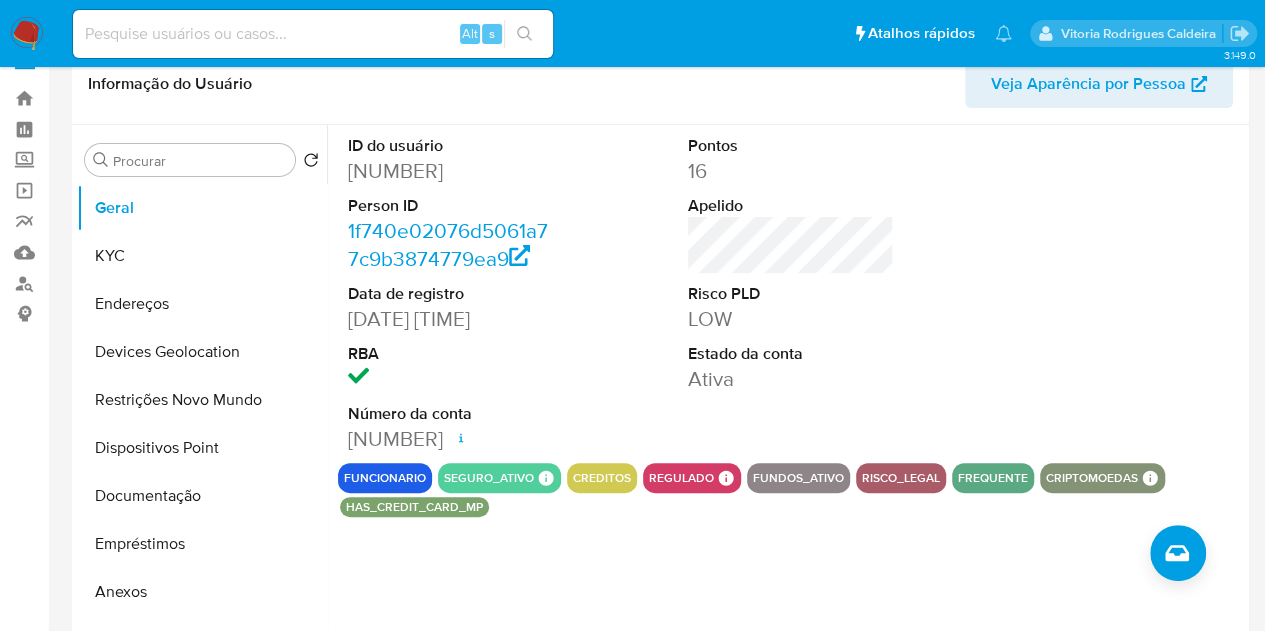 scroll, scrollTop: 35, scrollLeft: 0, axis: vertical 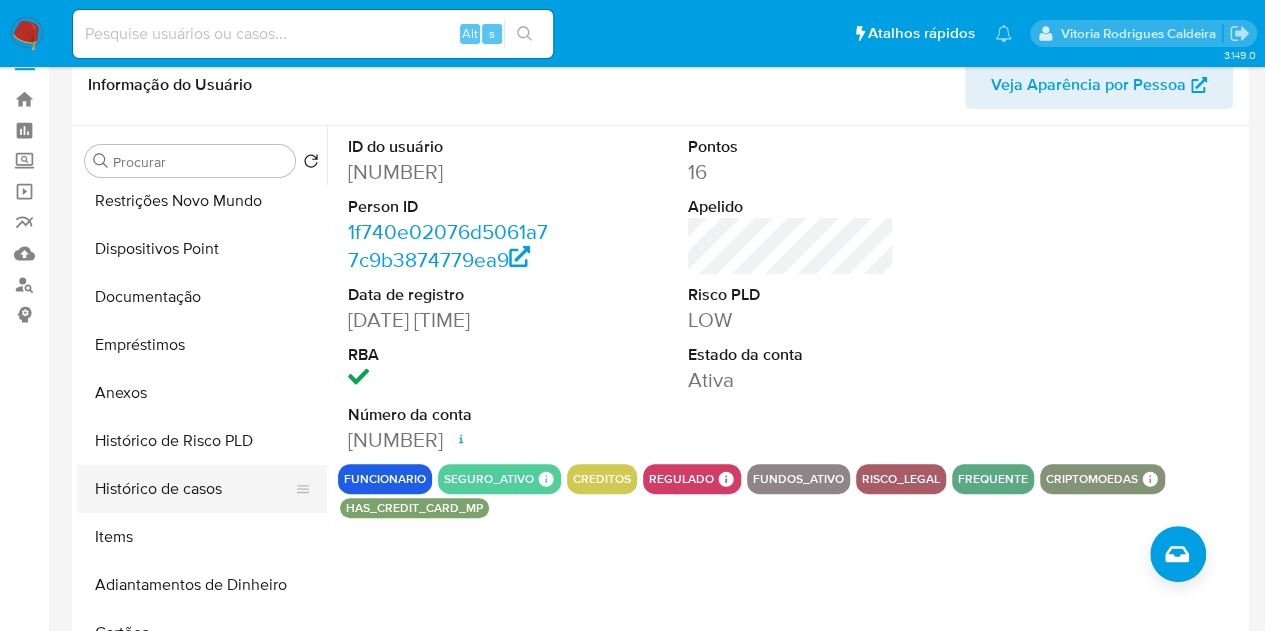 click on "Histórico de casos" at bounding box center (194, 489) 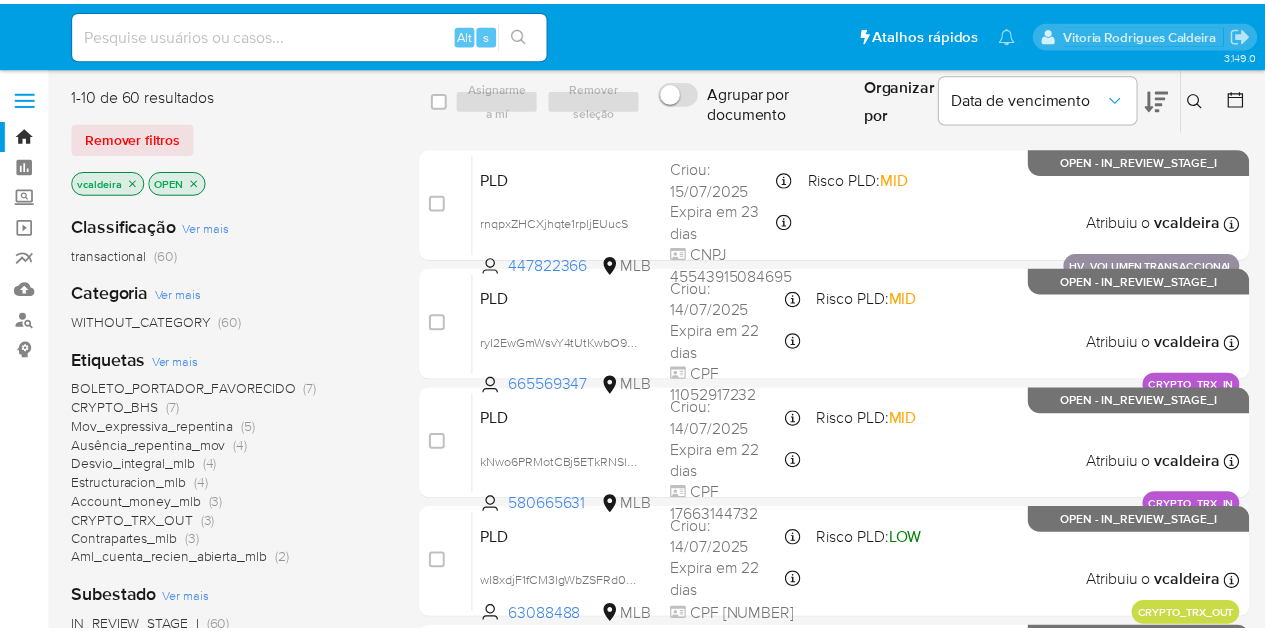 scroll, scrollTop: 0, scrollLeft: 0, axis: both 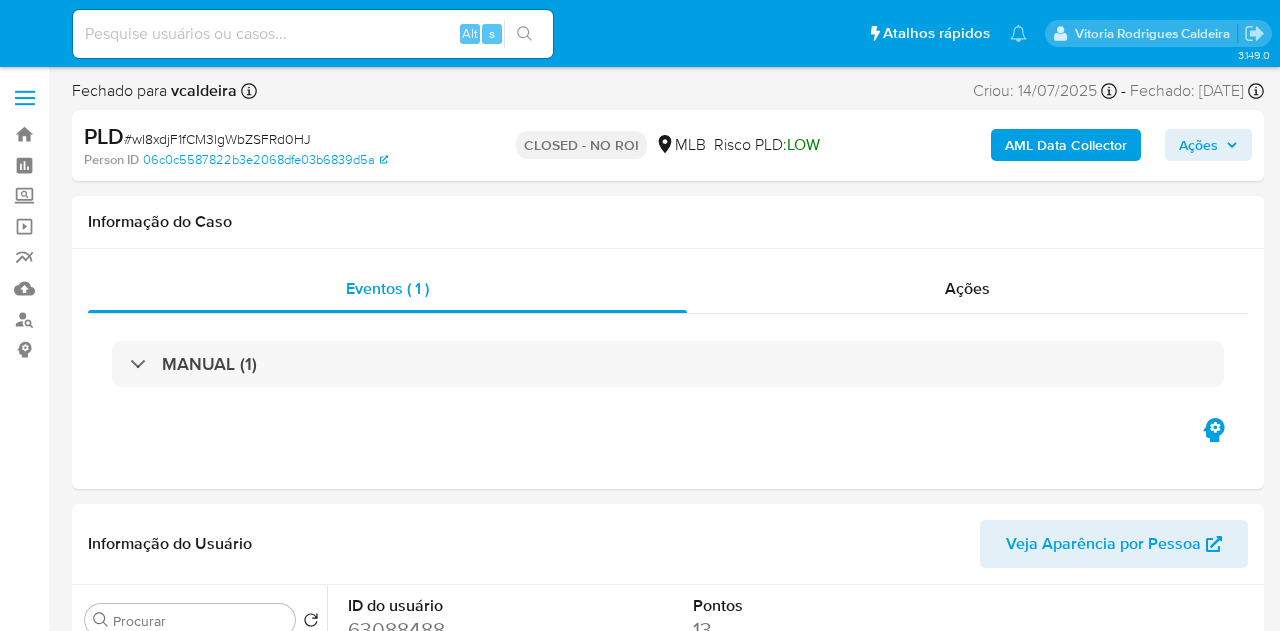 select on "10" 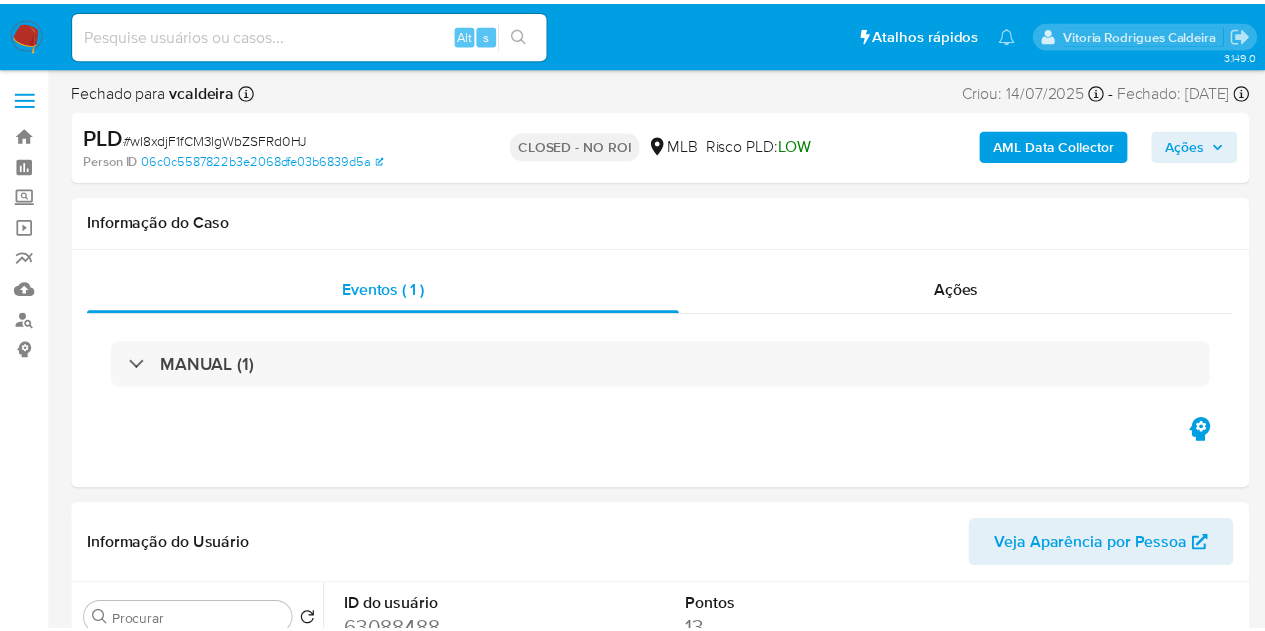 scroll, scrollTop: 0, scrollLeft: 0, axis: both 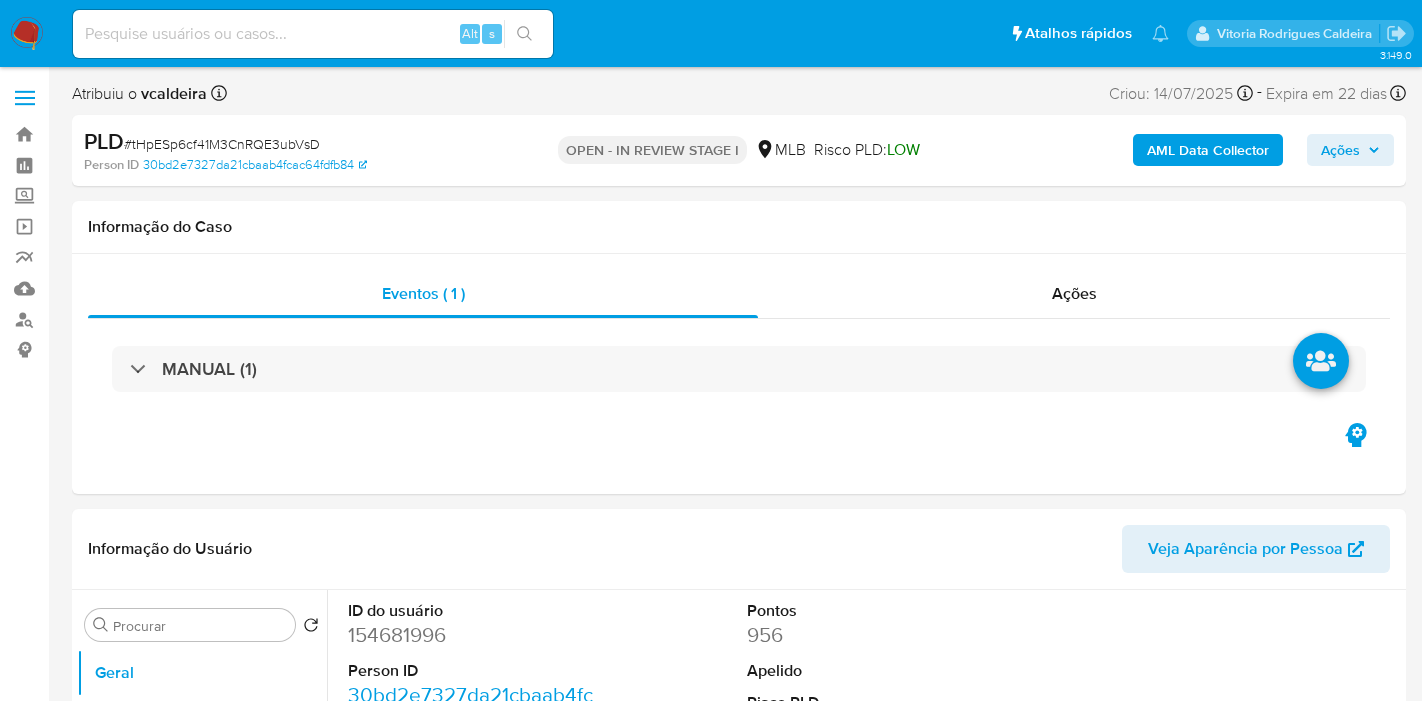 select on "10" 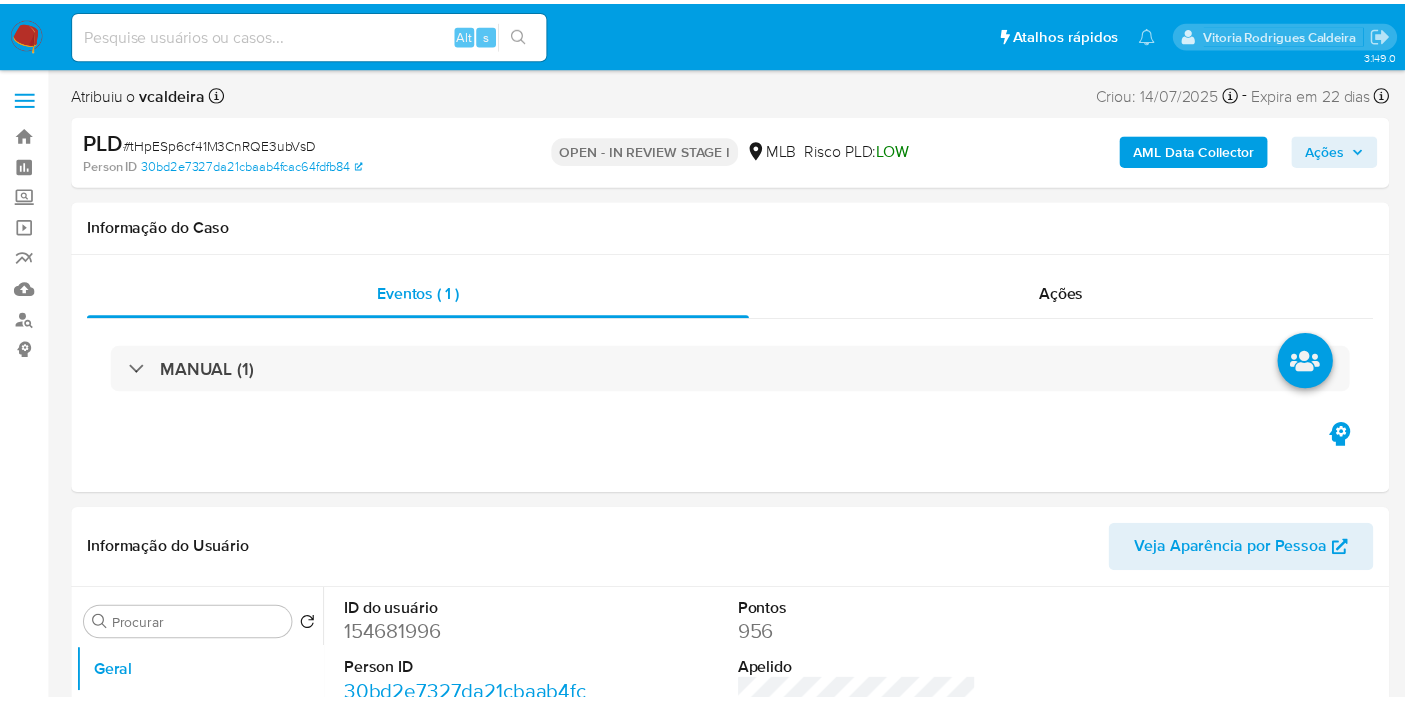scroll, scrollTop: 0, scrollLeft: 0, axis: both 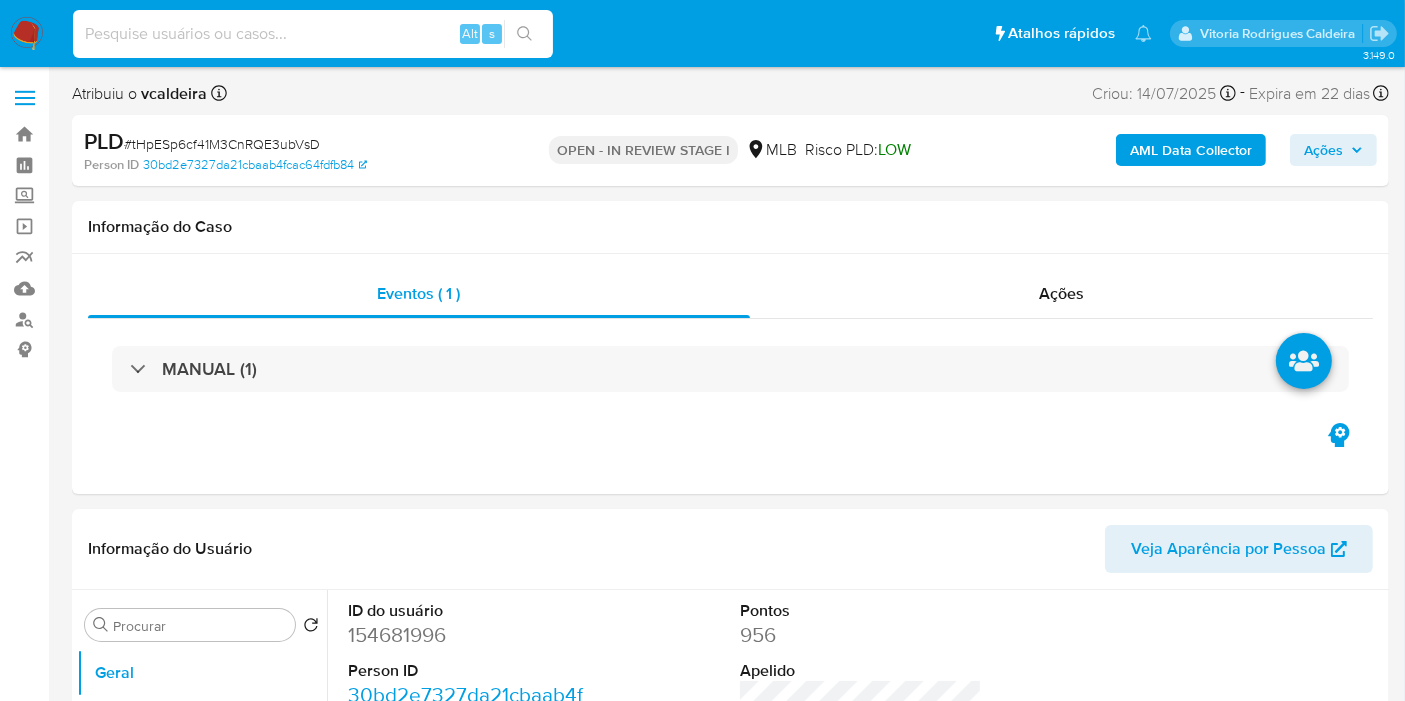 click at bounding box center (313, 34) 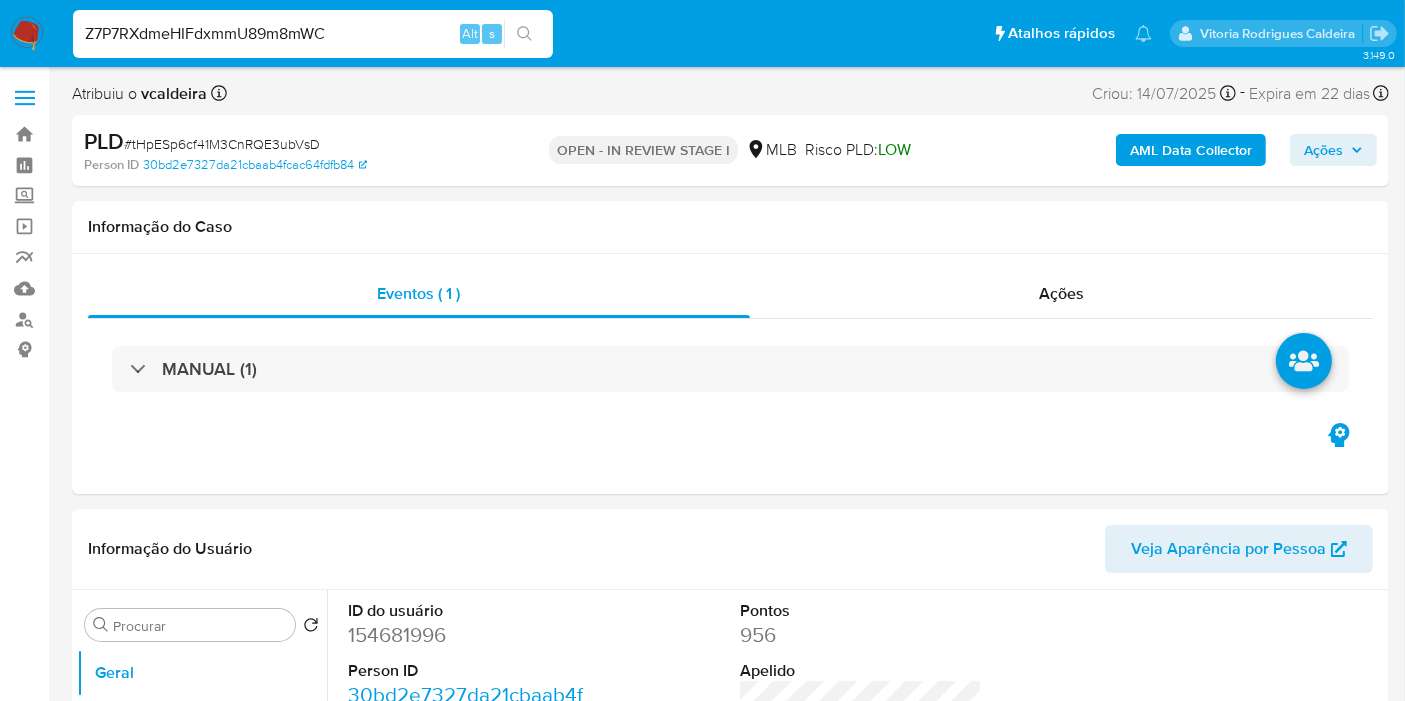 type on "Z7P7RXdmeHIFdxmmU89m8mWC" 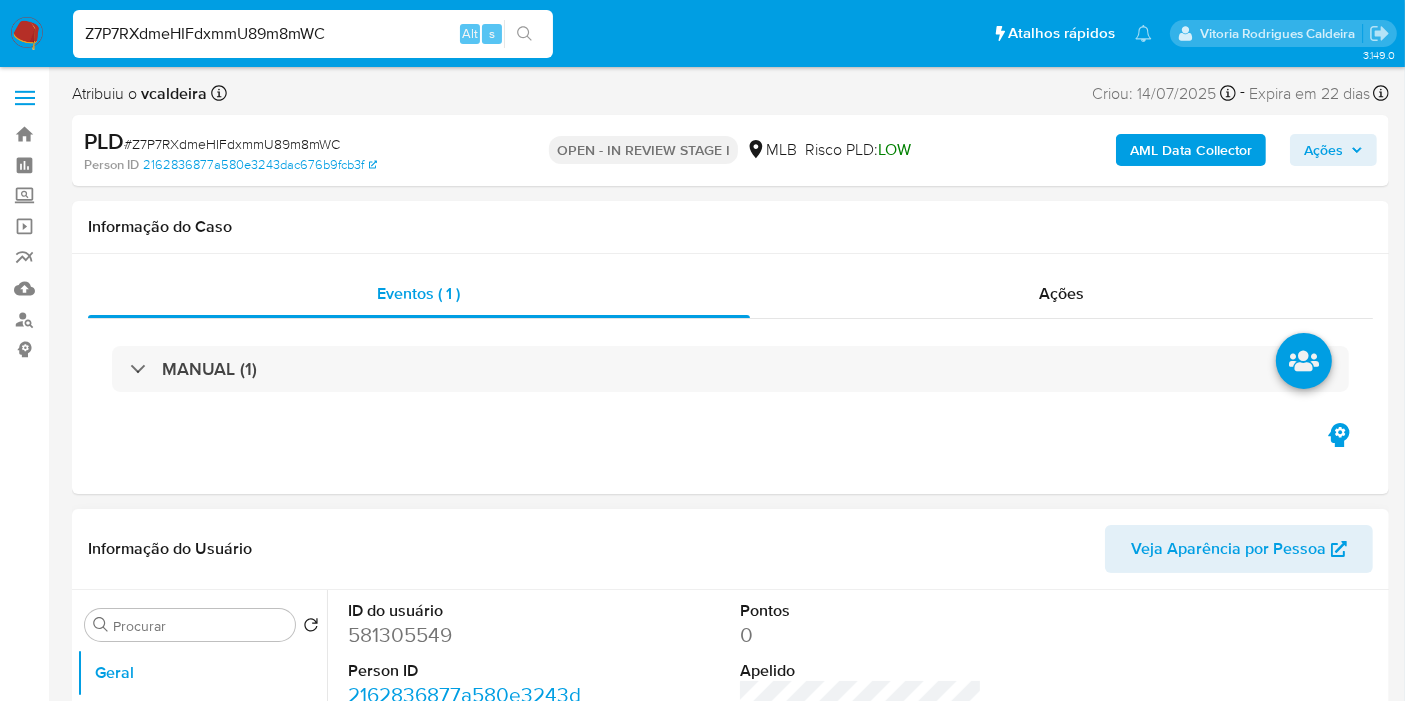 select on "10" 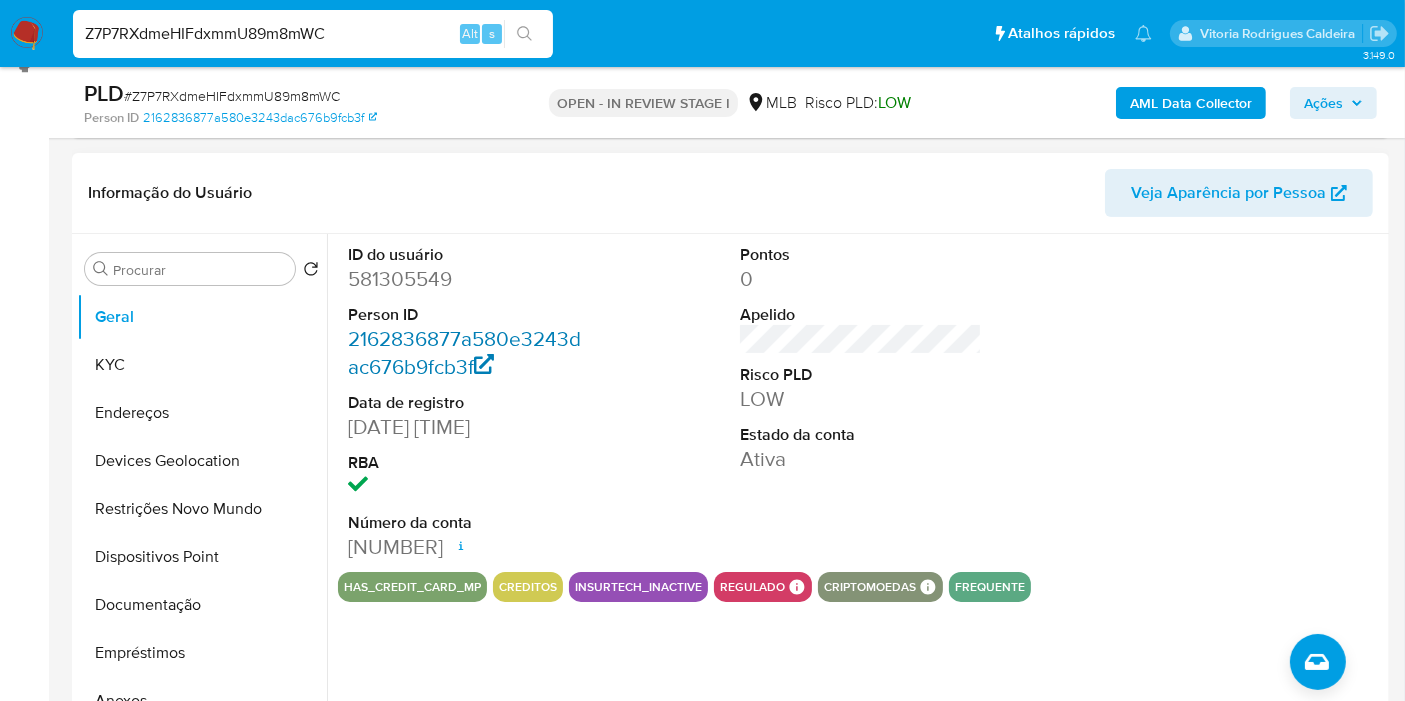 scroll, scrollTop: 222, scrollLeft: 0, axis: vertical 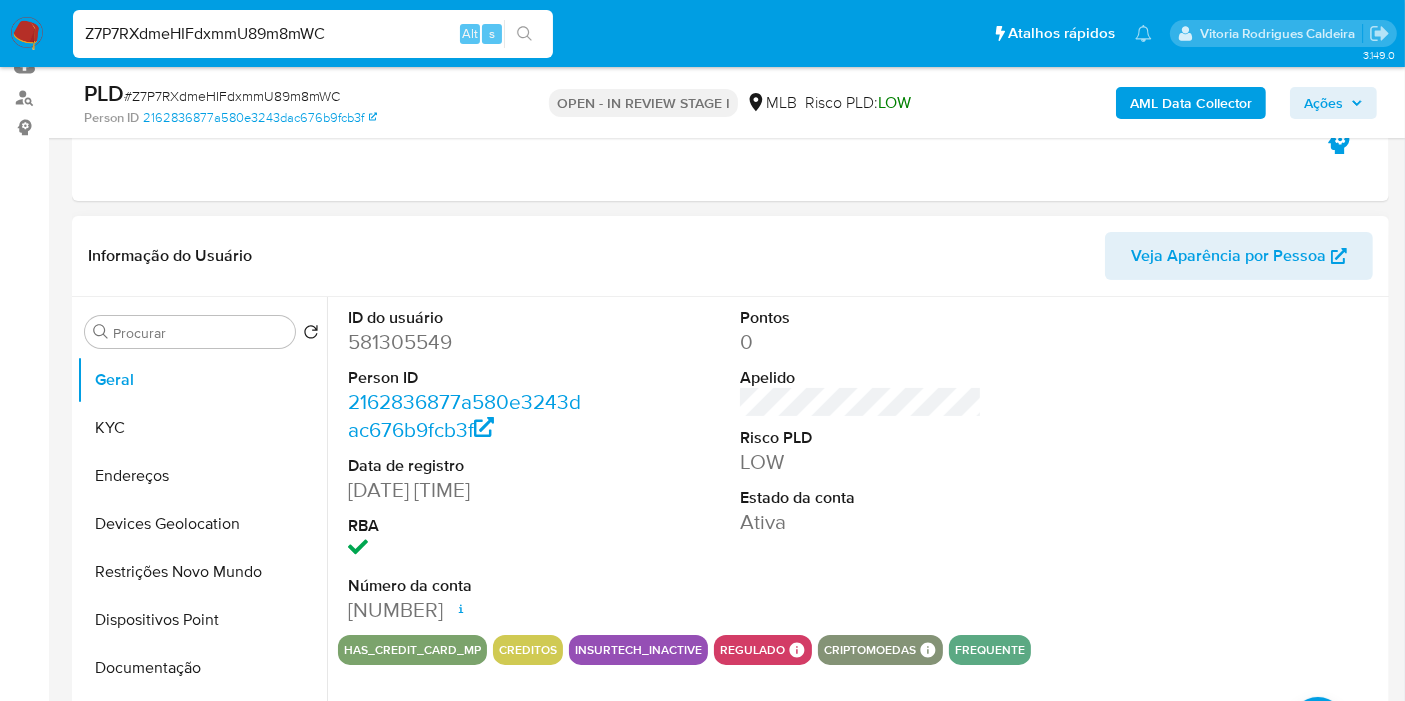 click on "581305549" at bounding box center [469, 342] 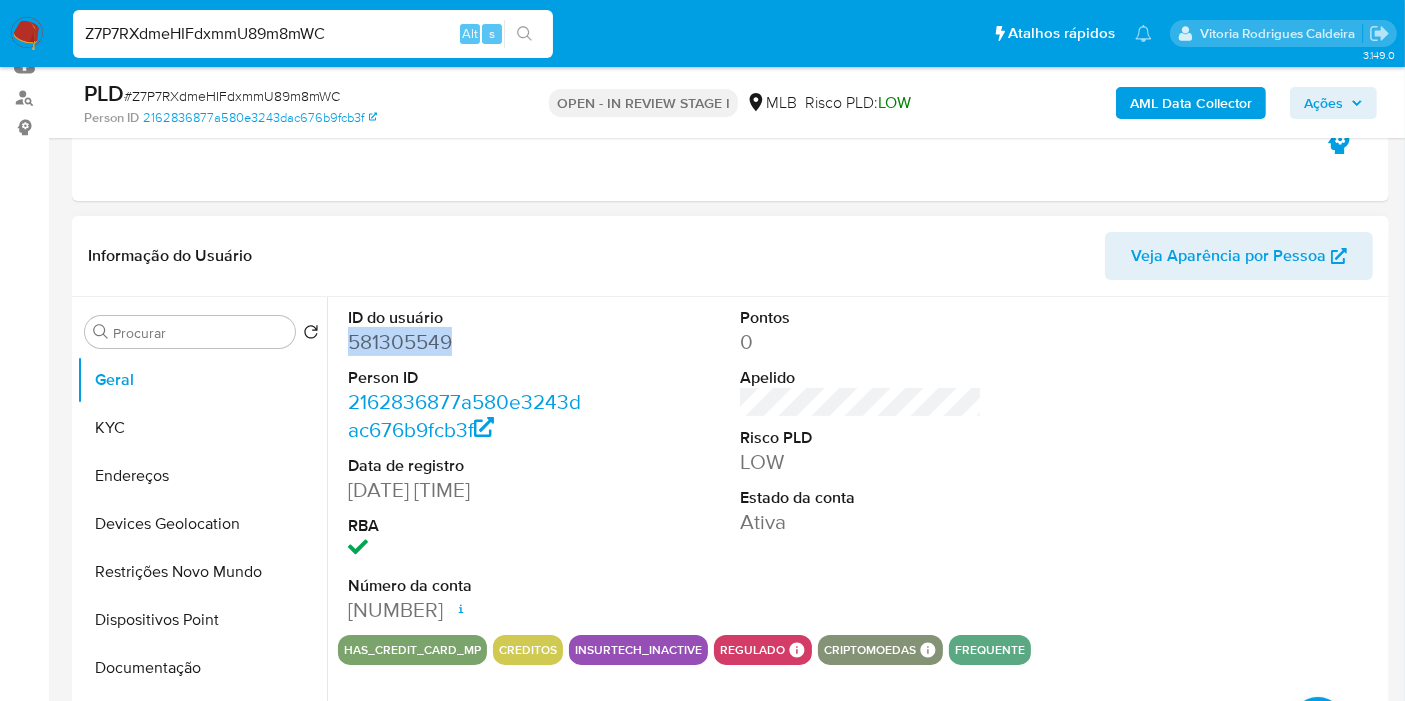 click on "581305549" at bounding box center [469, 342] 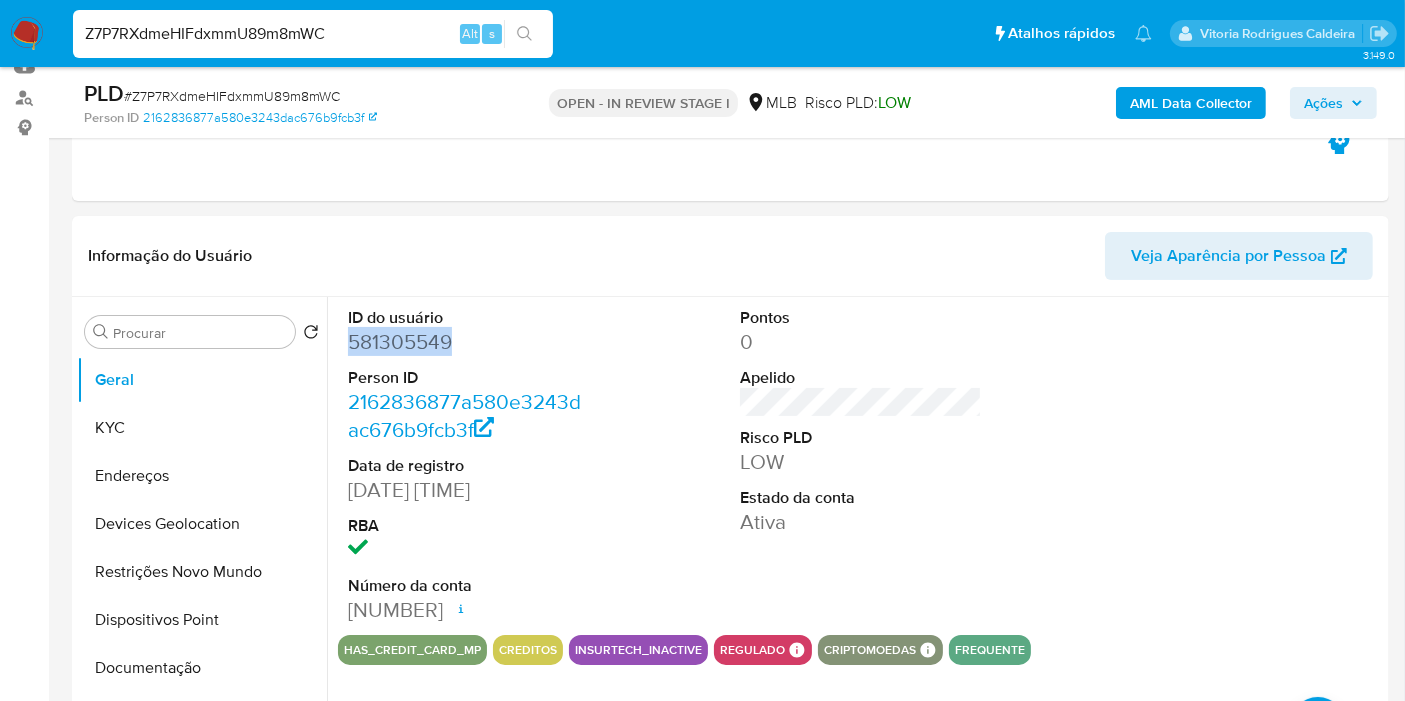 click on "Z7P7RXdmeHIFdxmmU89m8mWC" at bounding box center (313, 34) 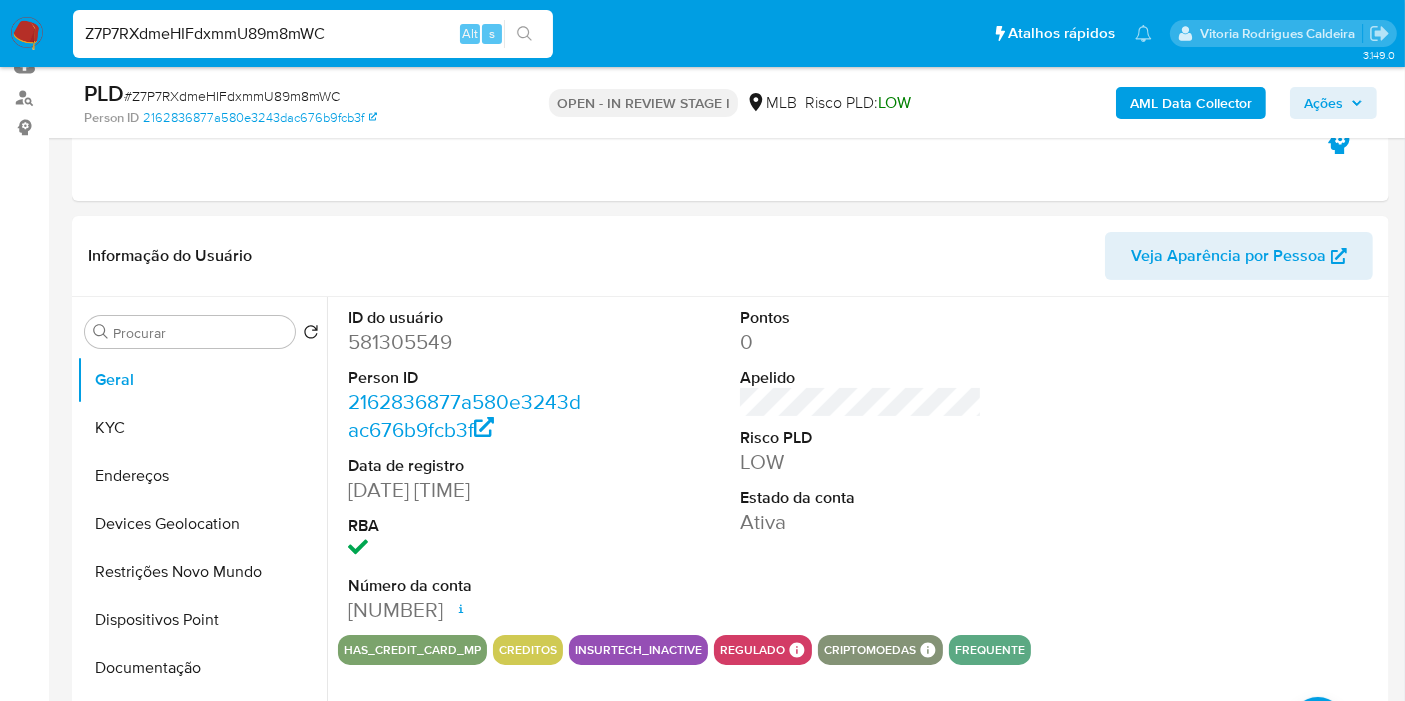 click on "Z7P7RXdmeHIFdxmmU89m8mWC" at bounding box center [313, 34] 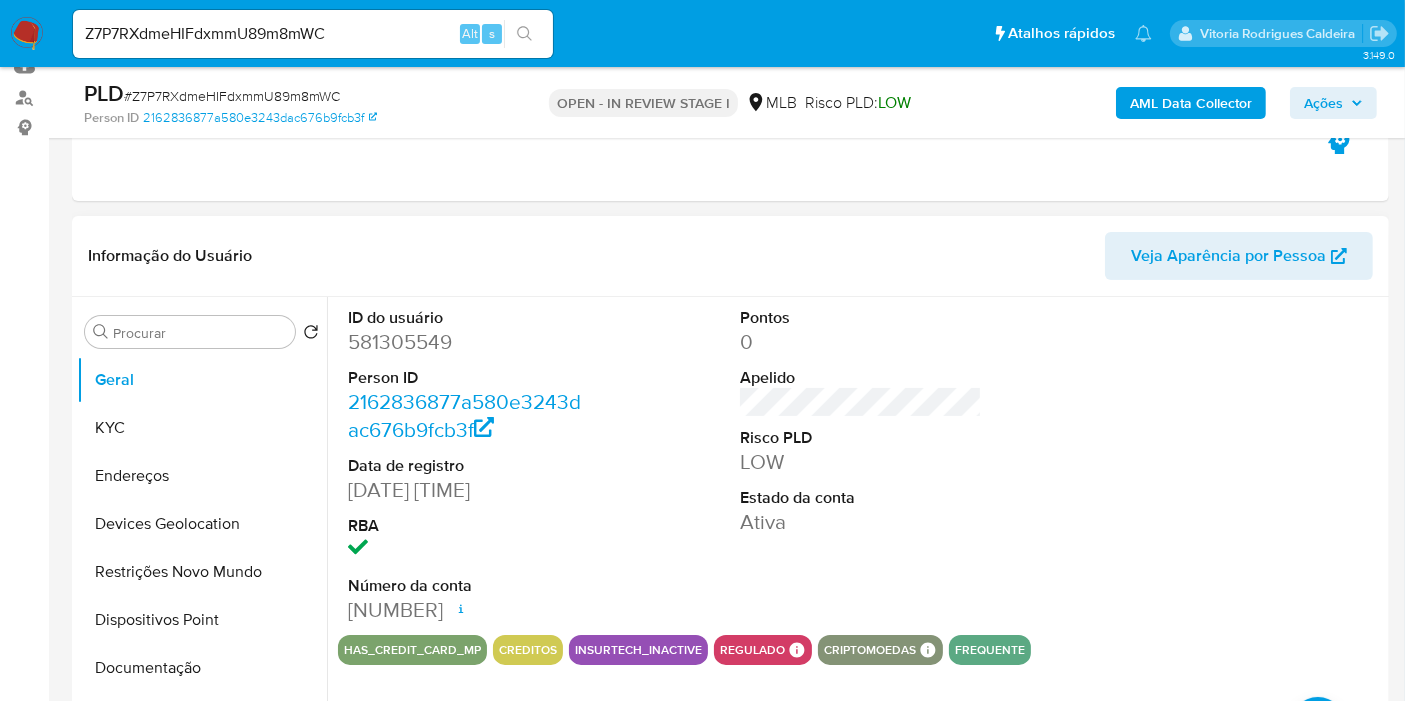 click on "581305549" at bounding box center [469, 342] 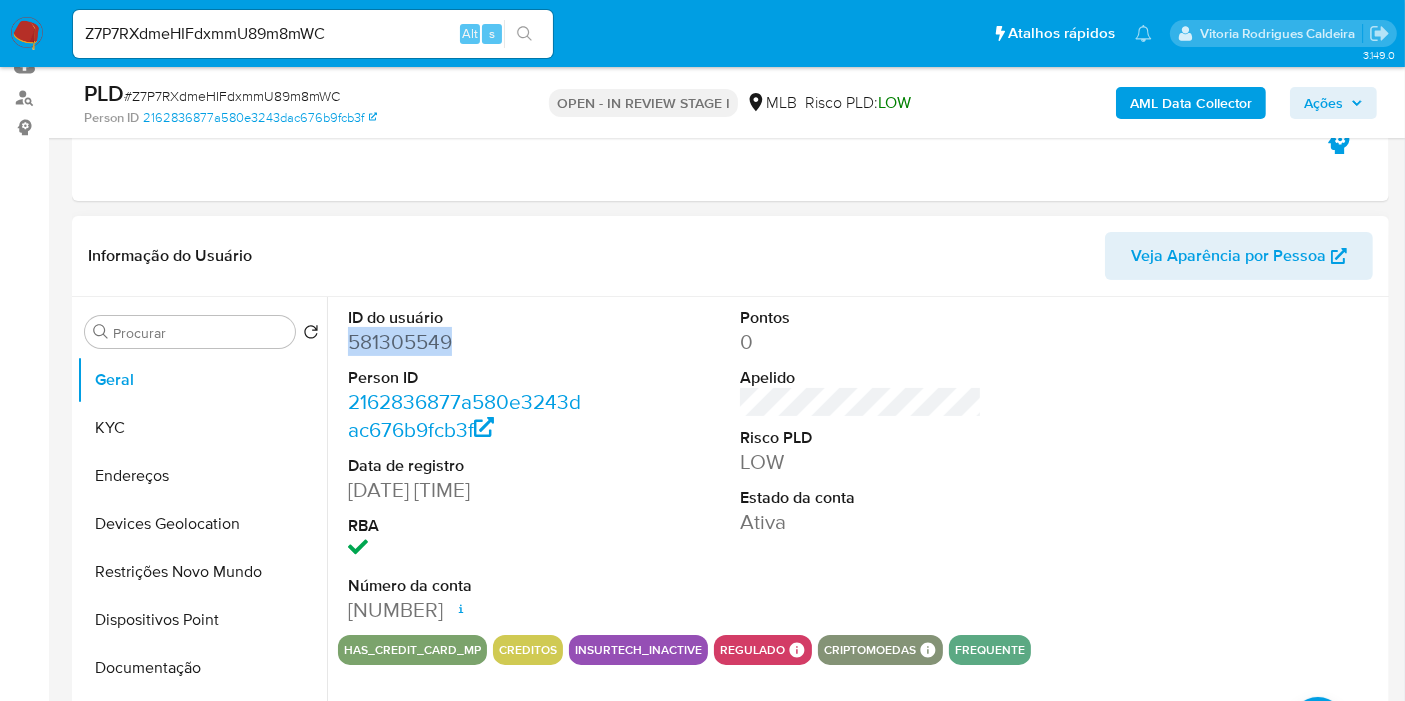 click on "581305549" at bounding box center [469, 342] 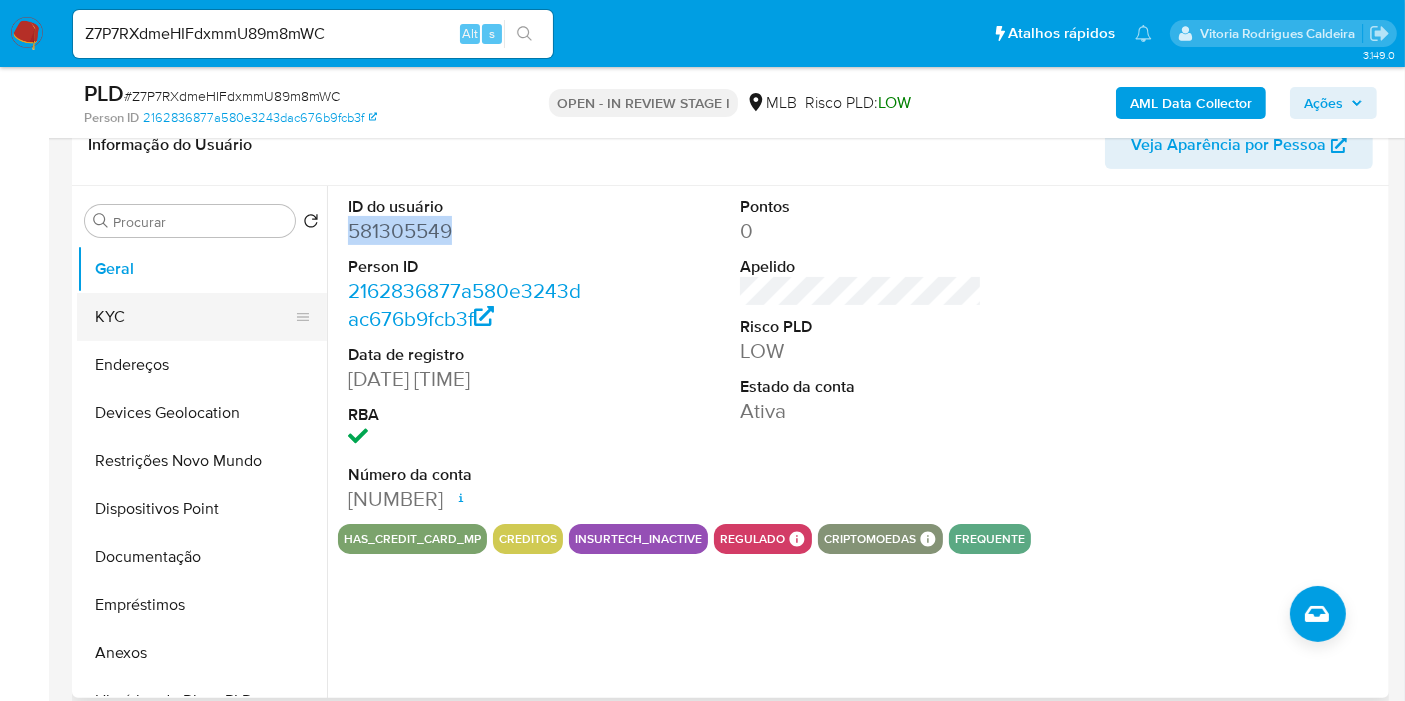 click on "KYC" at bounding box center [194, 317] 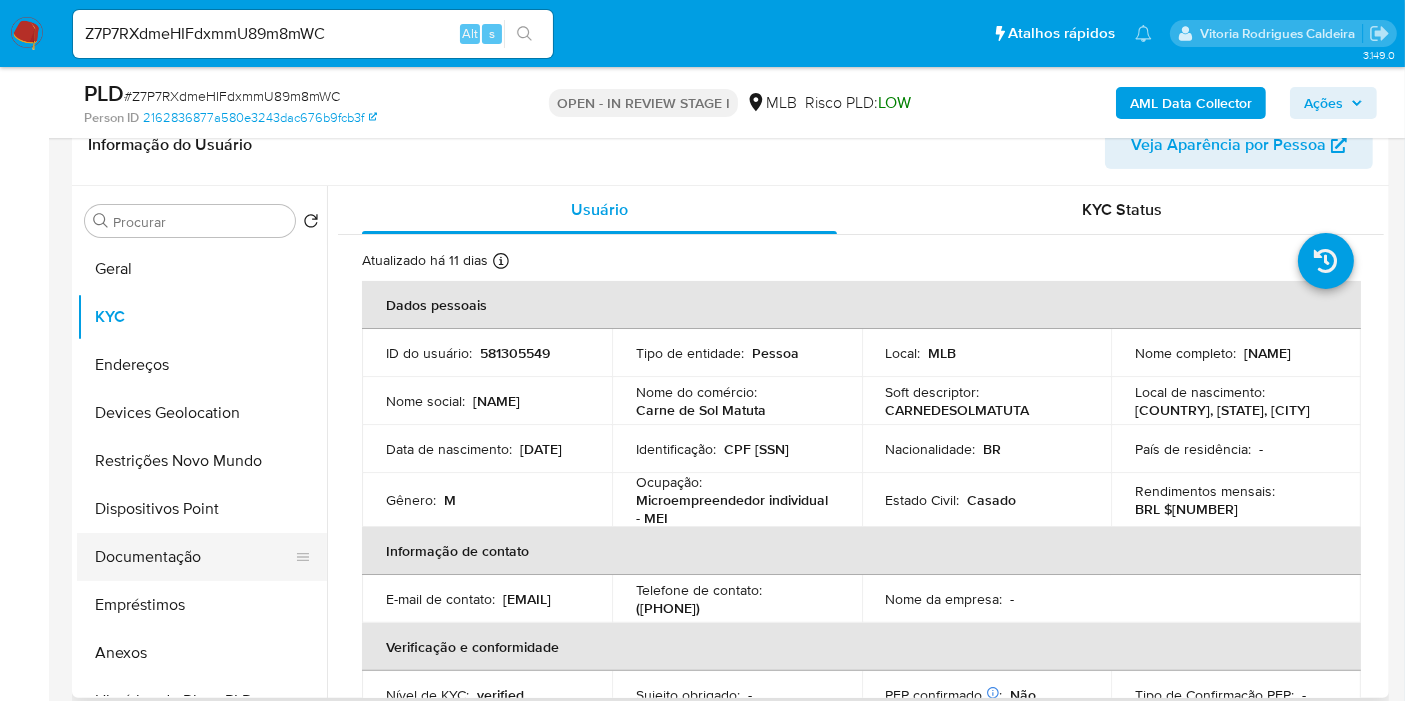 click on "Documentação" at bounding box center (194, 557) 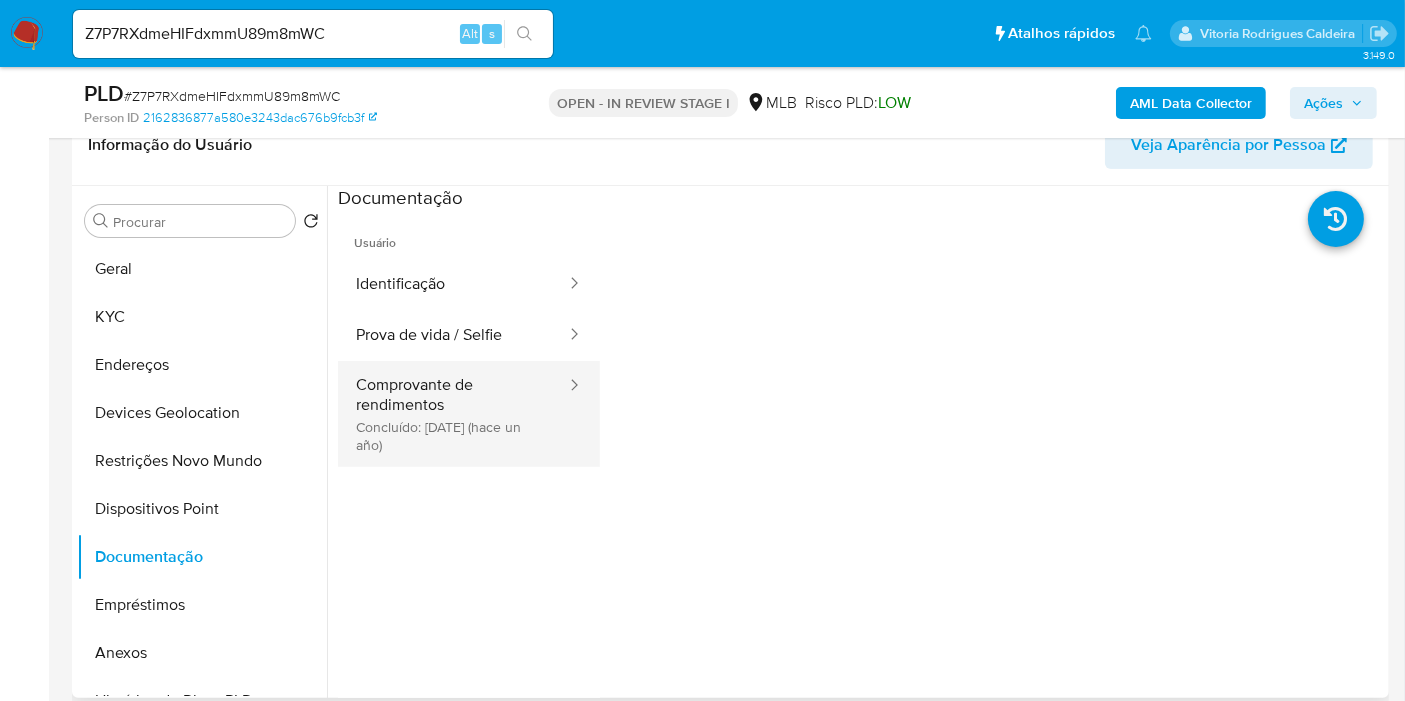 click on "Comprovante de rendimentos Concluído: 17/04/2024 (hace un año)" at bounding box center [453, 414] 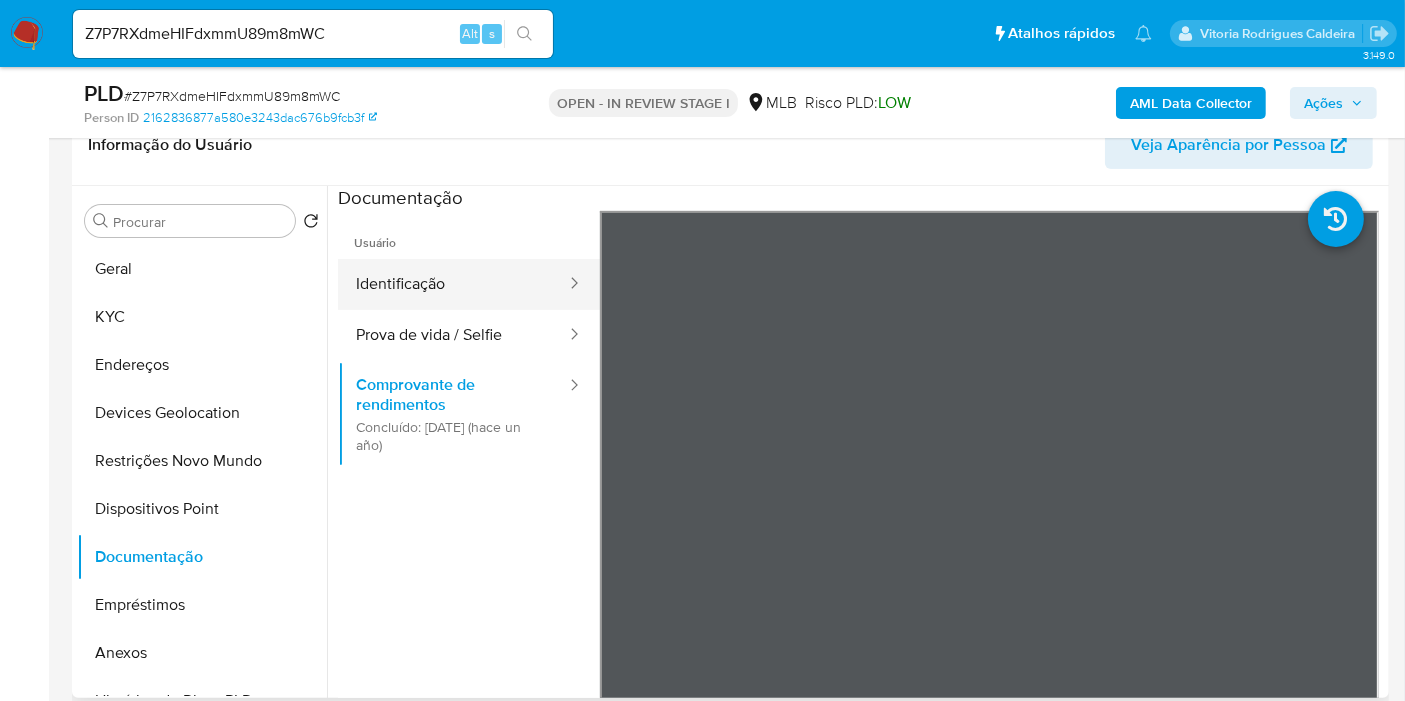 click on "Identificação" at bounding box center [453, 284] 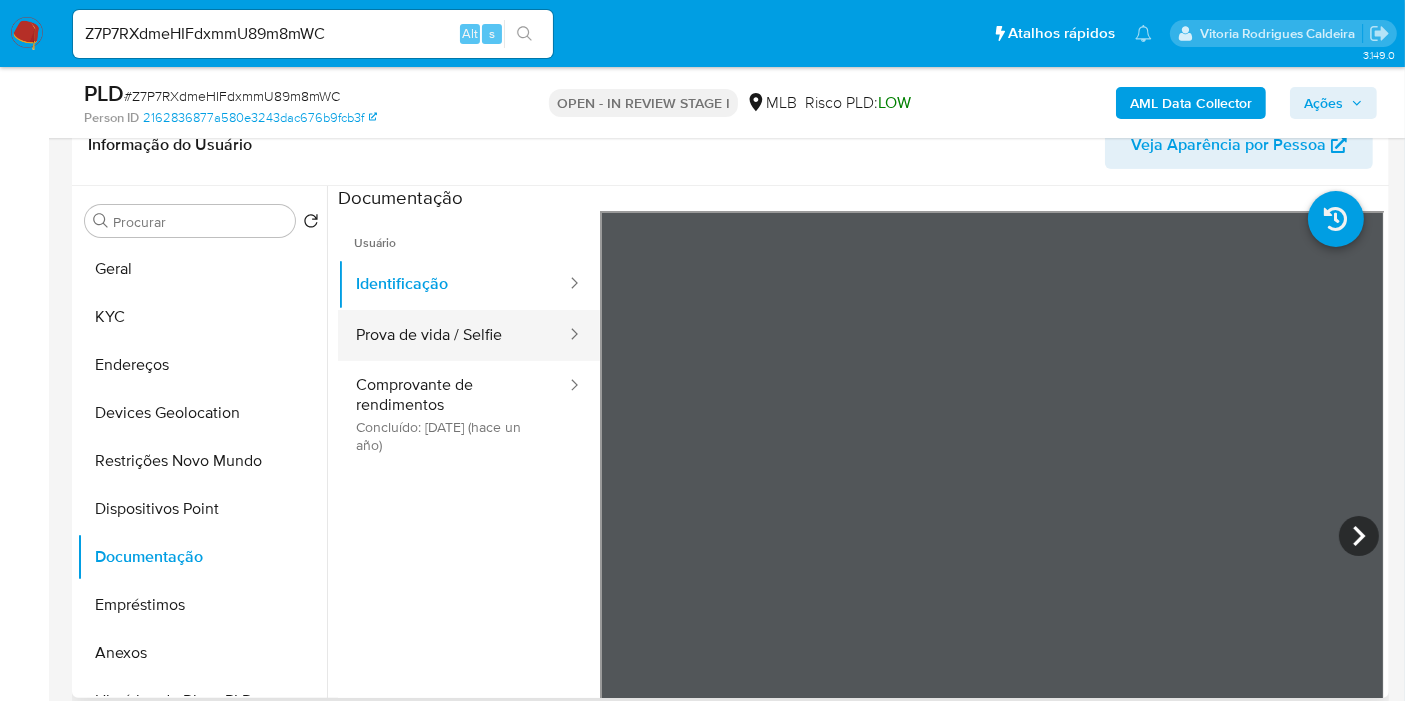 click on "Prova de vida / Selfie" at bounding box center [453, 335] 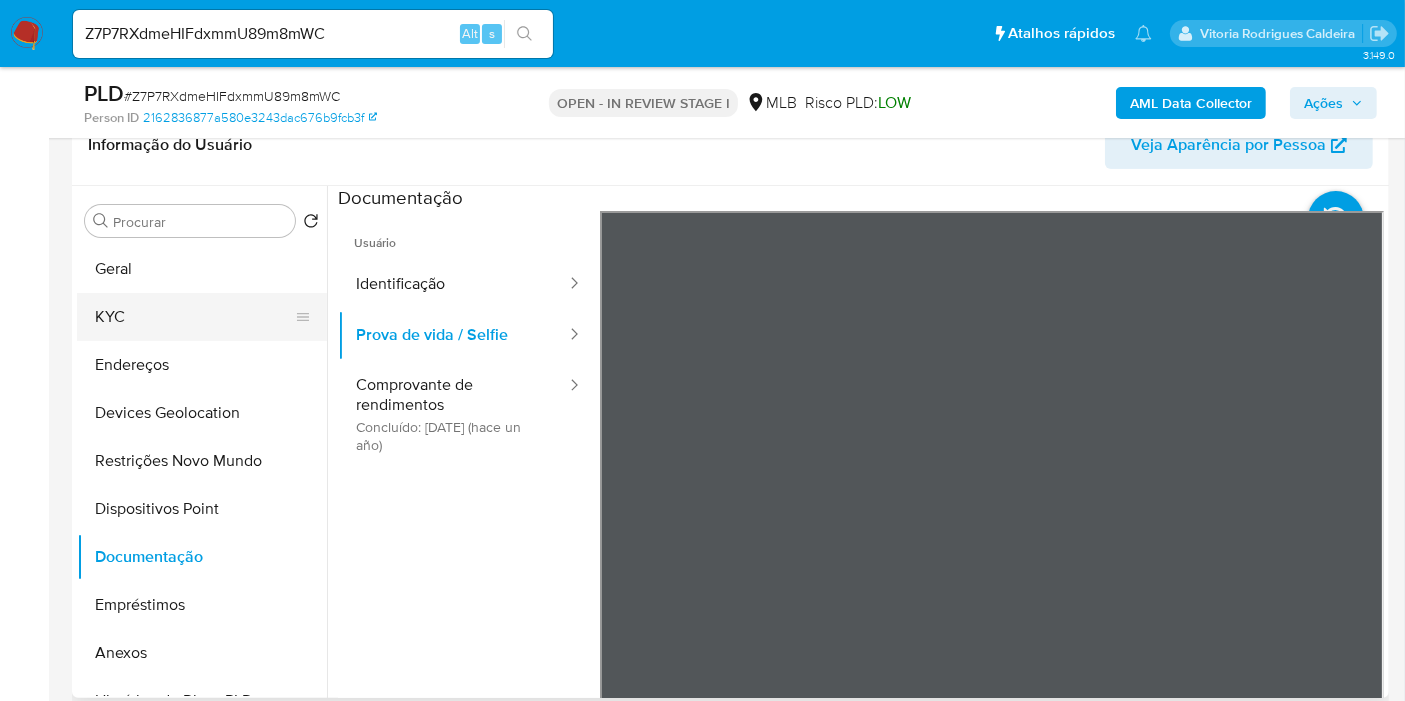 click on "KYC" at bounding box center [194, 317] 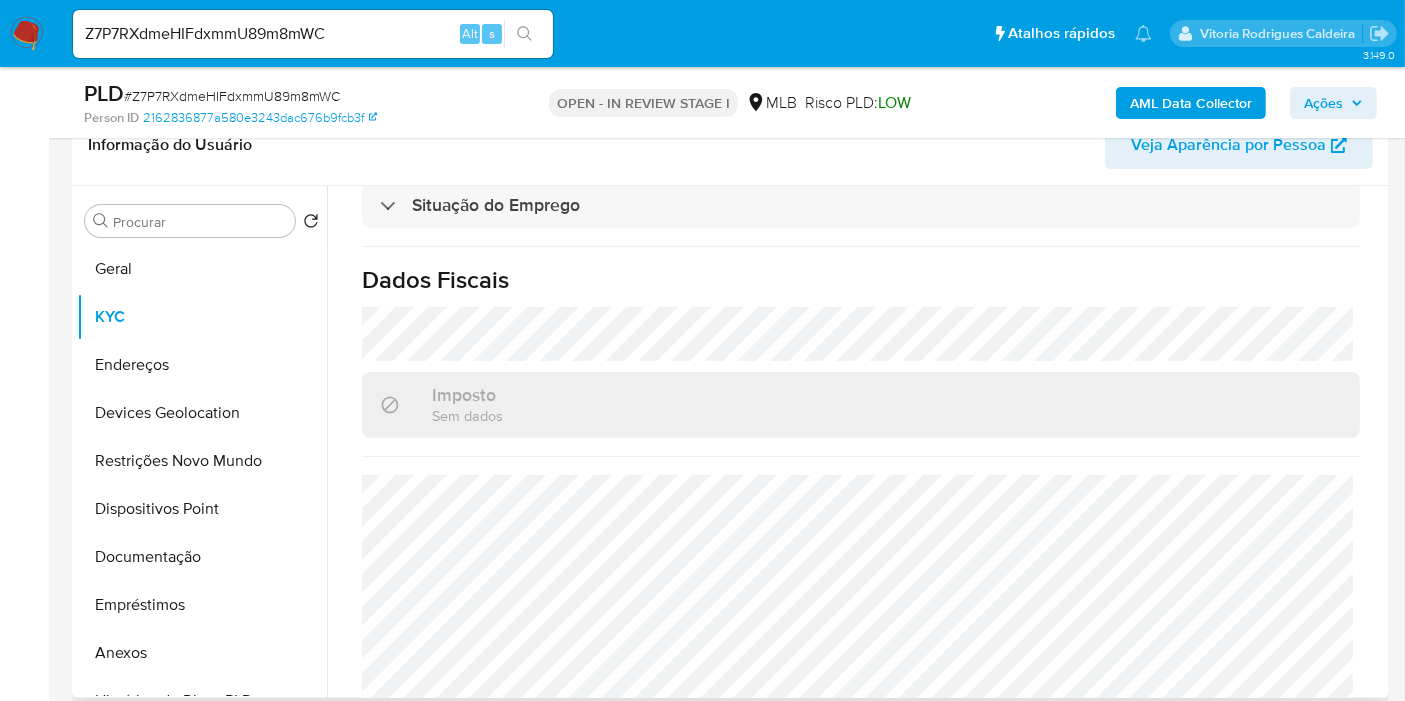 scroll, scrollTop: 920, scrollLeft: 0, axis: vertical 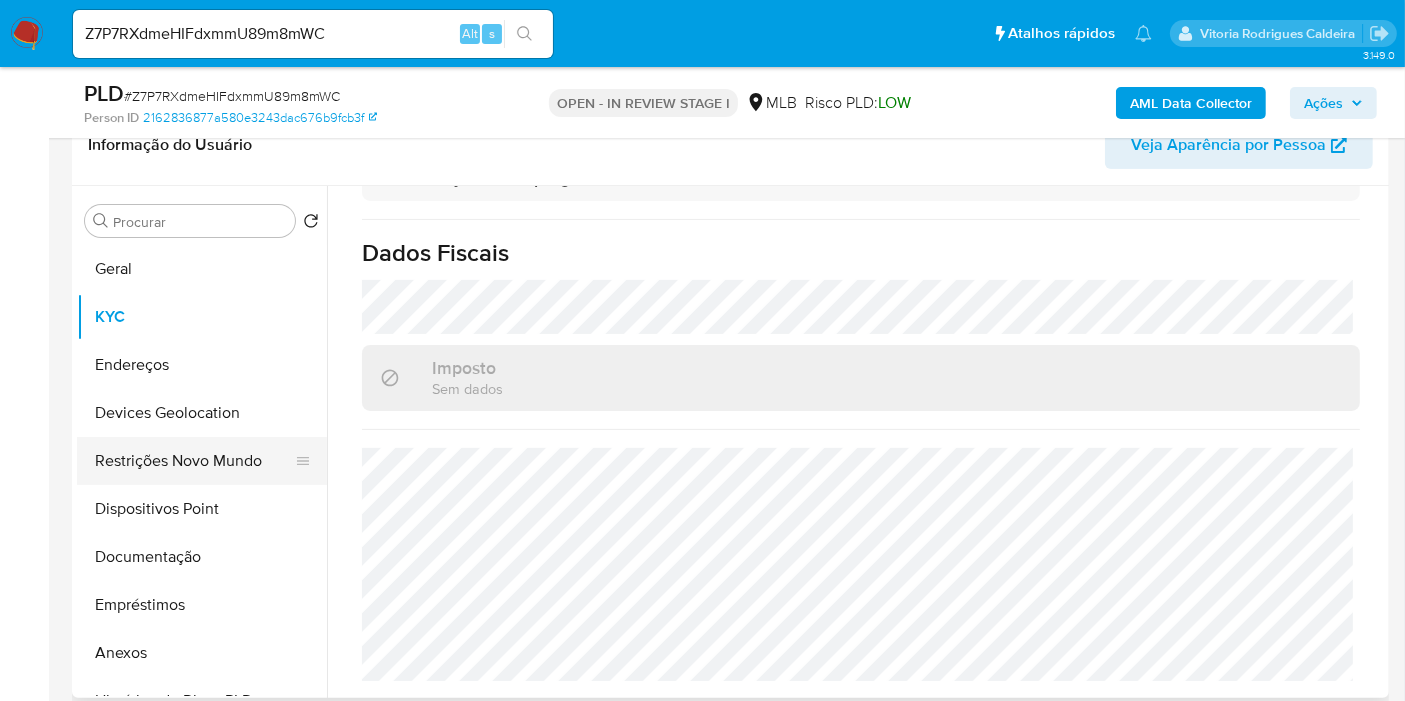 click on "Restrições Novo Mundo" at bounding box center [194, 461] 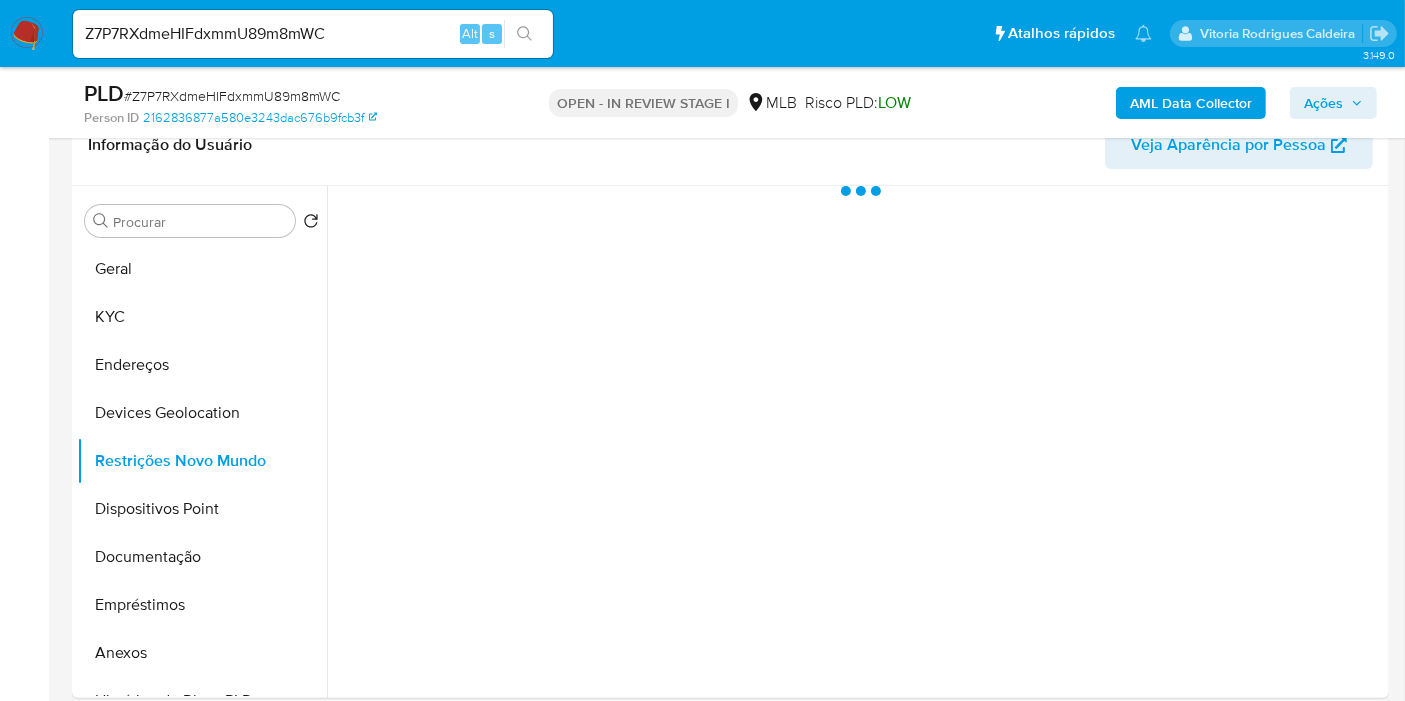 scroll, scrollTop: 0, scrollLeft: 0, axis: both 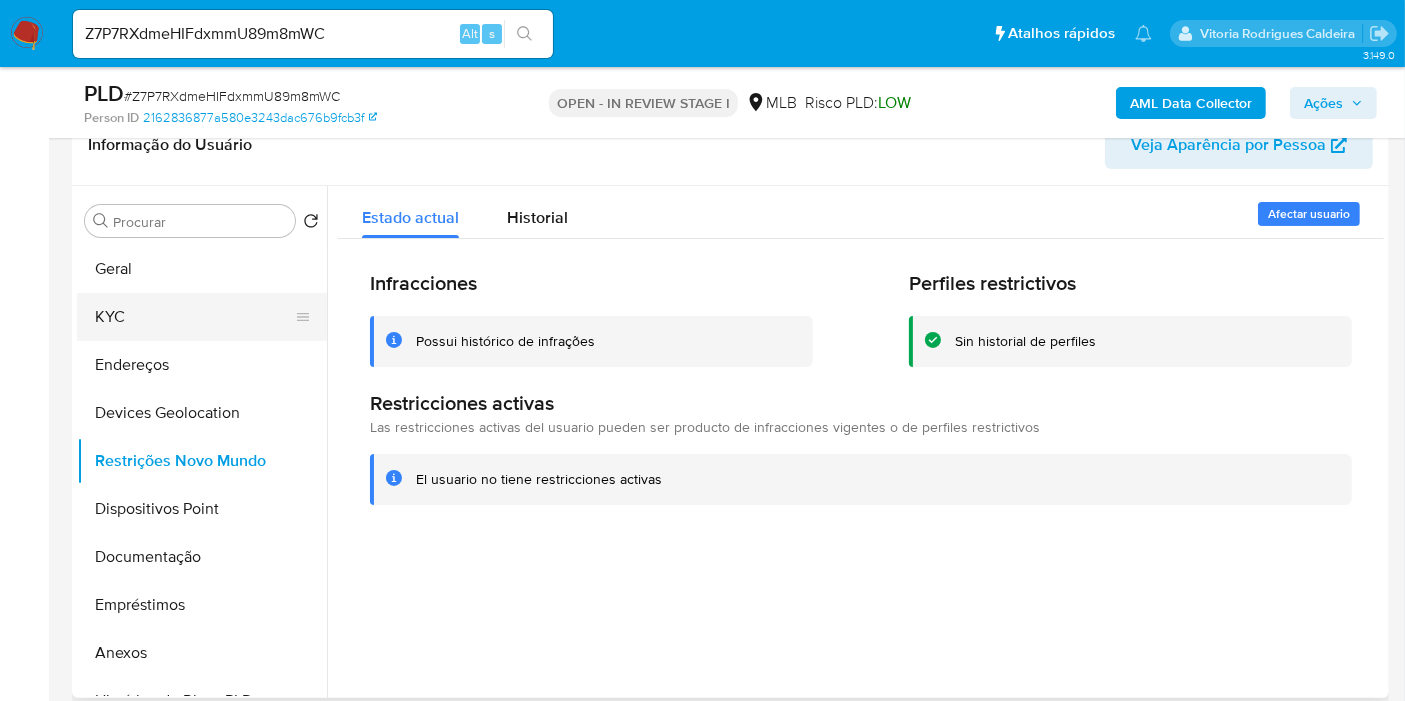 click on "KYC" at bounding box center [194, 317] 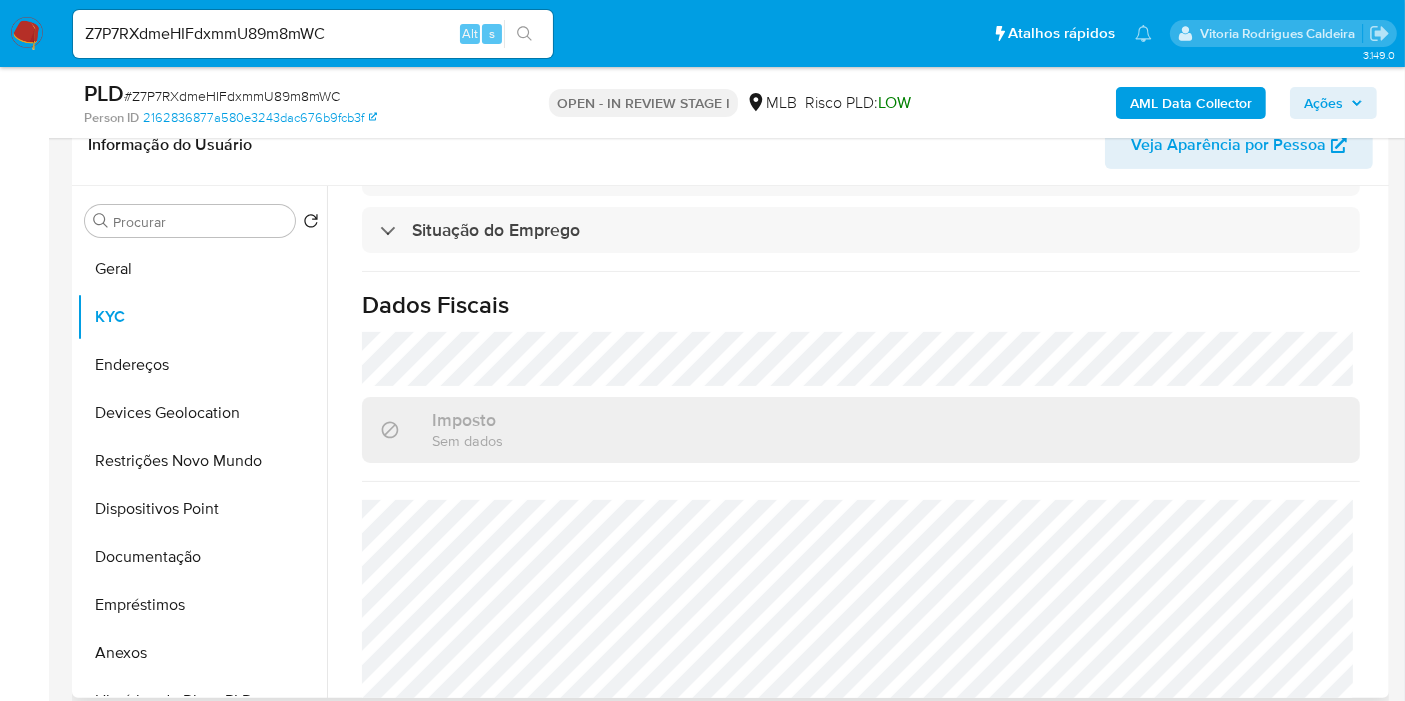 scroll, scrollTop: 920, scrollLeft: 0, axis: vertical 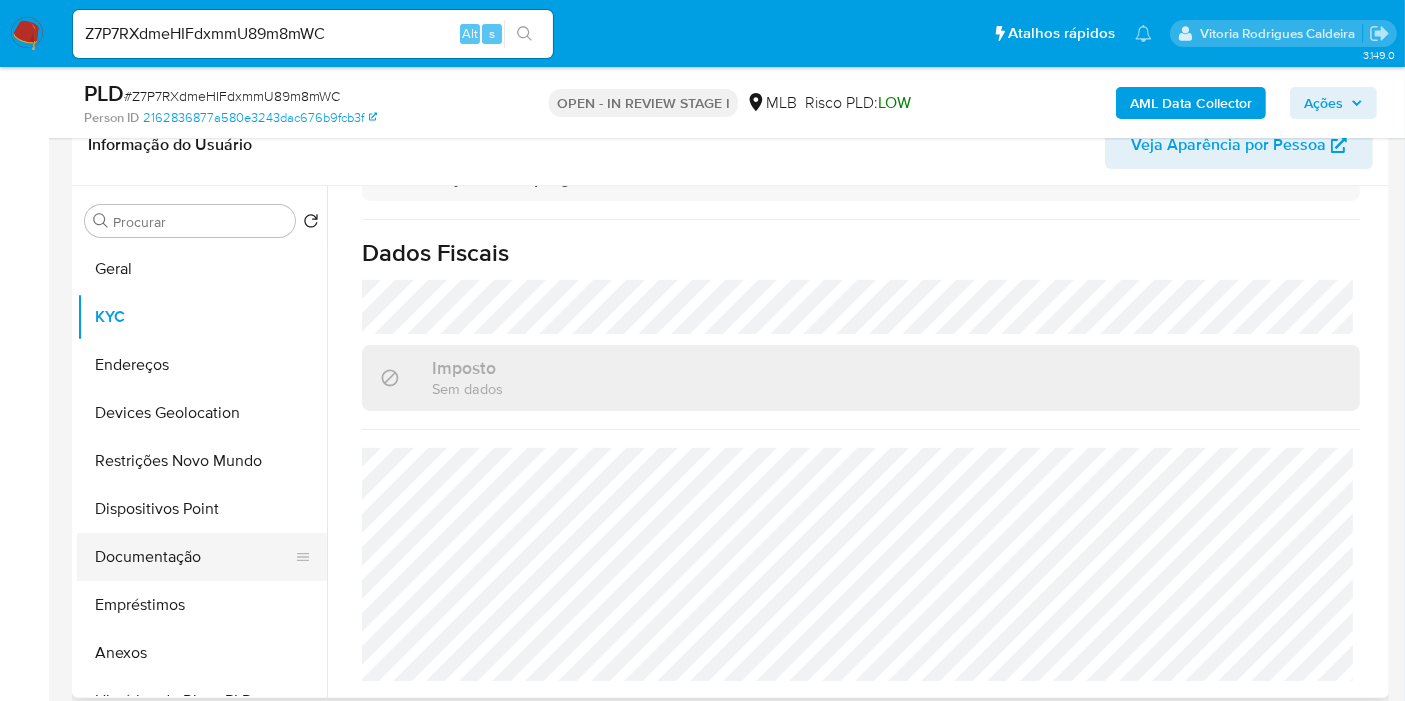 click on "Documentação" at bounding box center [194, 557] 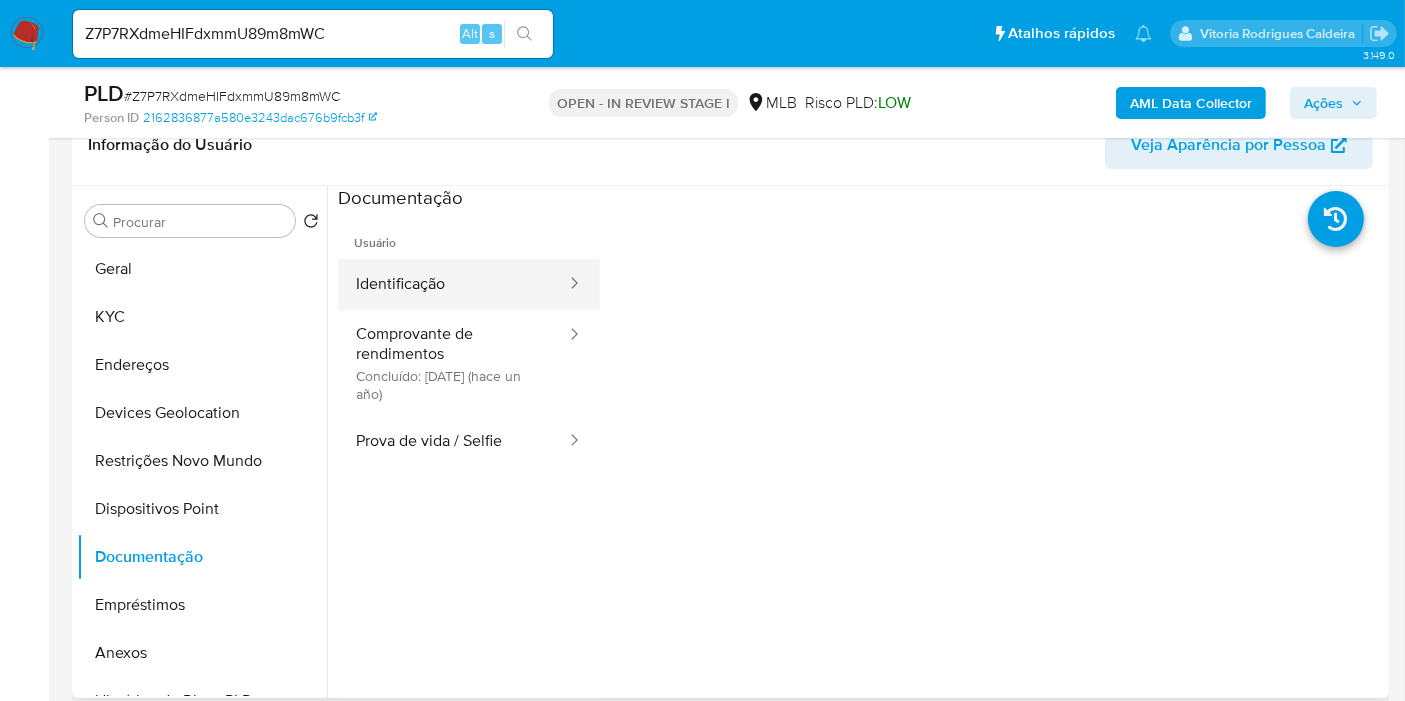 click on "Identificação" at bounding box center (453, 284) 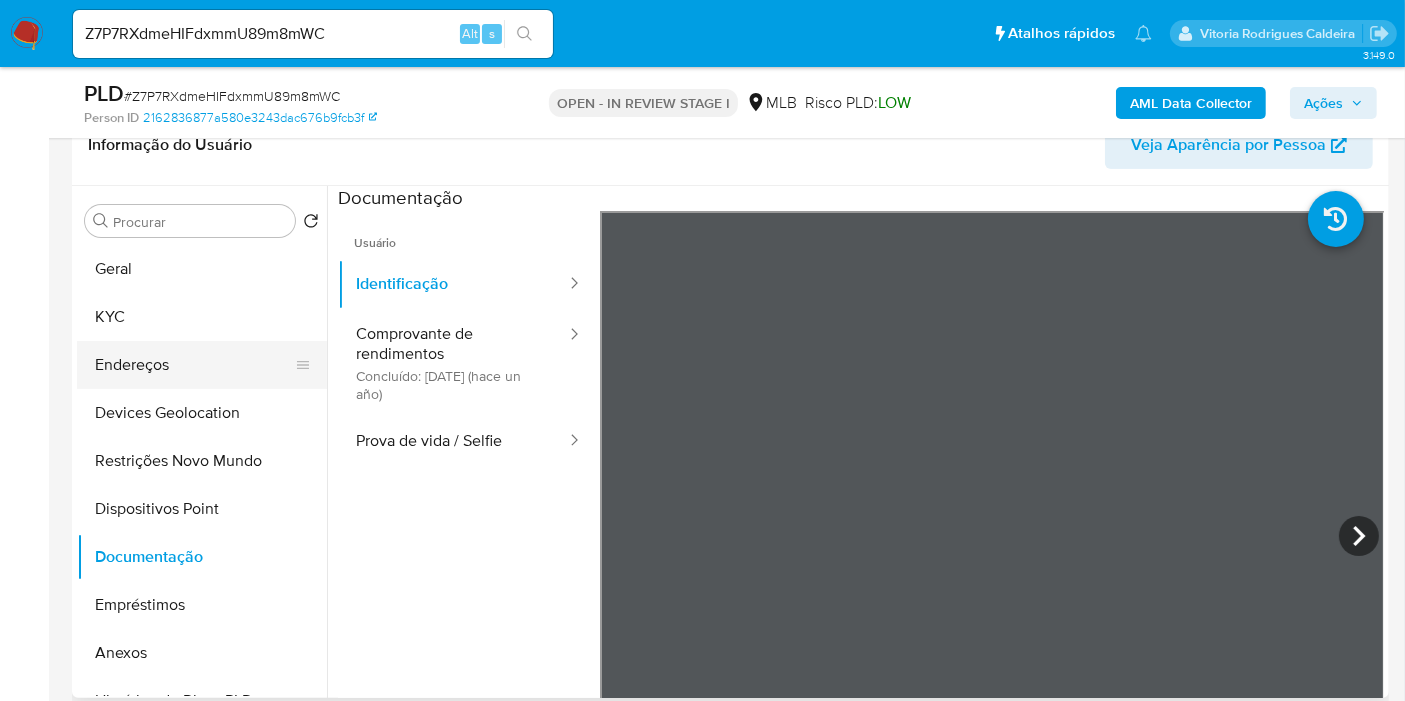 click on "Endereços" at bounding box center [194, 365] 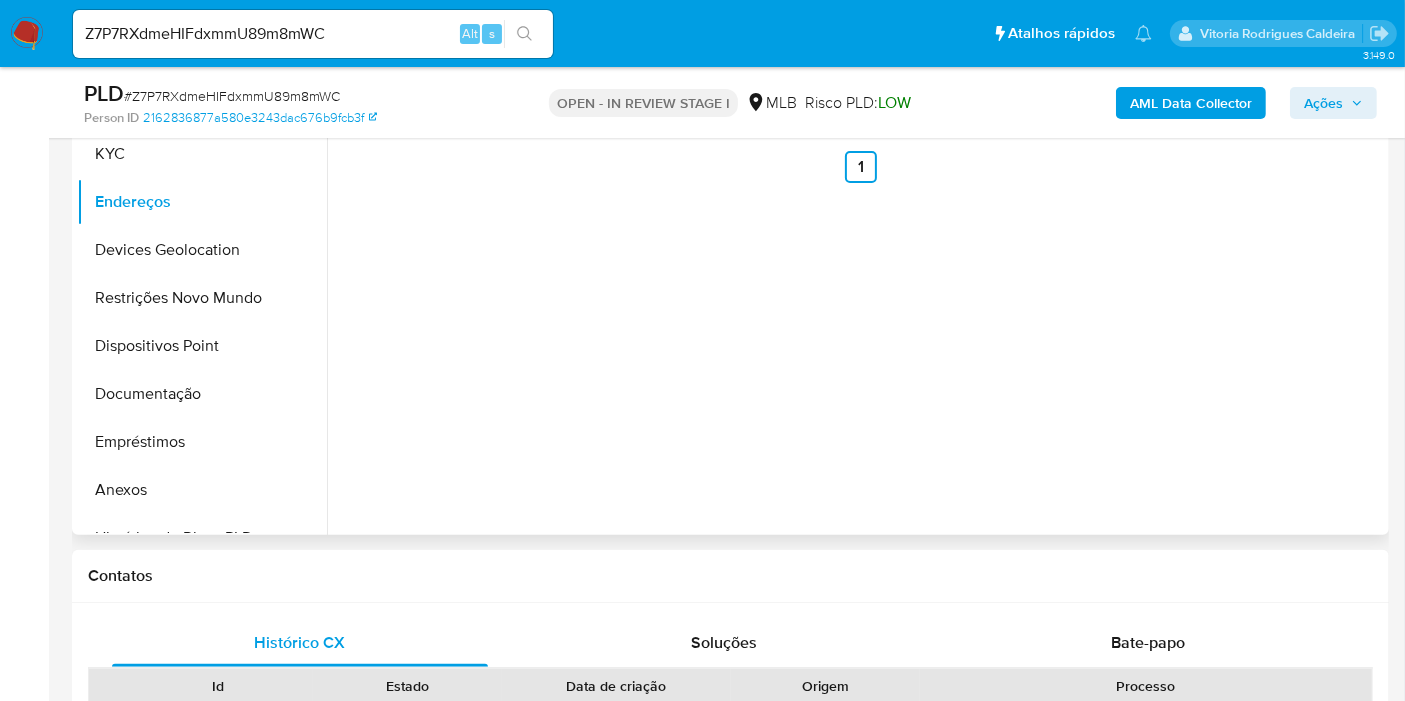 scroll, scrollTop: 222, scrollLeft: 0, axis: vertical 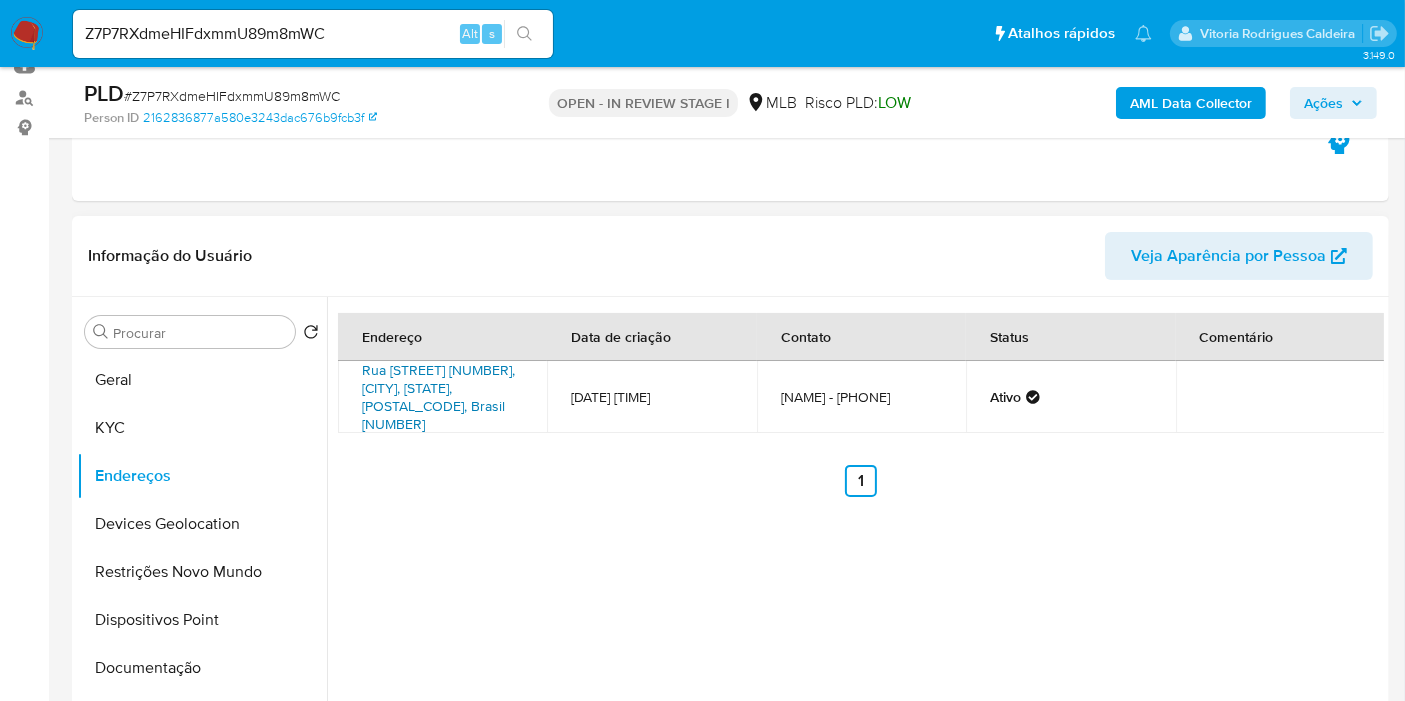 click on "Rua Euzely Fabrício De Souza 925, João Pessoa, Paraíba, 58038411, Brasil 925" at bounding box center (438, 397) 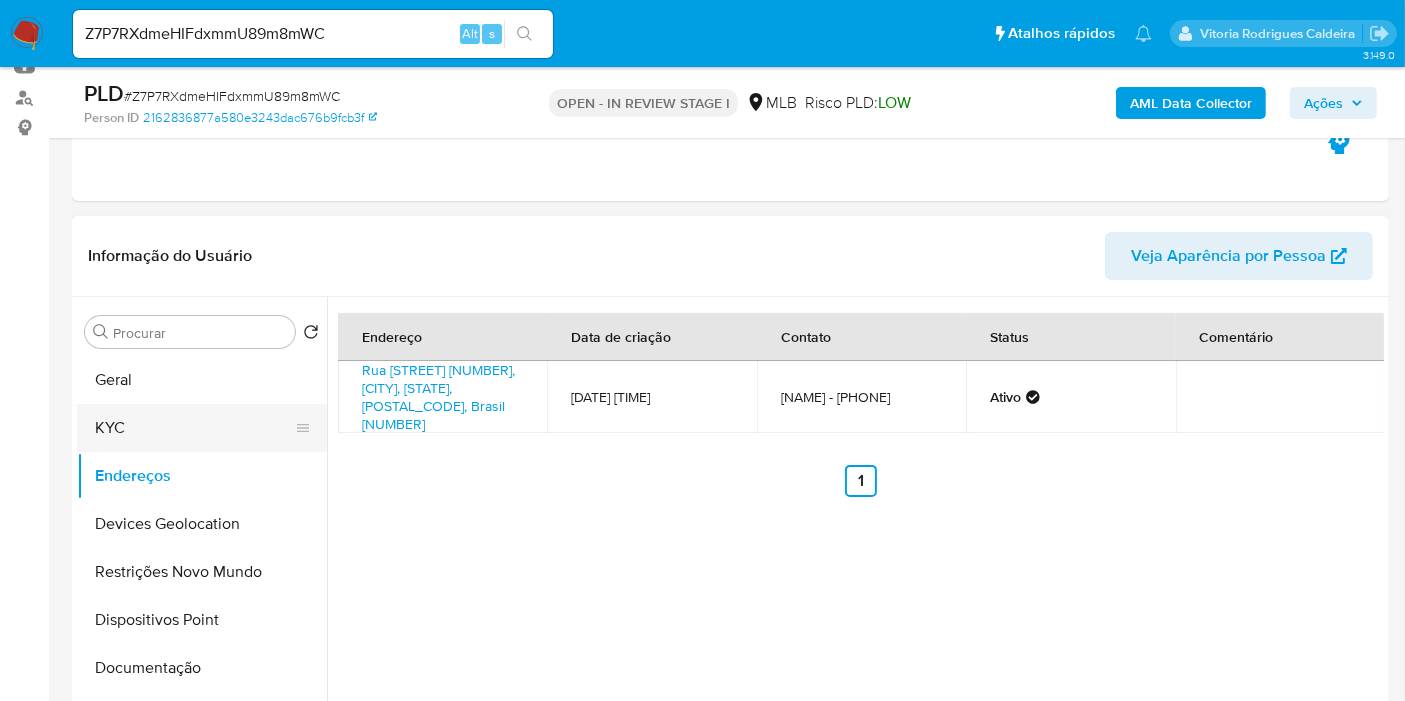 click on "KYC" at bounding box center [194, 428] 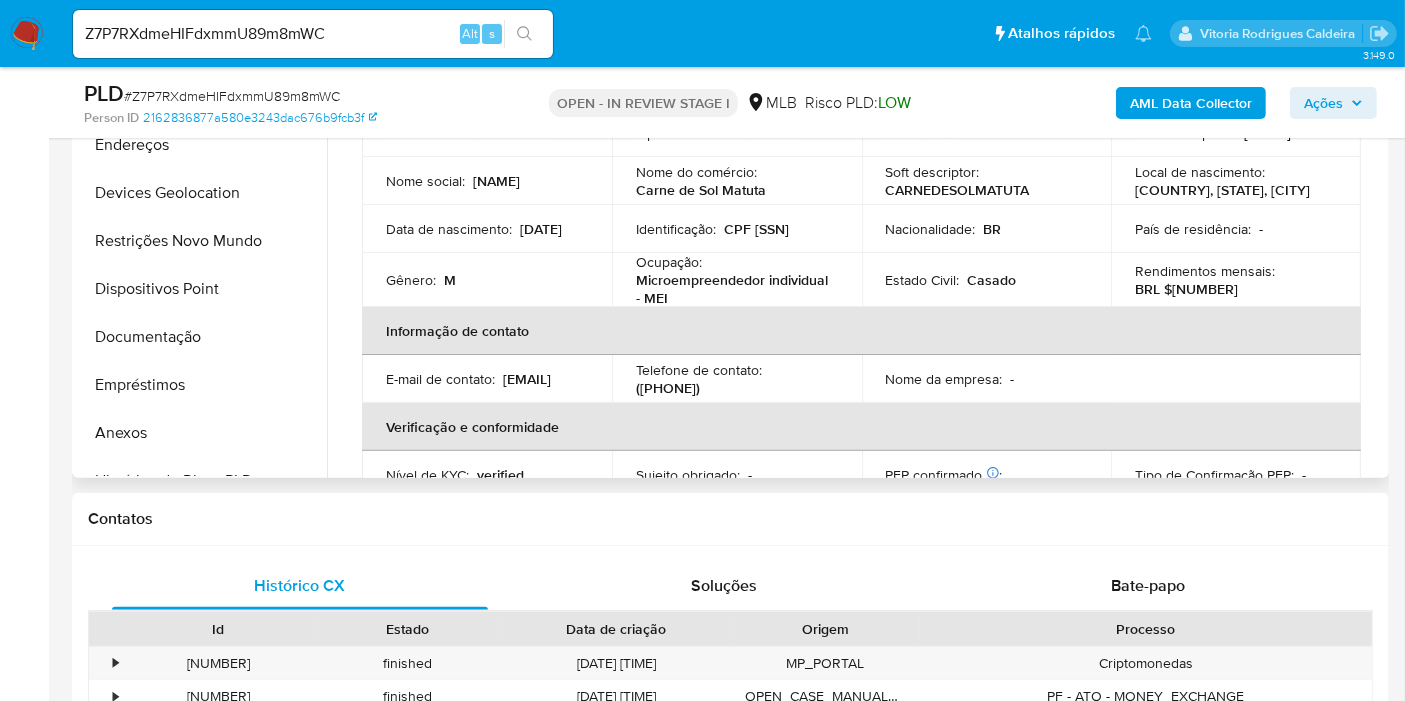 scroll, scrollTop: 555, scrollLeft: 0, axis: vertical 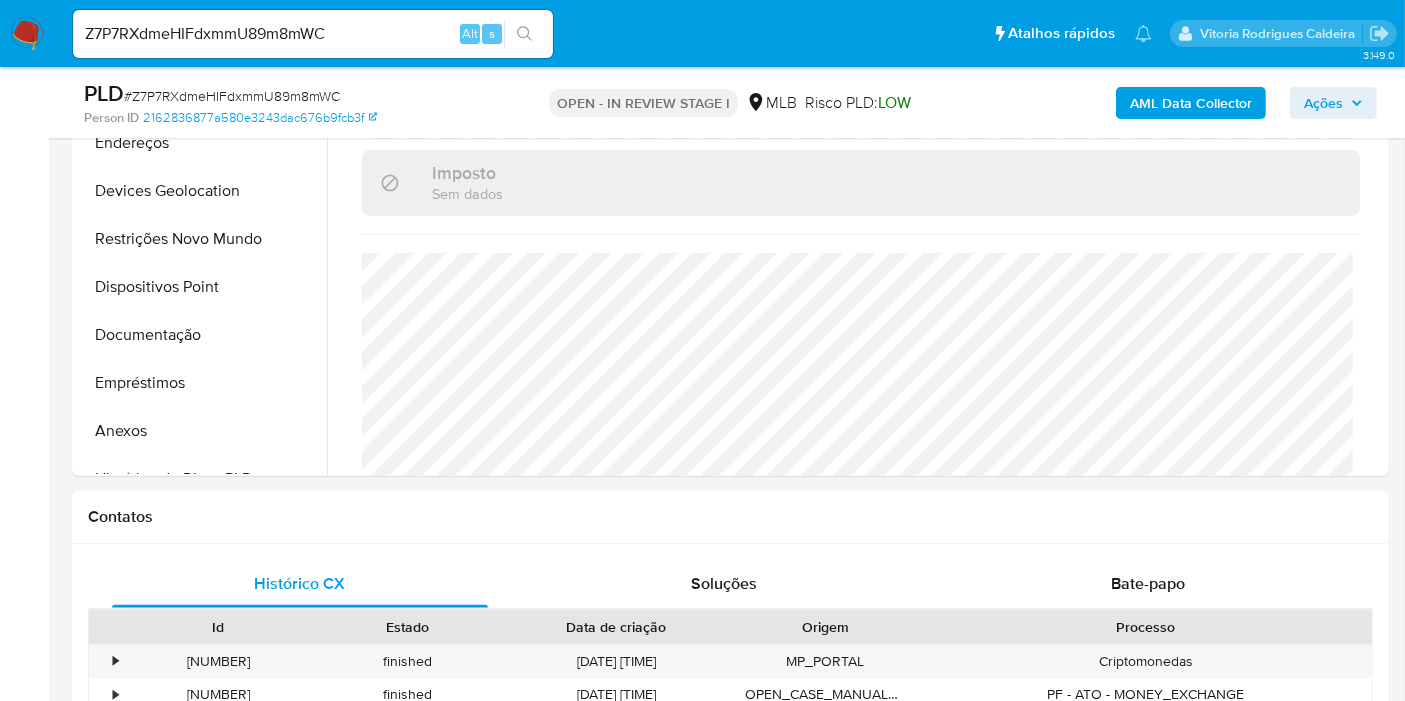 click on "AML Data Collector Ações" at bounding box center [1164, 102] 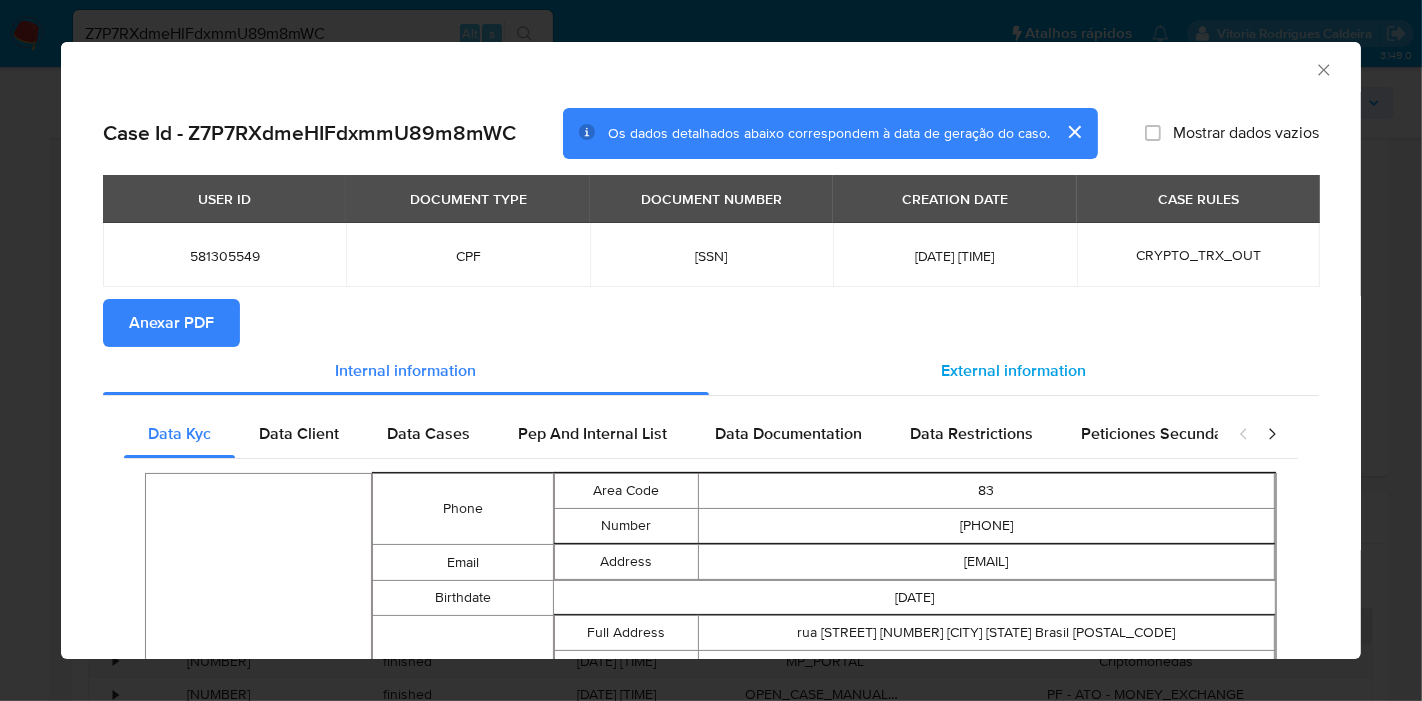 click on "External information" at bounding box center (1014, 370) 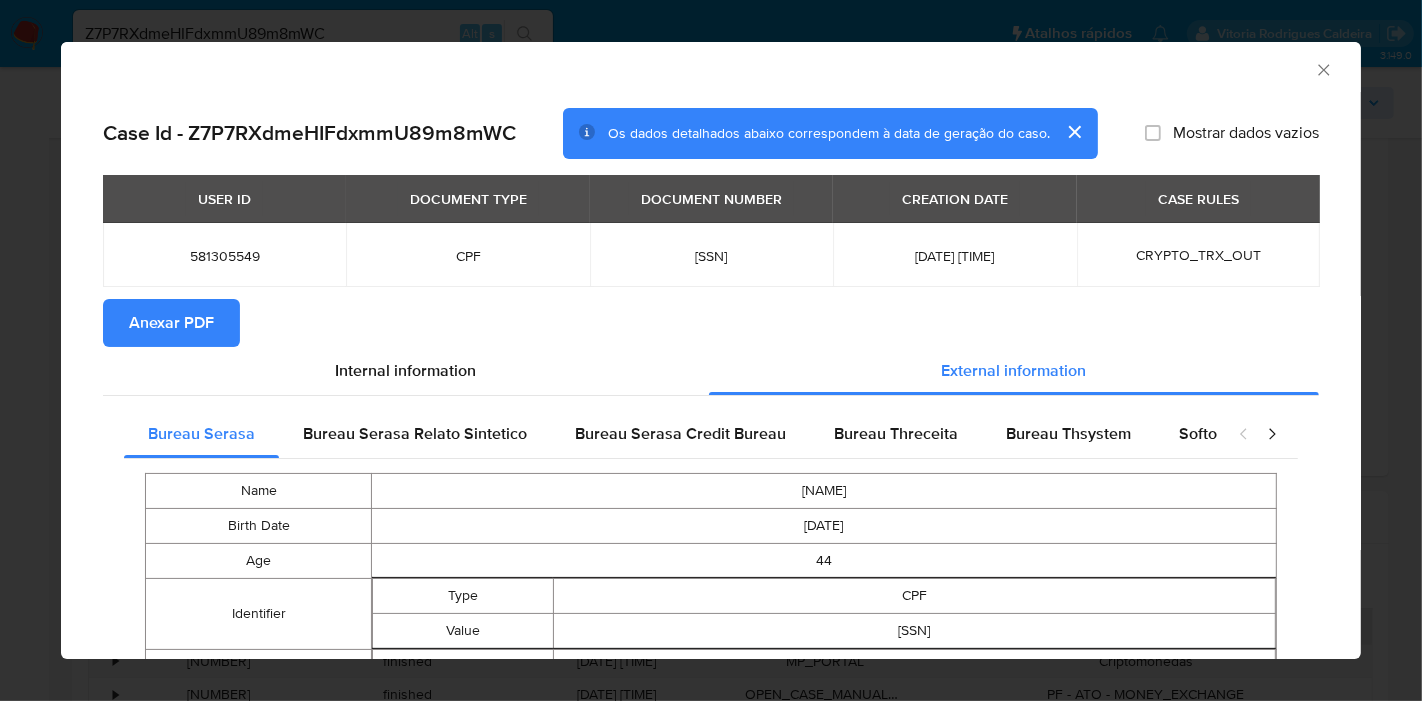 type 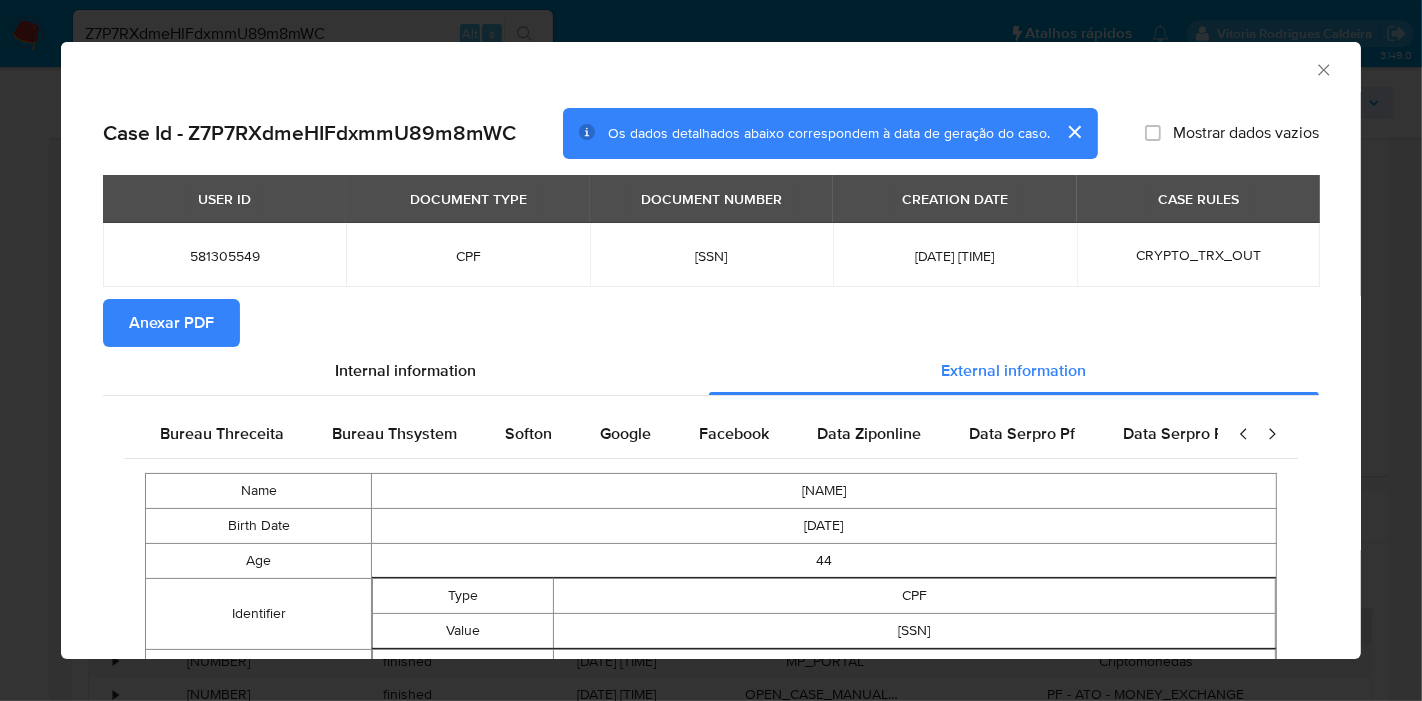 scroll, scrollTop: 0, scrollLeft: 676, axis: horizontal 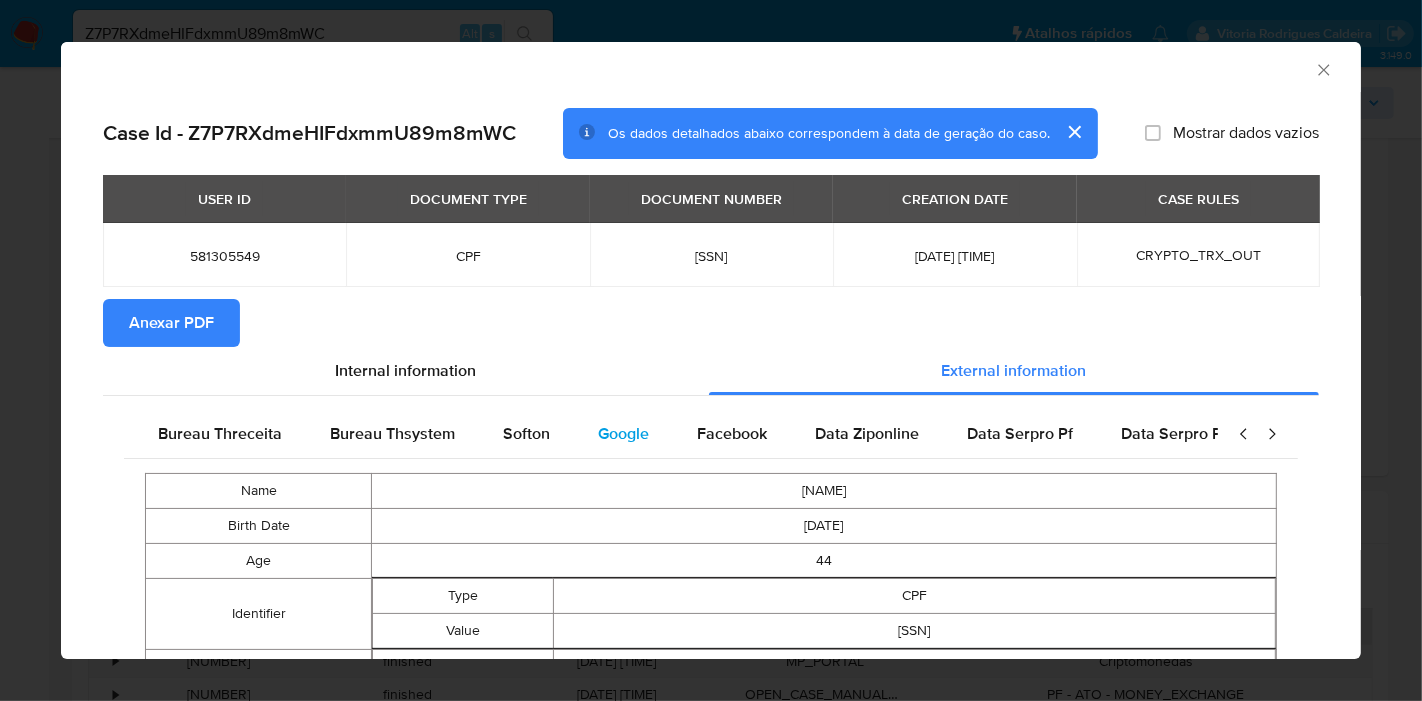 click on "Google" at bounding box center [623, 433] 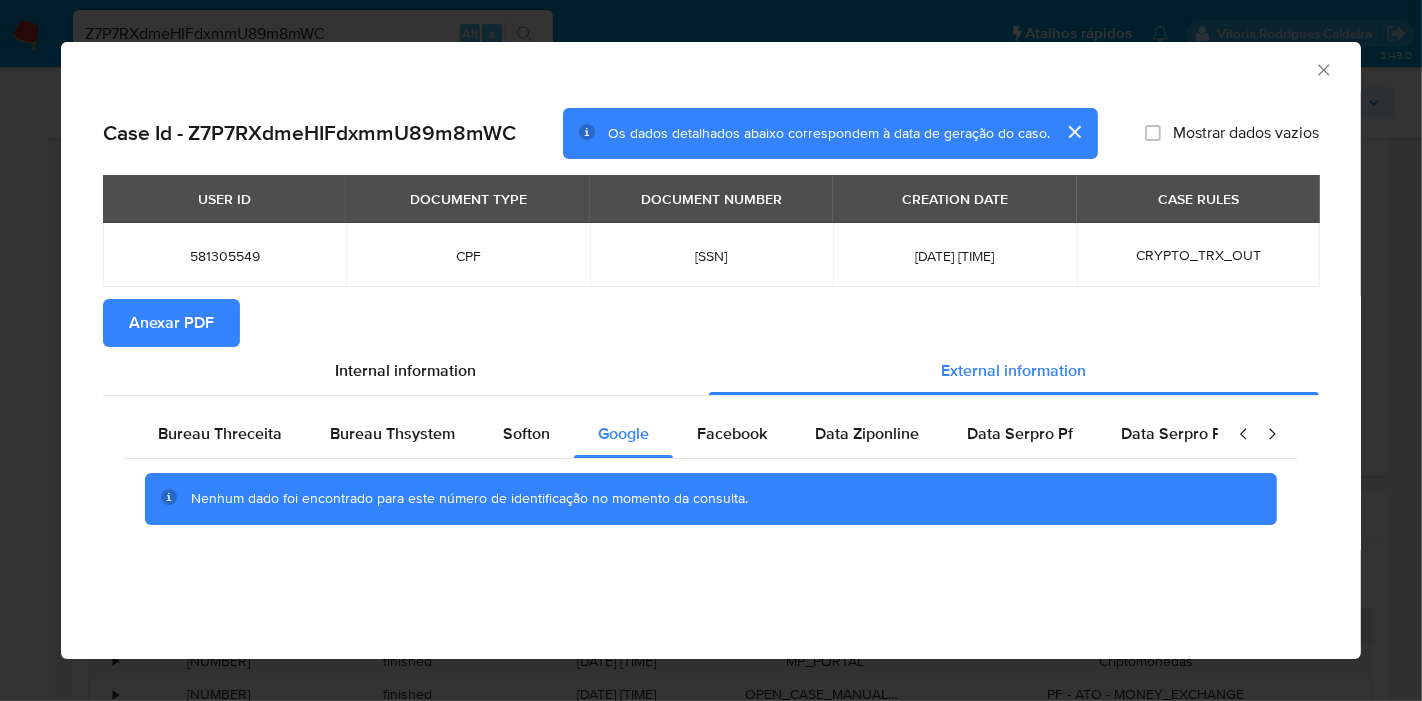 type 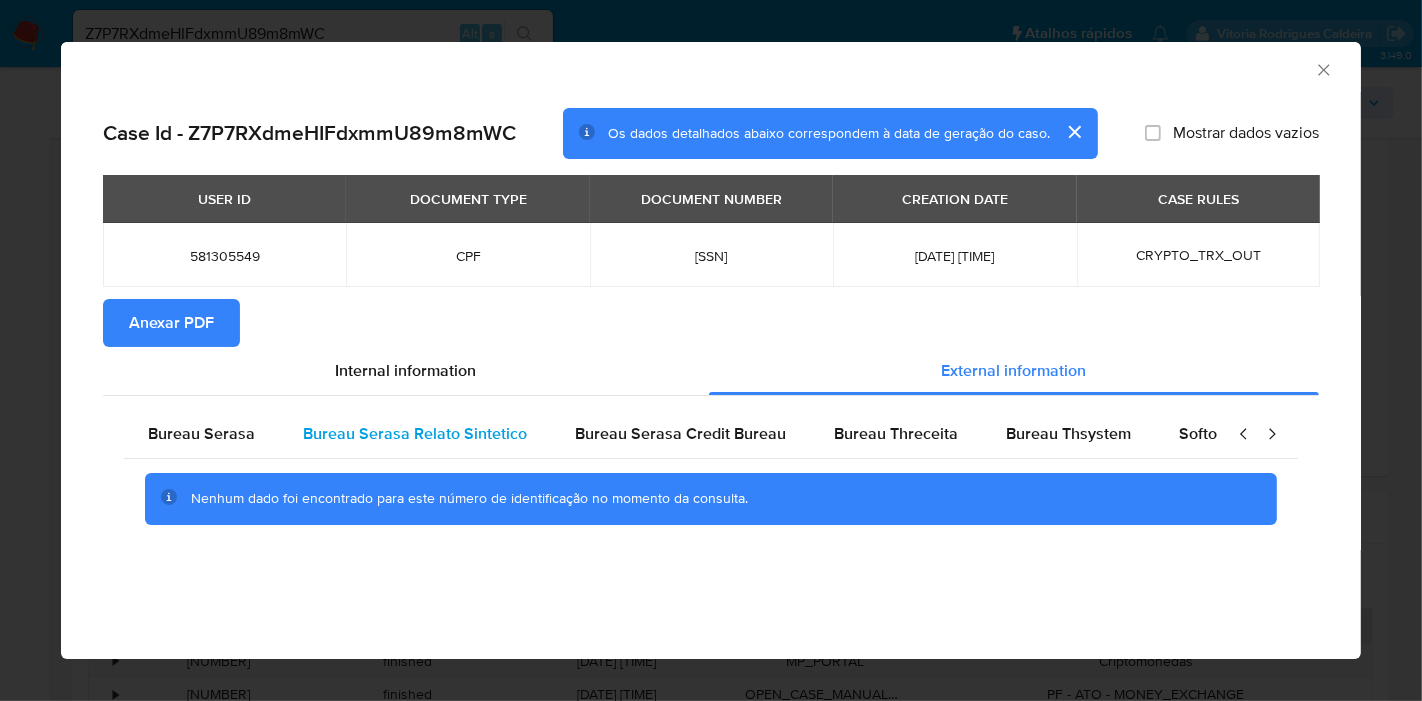 scroll, scrollTop: 0, scrollLeft: 0, axis: both 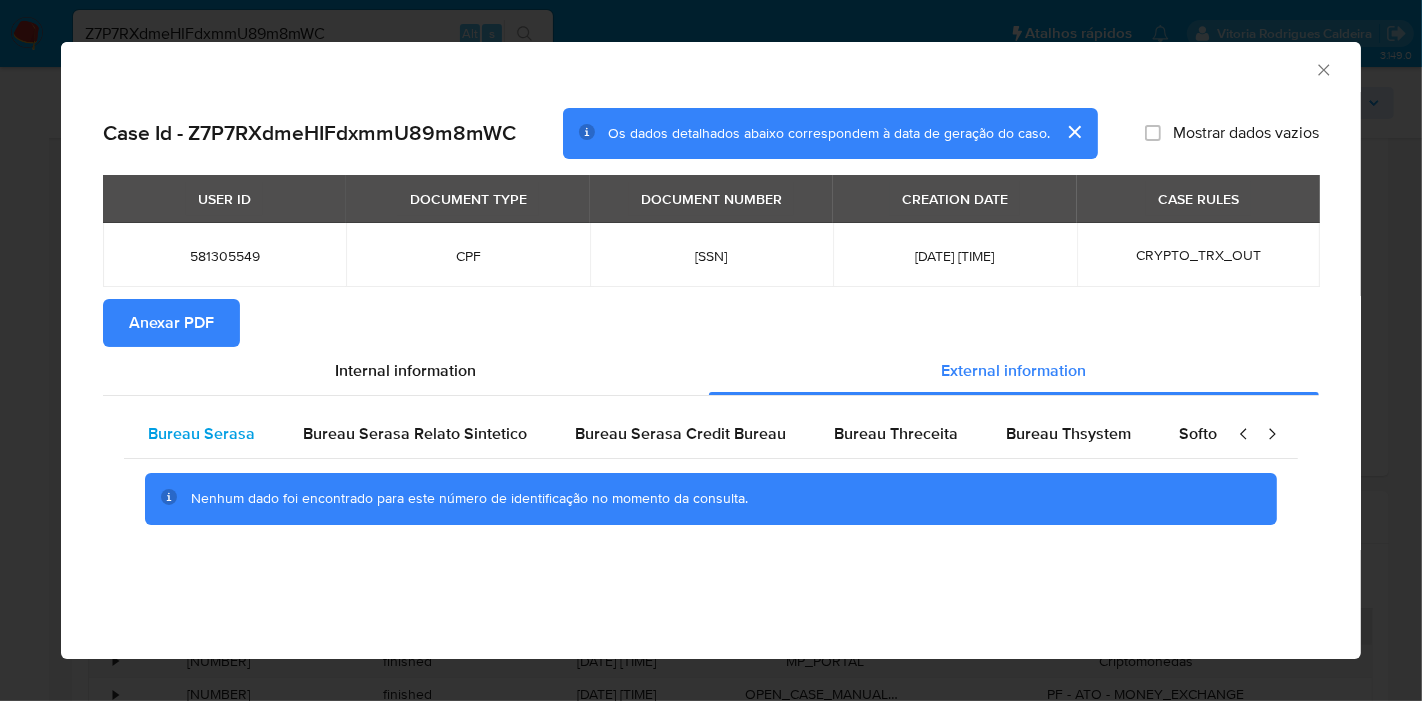 click on "Bureau Serasa" at bounding box center [201, 433] 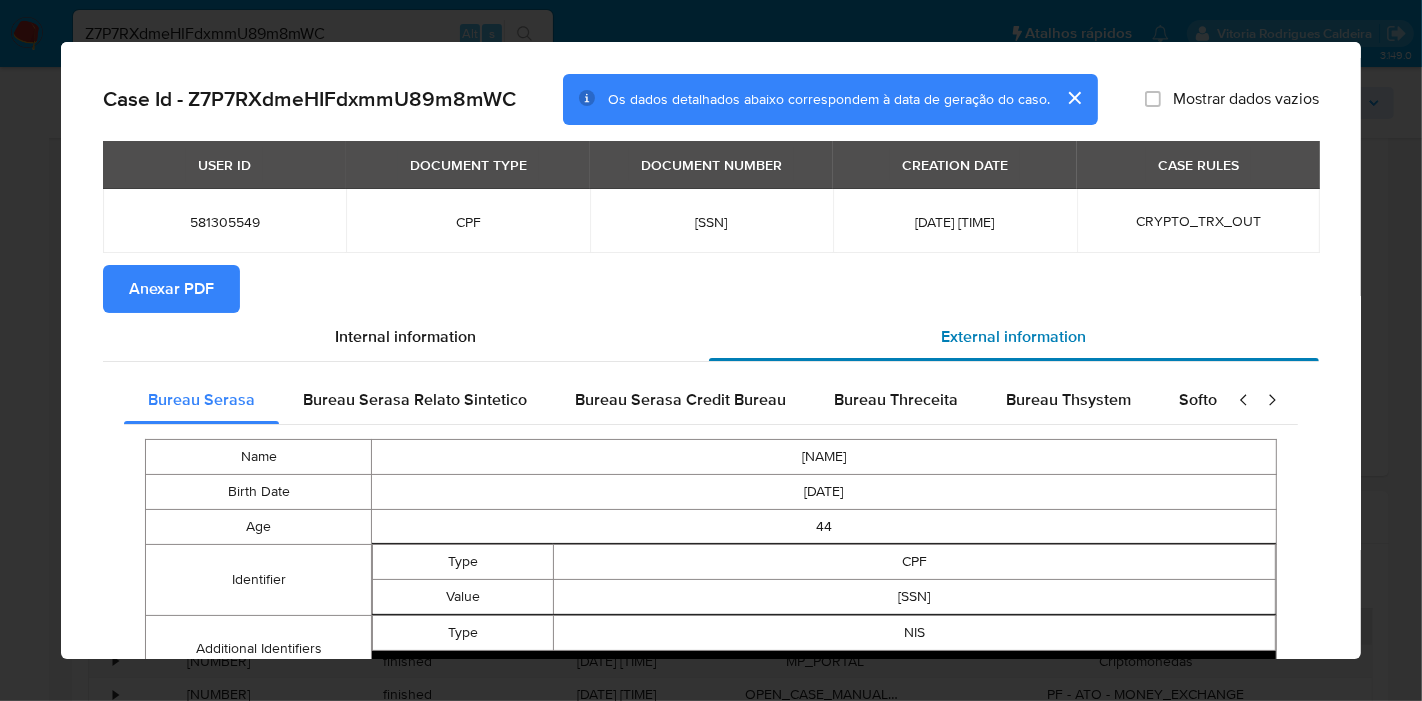 scroll, scrollTop: 0, scrollLeft: 0, axis: both 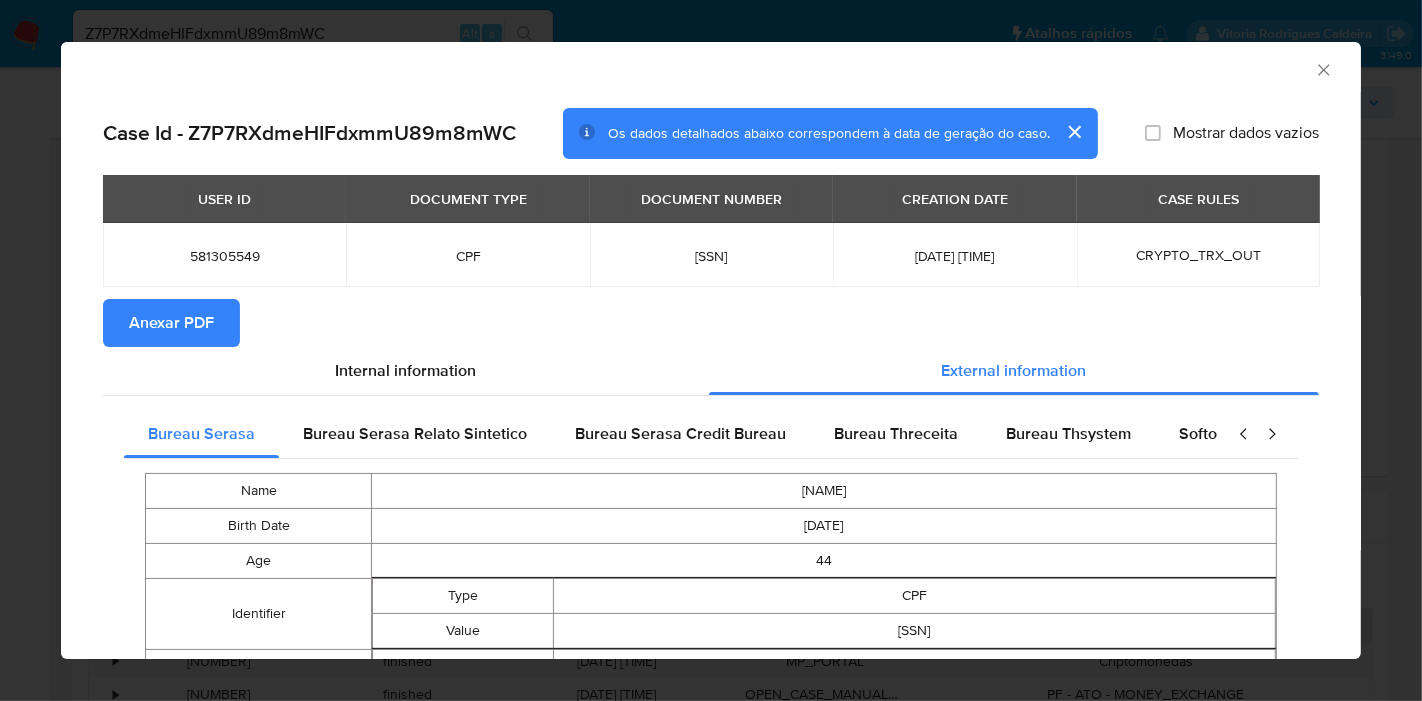 type 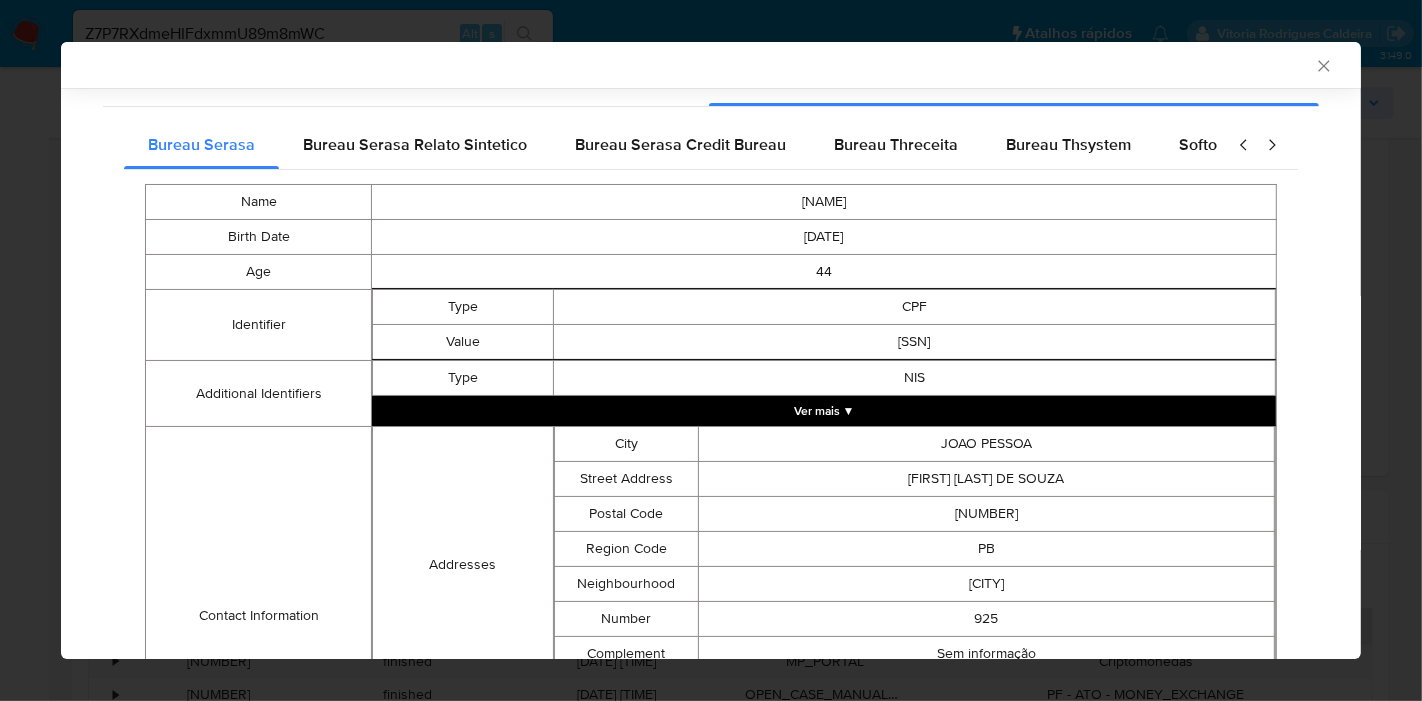 scroll, scrollTop: 609, scrollLeft: 0, axis: vertical 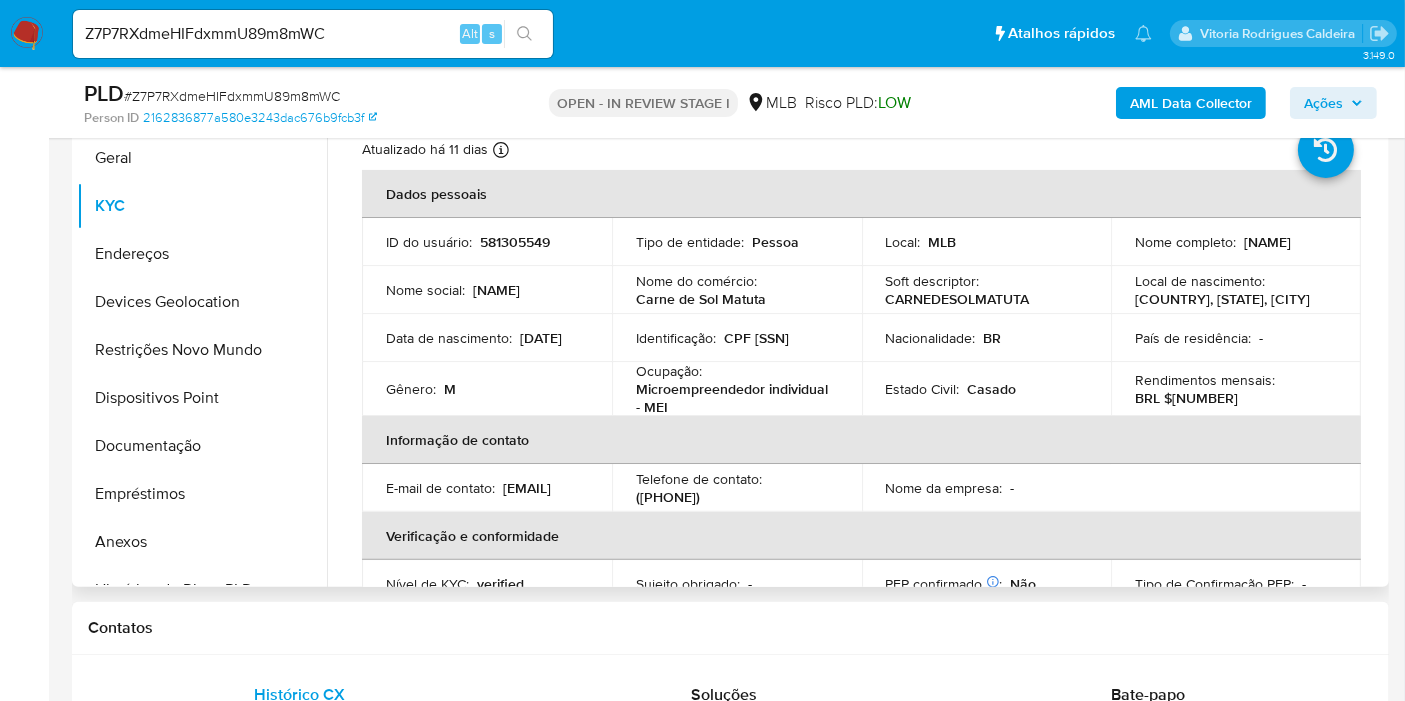 click on "ID do usuário :    581305549" at bounding box center [487, 242] 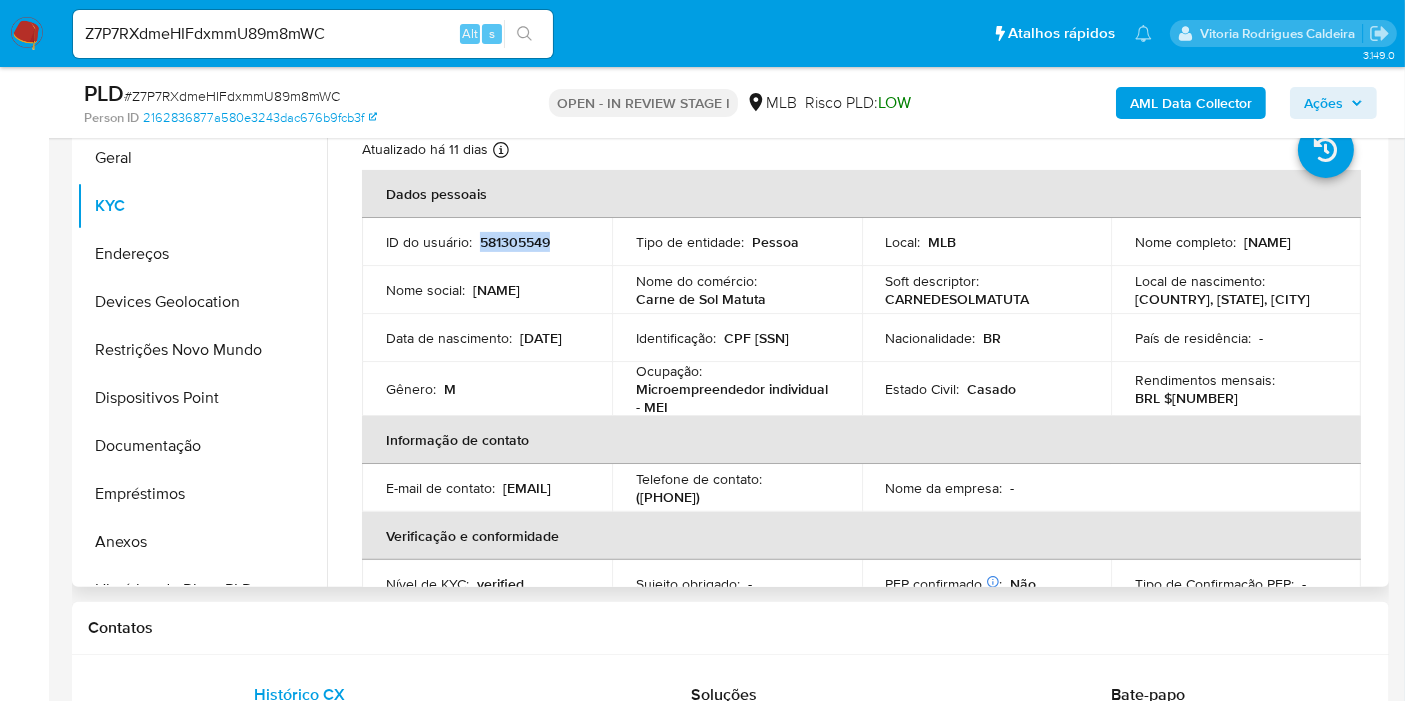 click on "581305549" at bounding box center [515, 242] 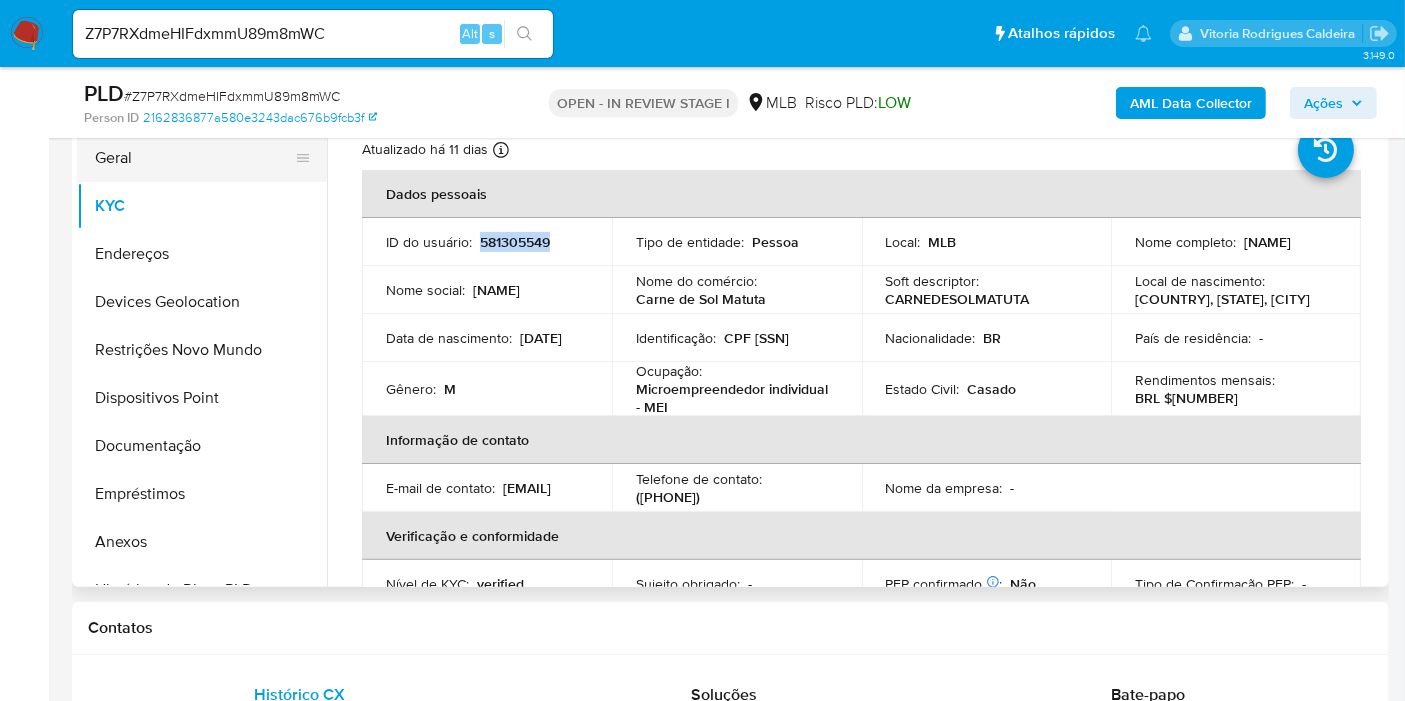 click on "Geral" at bounding box center [194, 158] 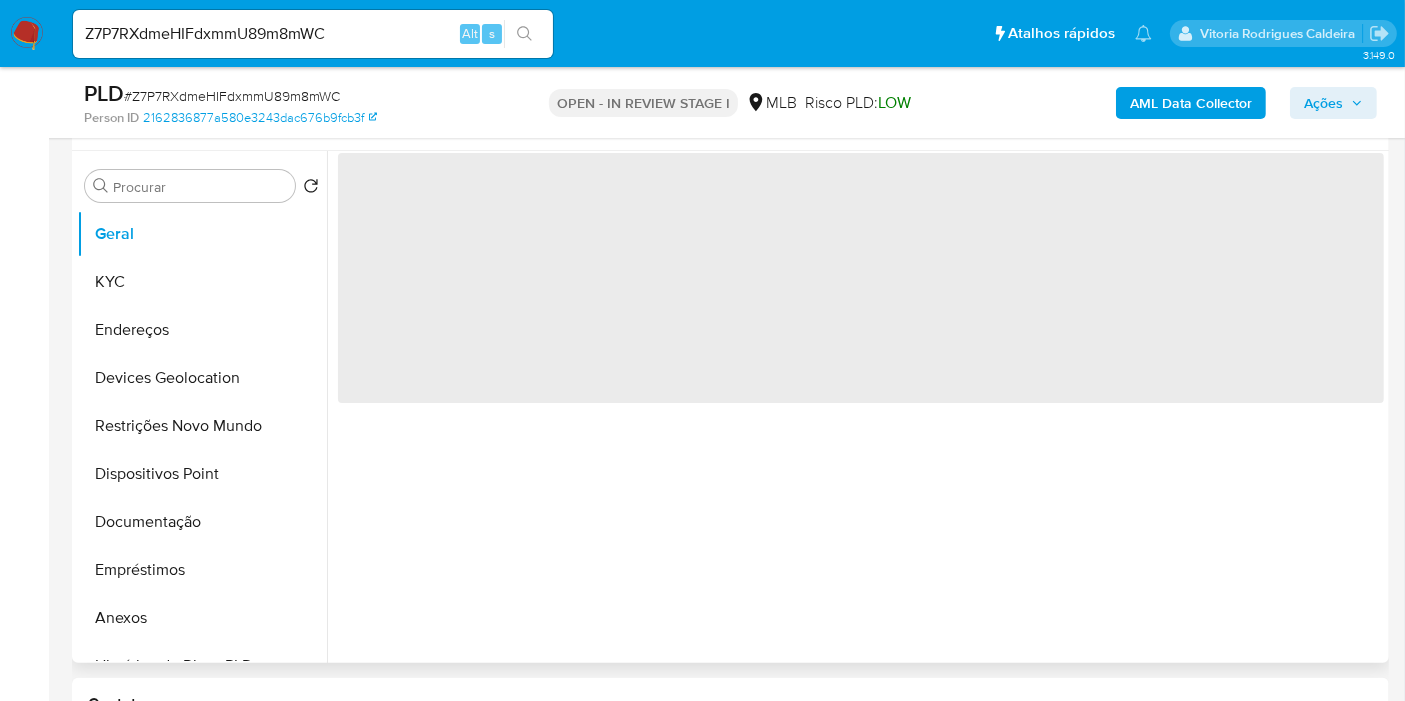 scroll, scrollTop: 333, scrollLeft: 0, axis: vertical 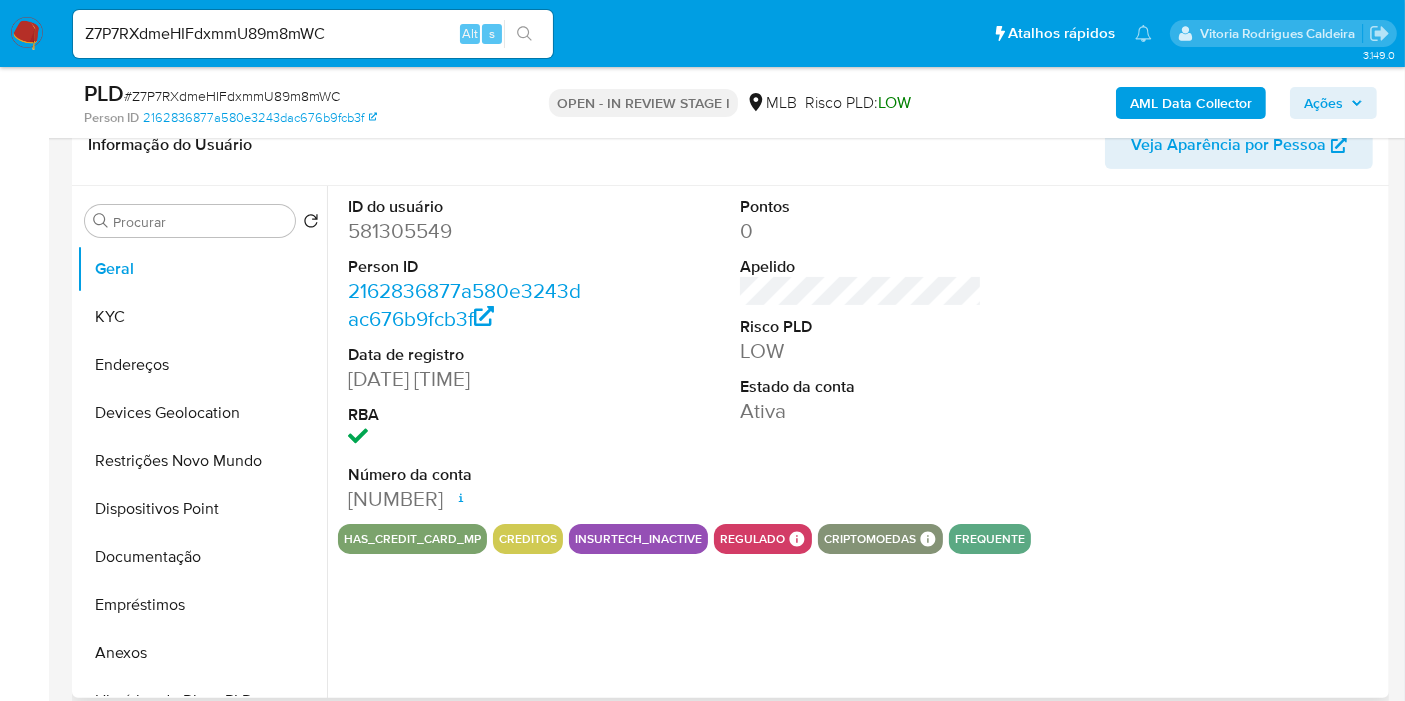 type 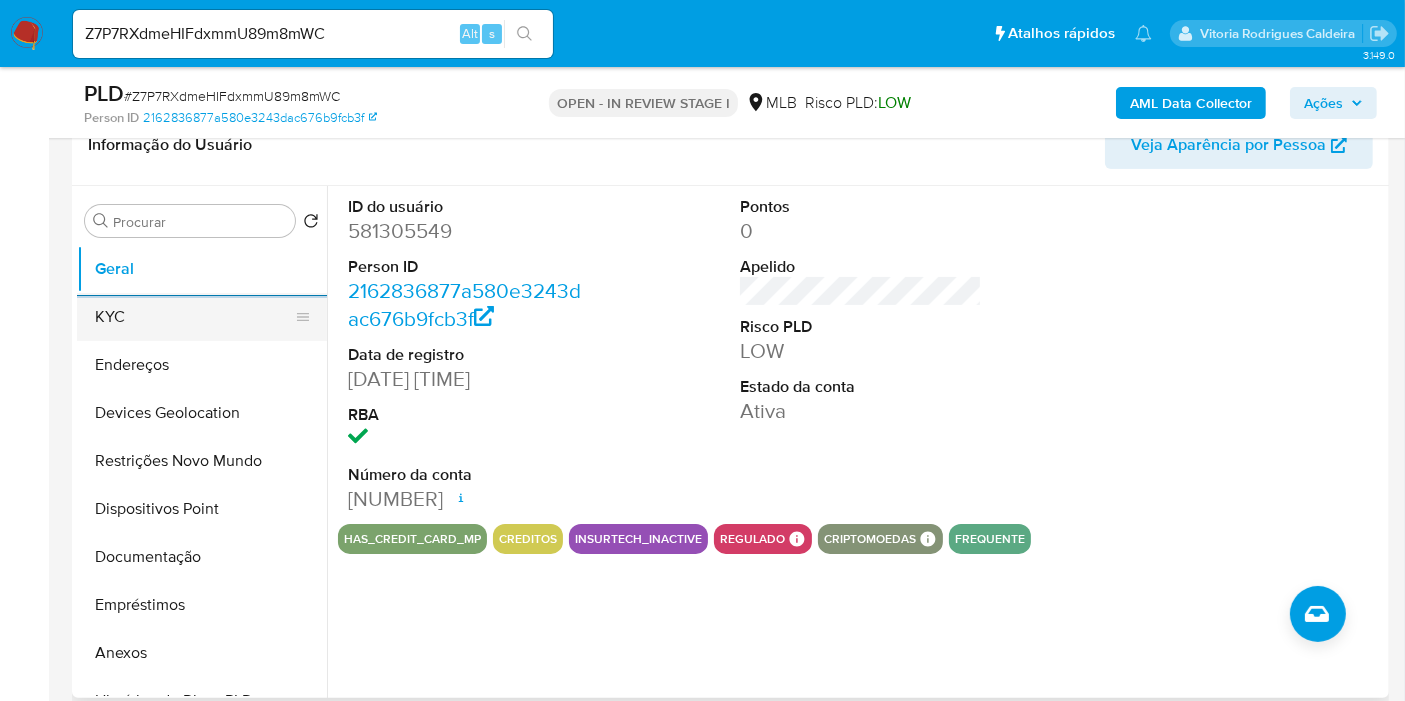 click on "KYC" at bounding box center (194, 317) 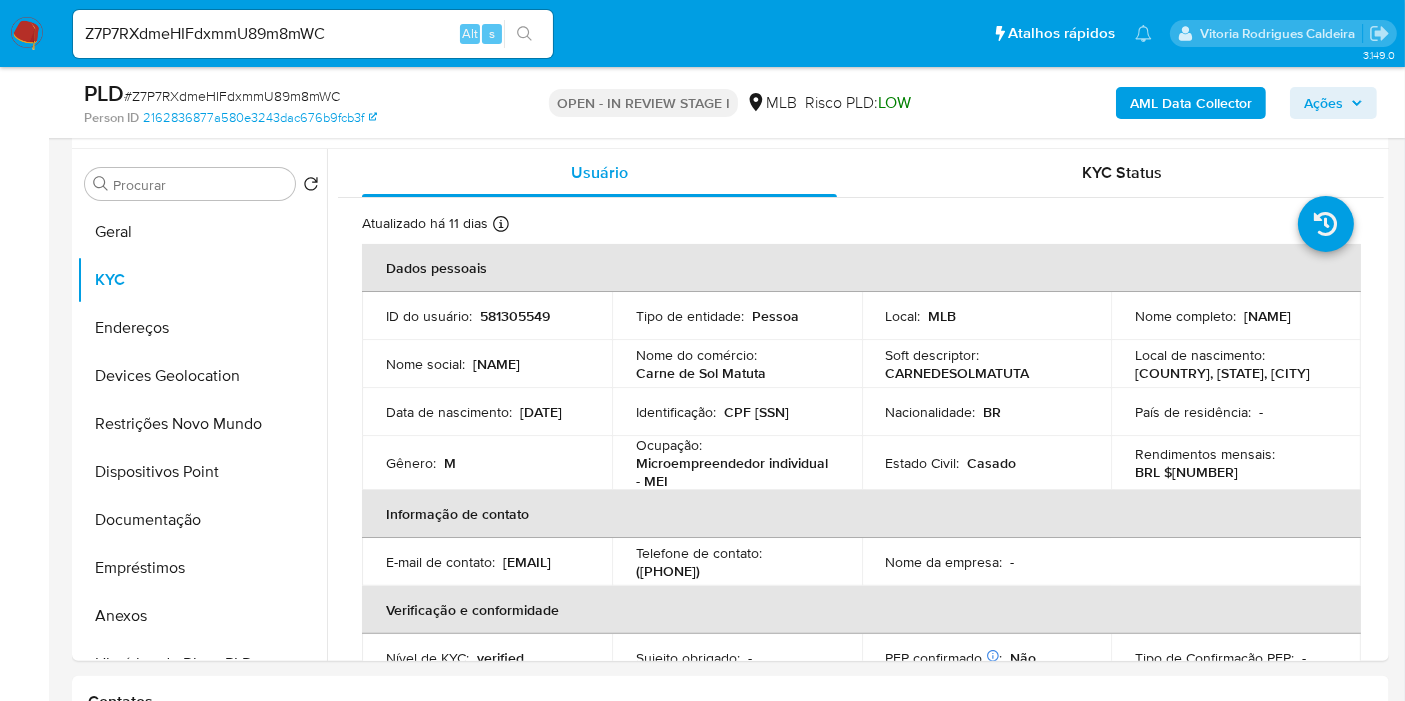 scroll, scrollTop: 401, scrollLeft: 0, axis: vertical 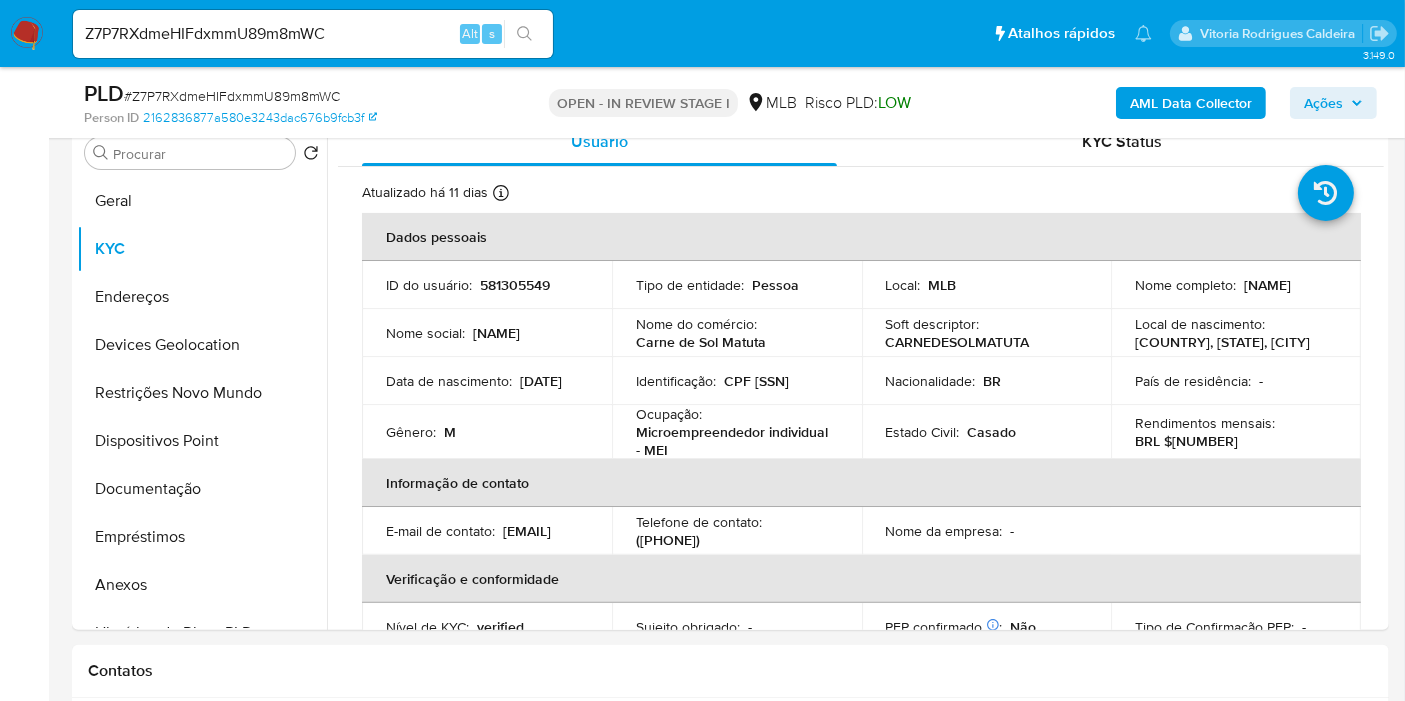 type 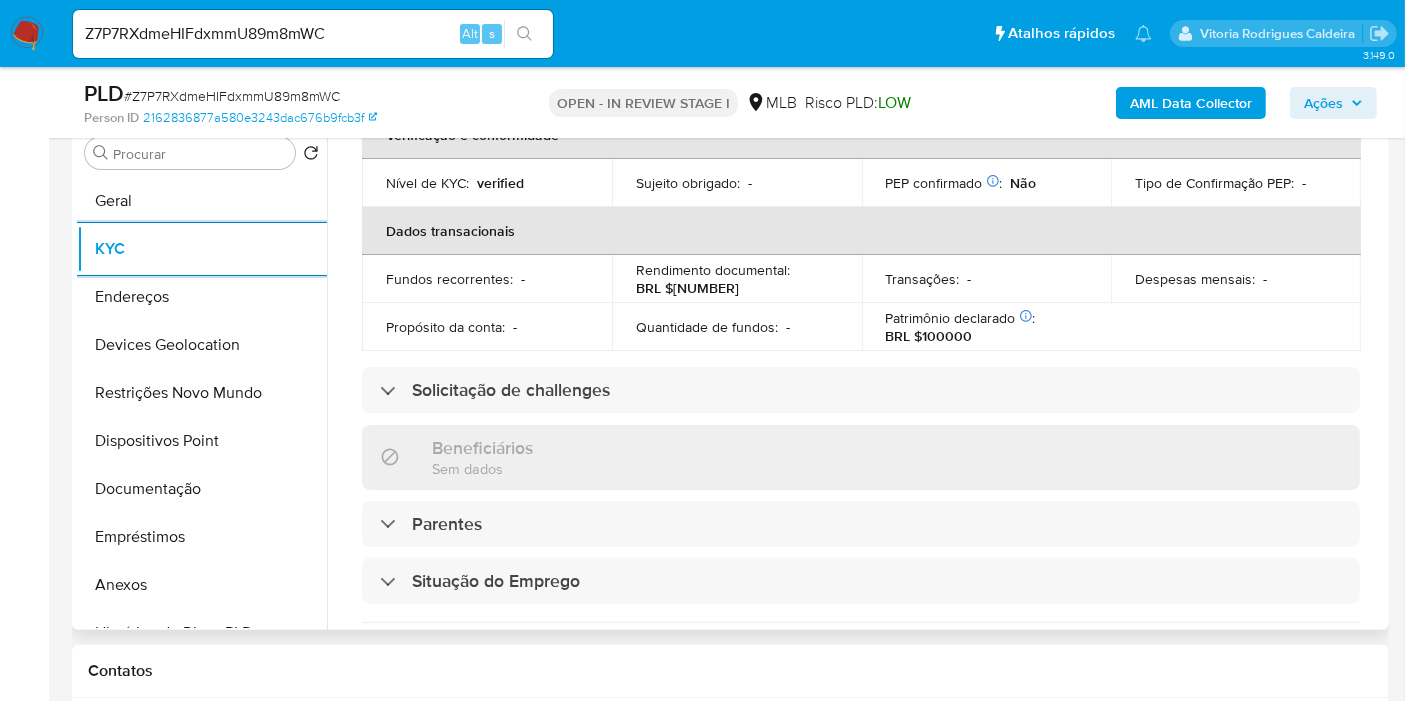 scroll, scrollTop: 333, scrollLeft: 0, axis: vertical 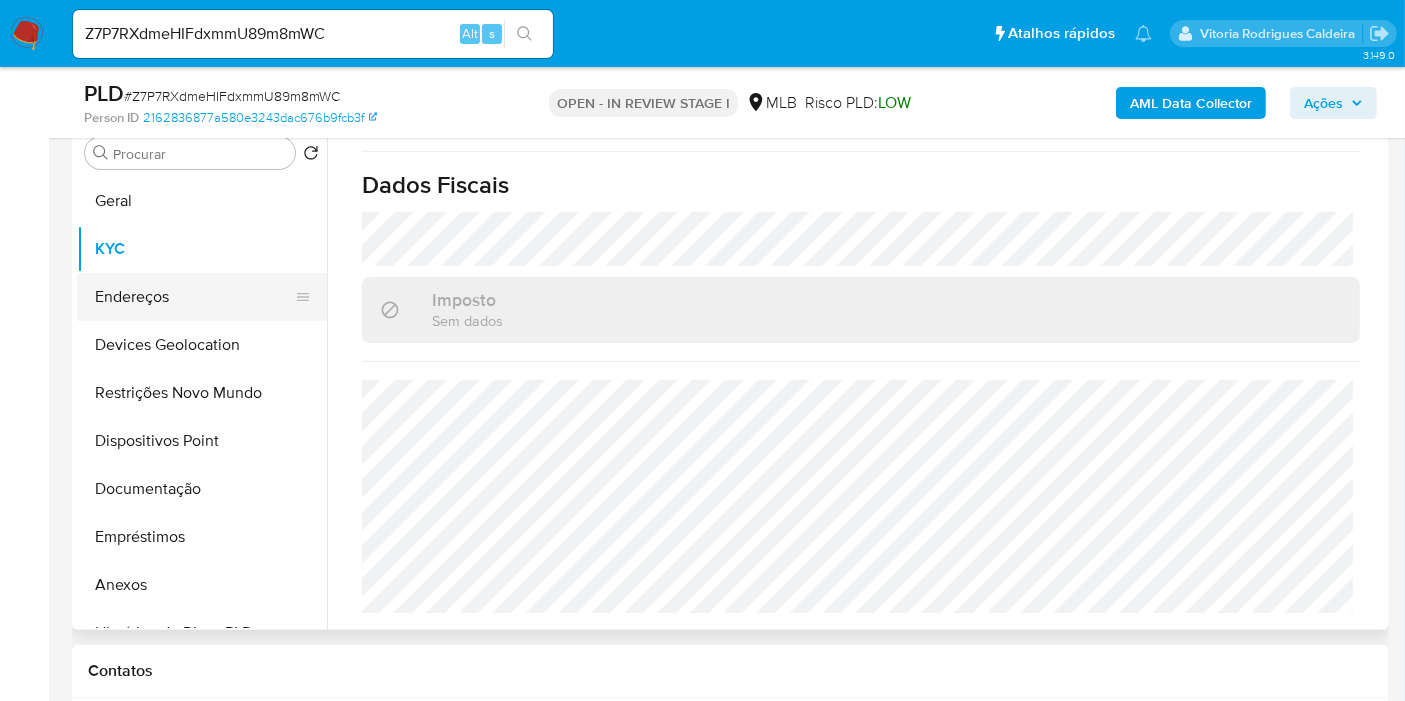 click on "Endereços" at bounding box center [194, 297] 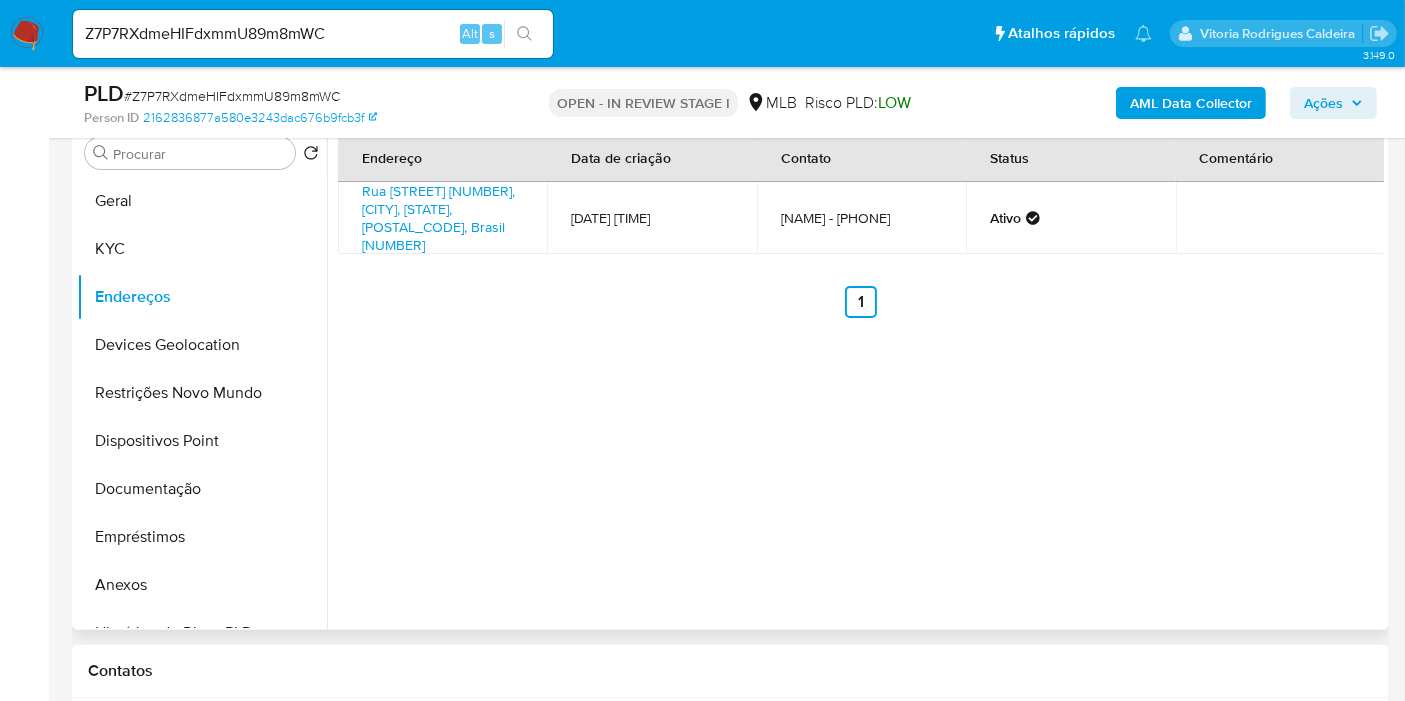 type 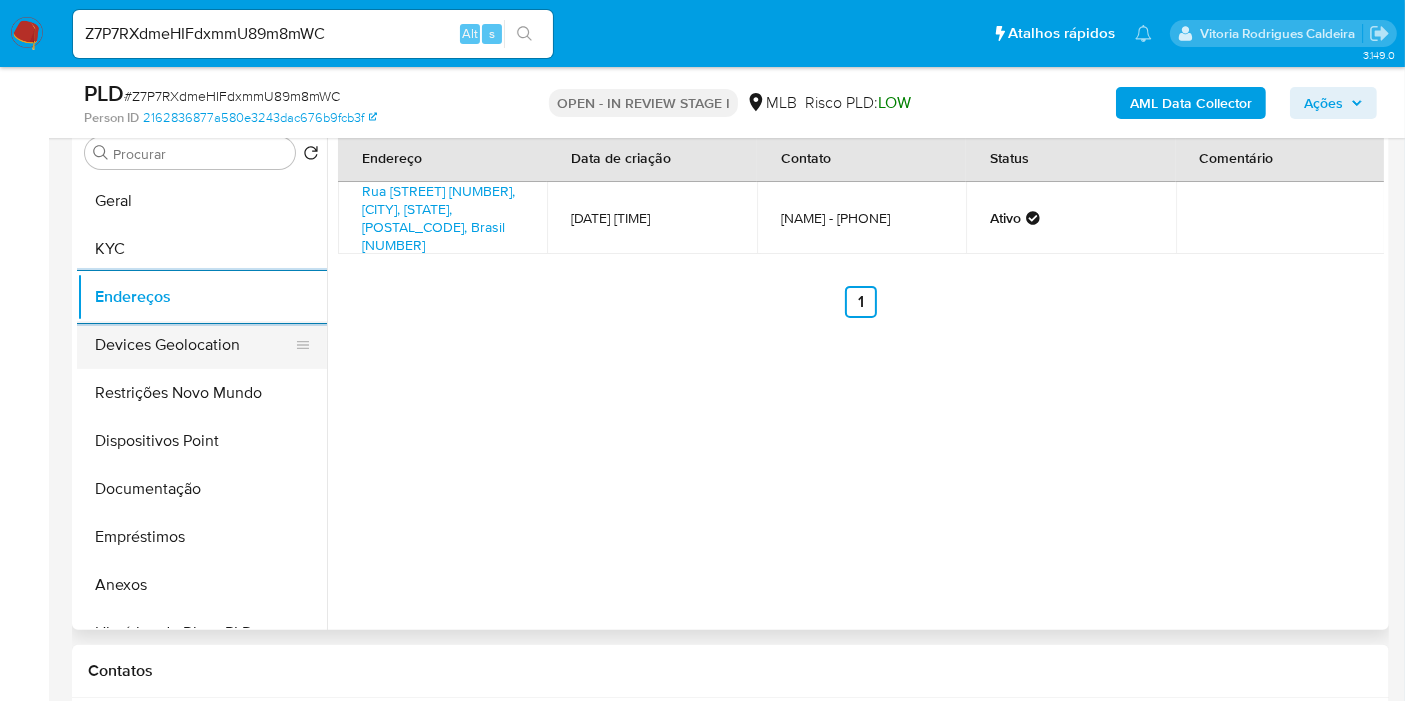 click on "Devices Geolocation" at bounding box center (194, 345) 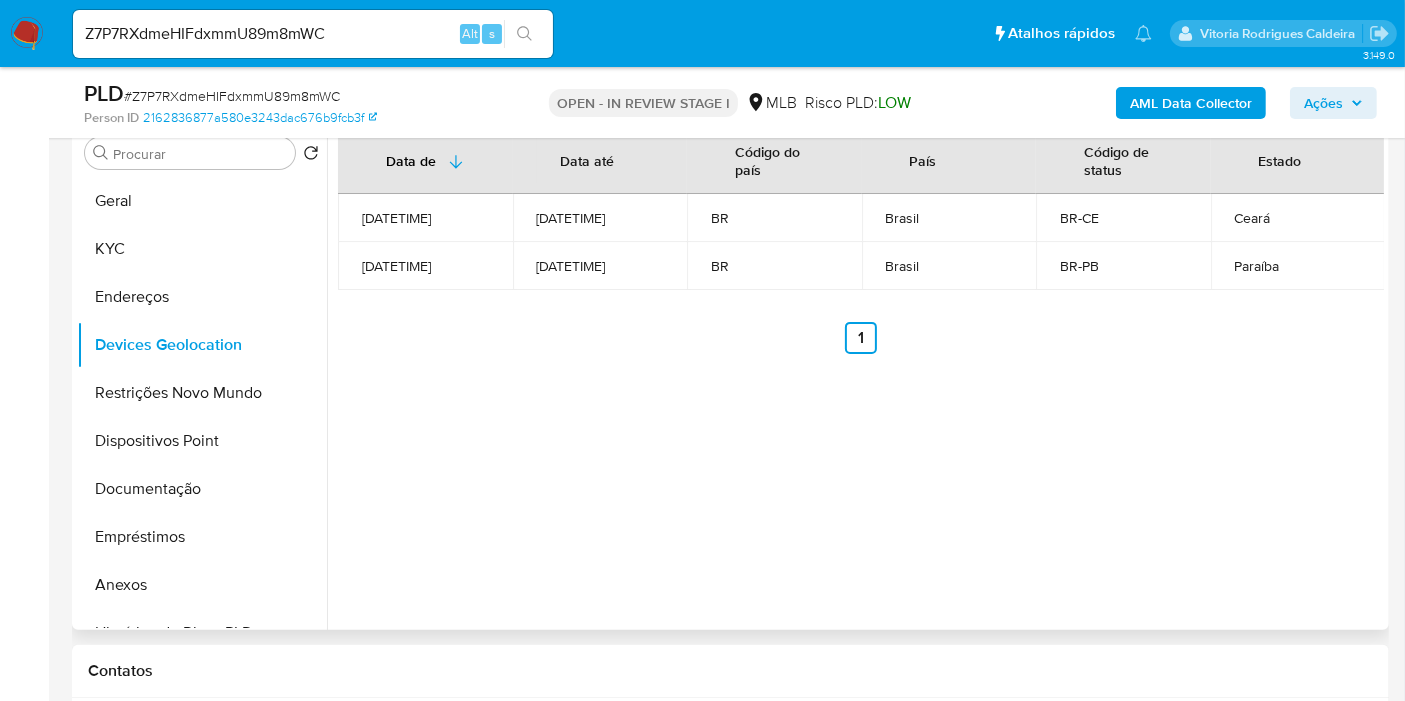 type 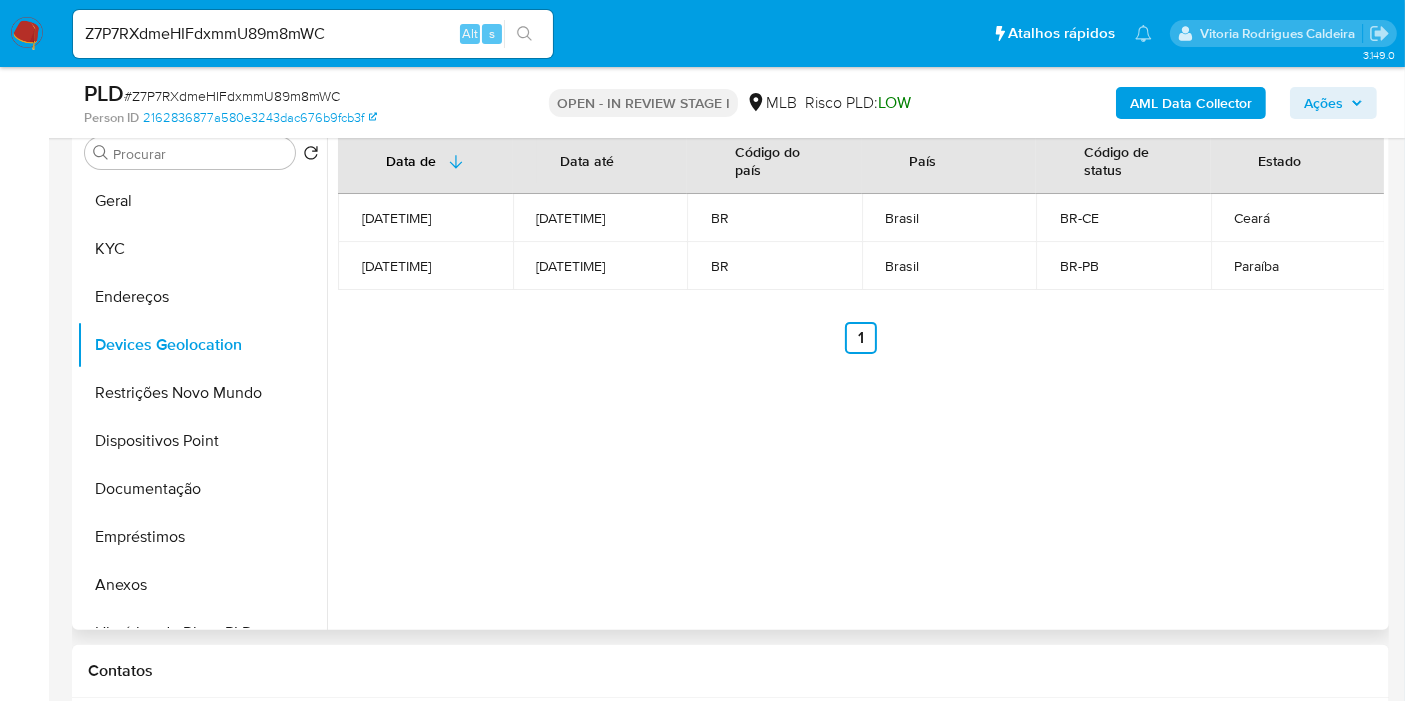 click on "Data de     Data até     Código do país     País     Código de status     Estado     2021-12-08T12:52:39Z     2025-08-01T16:51:22.797-04:00     BR     Brasil     BR-CE     Ceará     2021-09-04T22:08:14Z     2025-08-06T11:22:35.631-04:00     BR     Brasil     BR-PB     Paraíba   Anterior 1 Siguiente" at bounding box center [861, 240] 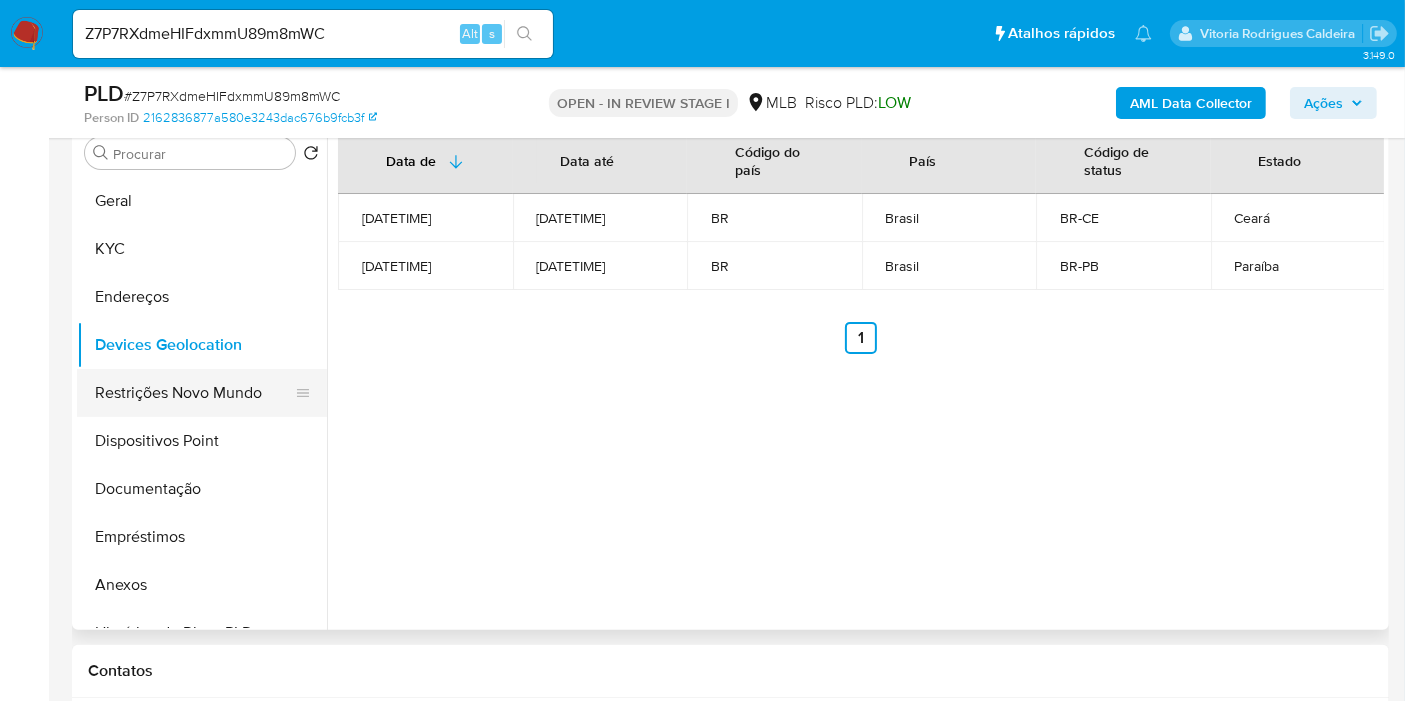 click on "Restrições Novo Mundo" at bounding box center (194, 393) 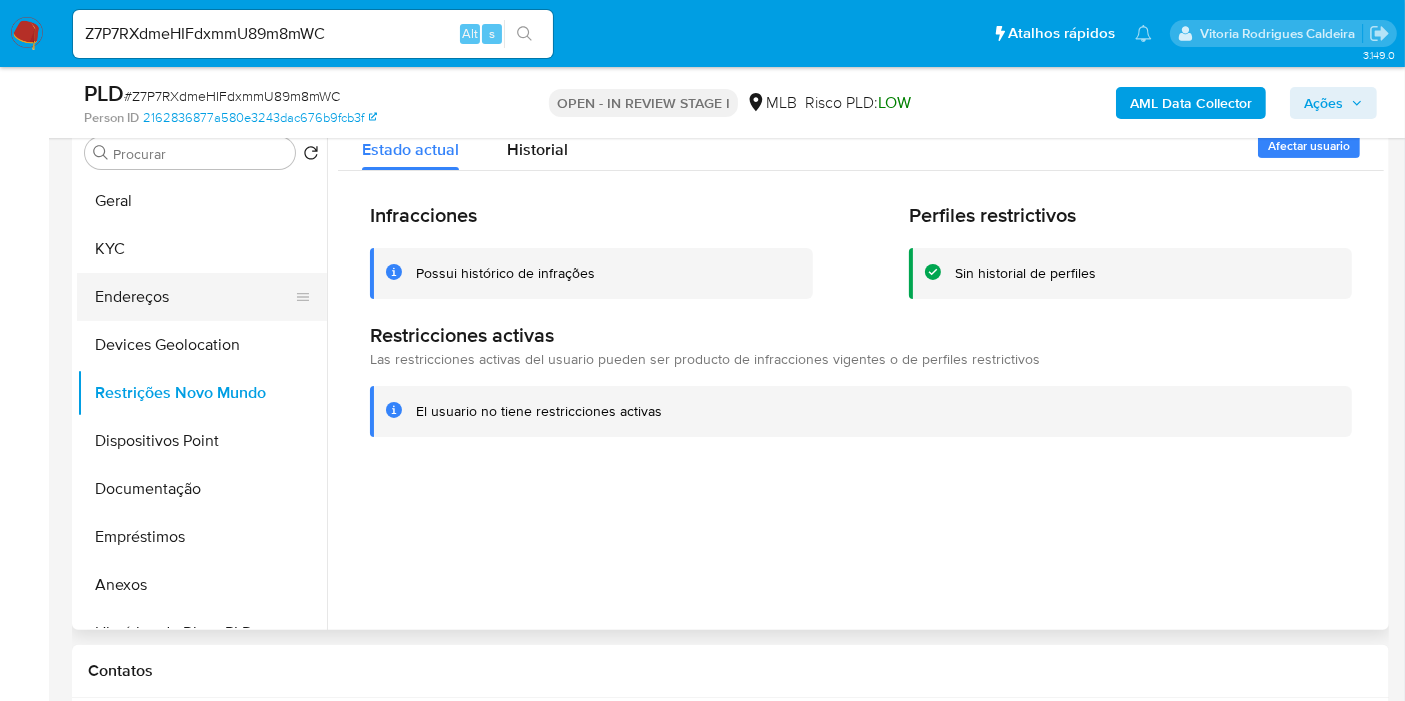 type 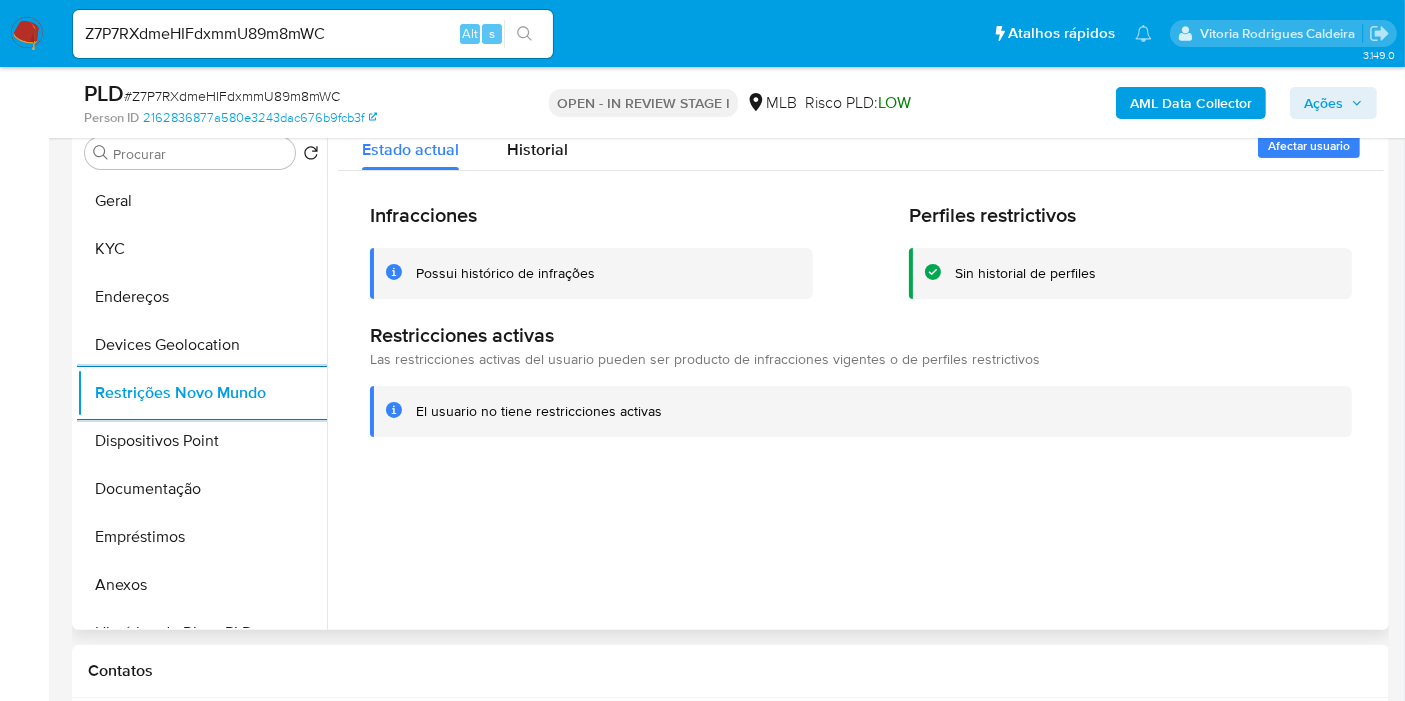 click on "Infracciones" at bounding box center (591, 215) 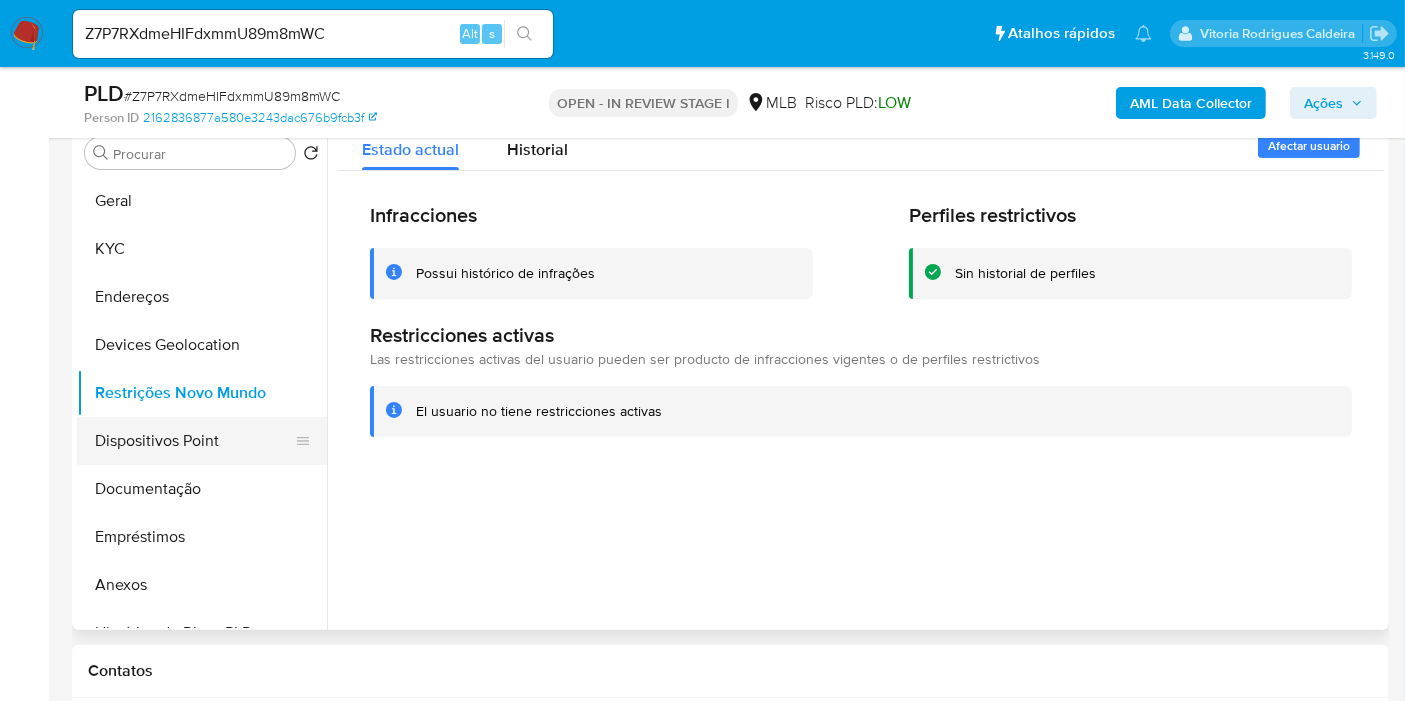 click on "Dispositivos Point" at bounding box center (194, 441) 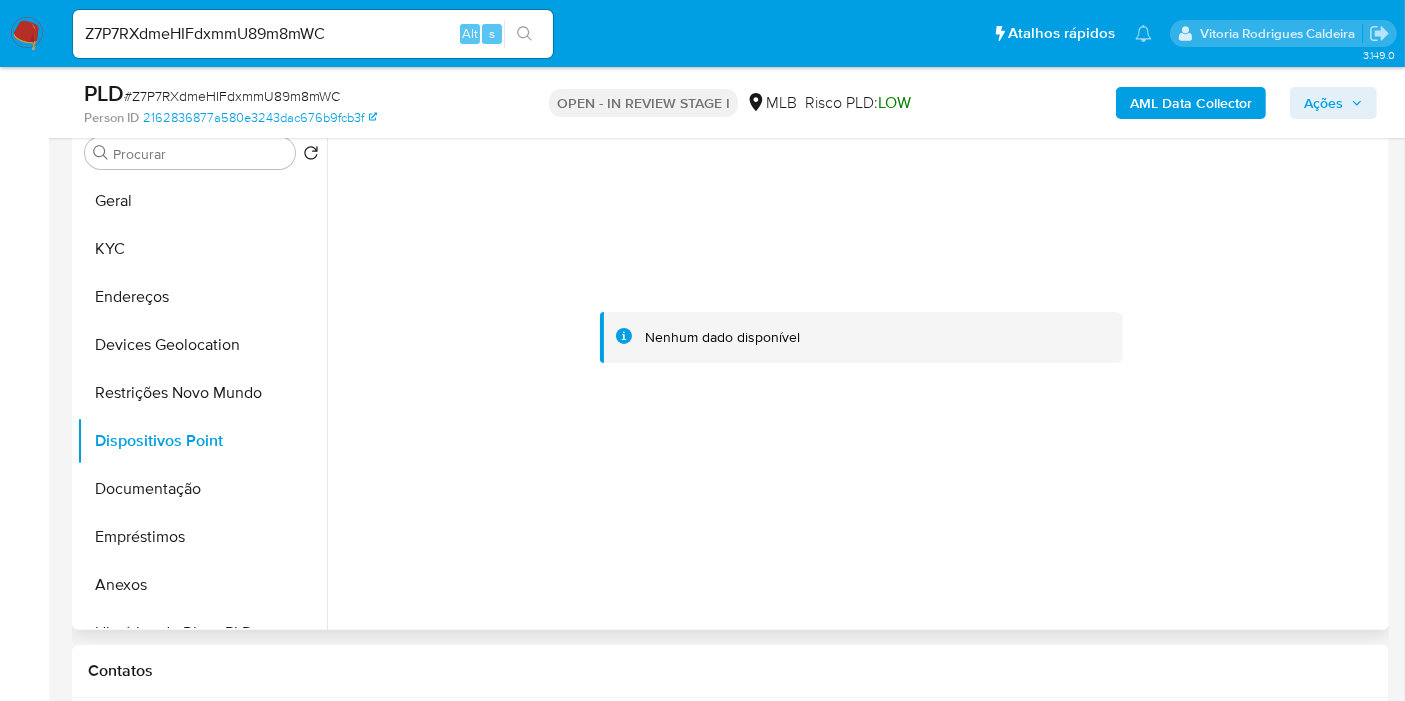 type 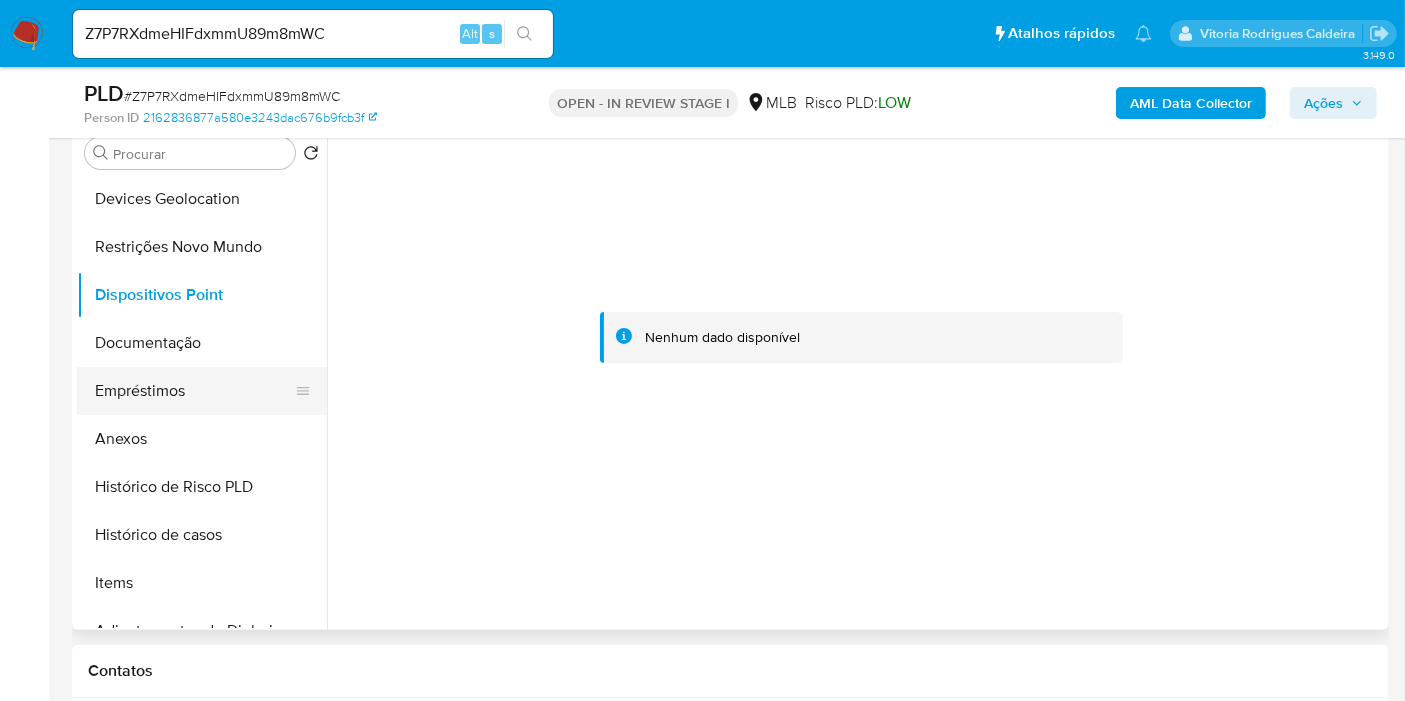 scroll, scrollTop: 222, scrollLeft: 0, axis: vertical 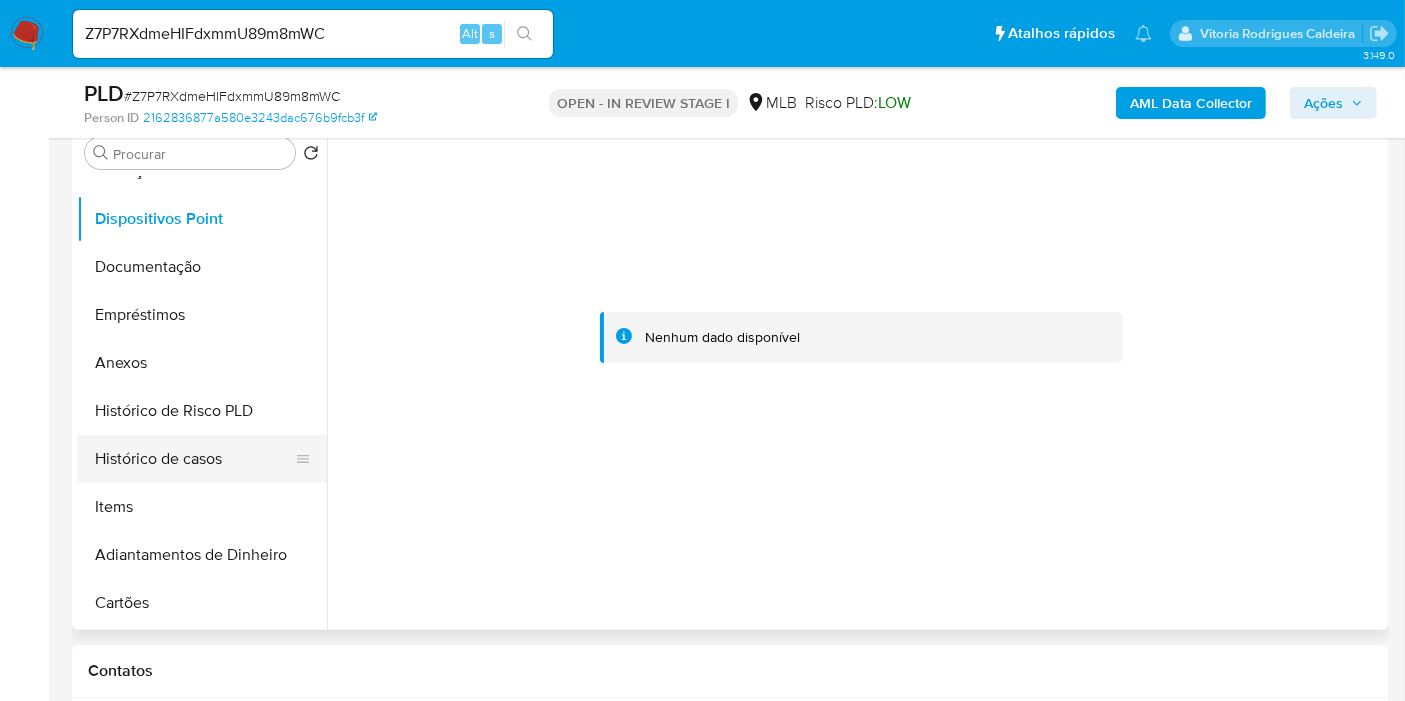 click on "Histórico de casos" at bounding box center [194, 459] 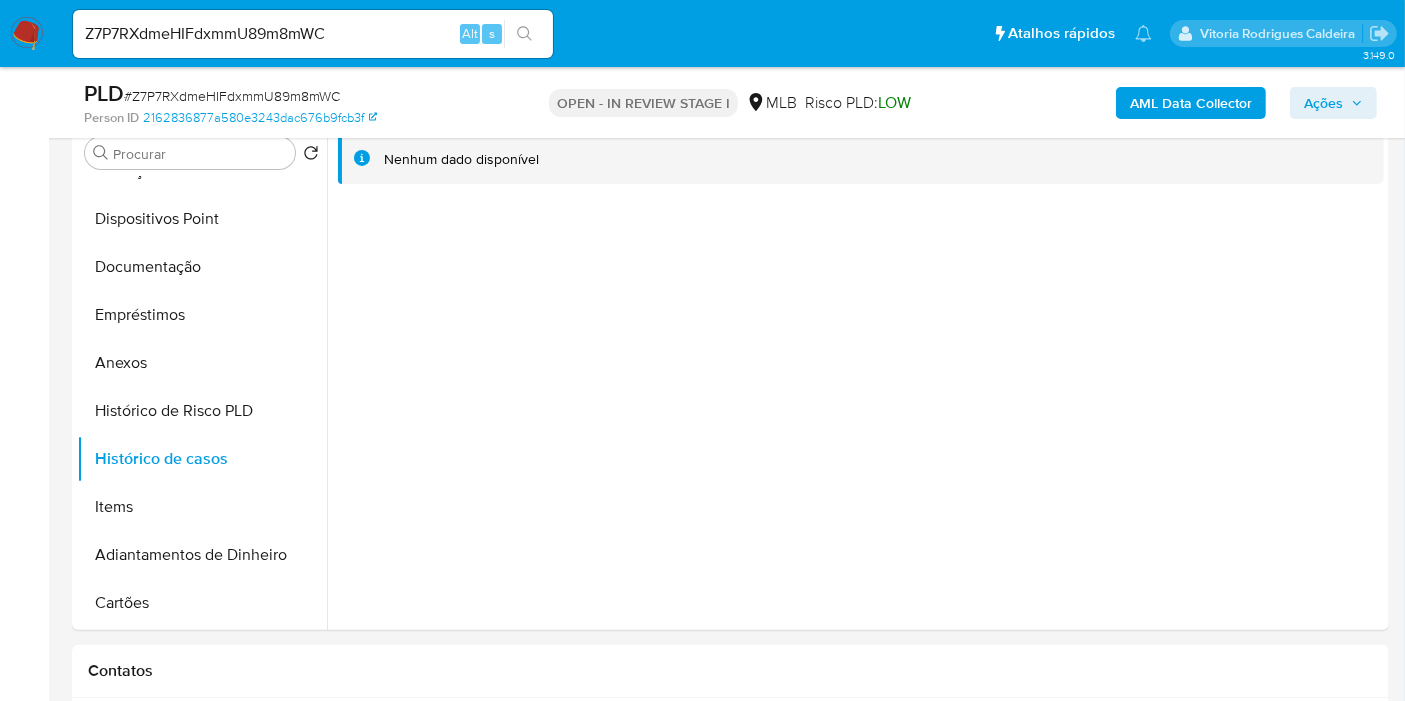 click on "Ações" at bounding box center [1323, 103] 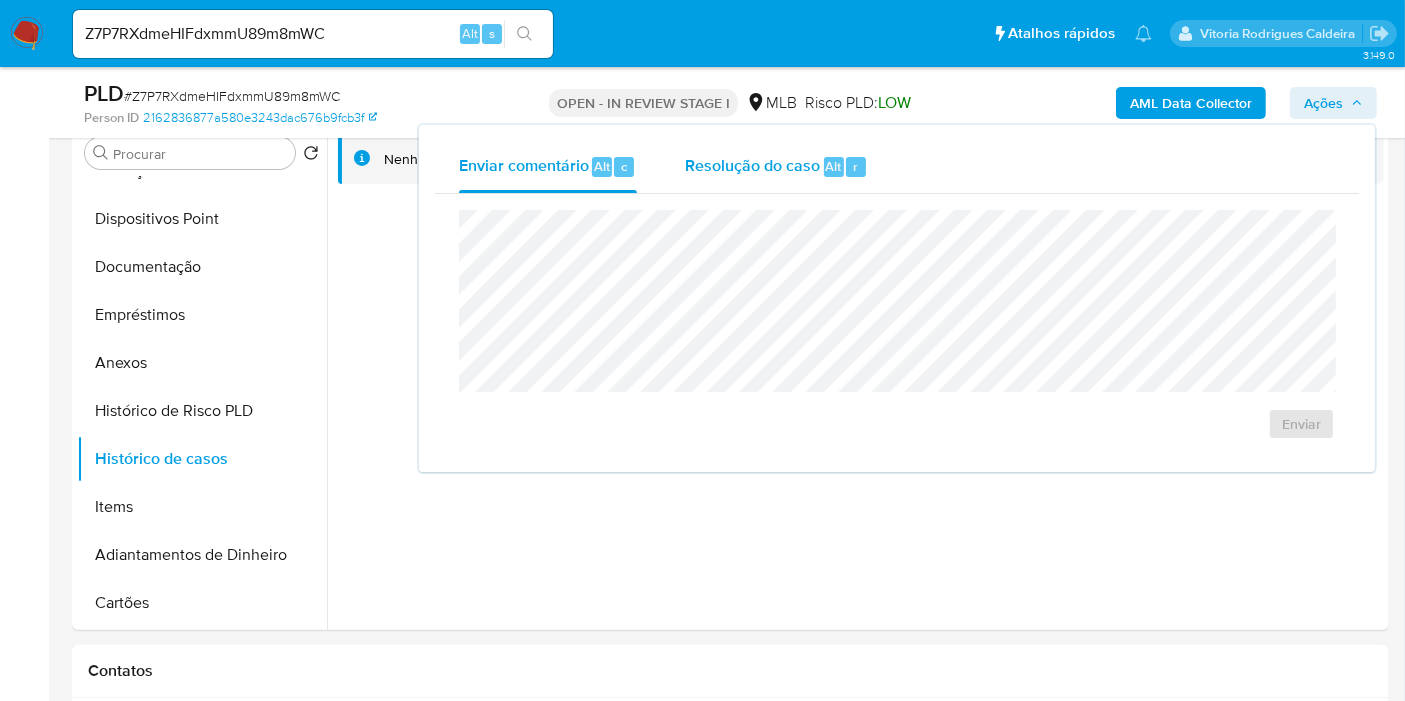click on "Resolução do caso Alt r" at bounding box center (776, 167) 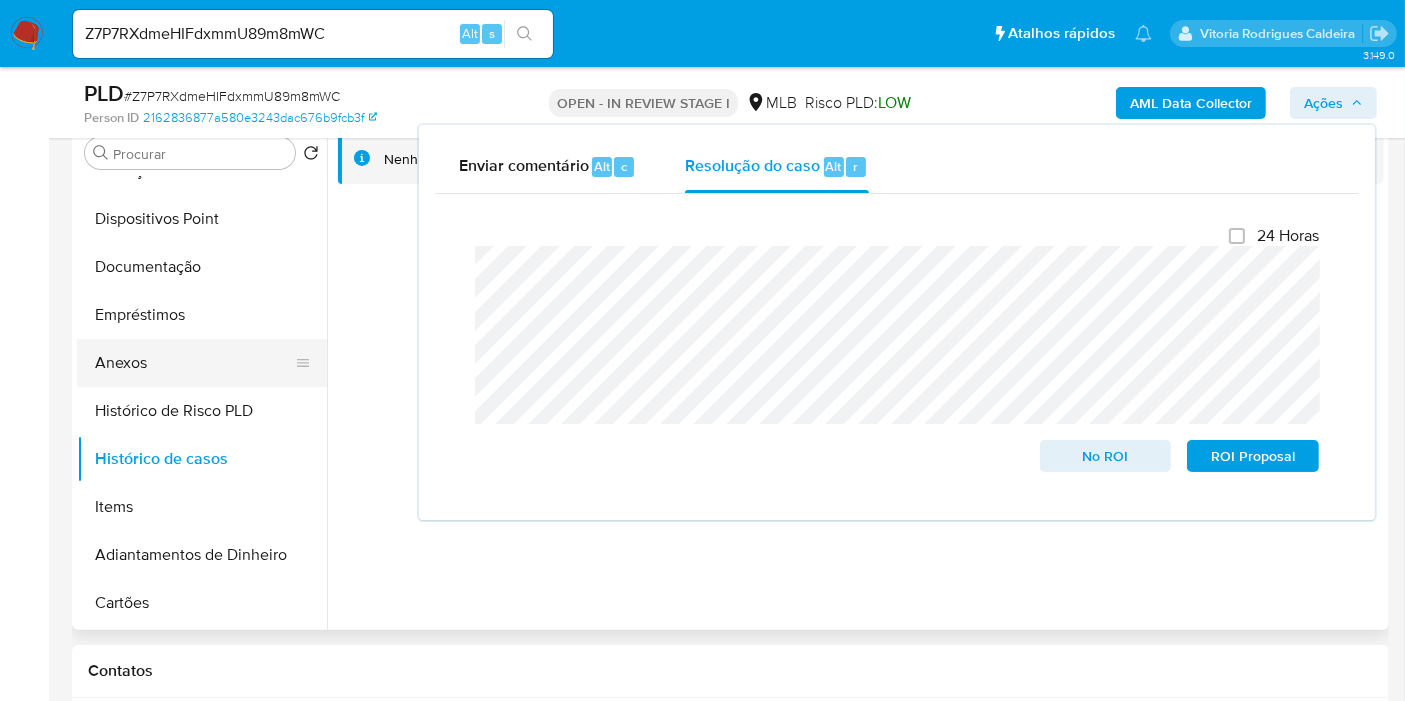 click on "Anexos" at bounding box center (194, 363) 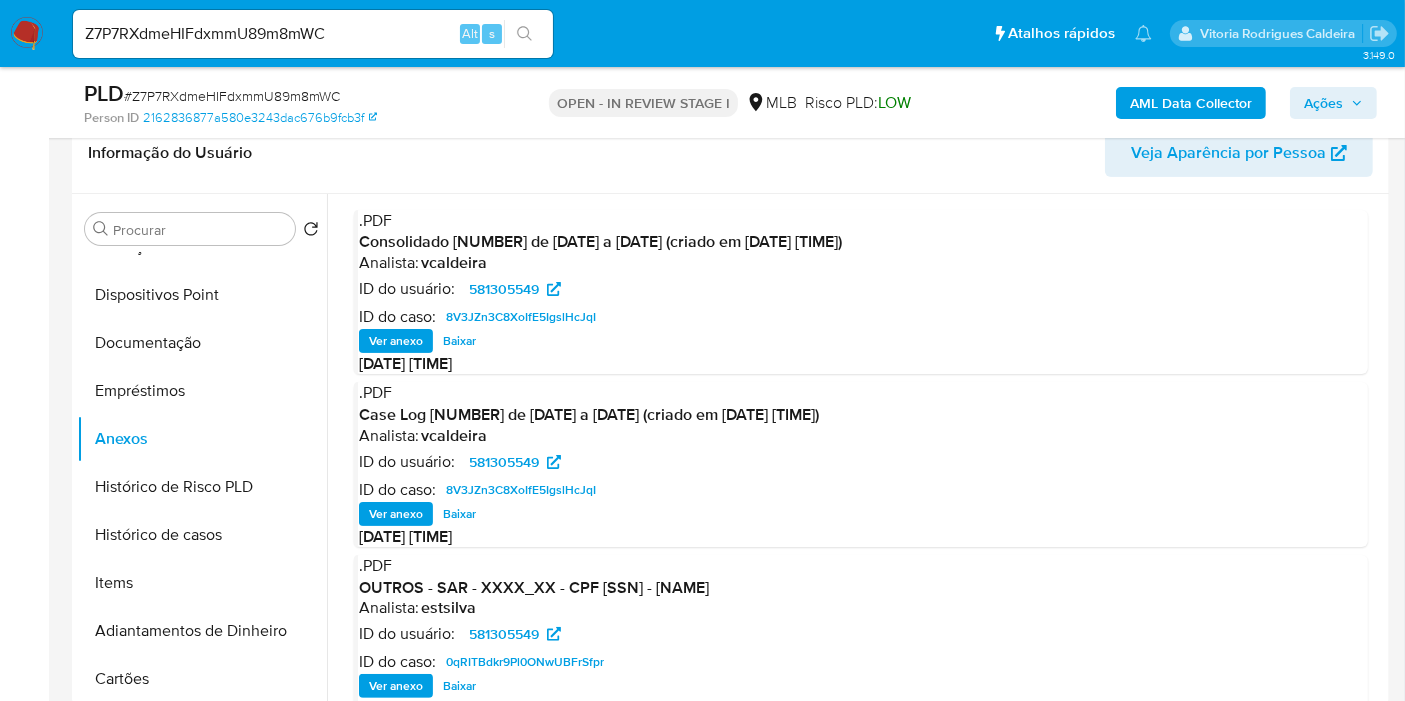 scroll, scrollTop: 290, scrollLeft: 0, axis: vertical 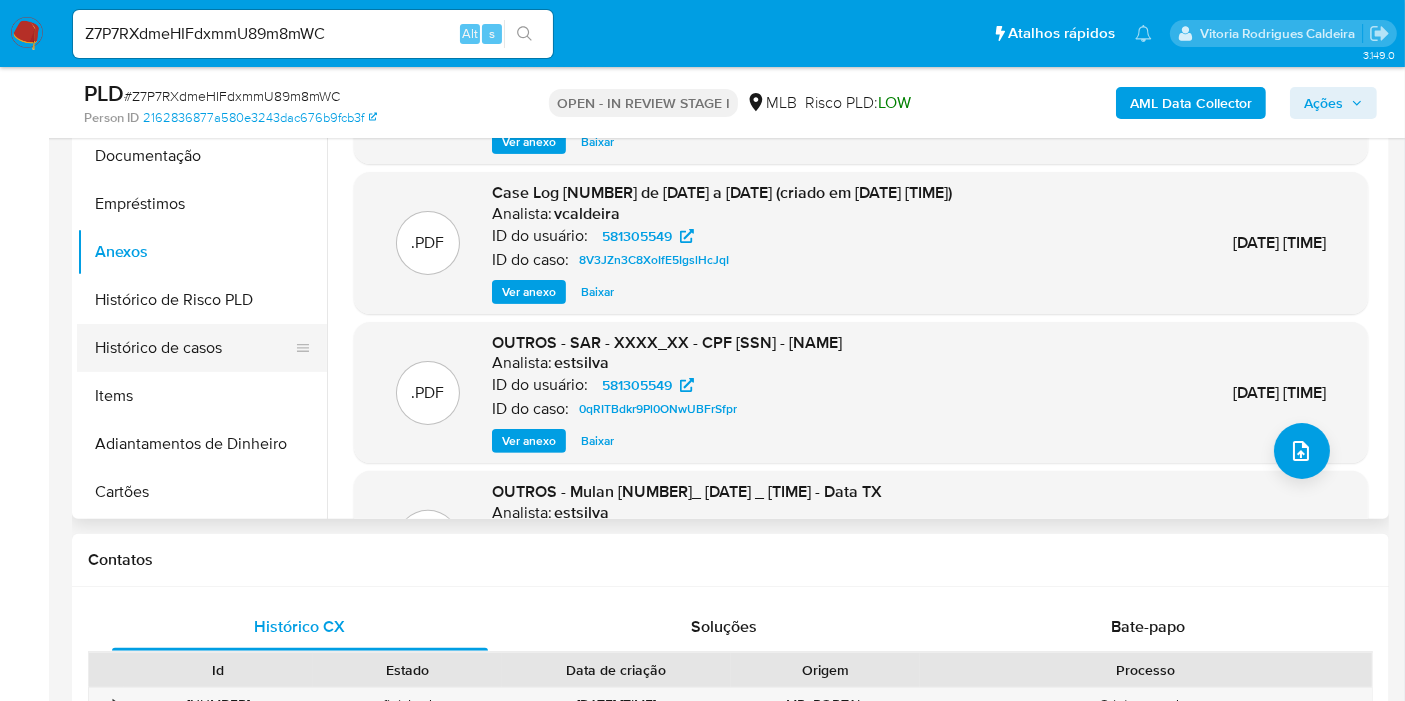 click on "Histórico de casos" at bounding box center (194, 348) 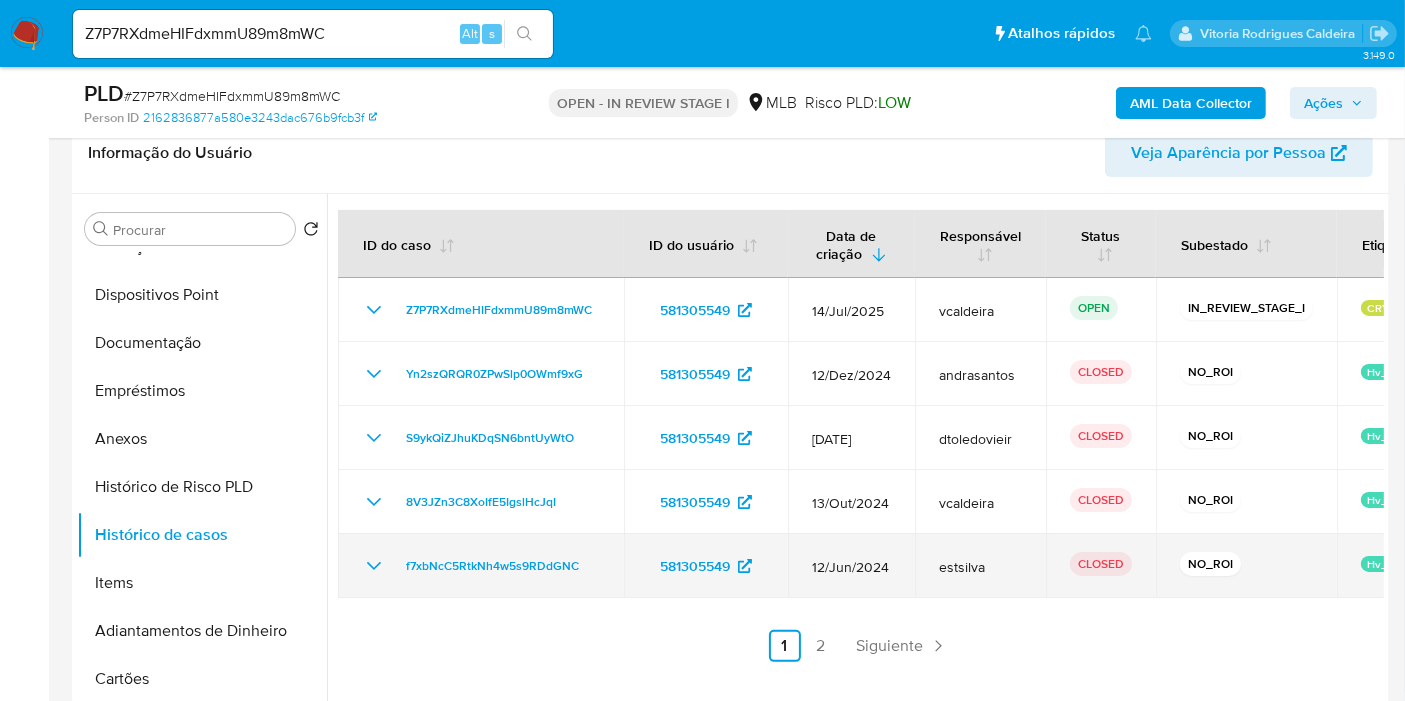 scroll, scrollTop: 290, scrollLeft: 0, axis: vertical 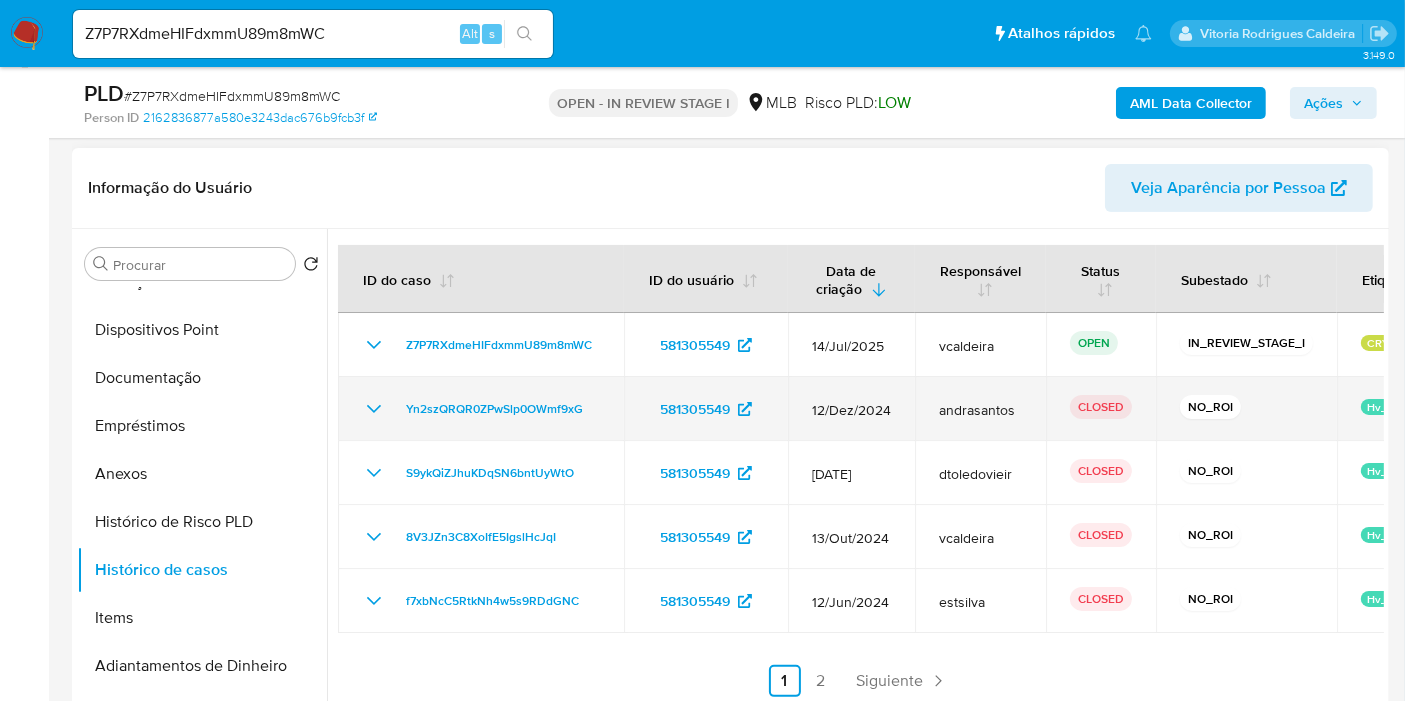click 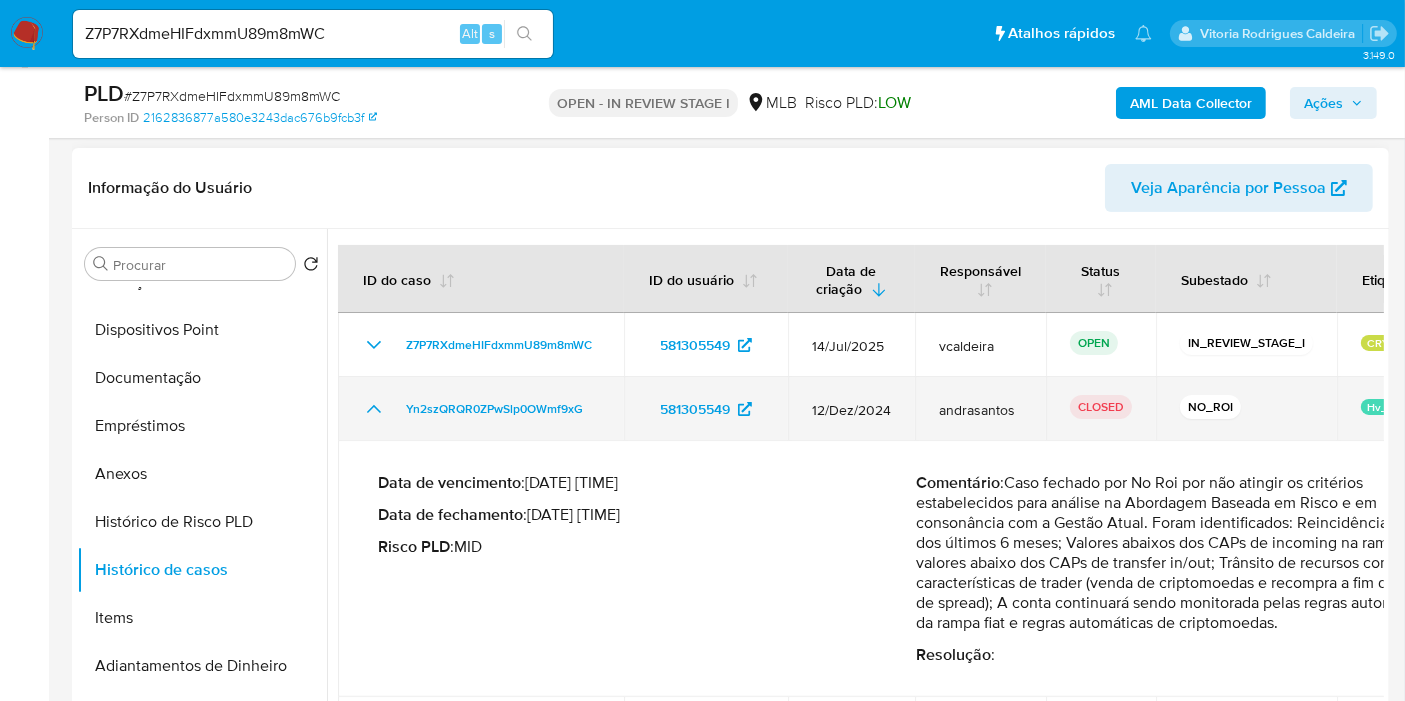 click 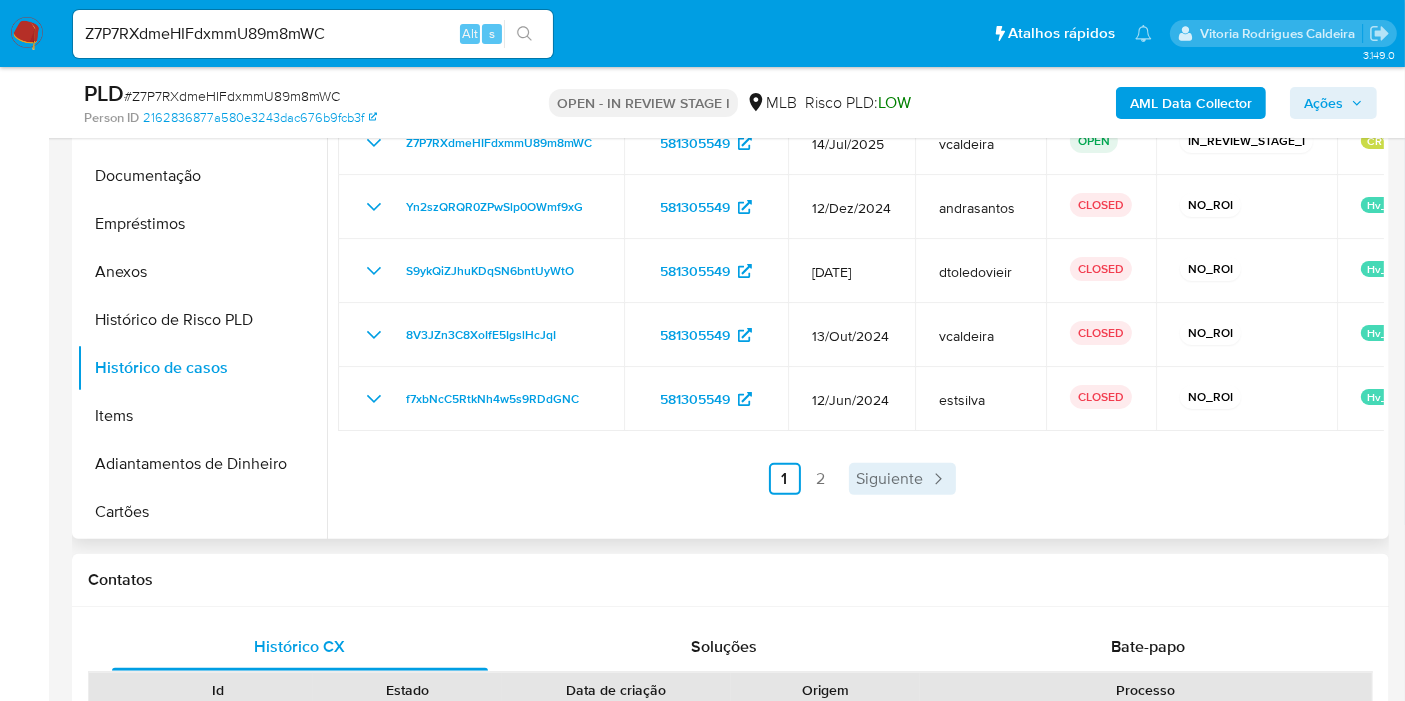 scroll, scrollTop: 512, scrollLeft: 0, axis: vertical 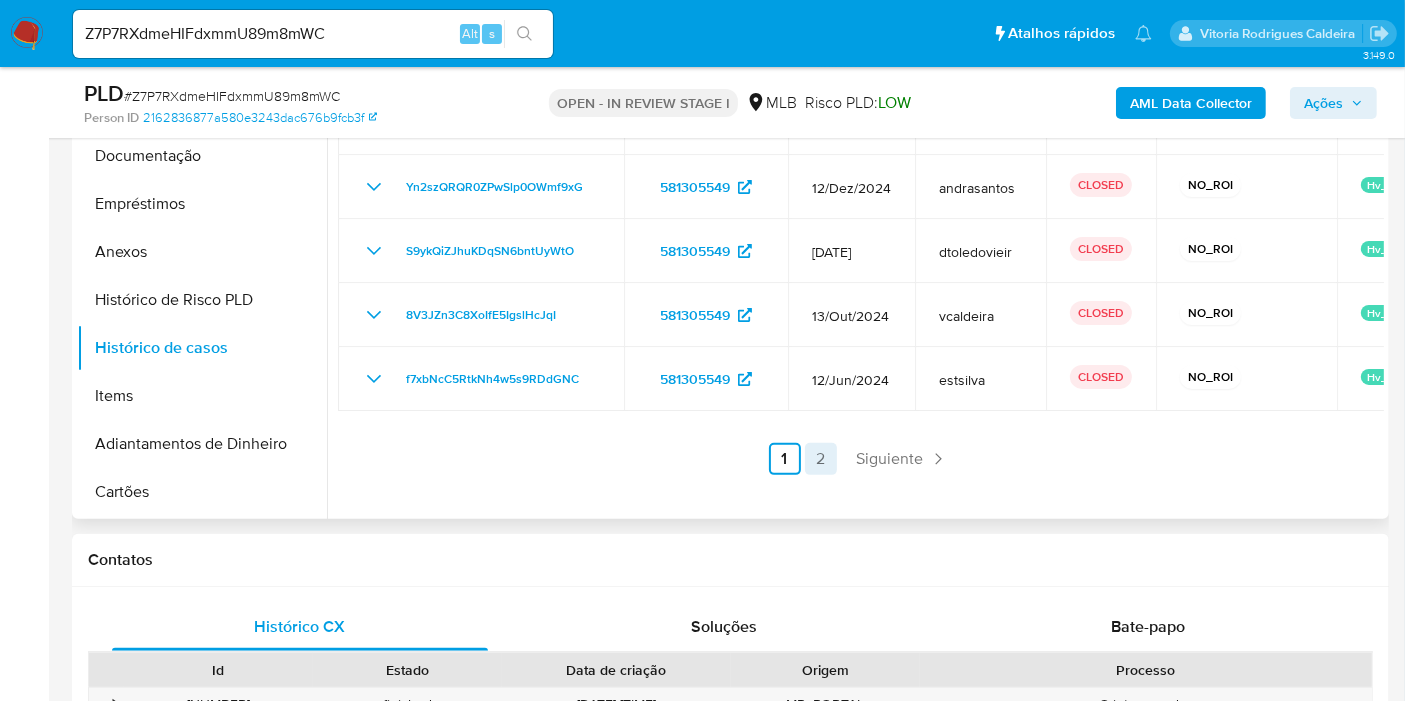 click on "2" at bounding box center (821, 459) 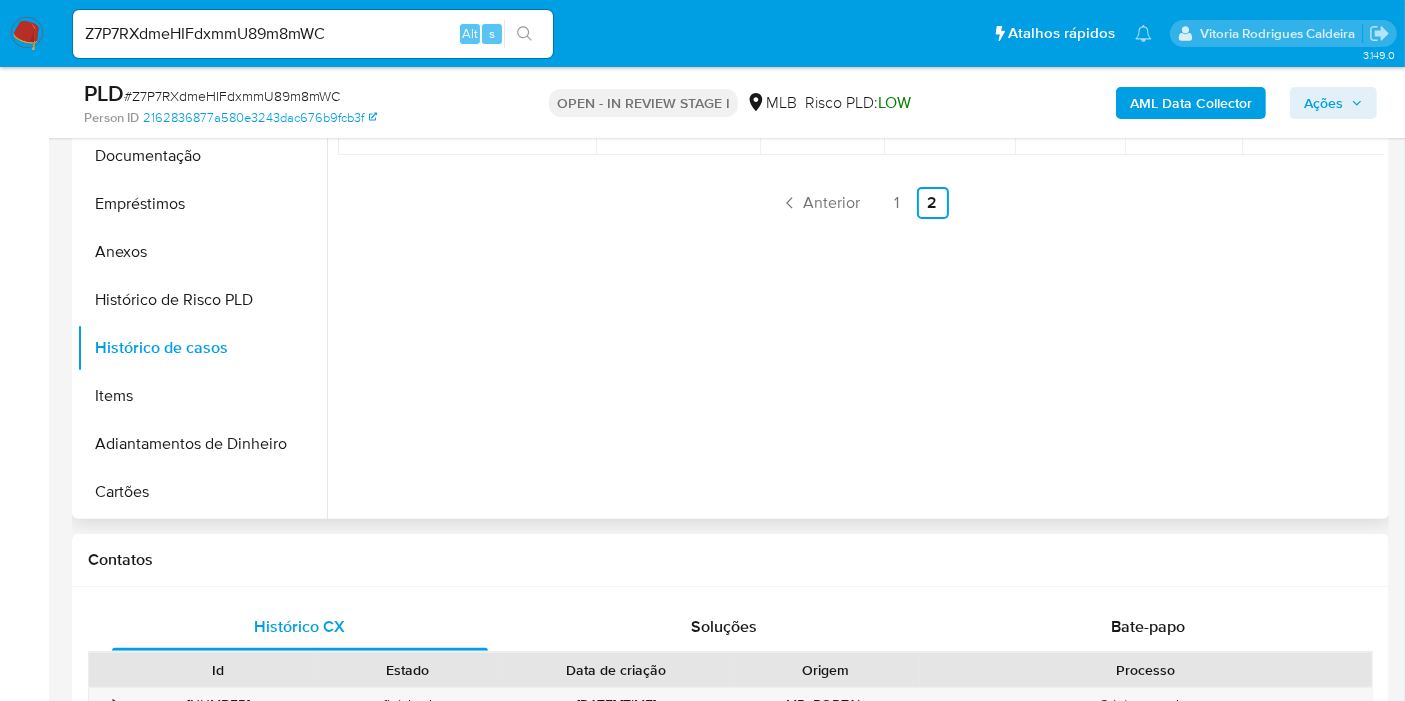 scroll, scrollTop: 290, scrollLeft: 0, axis: vertical 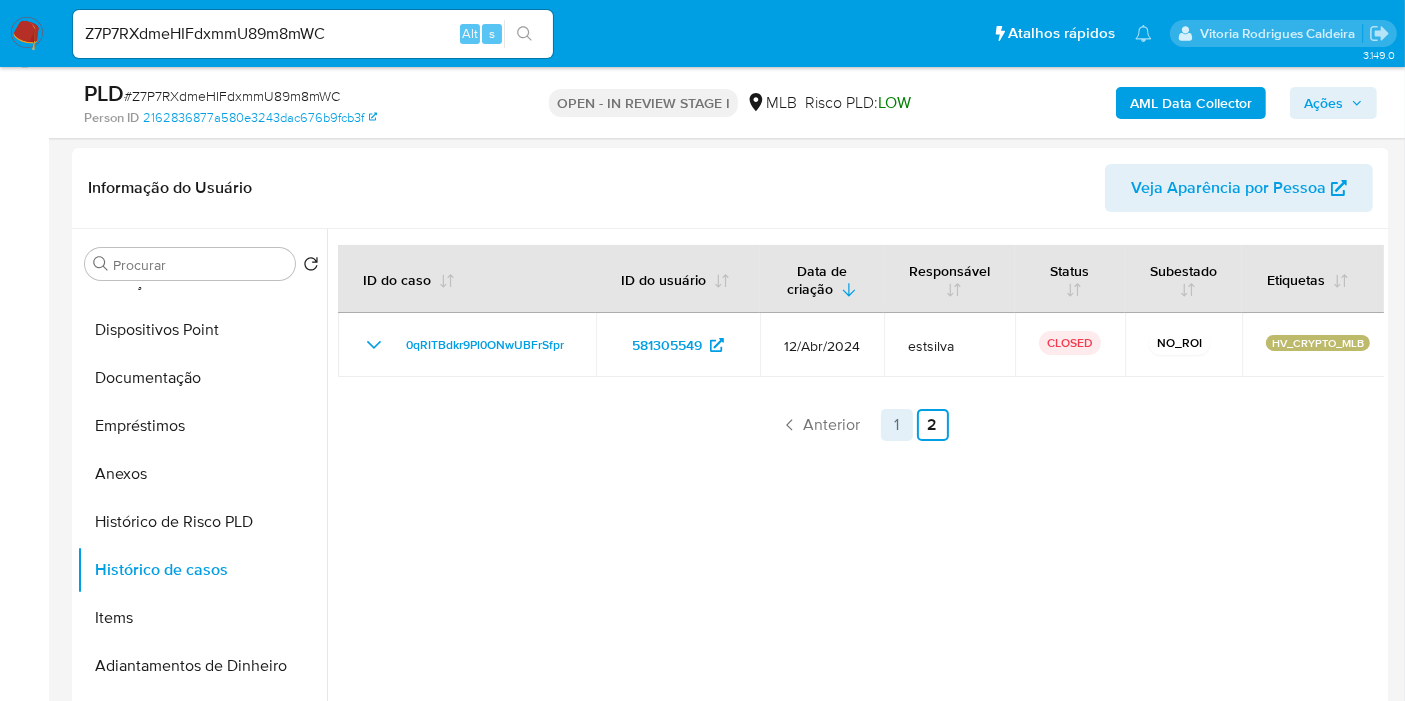 click on "1" at bounding box center [897, 425] 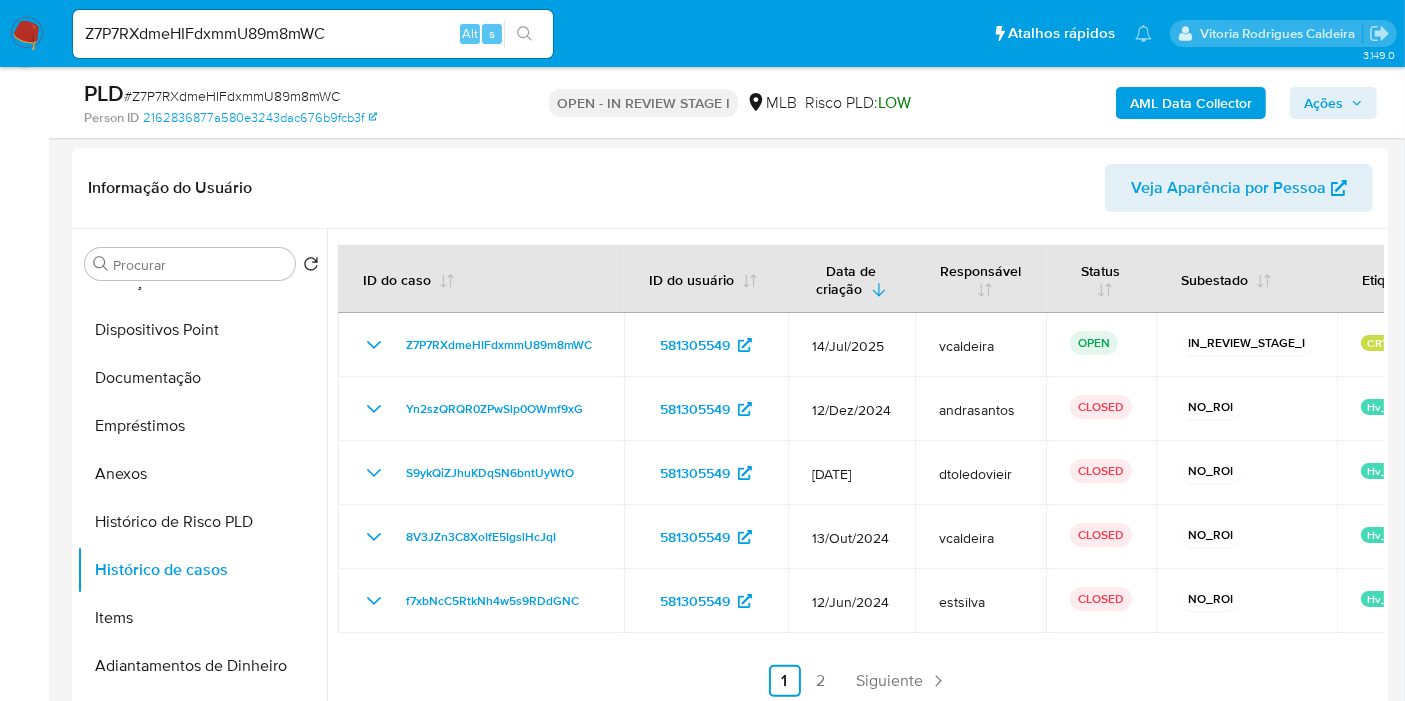 click on "Ações" at bounding box center [1323, 103] 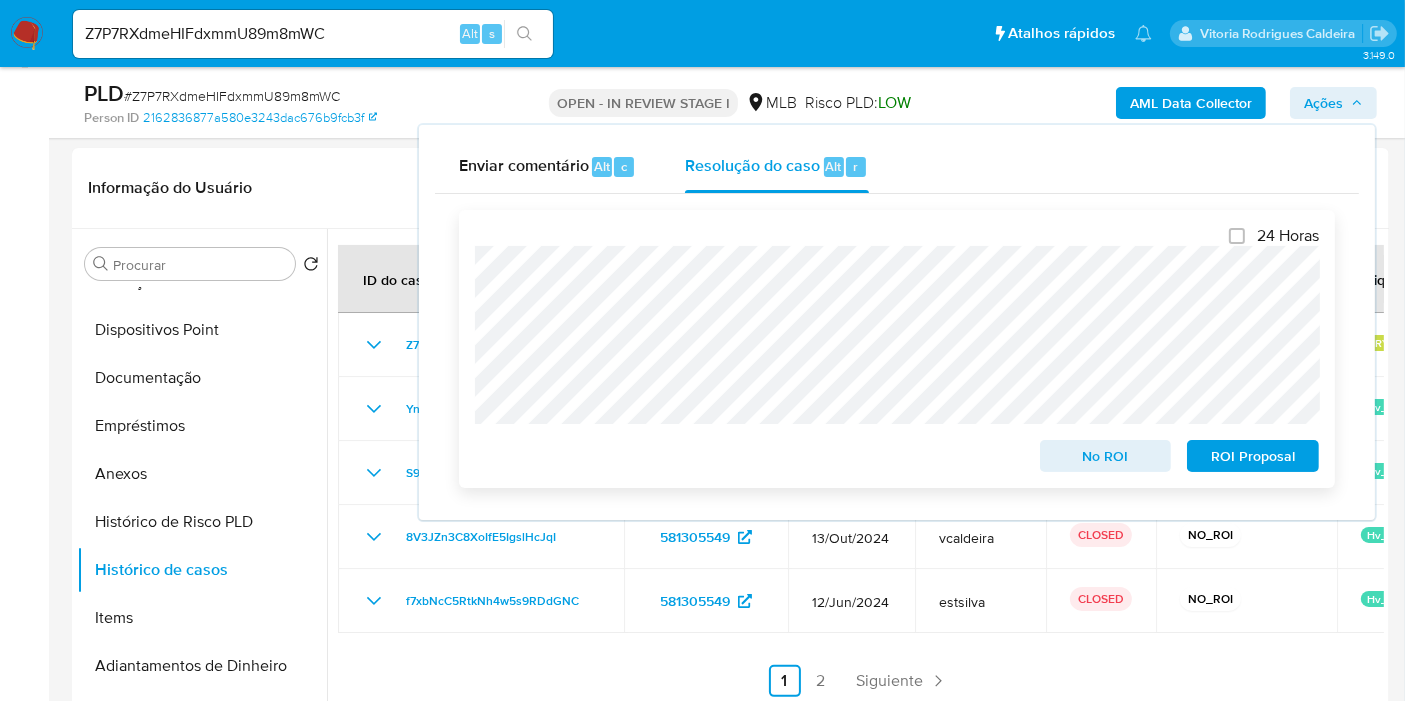 click on "No ROI" at bounding box center (1106, 456) 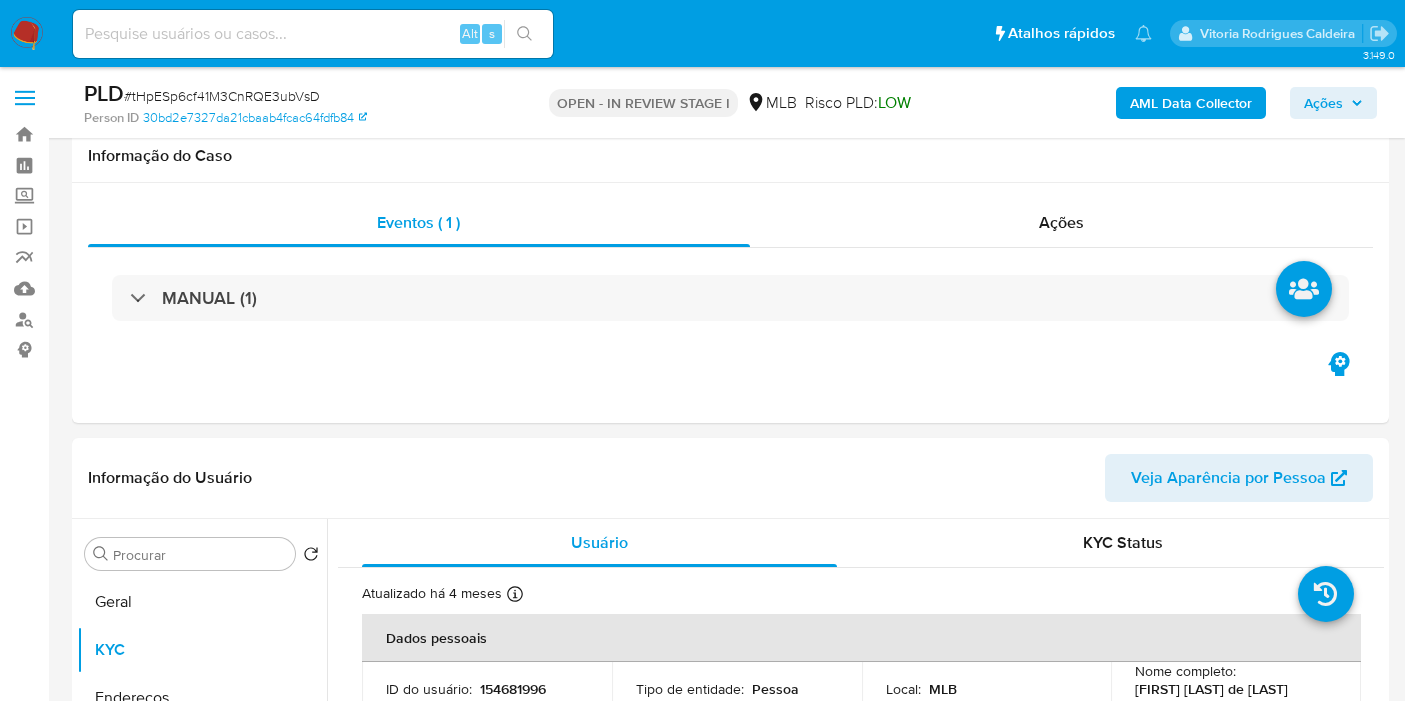scroll, scrollTop: 479, scrollLeft: 0, axis: vertical 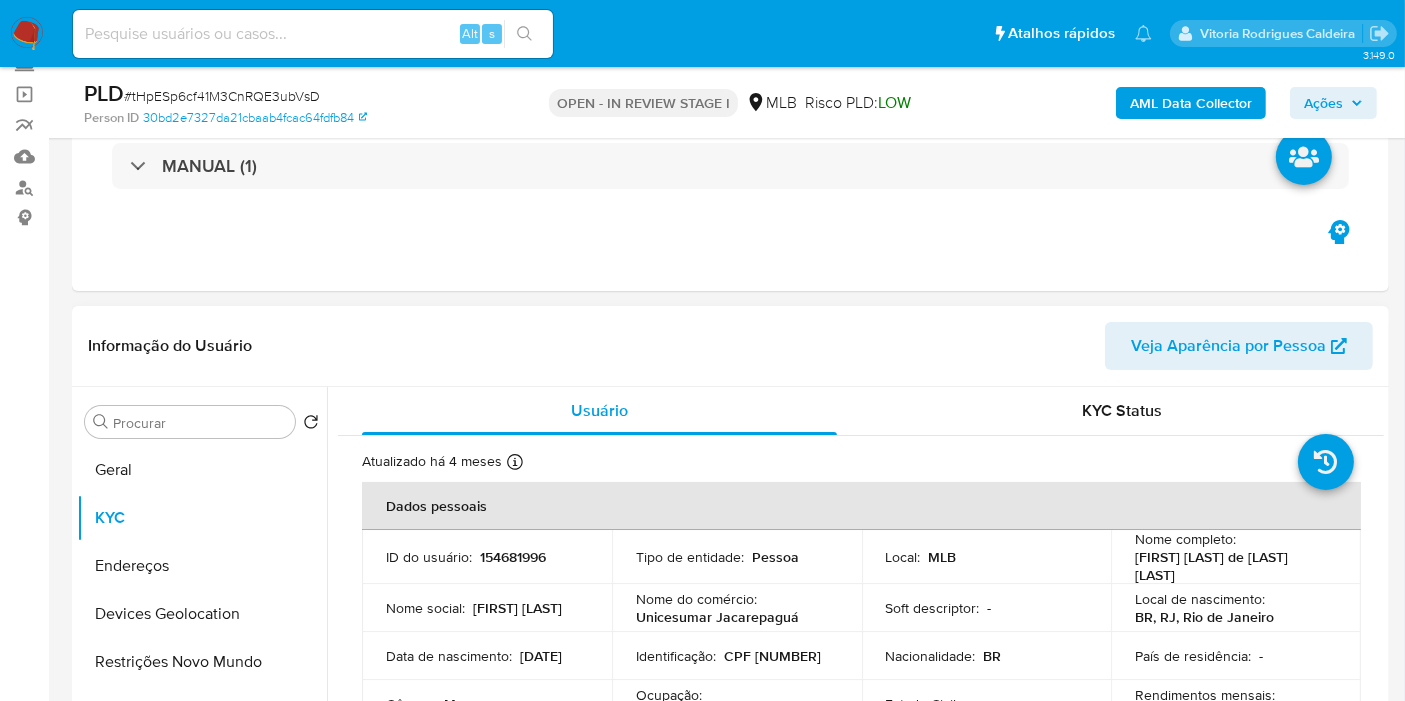 click on "154681996" at bounding box center (513, 557) 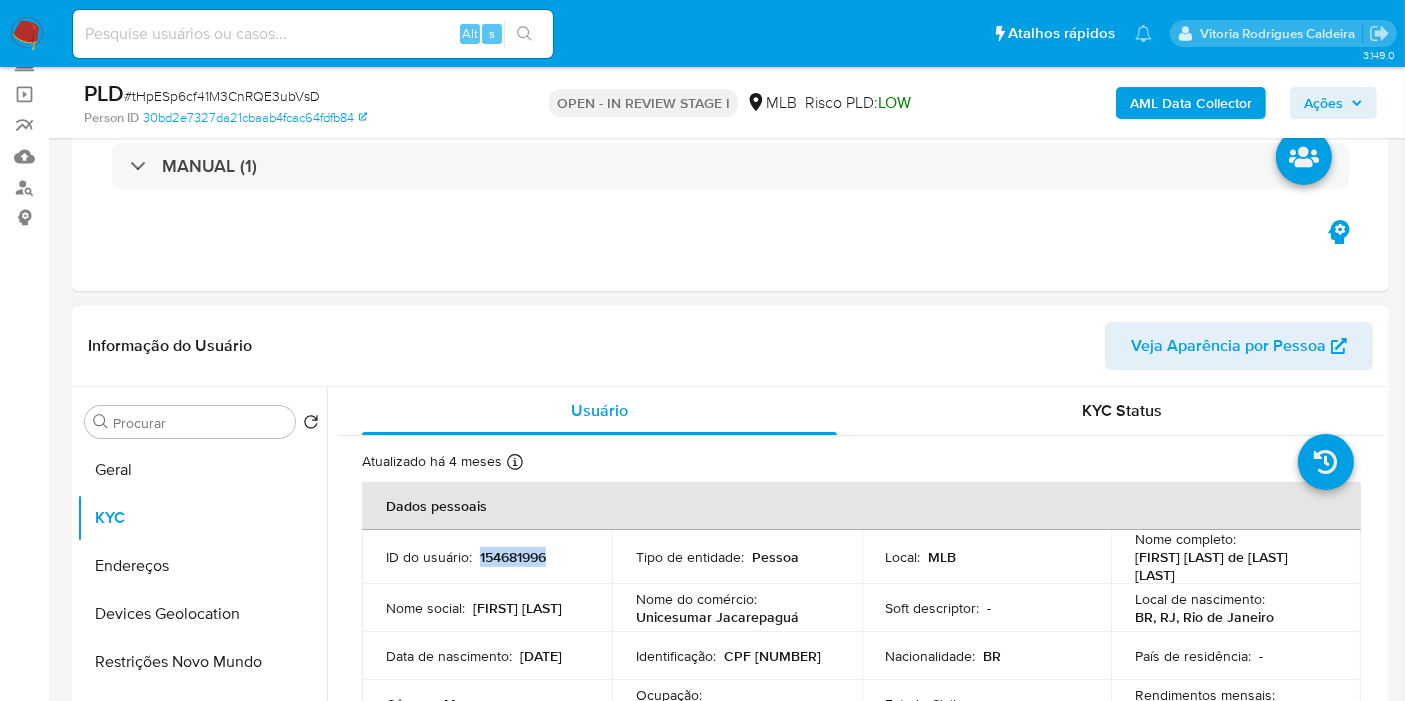 click on "154681996" at bounding box center [513, 557] 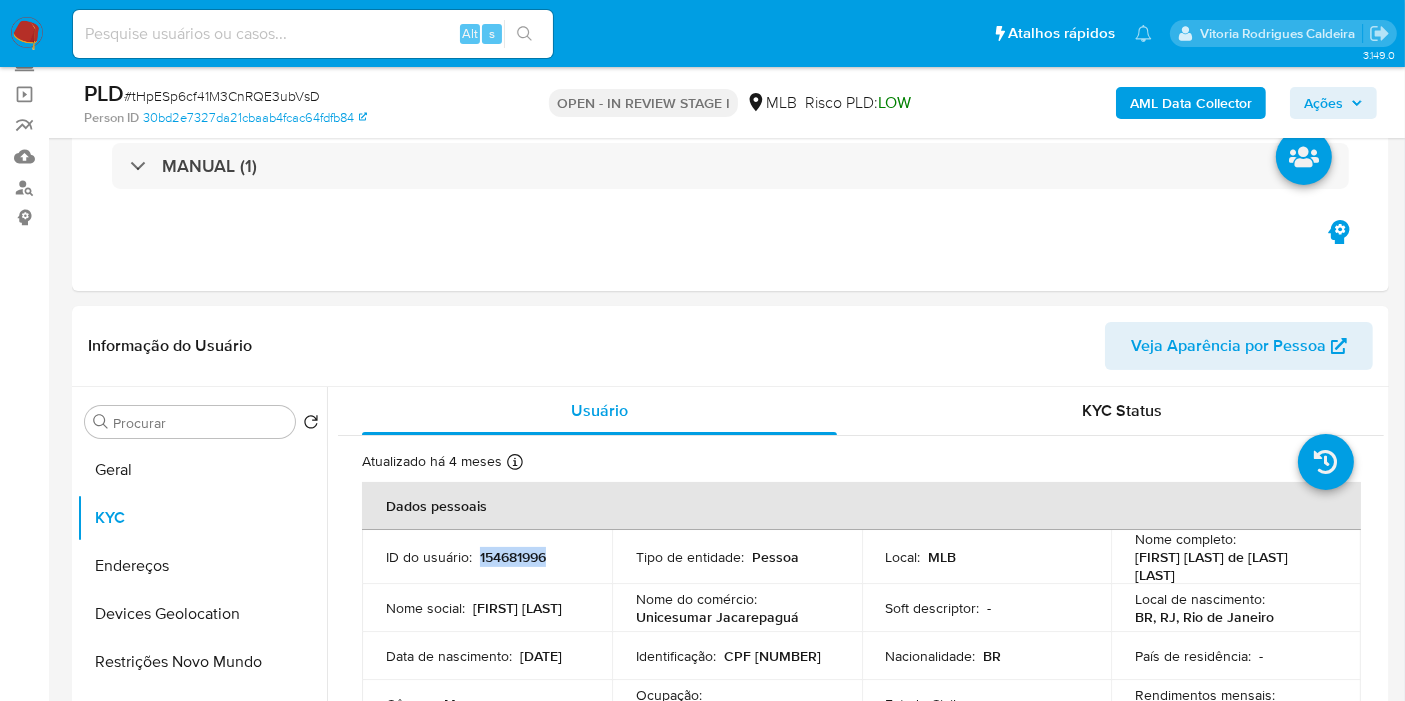 copy on "154681996" 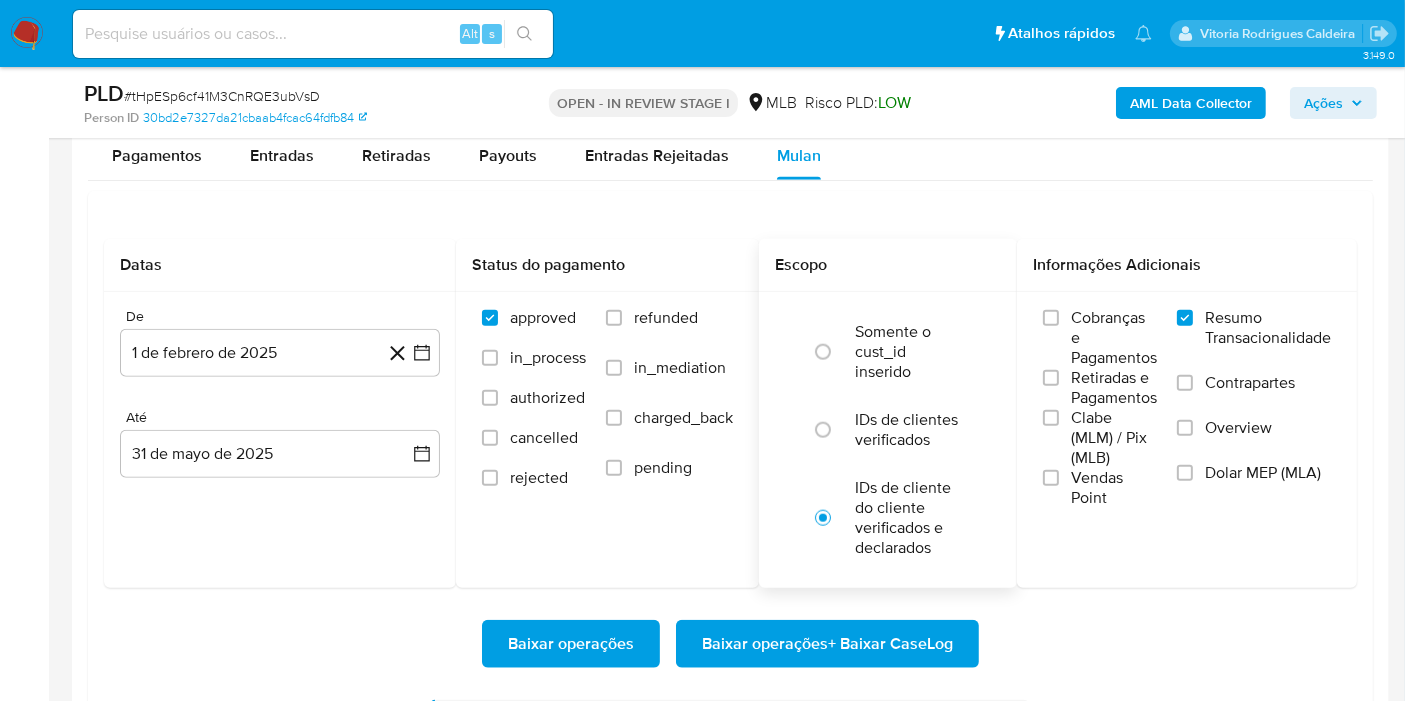 scroll, scrollTop: 2132, scrollLeft: 0, axis: vertical 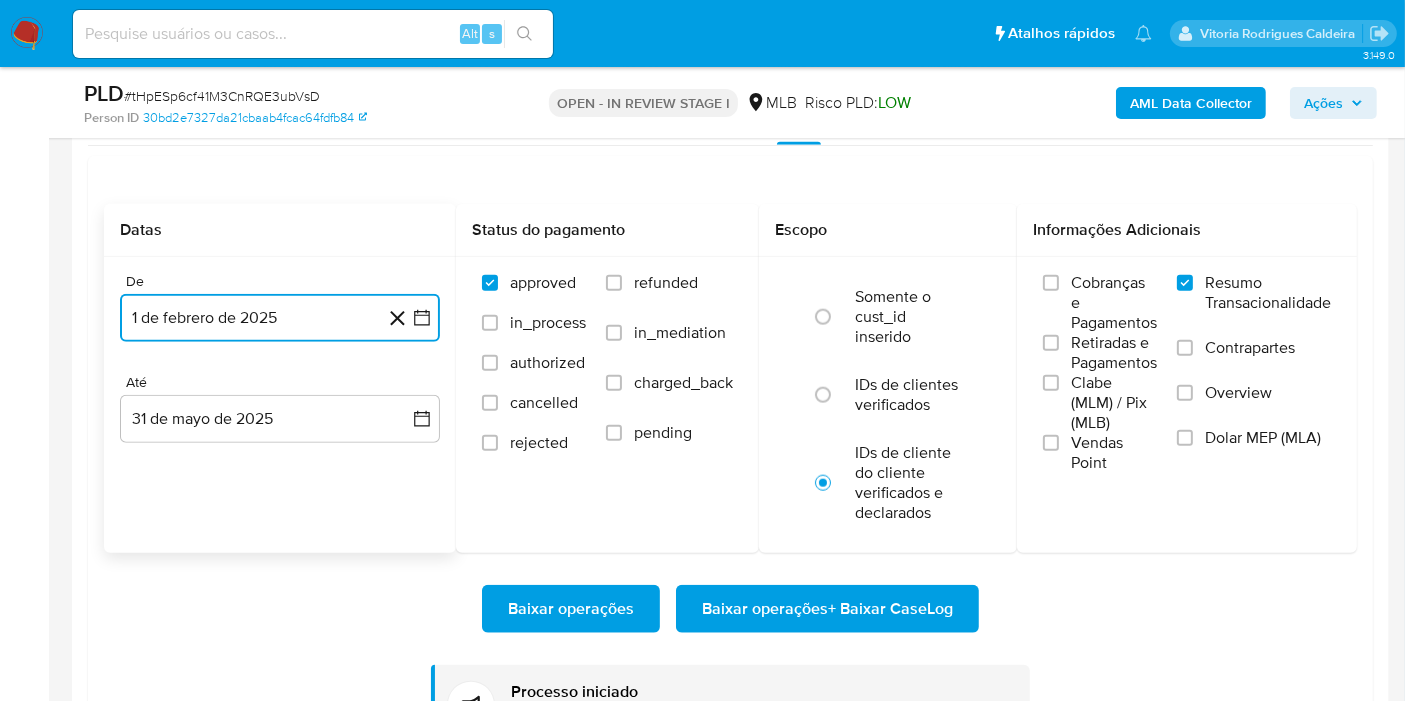 click on "1 de febrero de 2025" at bounding box center [280, 318] 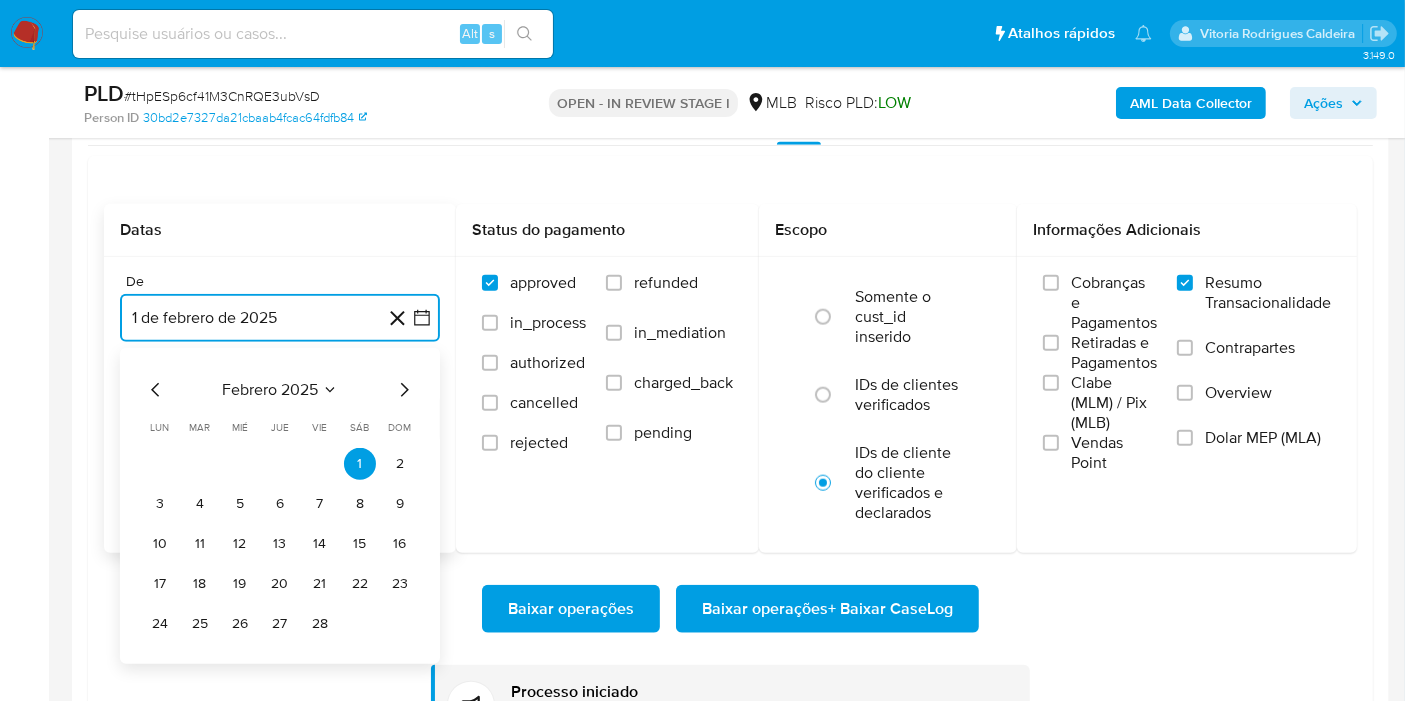 click on "febrero 2025" at bounding box center [270, 390] 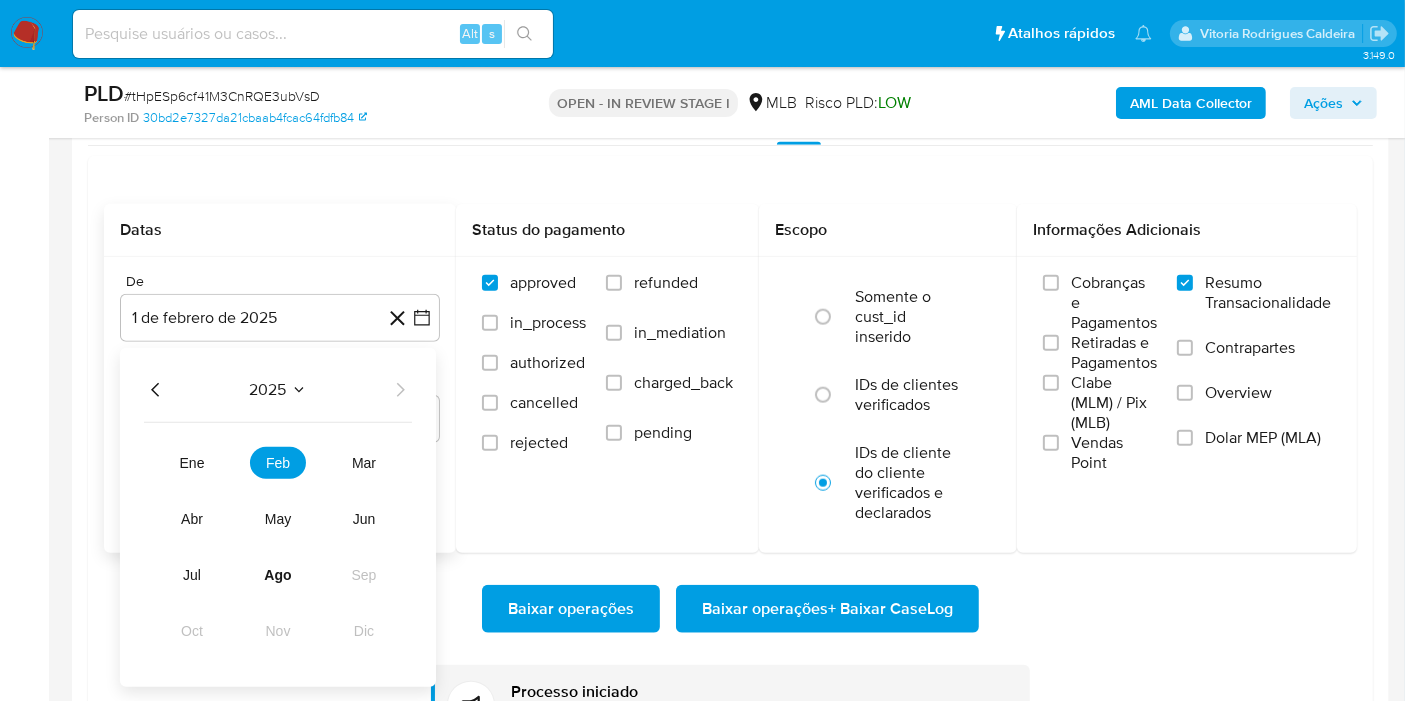 click on "2025" at bounding box center (278, 390) 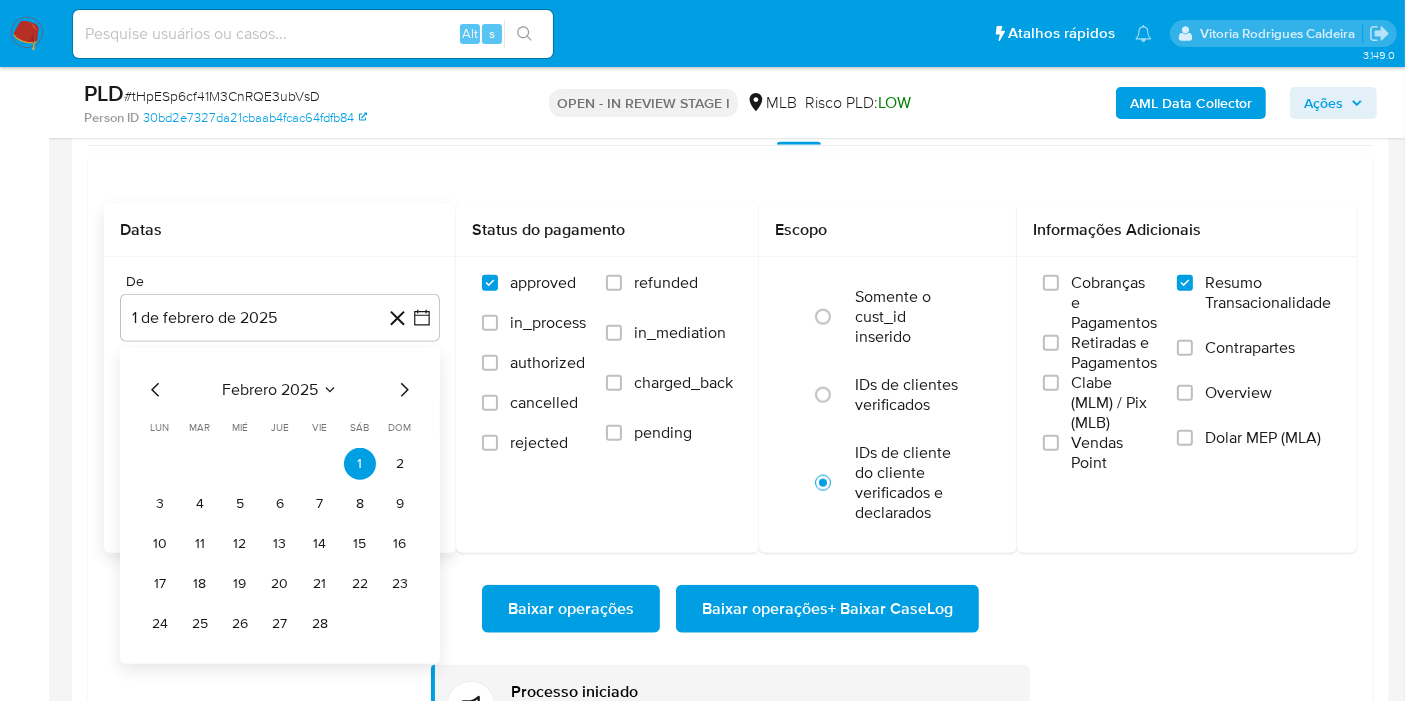 click 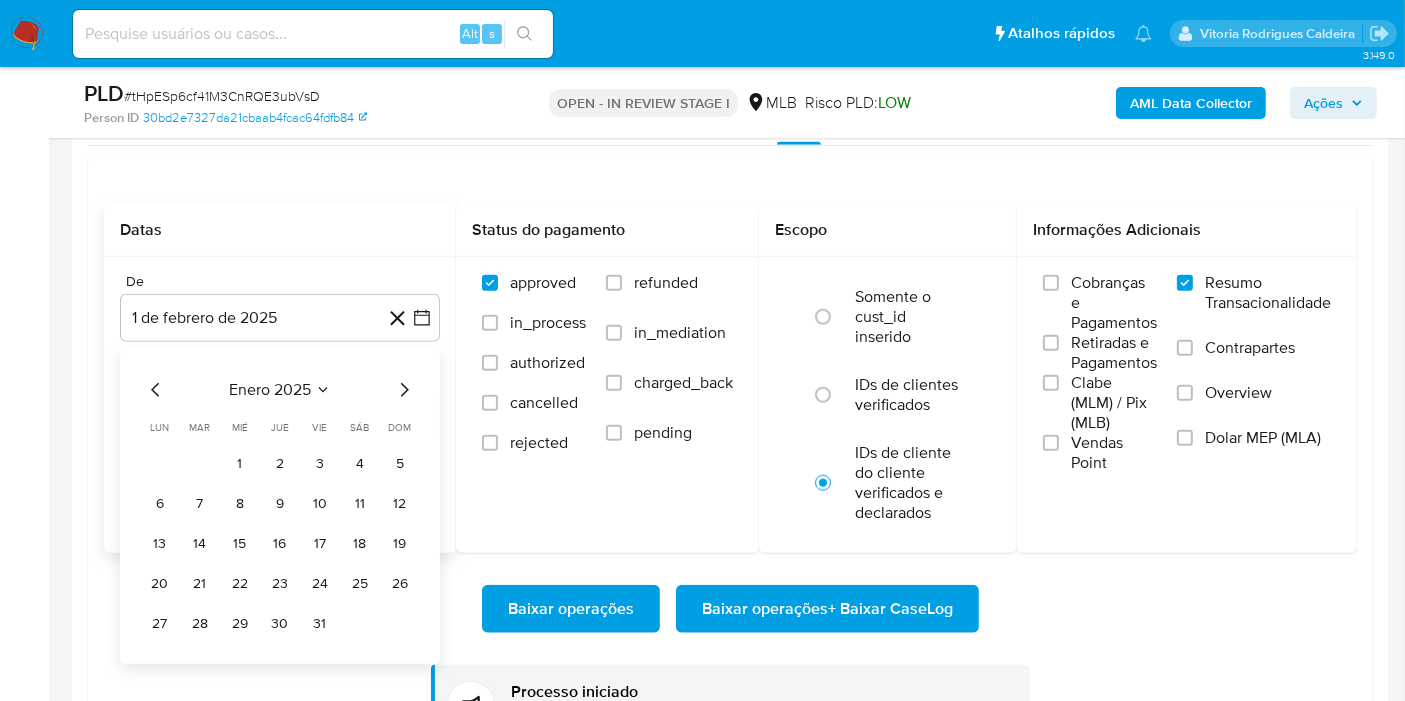 click on "enero 2025" at bounding box center [270, 390] 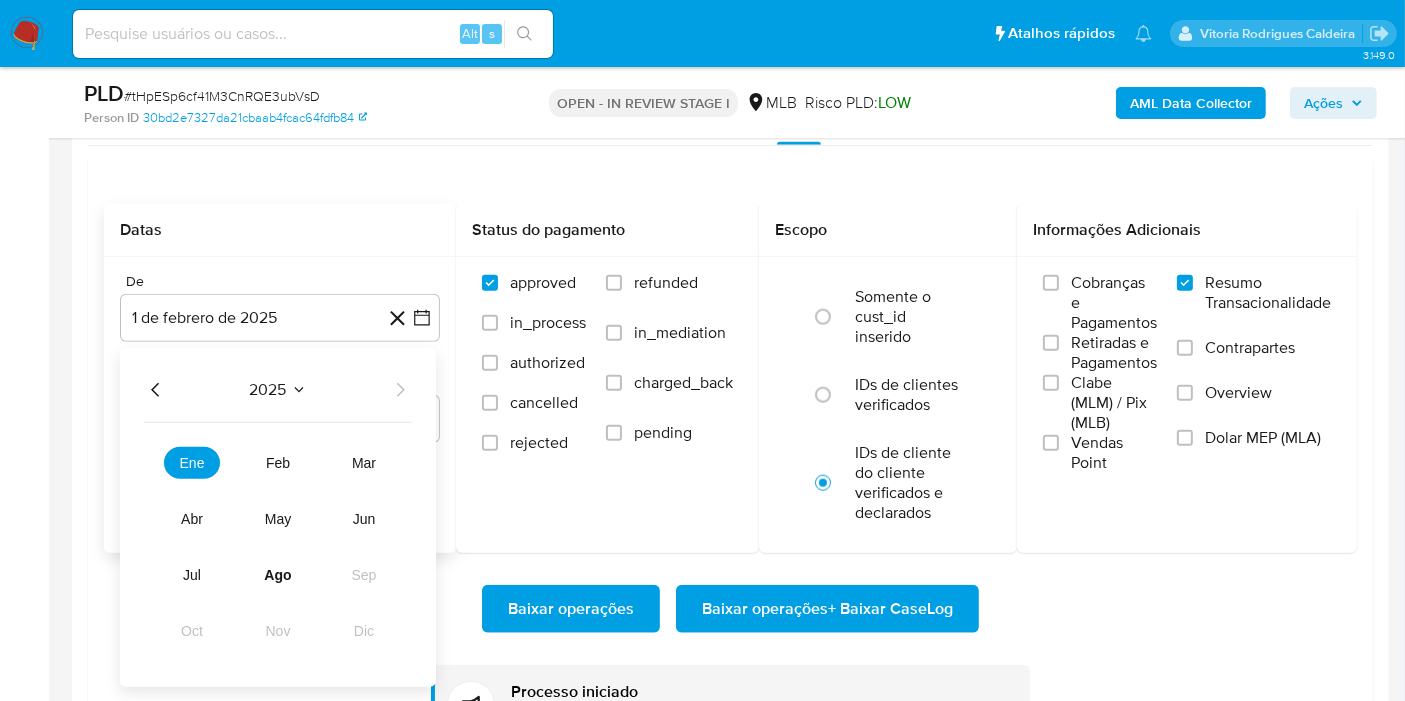click 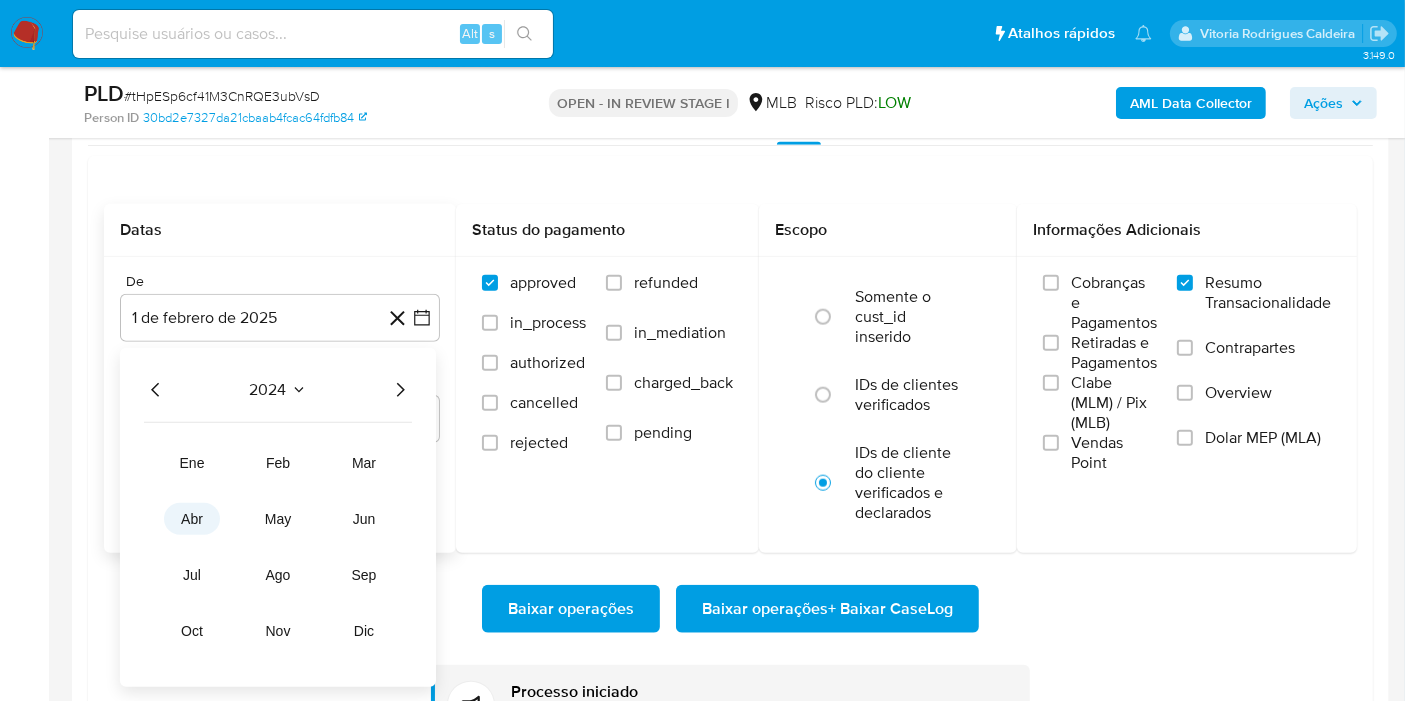 click on "abr" at bounding box center (192, 519) 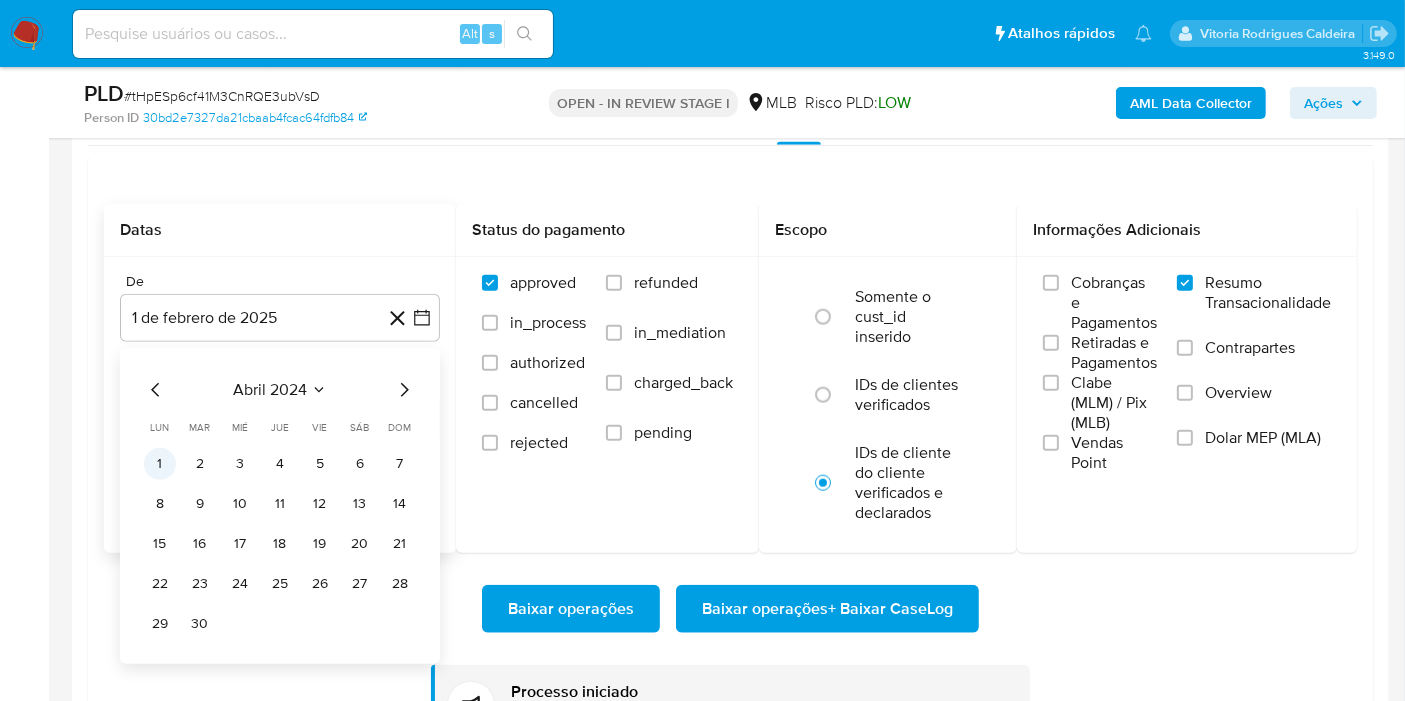click on "1" at bounding box center [160, 464] 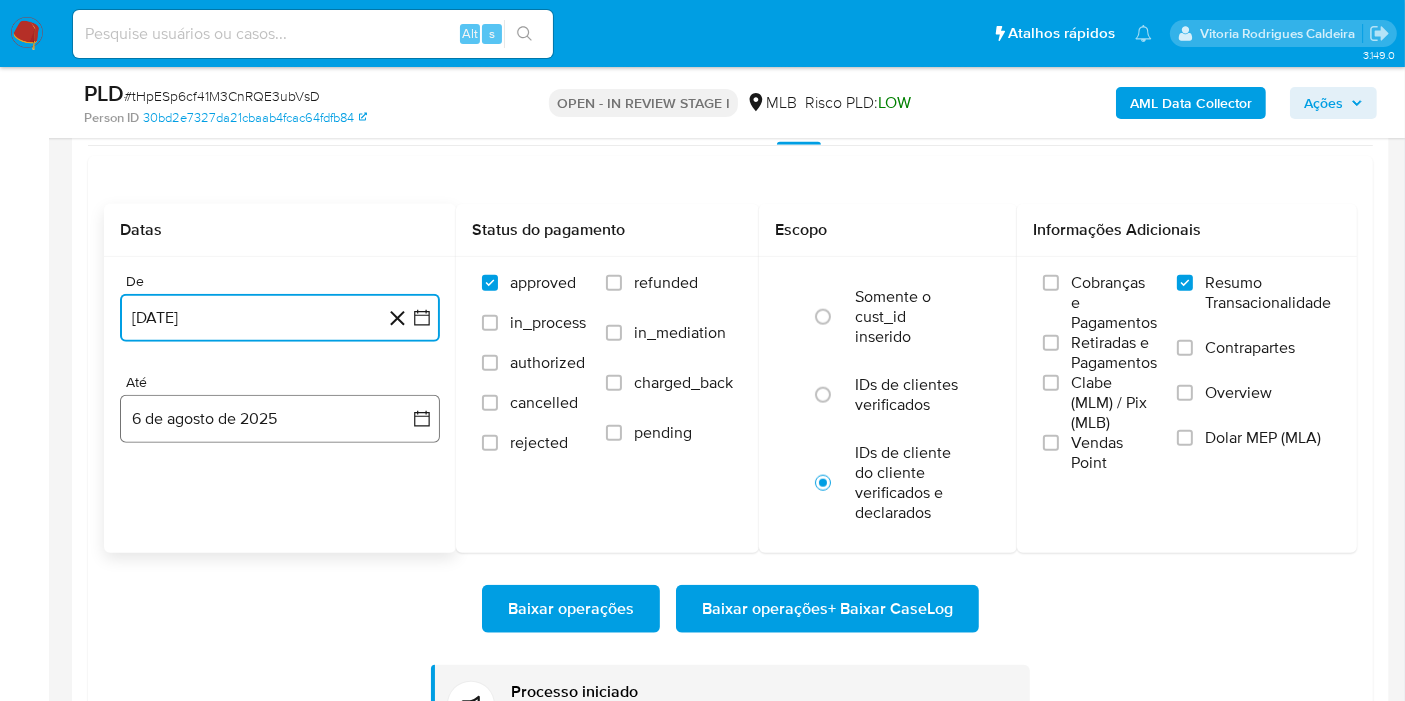 click on "6 de agosto de 2025" at bounding box center (280, 419) 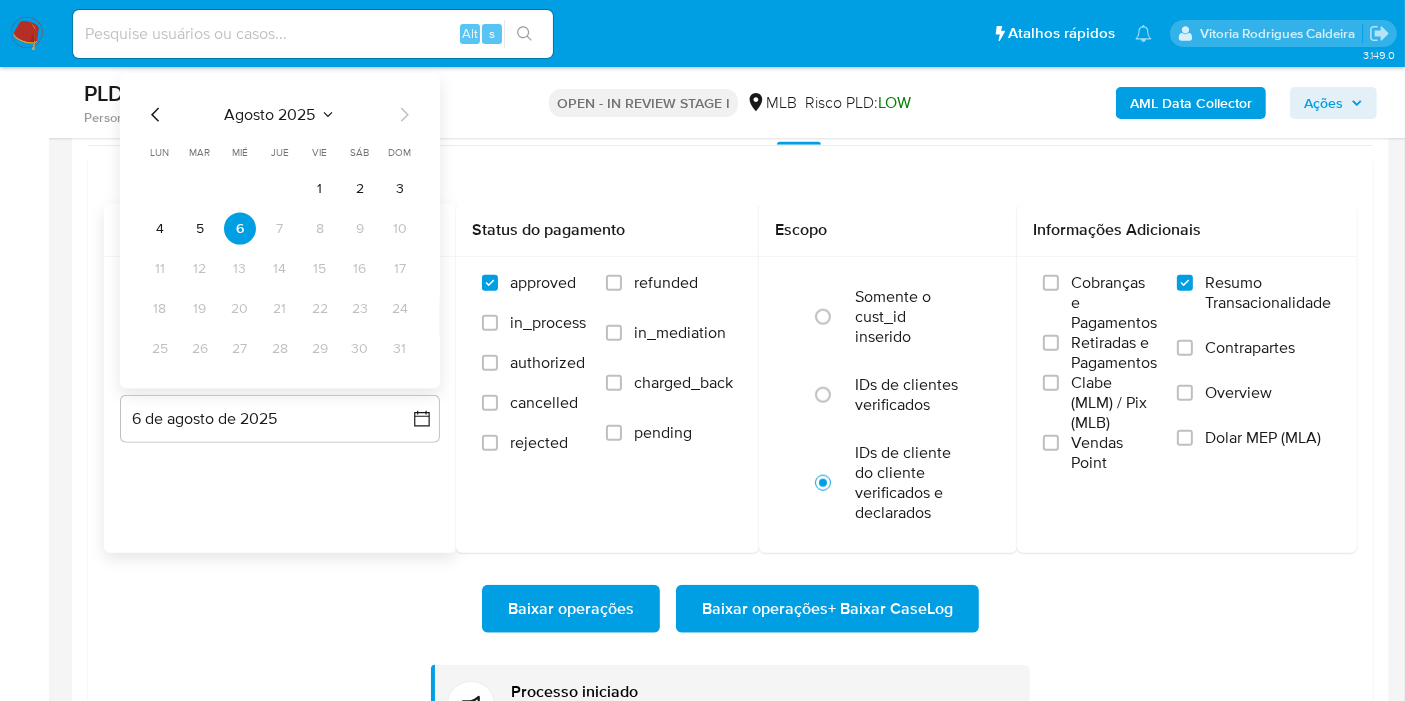 click on "agosto 2025" at bounding box center [270, 115] 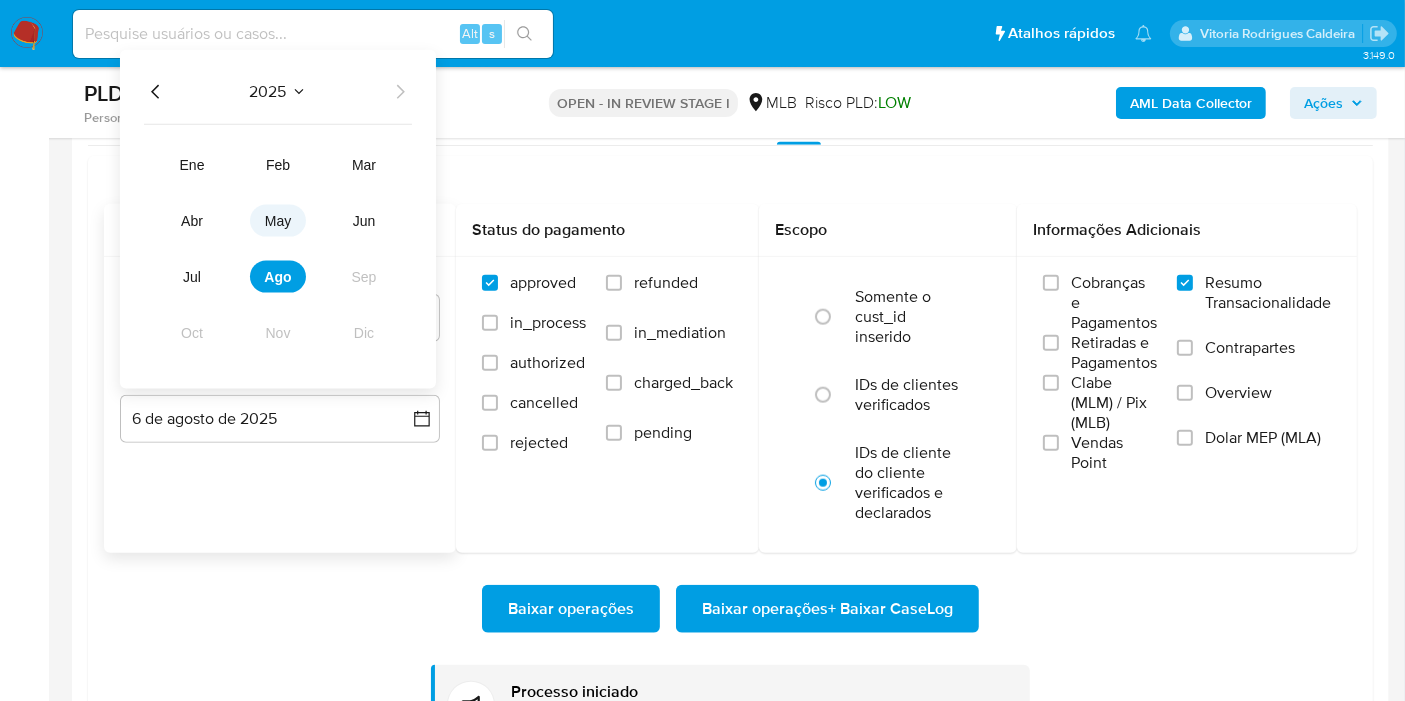 click on "may" at bounding box center (278, 221) 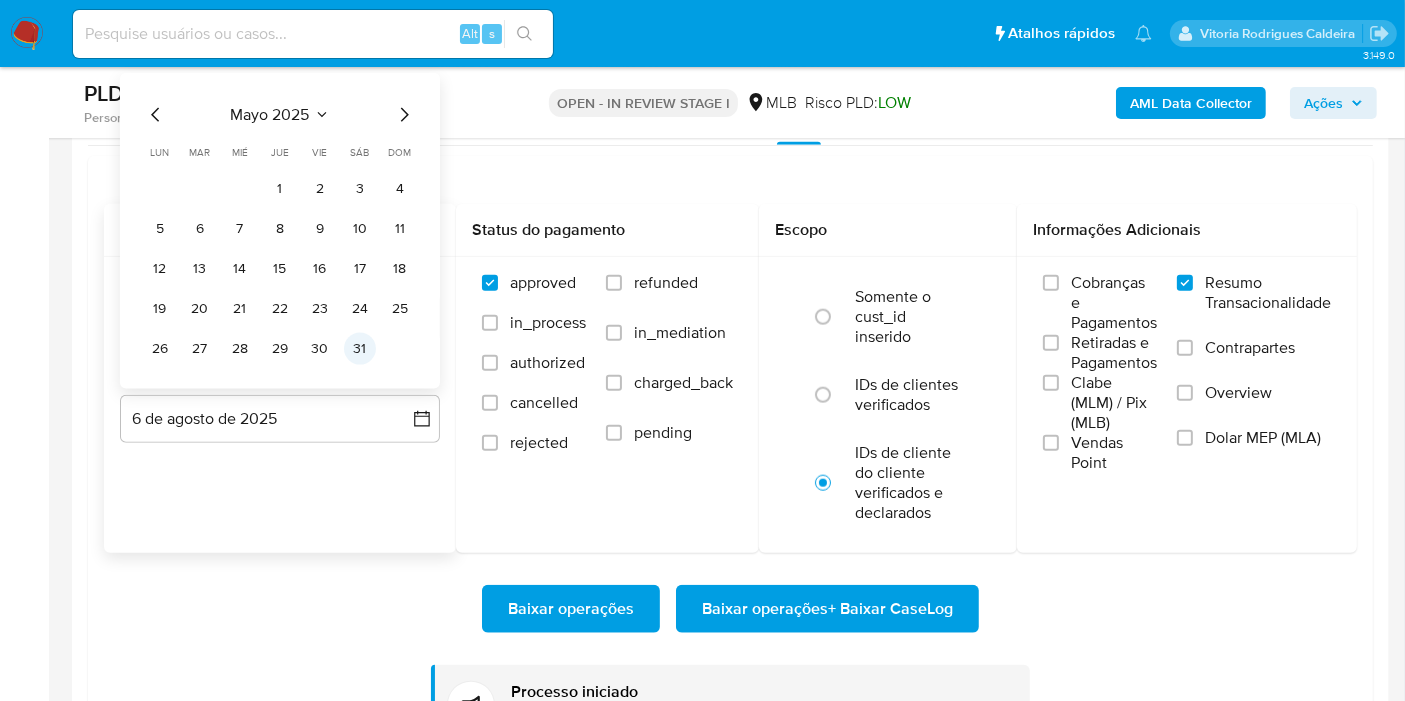 click on "31" at bounding box center [360, 349] 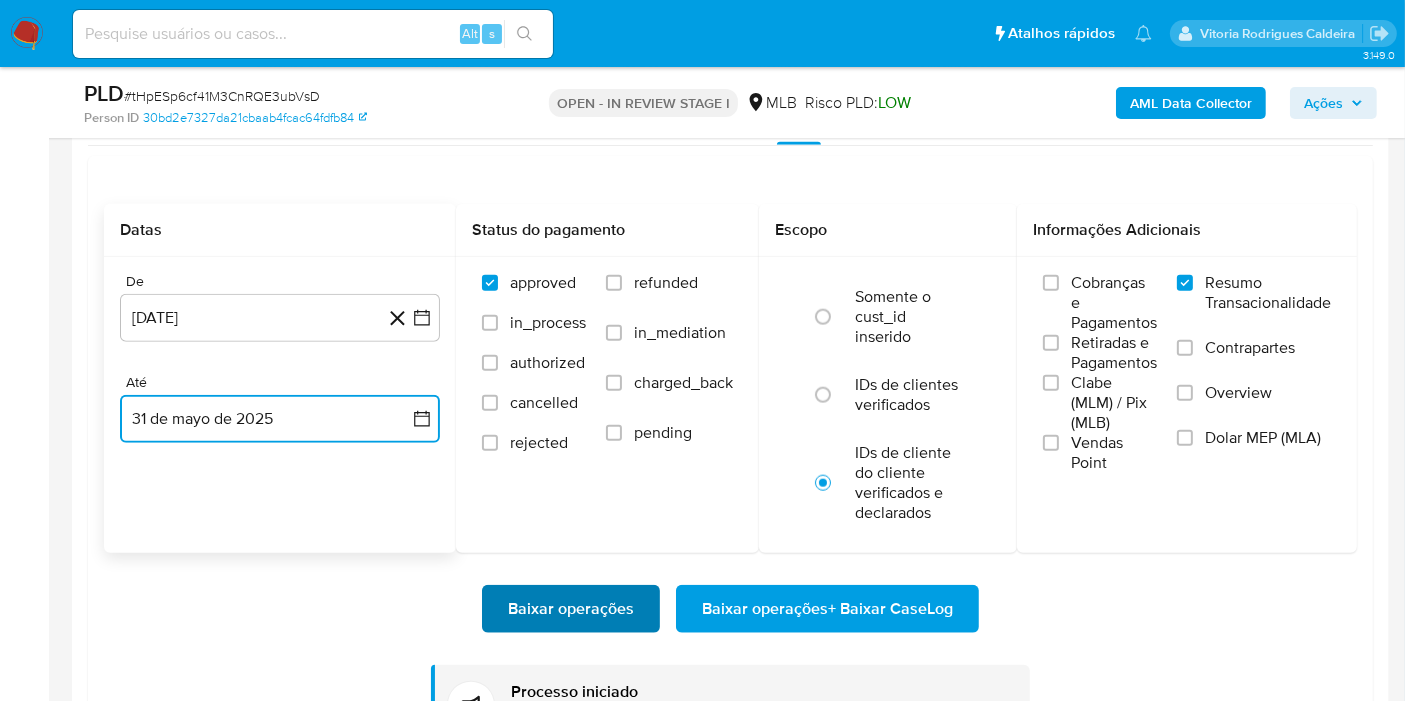 click on "Baixar operações" at bounding box center (571, 609) 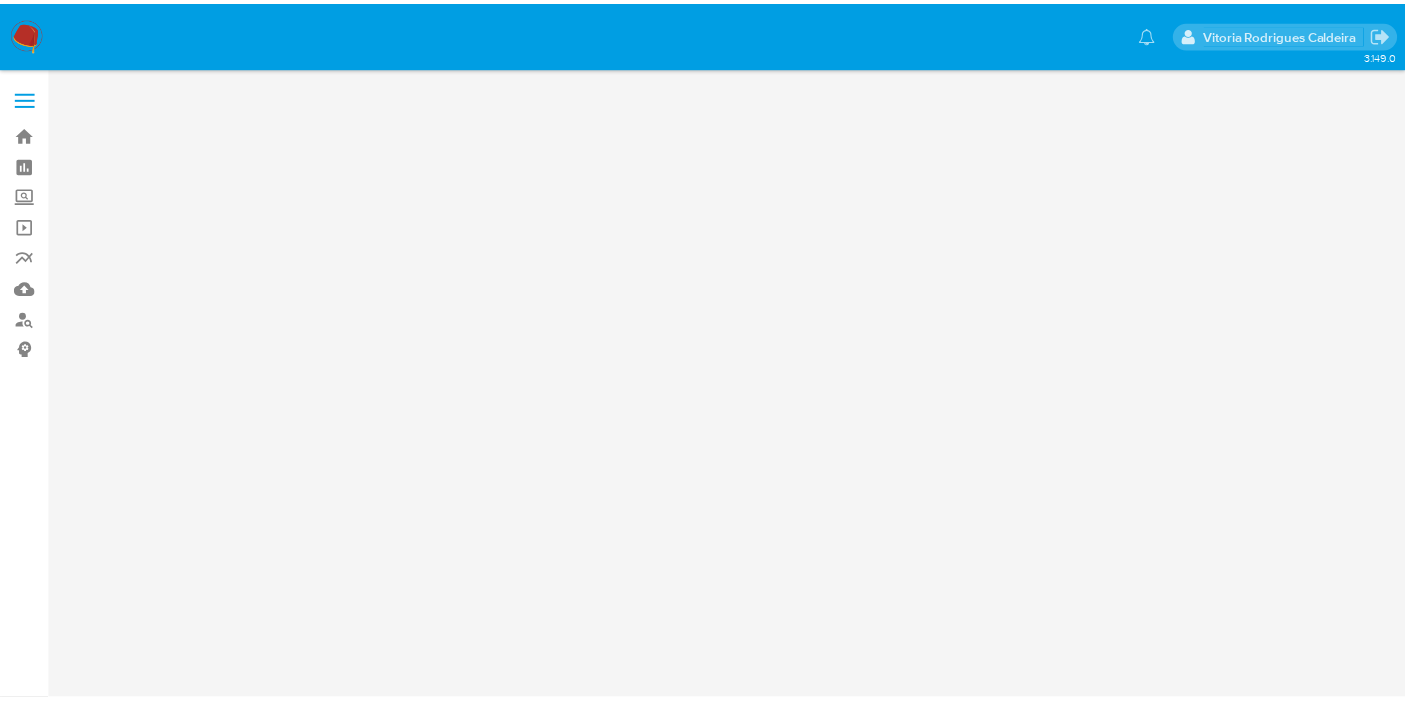scroll, scrollTop: 0, scrollLeft: 0, axis: both 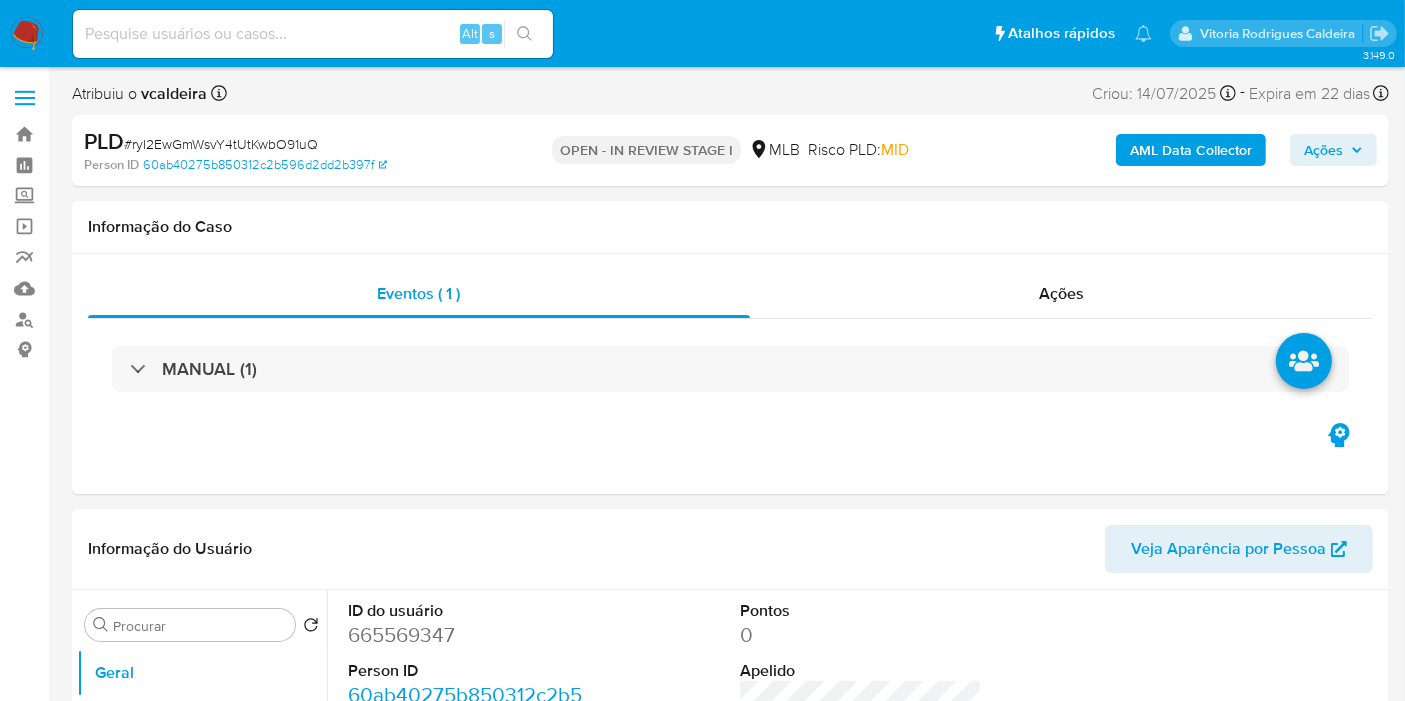 select on "10" 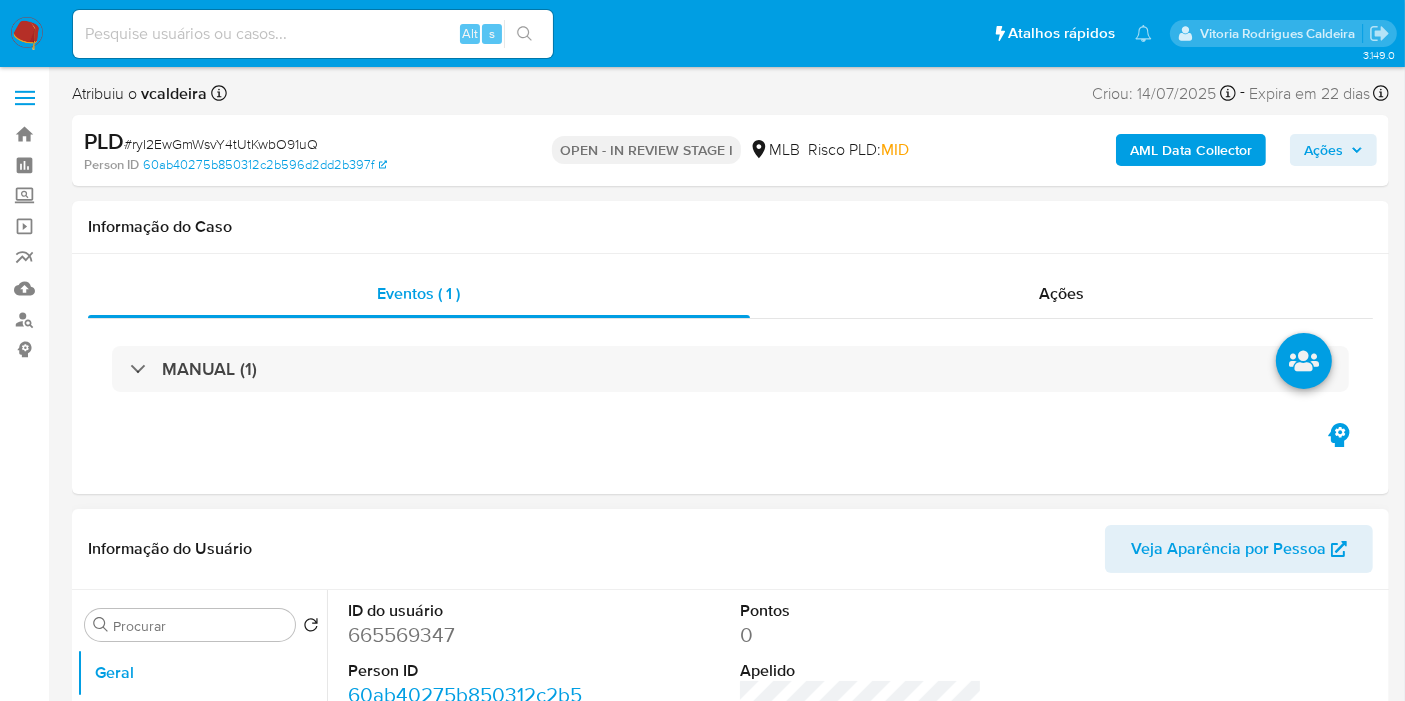 click on "665569347" at bounding box center [469, 635] 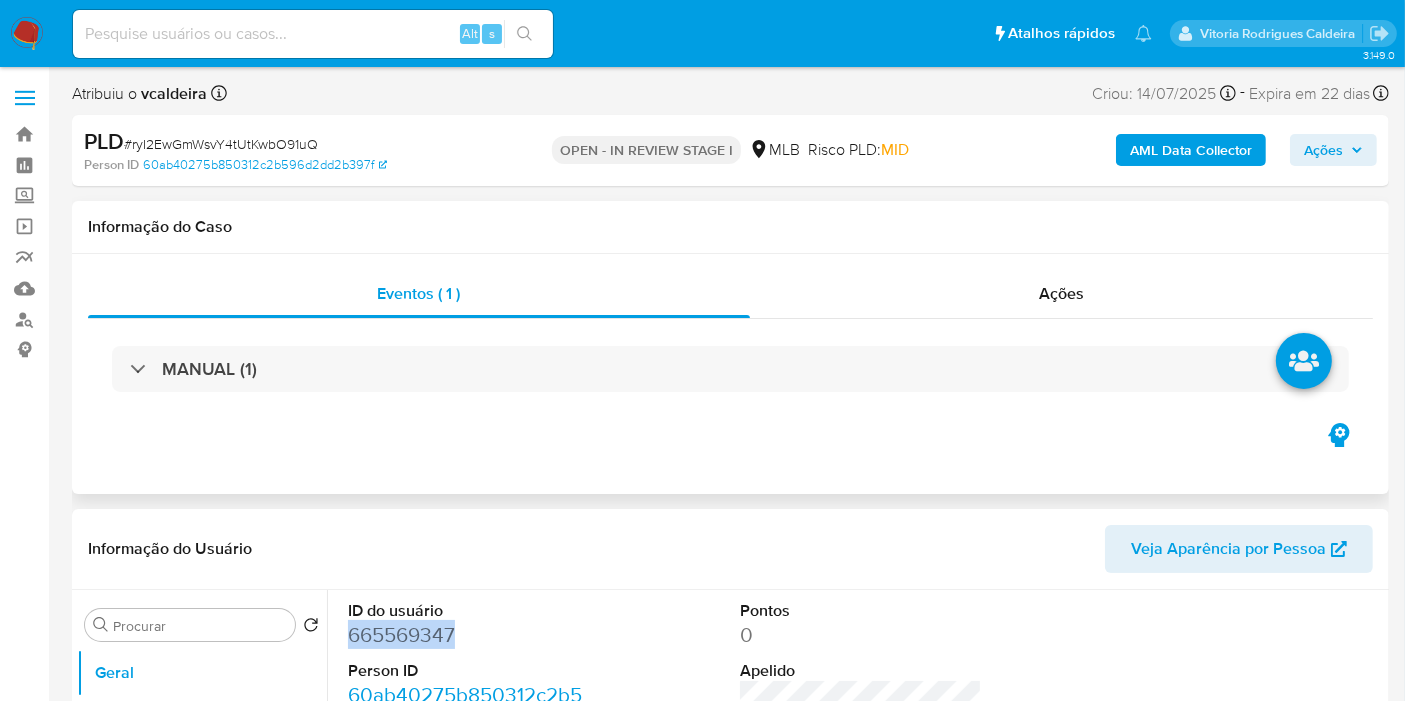 copy on "665569347" 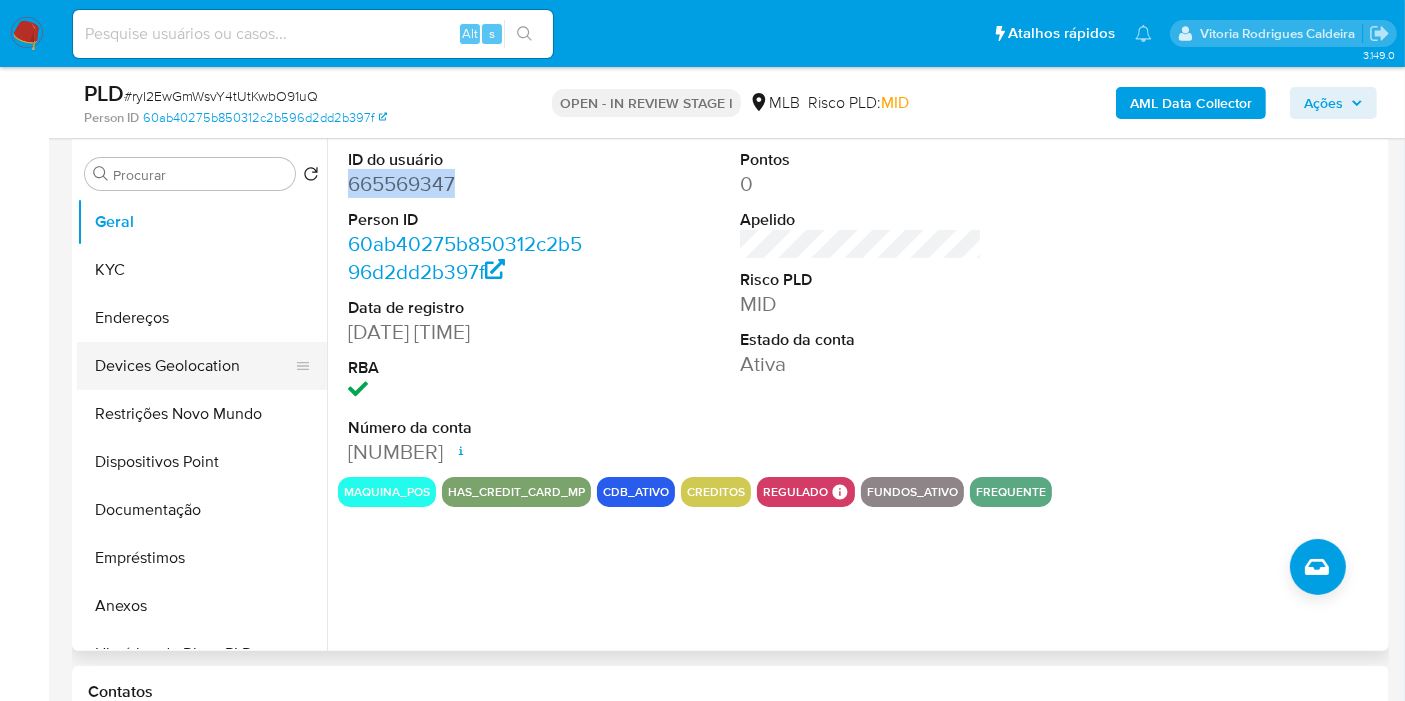 scroll, scrollTop: 222, scrollLeft: 0, axis: vertical 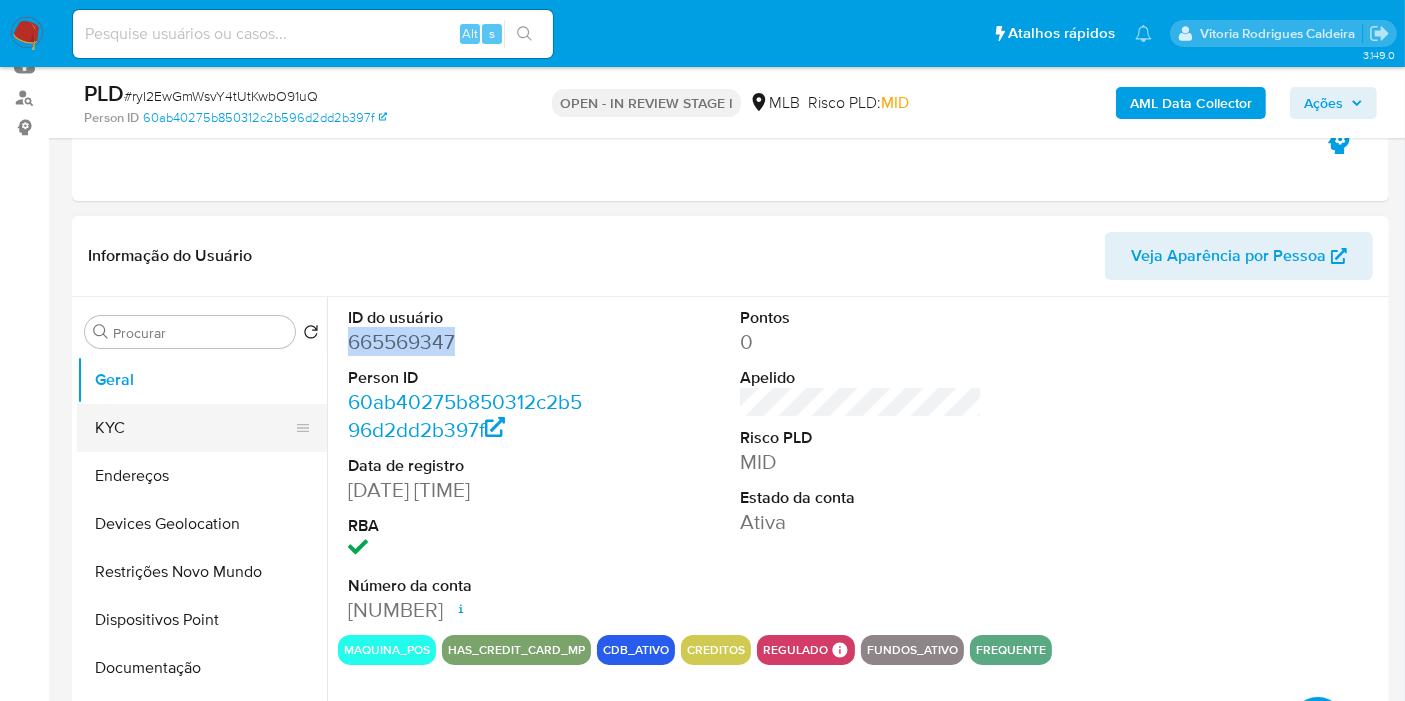 click on "KYC" at bounding box center [194, 428] 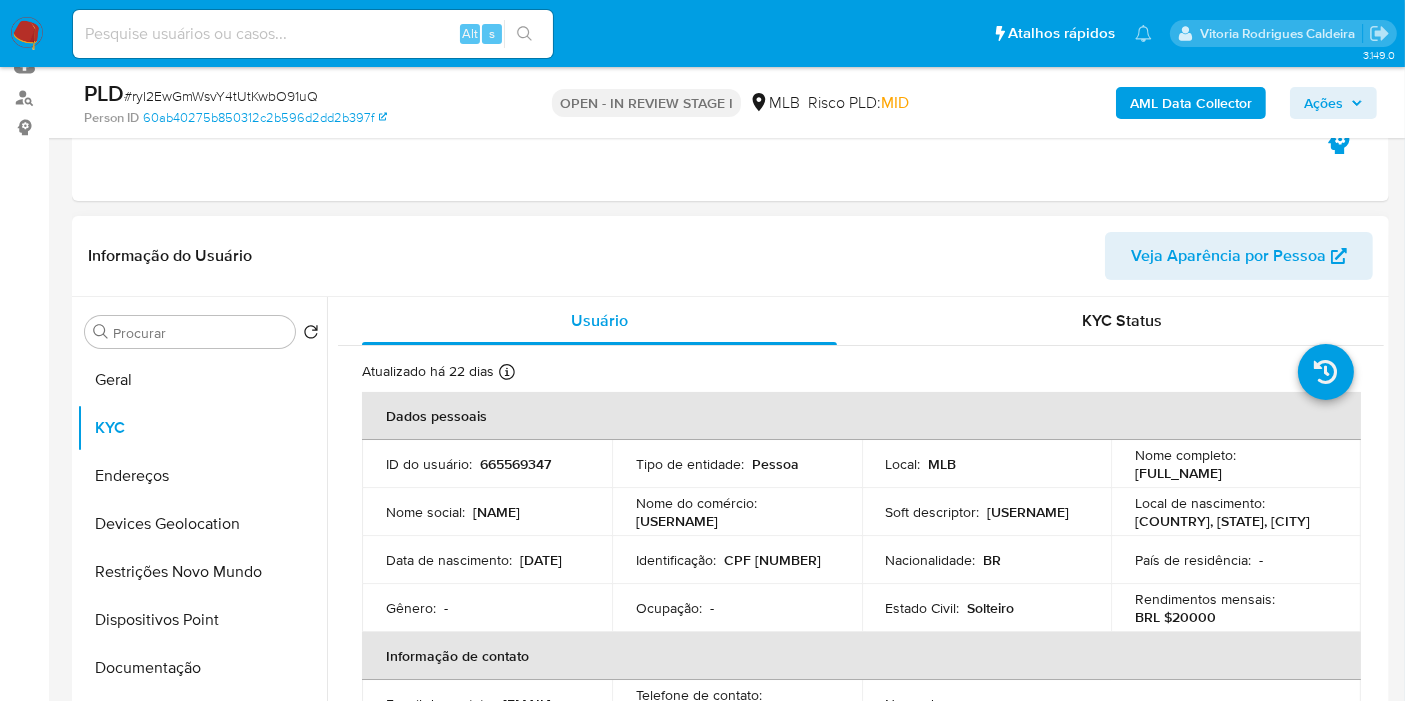 scroll, scrollTop: 111, scrollLeft: 0, axis: vertical 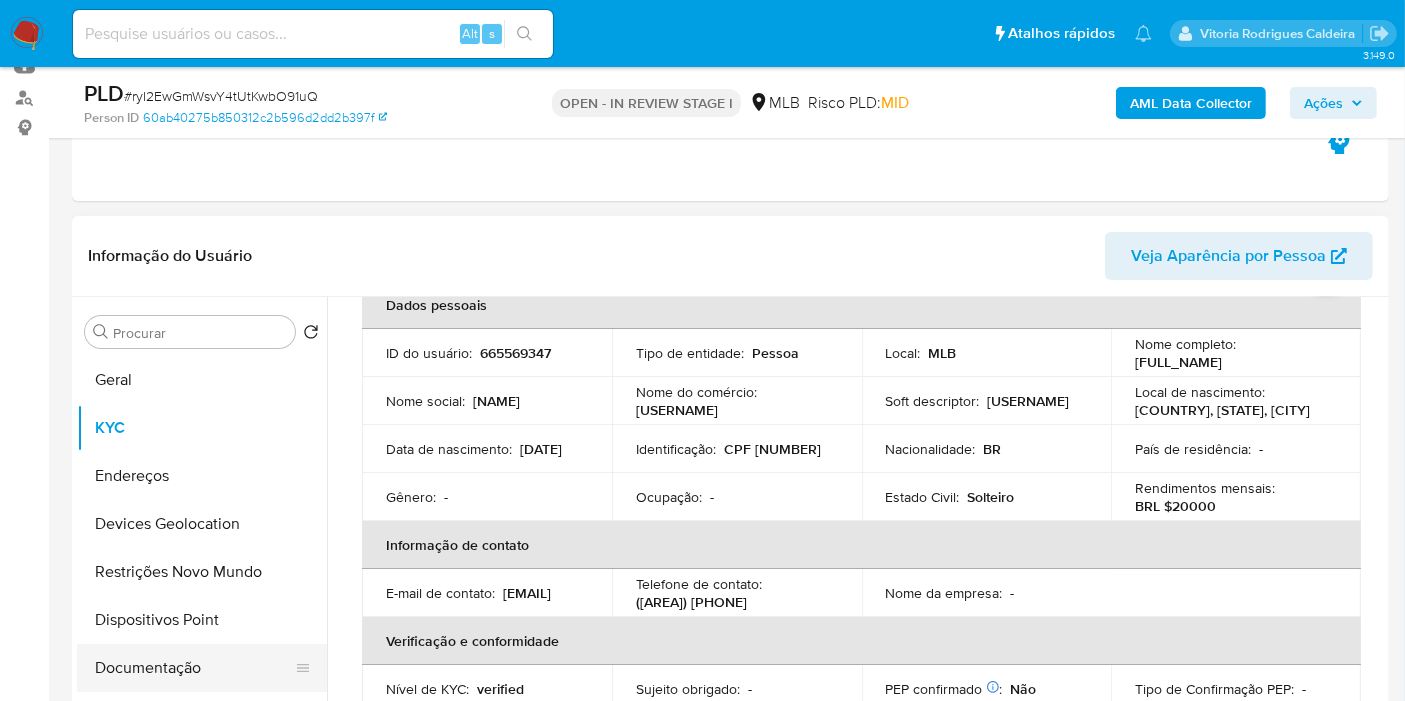 click on "Documentação" at bounding box center [194, 668] 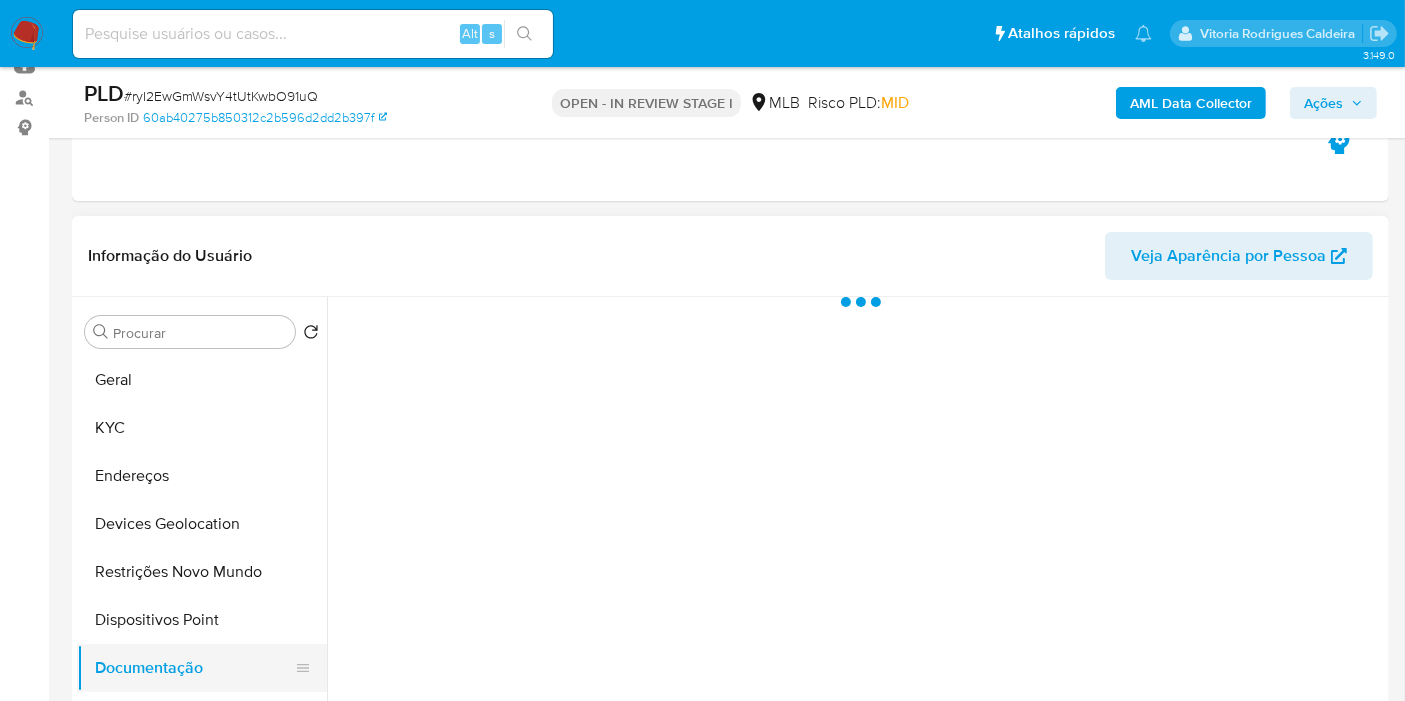 scroll, scrollTop: 0, scrollLeft: 0, axis: both 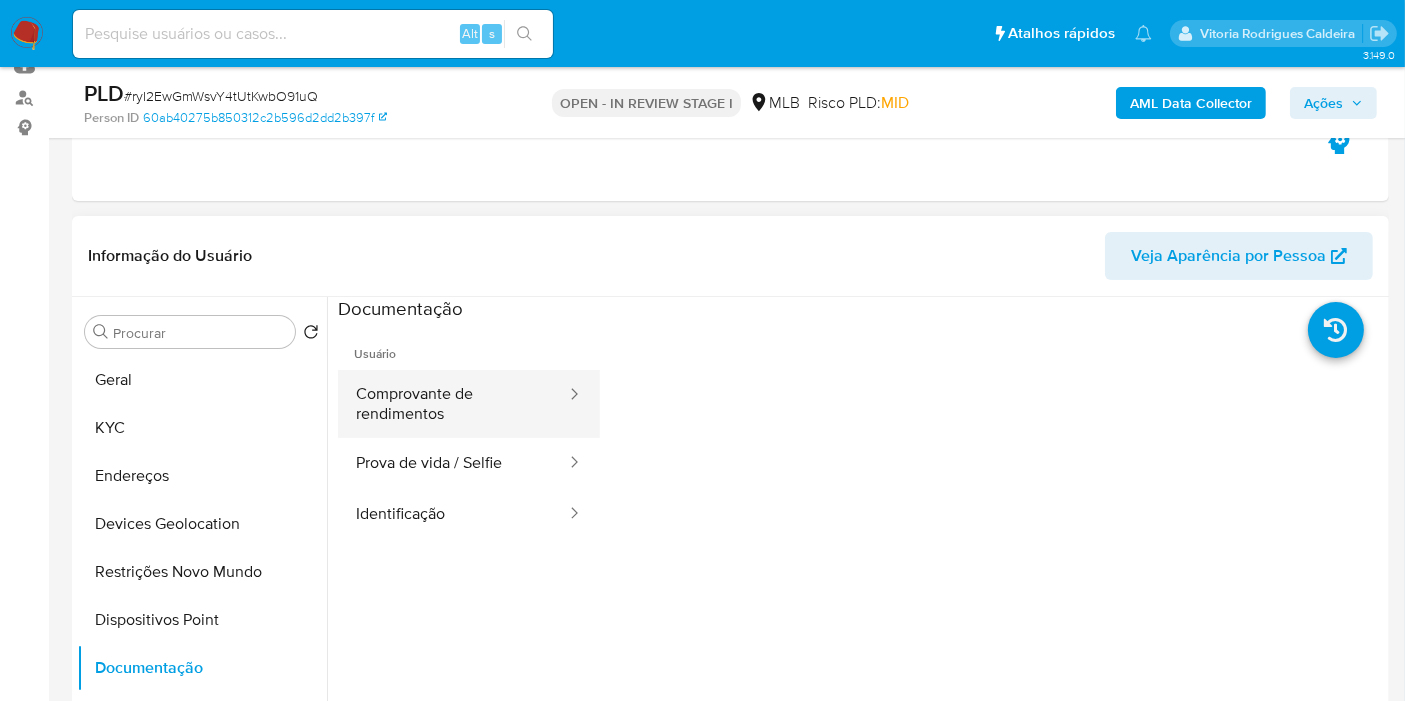 click on "Comprovante de rendimentos" at bounding box center [453, 404] 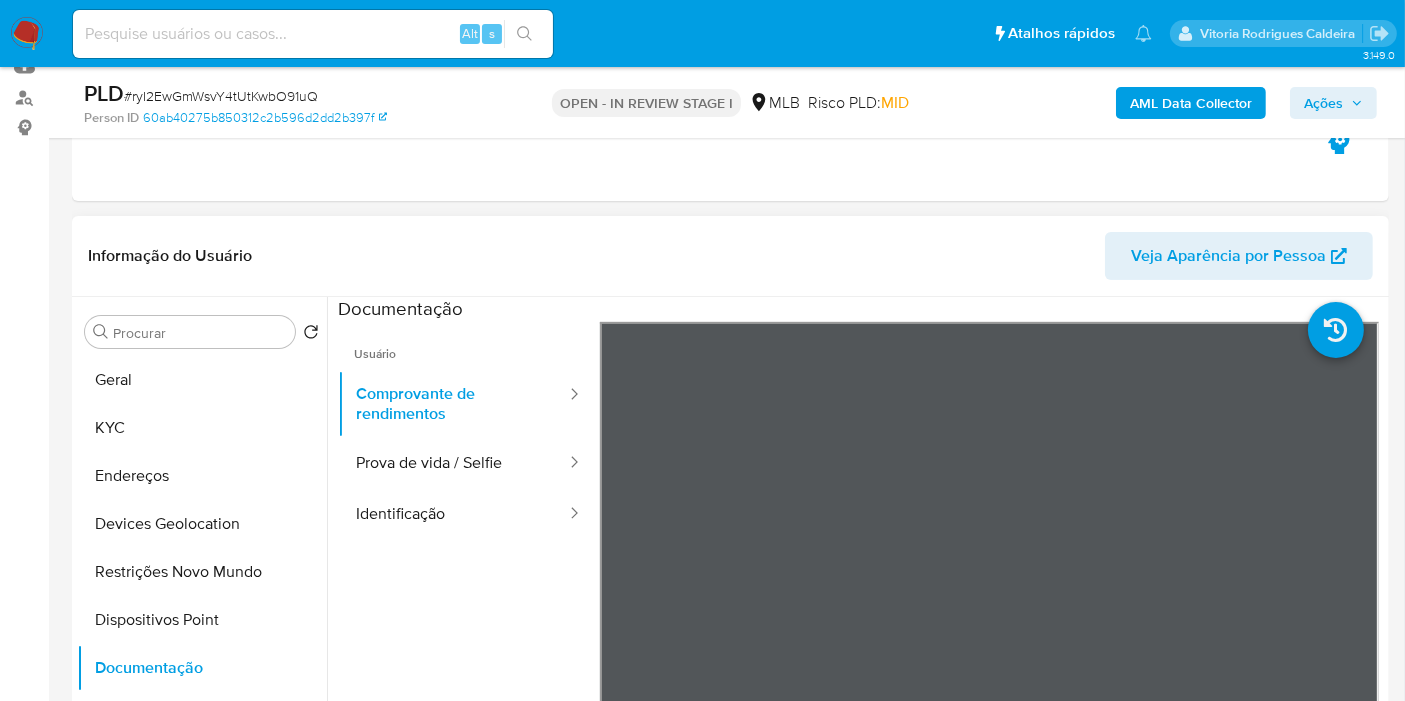 scroll, scrollTop: 444, scrollLeft: 0, axis: vertical 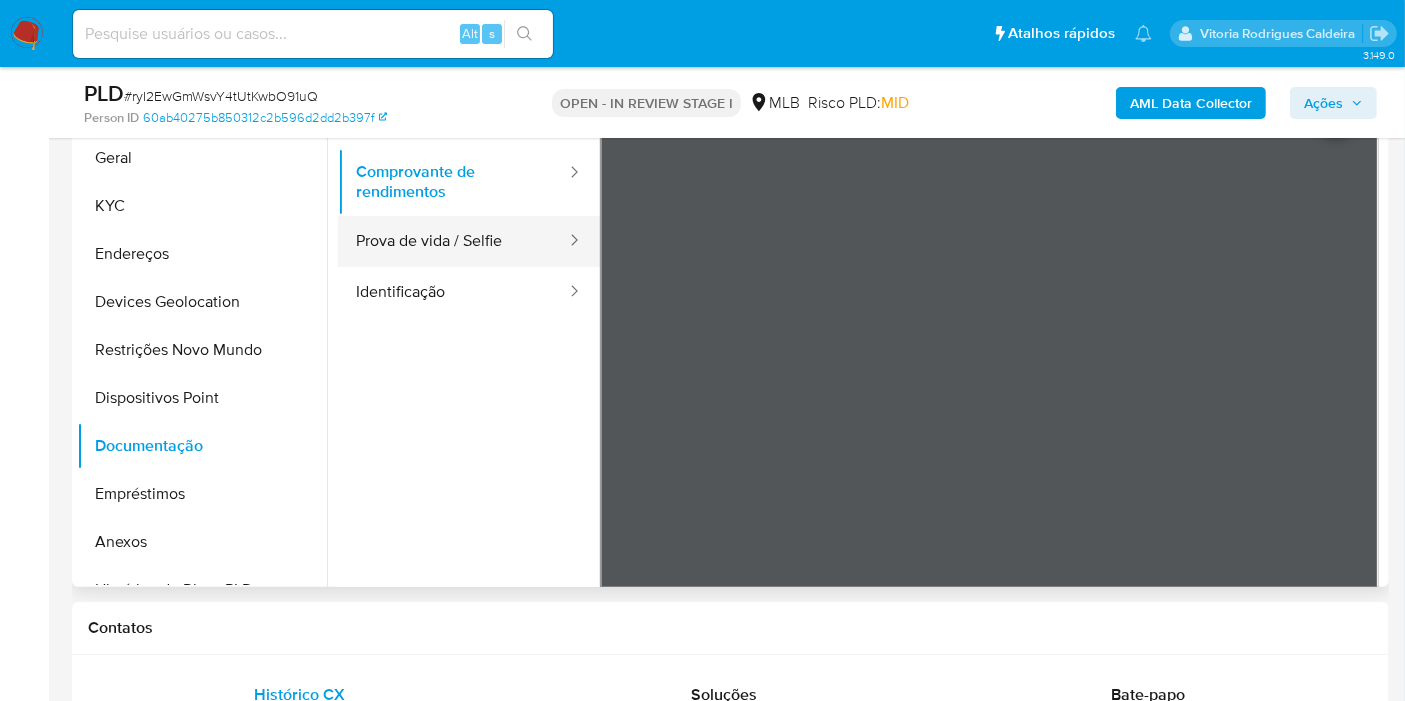click on "Prova de vida / Selfie" at bounding box center (453, 241) 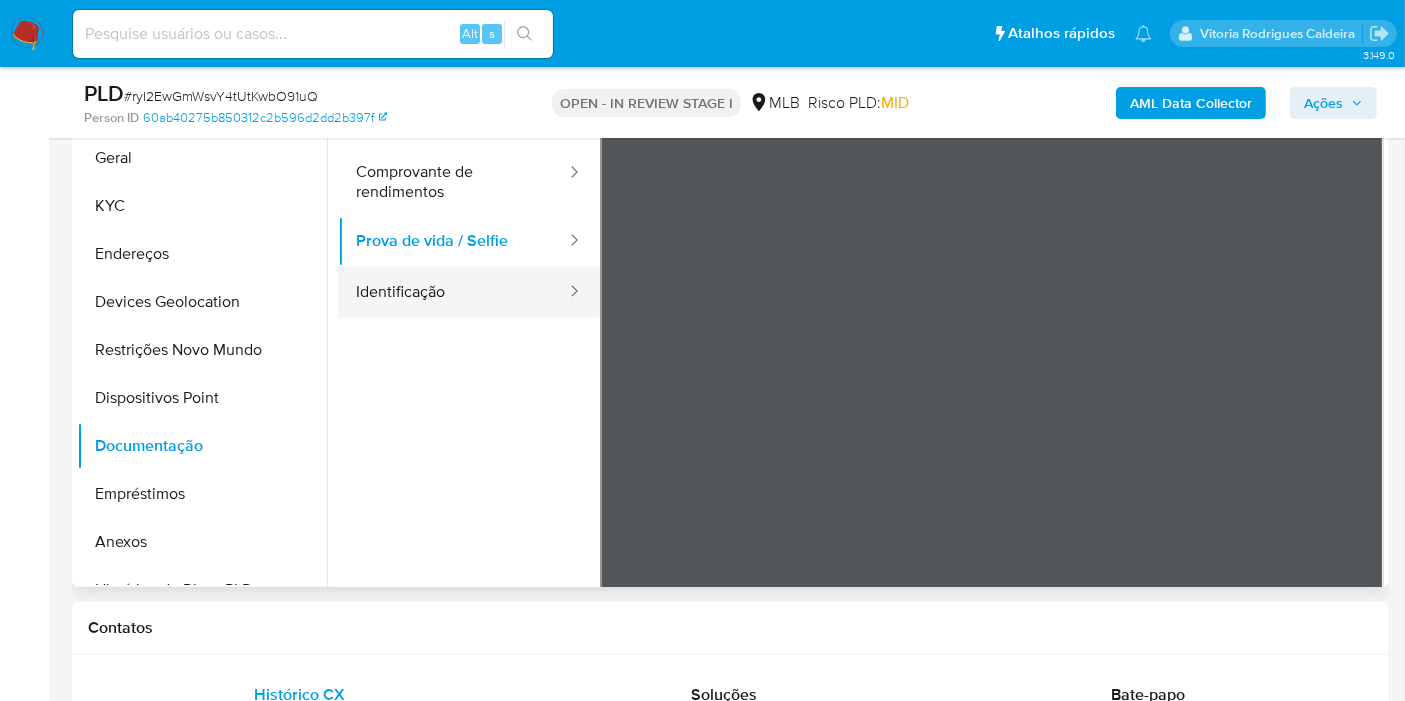 click on "Identificação" at bounding box center (453, 292) 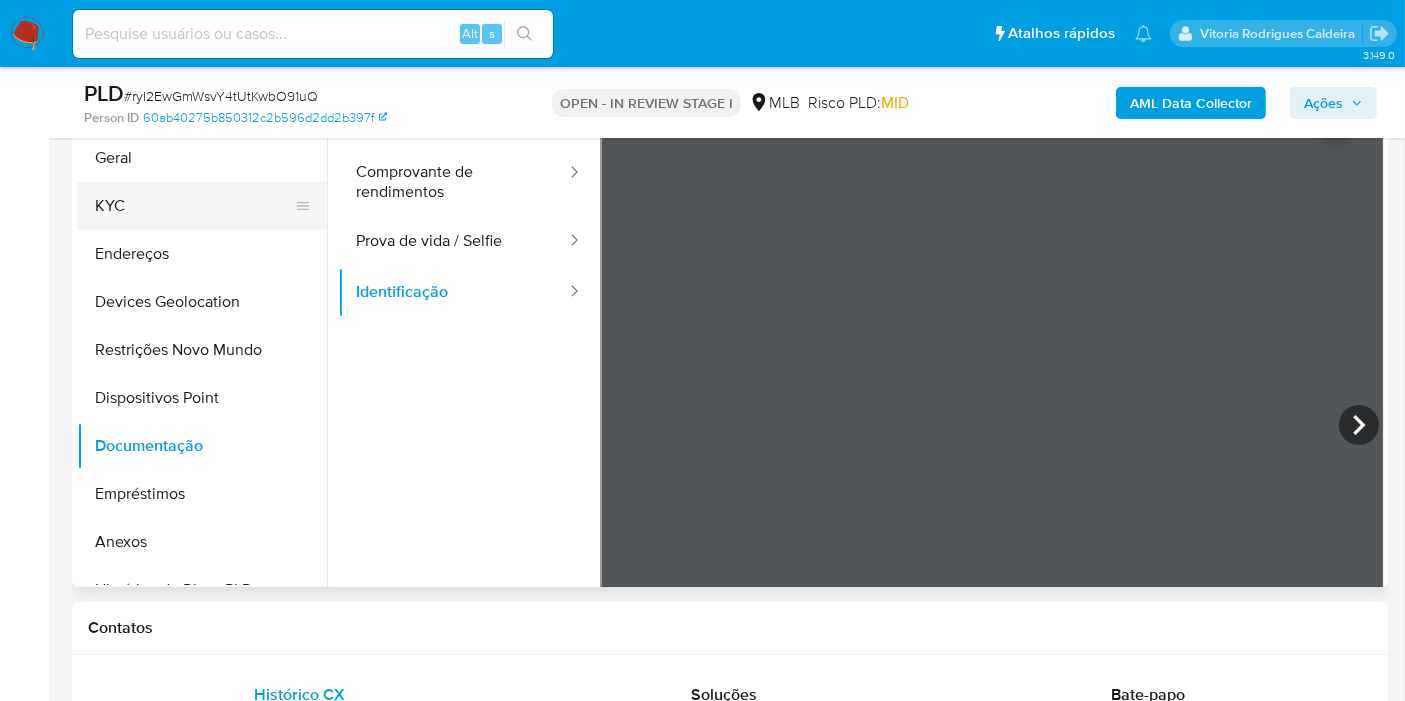 click on "KYC" at bounding box center (194, 206) 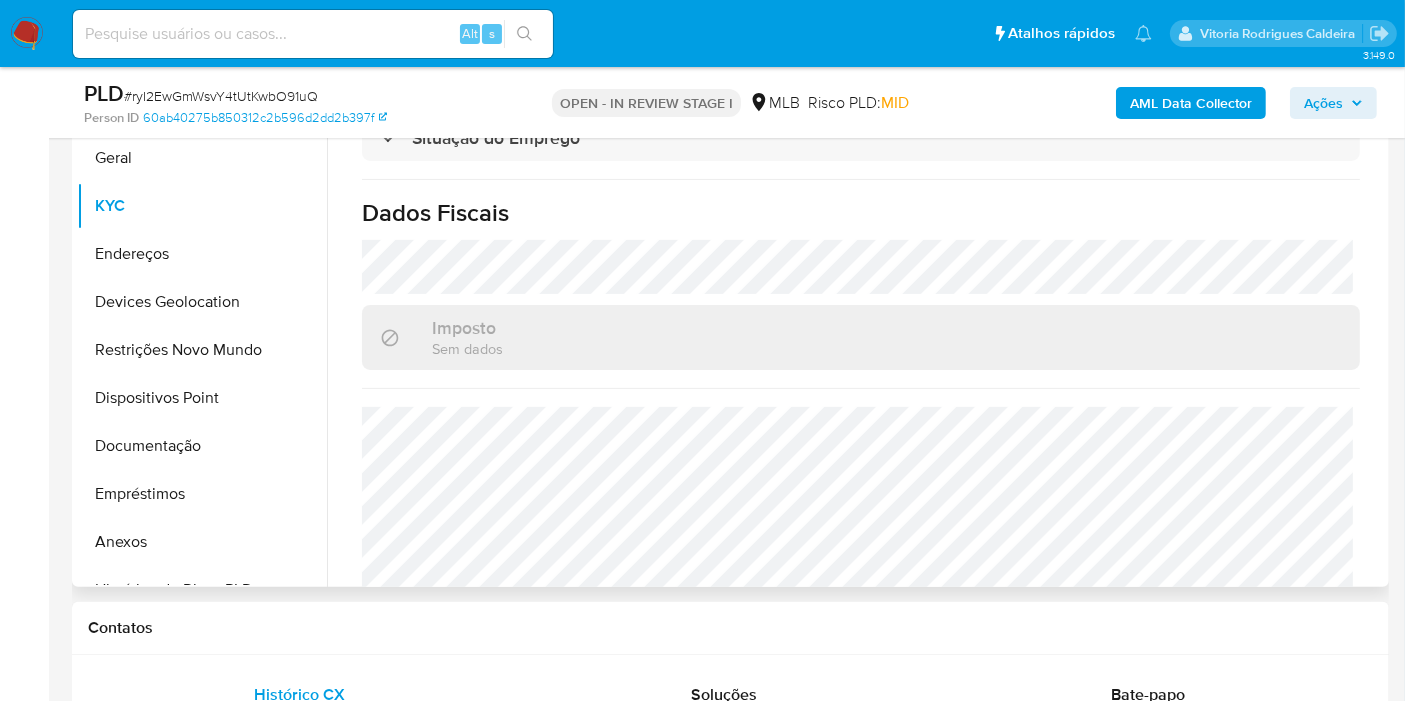 scroll, scrollTop: 928, scrollLeft: 0, axis: vertical 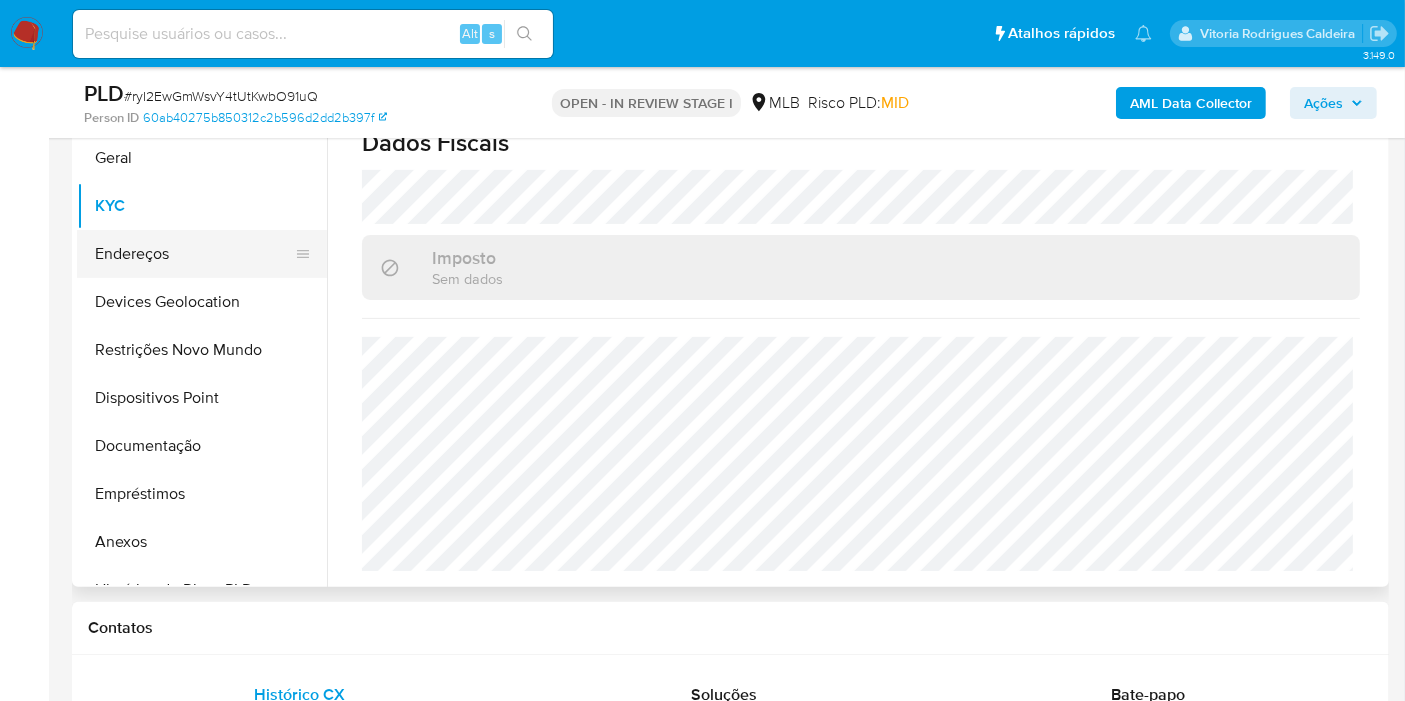 click on "Endereços" at bounding box center [194, 254] 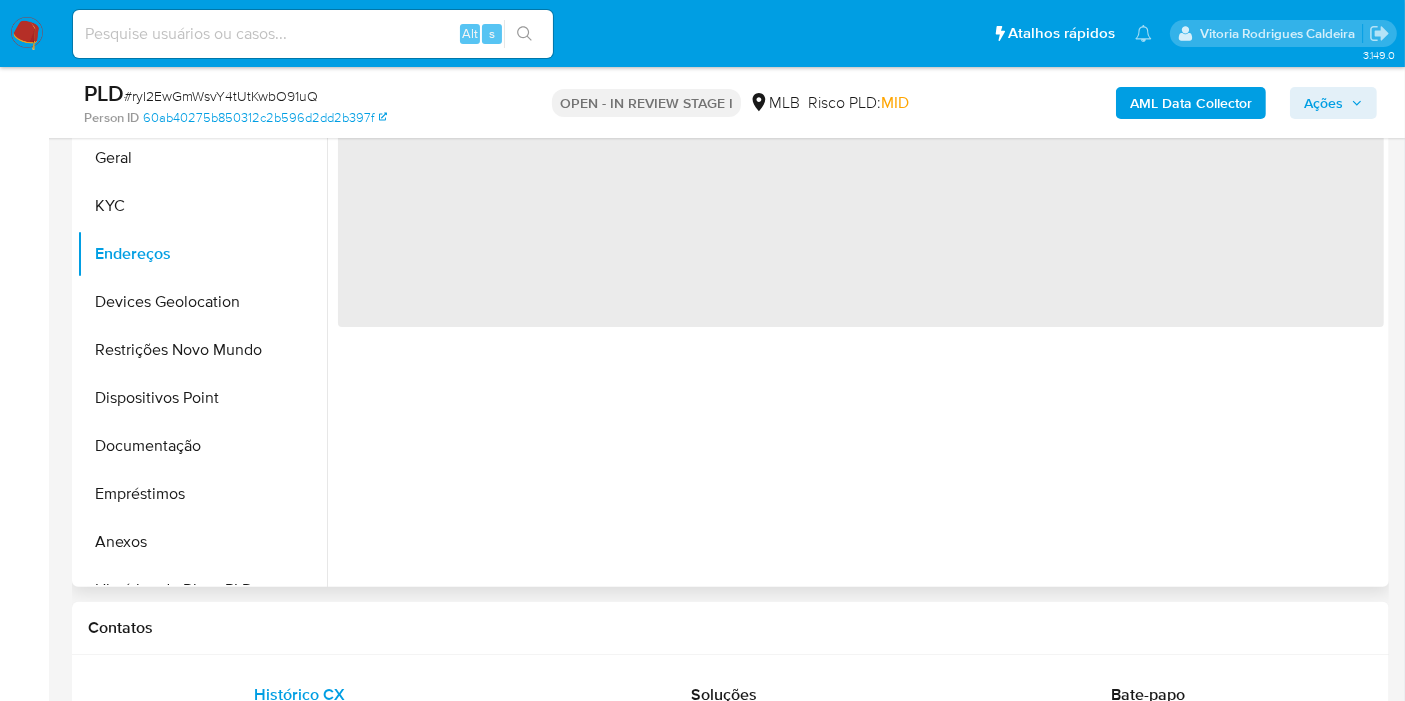scroll, scrollTop: 0, scrollLeft: 0, axis: both 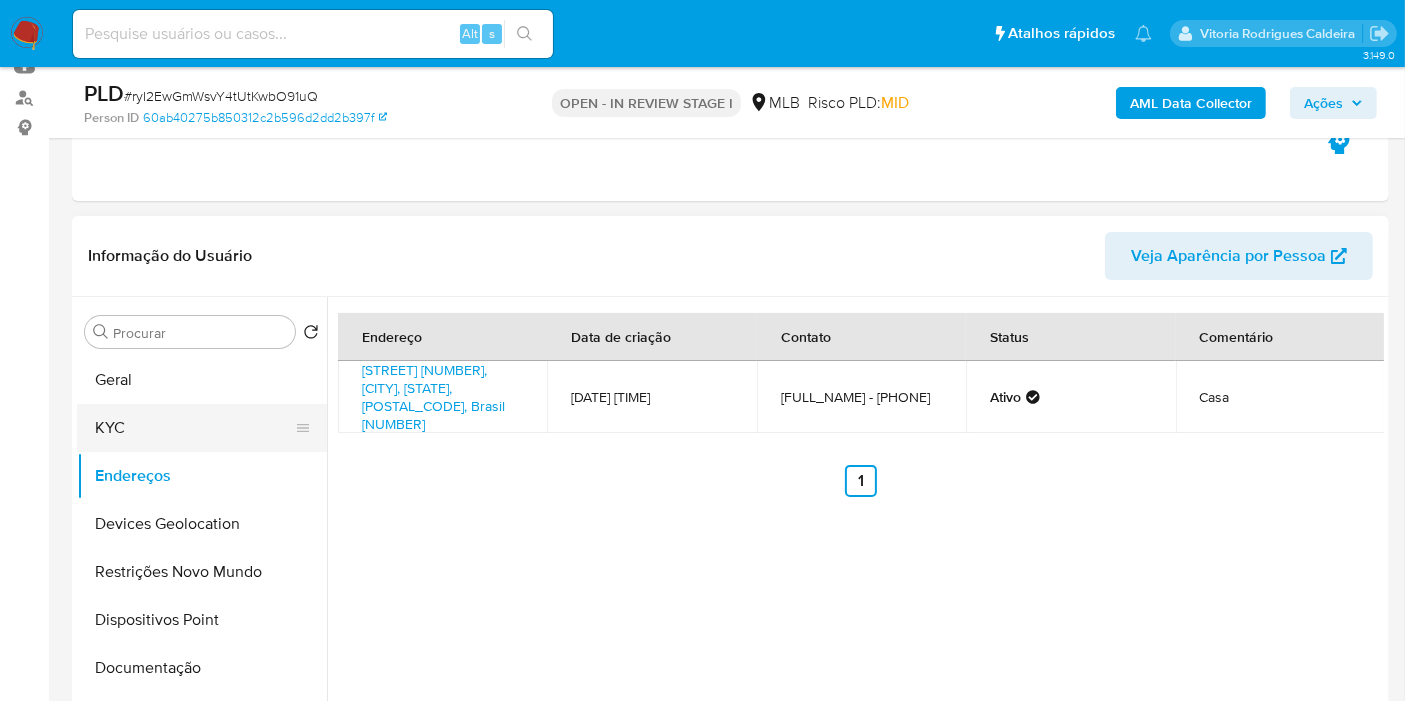 click on "KYC" at bounding box center (194, 428) 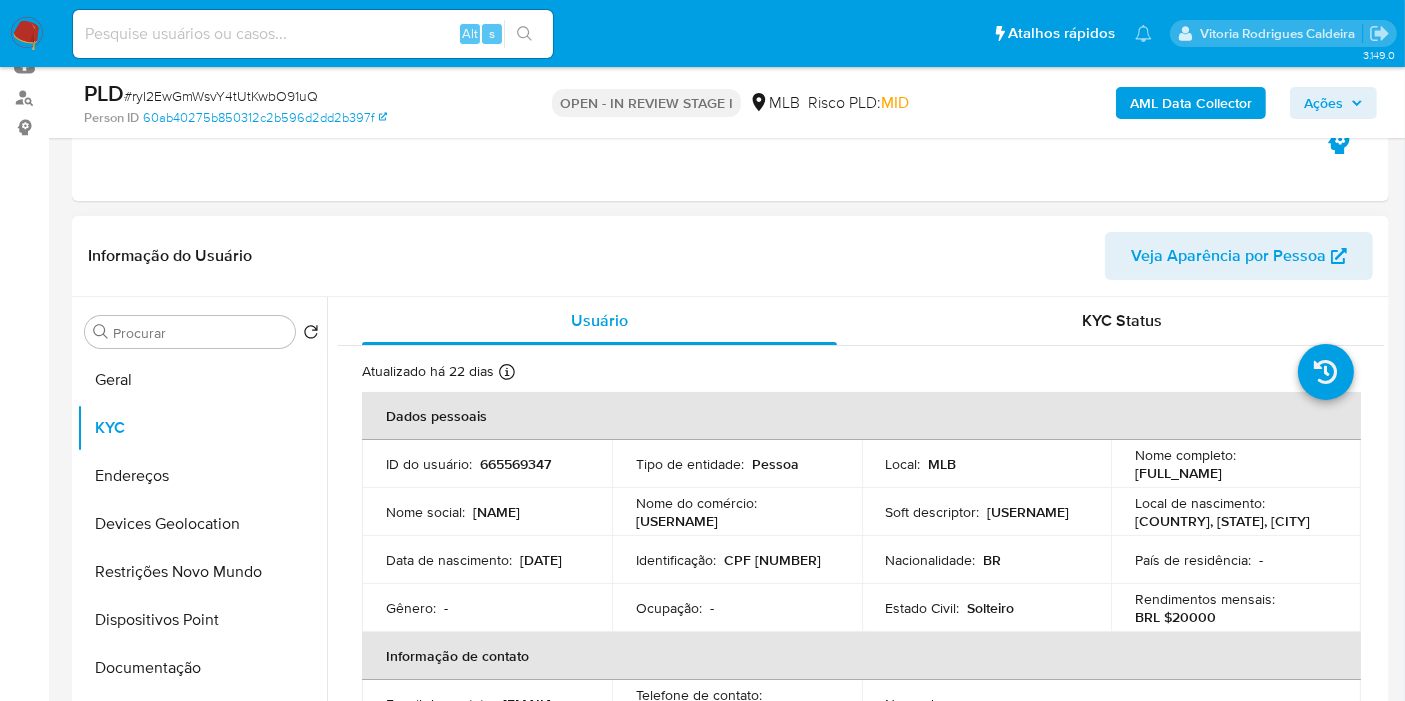 drag, startPoint x: 1270, startPoint y: 475, endPoint x: 1125, endPoint y: 478, distance: 145.03104 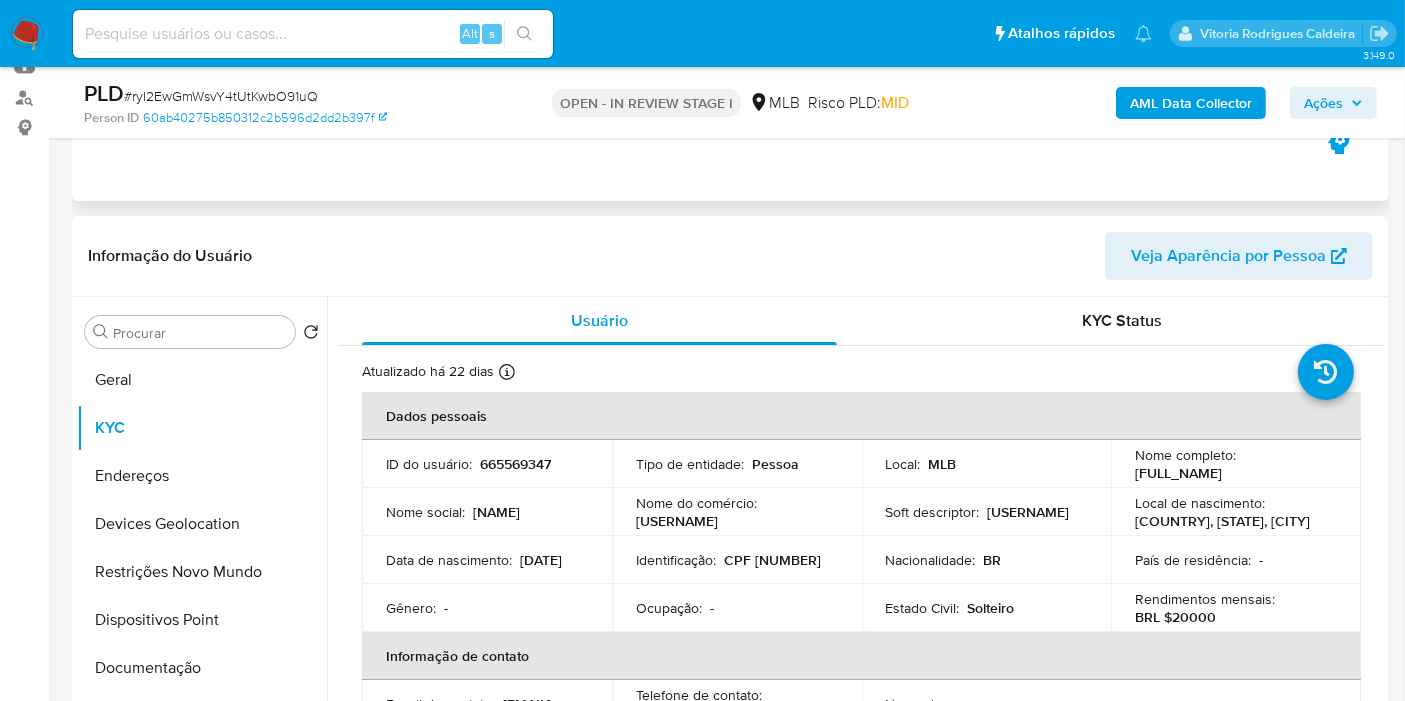 copy on "[FULL_NAME]" 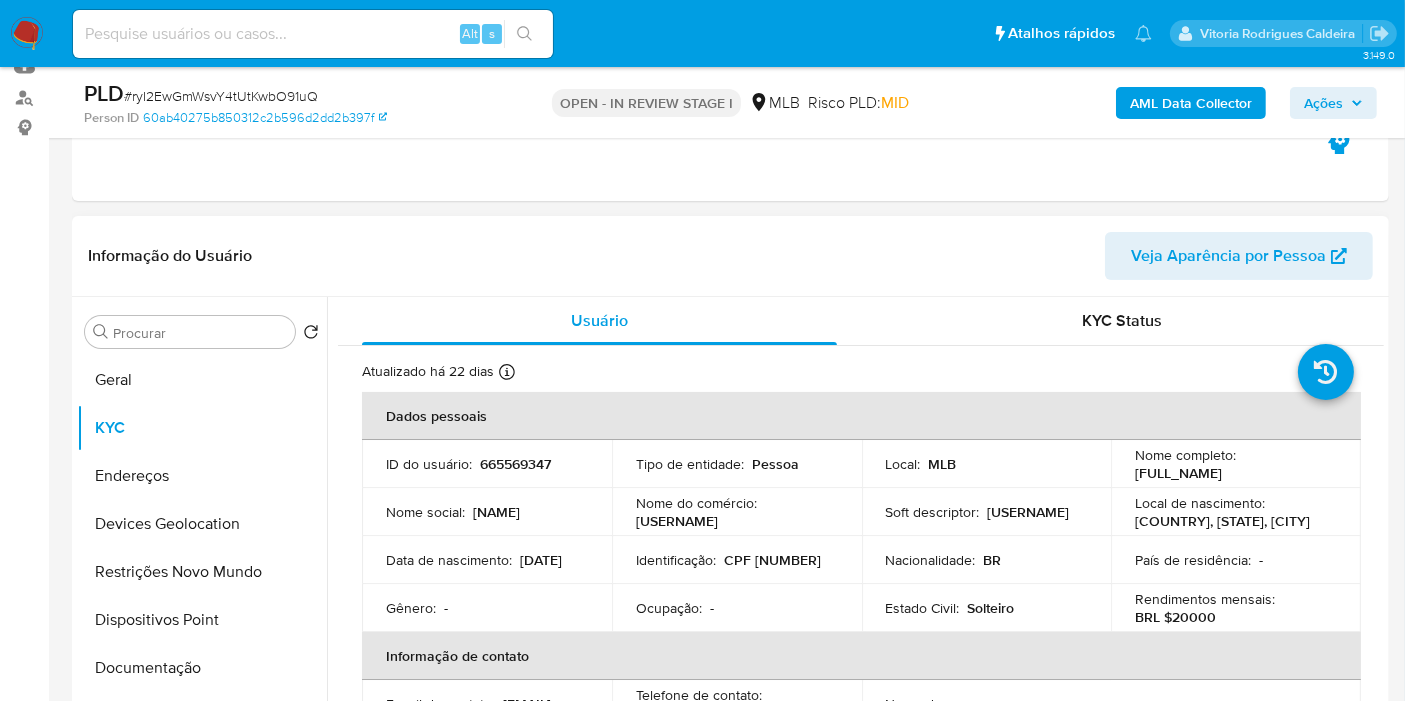 click on "CPF [NUMBER]" at bounding box center (772, 560) 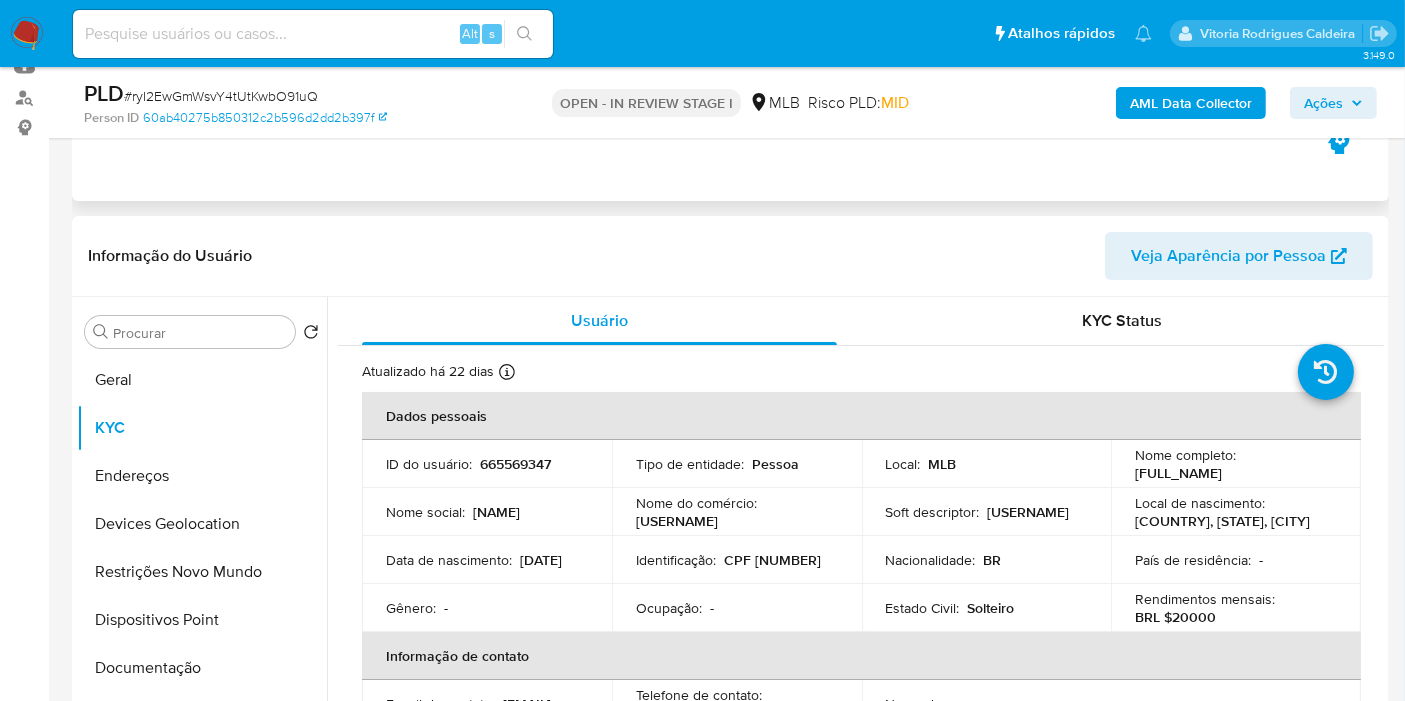 copy on "11052917232" 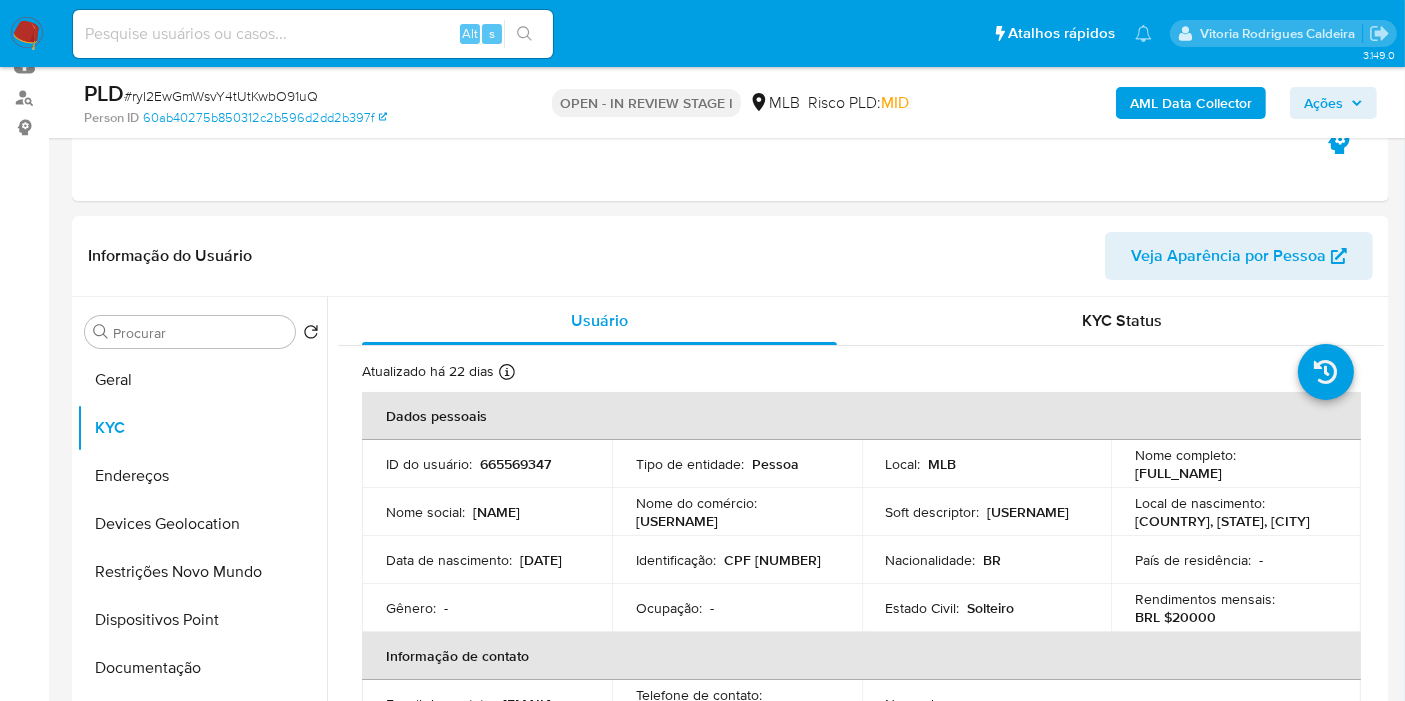 click on "AML Data Collector" at bounding box center [1191, 103] 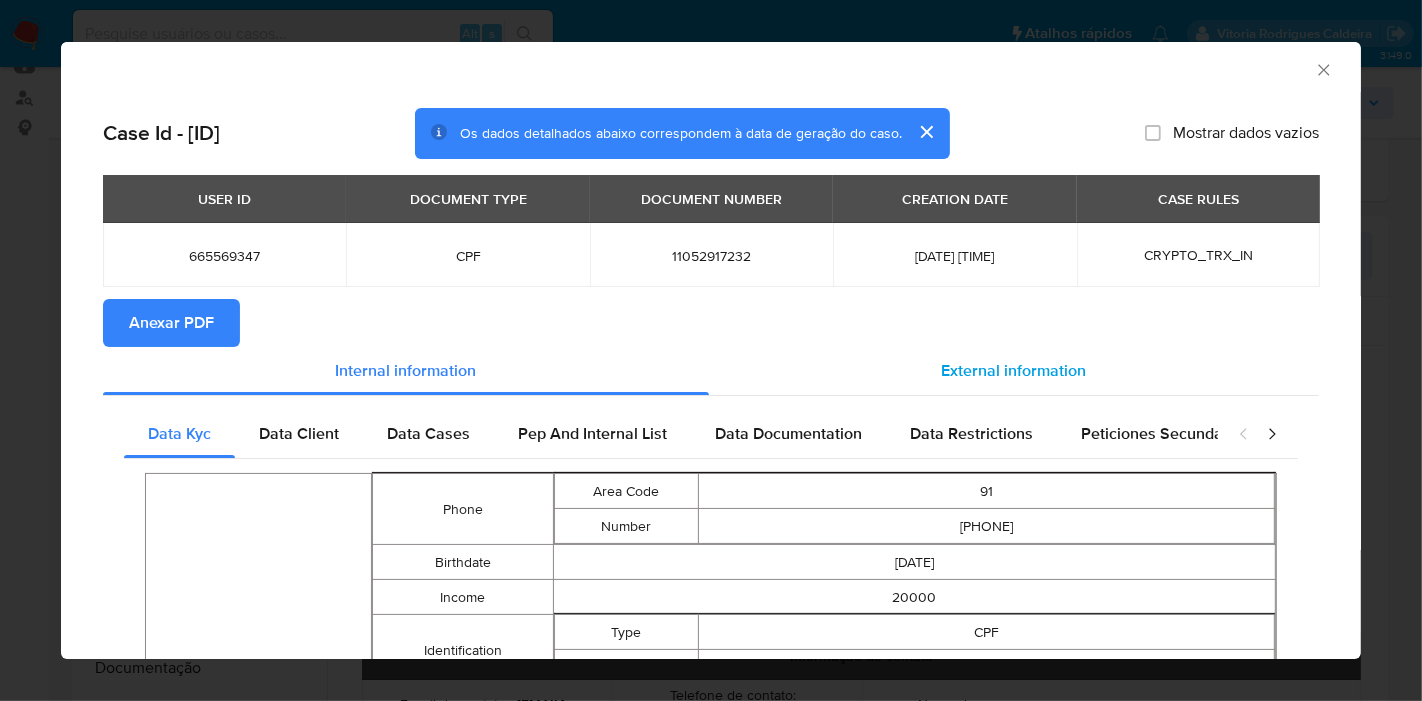 click on "External information" at bounding box center (1014, 371) 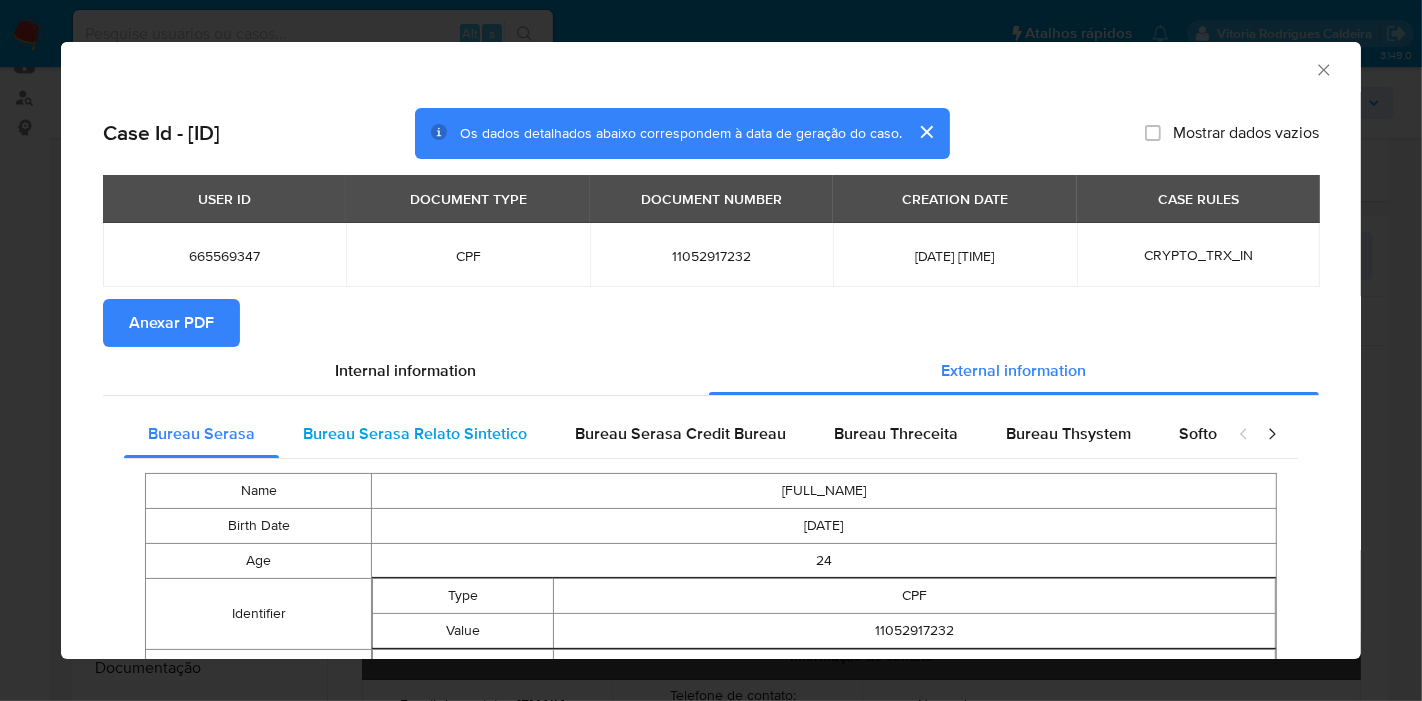 type 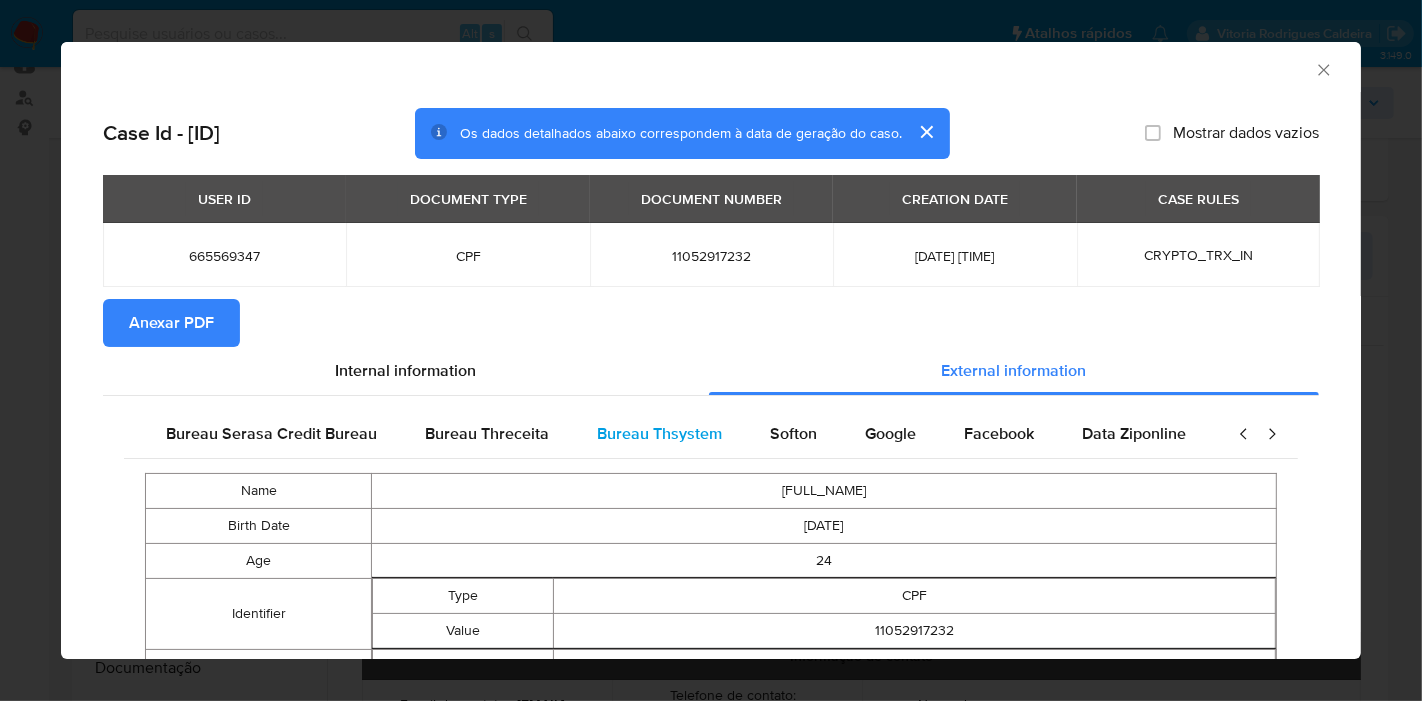 scroll, scrollTop: 0, scrollLeft: 420, axis: horizontal 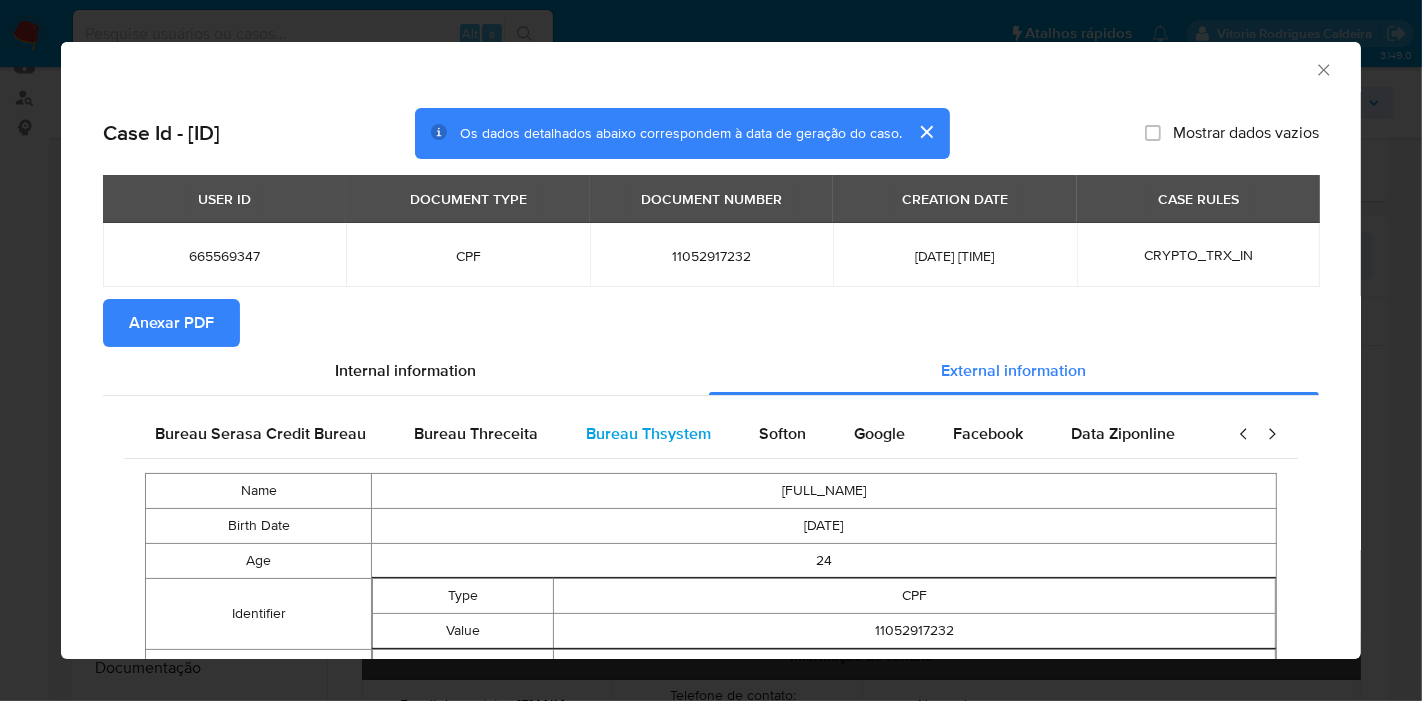click on "Bureau Thsystem" at bounding box center (648, 434) 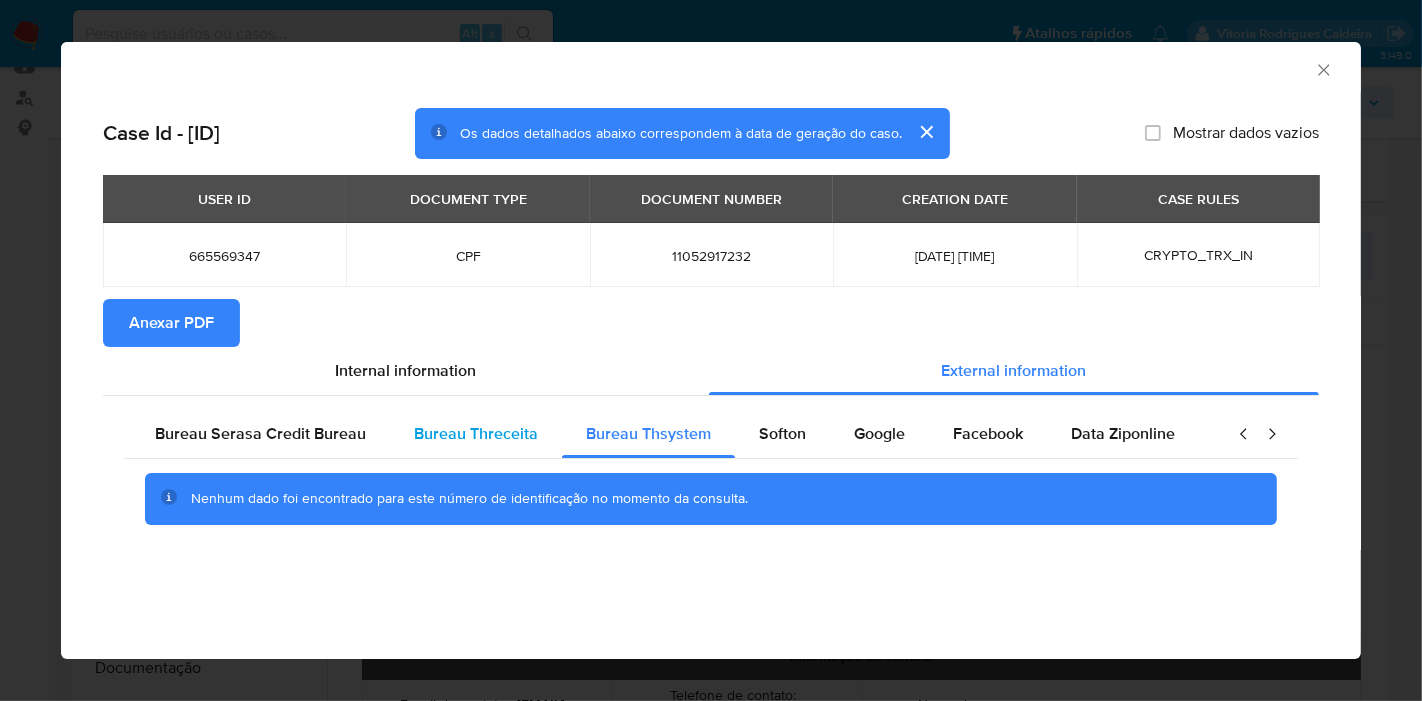 click on "Bureau Threceita" at bounding box center (476, 433) 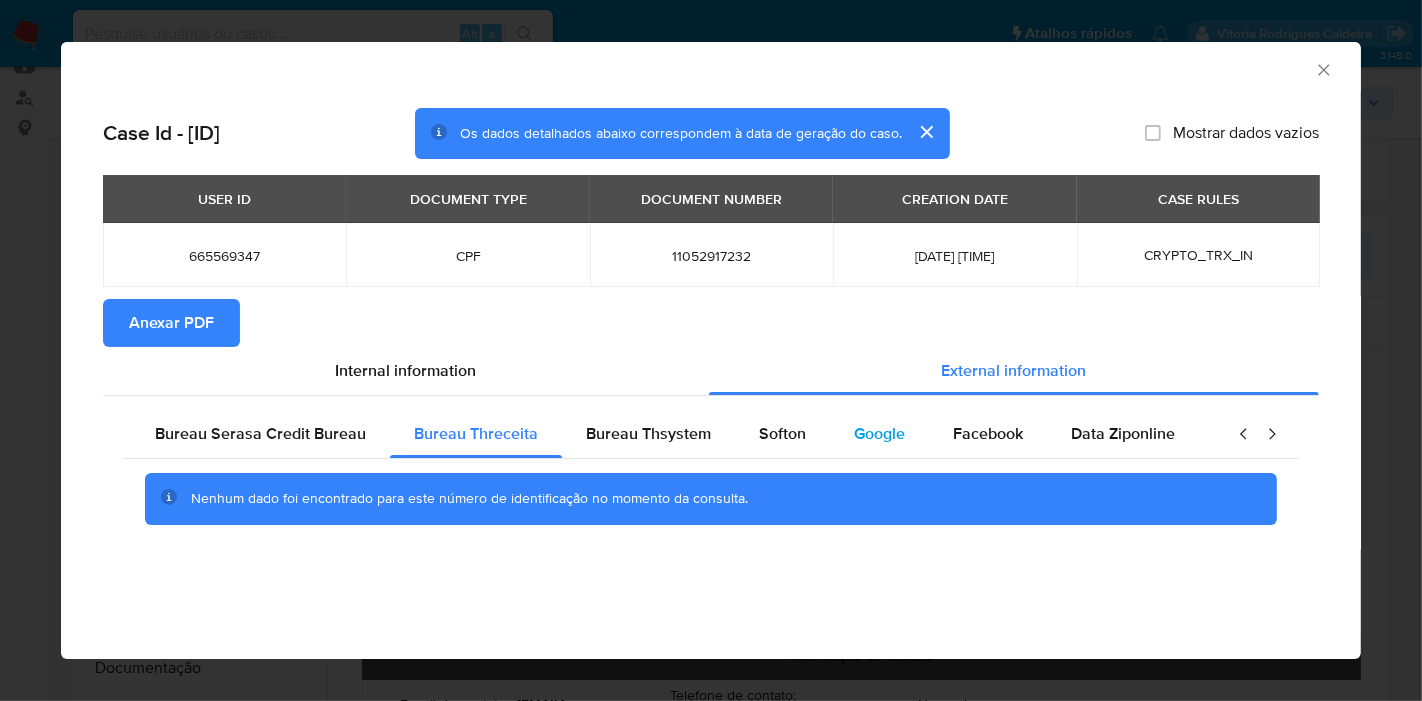 click on "Google" at bounding box center [879, 433] 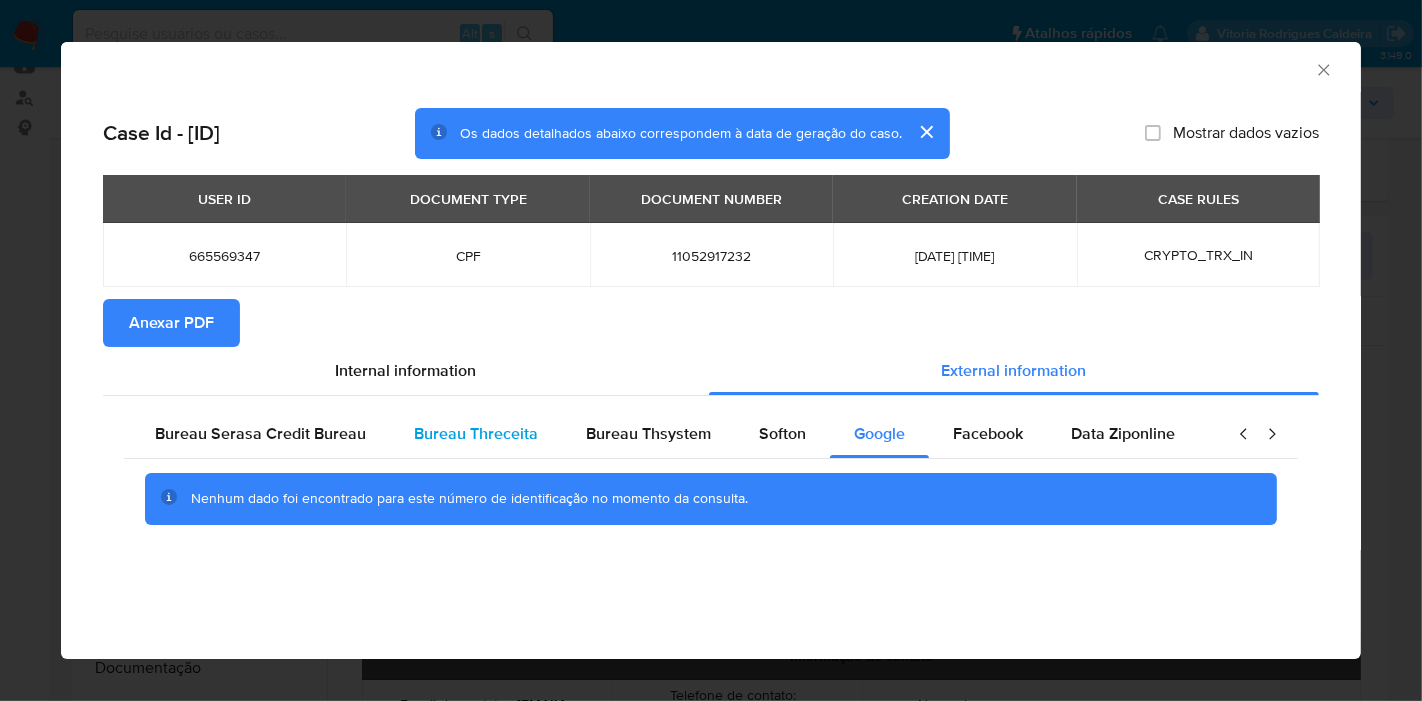 type 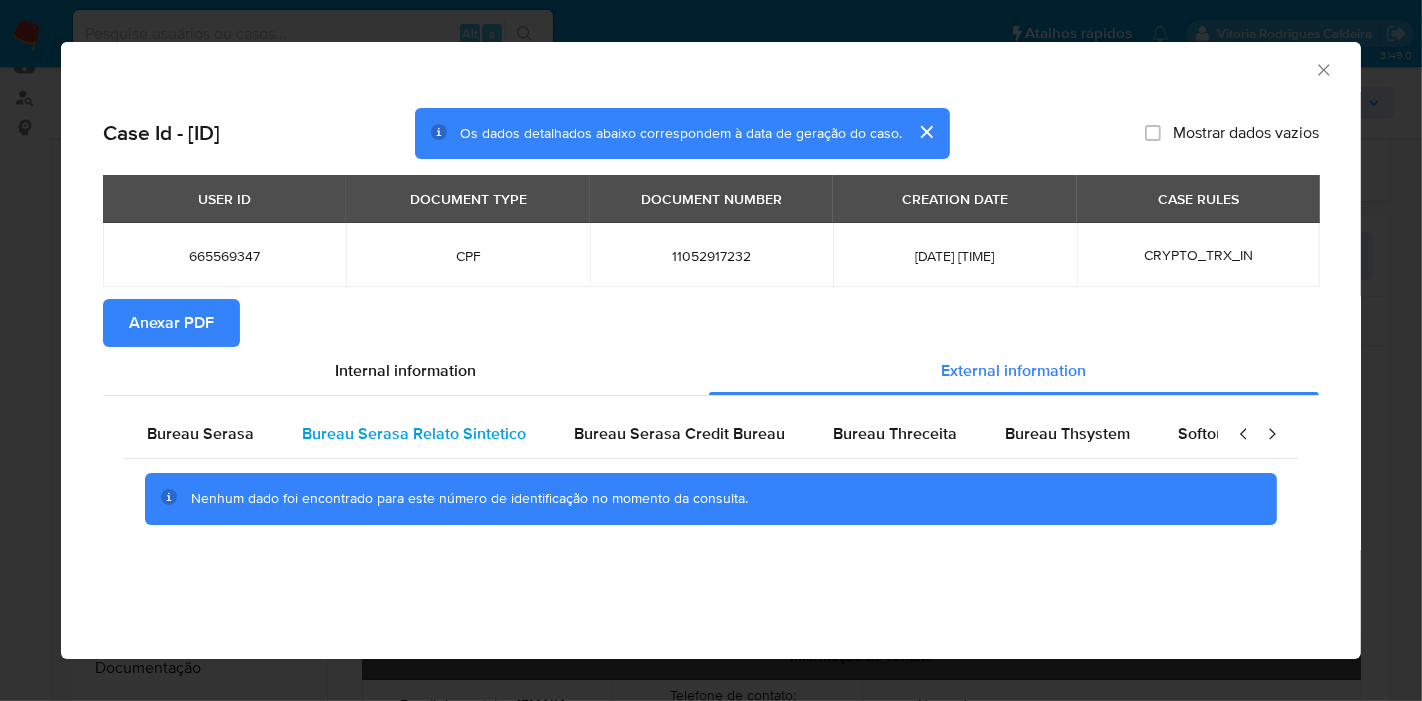 scroll, scrollTop: 0, scrollLeft: 0, axis: both 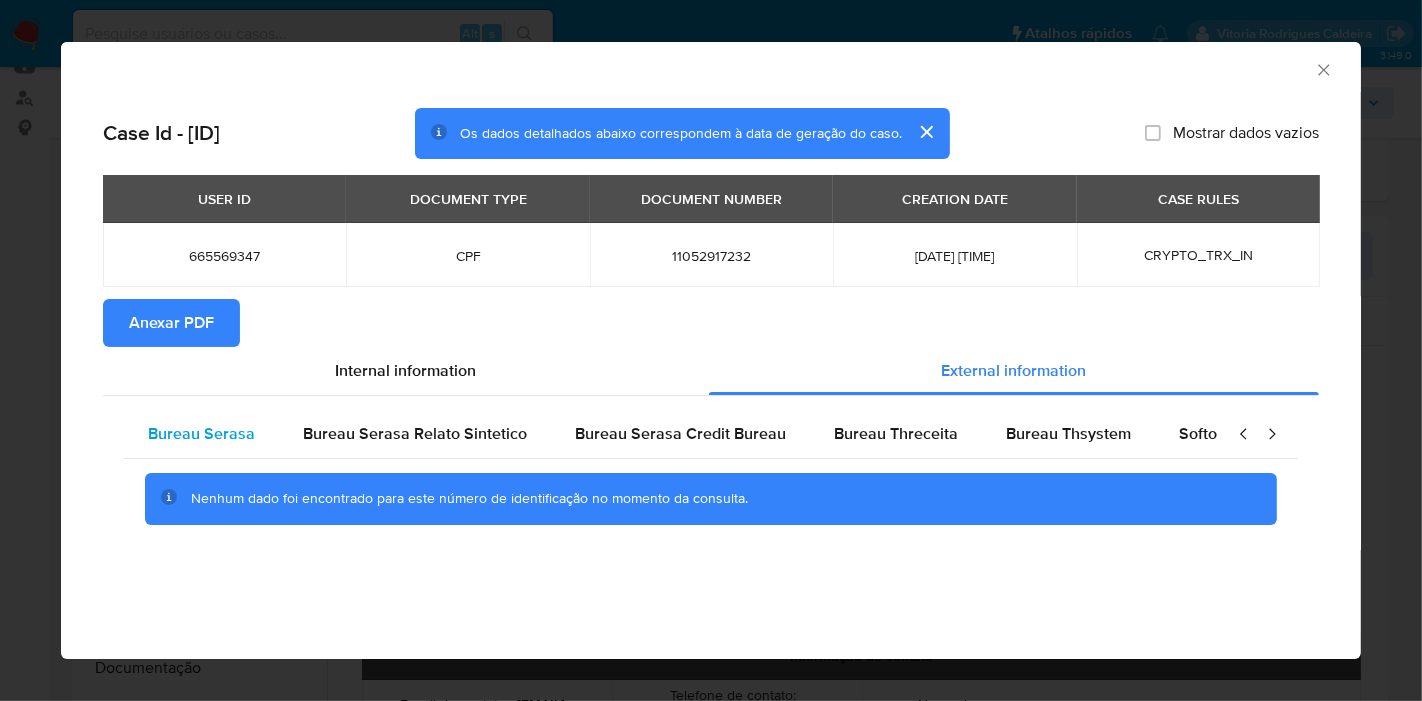 click on "Bureau Serasa" at bounding box center (201, 433) 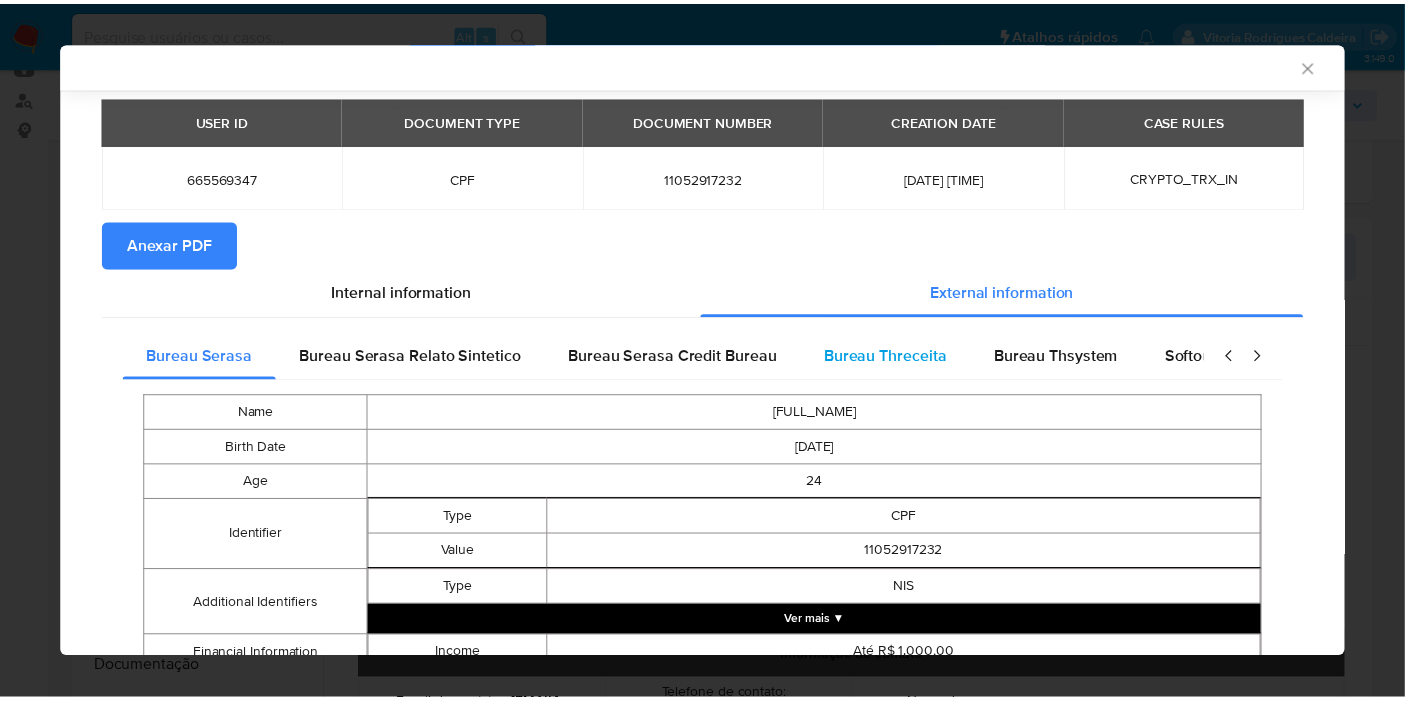 scroll, scrollTop: 158, scrollLeft: 0, axis: vertical 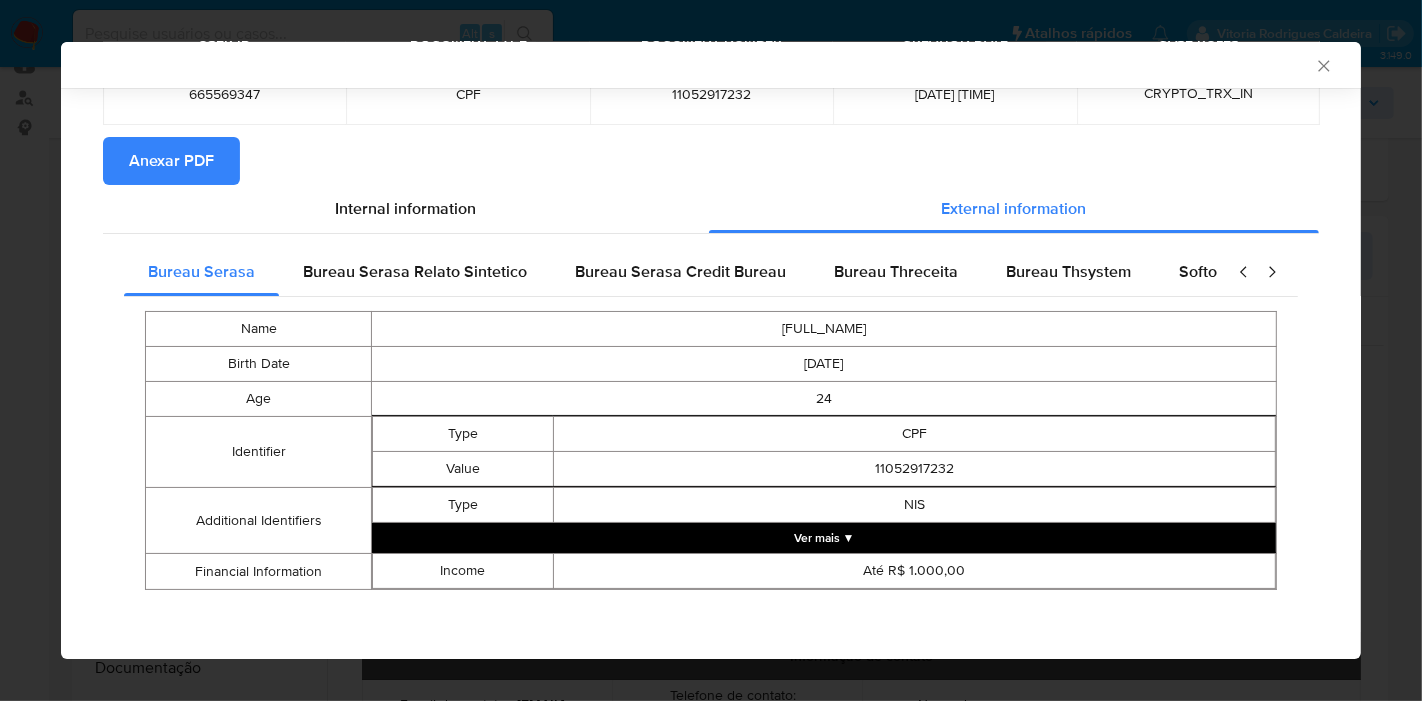 type 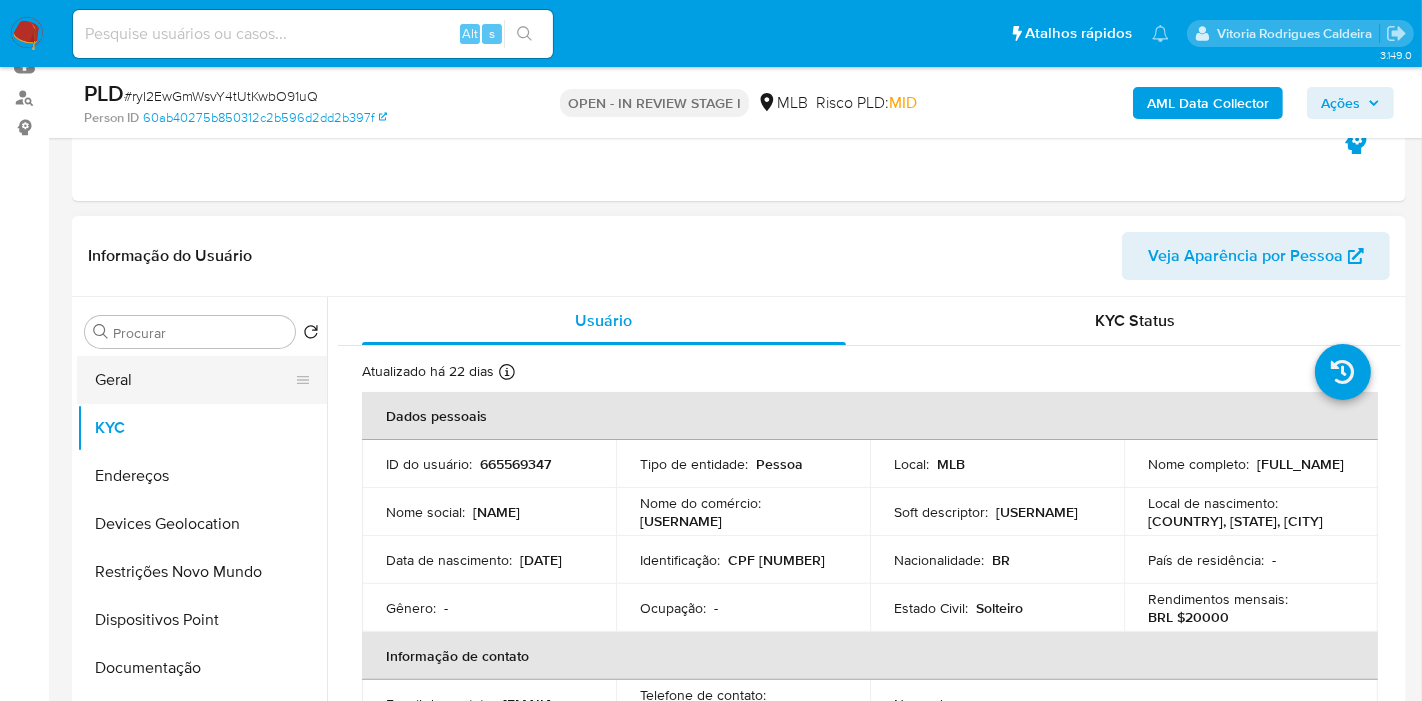 type 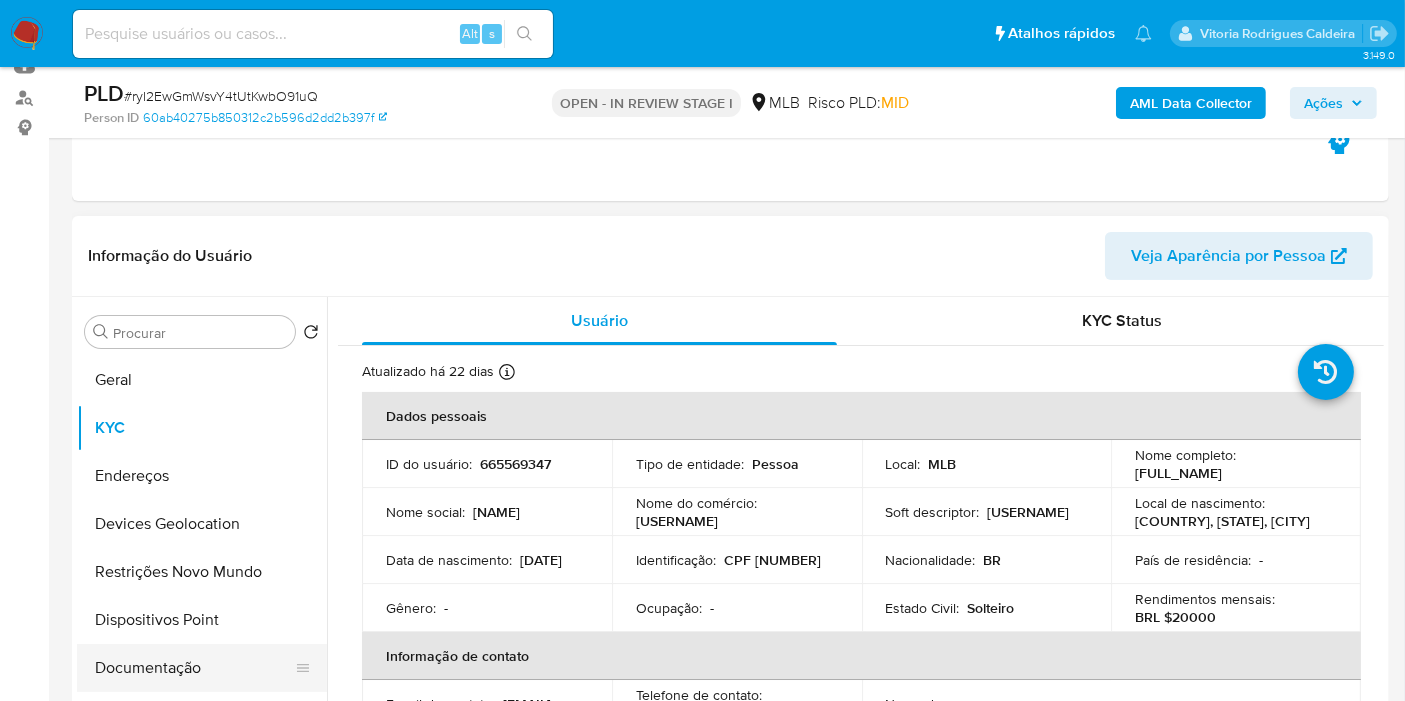 click on "Documentação" at bounding box center (194, 668) 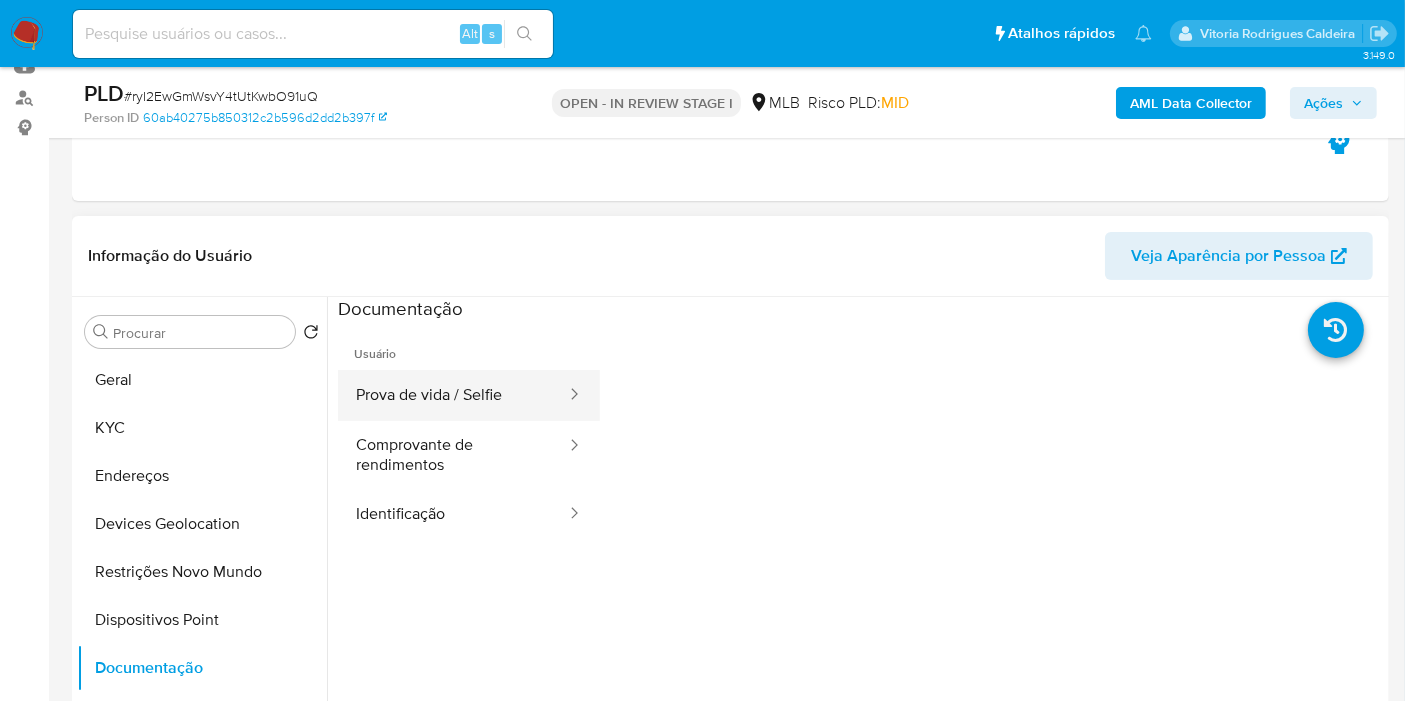 click on "Prova de vida / Selfie" at bounding box center [453, 395] 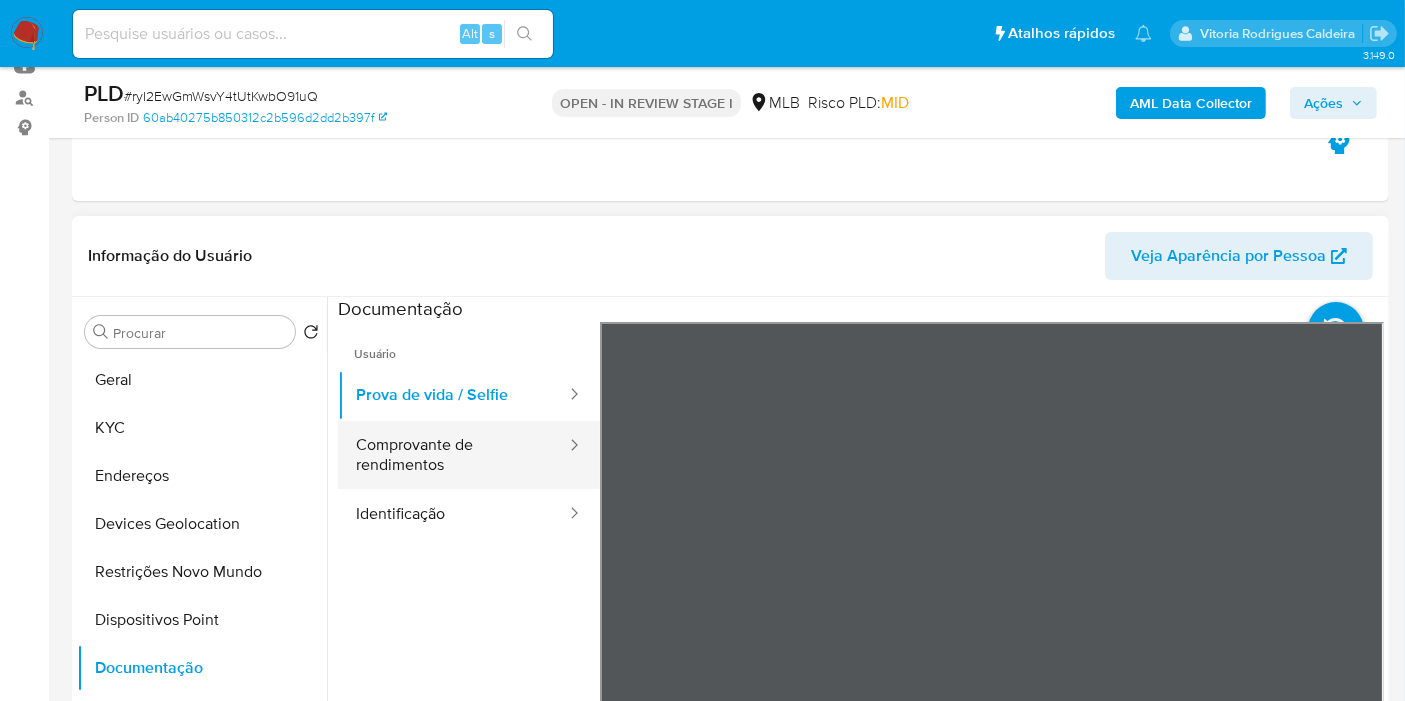 click on "Comprovante de rendimentos" at bounding box center (453, 455) 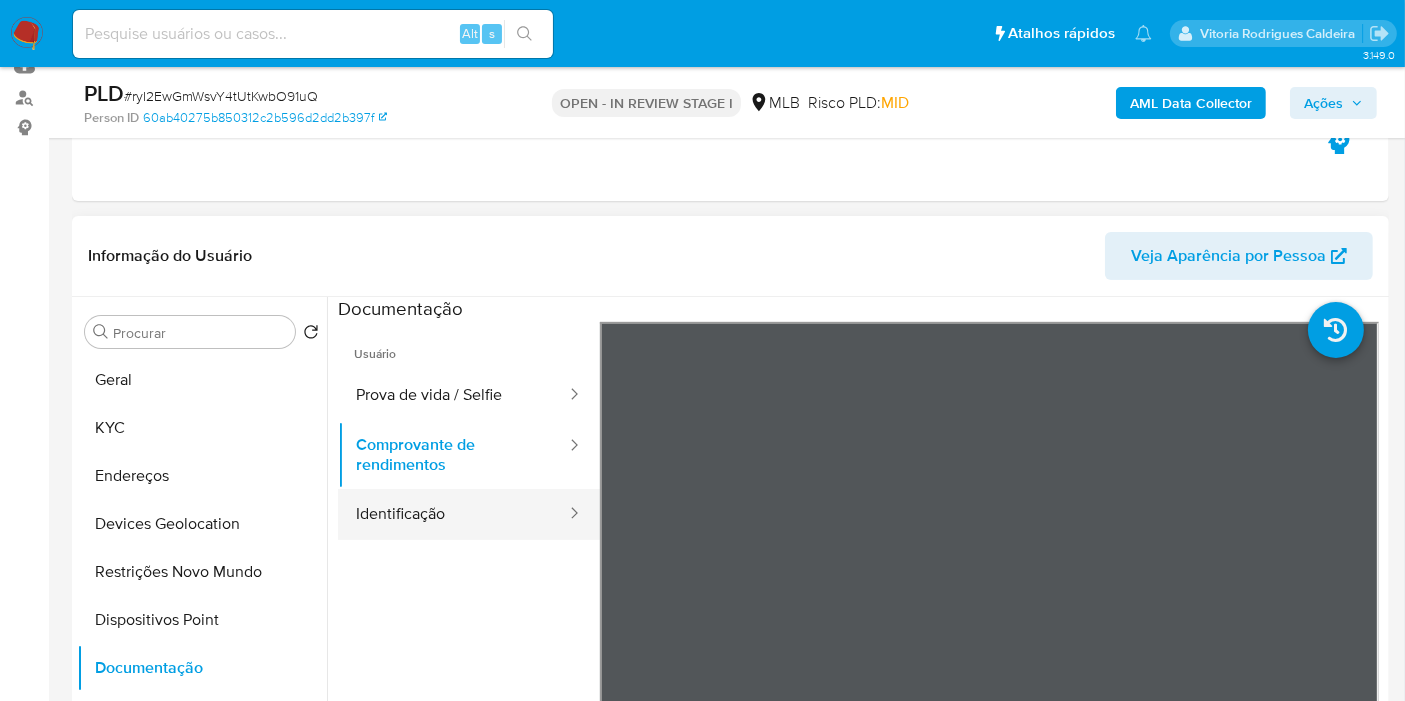 click on "Identificação" at bounding box center (453, 514) 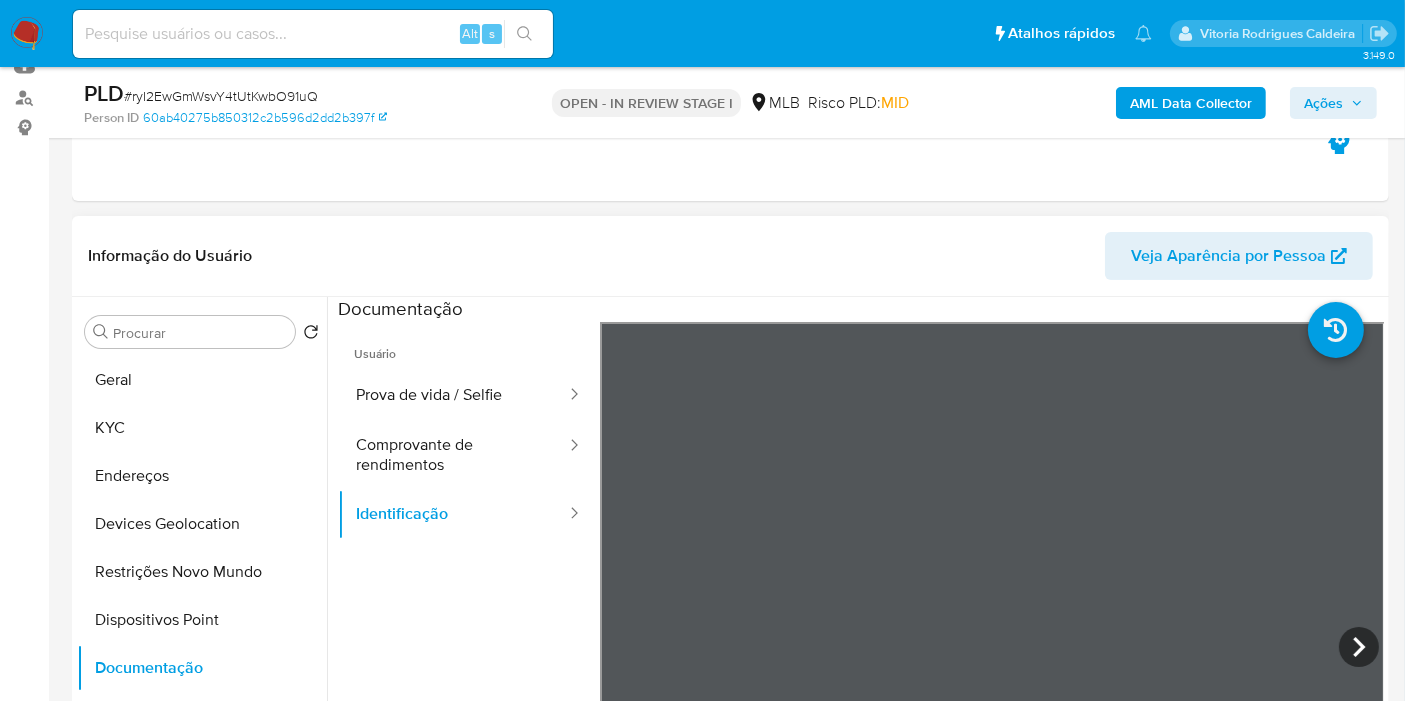 scroll, scrollTop: 33, scrollLeft: 0, axis: vertical 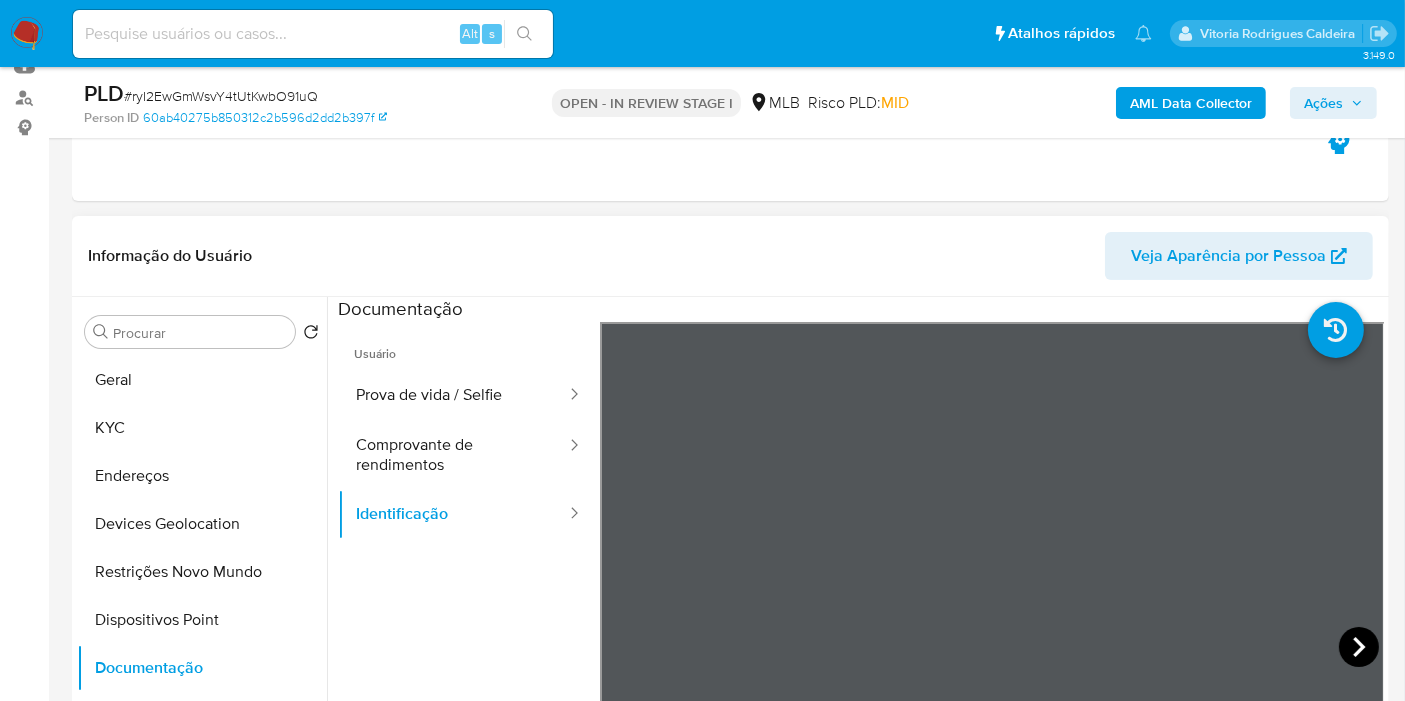 click 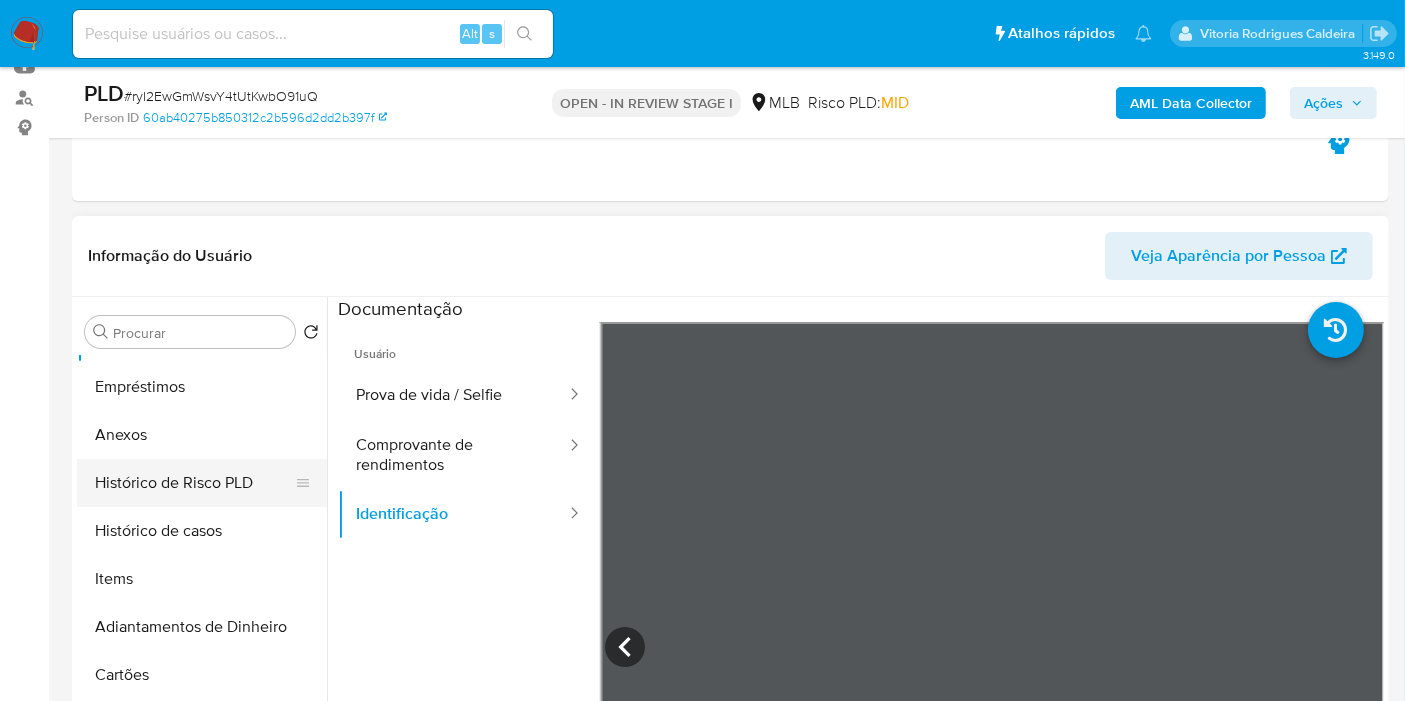 scroll, scrollTop: 333, scrollLeft: 0, axis: vertical 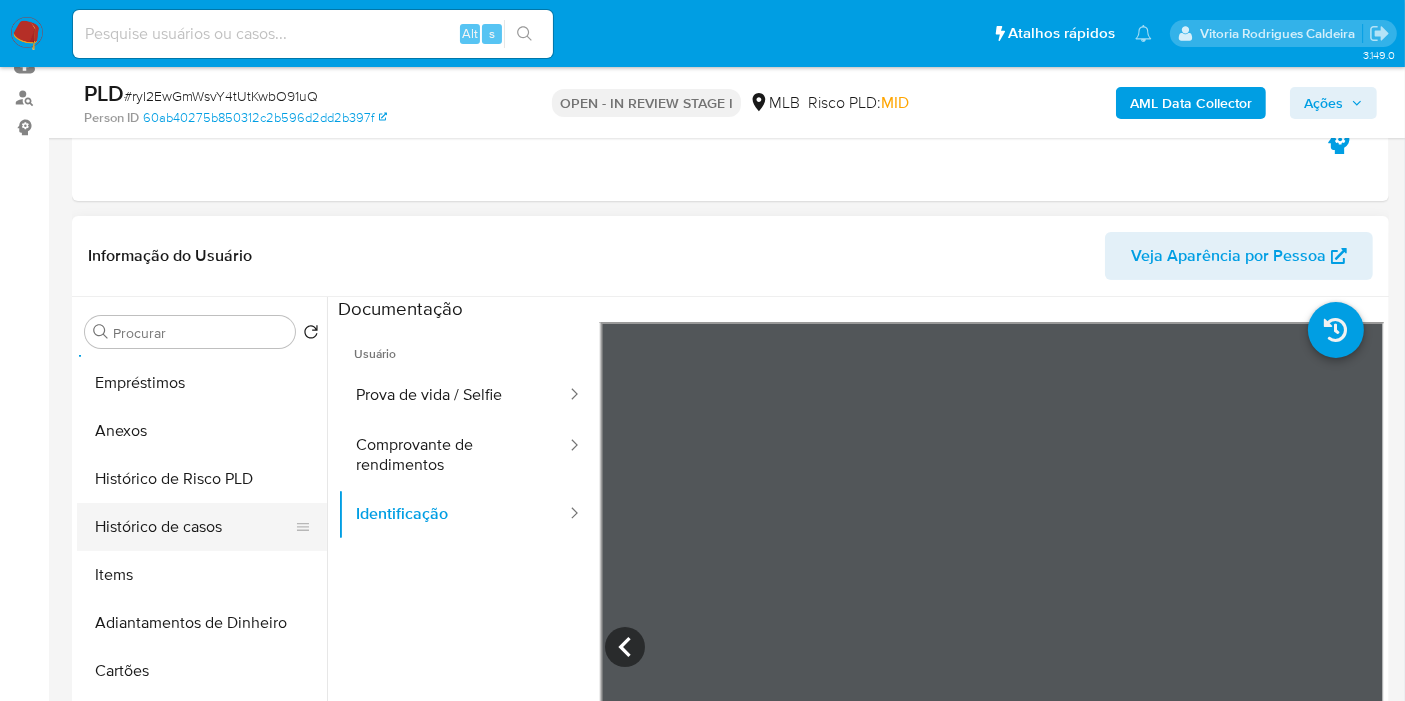 click on "Histórico de casos" at bounding box center (194, 527) 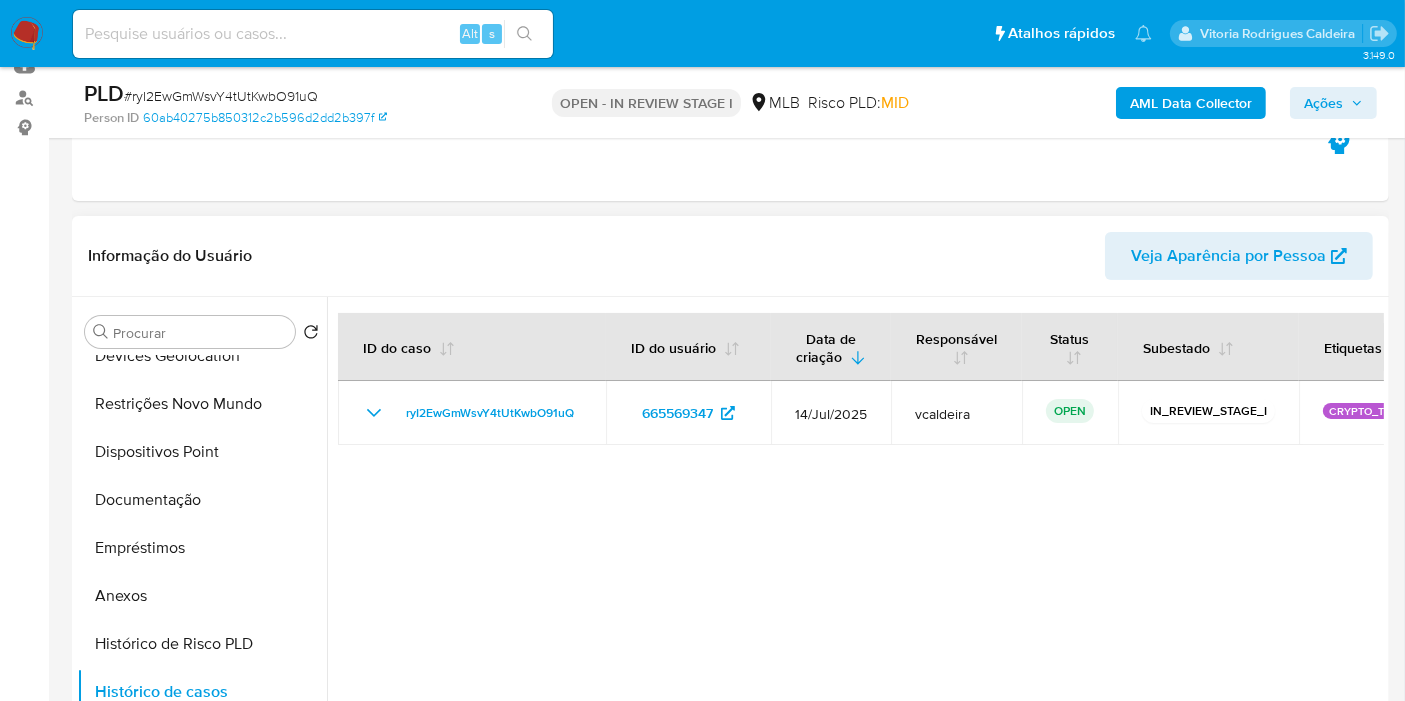 scroll, scrollTop: 0, scrollLeft: 0, axis: both 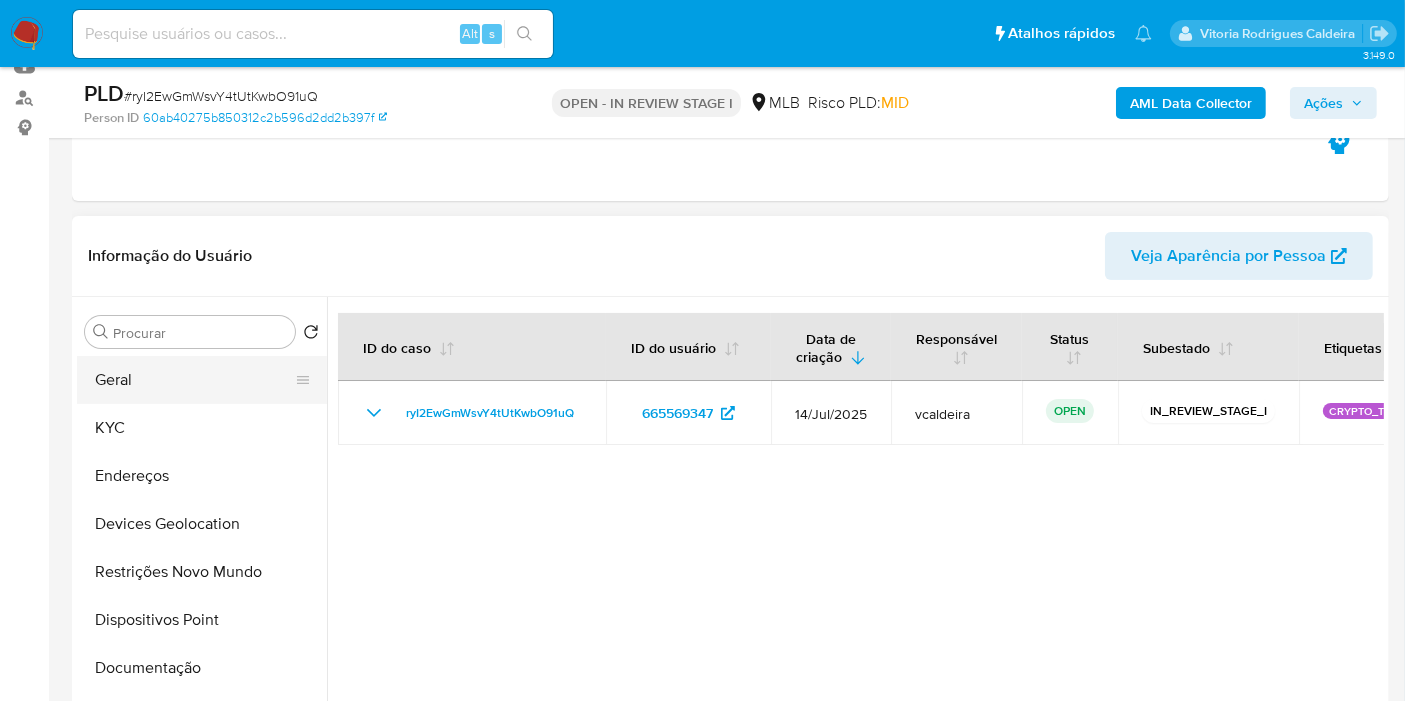 click on "Geral" at bounding box center [194, 380] 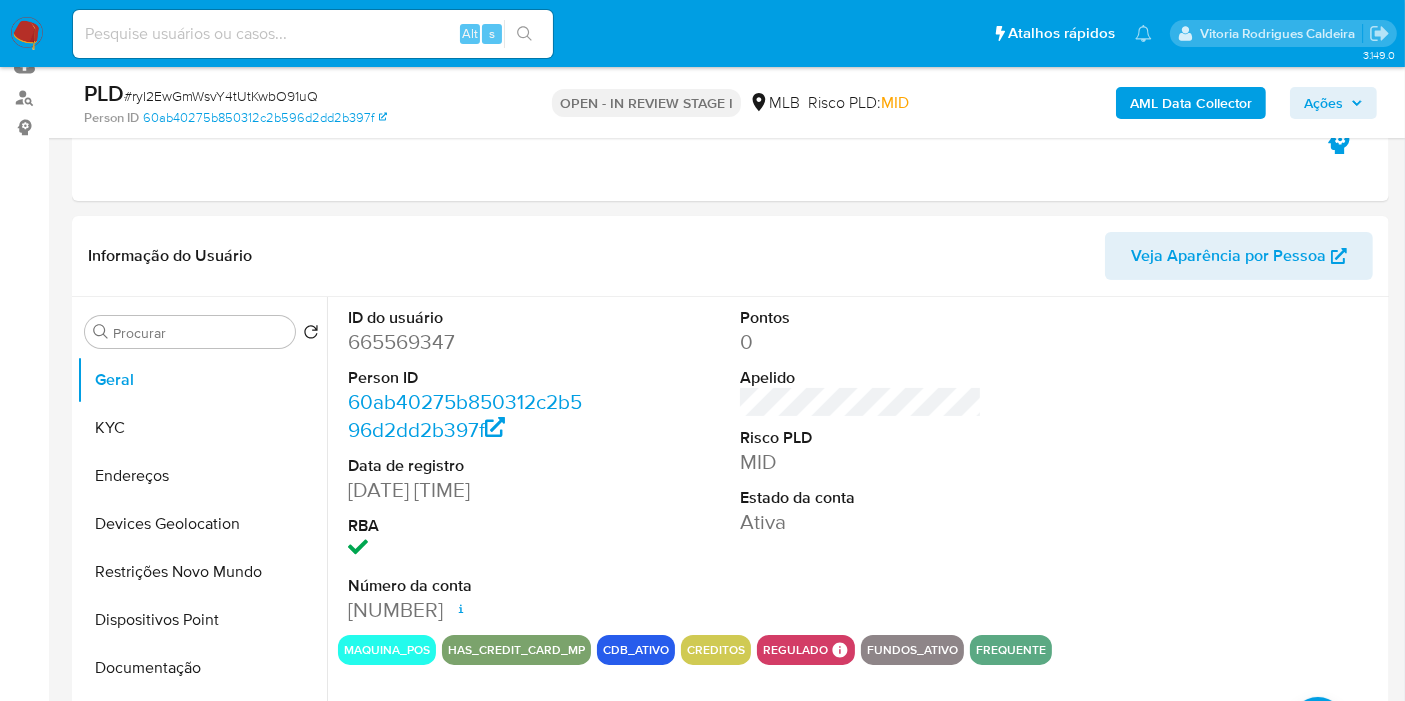 click on "665569347" at bounding box center [469, 342] 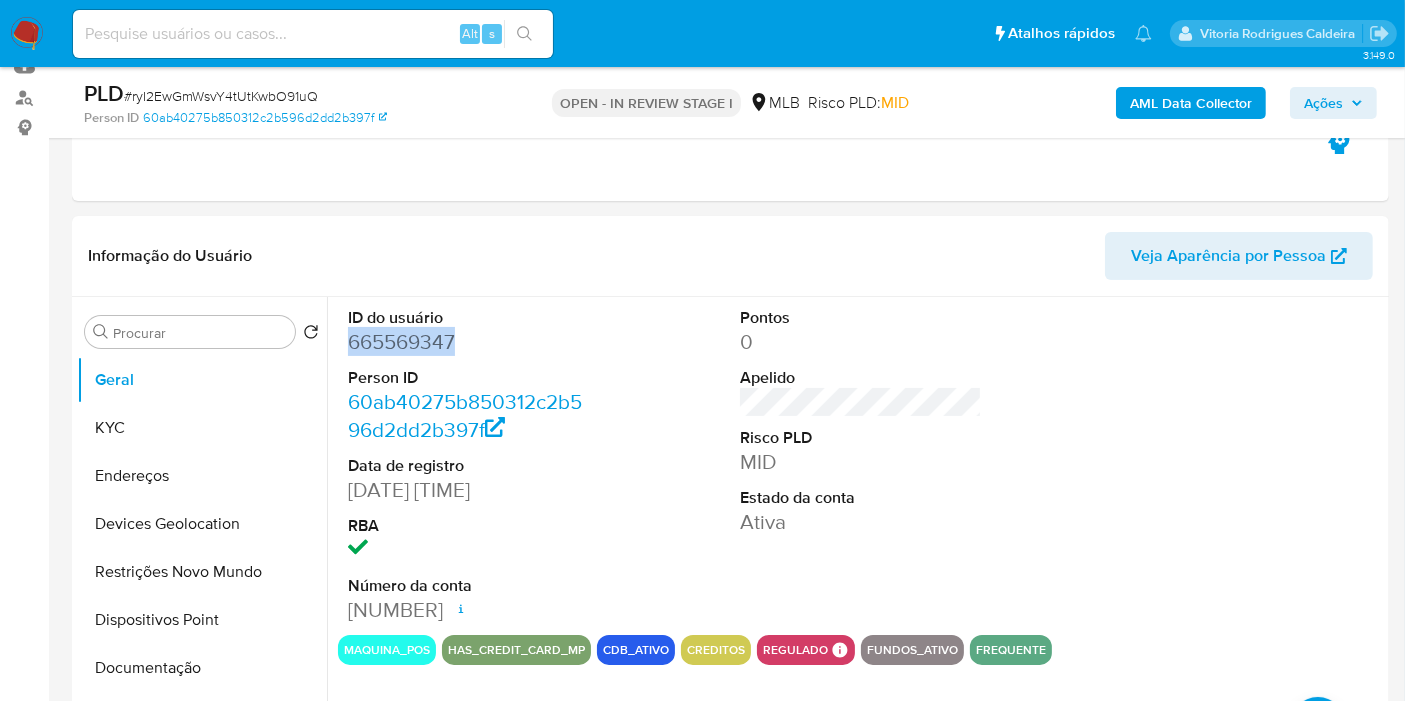 click on "665569347" at bounding box center (469, 342) 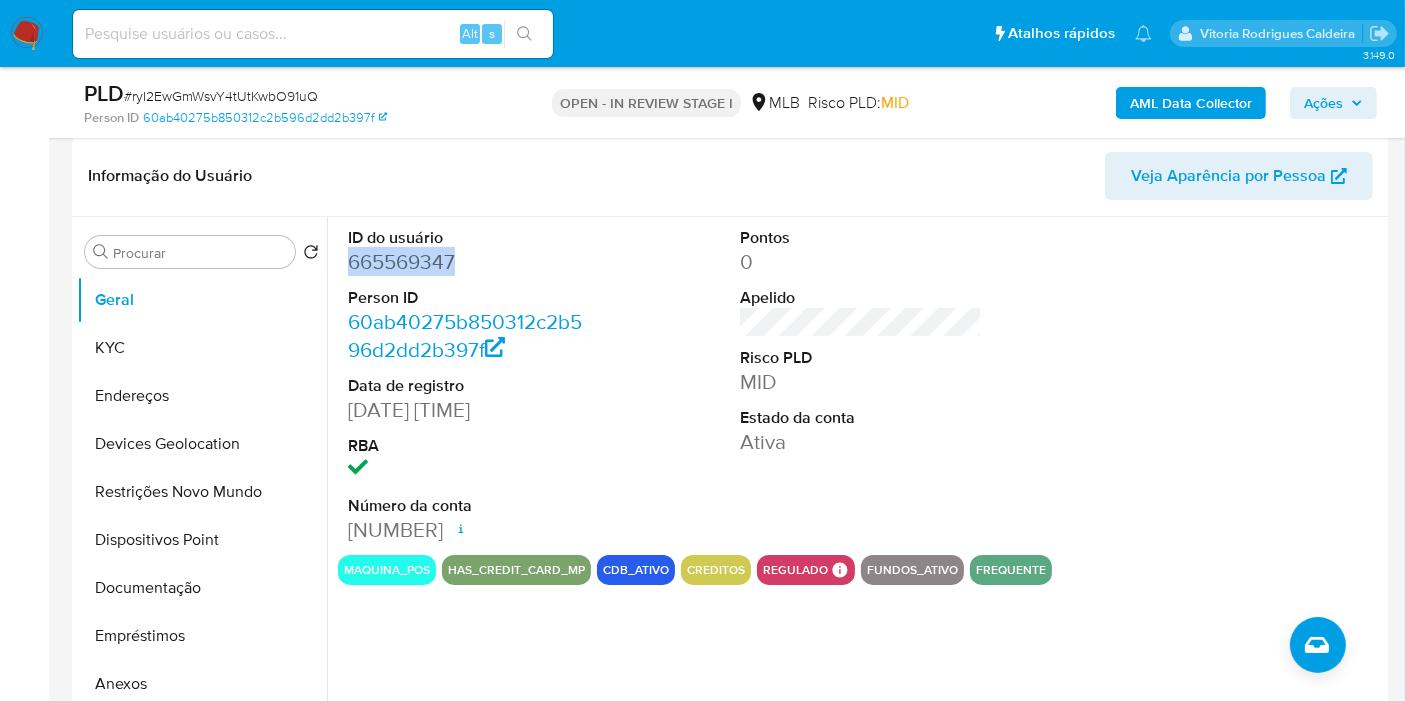 scroll, scrollTop: 333, scrollLeft: 0, axis: vertical 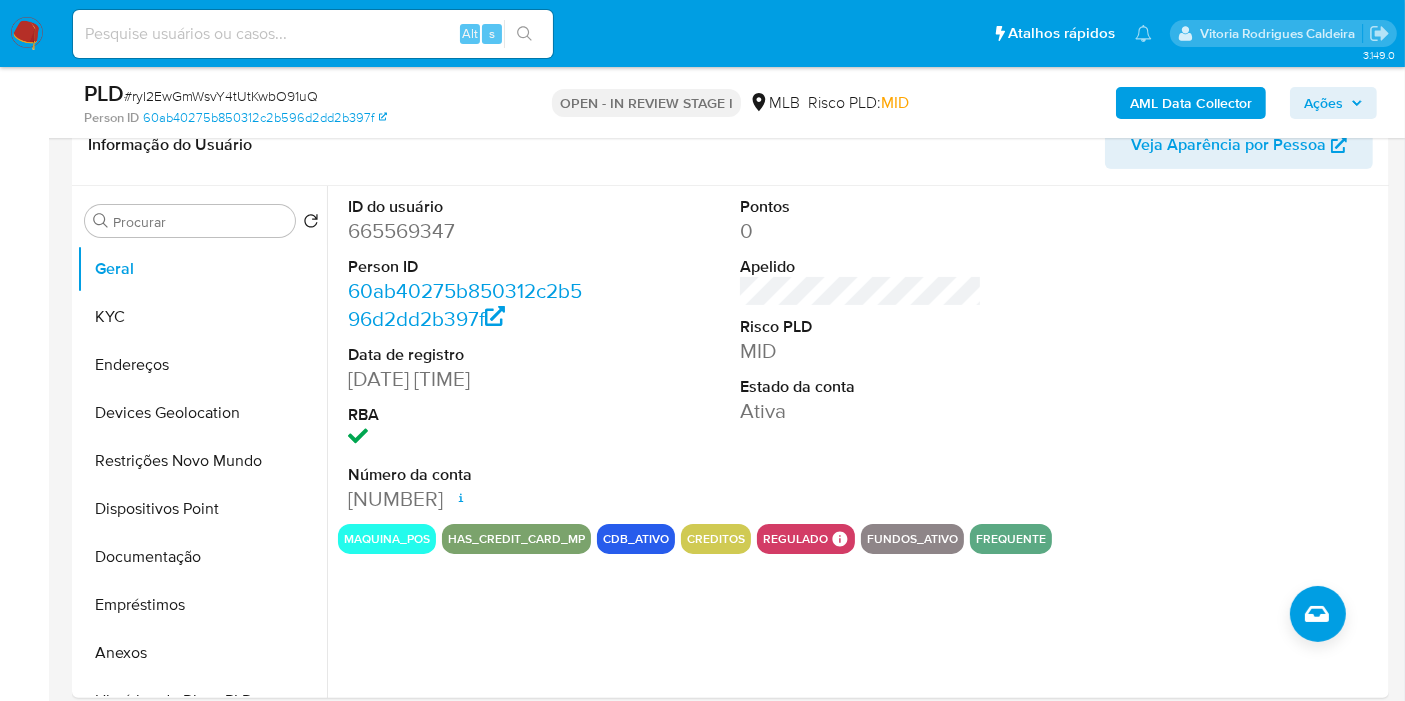 click at bounding box center (1254, 355) 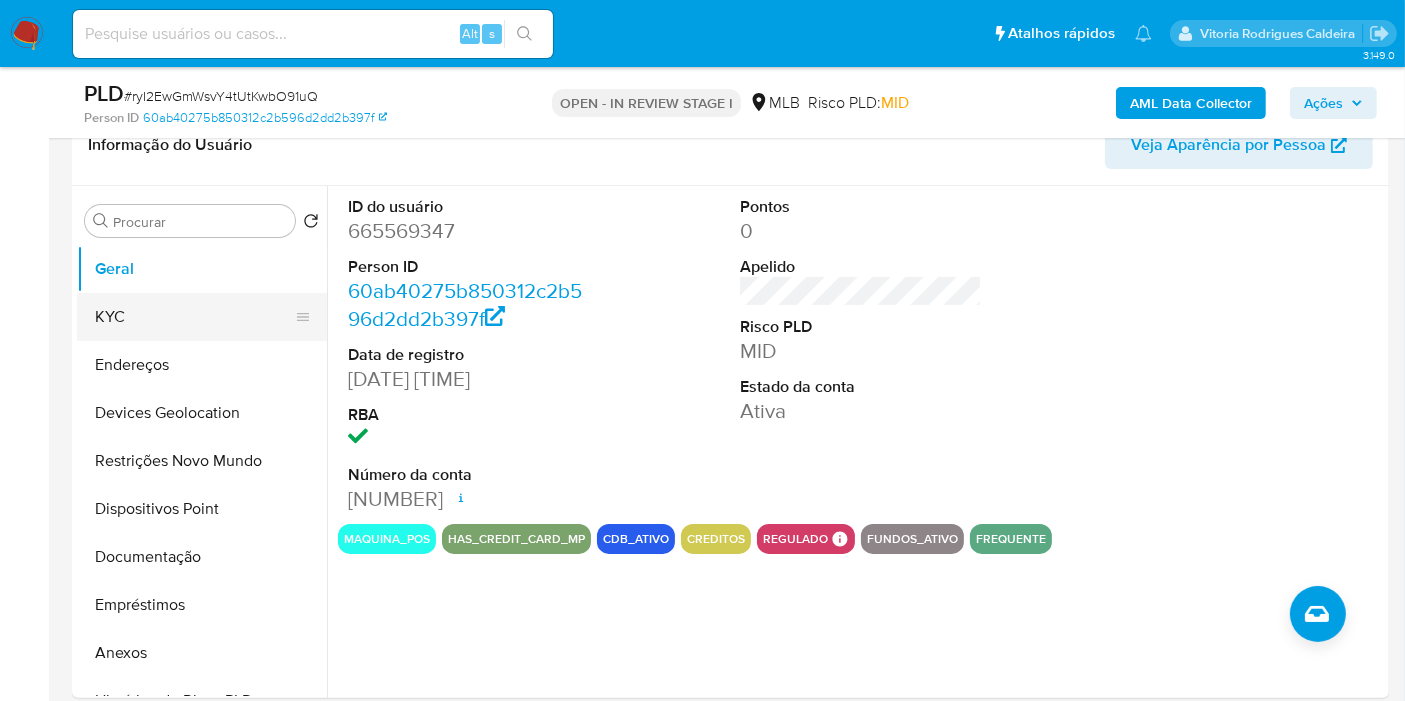 click on "KYC" at bounding box center (194, 317) 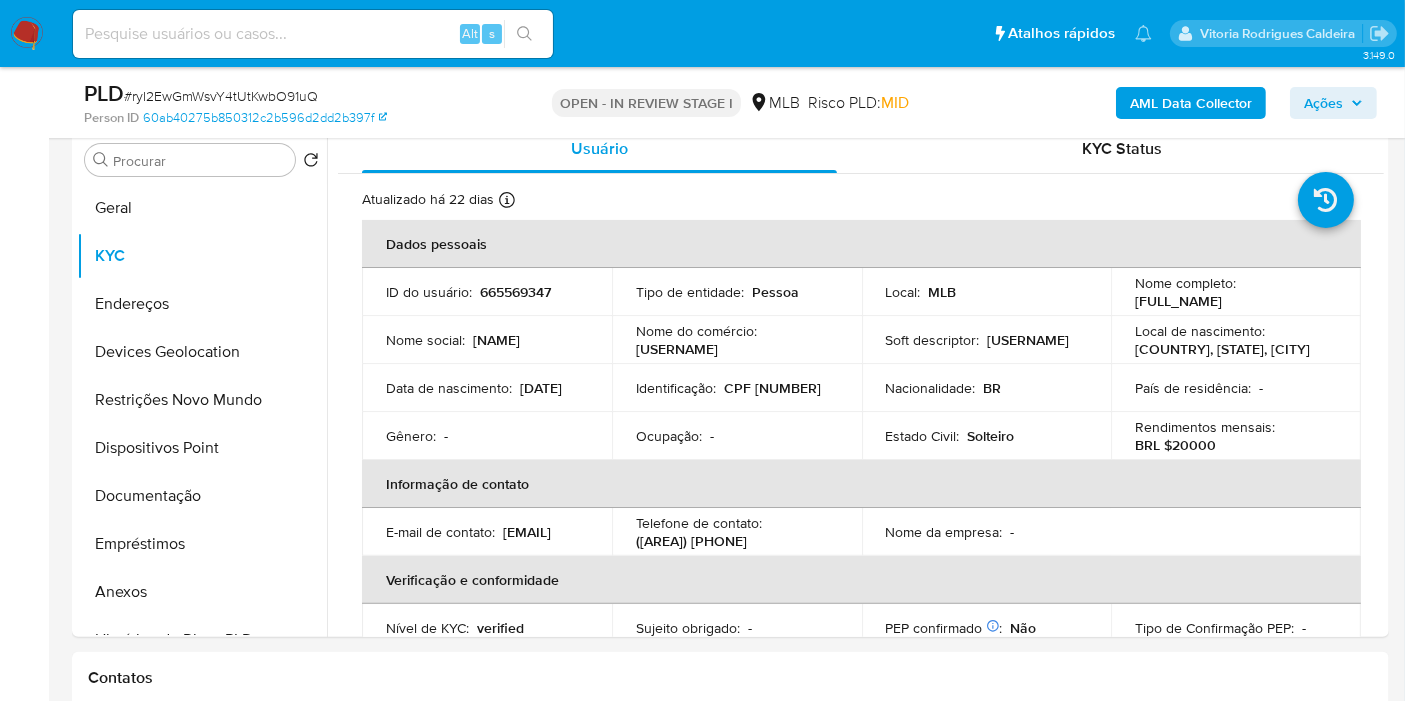 scroll, scrollTop: 385, scrollLeft: 0, axis: vertical 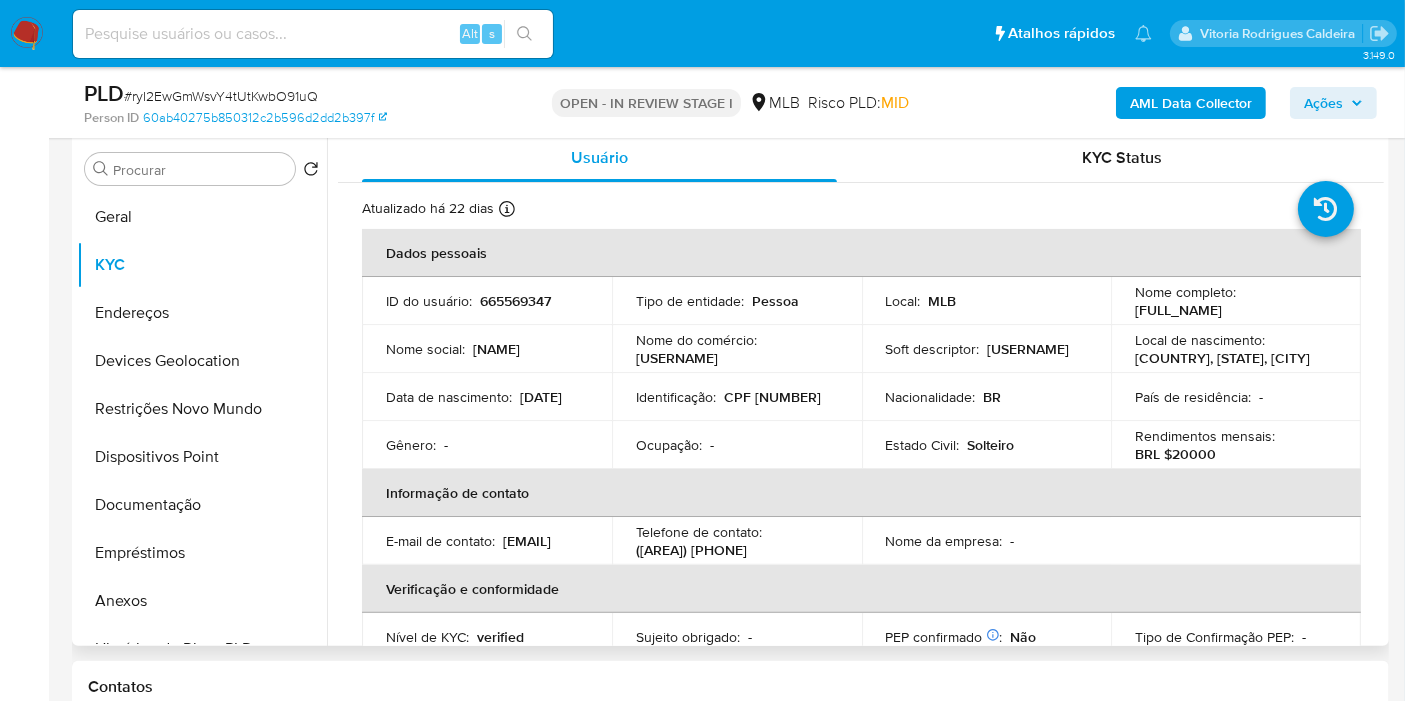 type 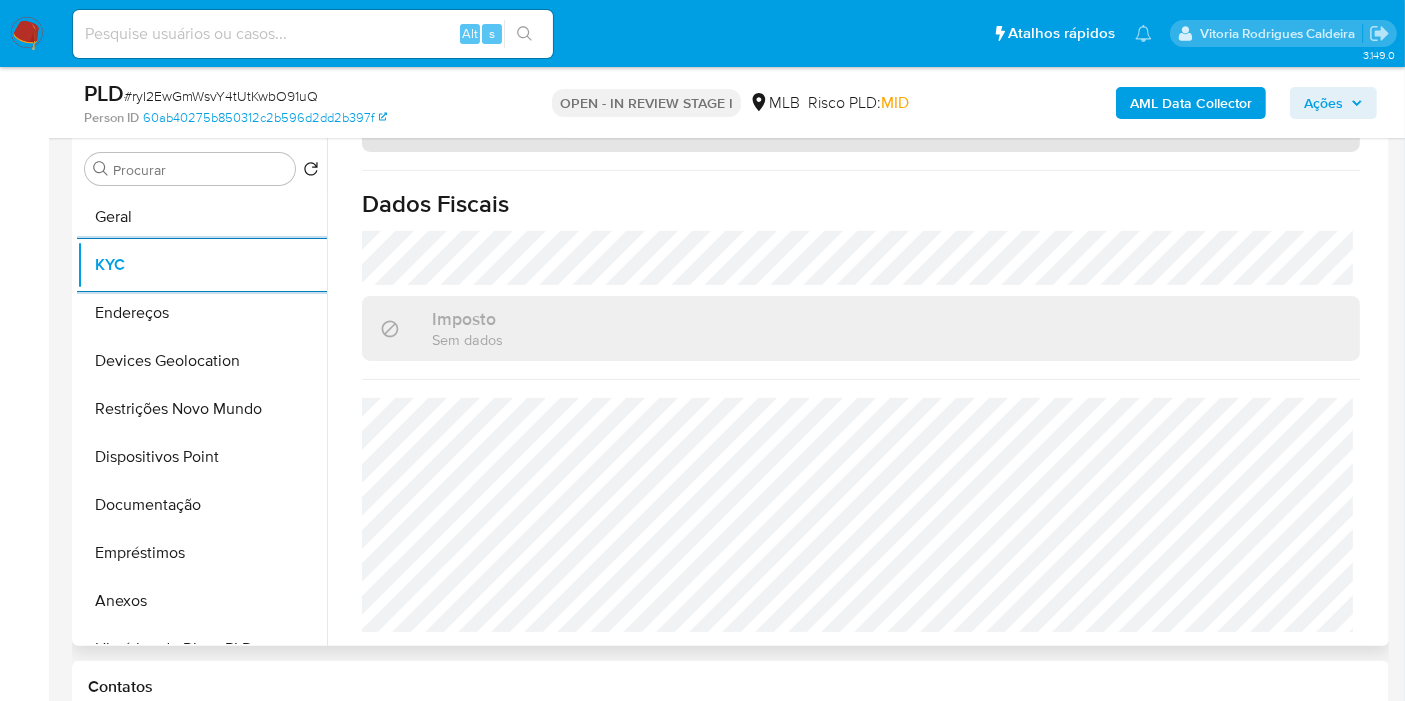 scroll, scrollTop: 928, scrollLeft: 0, axis: vertical 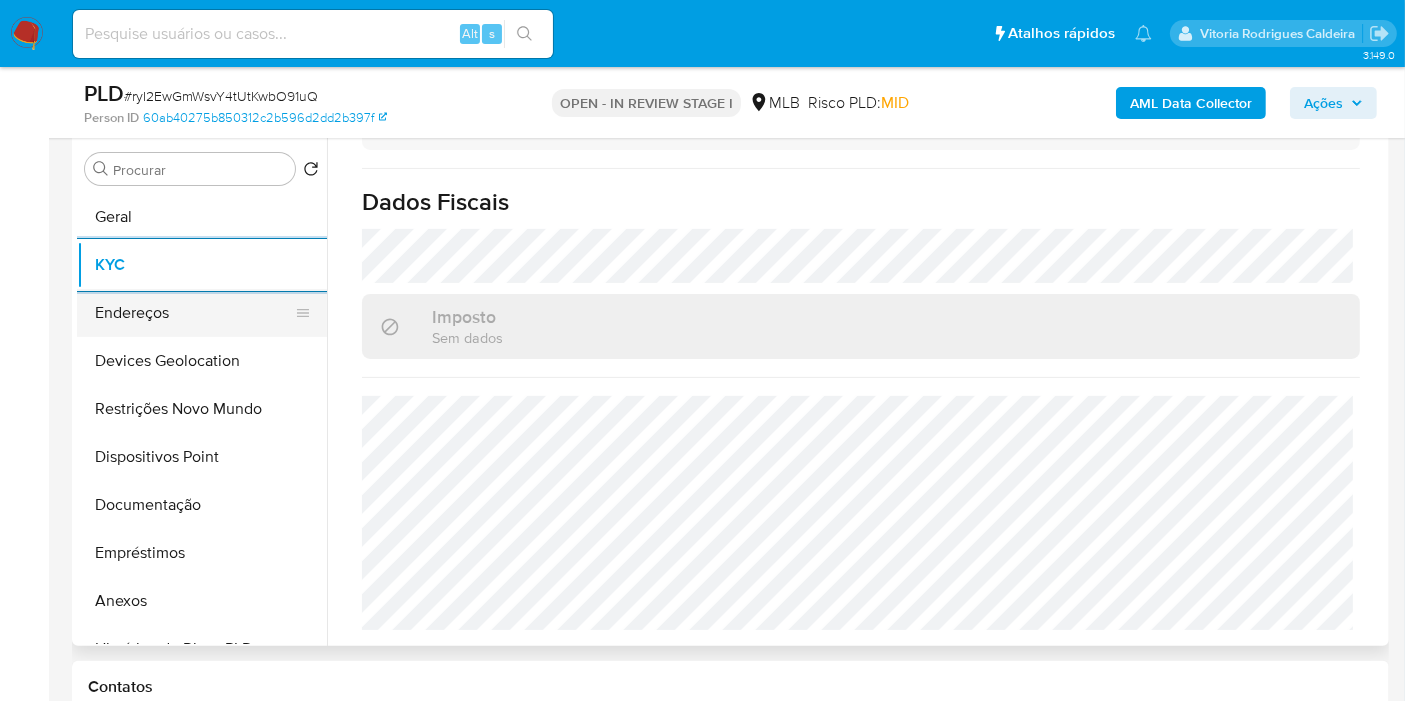 click on "Endereços" at bounding box center (194, 313) 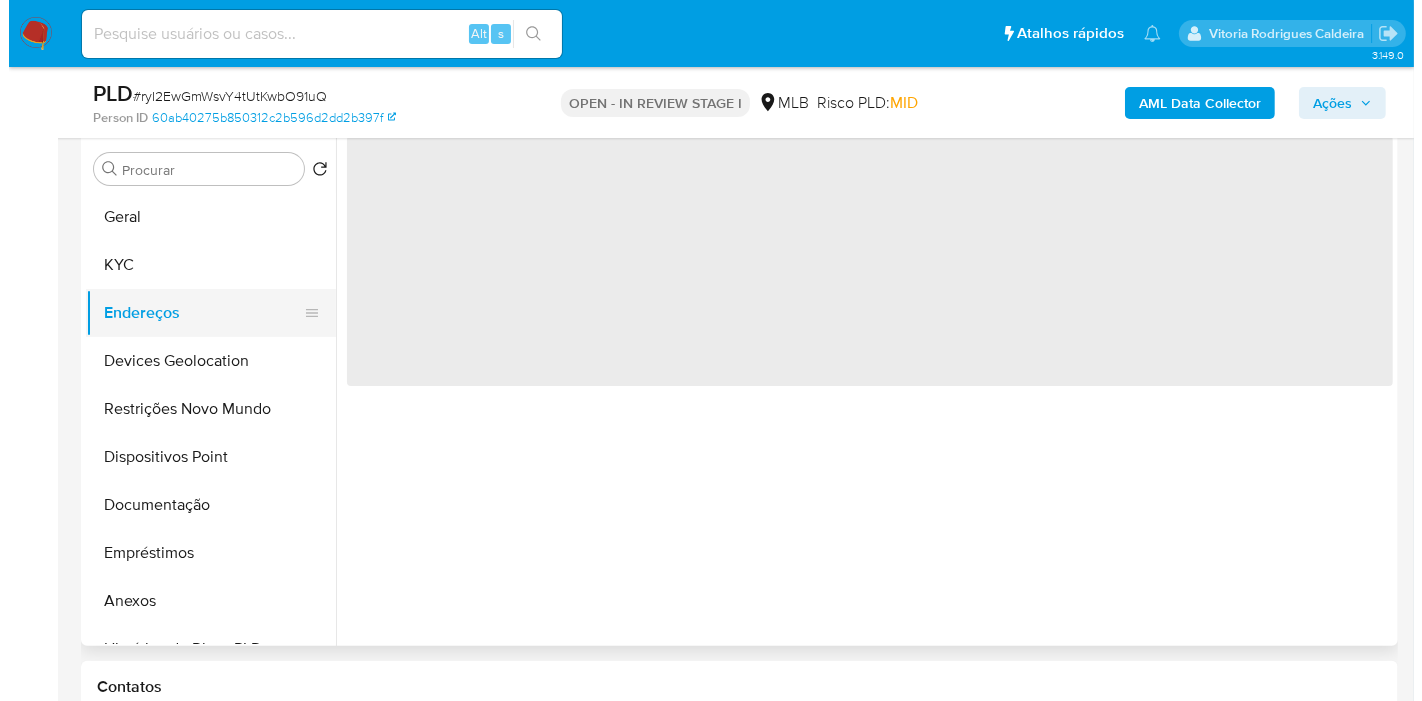 scroll, scrollTop: 0, scrollLeft: 0, axis: both 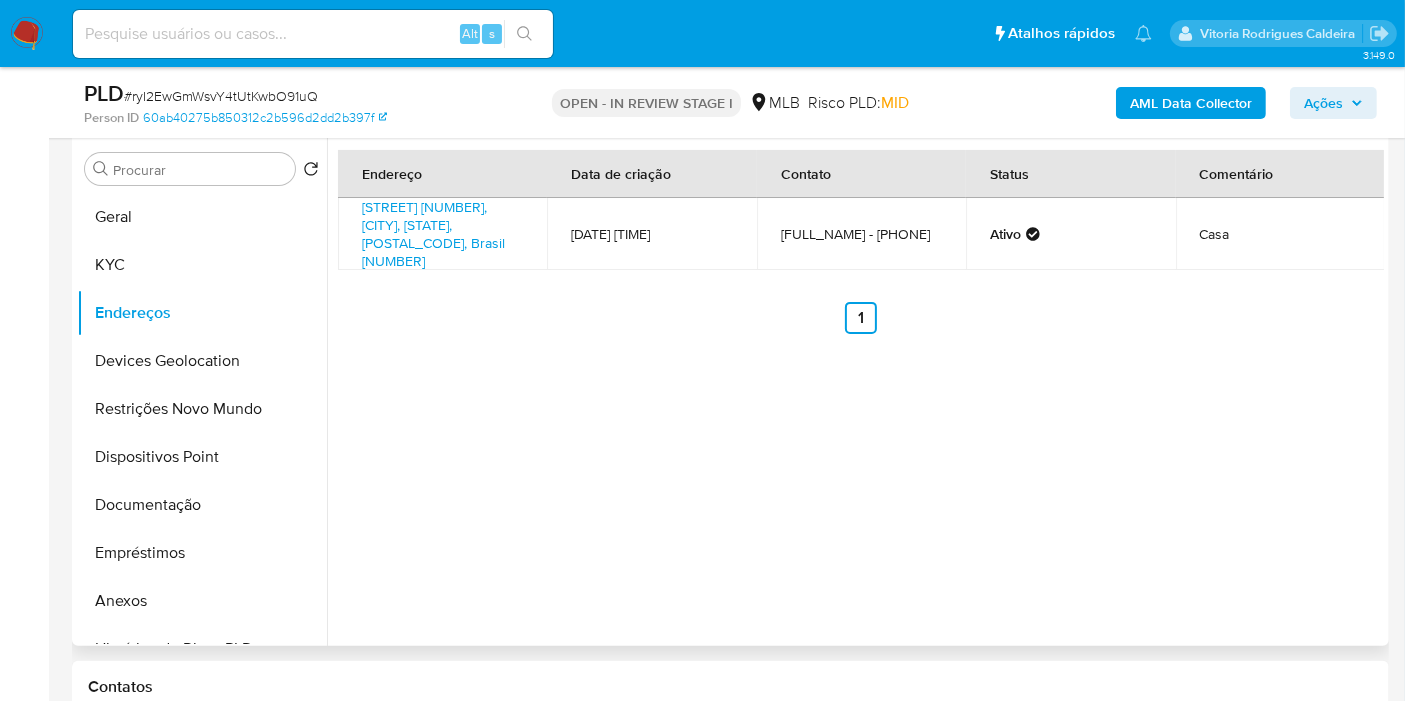 type 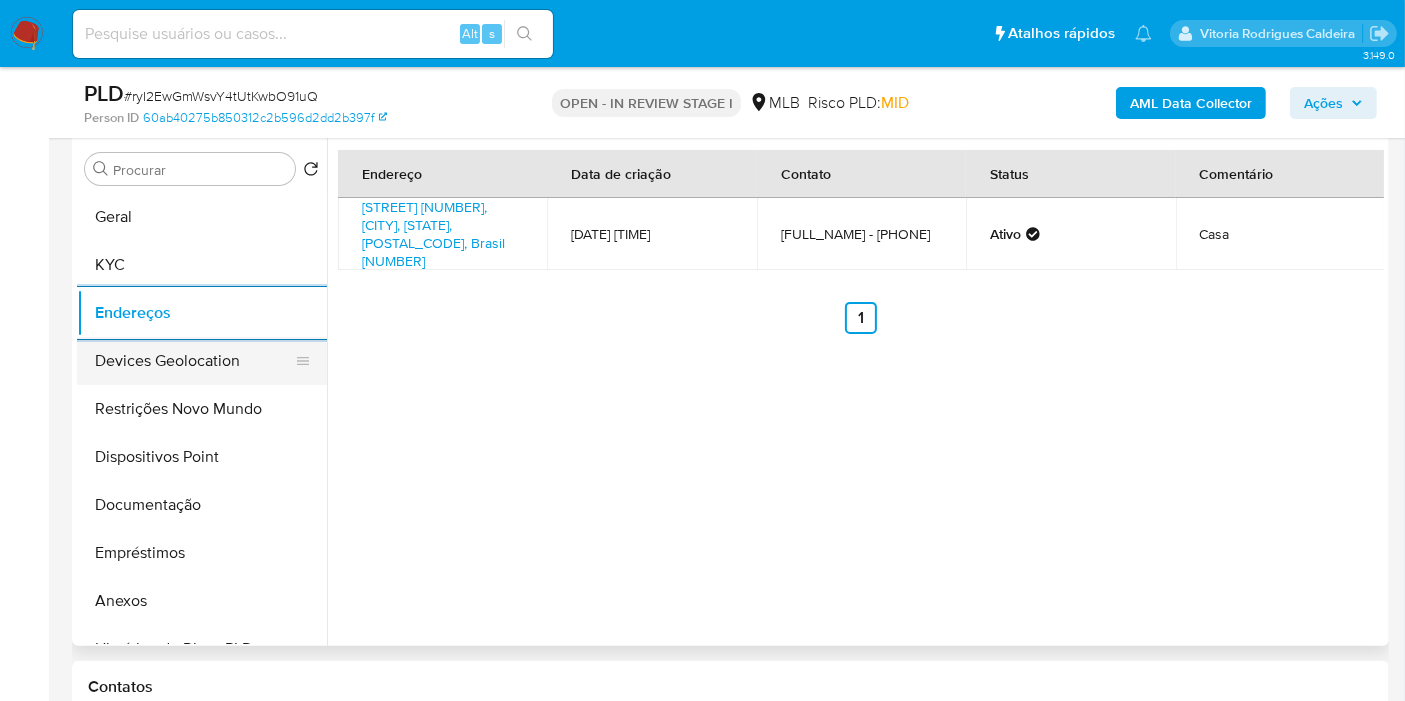 click on "Devices Geolocation" at bounding box center [194, 361] 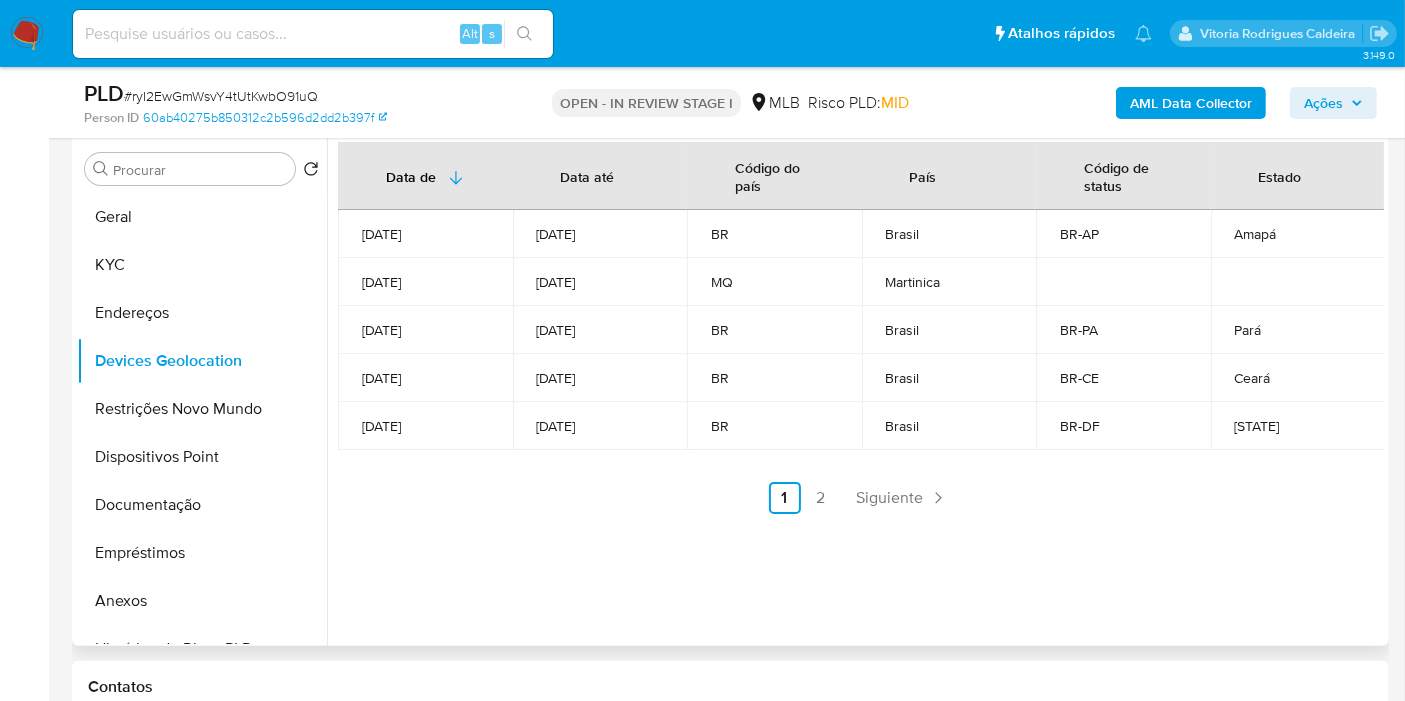type 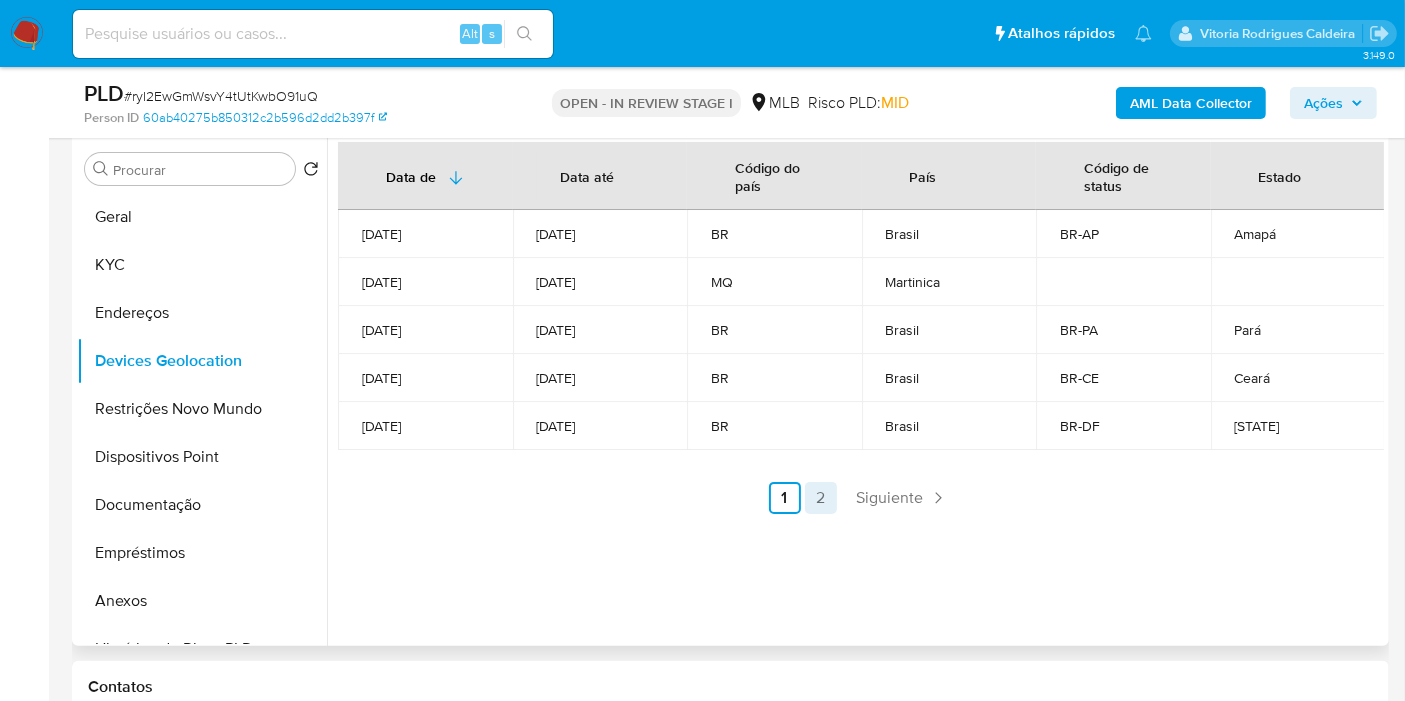 click on "2" at bounding box center (821, 498) 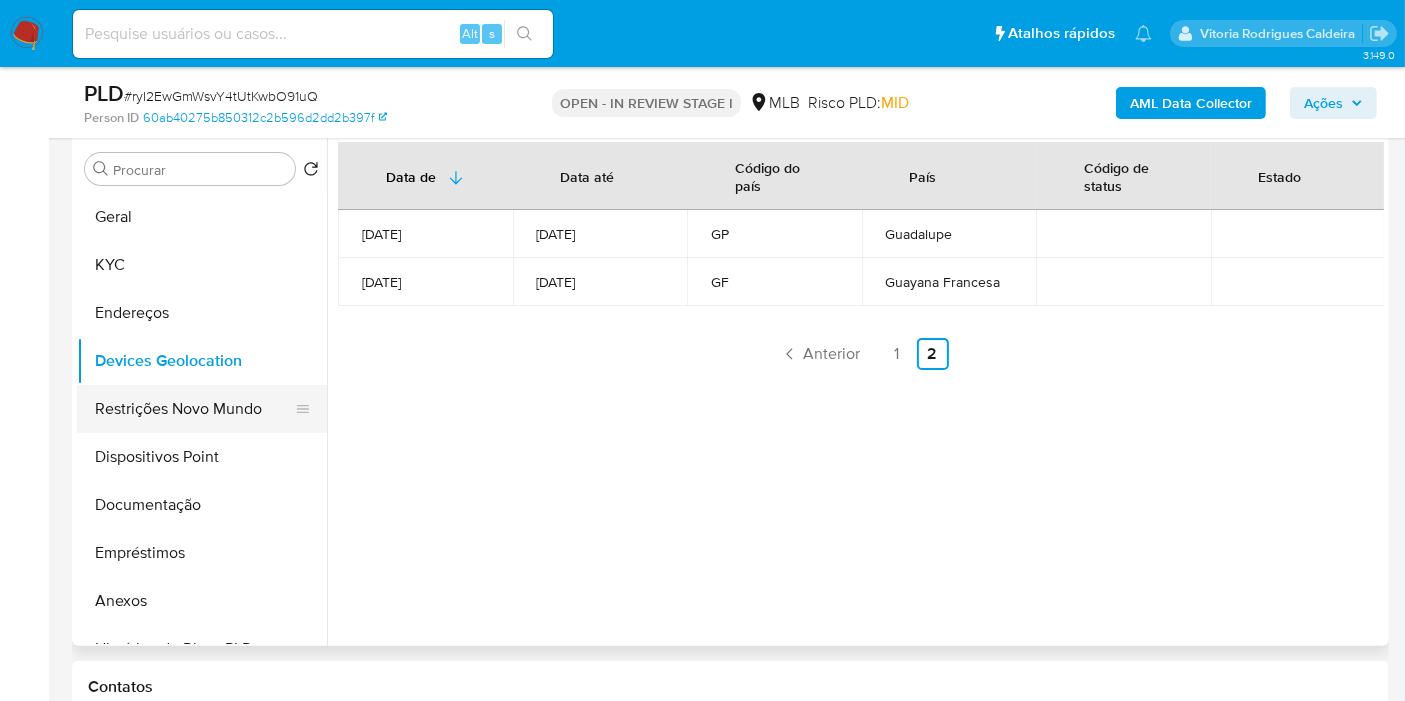 click on "Restrições Novo Mundo" at bounding box center (194, 409) 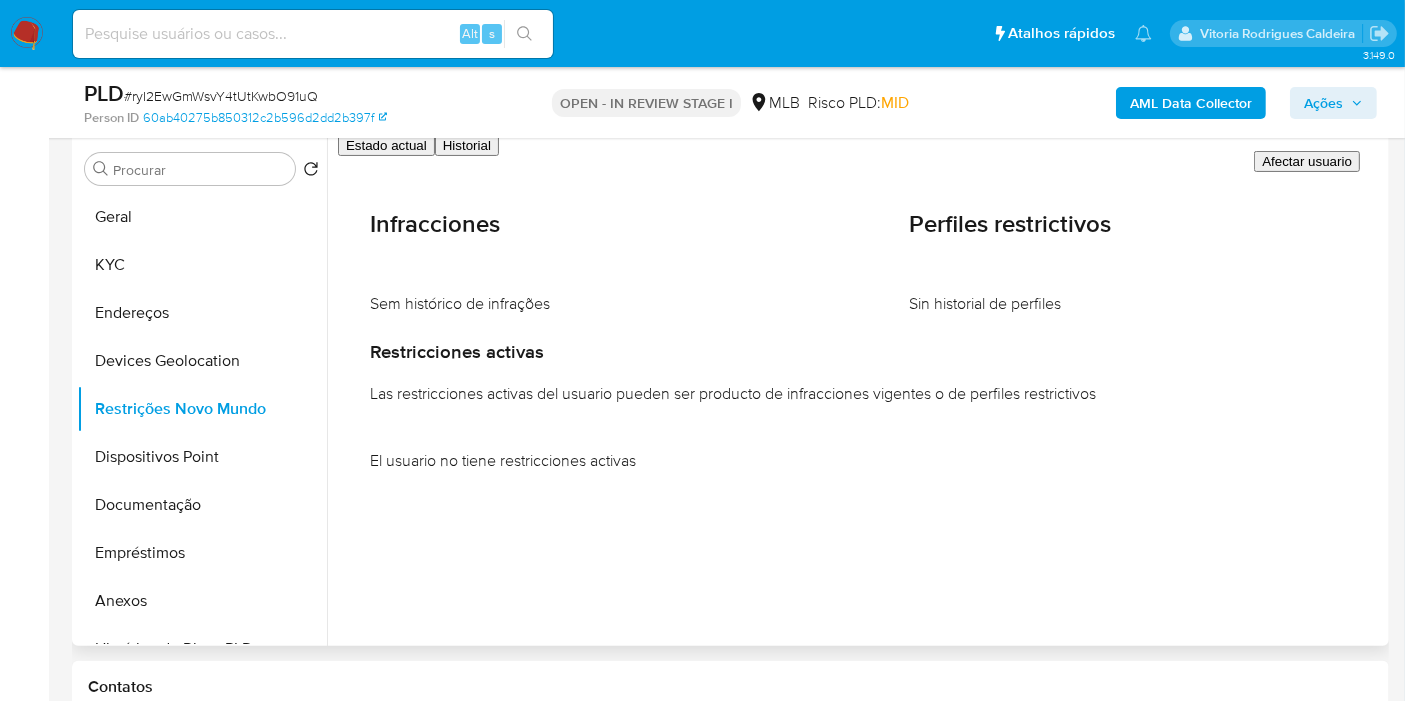 type 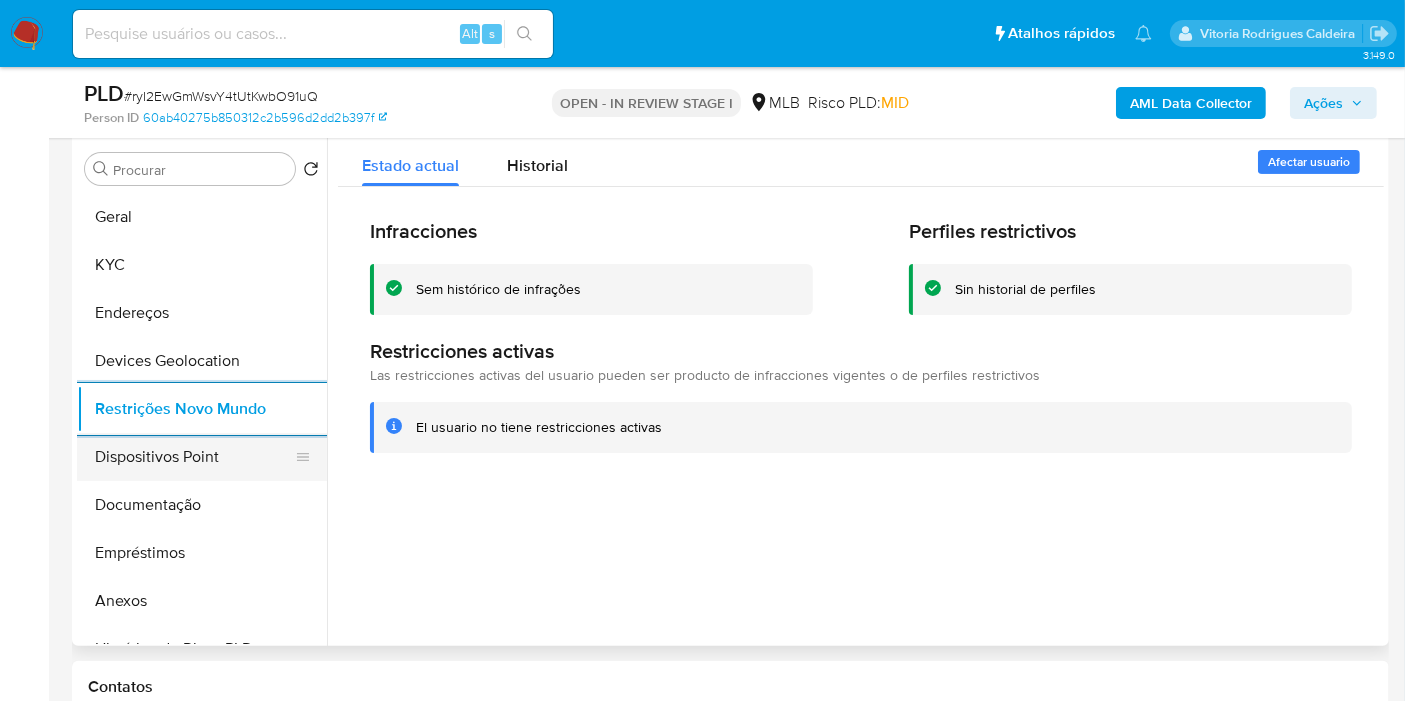 click on "Dispositivos Point" at bounding box center (194, 457) 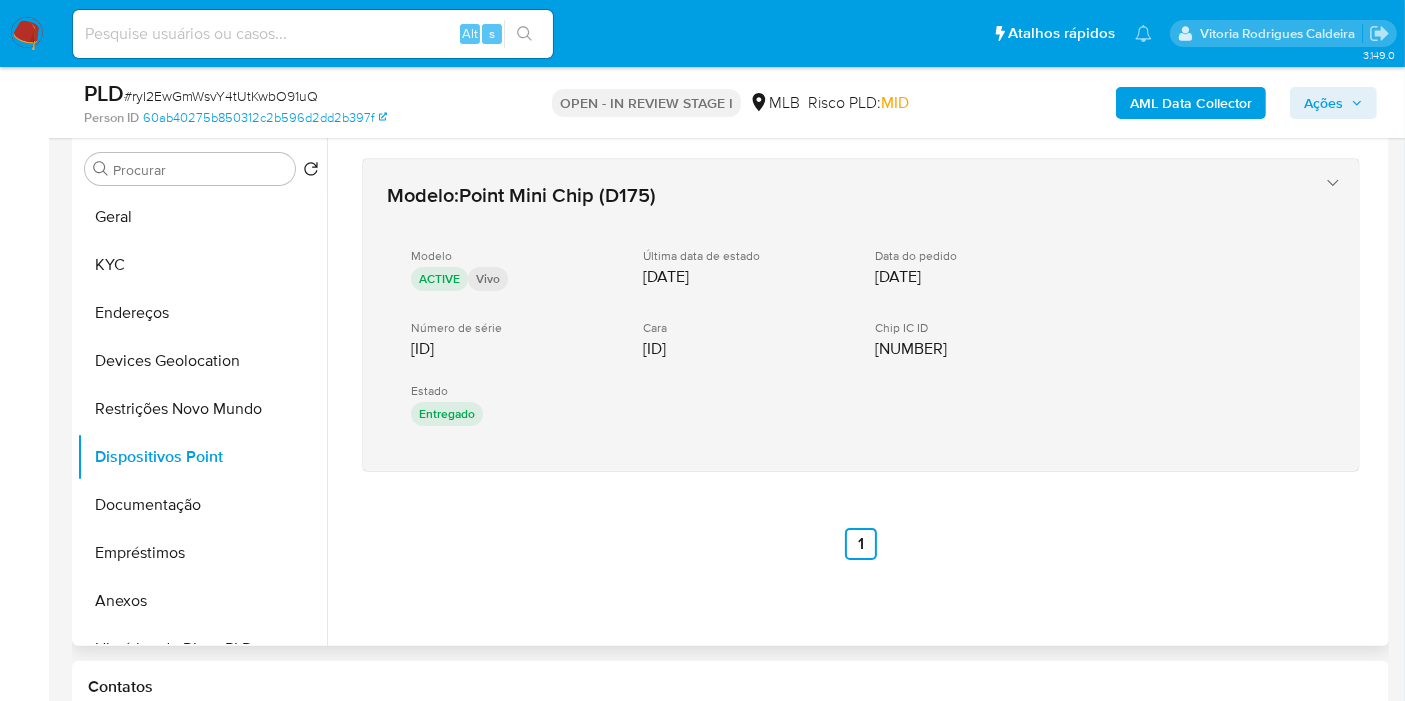 type 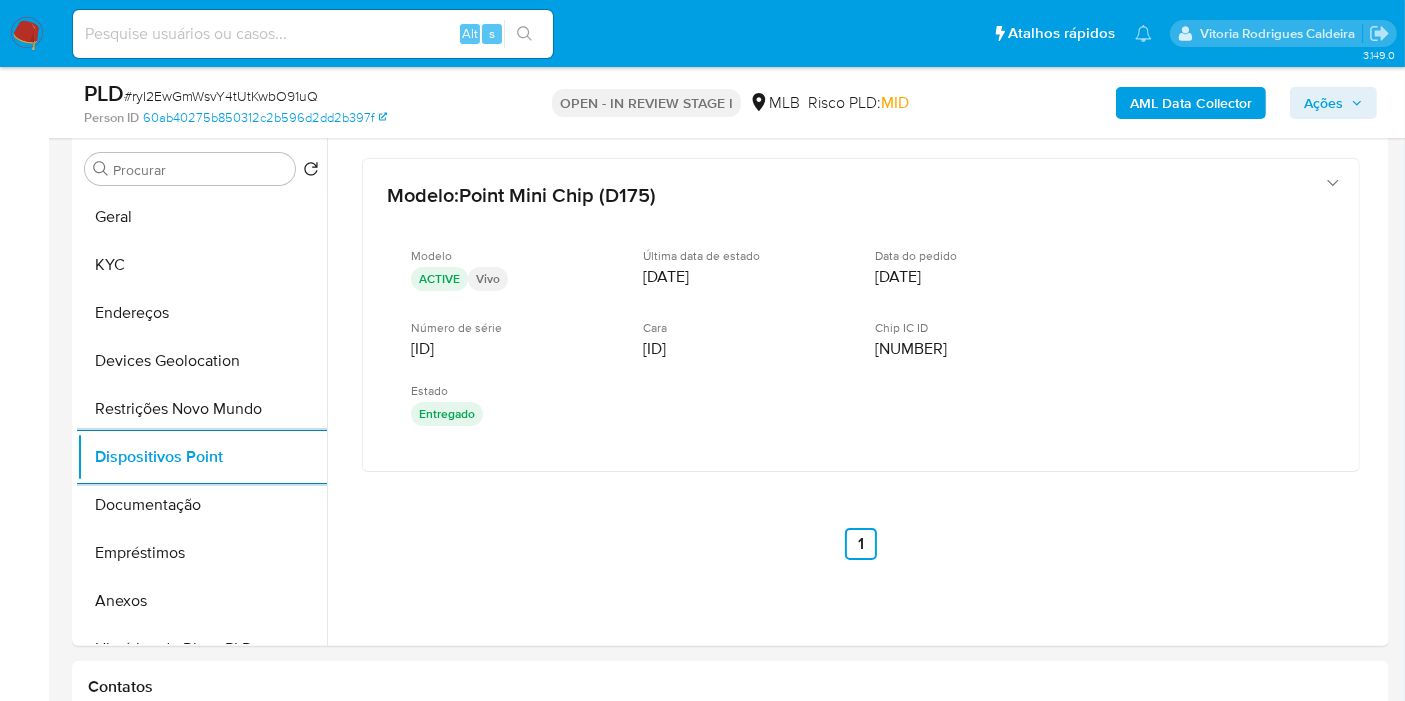 click on "AML Data Collector" at bounding box center (1191, 103) 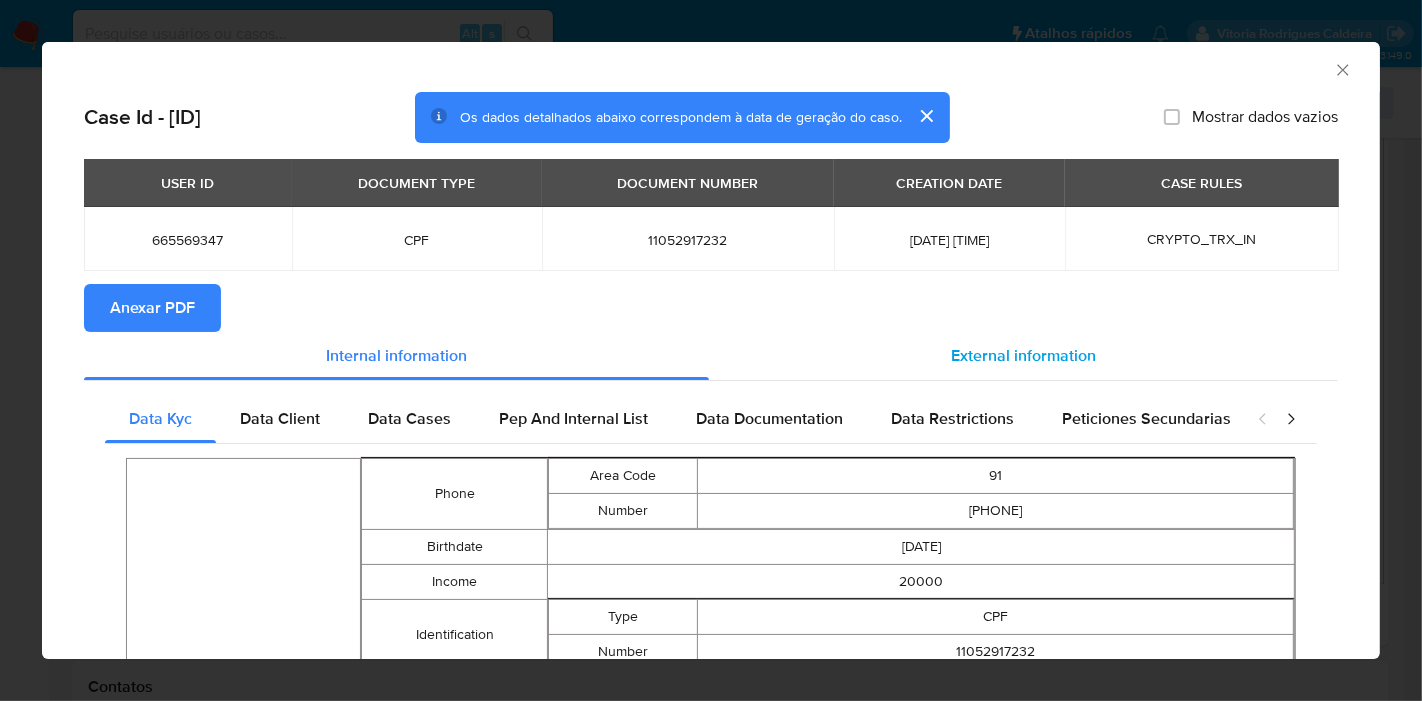 click on "External information" at bounding box center [1023, 355] 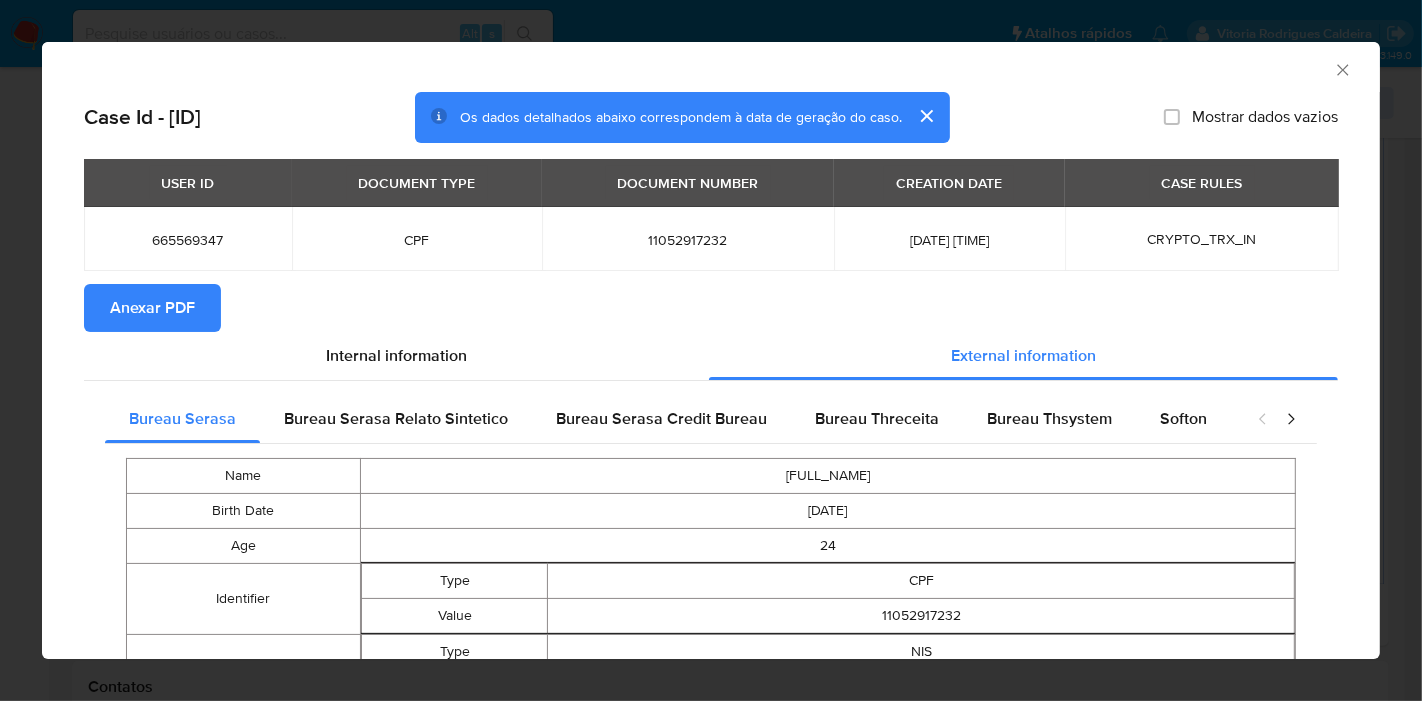 type 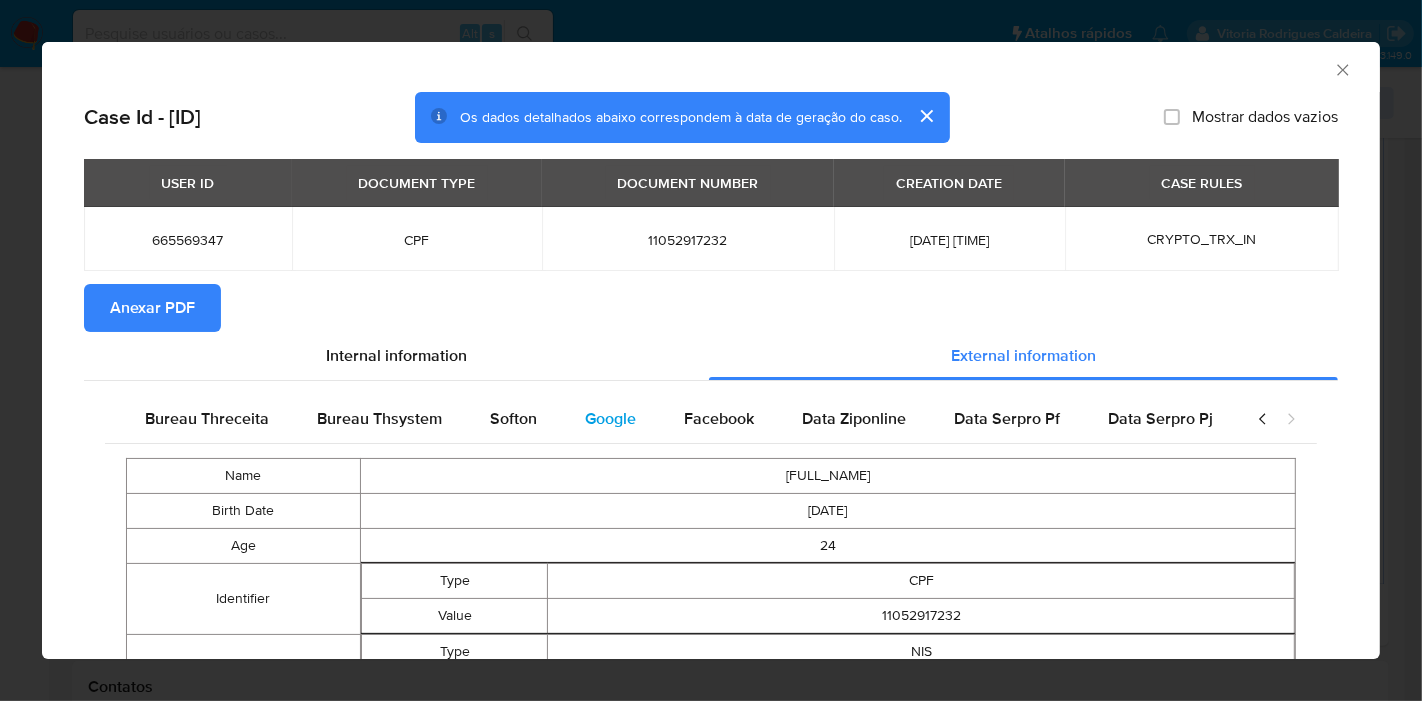 drag, startPoint x: 608, startPoint y: 411, endPoint x: 617, endPoint y: 404, distance: 11.401754 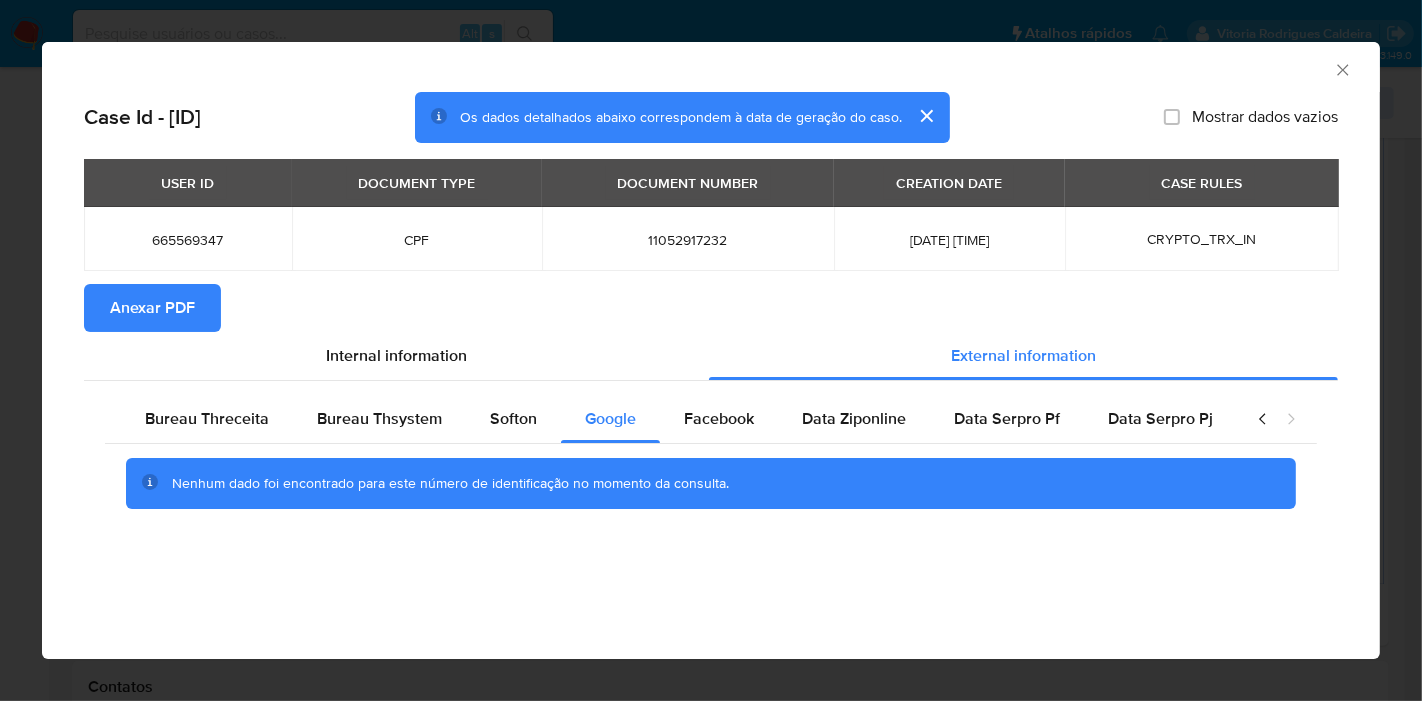 scroll, scrollTop: 0, scrollLeft: 655, axis: horizontal 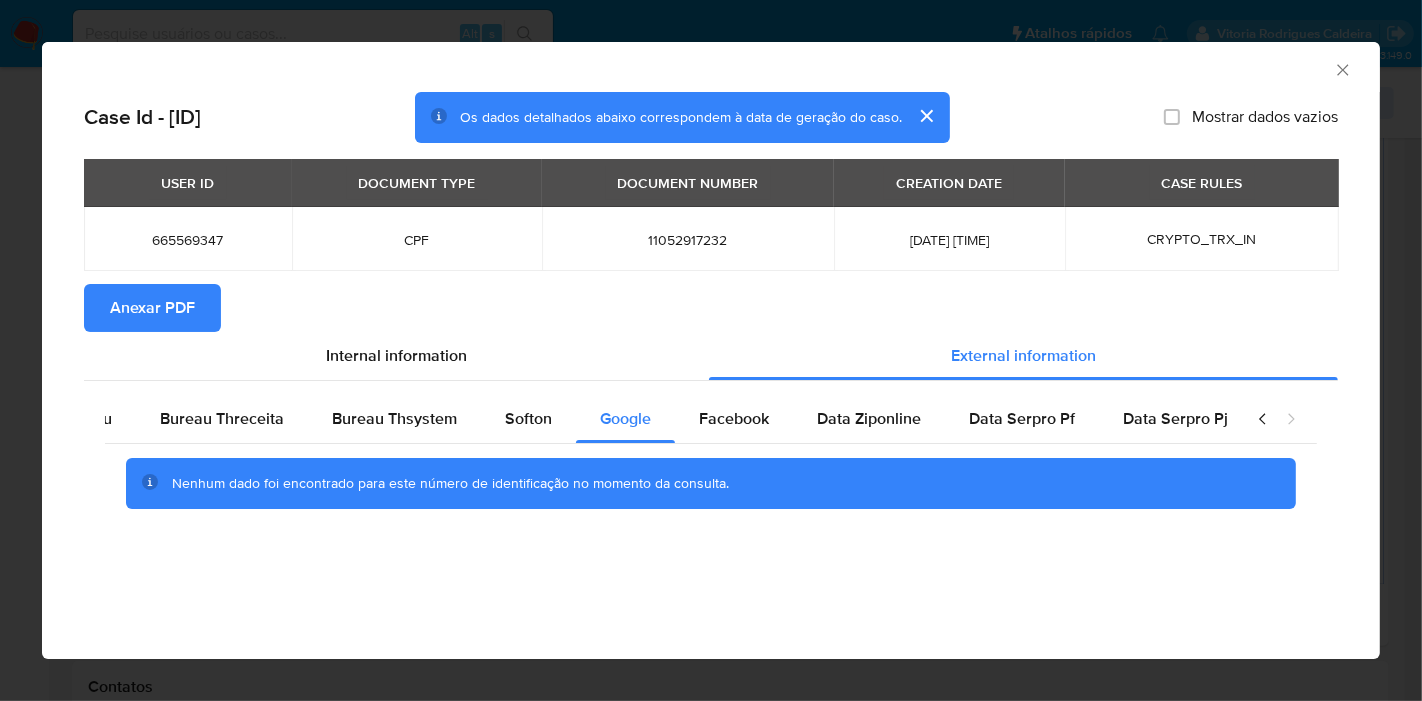 type 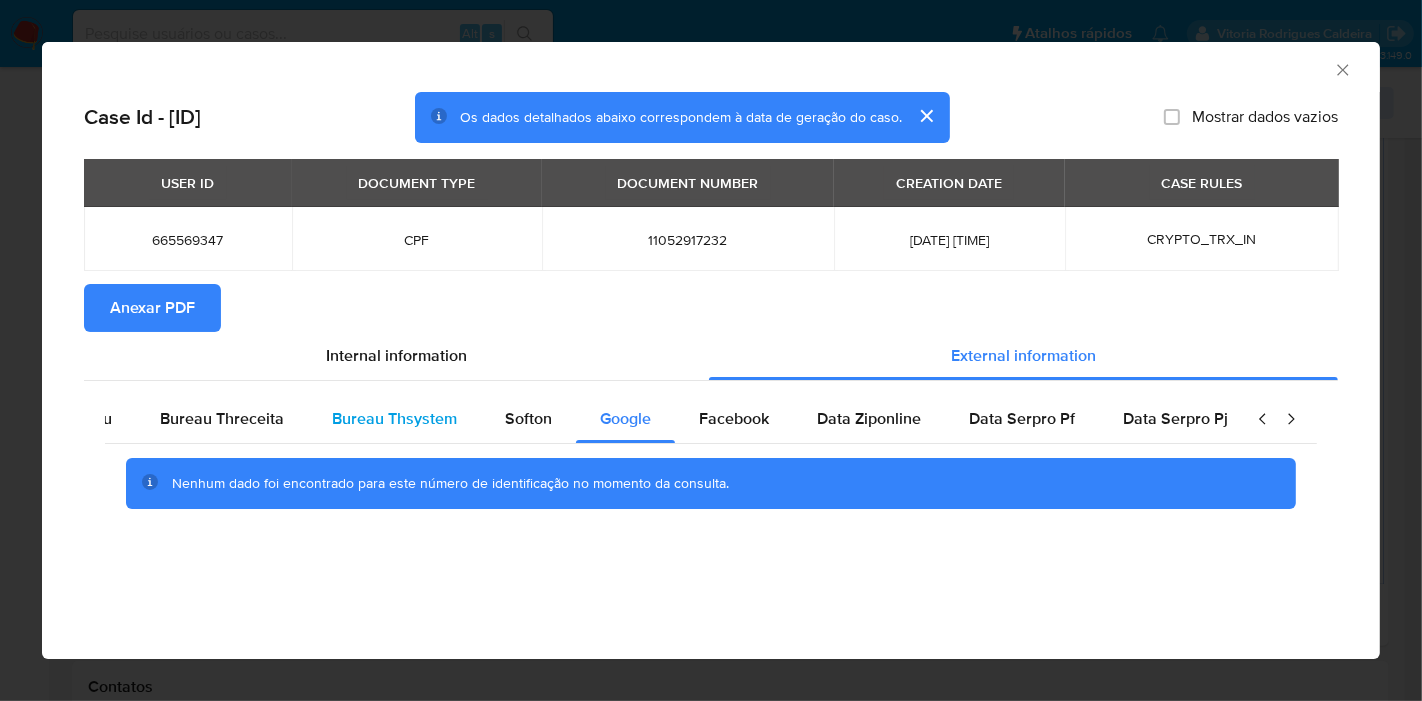 scroll, scrollTop: 0, scrollLeft: 0, axis: both 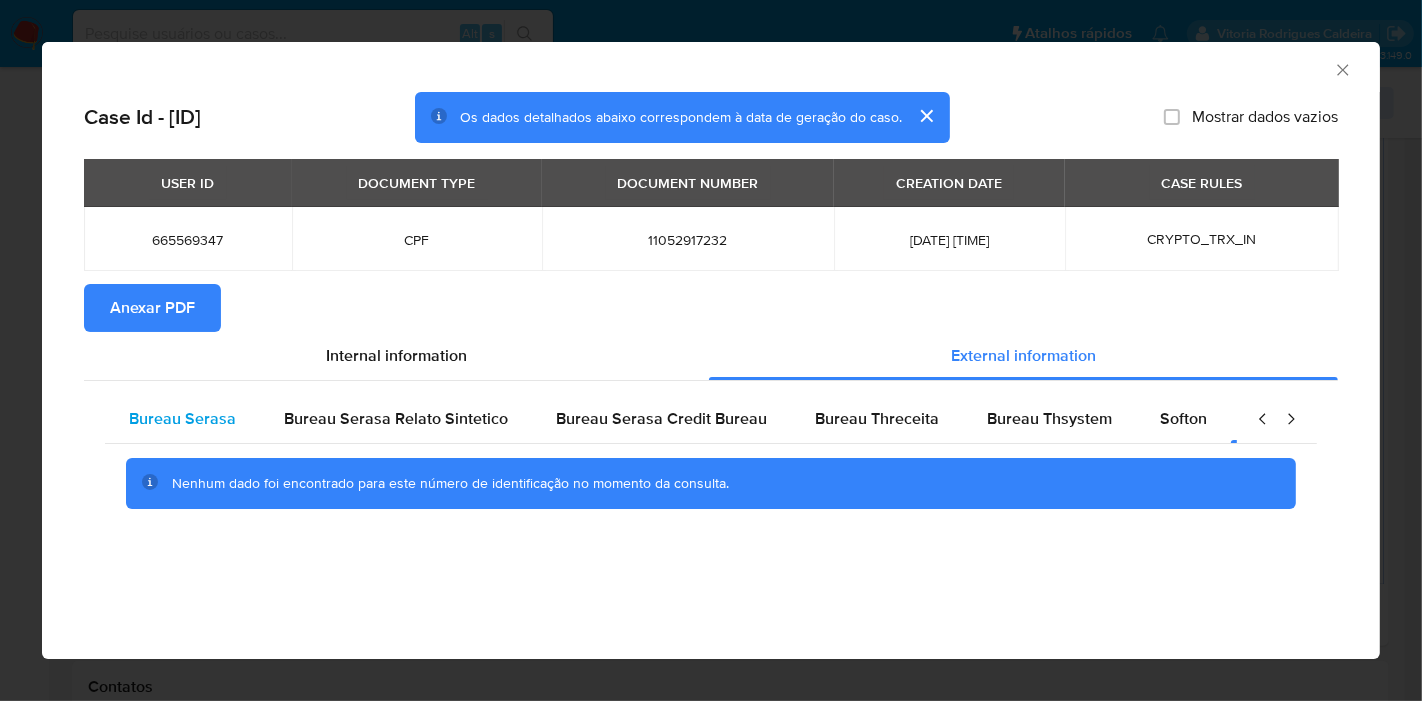 click on "Bureau Serasa" at bounding box center (182, 418) 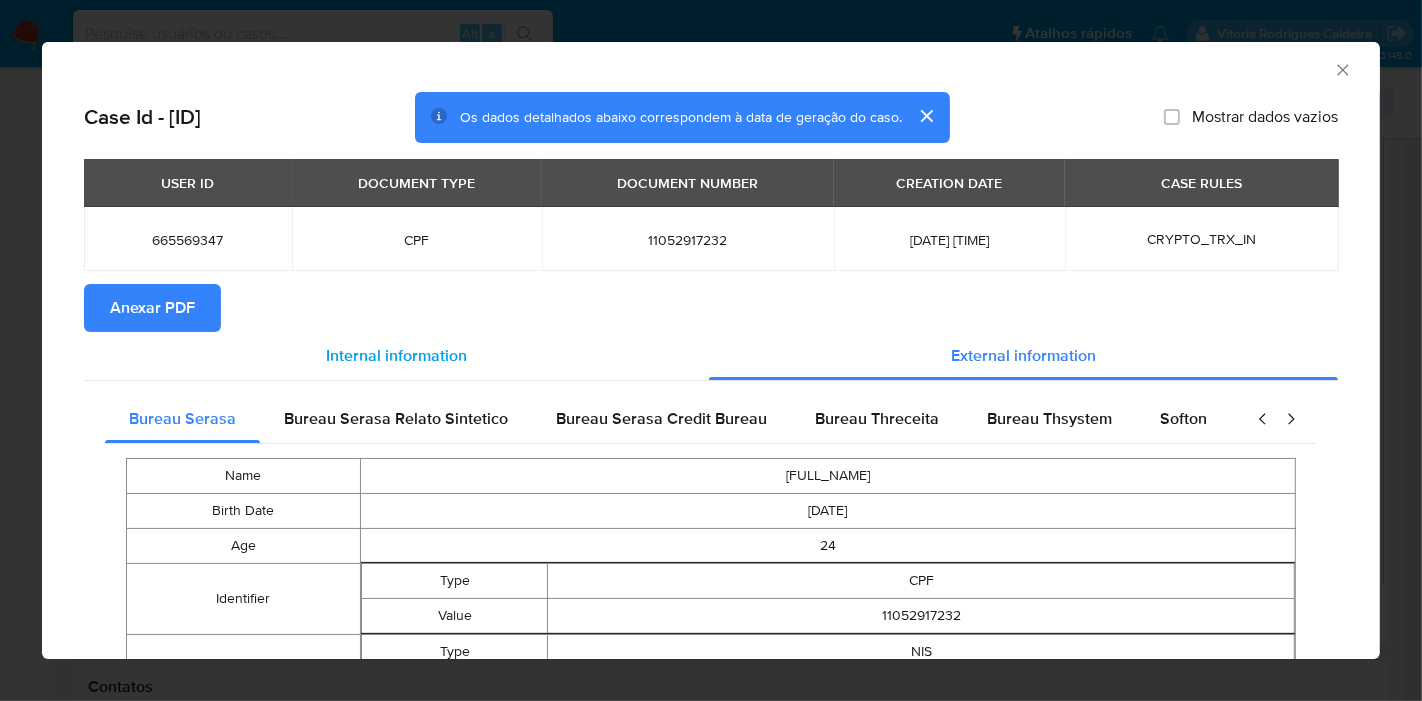 type 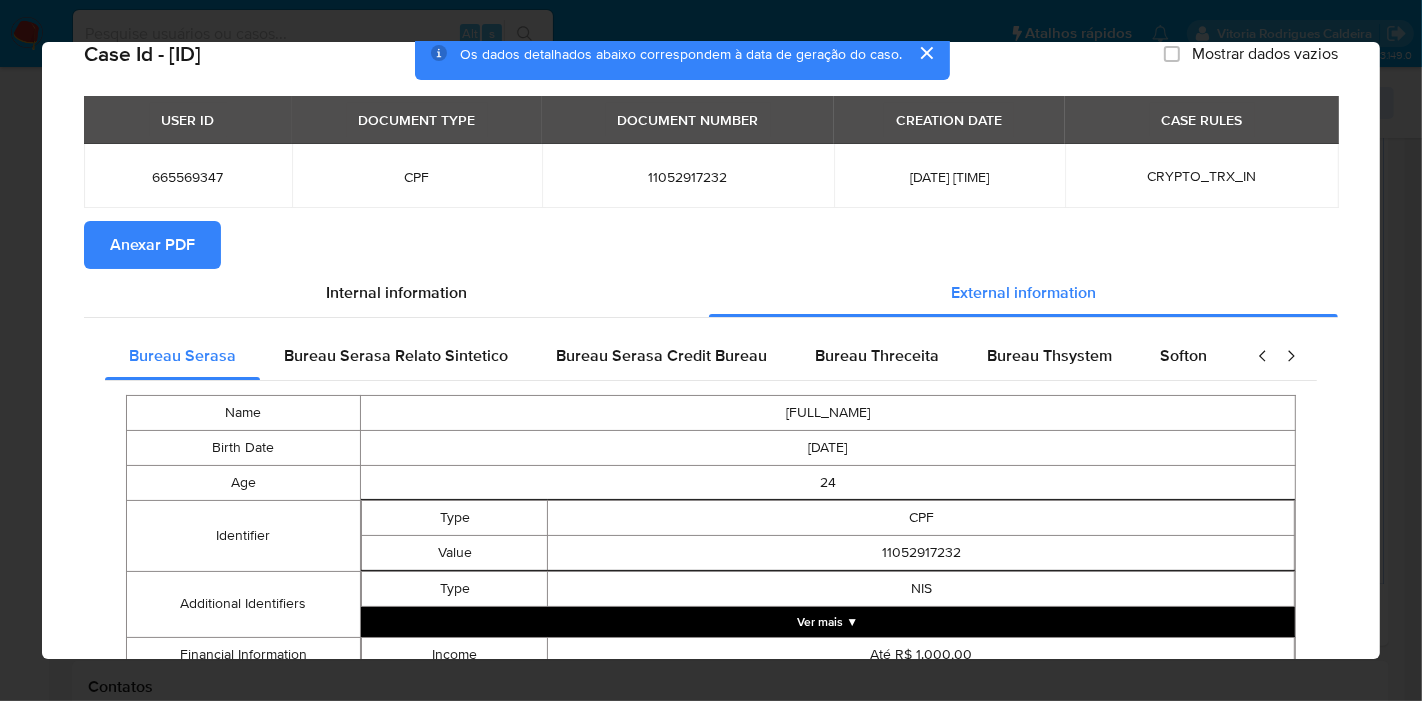 scroll, scrollTop: 142, scrollLeft: 0, axis: vertical 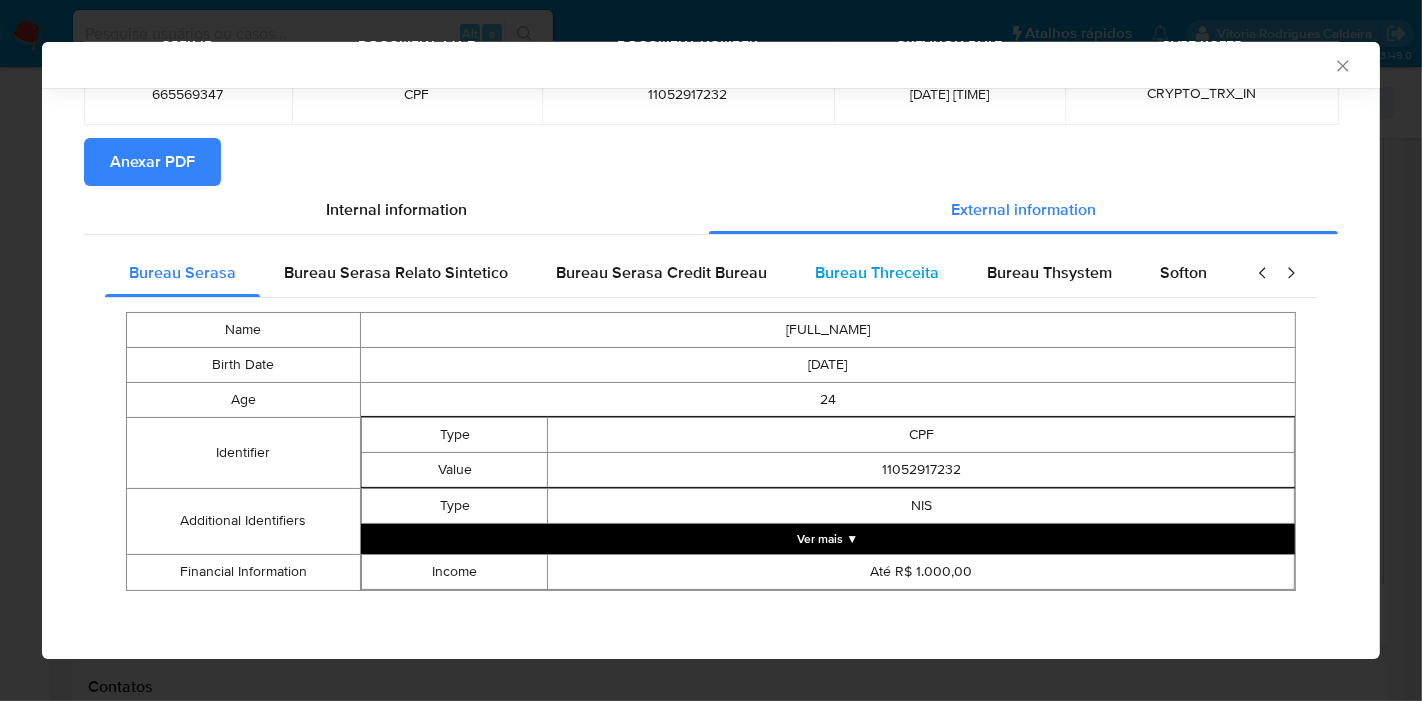 click on "Bureau Threceita" at bounding box center [877, 272] 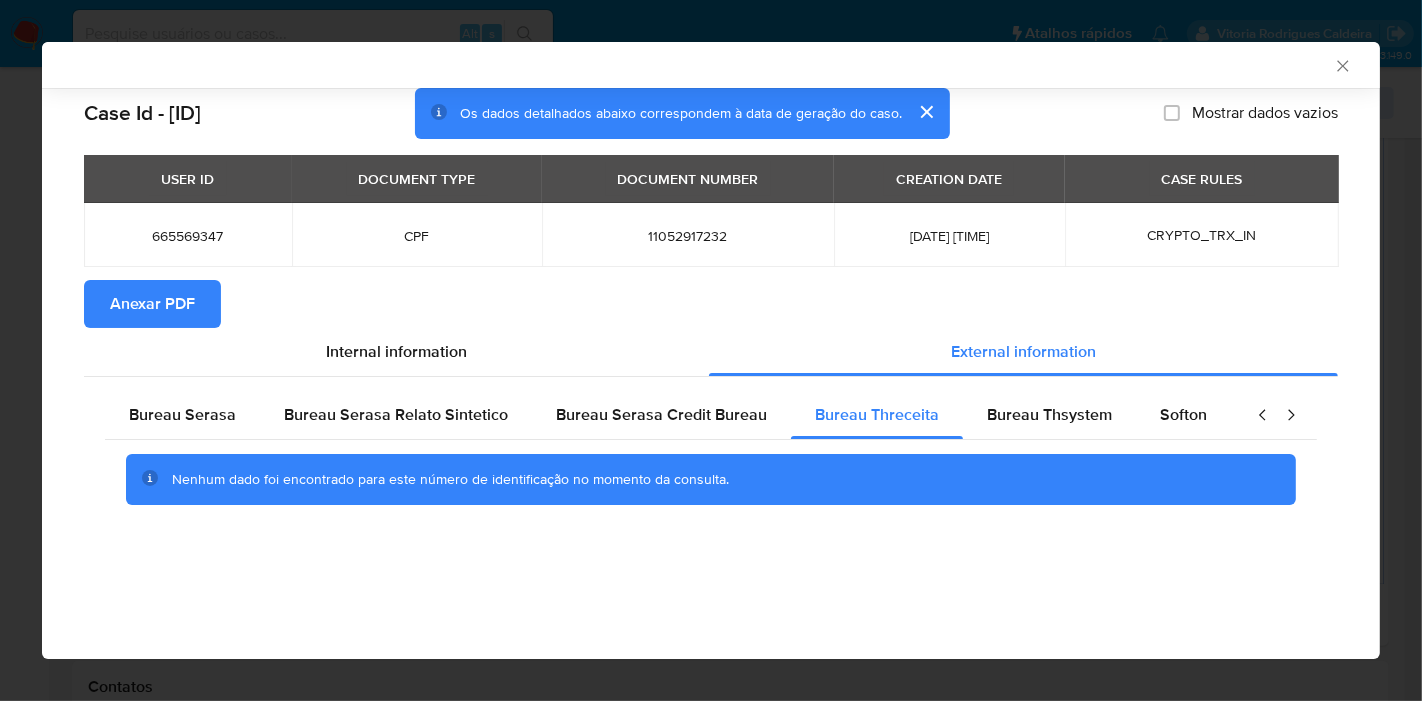 scroll, scrollTop: 0, scrollLeft: 0, axis: both 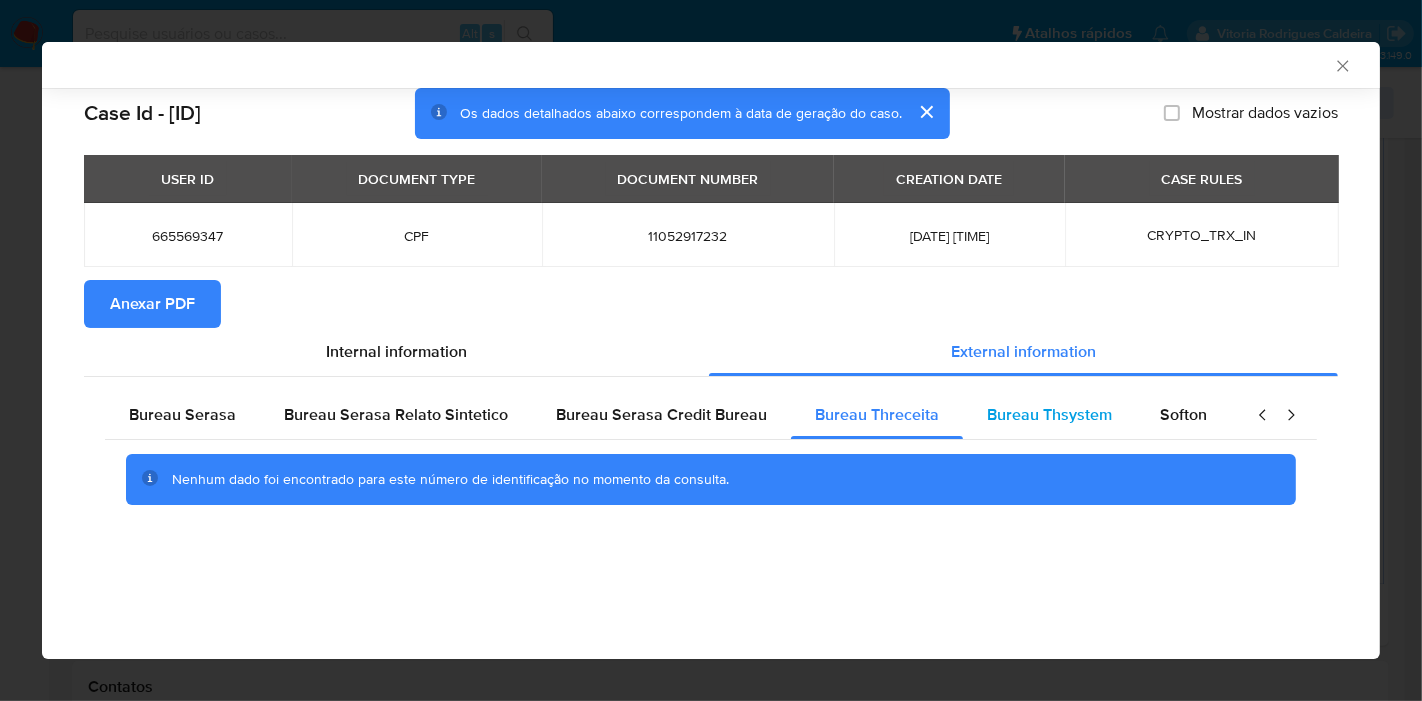 click on "Bureau Thsystem" at bounding box center [1049, 414] 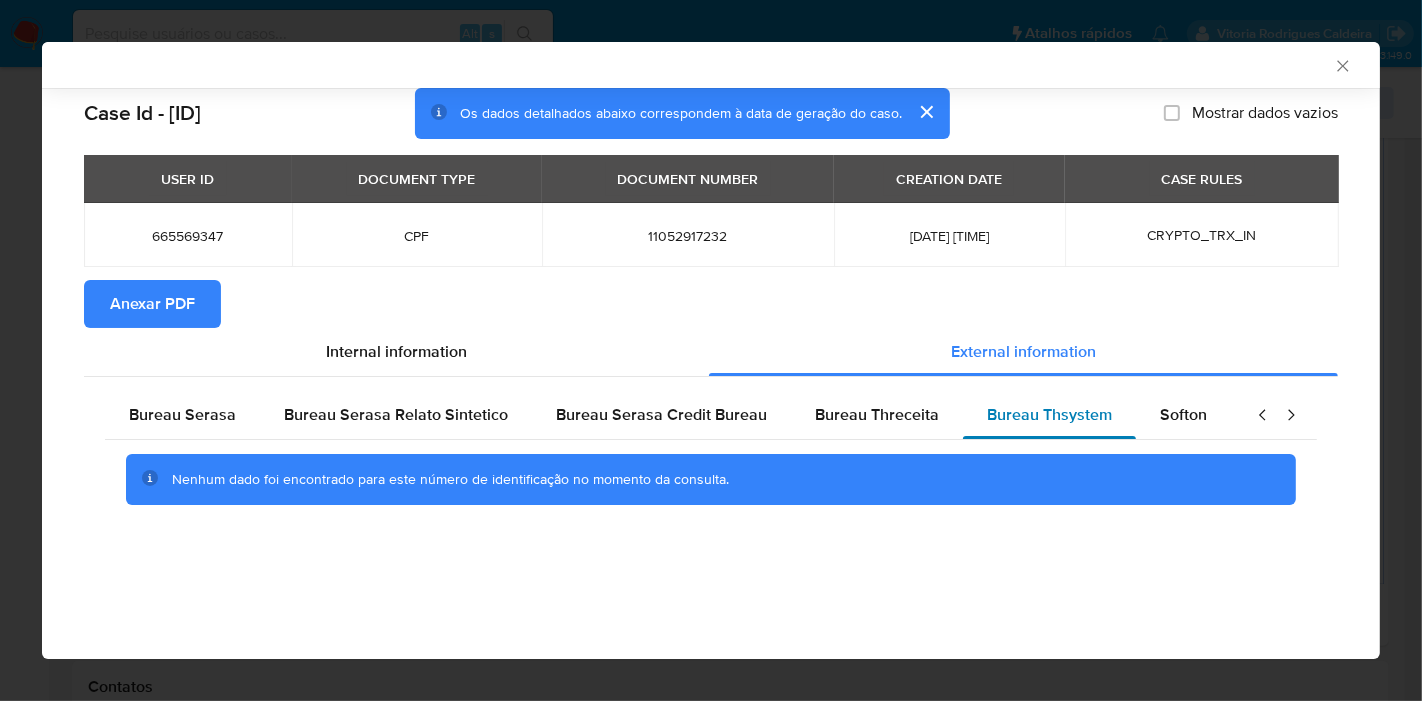 type 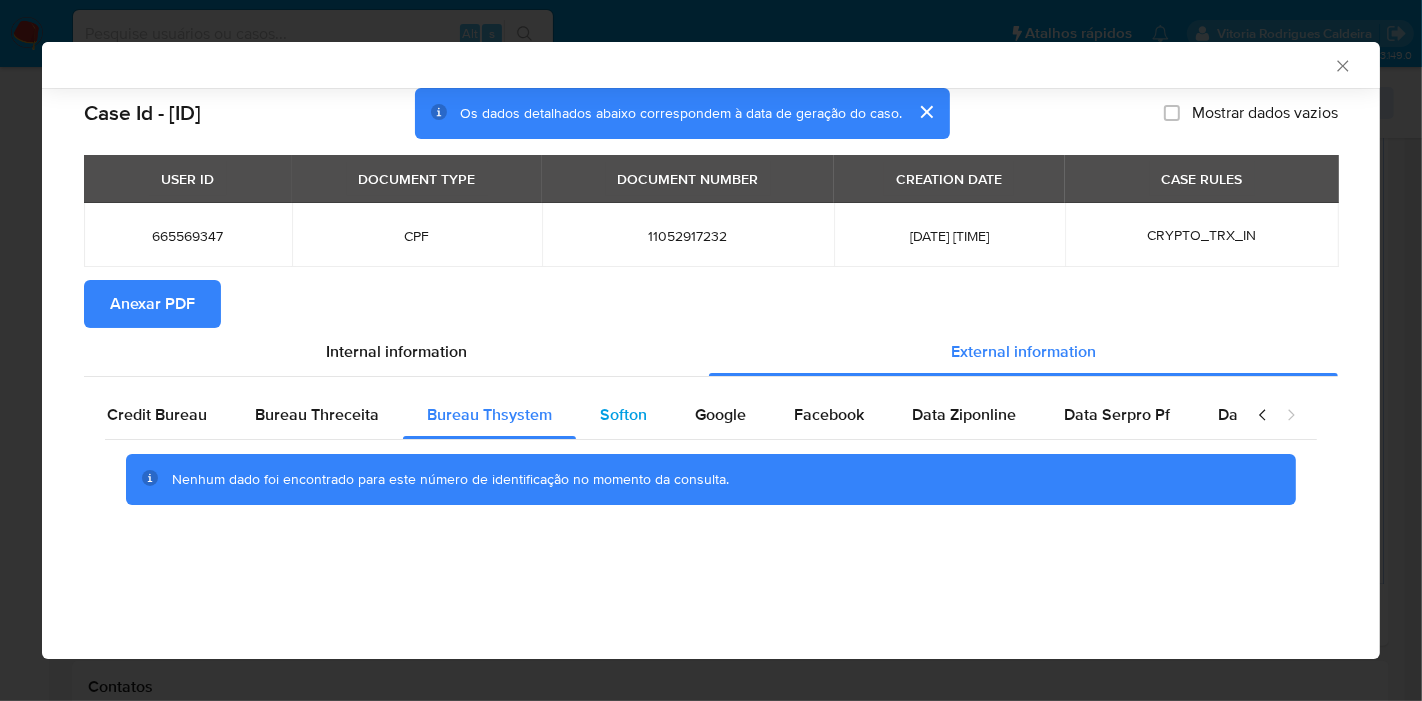scroll, scrollTop: 0, scrollLeft: 655, axis: horizontal 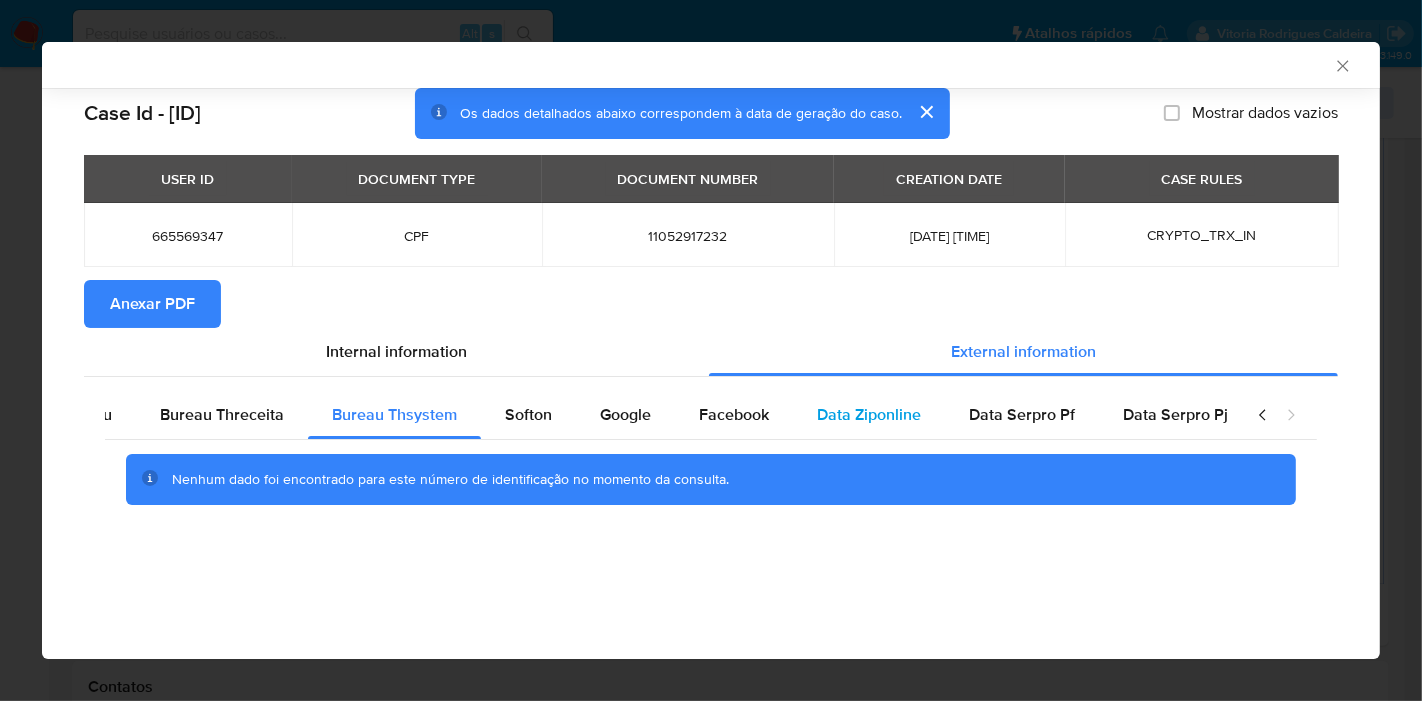 click on "Data Ziponline" at bounding box center (869, 414) 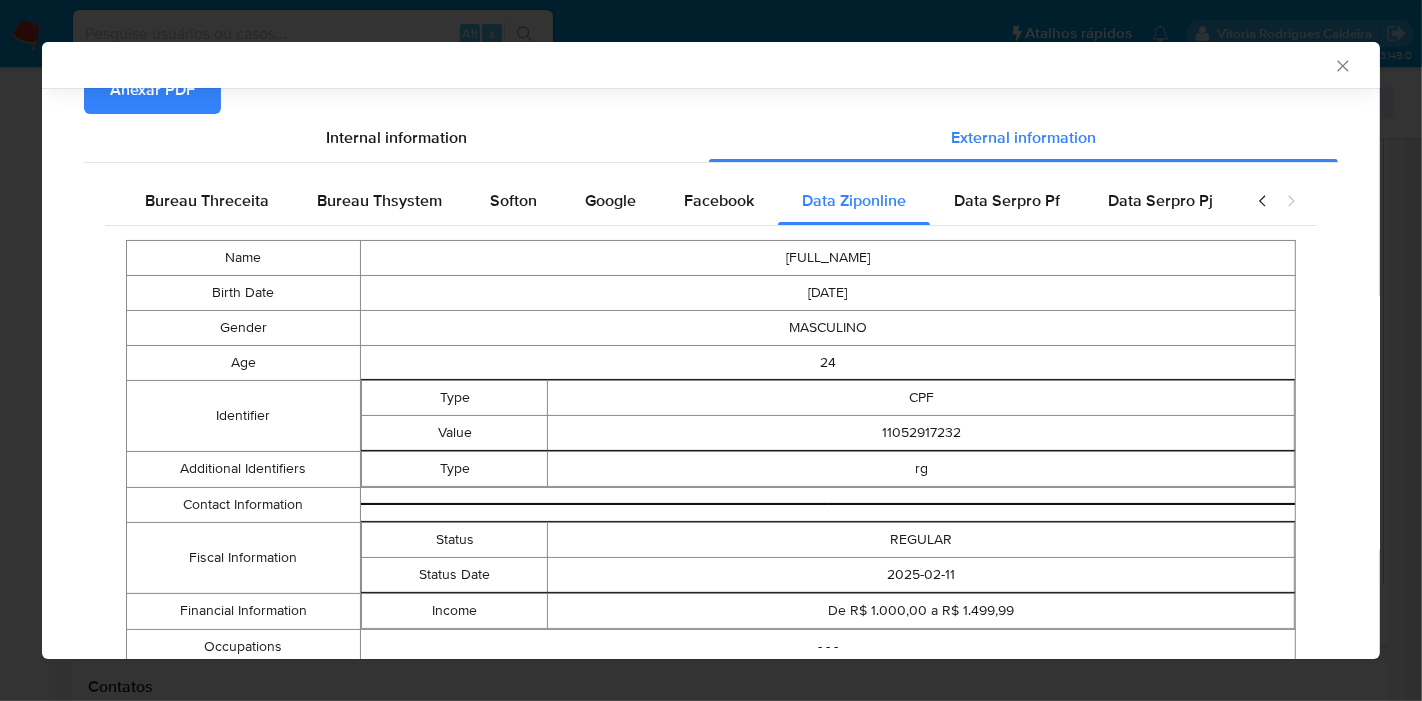 scroll, scrollTop: 325, scrollLeft: 0, axis: vertical 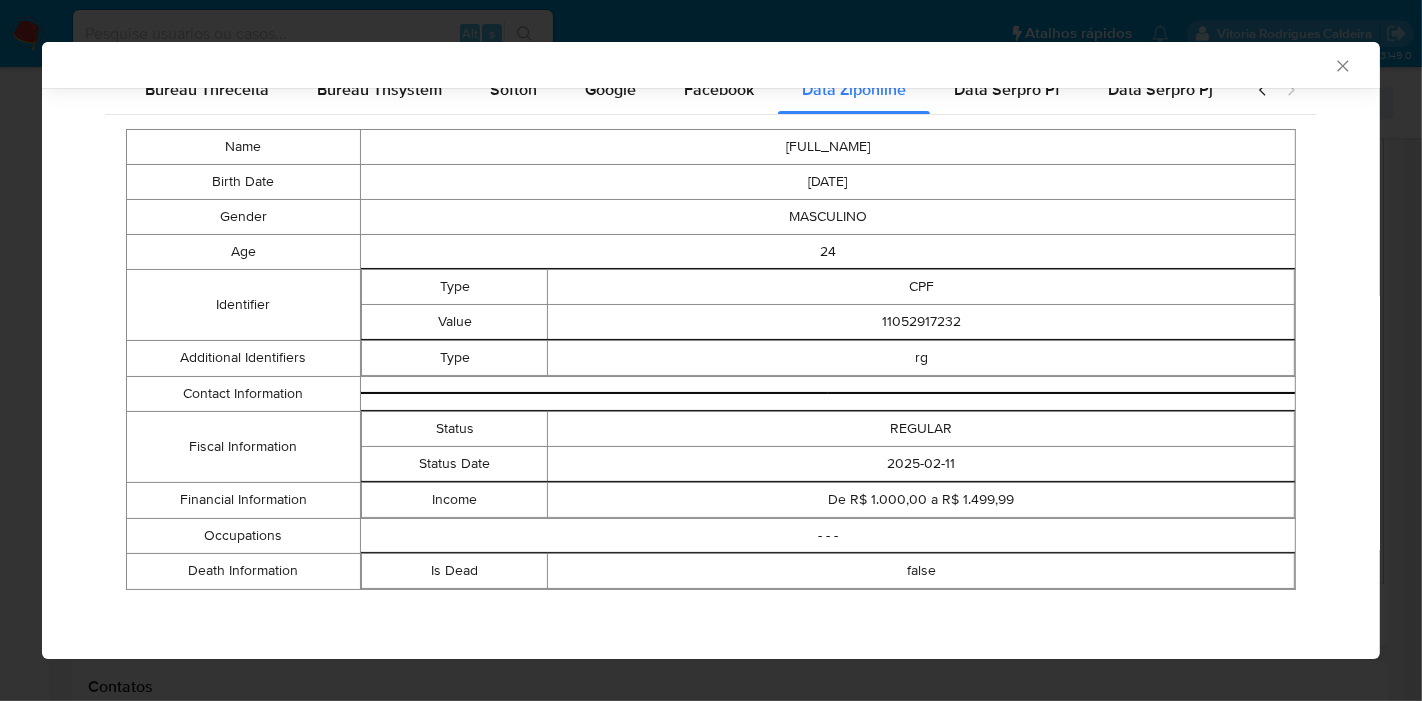 type 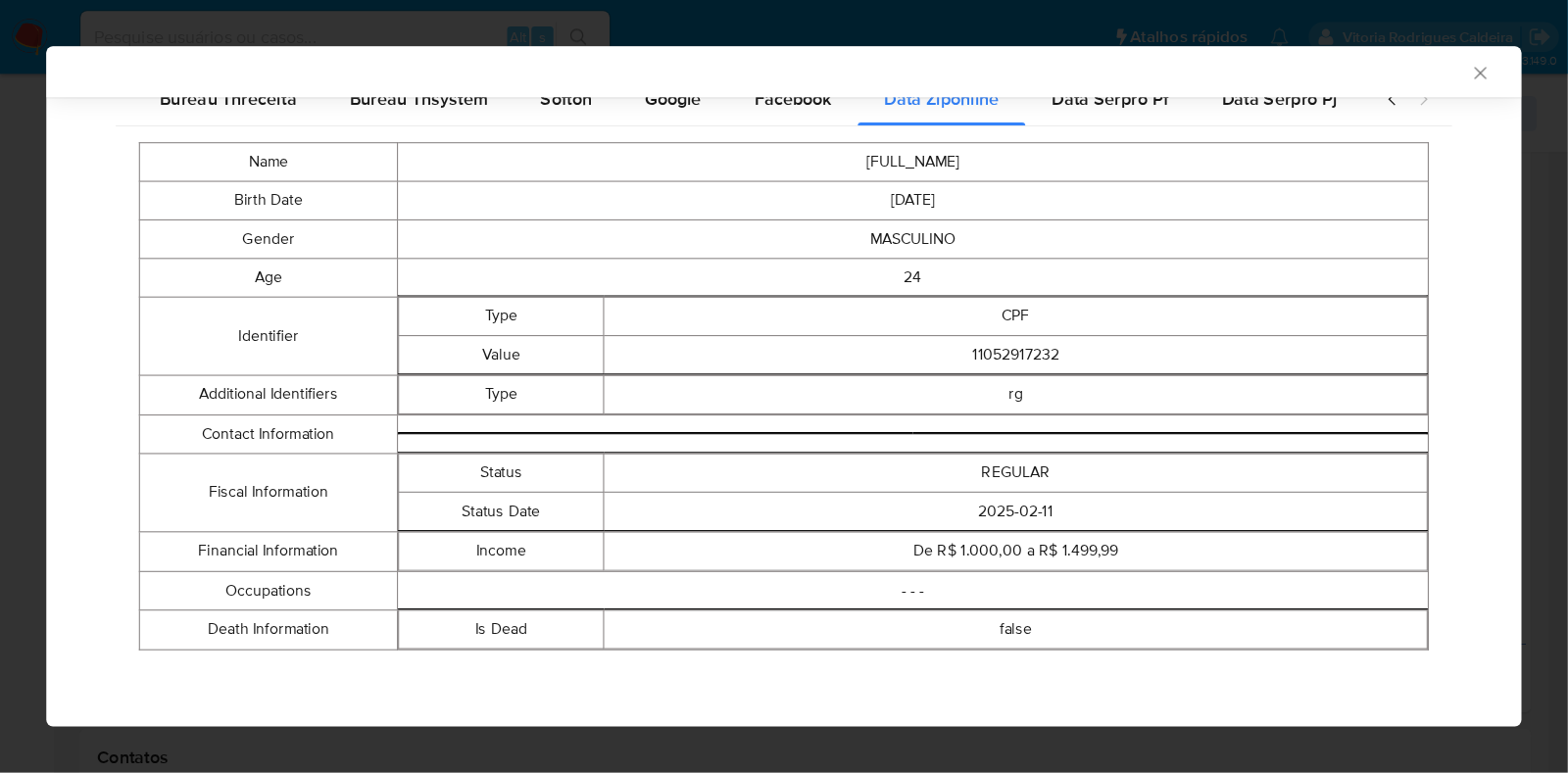 scroll, scrollTop: 376, scrollLeft: 0, axis: vertical 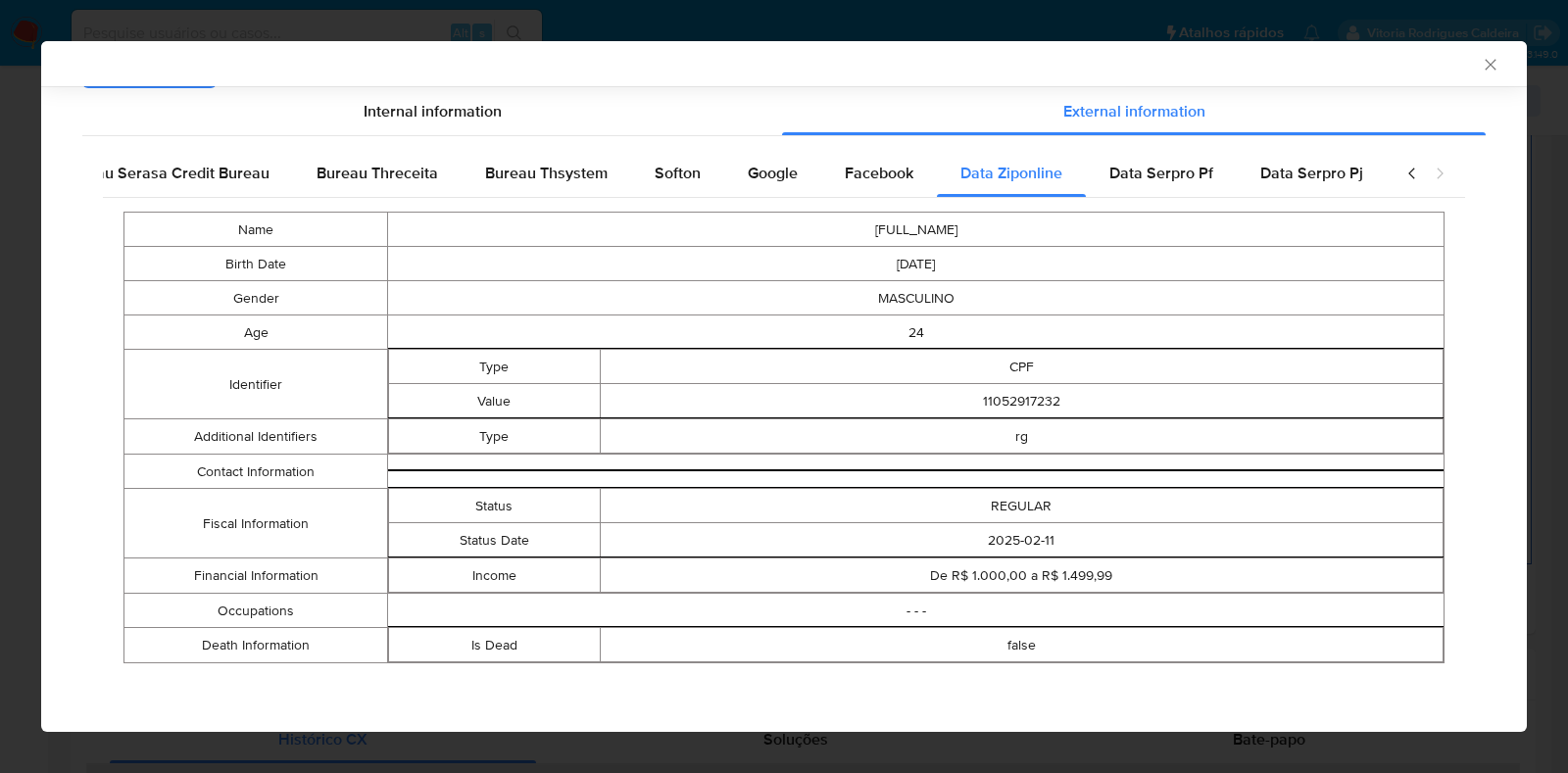 click 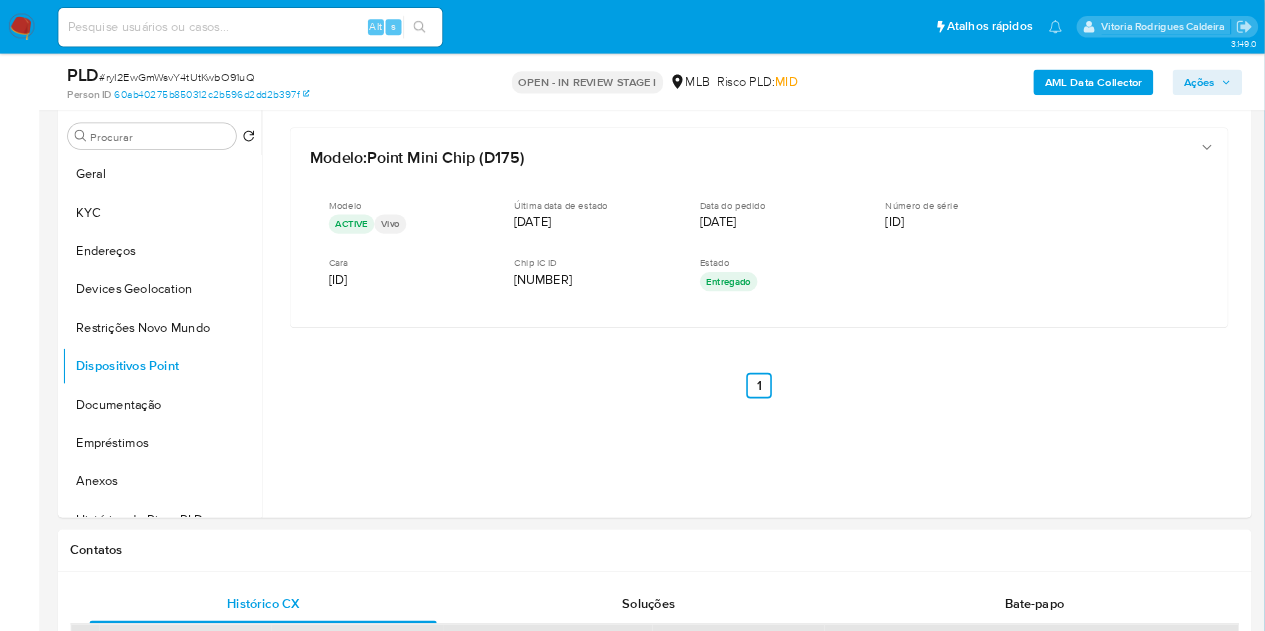 scroll, scrollTop: 385, scrollLeft: 0, axis: vertical 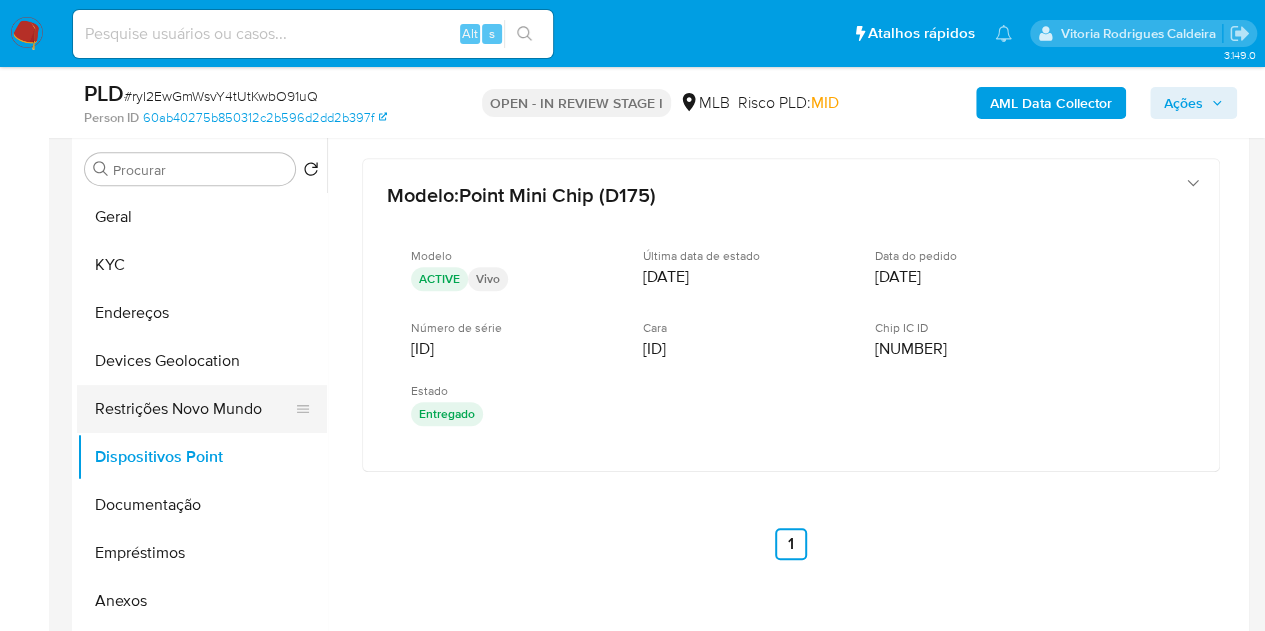 click on "Restrições Novo Mundo" at bounding box center (194, 409) 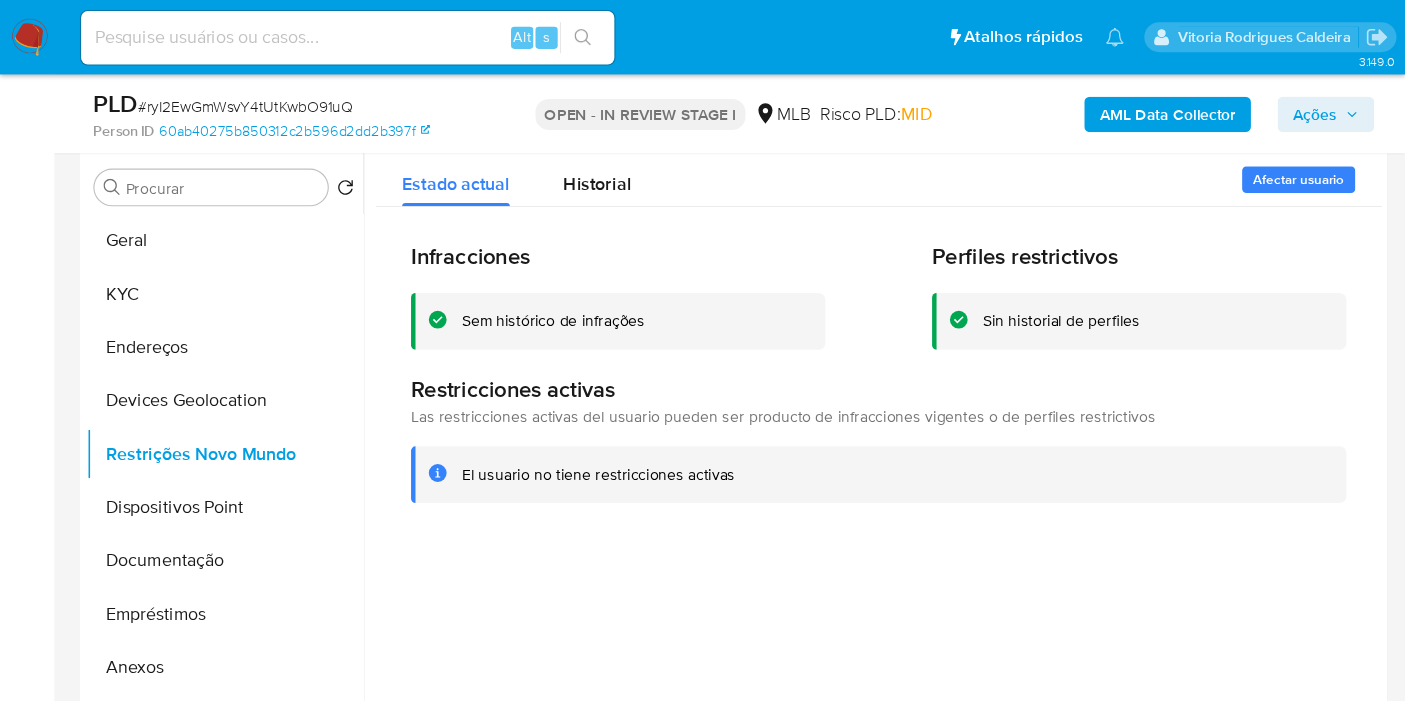 scroll, scrollTop: 385, scrollLeft: 0, axis: vertical 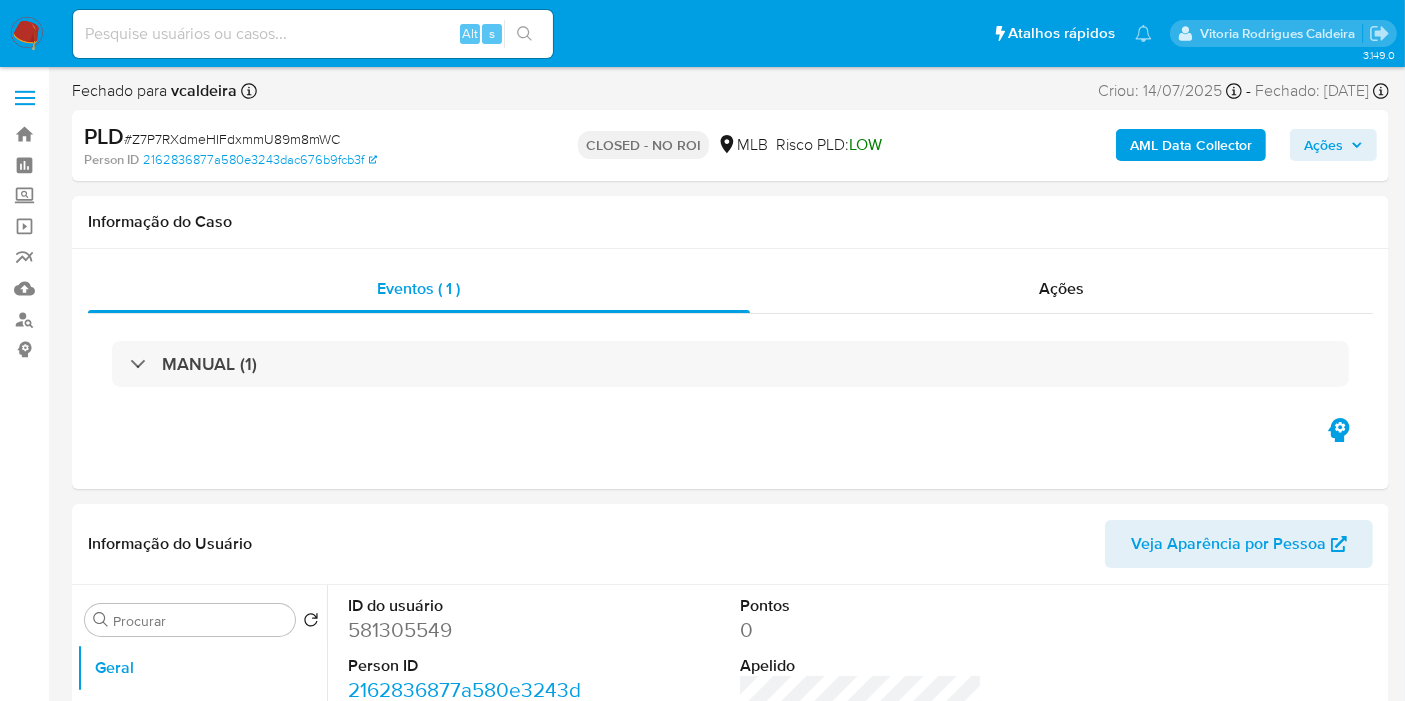 select on "10" 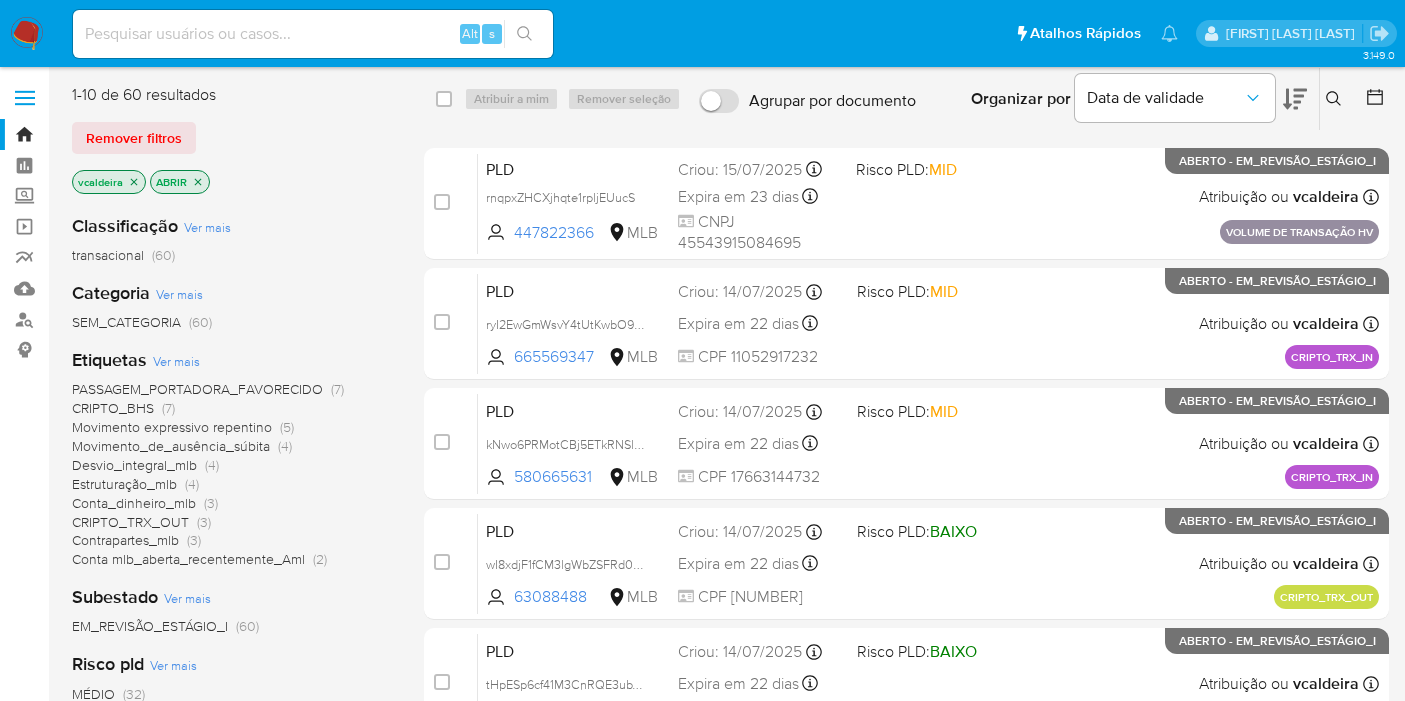 scroll, scrollTop: 0, scrollLeft: 0, axis: both 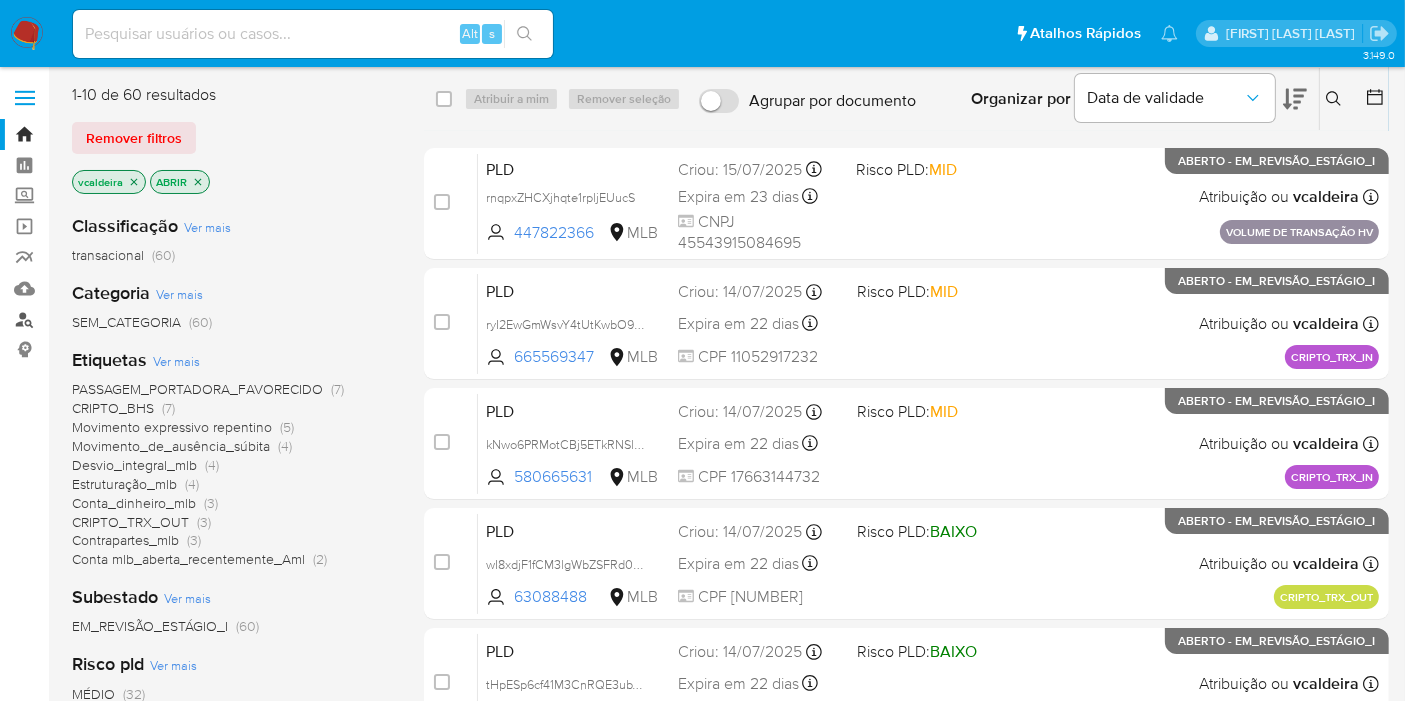 click on "Localizador de pessoas" at bounding box center (119, 319) 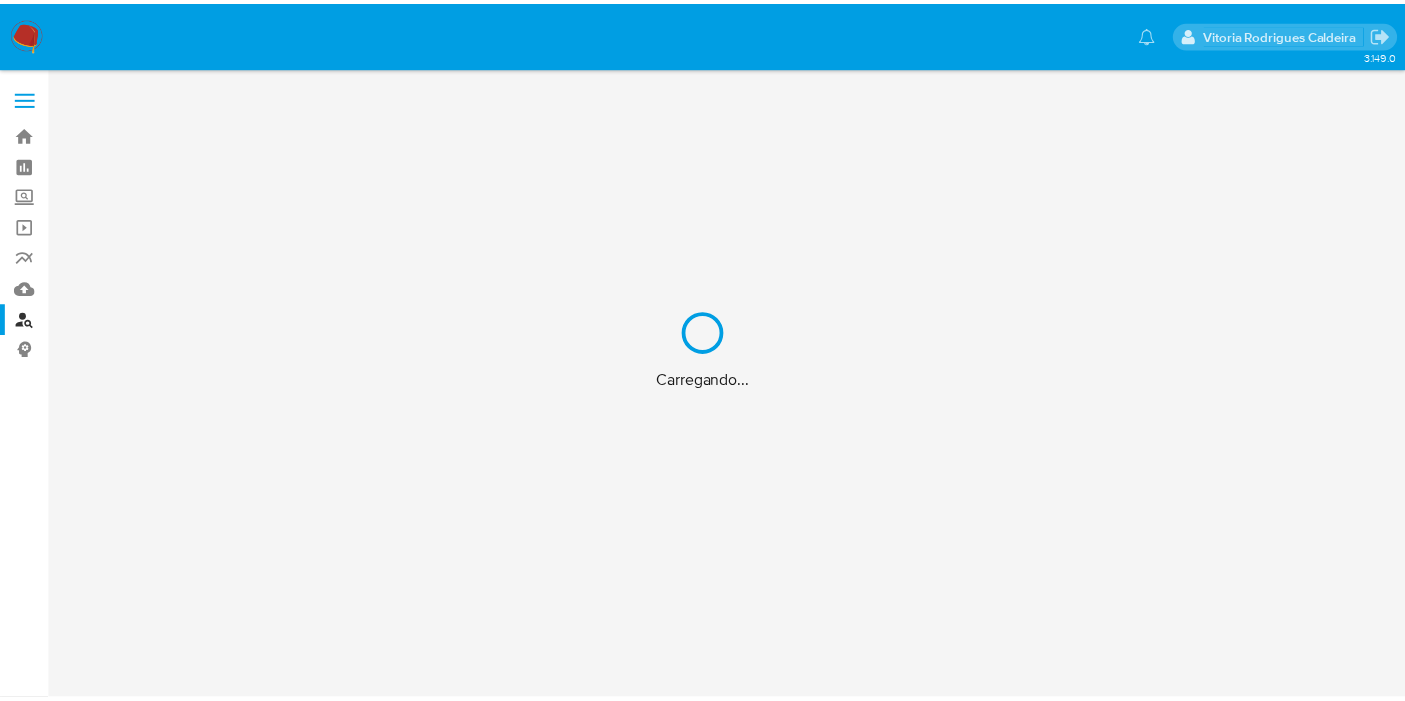 scroll, scrollTop: 0, scrollLeft: 0, axis: both 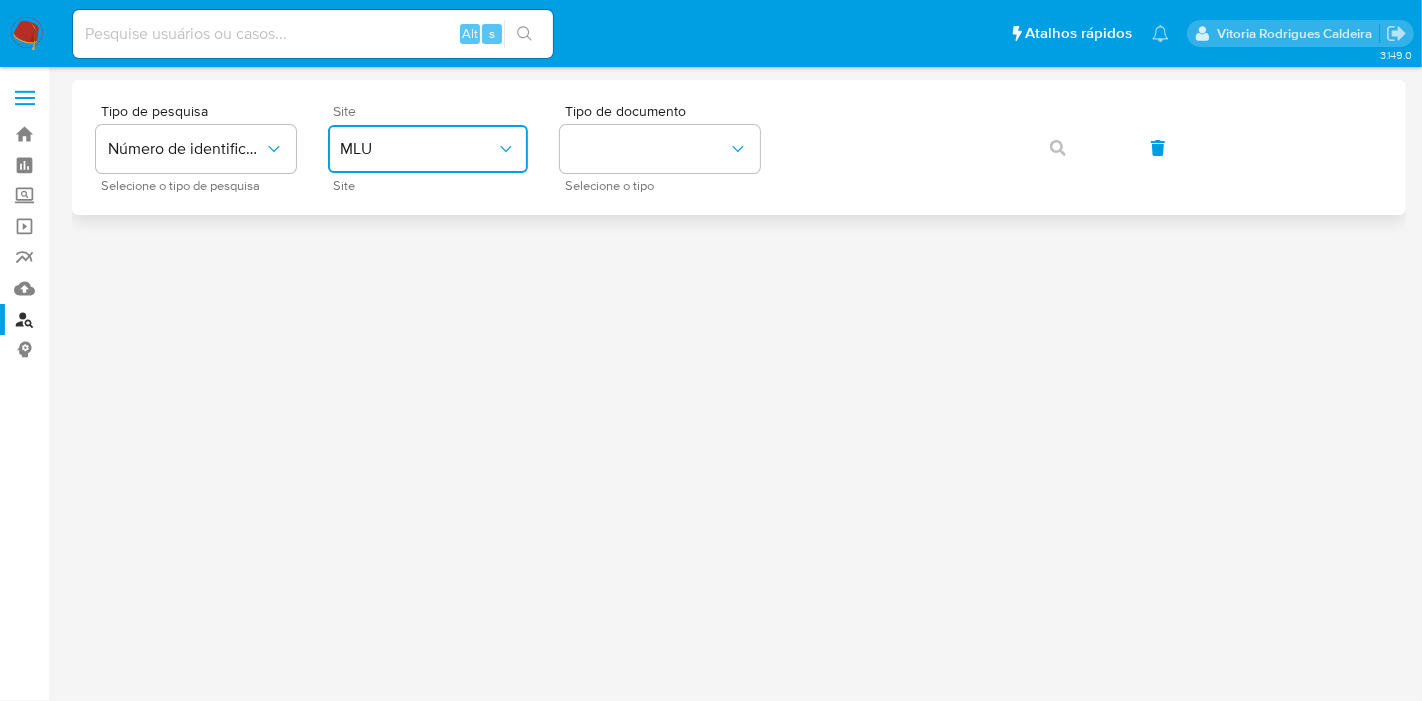 click on "MLU" at bounding box center (428, 149) 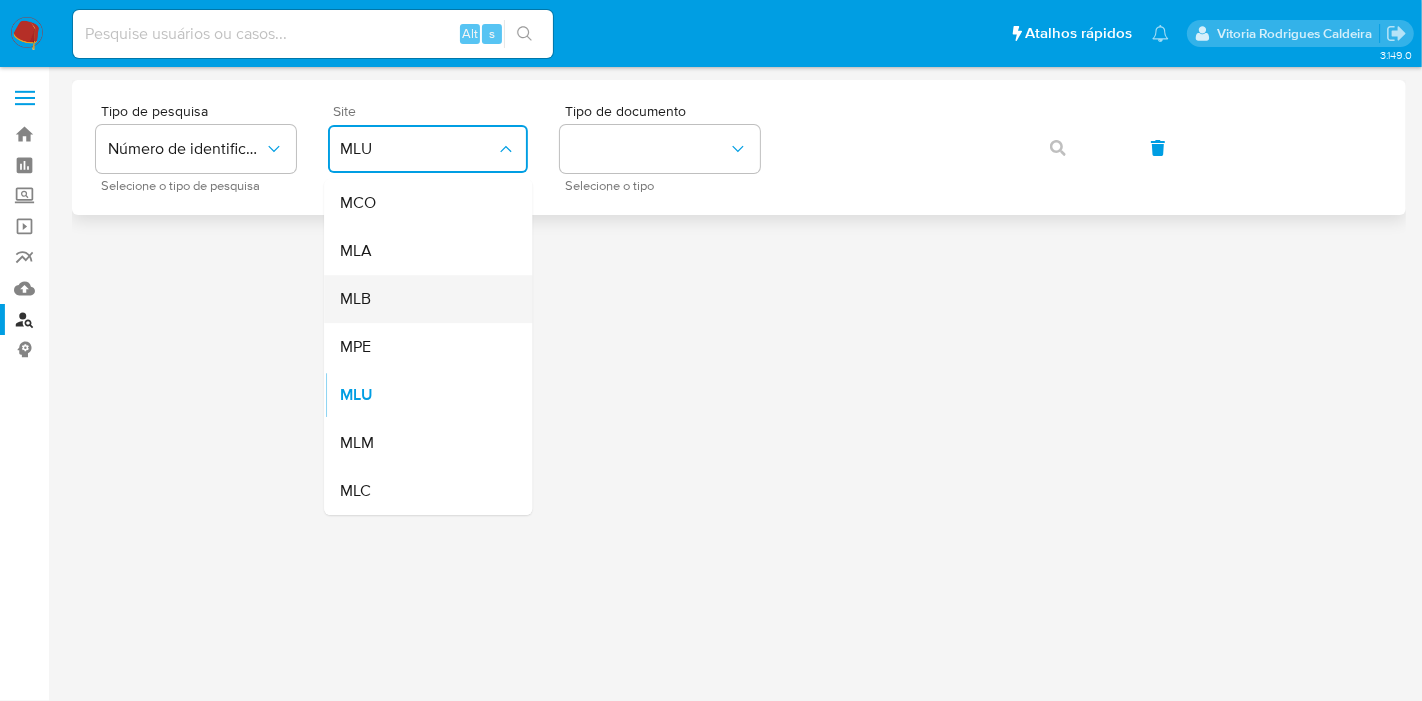 click on "MLB" at bounding box center [422, 299] 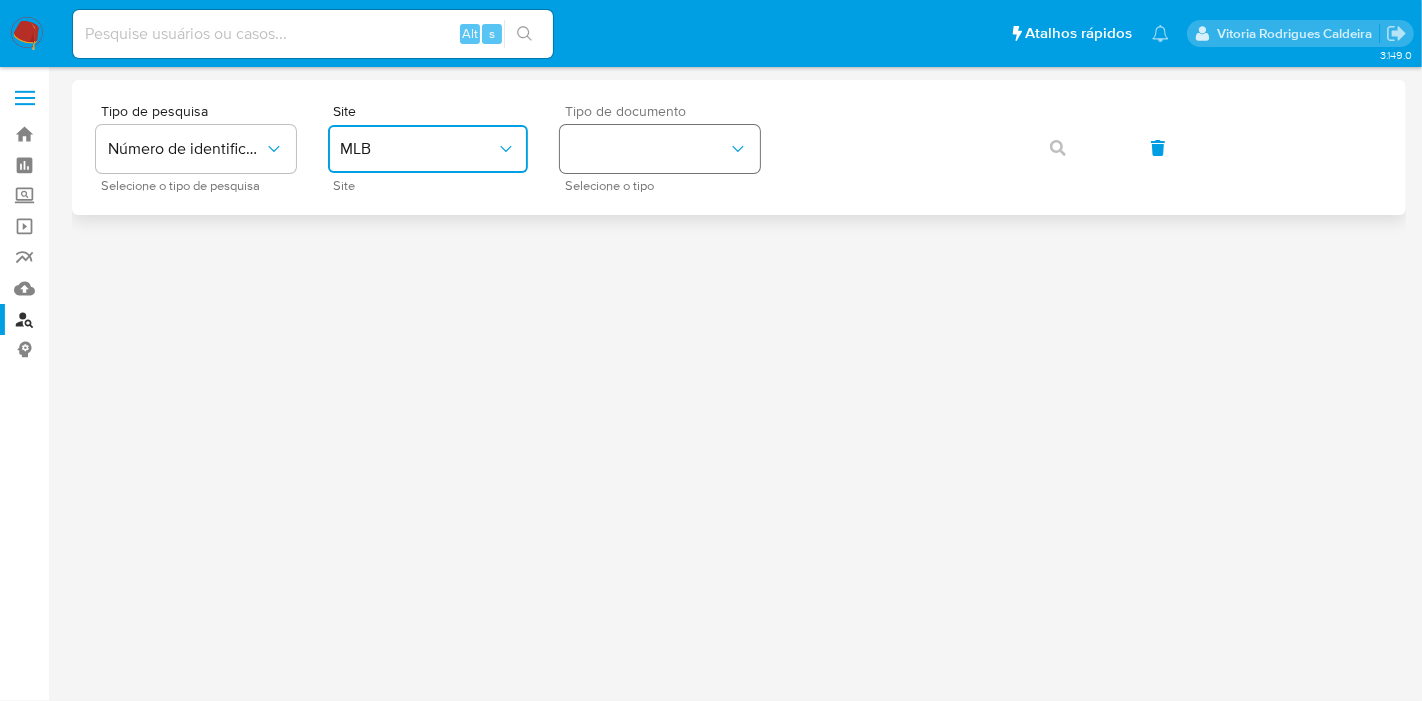 click at bounding box center (660, 149) 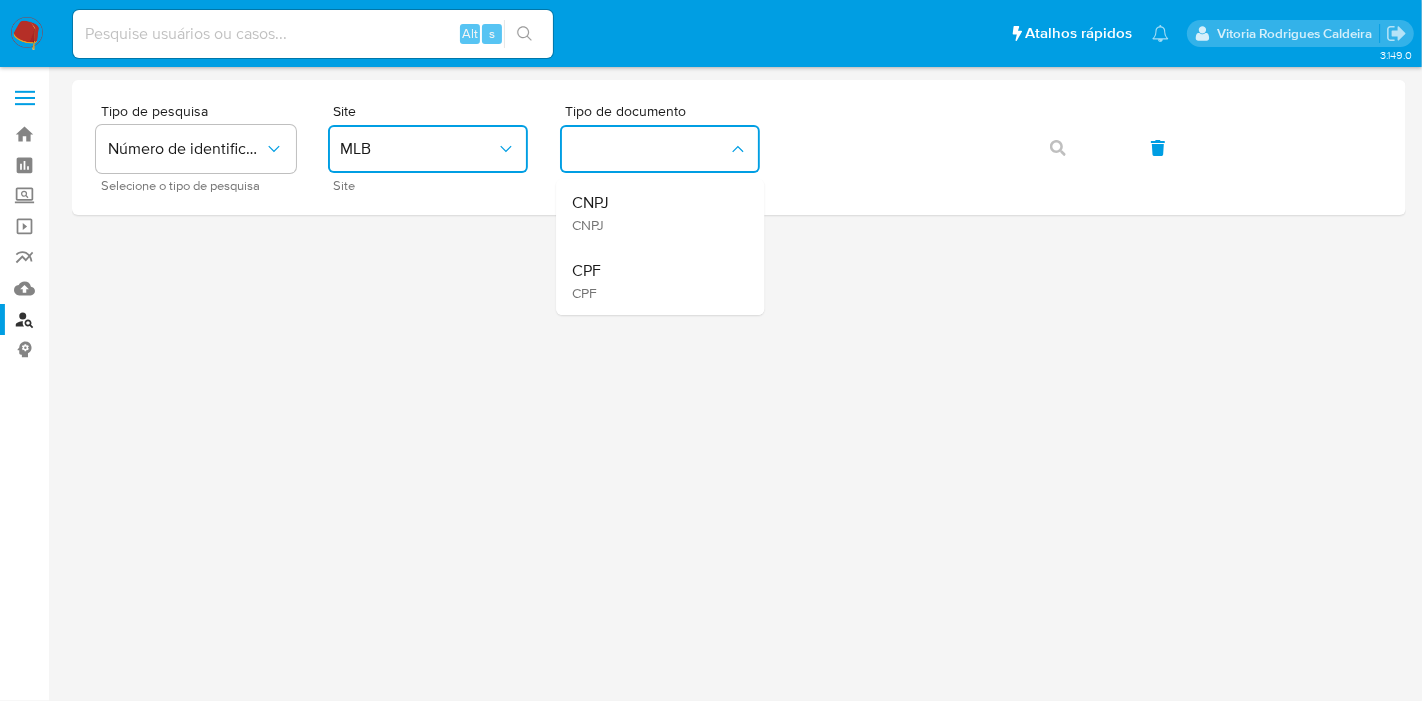 click on "CPF CPF" at bounding box center (654, 281) 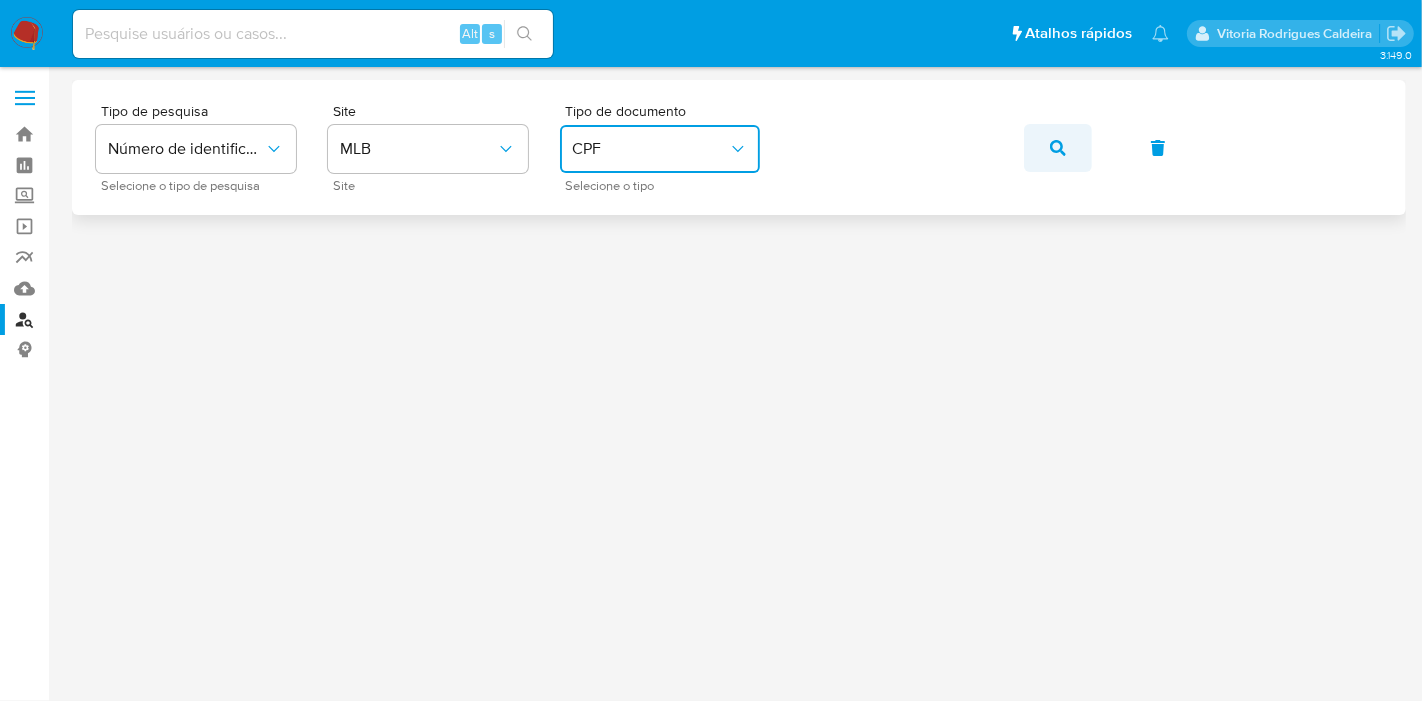 click 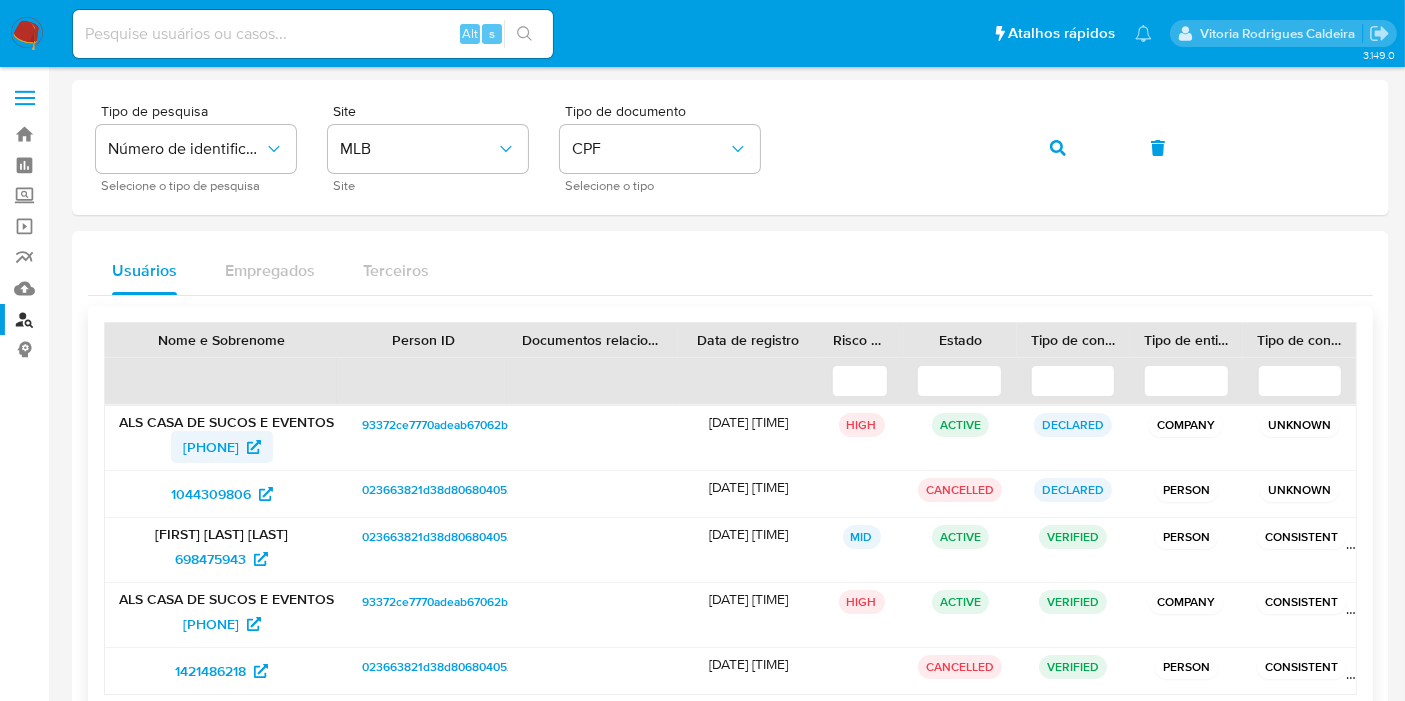 click on "[PHONE]" at bounding box center [211, 447] 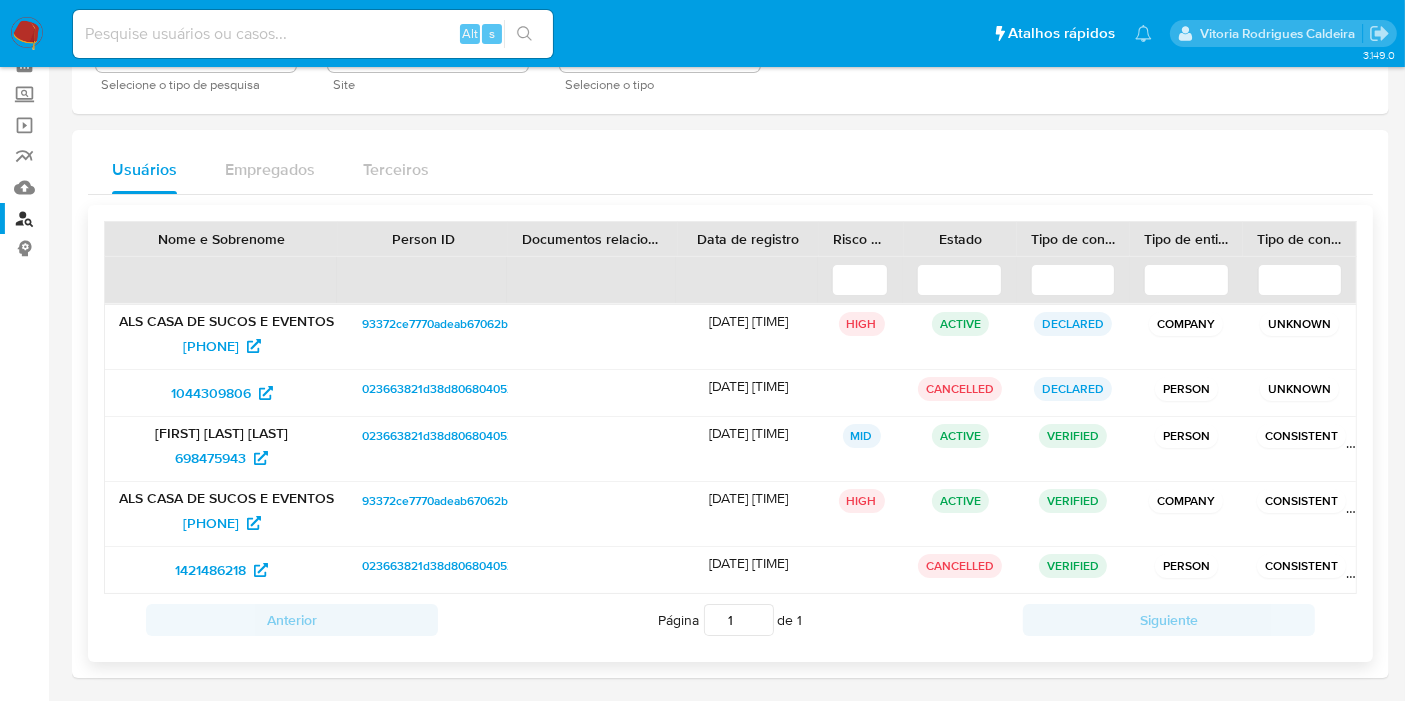 scroll, scrollTop: 102, scrollLeft: 0, axis: vertical 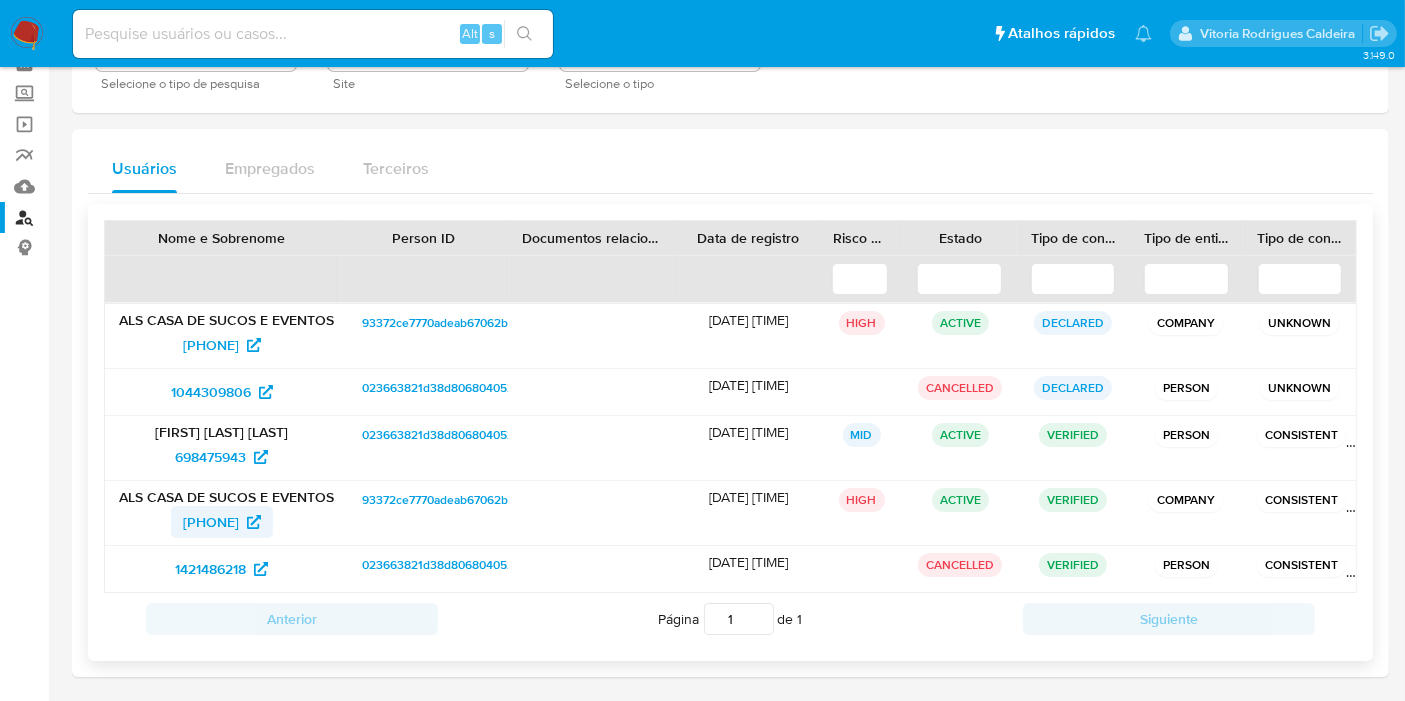 click on "[PHONE]" at bounding box center [211, 522] 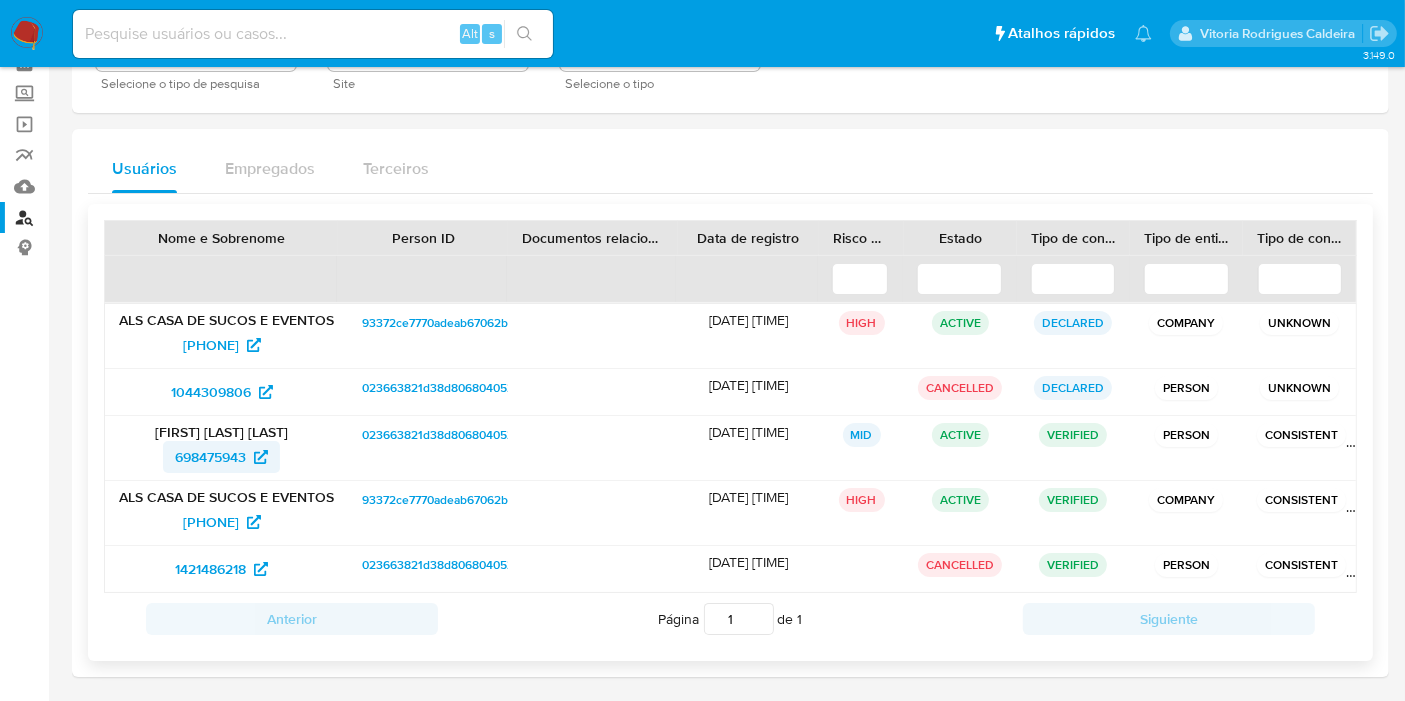 click on "698475943" at bounding box center (210, 457) 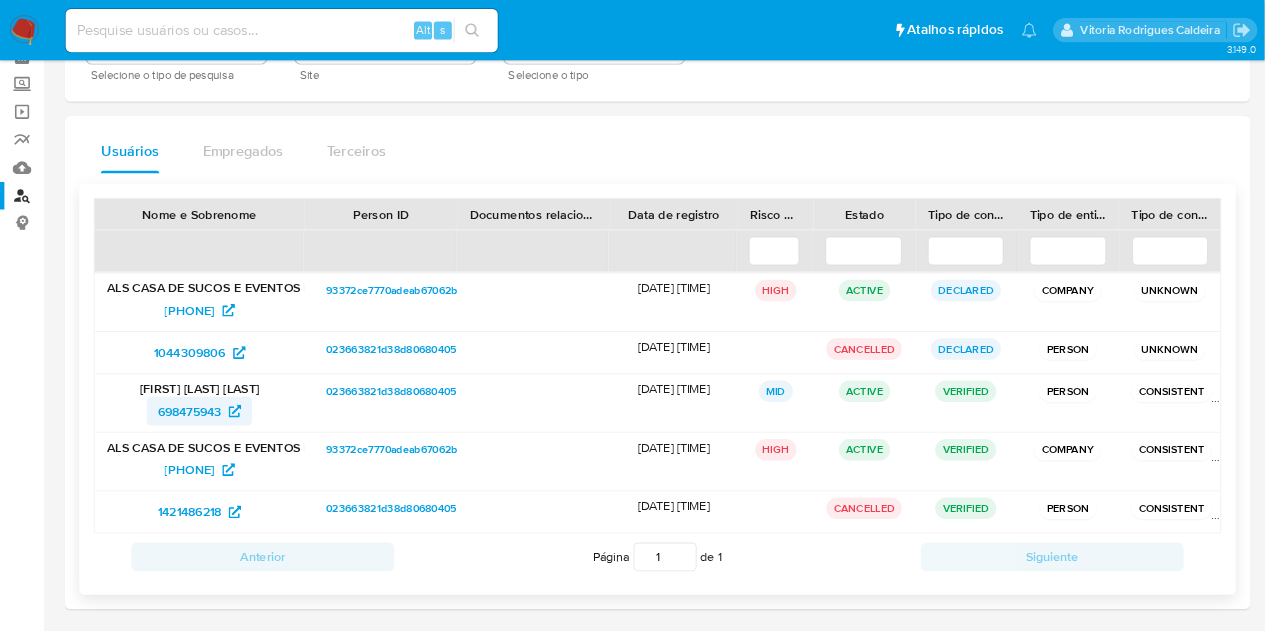 scroll, scrollTop: 102, scrollLeft: 0, axis: vertical 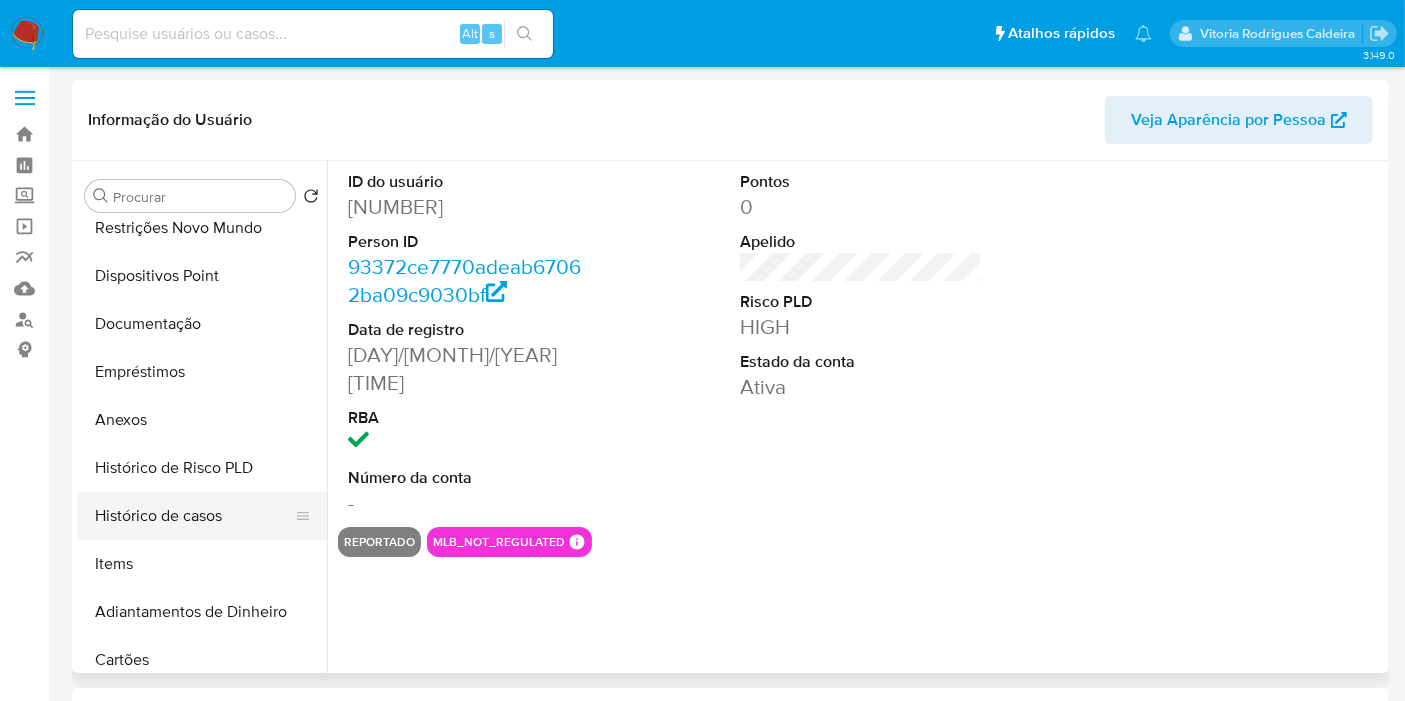 select on "10" 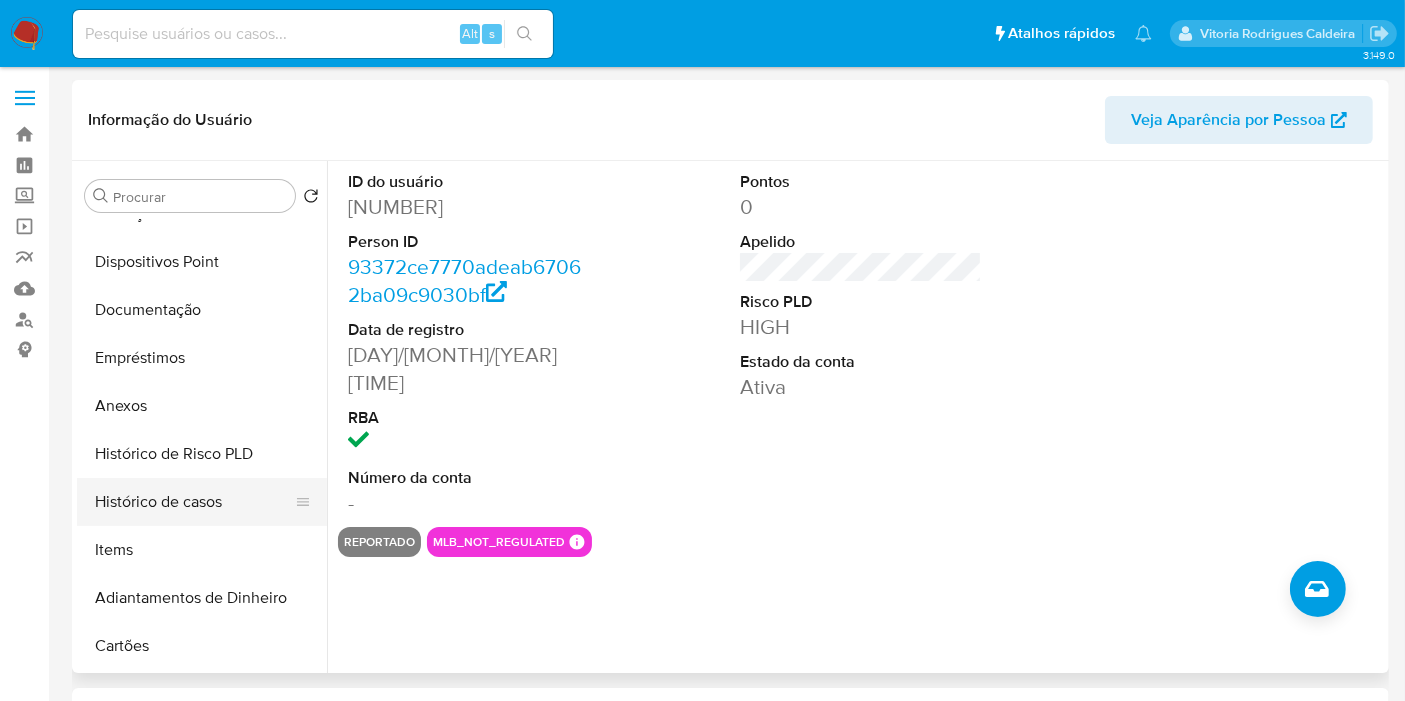 click on "Histórico de casos" at bounding box center [194, 502] 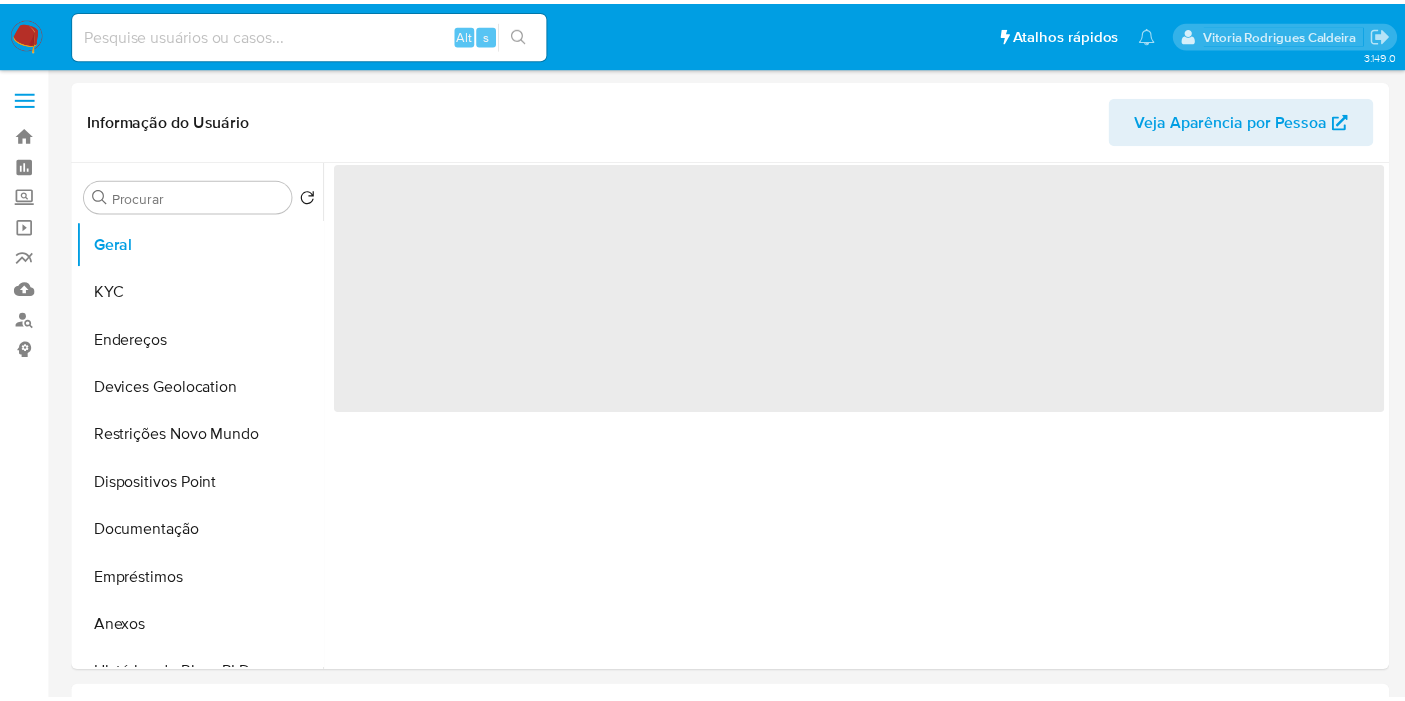 scroll, scrollTop: 0, scrollLeft: 0, axis: both 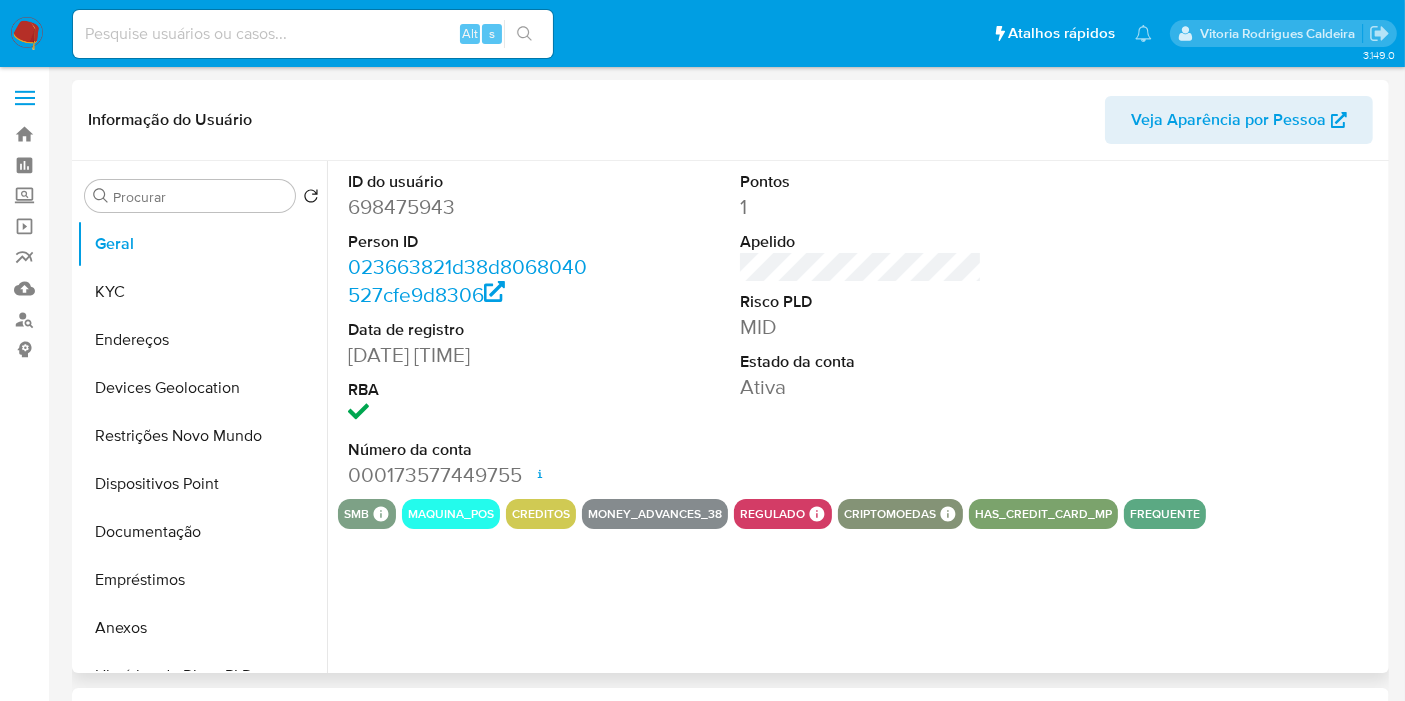 select on "10" 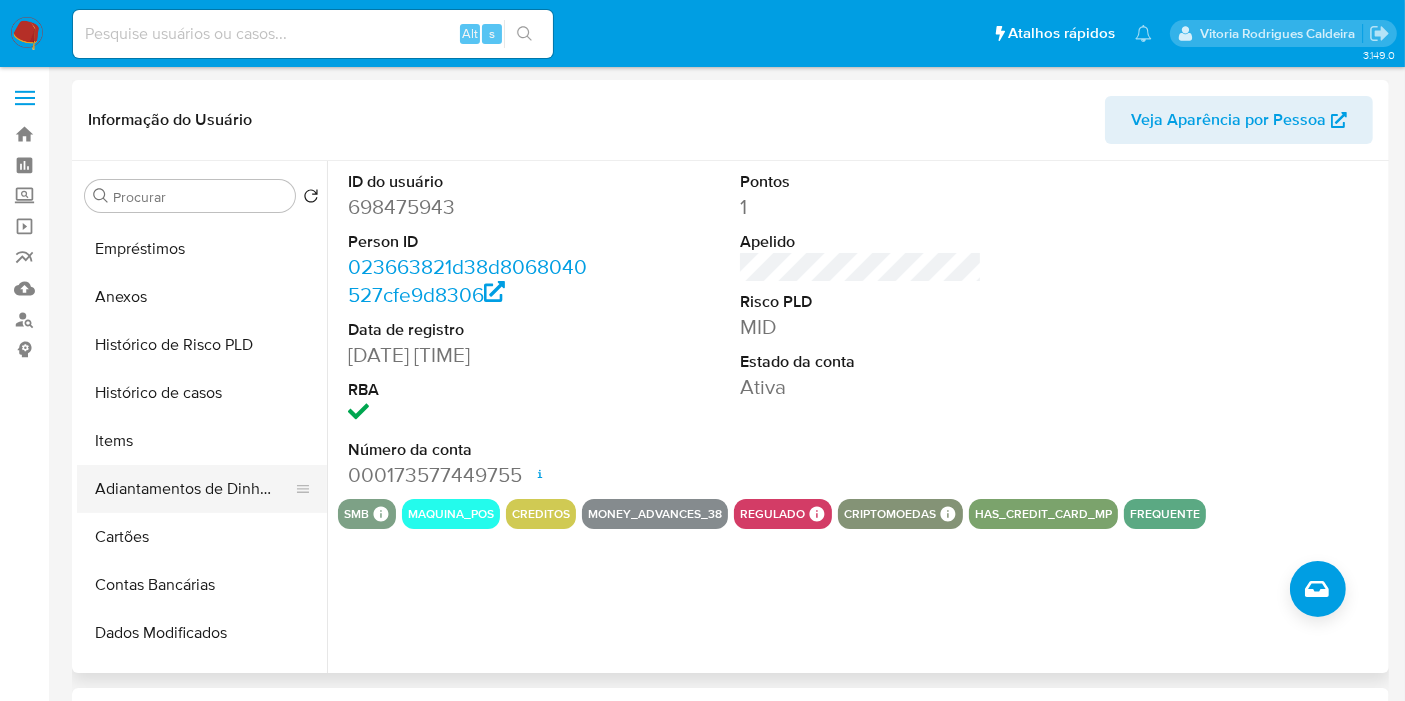 scroll, scrollTop: 333, scrollLeft: 0, axis: vertical 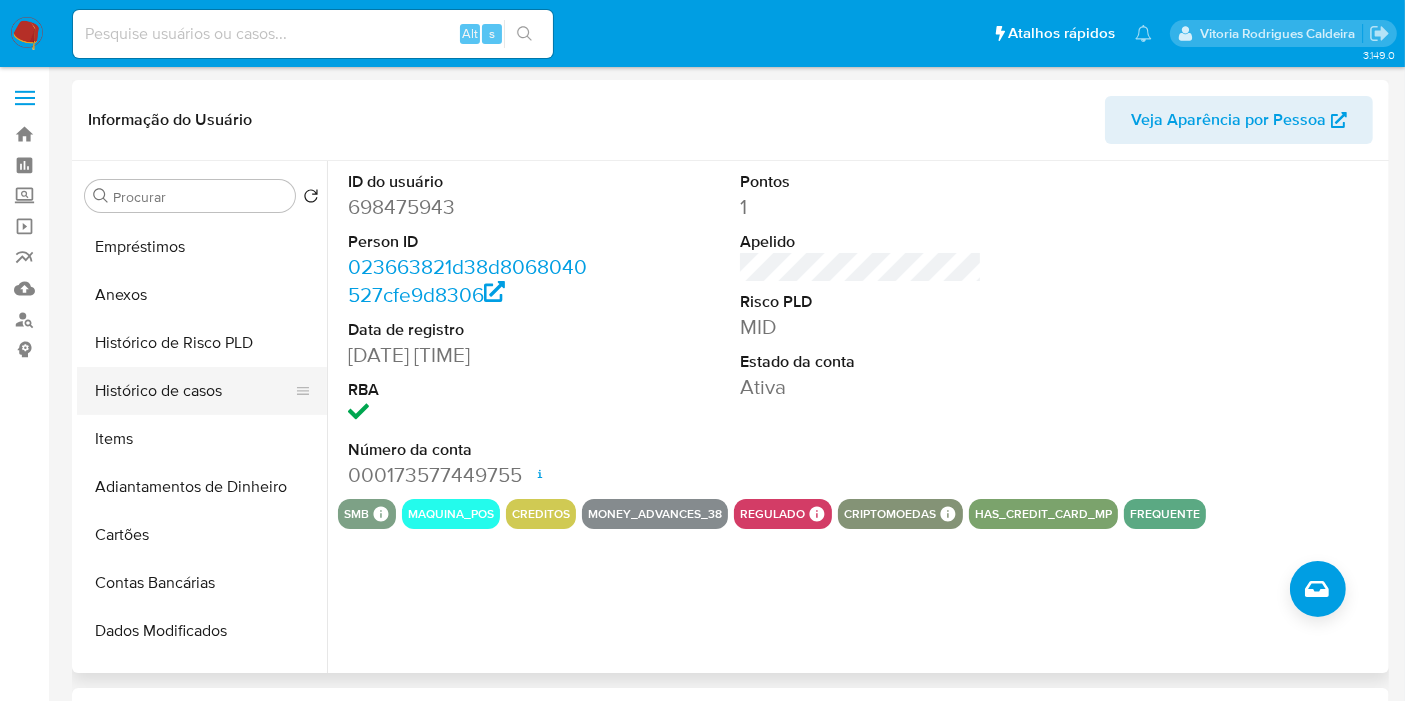 click on "Histórico de casos" at bounding box center (194, 391) 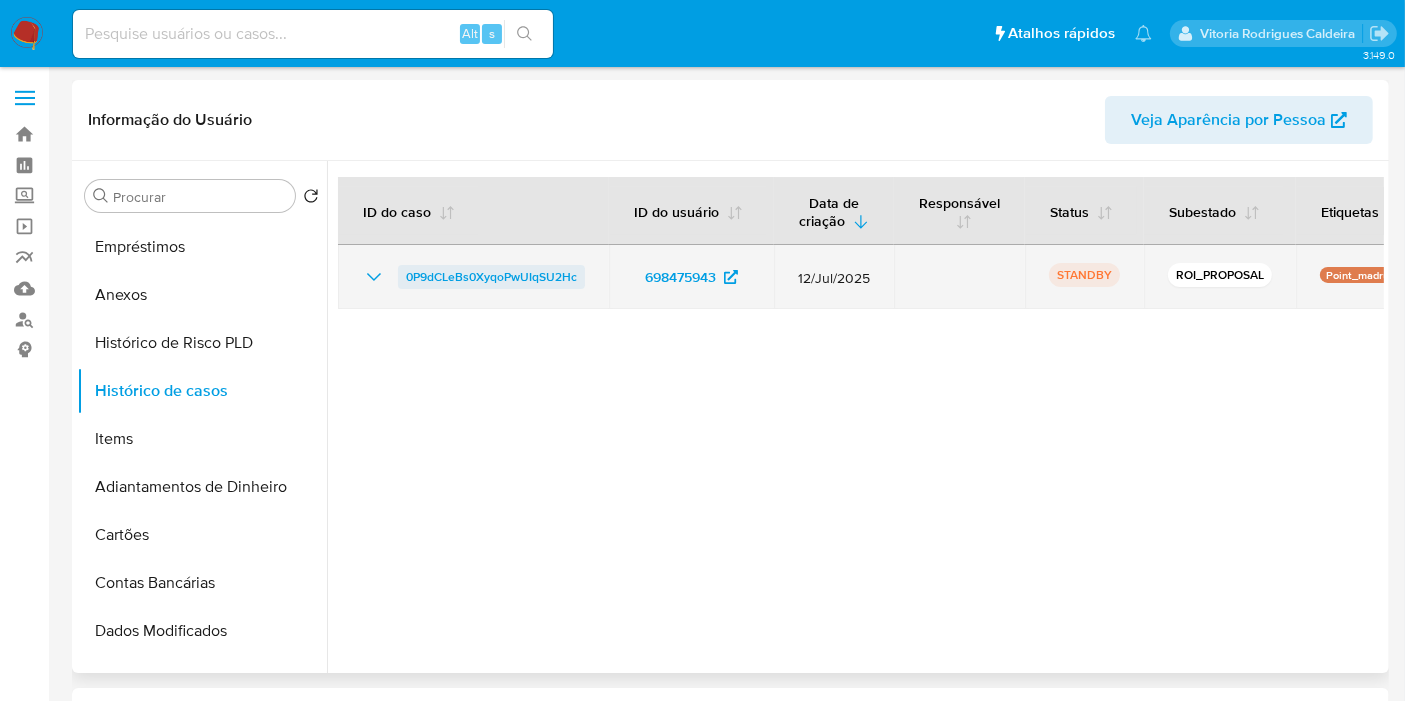 click on "0P9dCLeBs0XyqoPwUIqSU2Hc" at bounding box center (491, 277) 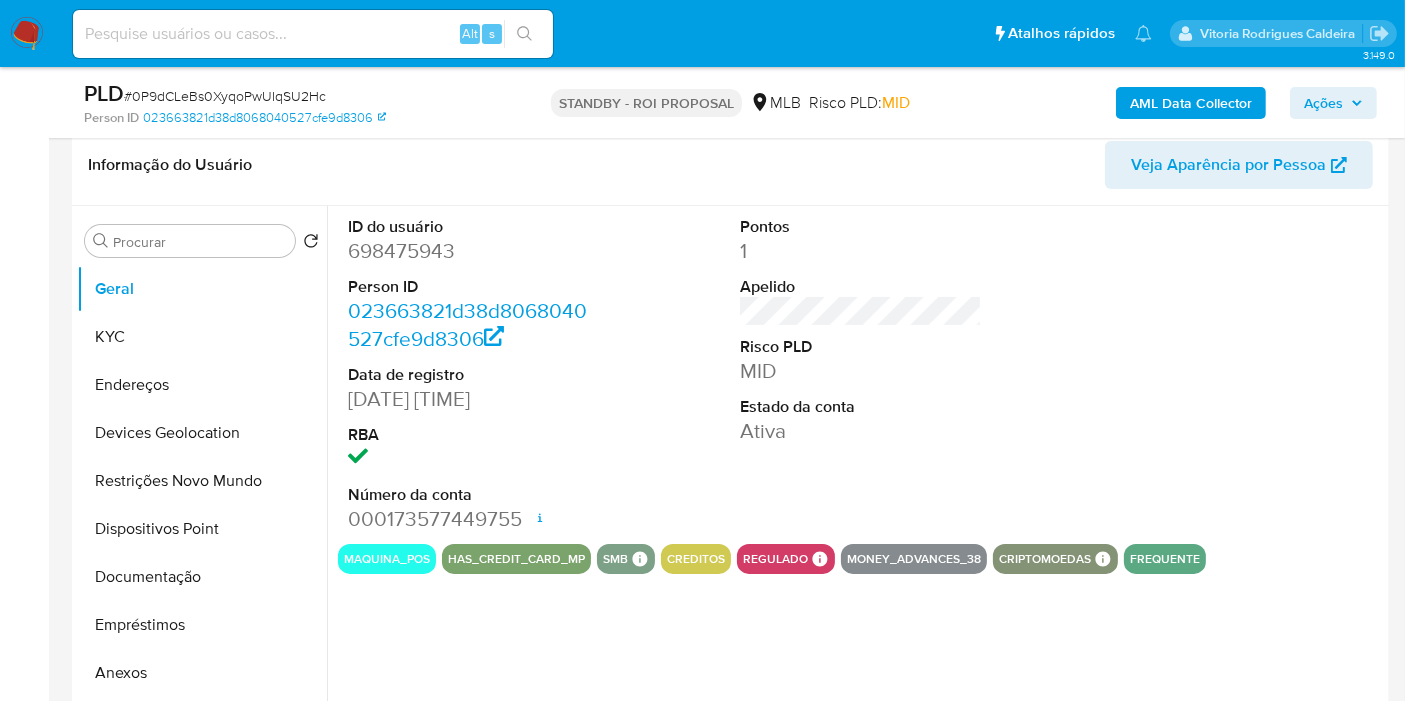 scroll, scrollTop: 333, scrollLeft: 0, axis: vertical 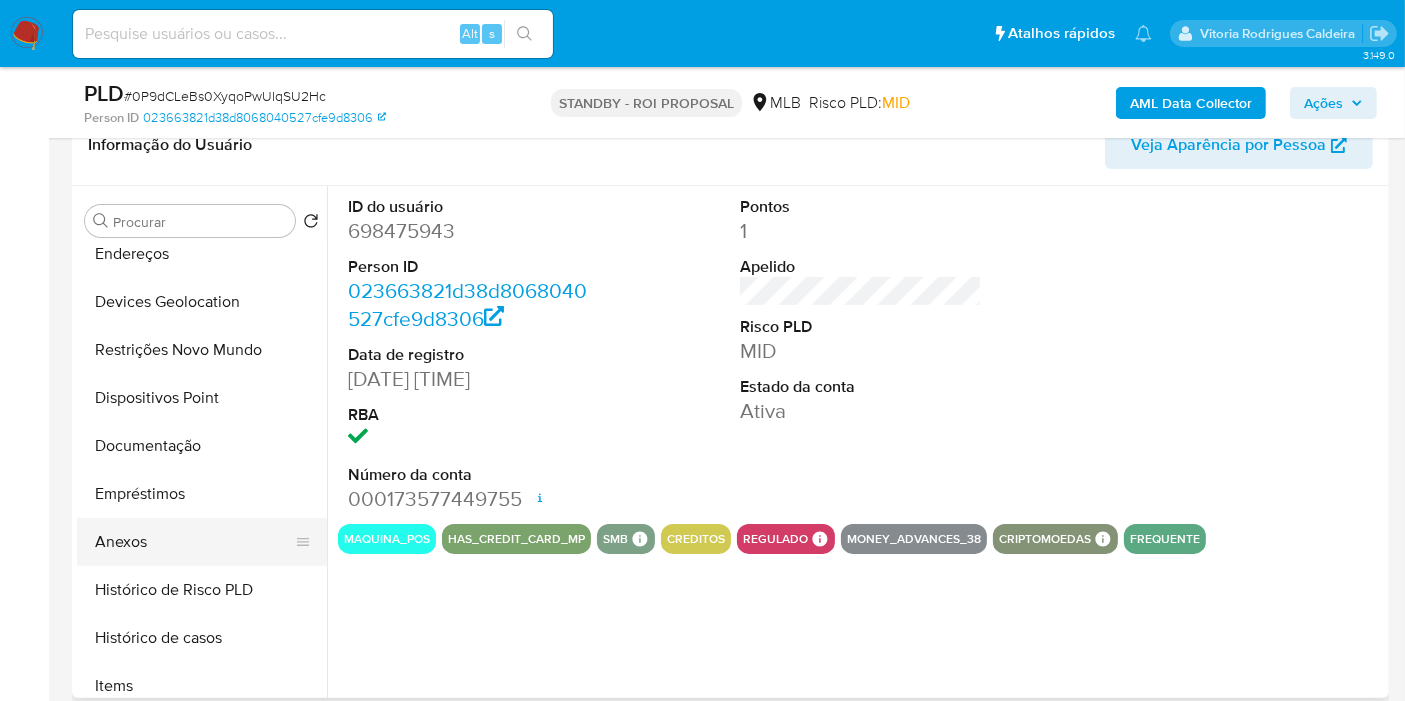 select on "10" 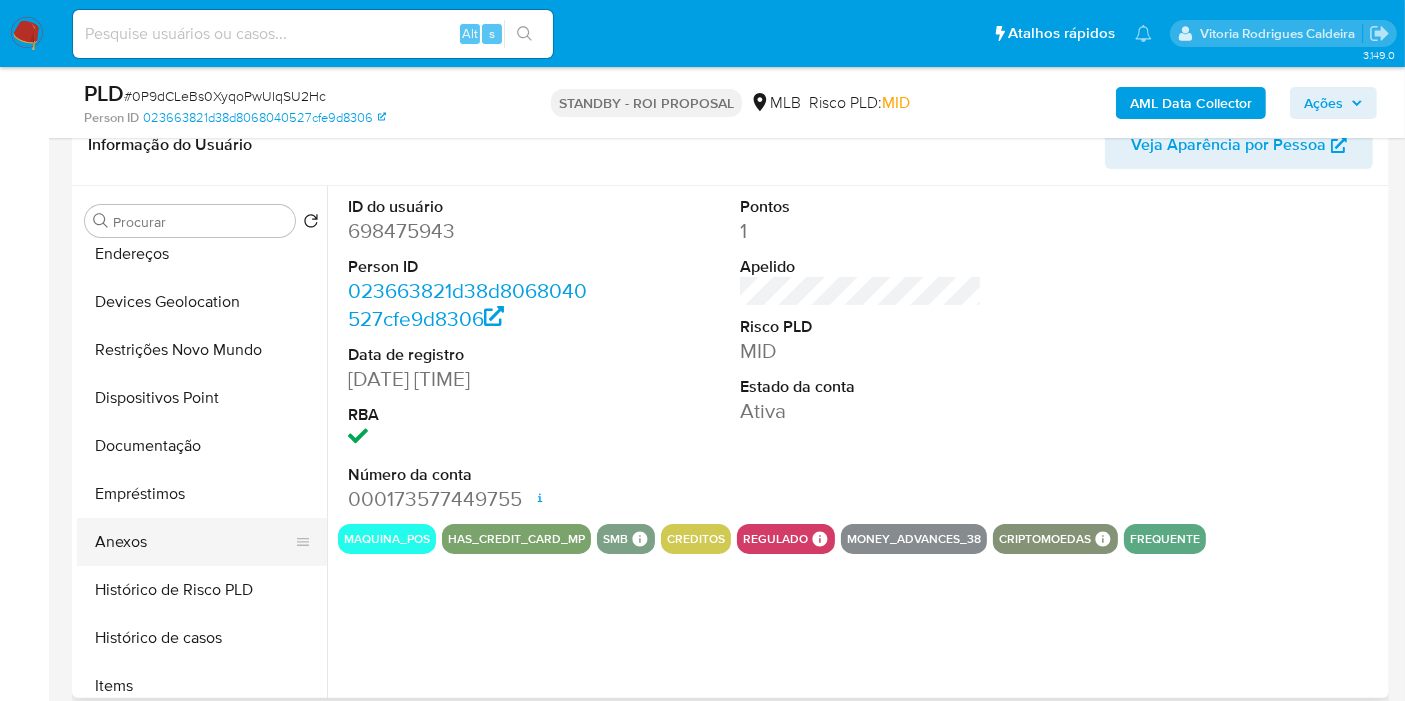 click on "Anexos" at bounding box center (194, 542) 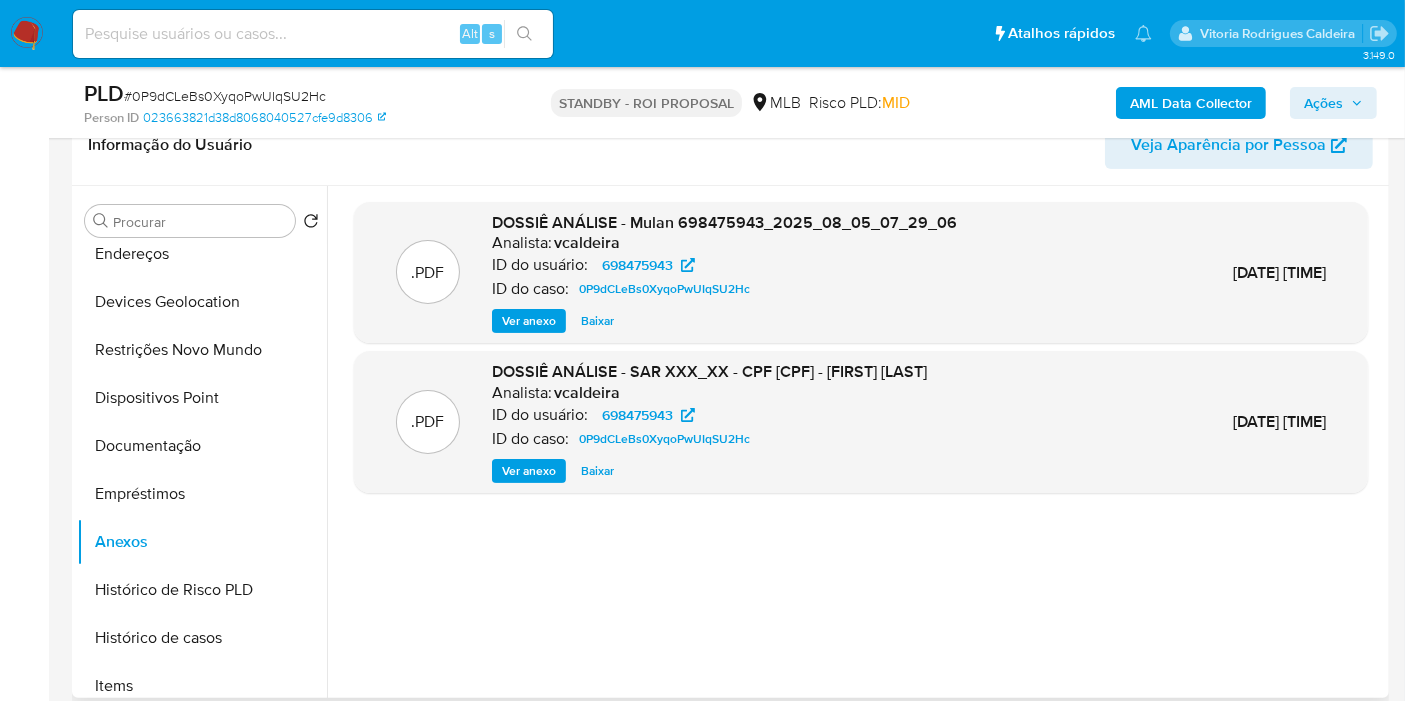 drag, startPoint x: 1123, startPoint y: 370, endPoint x: 632, endPoint y: 368, distance: 491.00406 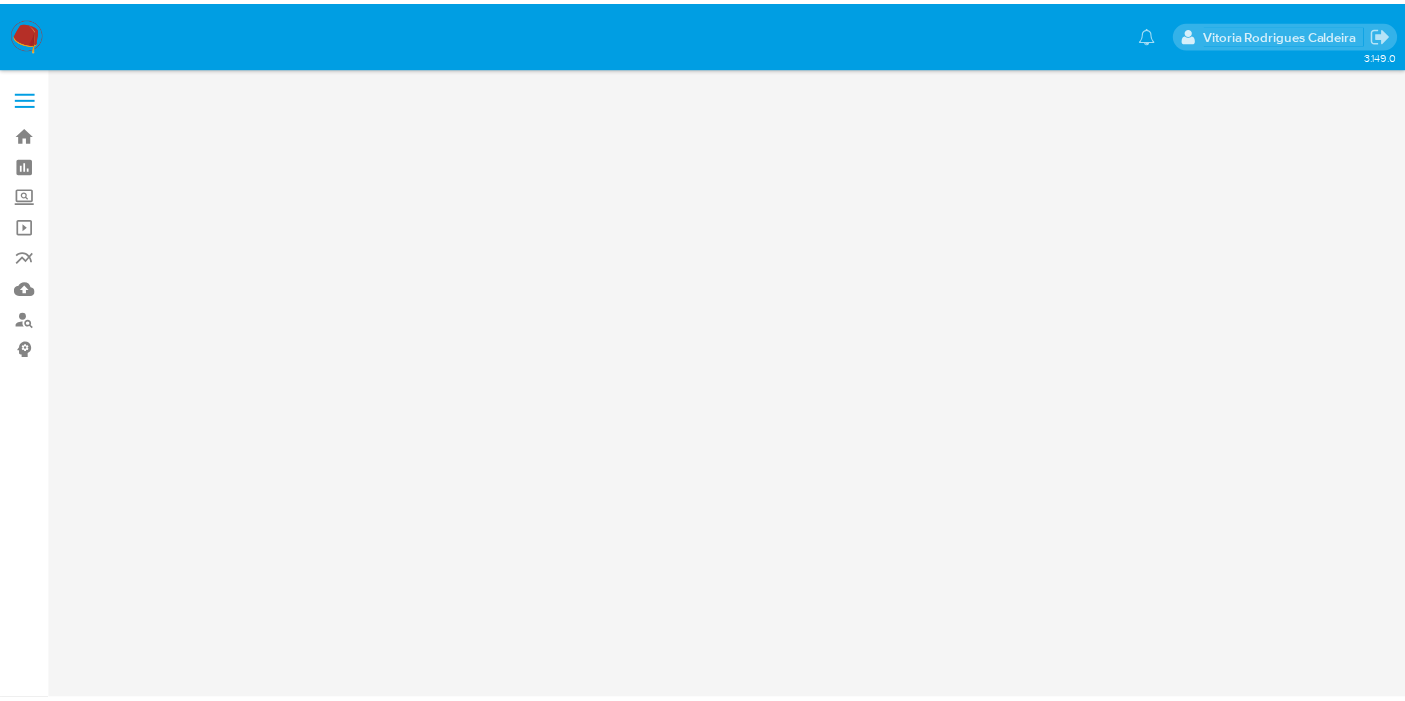 scroll, scrollTop: 0, scrollLeft: 0, axis: both 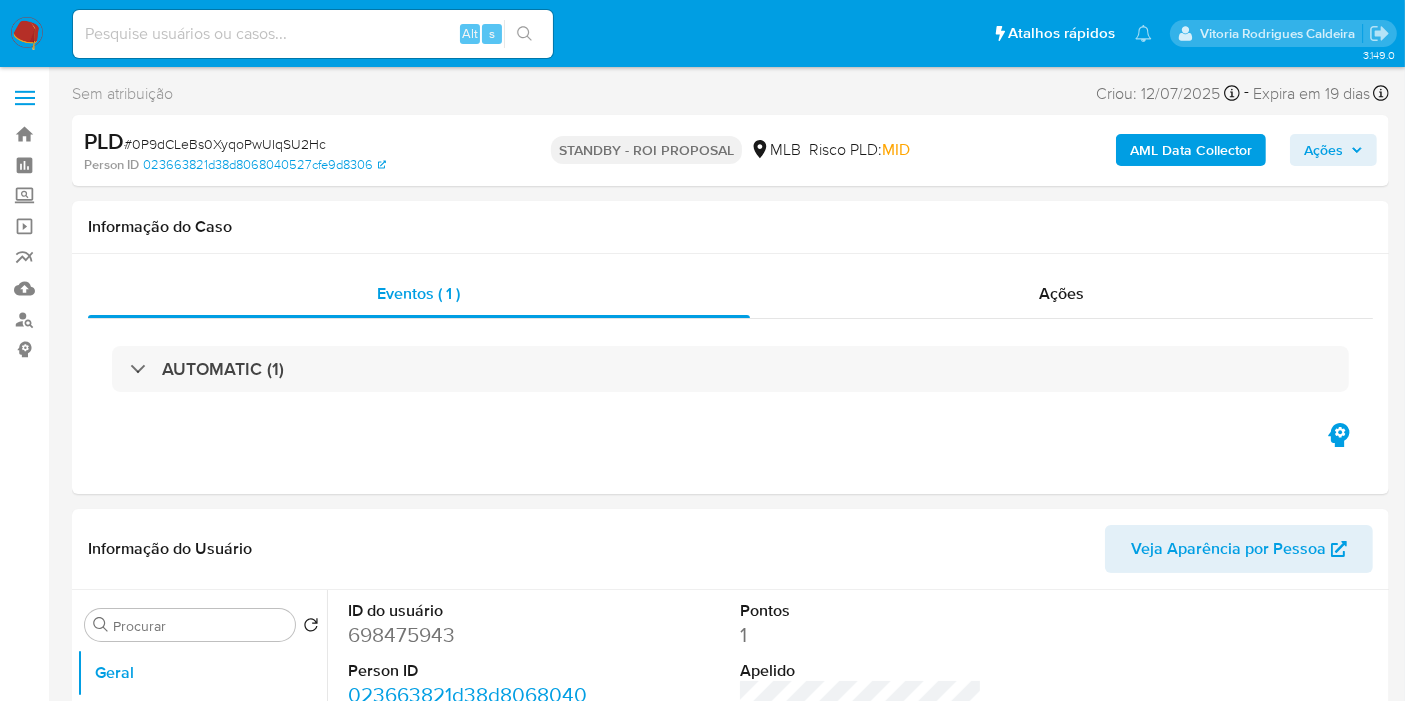select on "10" 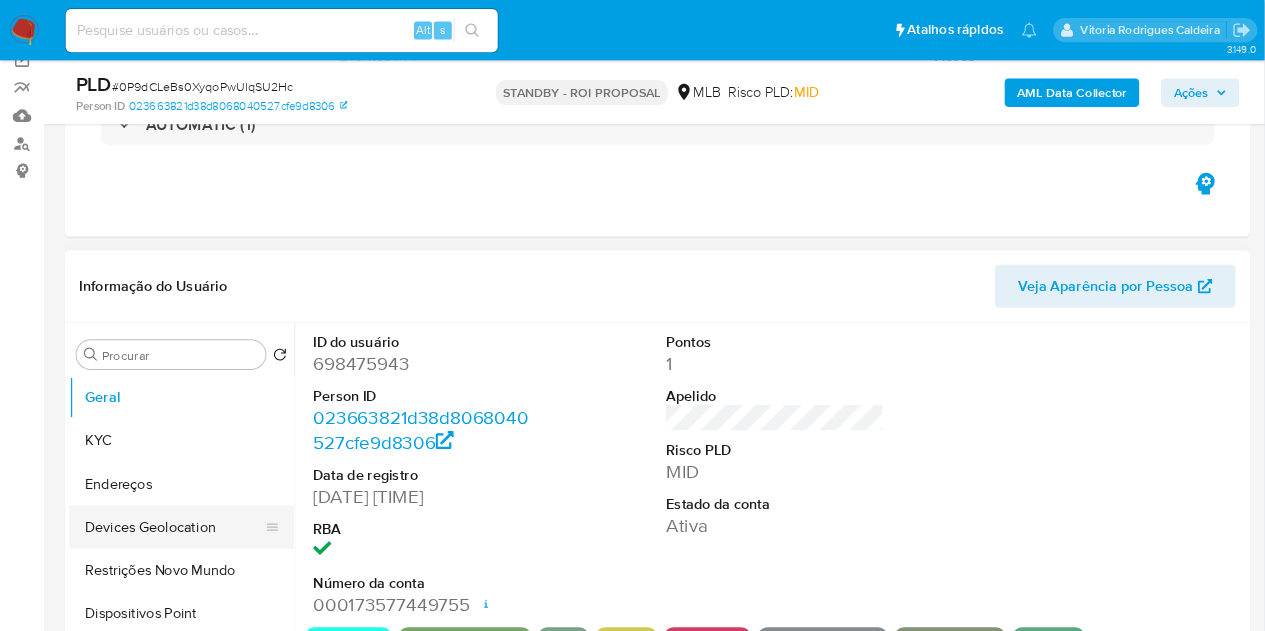 scroll, scrollTop: 333, scrollLeft: 0, axis: vertical 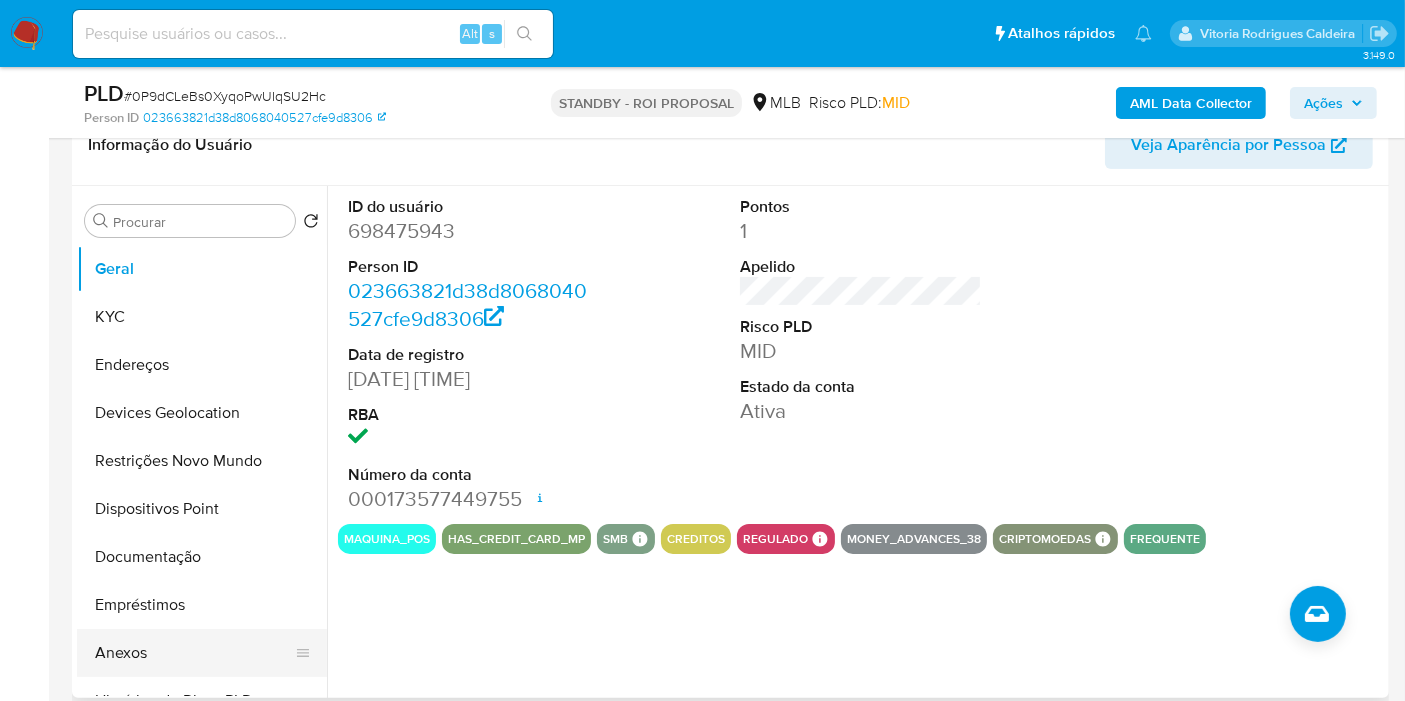 click on "Anexos" at bounding box center [194, 653] 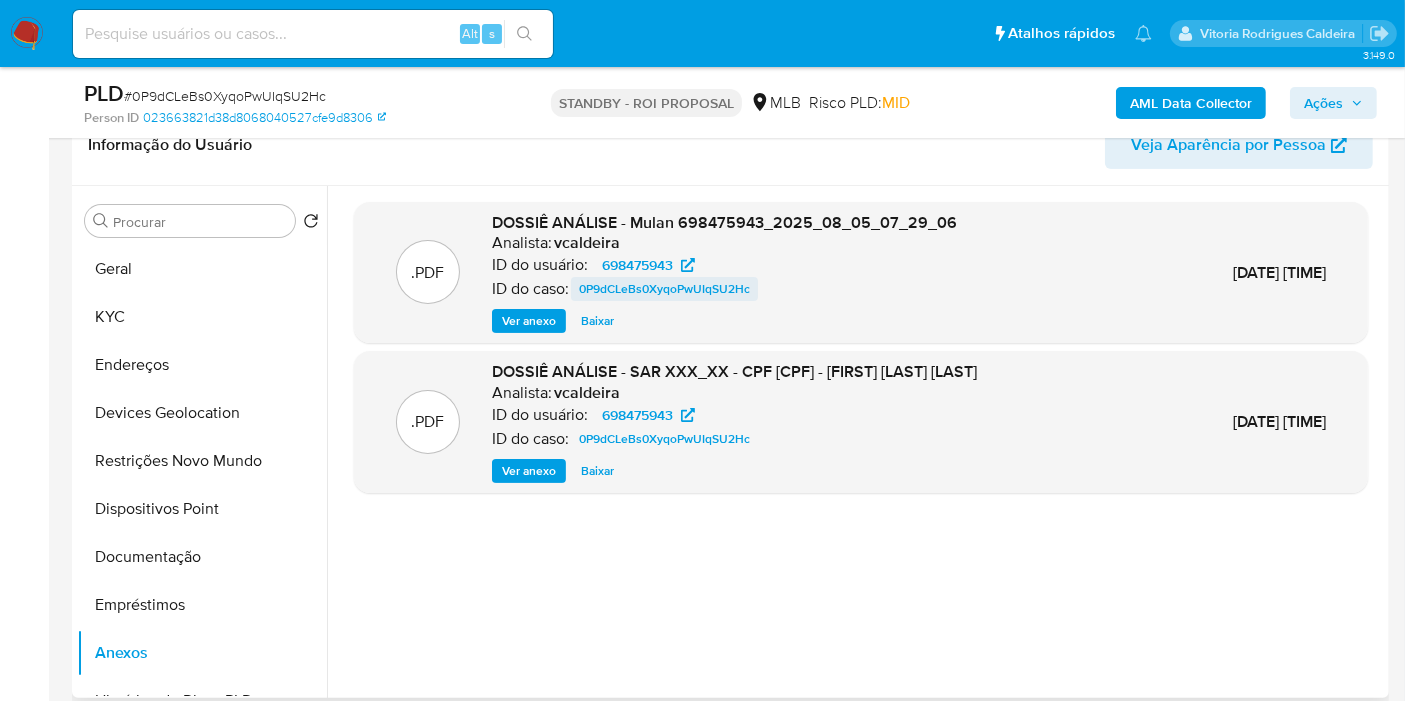 click on "0P9dCLeBs0XyqoPwUIqSU2Hc" at bounding box center [664, 289] 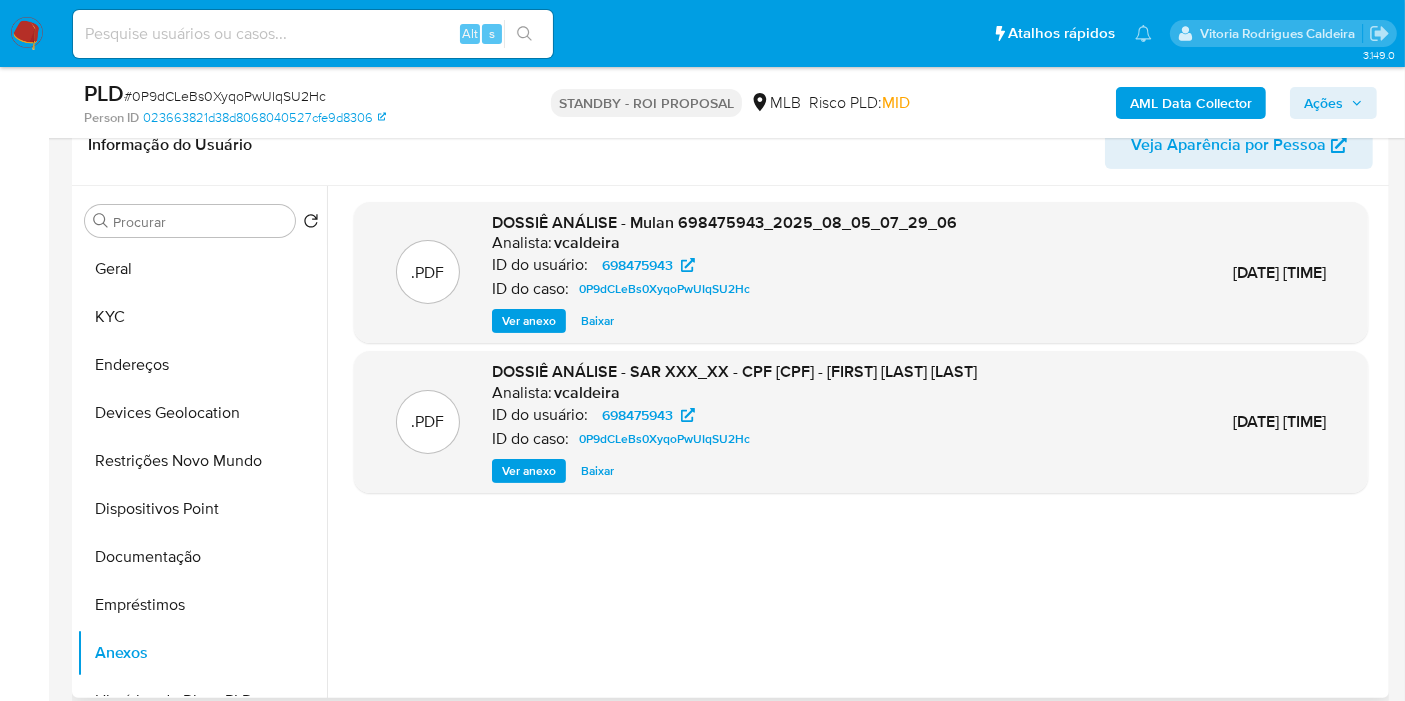 click on "Ver anexo" at bounding box center (529, 471) 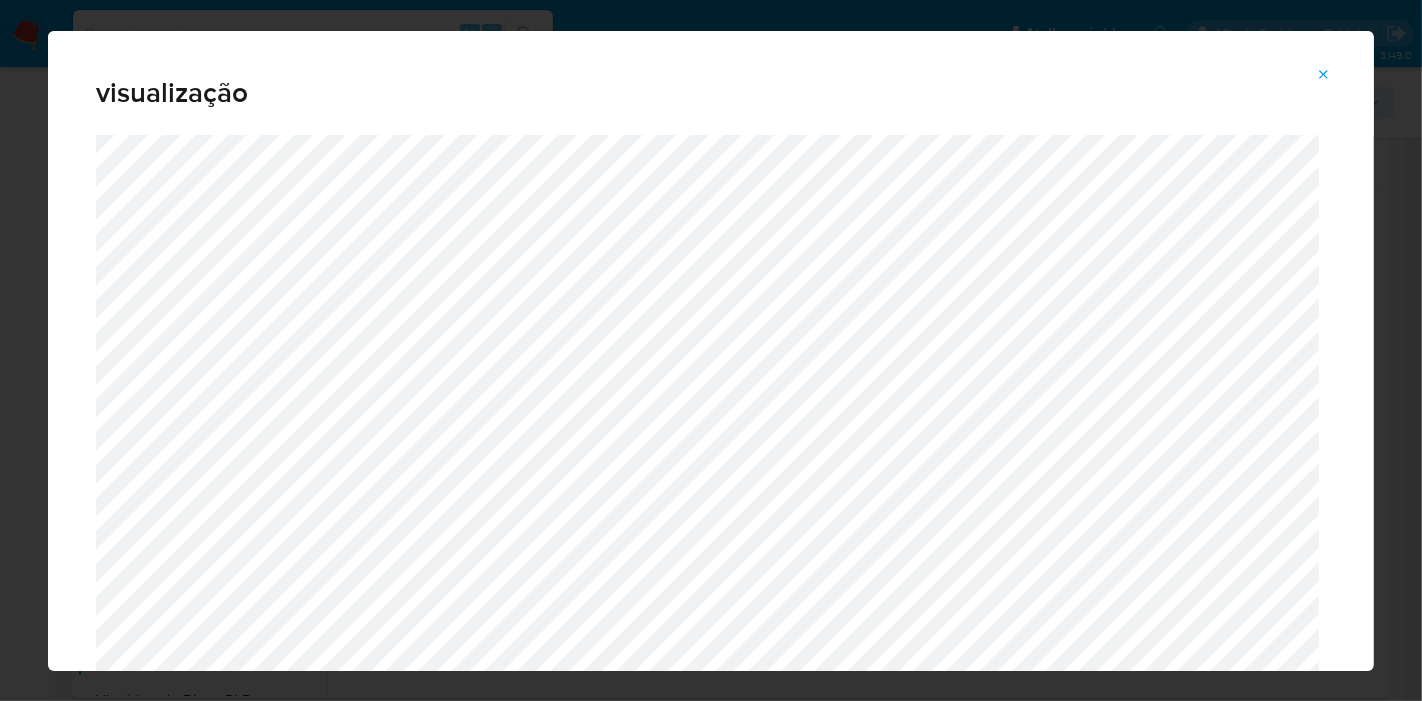 click 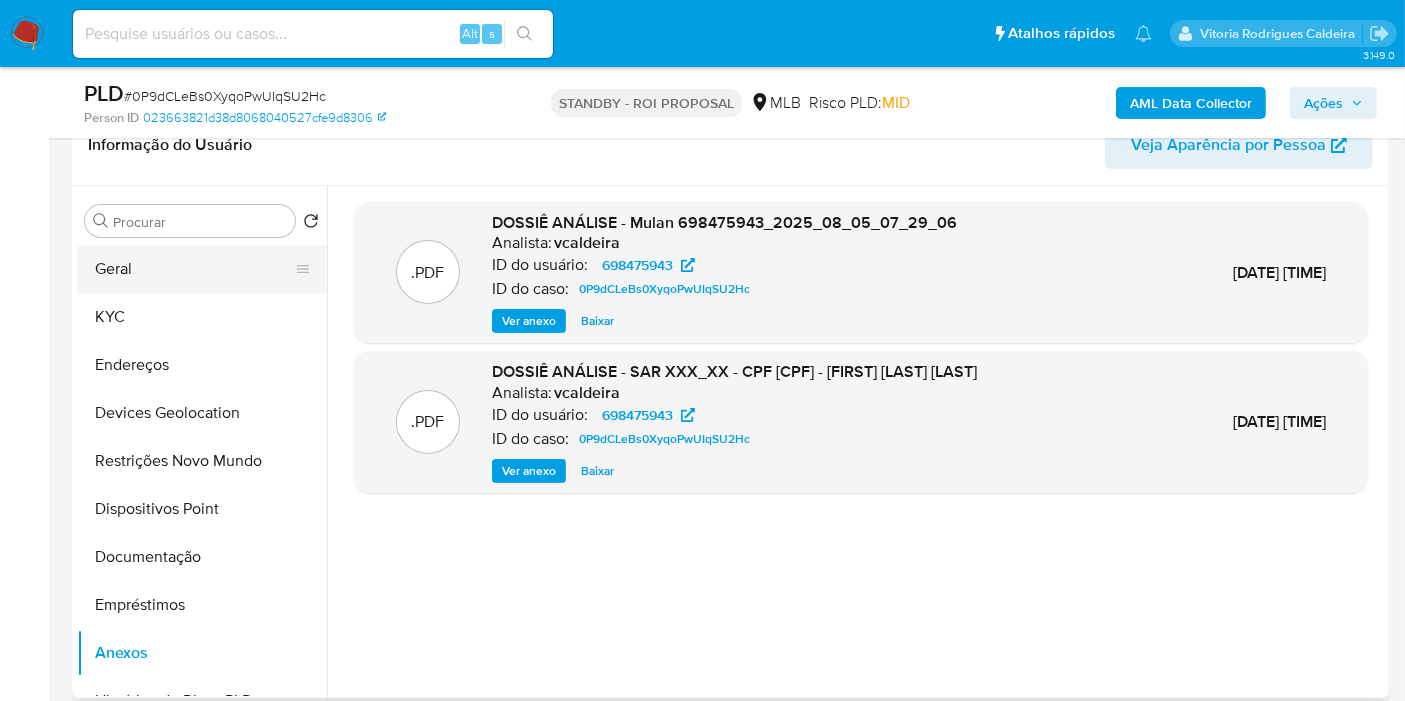 click on "Geral" at bounding box center (194, 269) 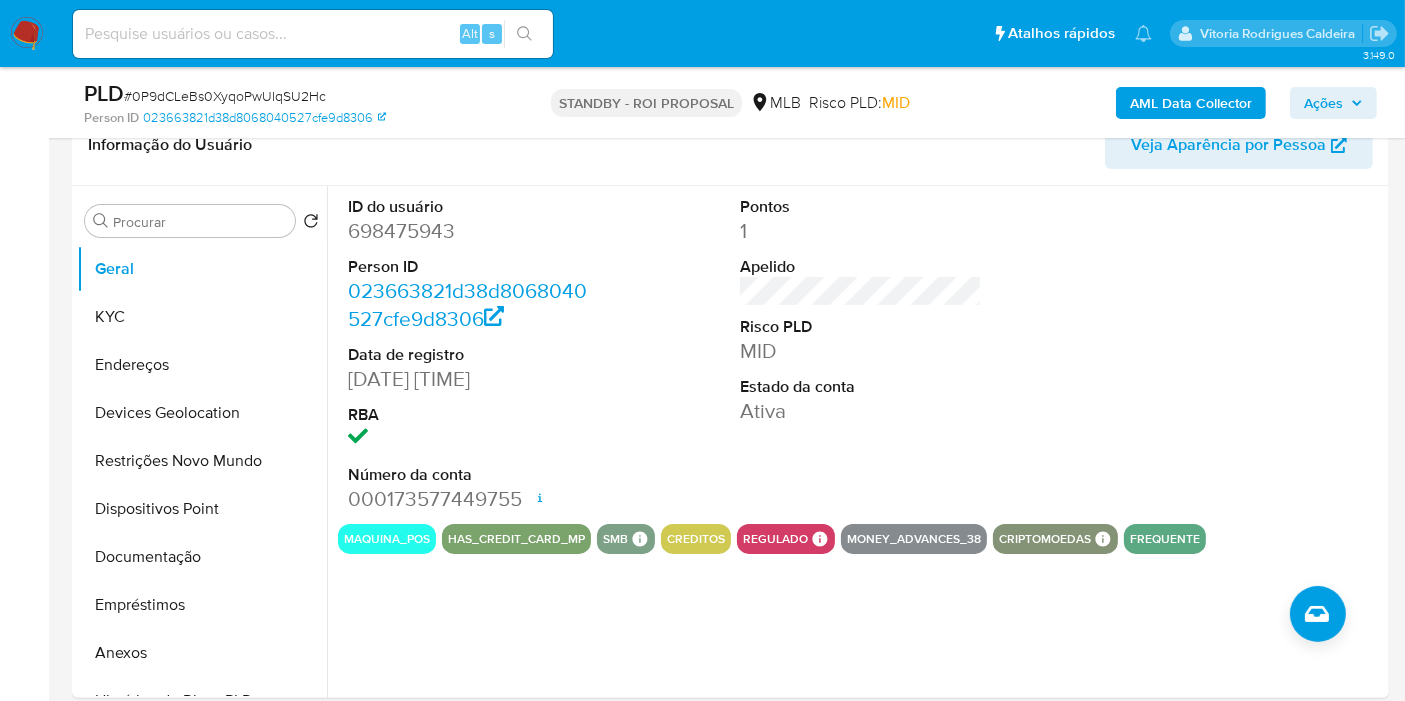 click on "698475943" at bounding box center (469, 231) 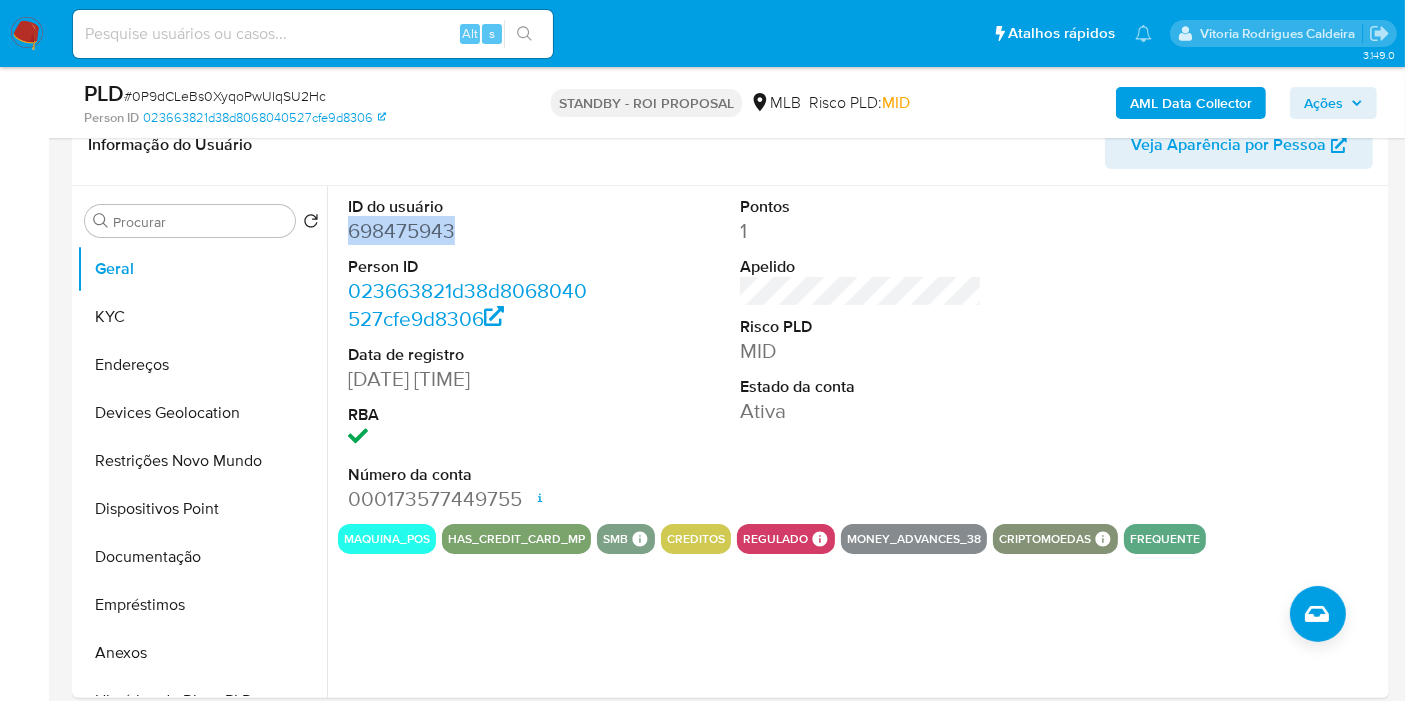 click on "698475943" at bounding box center (469, 231) 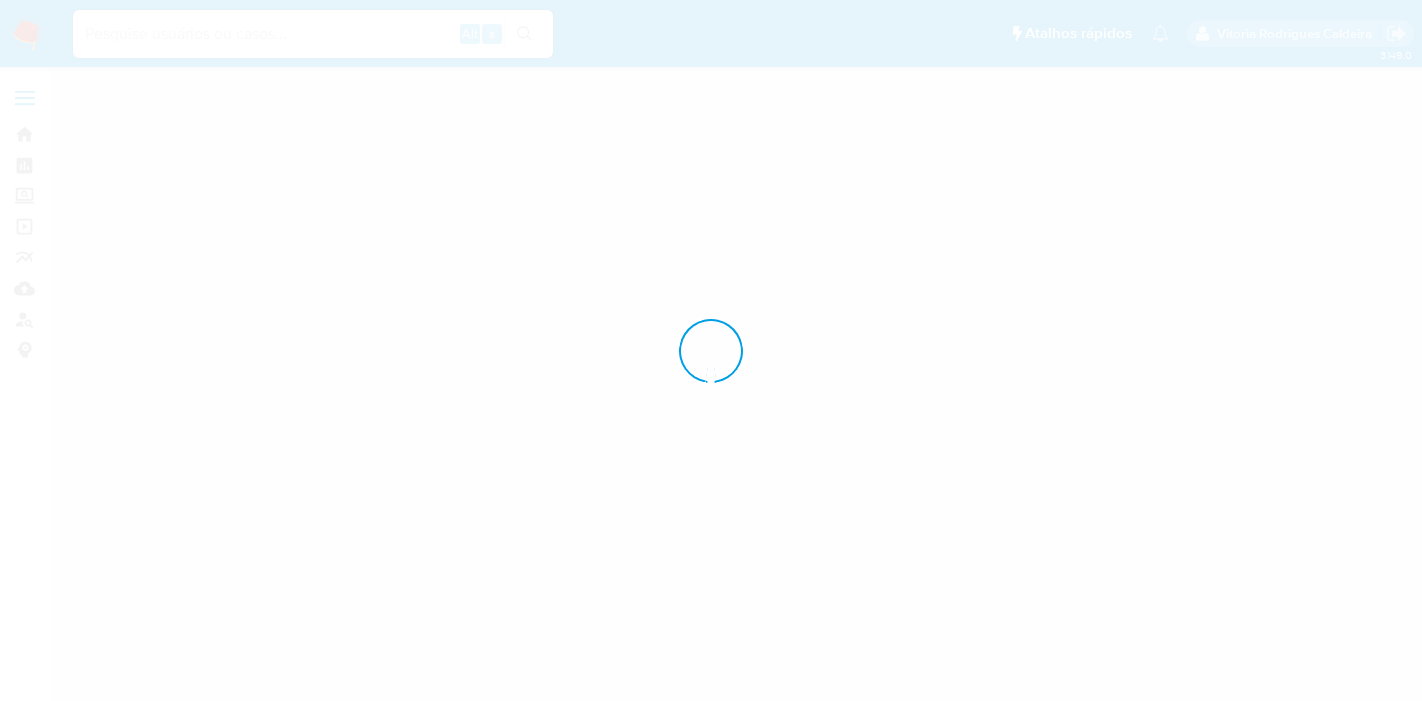 scroll, scrollTop: 0, scrollLeft: 0, axis: both 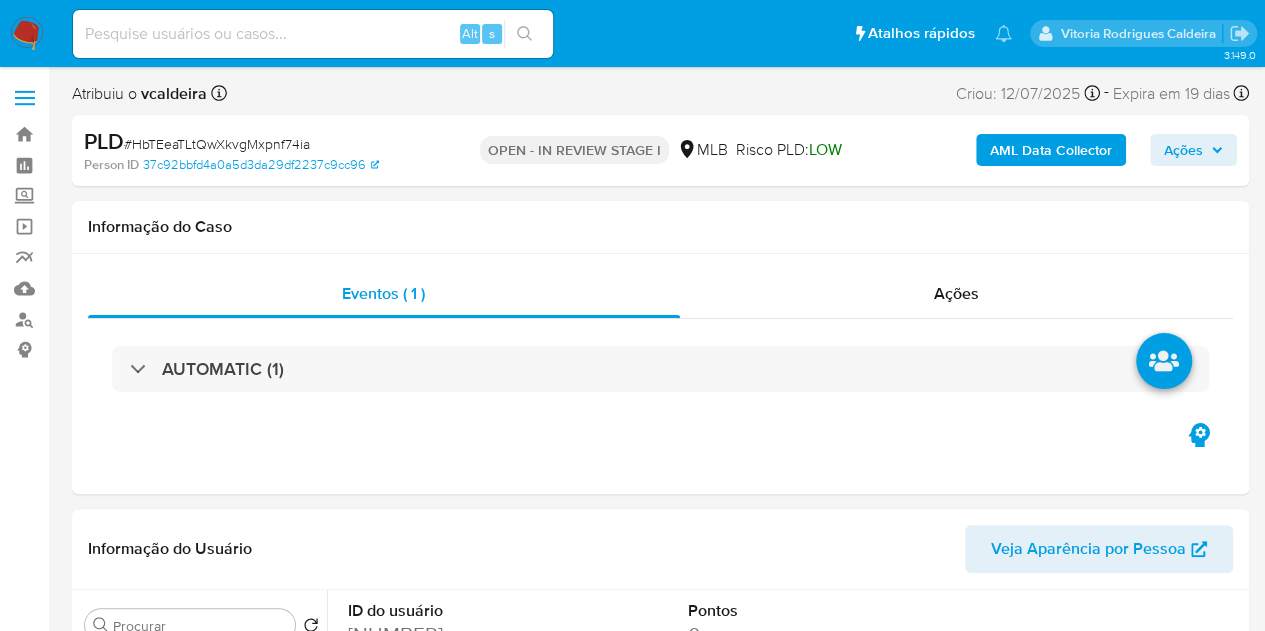 select on "10" 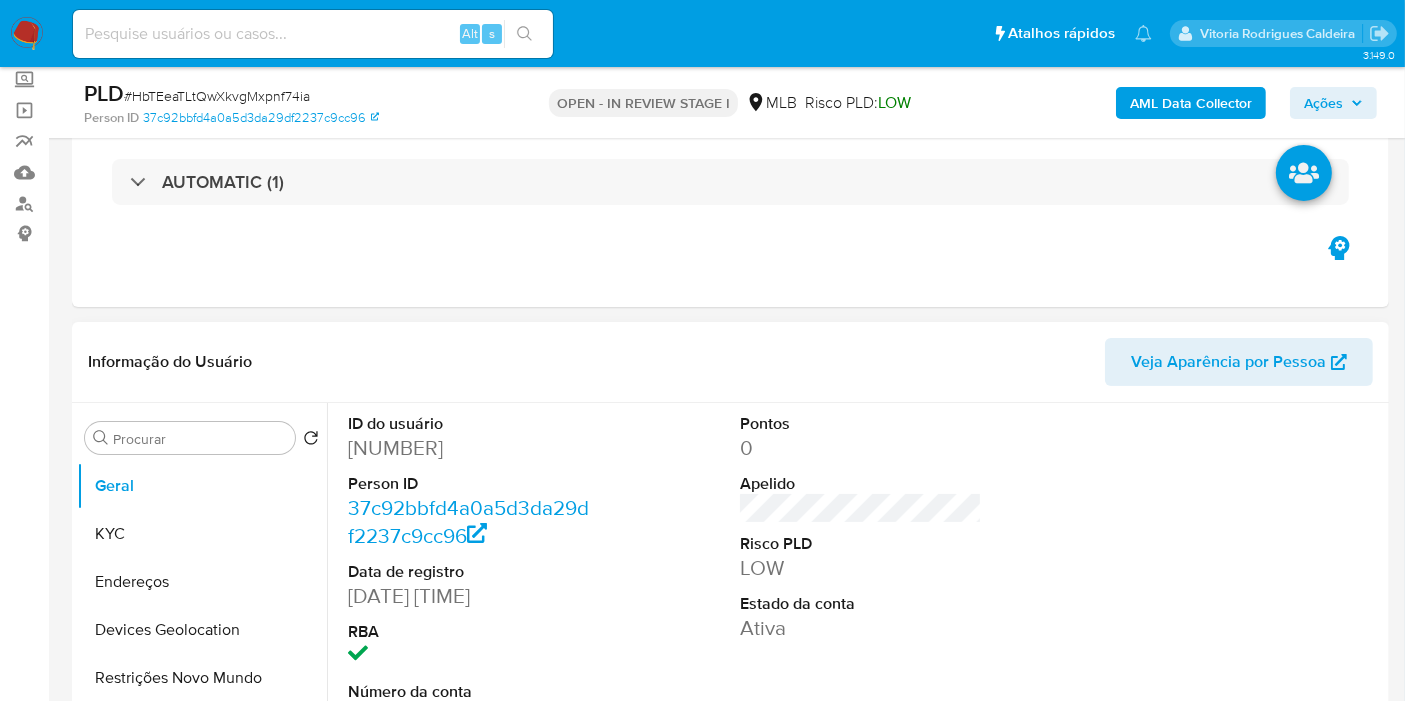 scroll, scrollTop: 111, scrollLeft: 0, axis: vertical 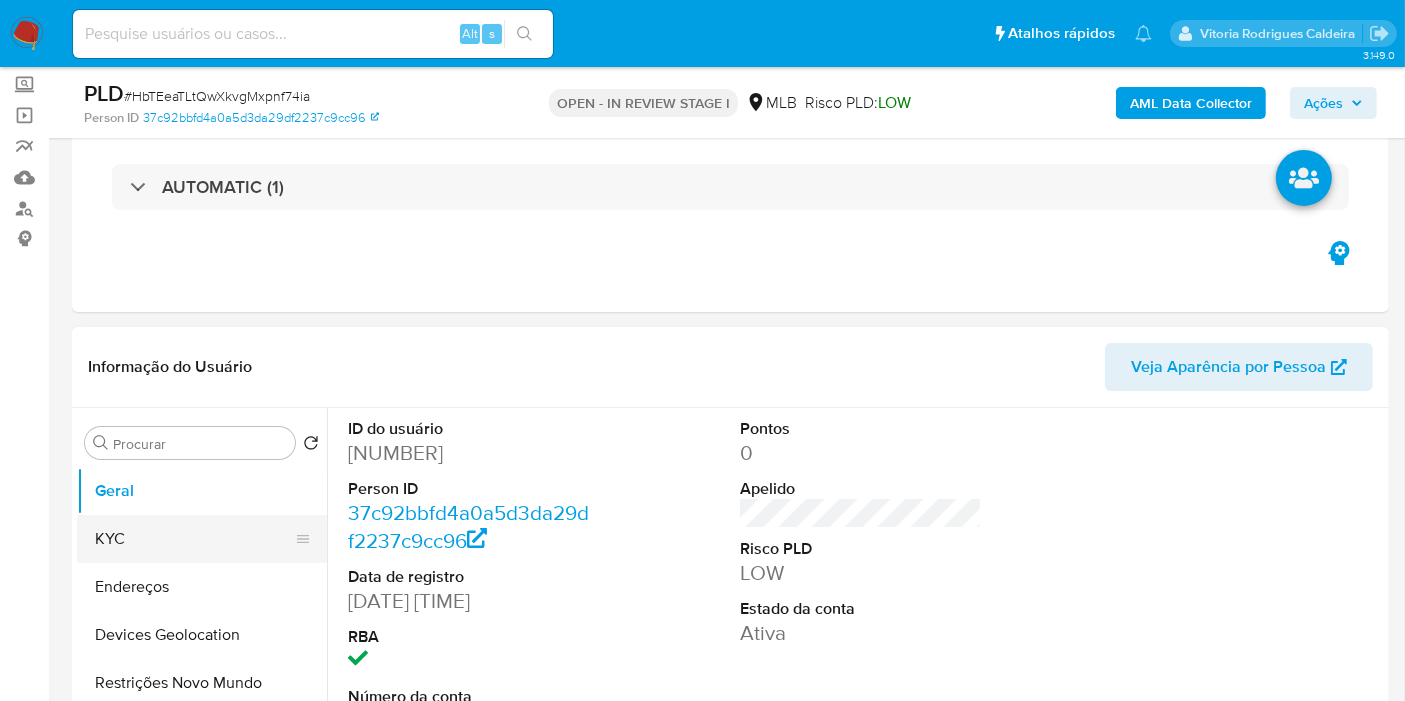 click on "KYC" at bounding box center [194, 539] 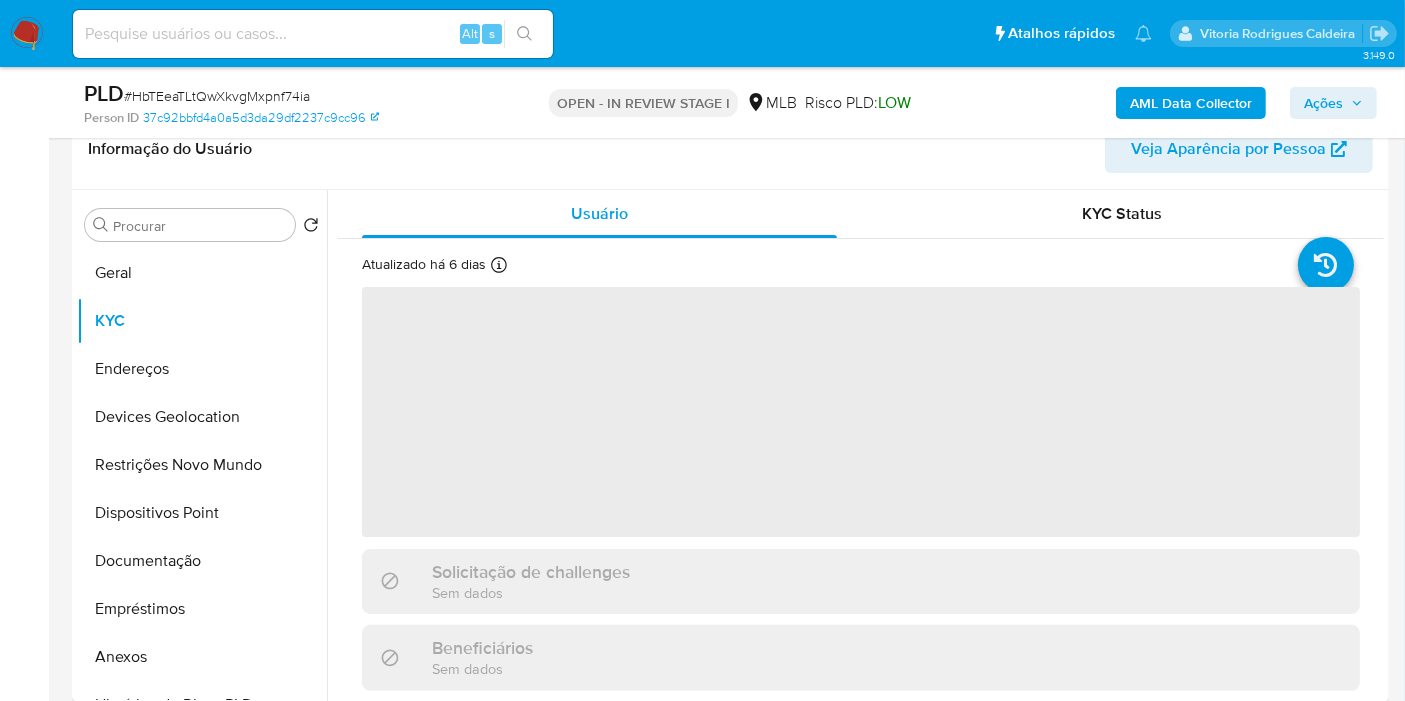 scroll, scrollTop: 333, scrollLeft: 0, axis: vertical 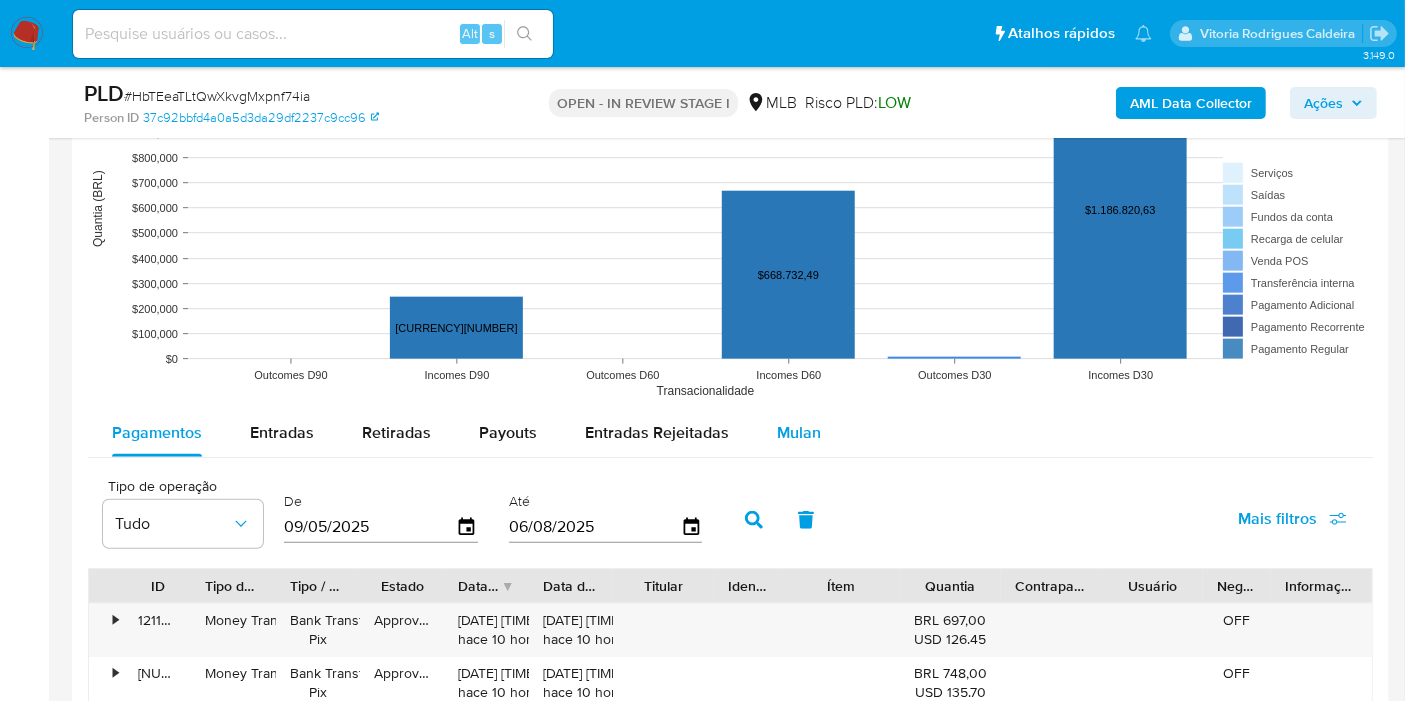 click on "Mulan" at bounding box center (799, 432) 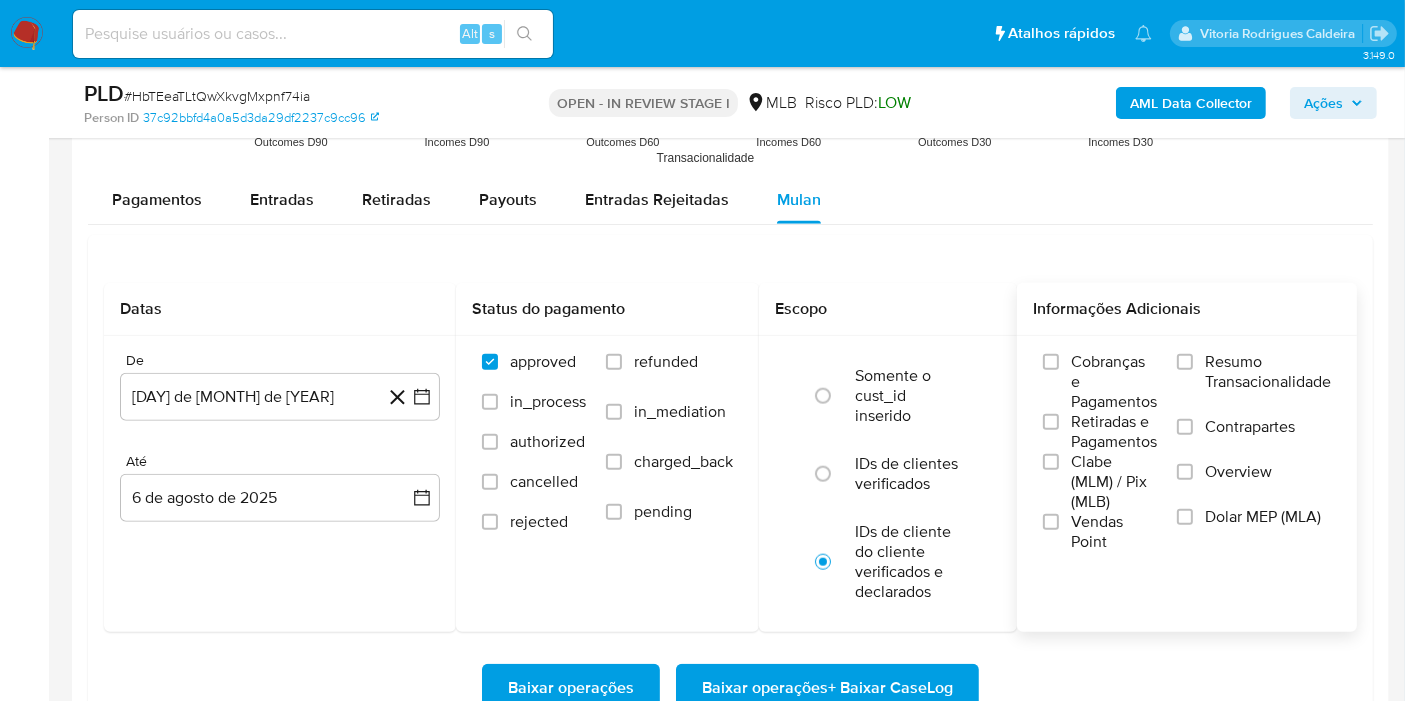 scroll, scrollTop: 2222, scrollLeft: 0, axis: vertical 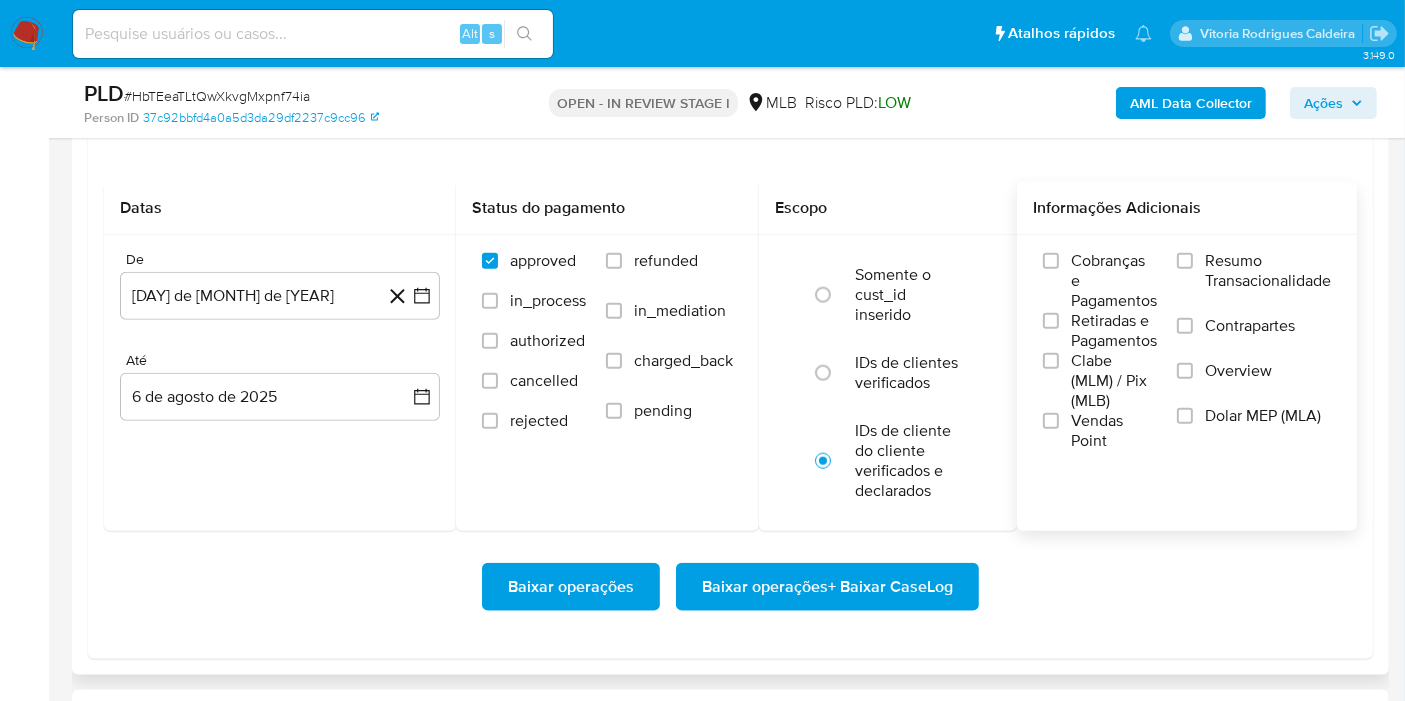 click on "Resumo Transacionalidade" at bounding box center [1268, 271] 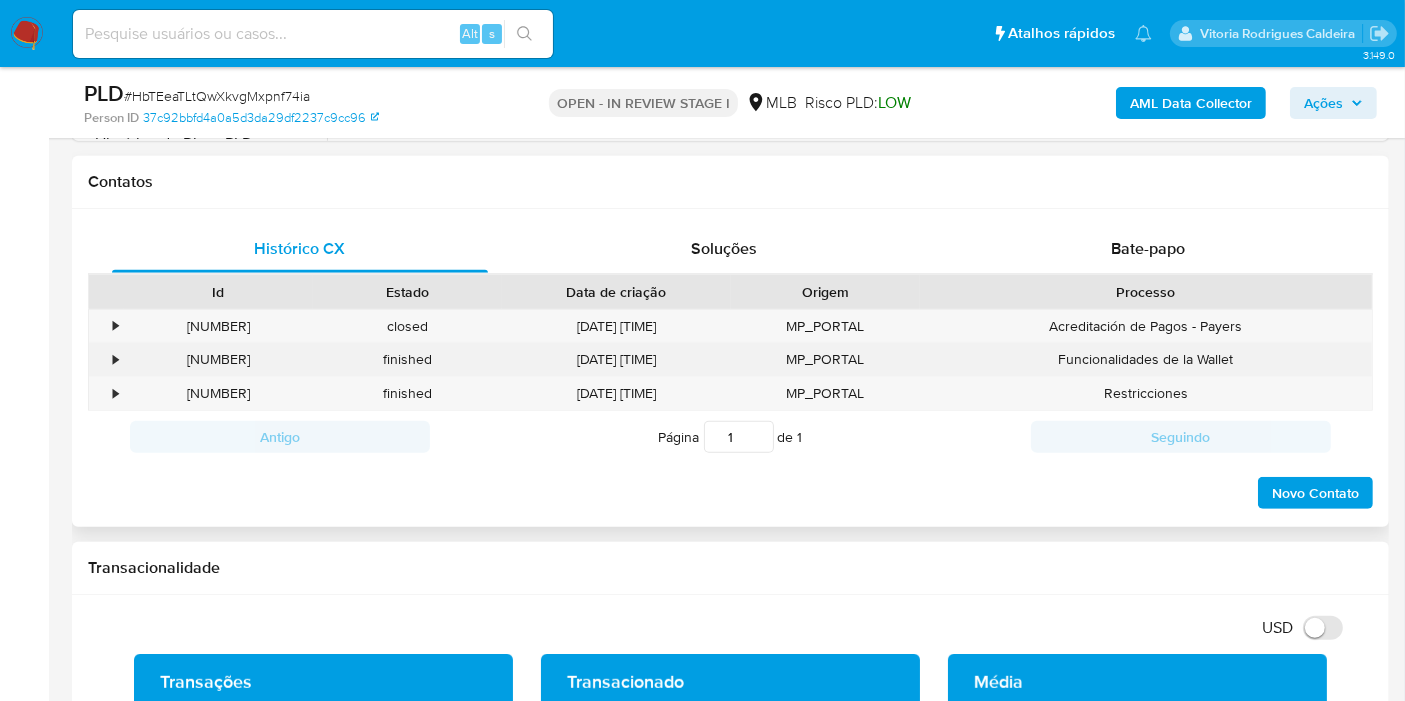 scroll, scrollTop: 888, scrollLeft: 0, axis: vertical 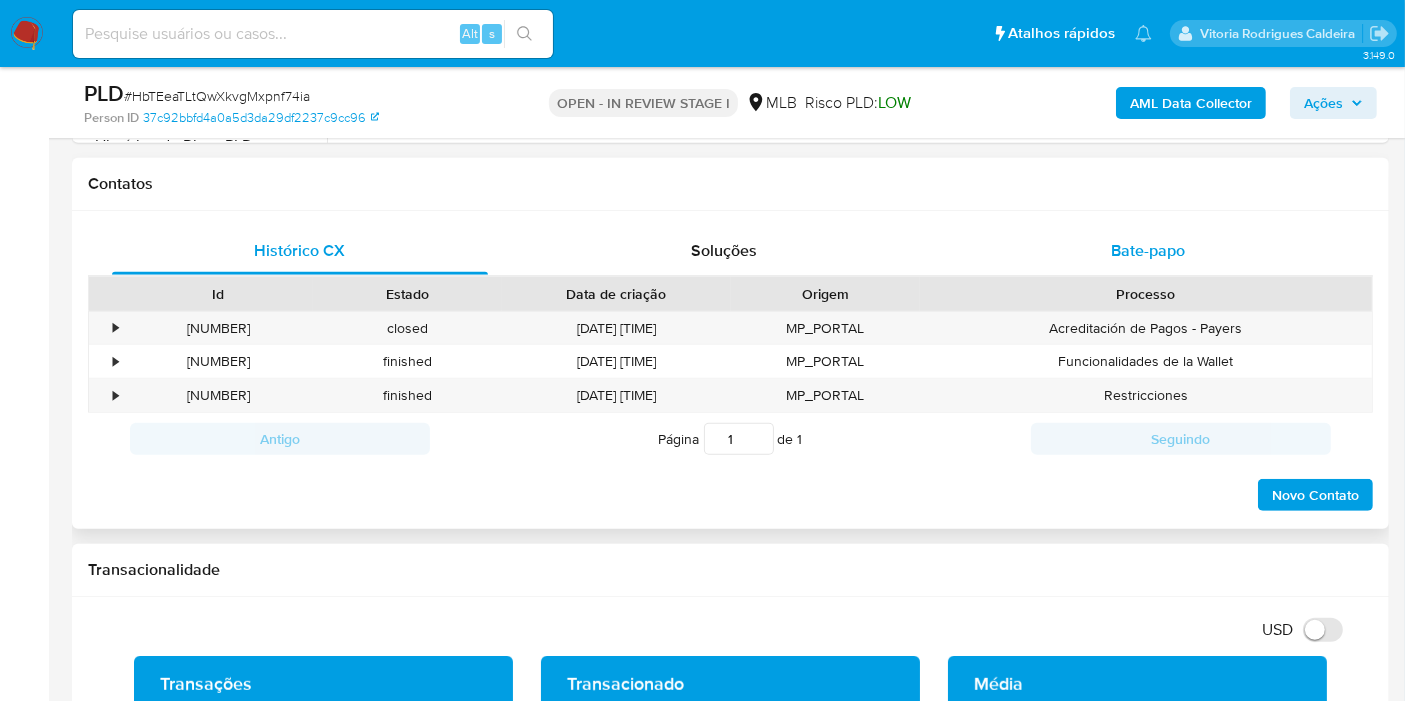 click on "Bate-papo" at bounding box center (1148, 250) 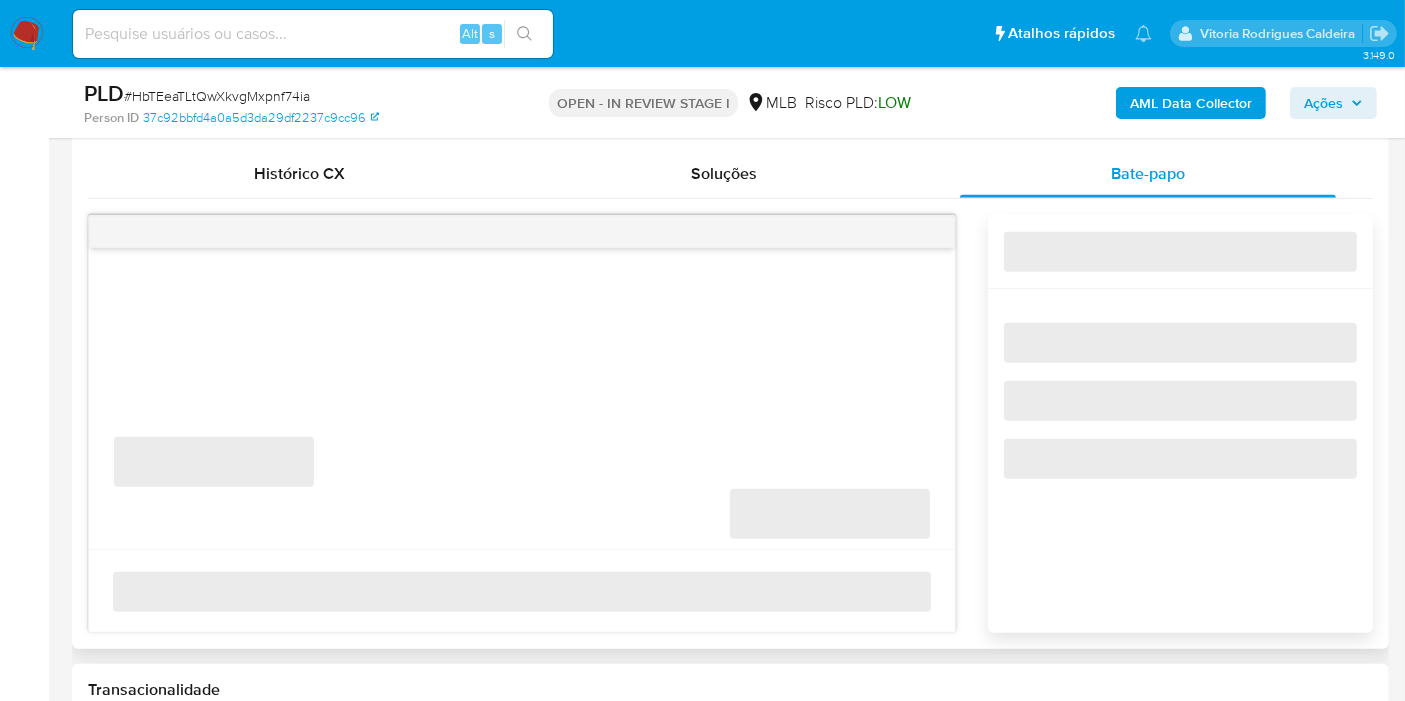 scroll, scrollTop: 1000, scrollLeft: 0, axis: vertical 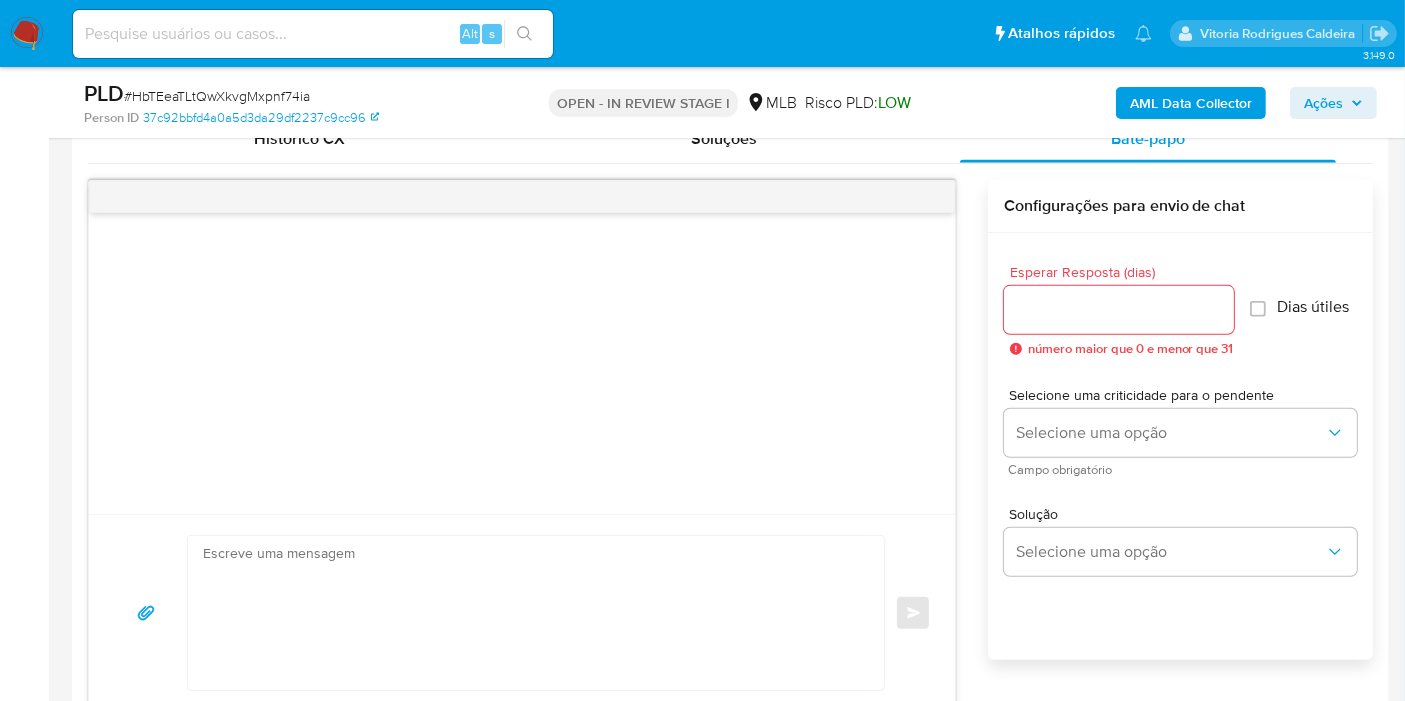 click on "Esperar Resposta (dias)" at bounding box center [1119, 310] 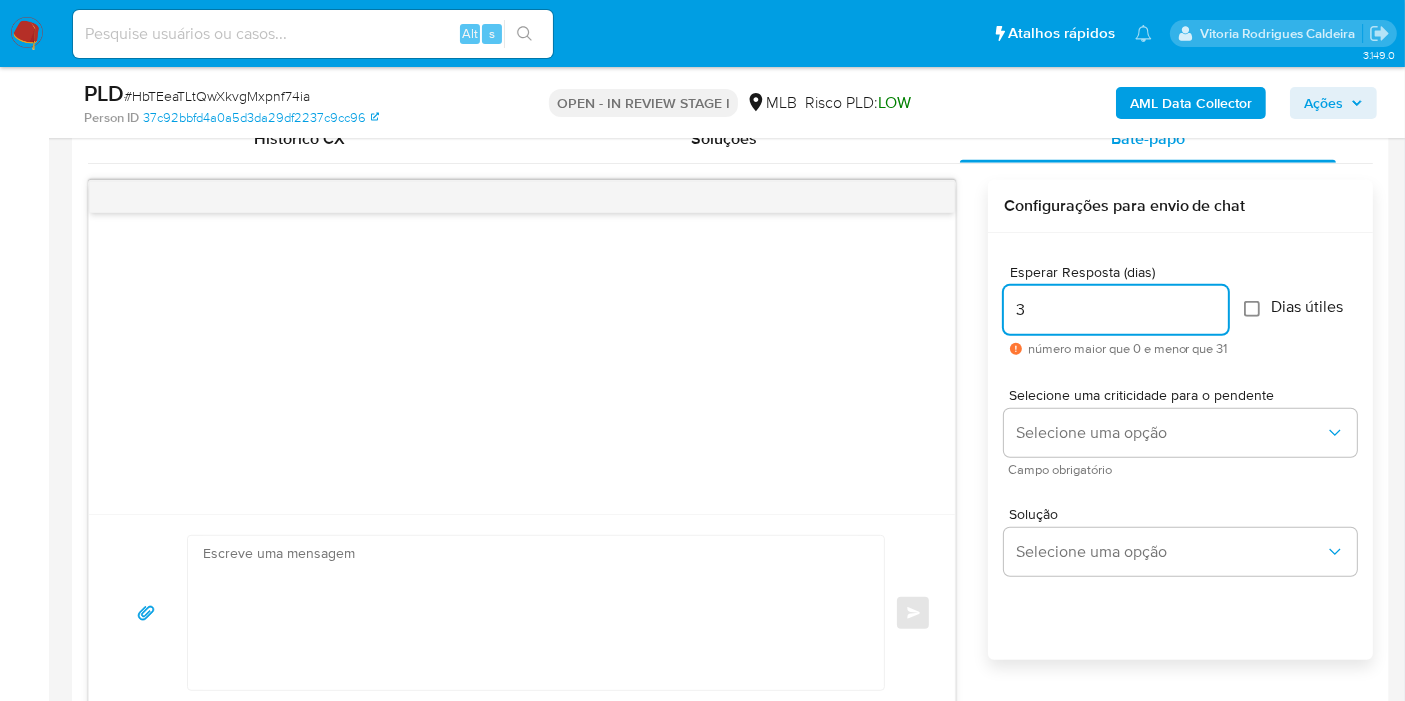 type on "3" 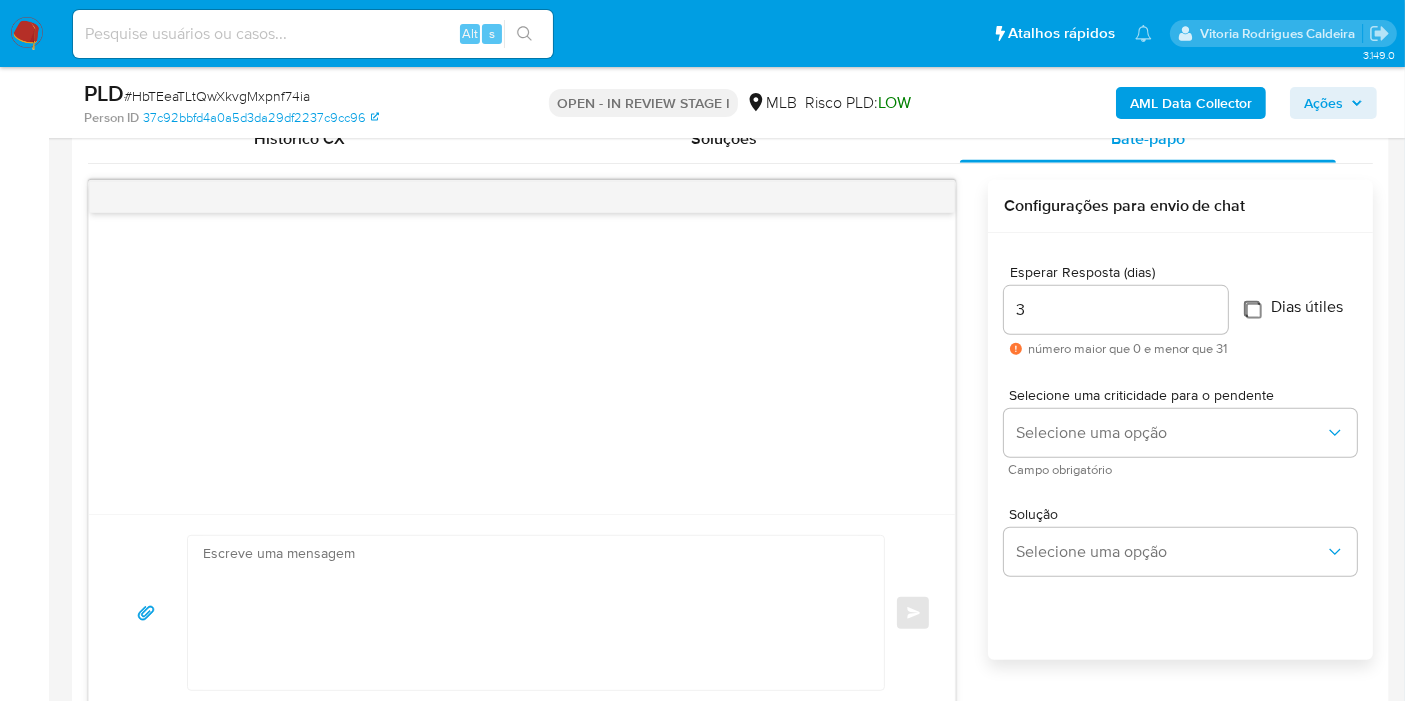 click on "Dias útiles" at bounding box center (1252, 309) 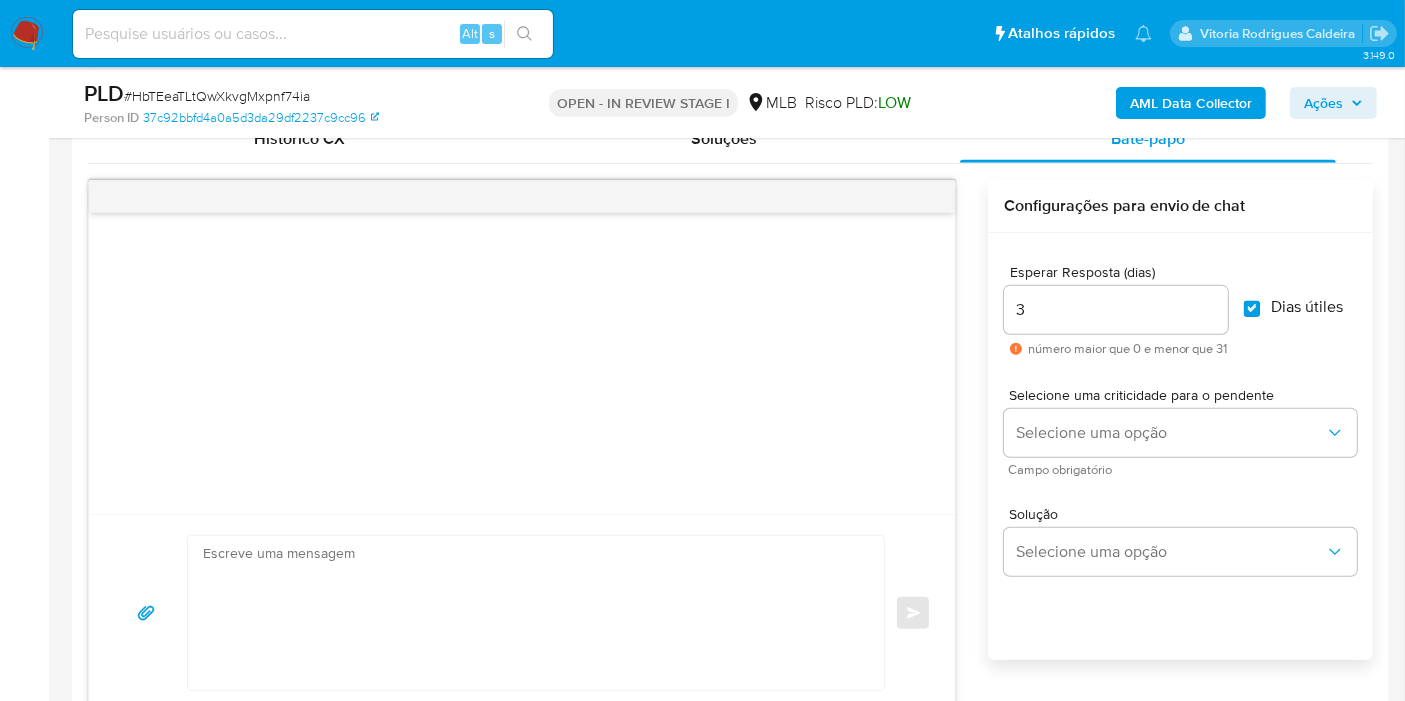 checkbox on "true" 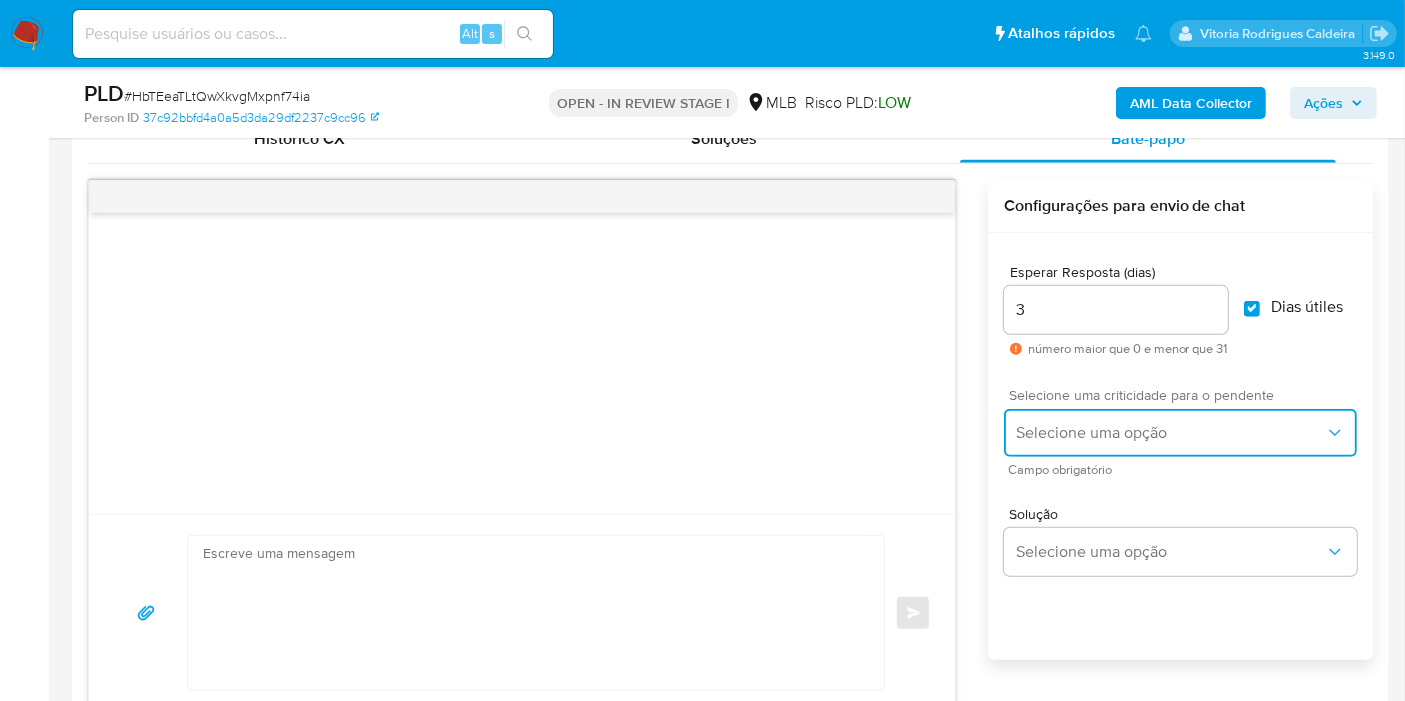 drag, startPoint x: 1151, startPoint y: 427, endPoint x: 1147, endPoint y: 437, distance: 10.770329 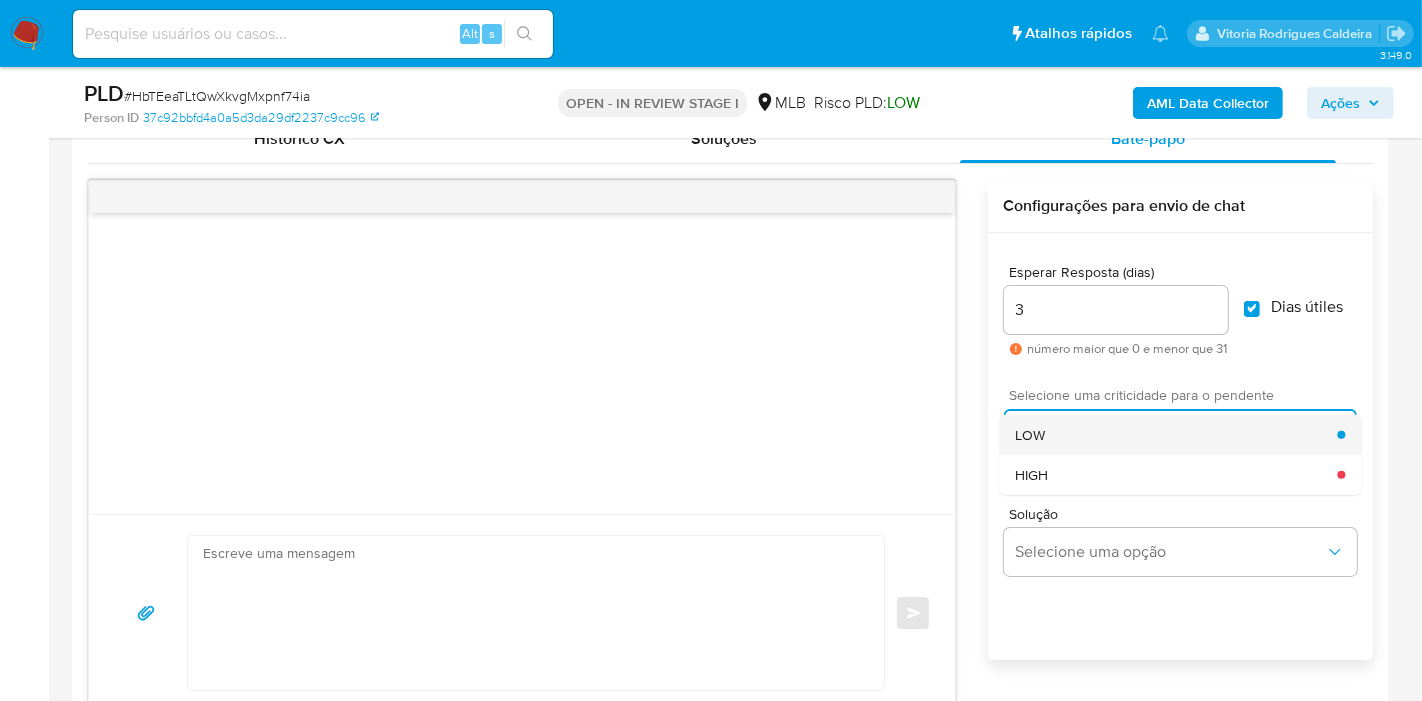 click on "LOW" at bounding box center (1176, 435) 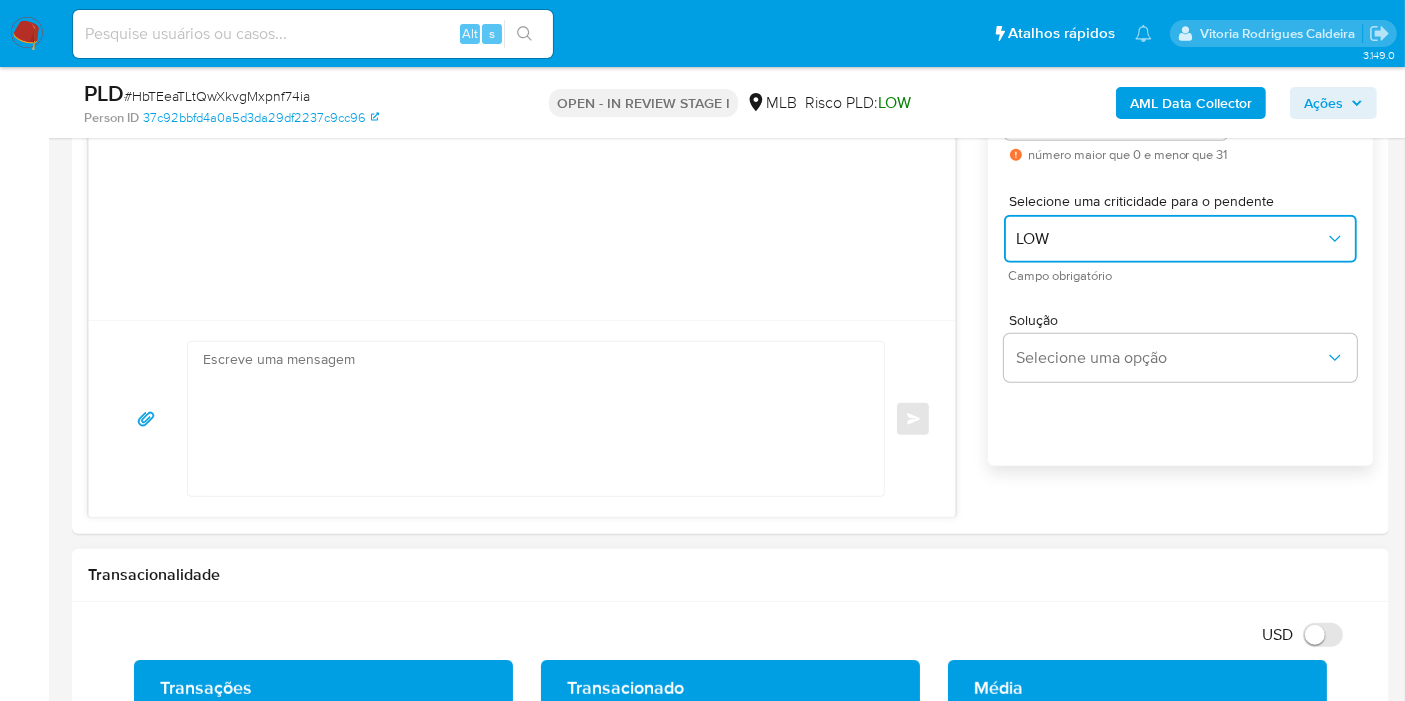 scroll, scrollTop: 1333, scrollLeft: 0, axis: vertical 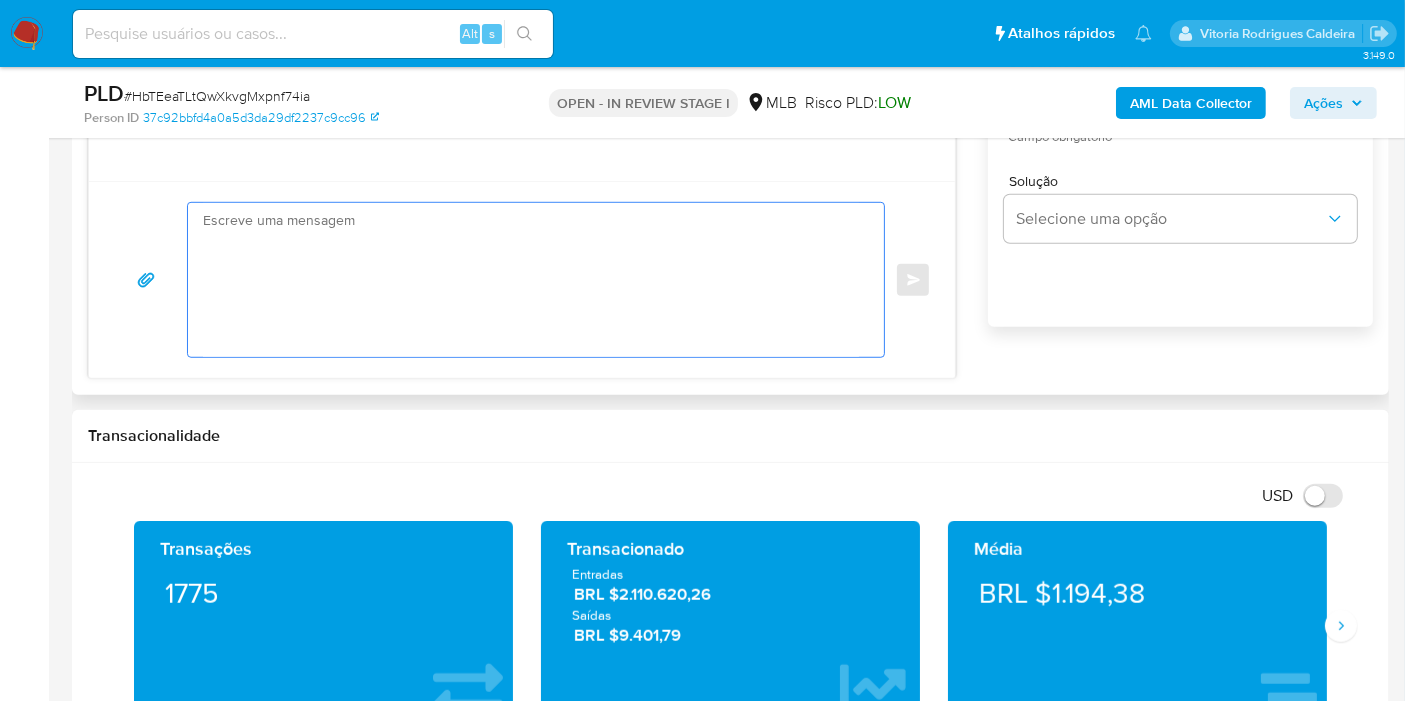 drag, startPoint x: 299, startPoint y: 239, endPoint x: 354, endPoint y: 254, distance: 57.00877 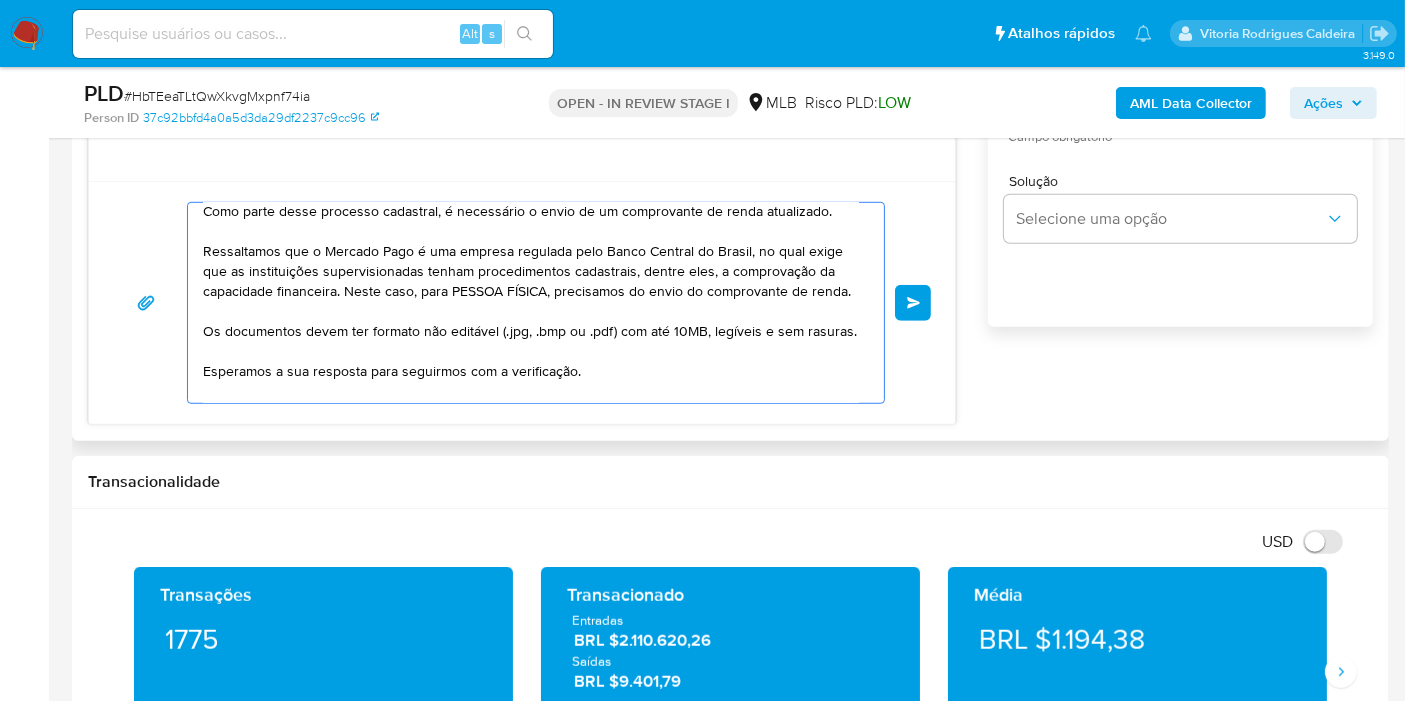 scroll, scrollTop: 0, scrollLeft: 0, axis: both 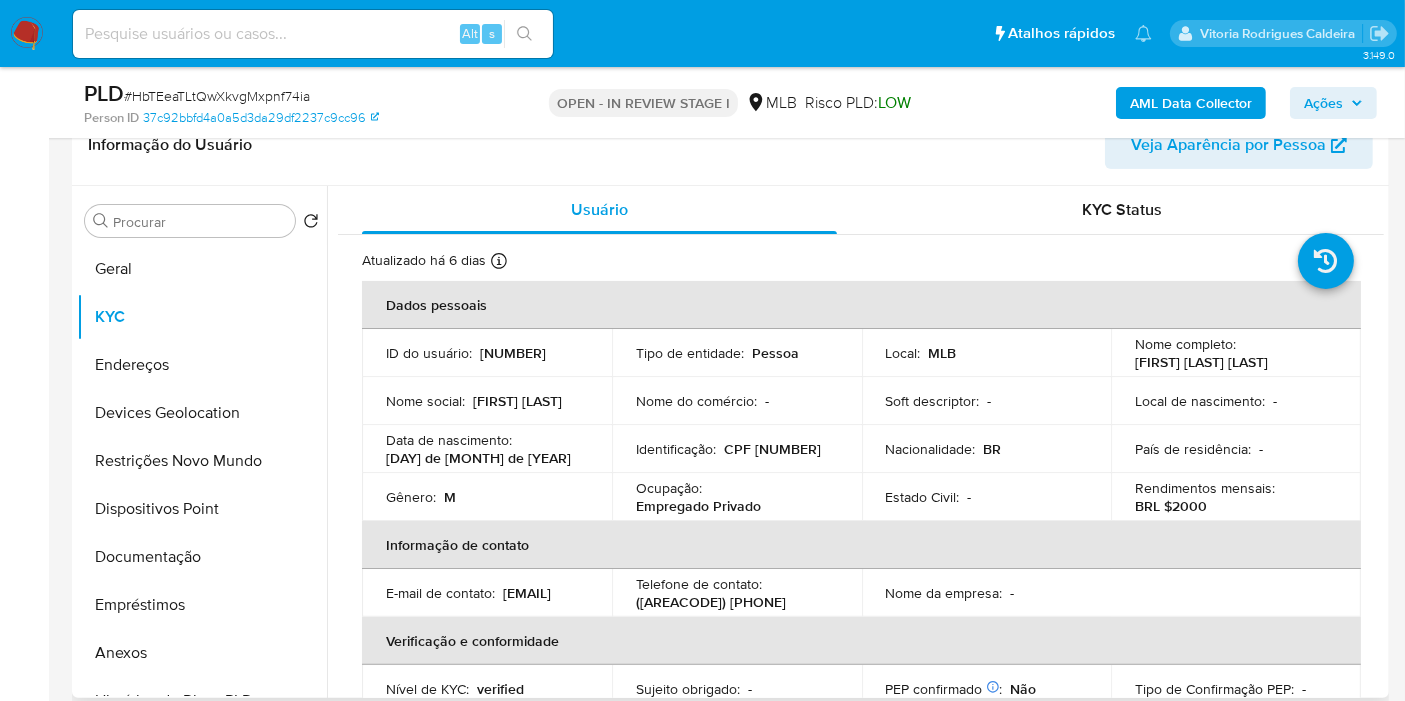 click on "Nome completo :    Mateus Henrique Magri Gomes" at bounding box center (1236, 353) 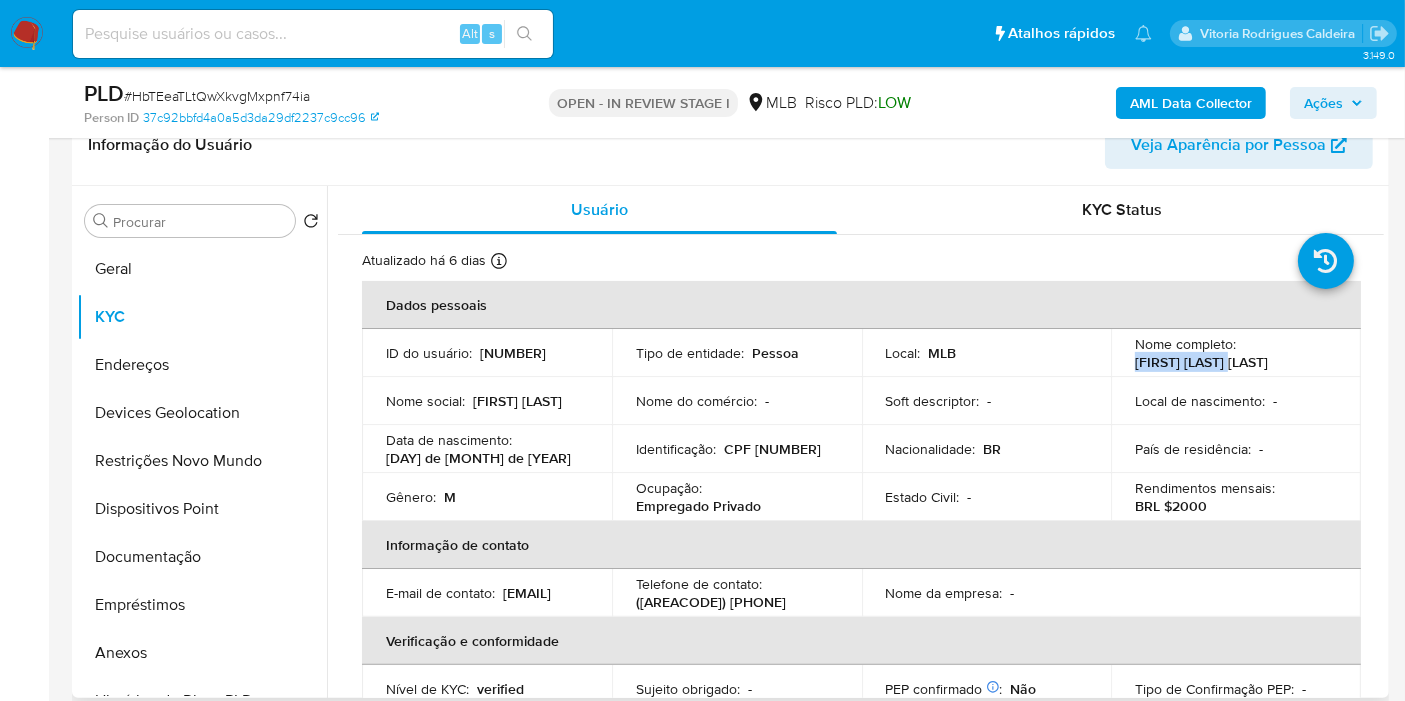 drag, startPoint x: 1236, startPoint y: 358, endPoint x: 1123, endPoint y: 358, distance: 113 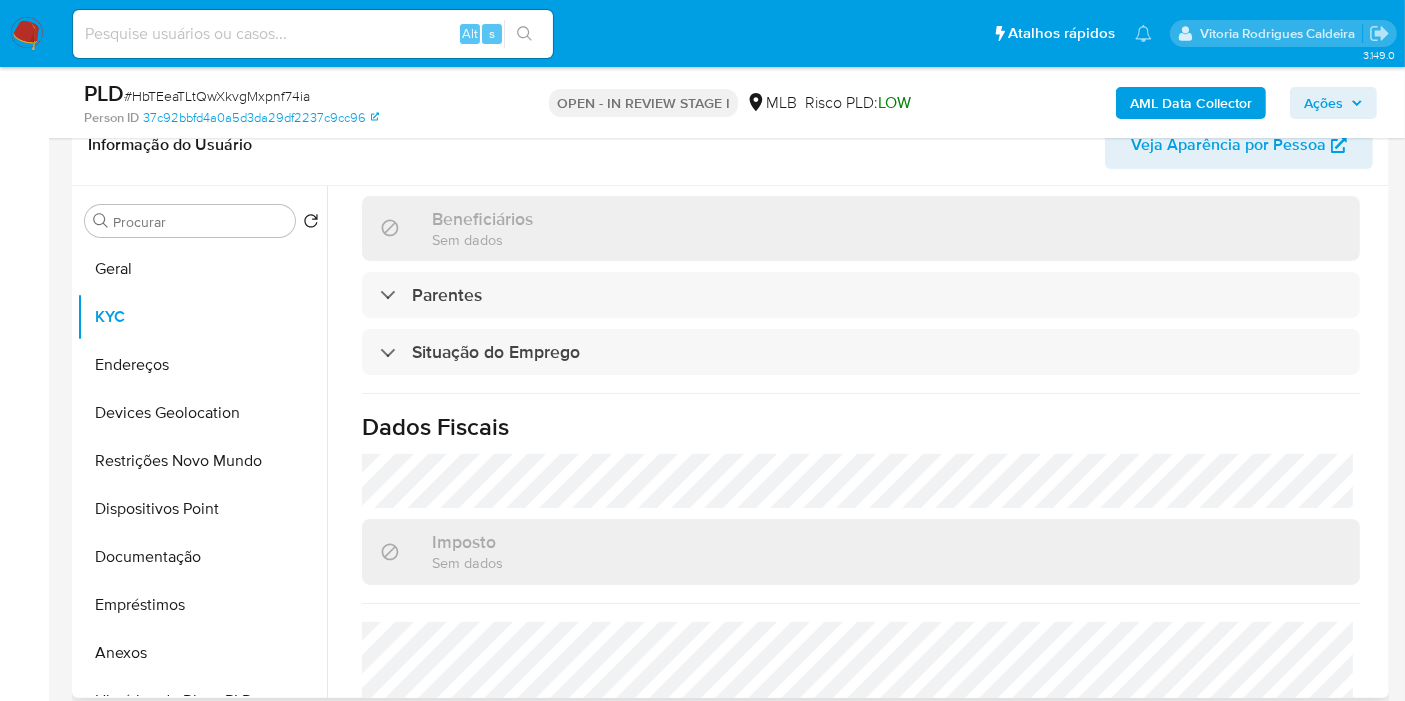 scroll, scrollTop: 914, scrollLeft: 0, axis: vertical 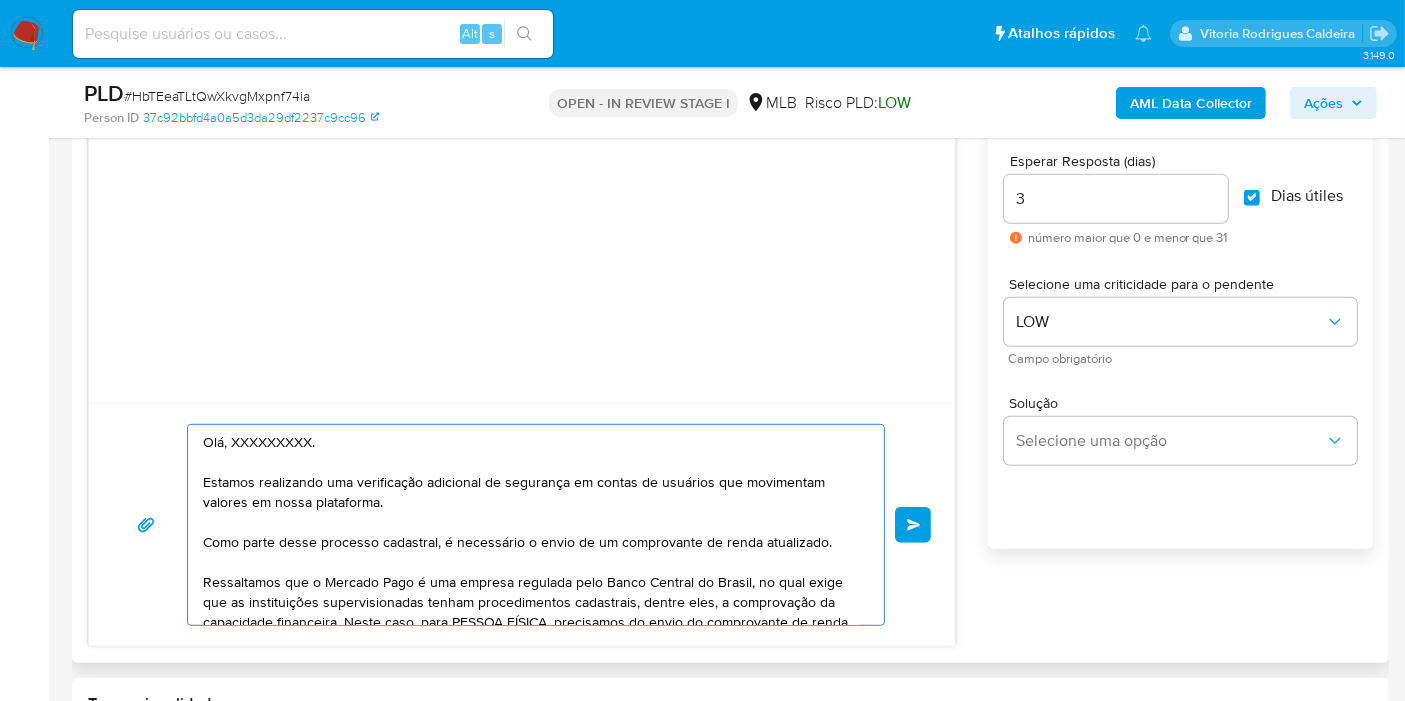 click on "Olá, XXXXXXXXX.
Estamos realizando uma verificação adicional de segurança em contas de usuários que movimentam valores em nossa plataforma.
Como parte desse processo cadastral, é necessário o envio de um comprovante de renda atualizado.
Ressaltamos que o Mercado Pago é uma empresa regulada pelo Banco Central do Brasil, no qual exige que as instituições supervisionadas tenham procedimentos cadastrais, dentre eles, a comprovação da capacidade financeira. Neste caso, para PESSOA FÍSICA, precisamos do envio do comprovante de renda.
Os documentos devem ter formato não editável (.jpg, .bmp ou .pdf) com até 10MB, legíveis e sem rasuras.
Esperamos a sua resposta para seguirmos com a verificação.
Atenciosamente,
Prevenção e Segurança
MercadoLivre | MercadoPago" at bounding box center [531, 525] 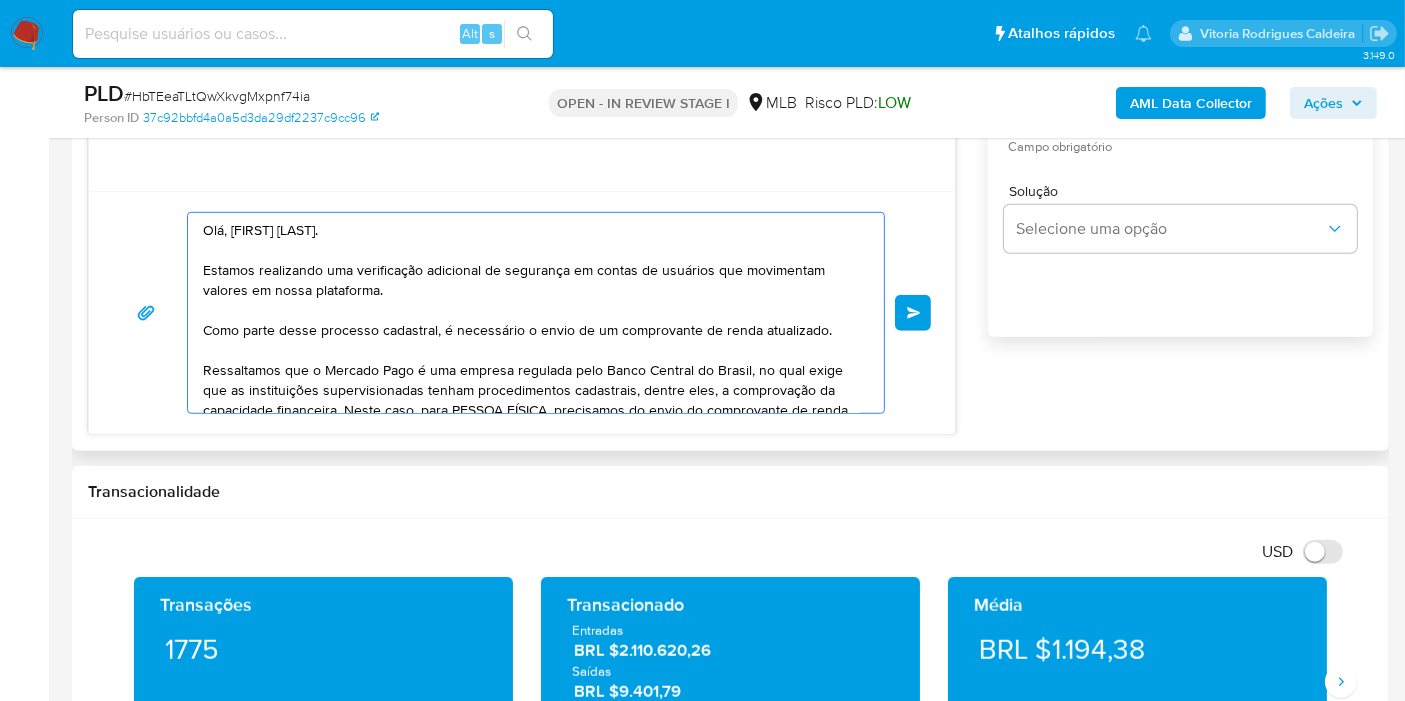 scroll, scrollTop: 1333, scrollLeft: 0, axis: vertical 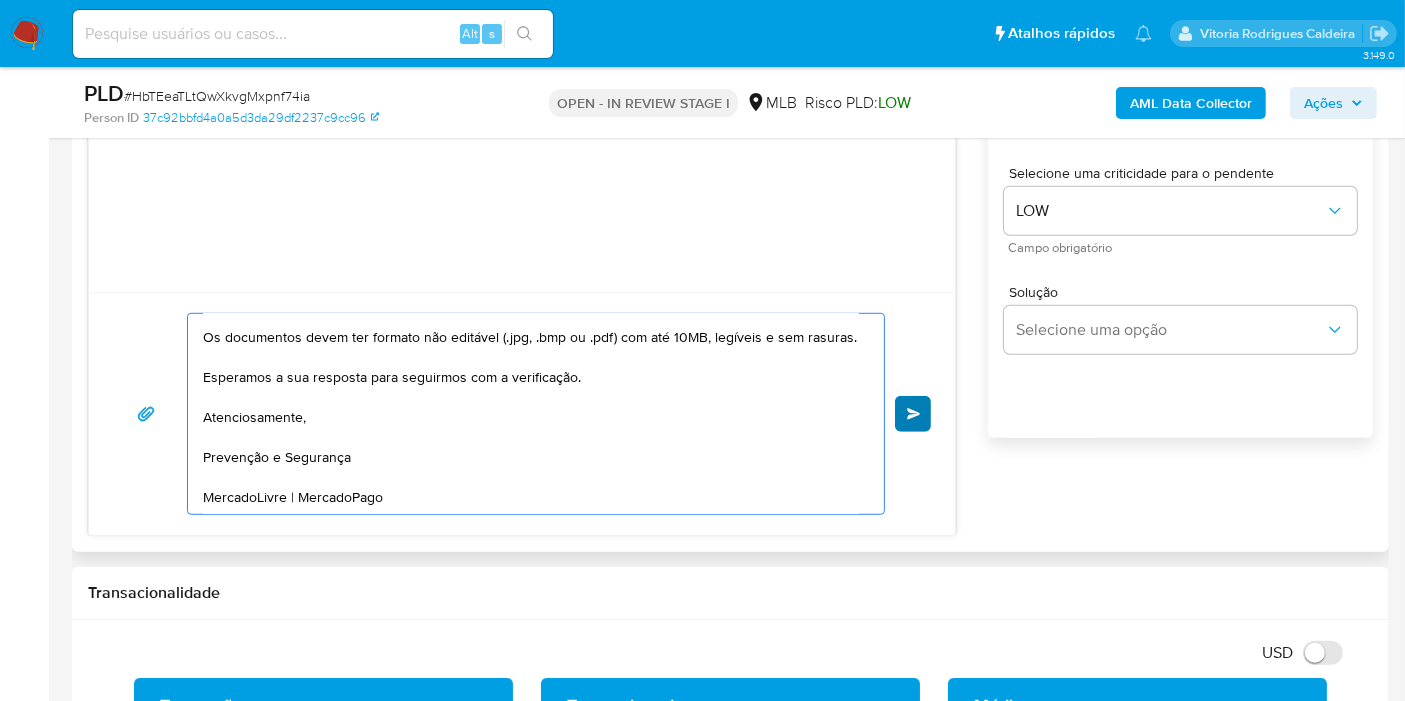 type on "Olá, Mateus Henrique.
Estamos realizando uma verificação adicional de segurança em contas de usuários que movimentam valores em nossa plataforma.
Como parte desse processo cadastral, é necessário o envio de um comprovante de renda atualizado.
Ressaltamos que o Mercado Pago é uma empresa regulada pelo Banco Central do Brasil, no qual exige que as instituições supervisionadas tenham procedimentos cadastrais, dentre eles, a comprovação da capacidade financeira. Neste caso, para PESSOA FÍSICA, precisamos do envio do comprovante de renda.
Os documentos devem ter formato não editável (.jpg, .bmp ou .pdf) com até 10MB, legíveis e sem rasuras.
Esperamos a sua resposta para seguirmos com a verificação.
Atenciosamente,
Prevenção e Segurança
MercadoLivre | MercadoPago" 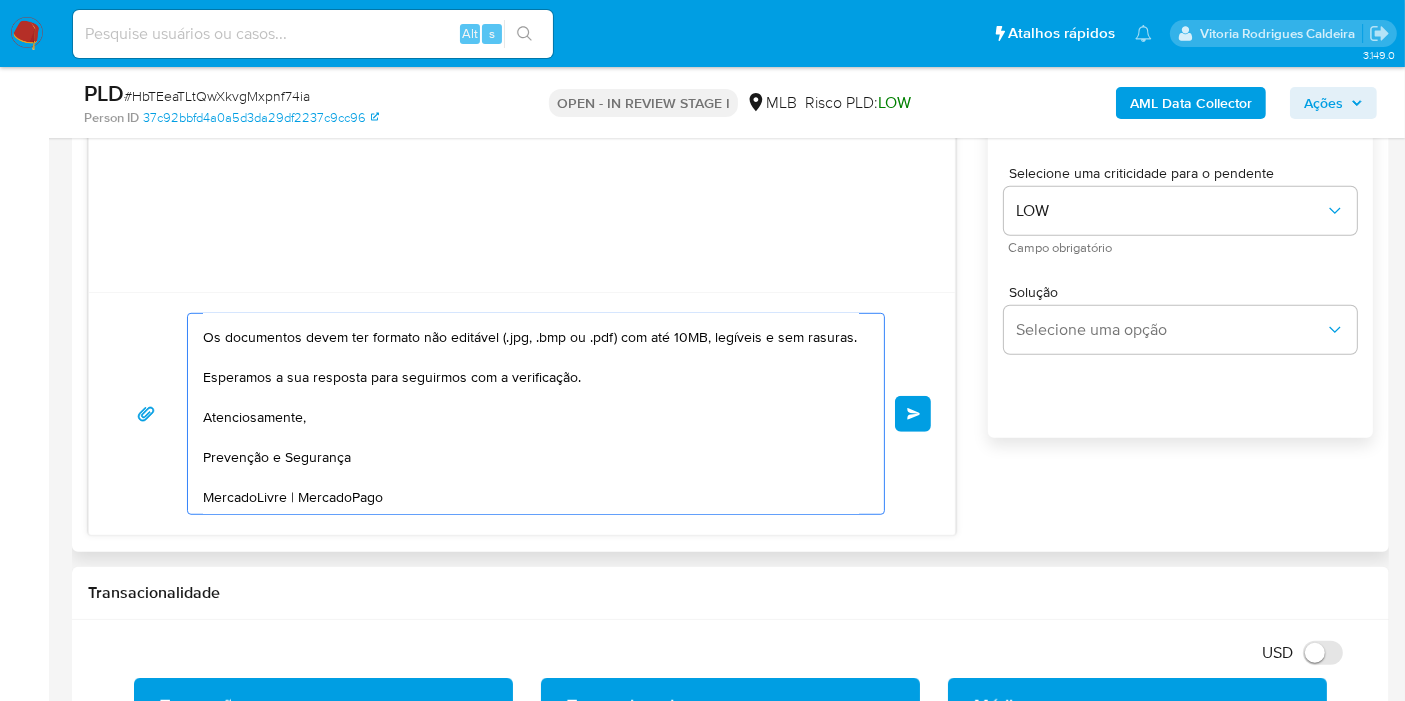click on "common.send" at bounding box center (914, 414) 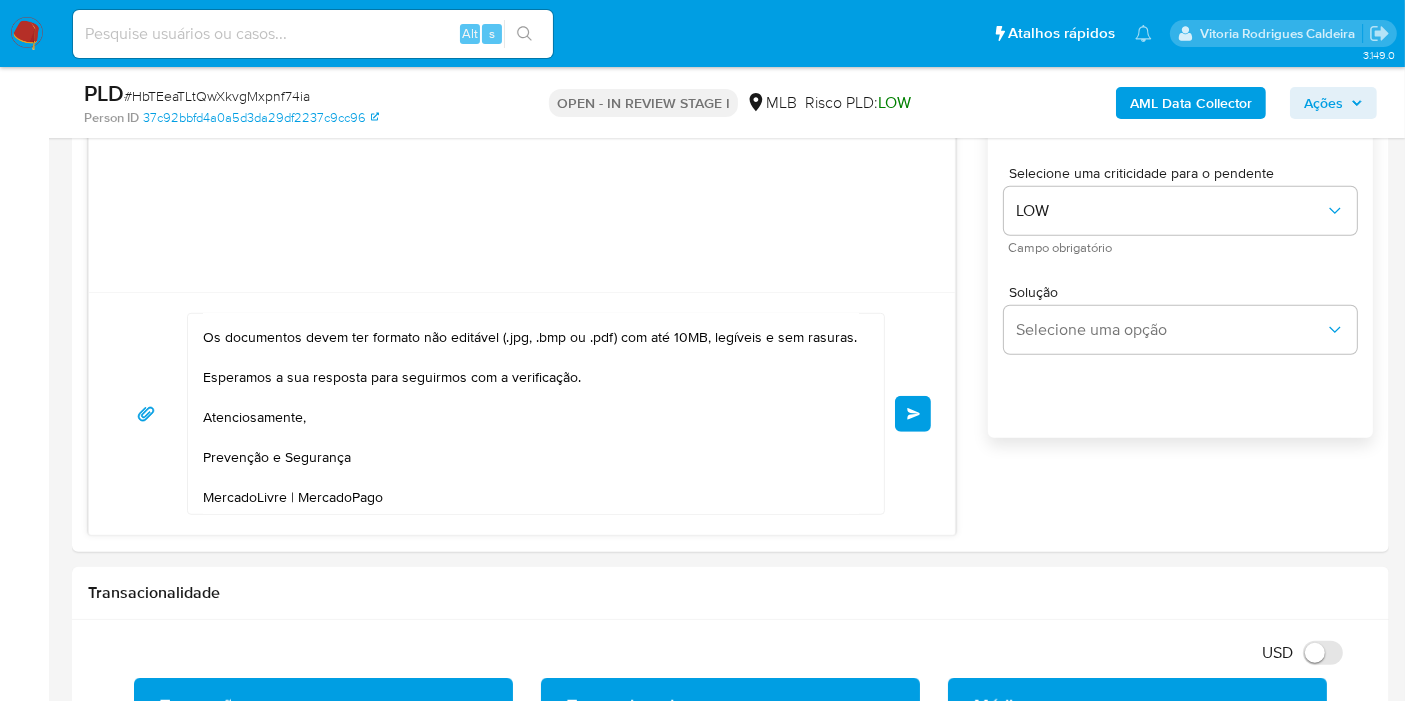 type 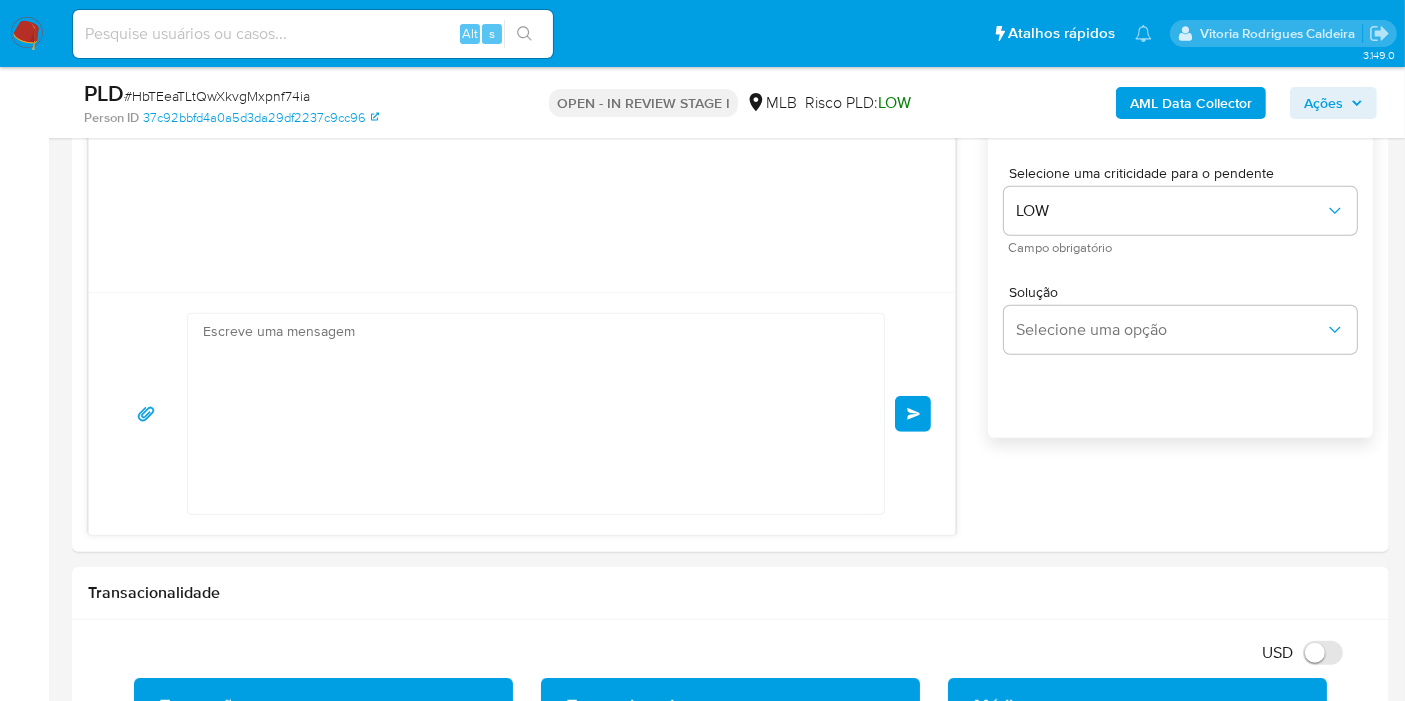 scroll, scrollTop: 0, scrollLeft: 0, axis: both 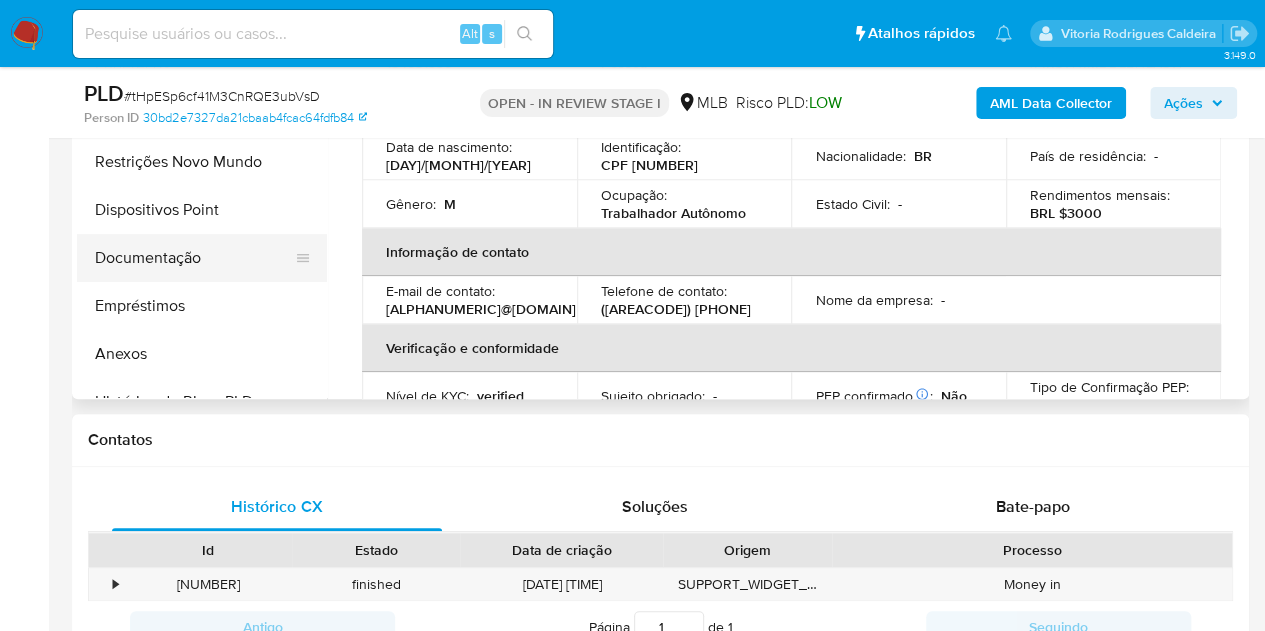 click on "Documentação" at bounding box center [194, 258] 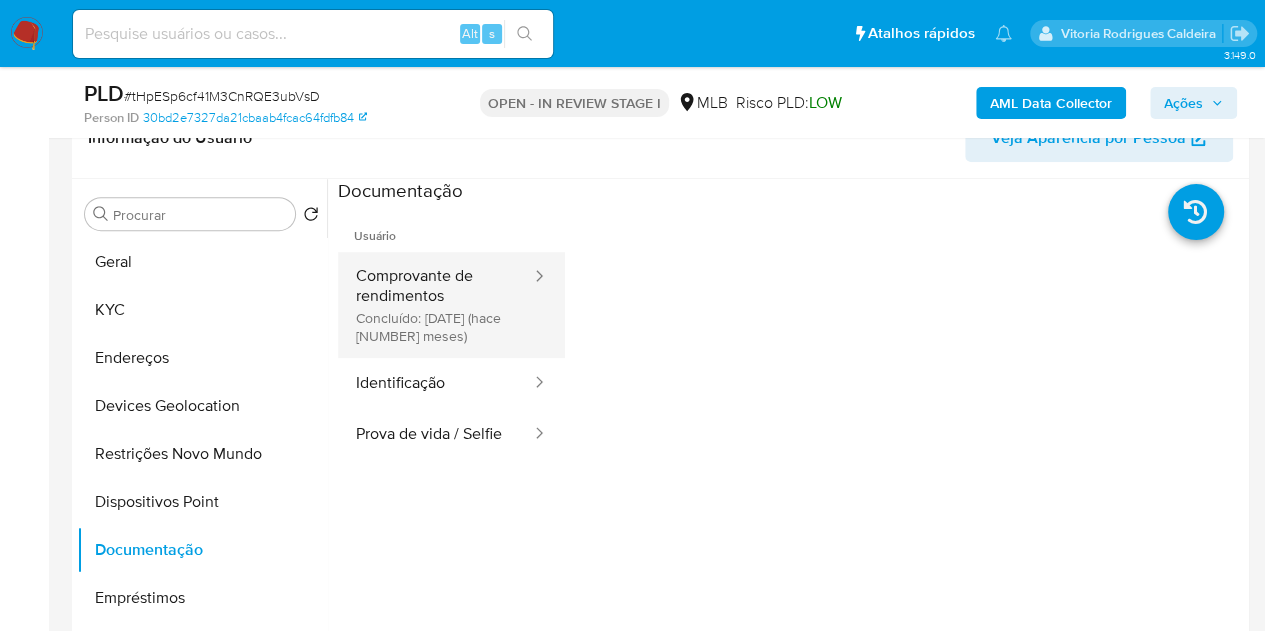 scroll, scrollTop: 332, scrollLeft: 0, axis: vertical 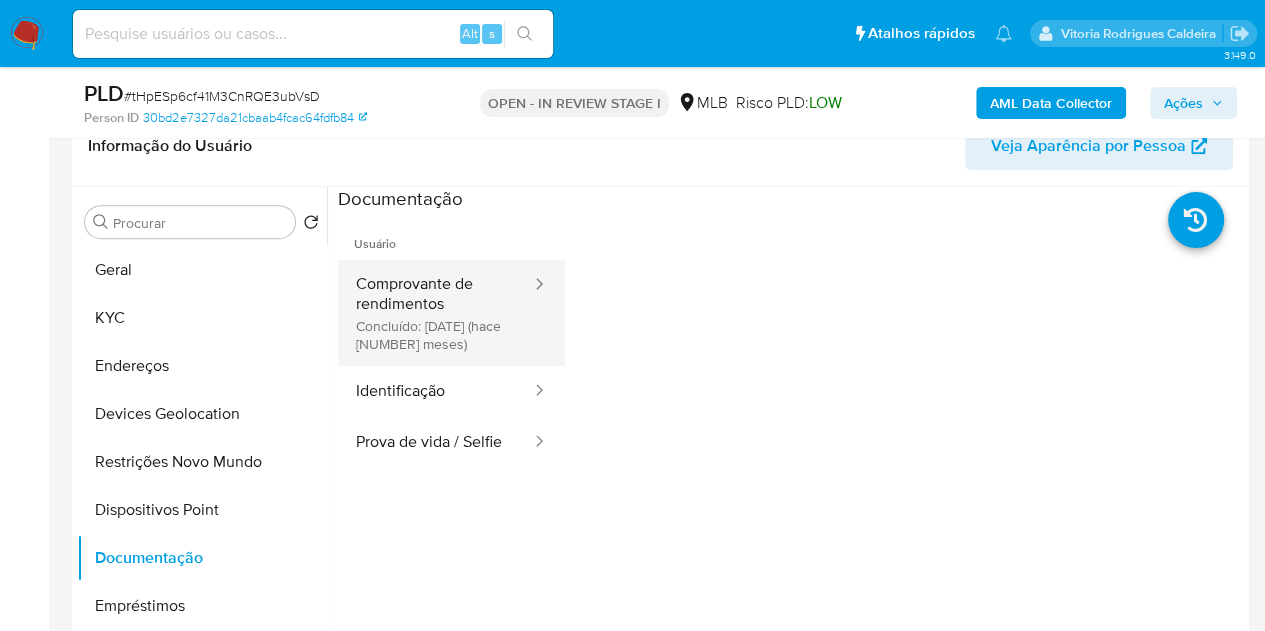 click on "Comprovante de rendimentos Concluído: 29/12/2024 (hace 7 meses)" at bounding box center (435, 313) 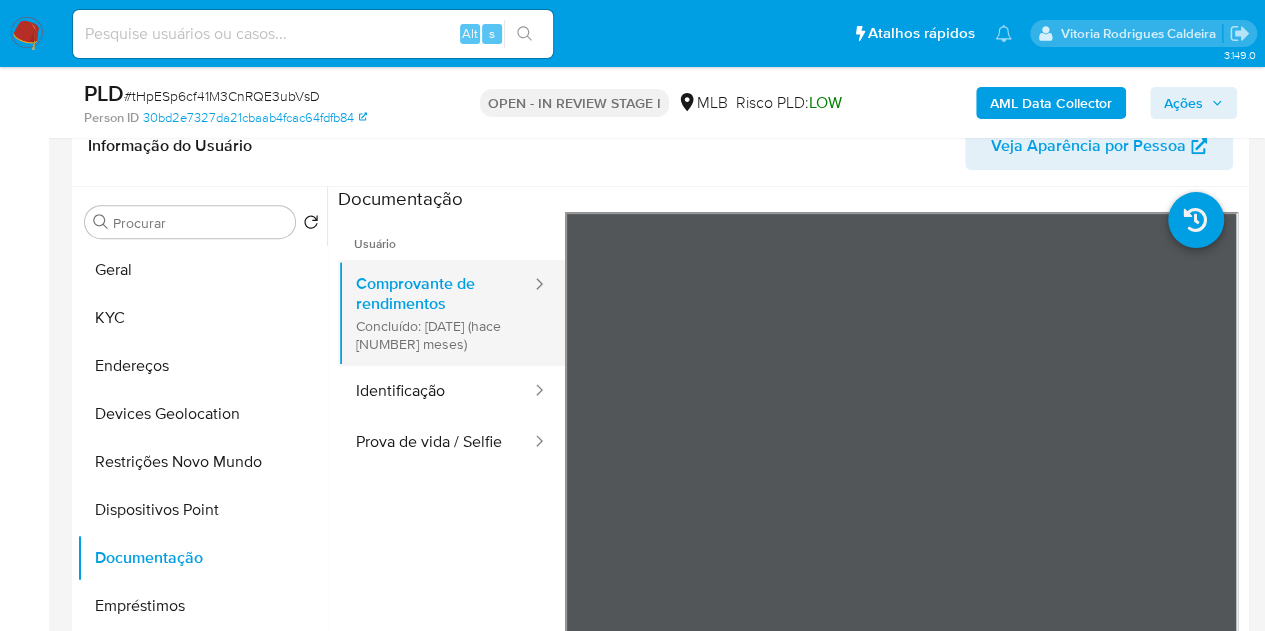 type 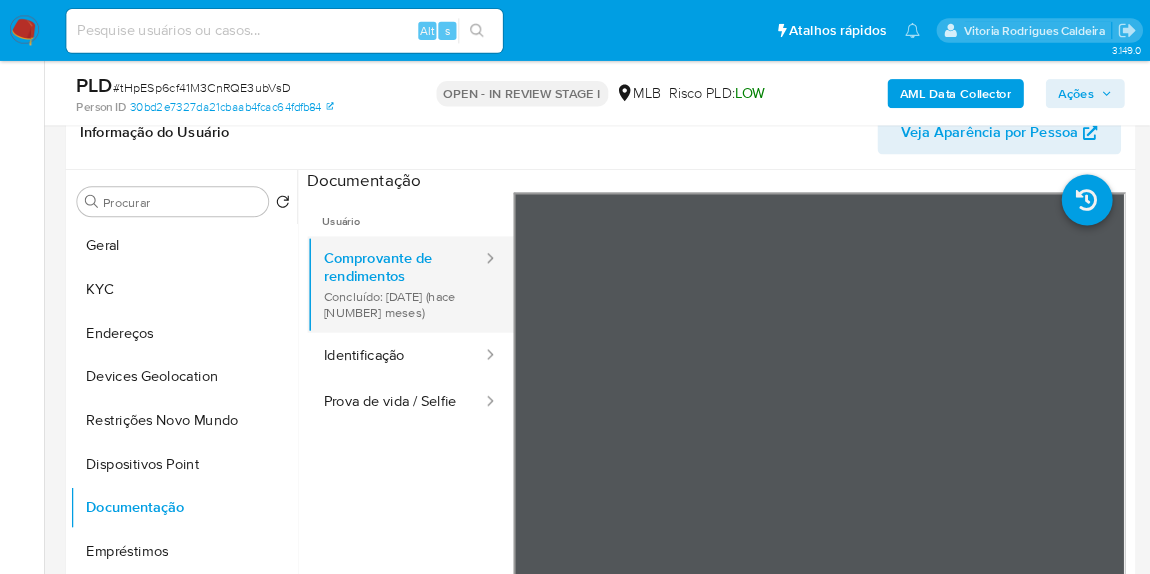 scroll, scrollTop: 332, scrollLeft: 0, axis: vertical 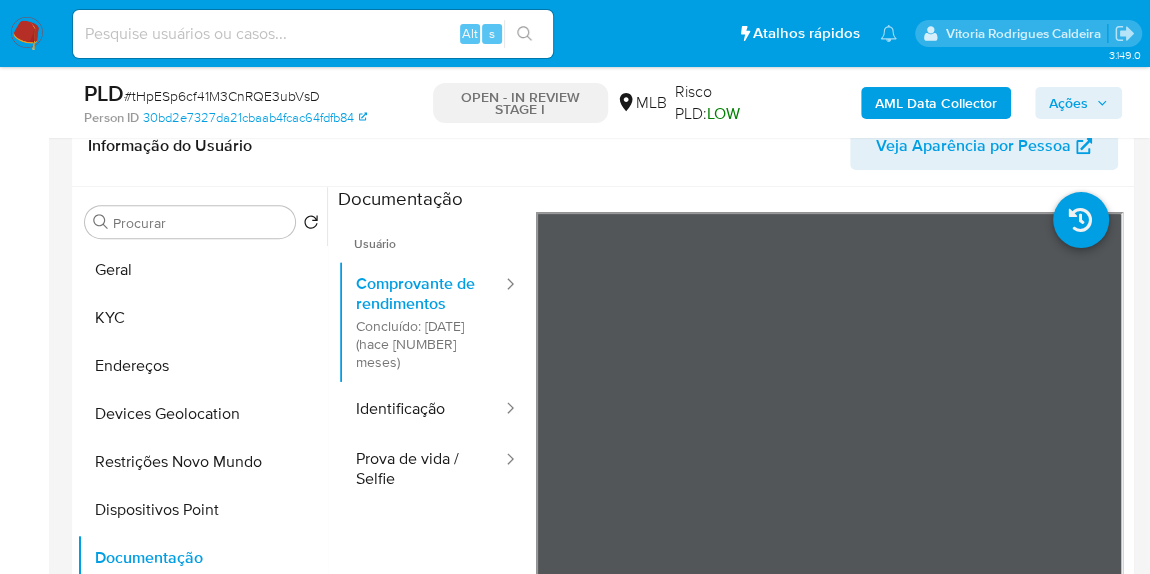 click at bounding box center [313, 34] 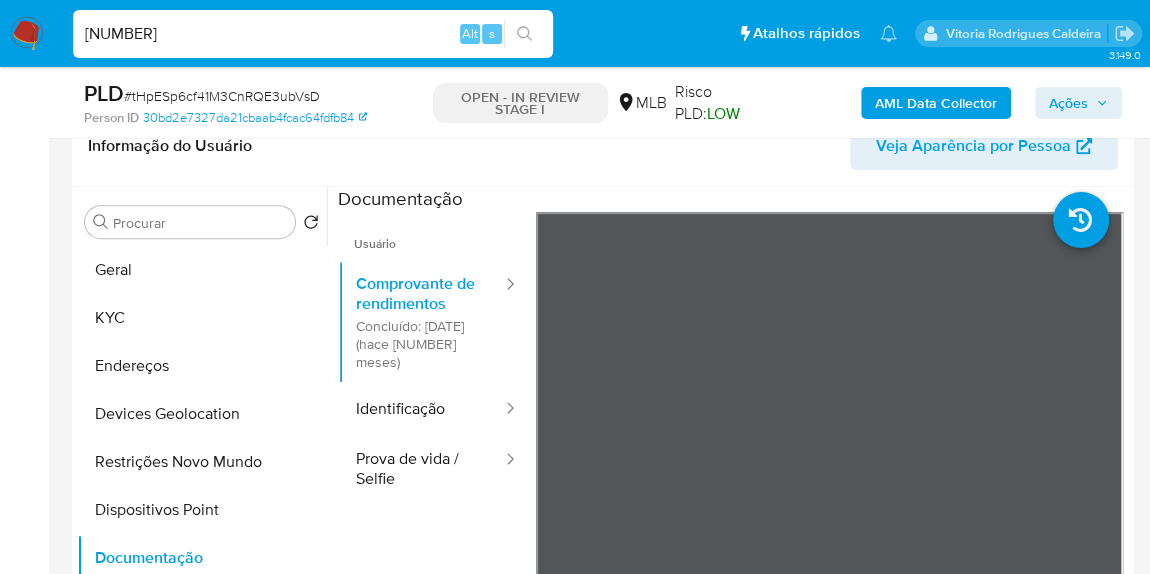 type on "[NUMBER]" 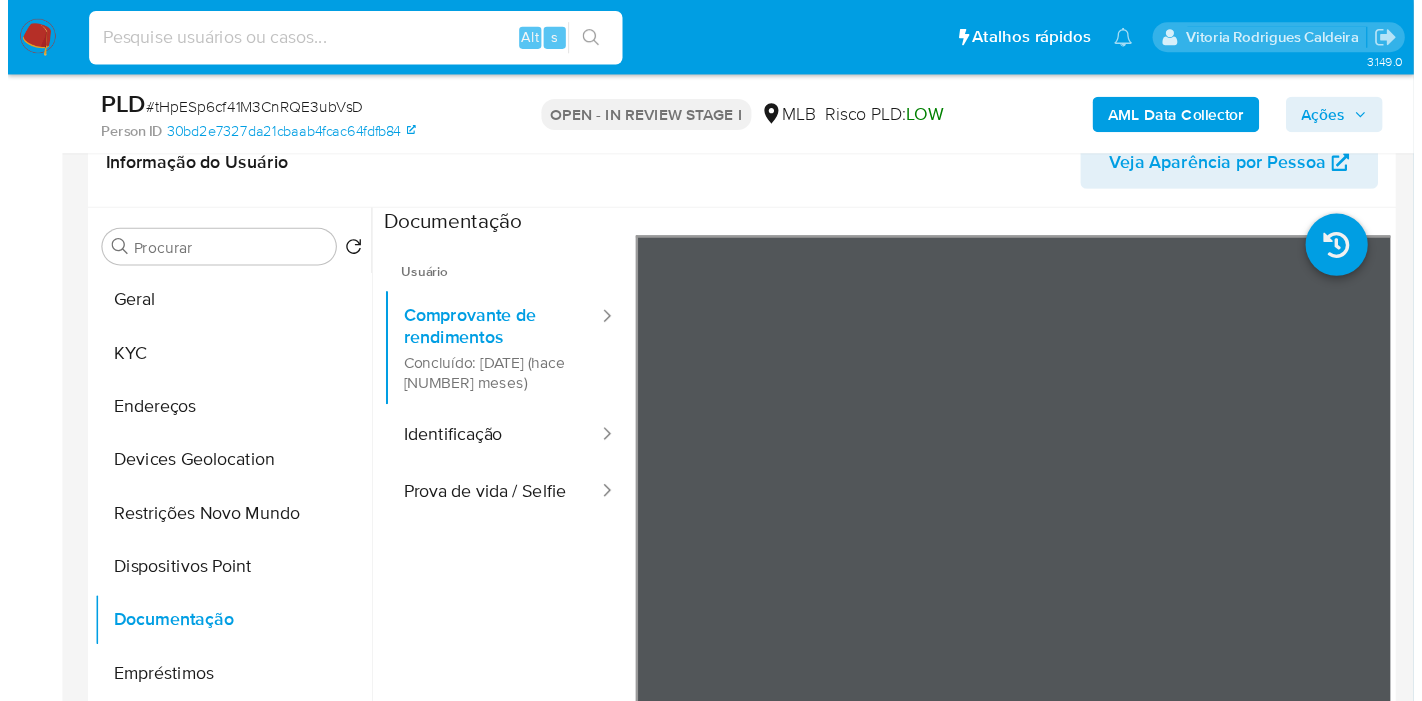 scroll, scrollTop: 332, scrollLeft: 0, axis: vertical 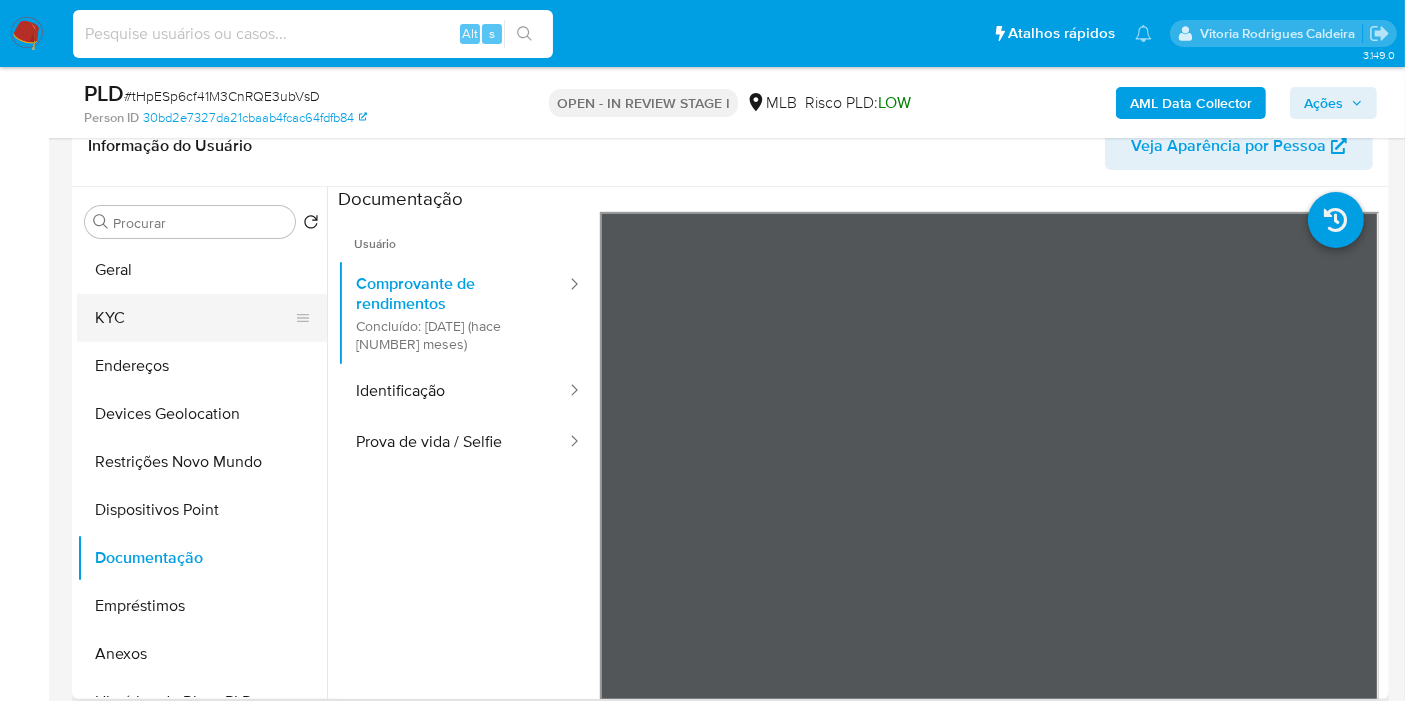 click on "KYC" at bounding box center (194, 318) 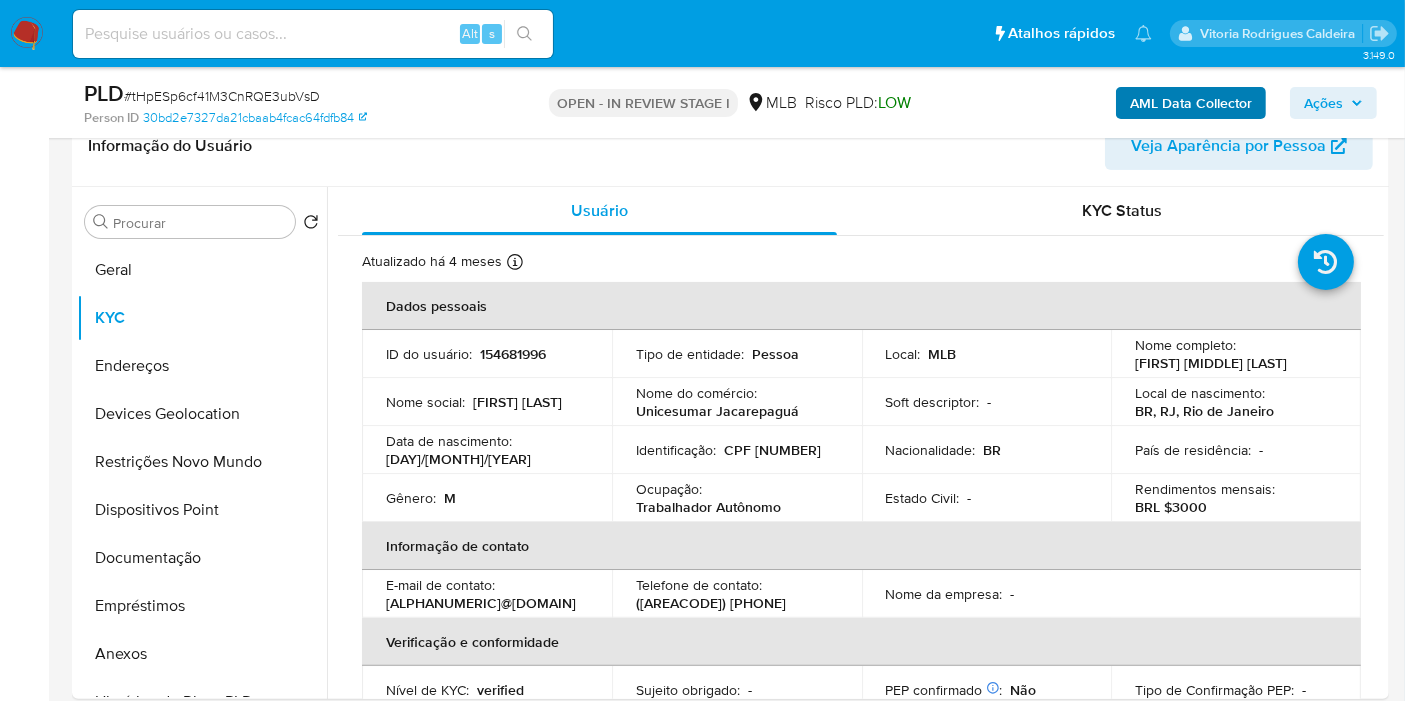 drag, startPoint x: 1347, startPoint y: 104, endPoint x: 1207, endPoint y: 115, distance: 140.43147 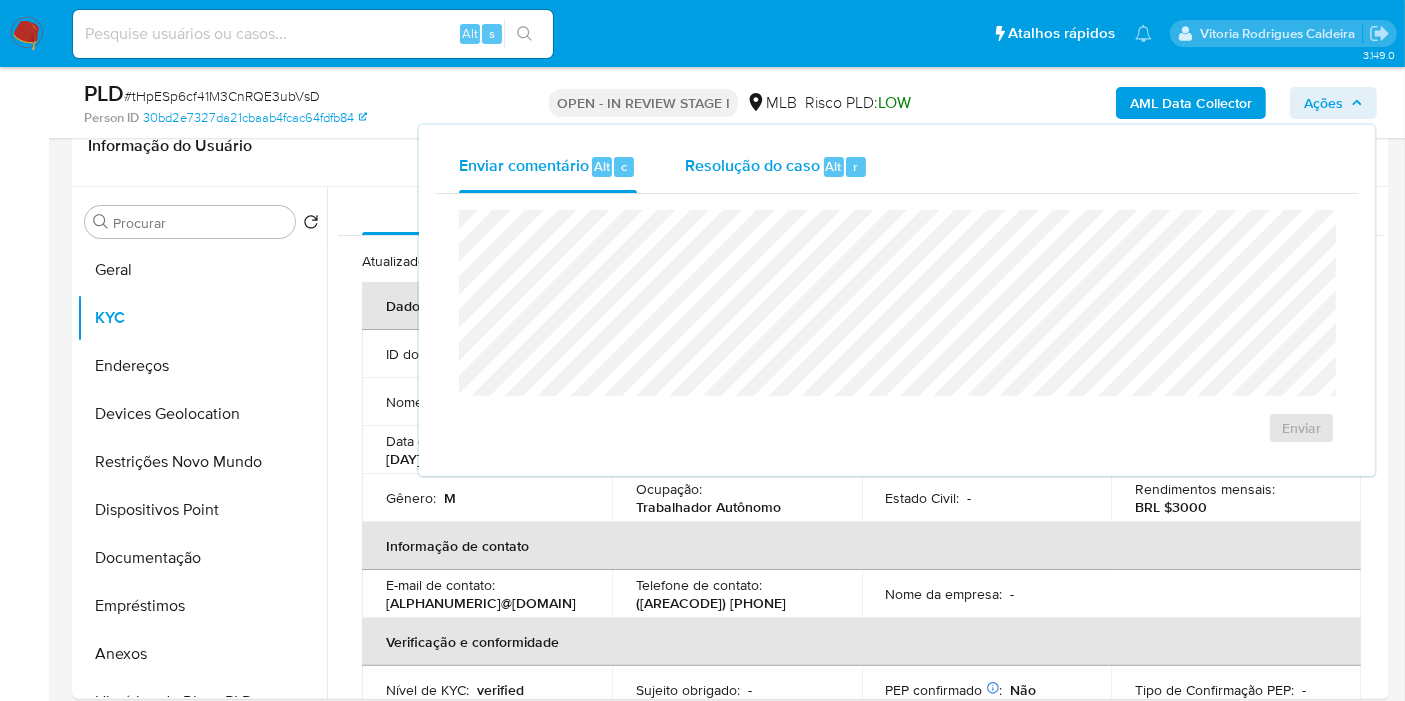 click on "Resolução do caso" at bounding box center (752, 165) 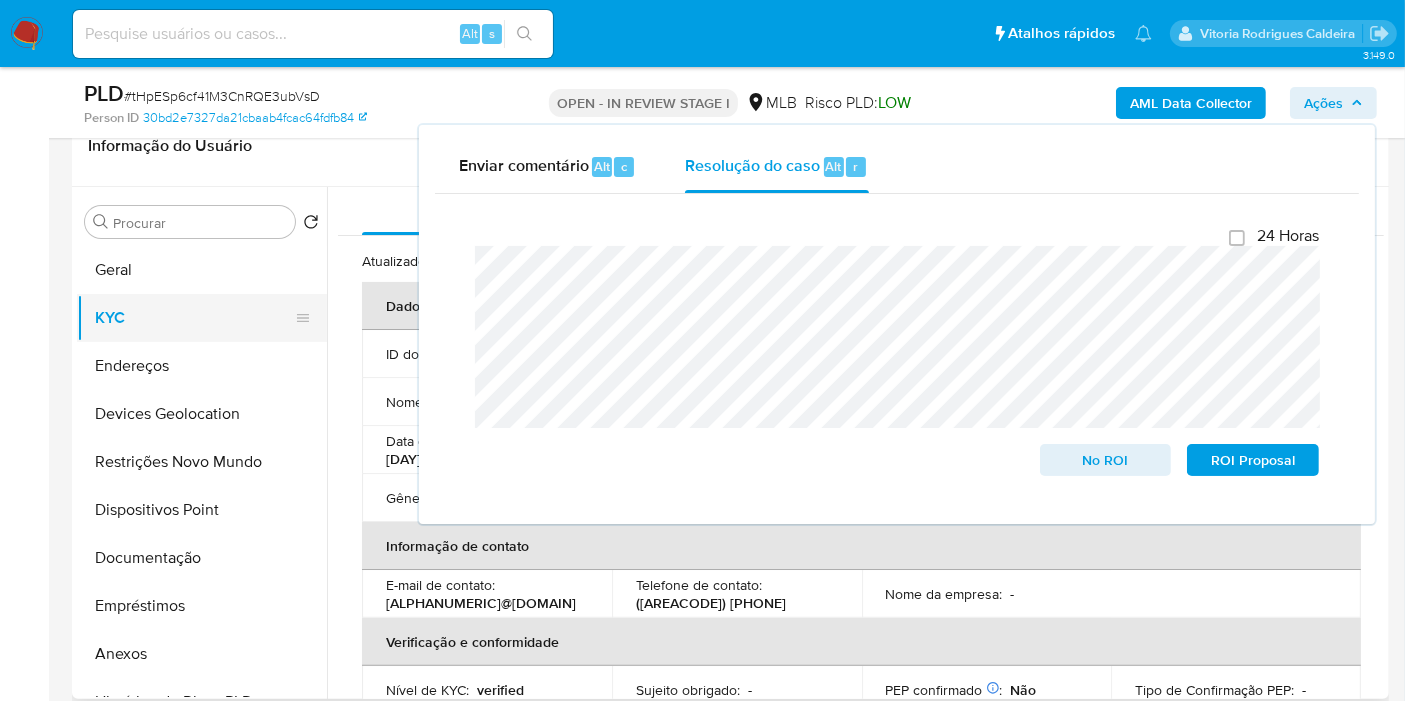 click on "KYC" at bounding box center [194, 318] 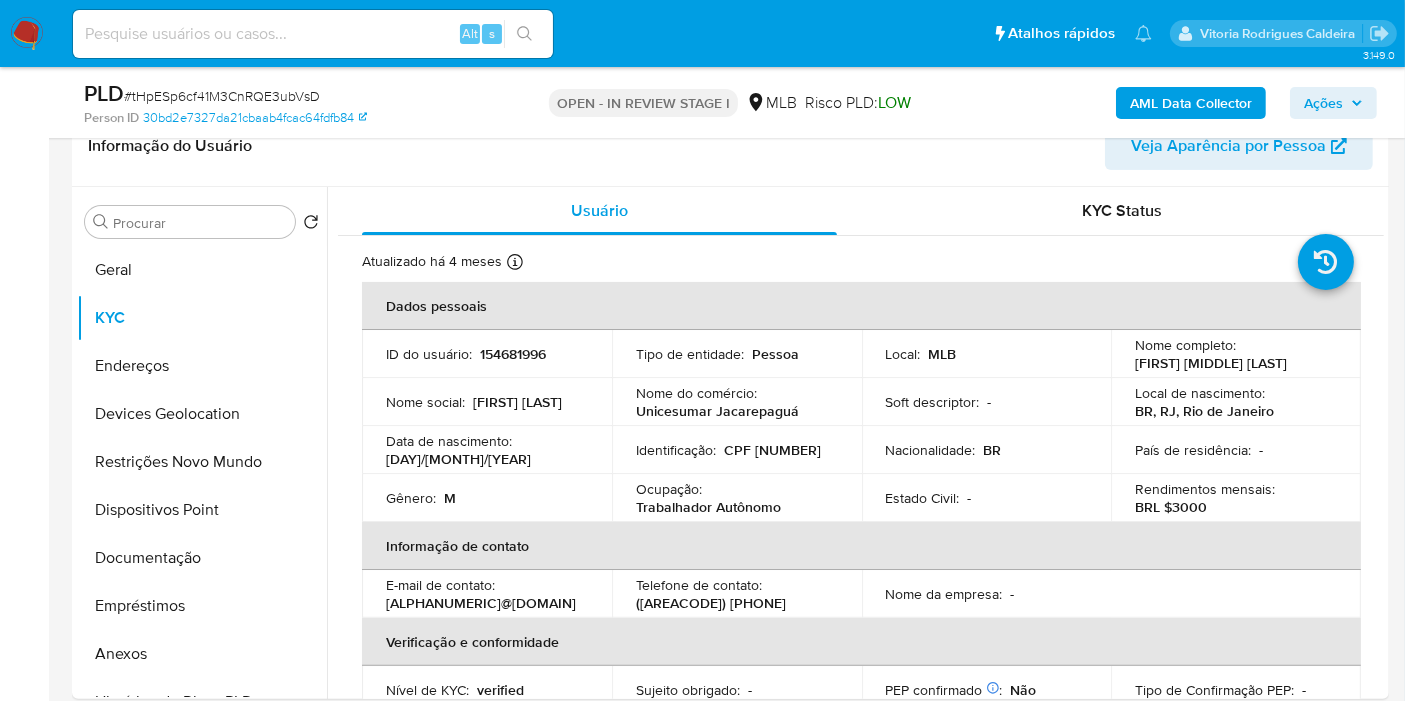 click on "Ações" at bounding box center (1323, 103) 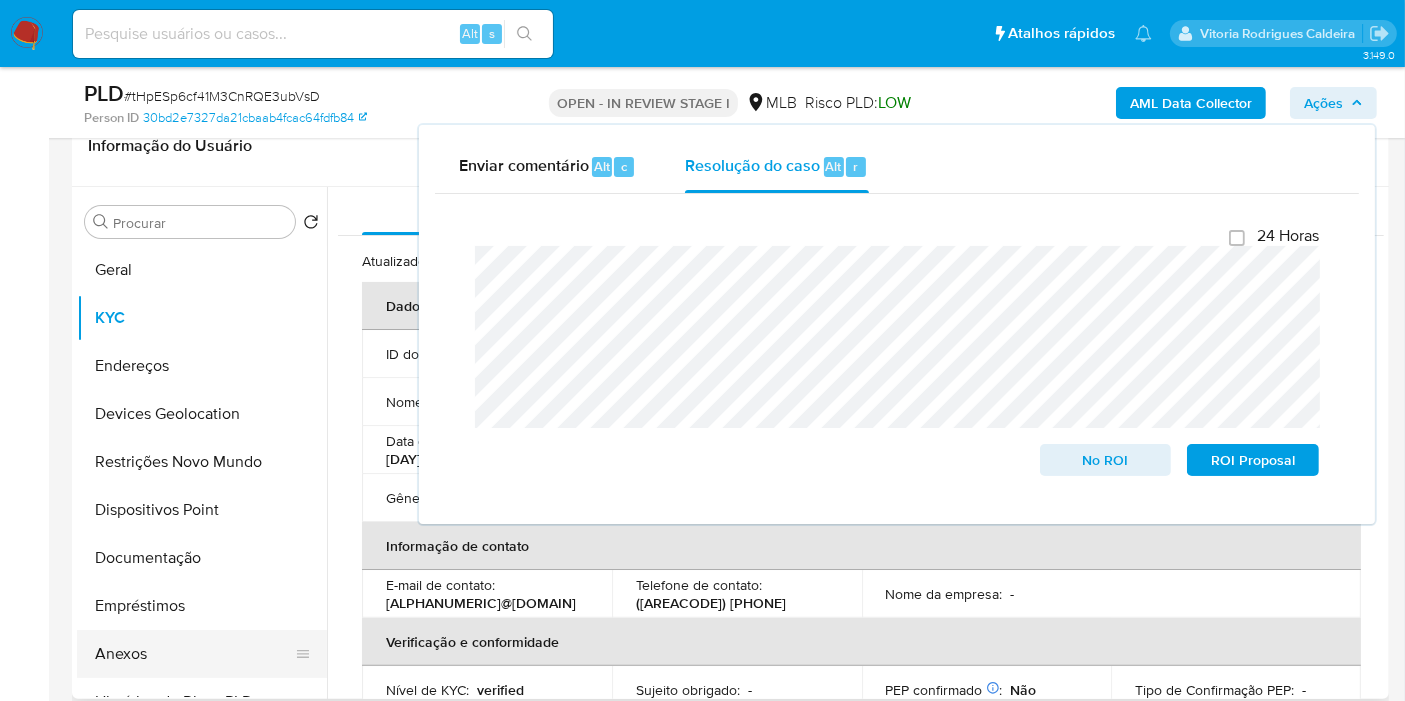 click on "Anexos" at bounding box center [194, 654] 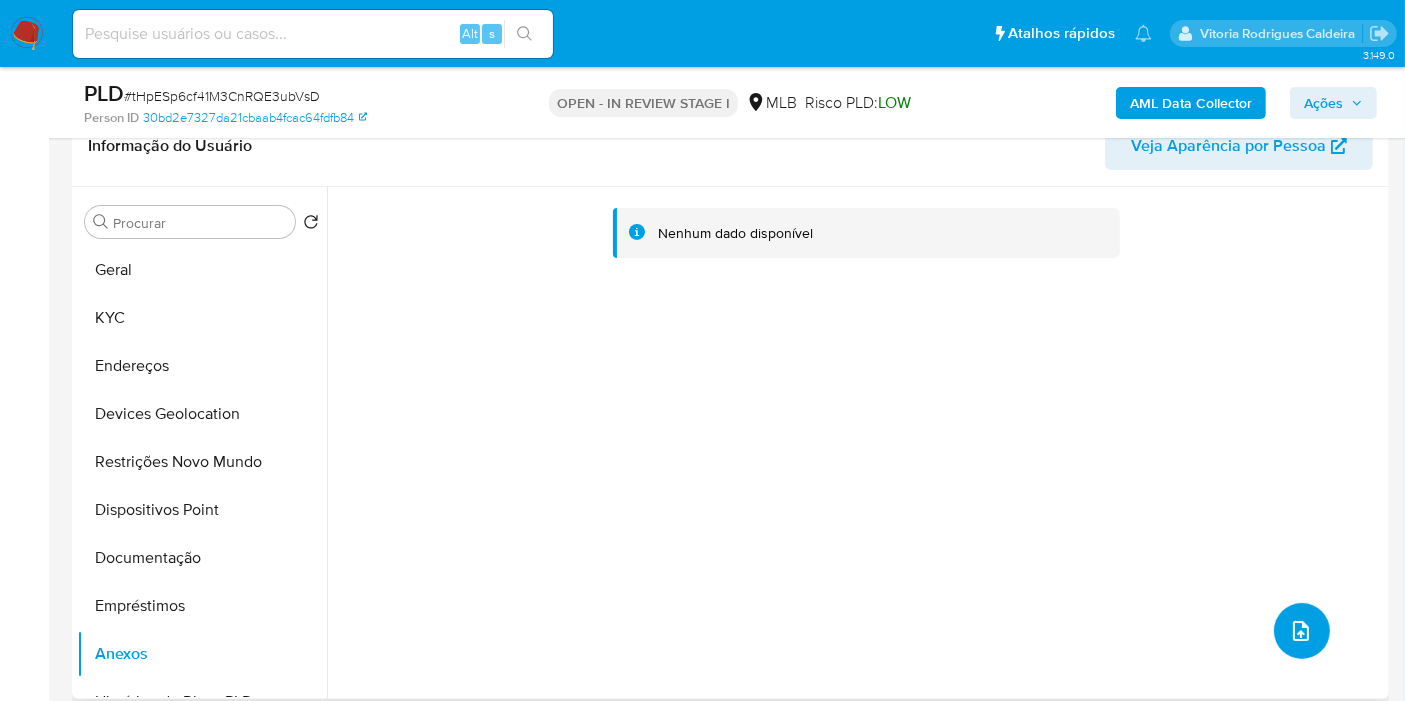 click at bounding box center [1301, 631] 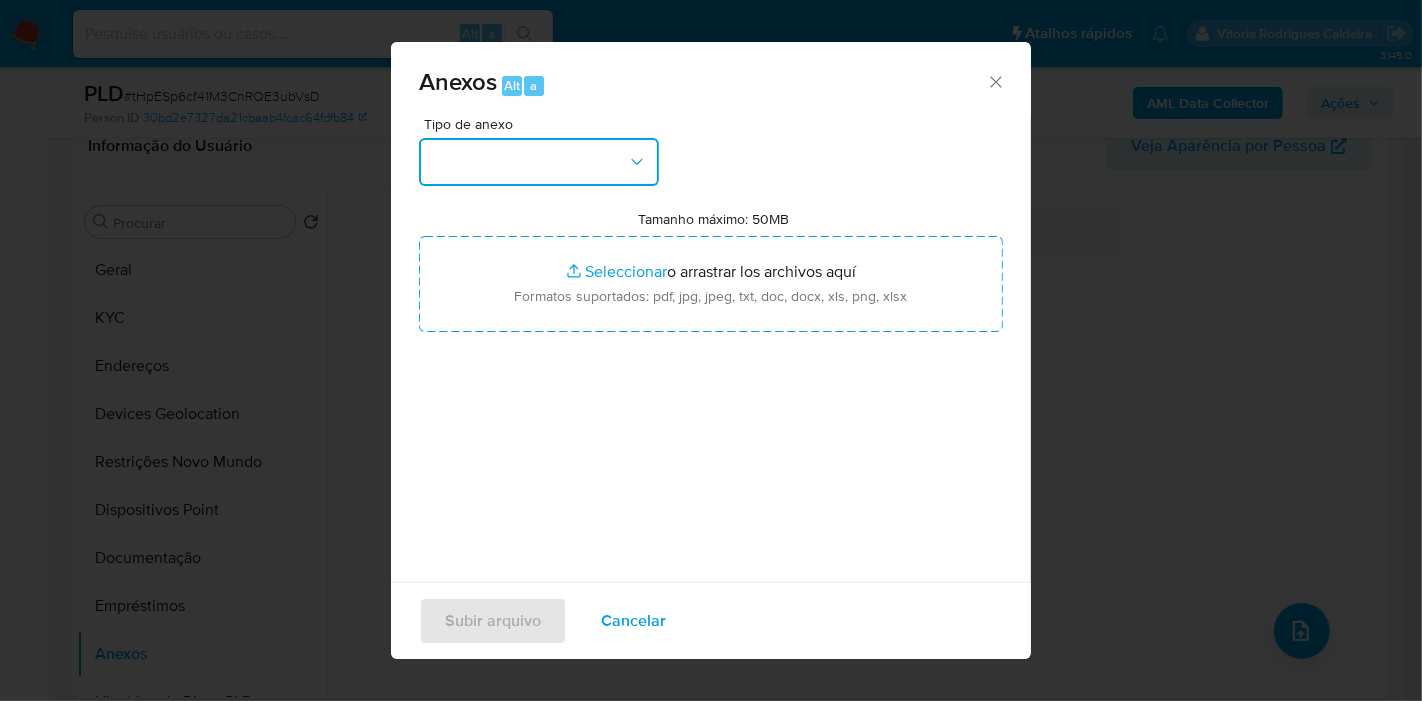 click at bounding box center [539, 162] 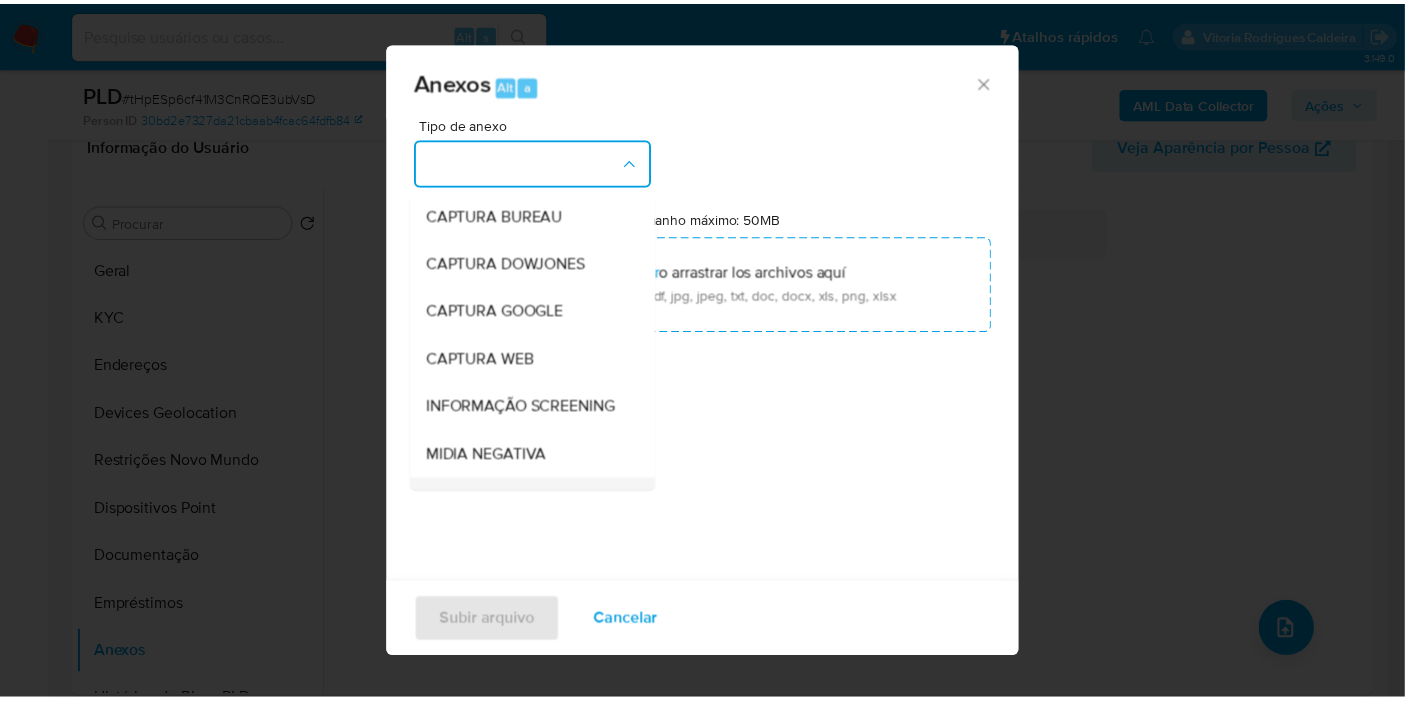 scroll, scrollTop: 222, scrollLeft: 0, axis: vertical 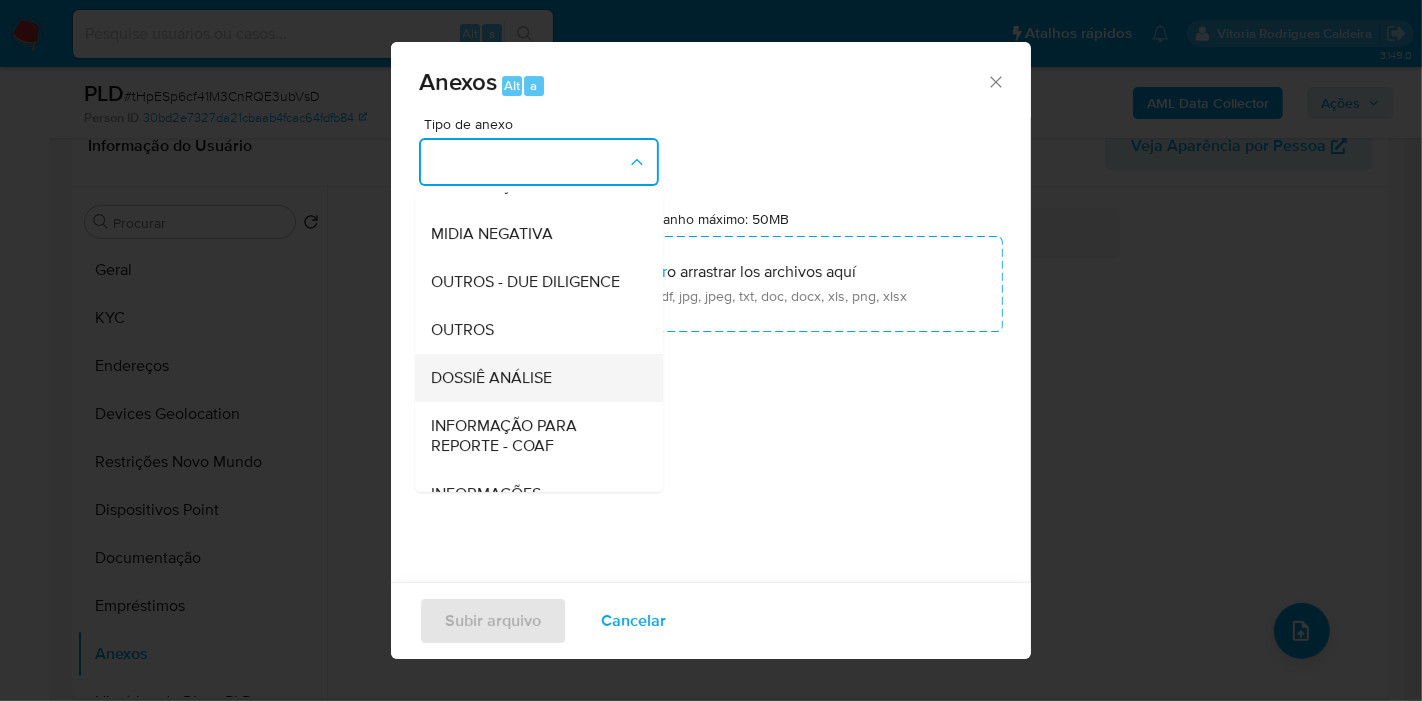 click on "DOSSIÊ ANÁLISE" at bounding box center (491, 378) 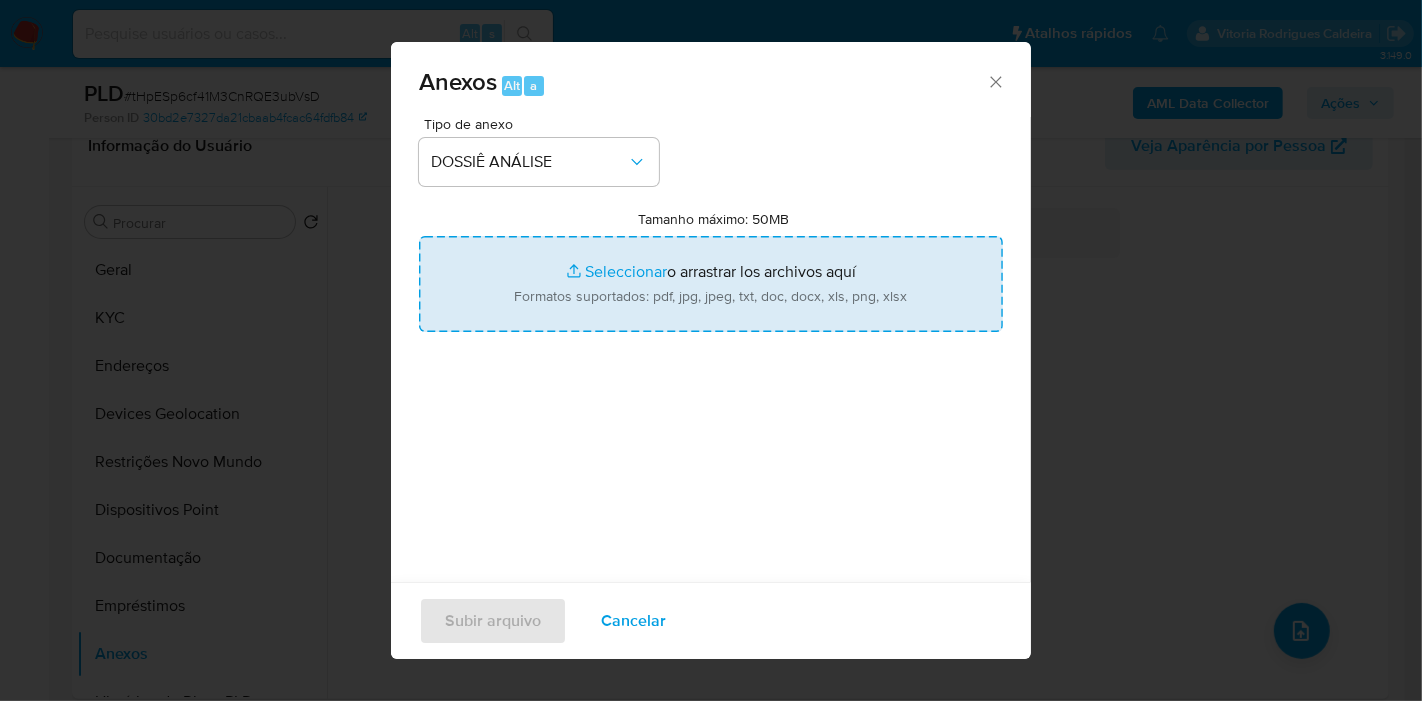 type on "C:\fakepath\[ALPHANUMERIC] [NUMBER]_[YEAR]_[MONTH]_[DAY]_[HOUR]_[MINUTE]_[SECOND].pdf" 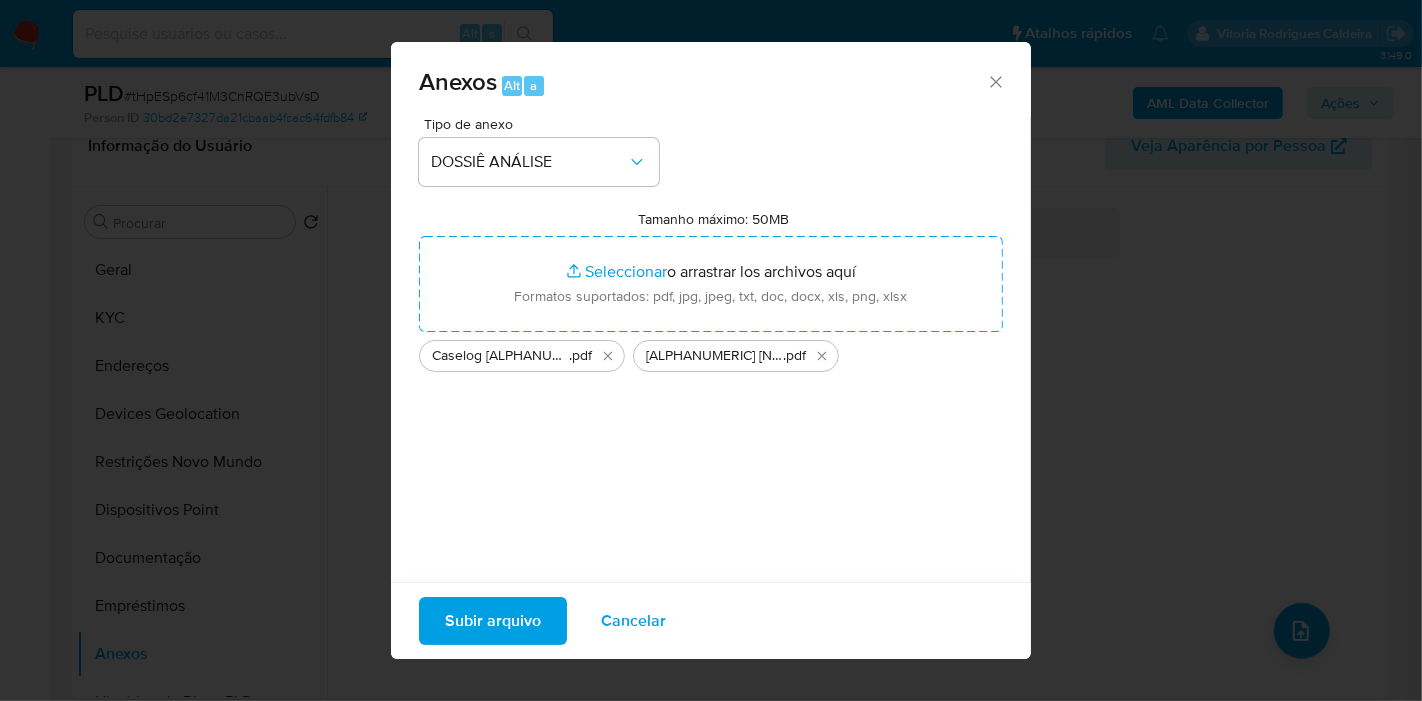 click on "Subir arquivo" at bounding box center [493, 621] 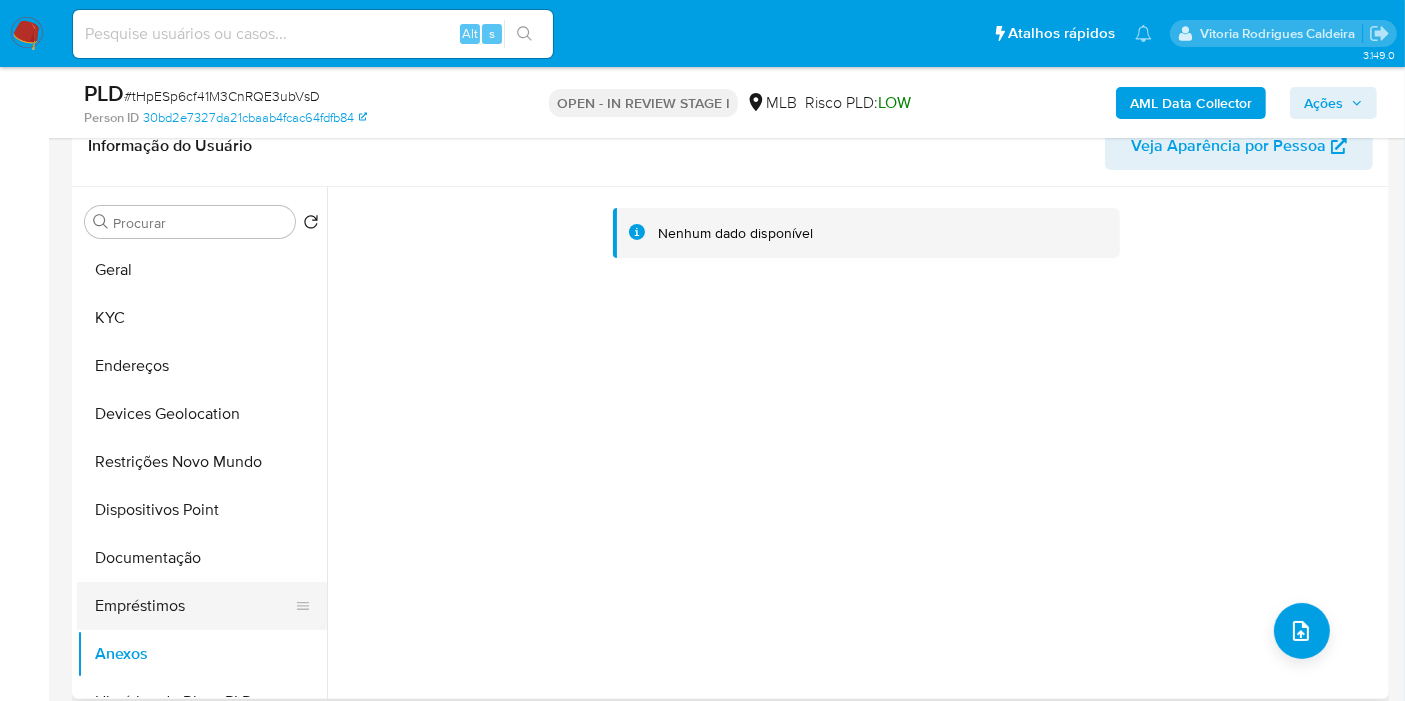 click on "Empréstimos" at bounding box center [194, 606] 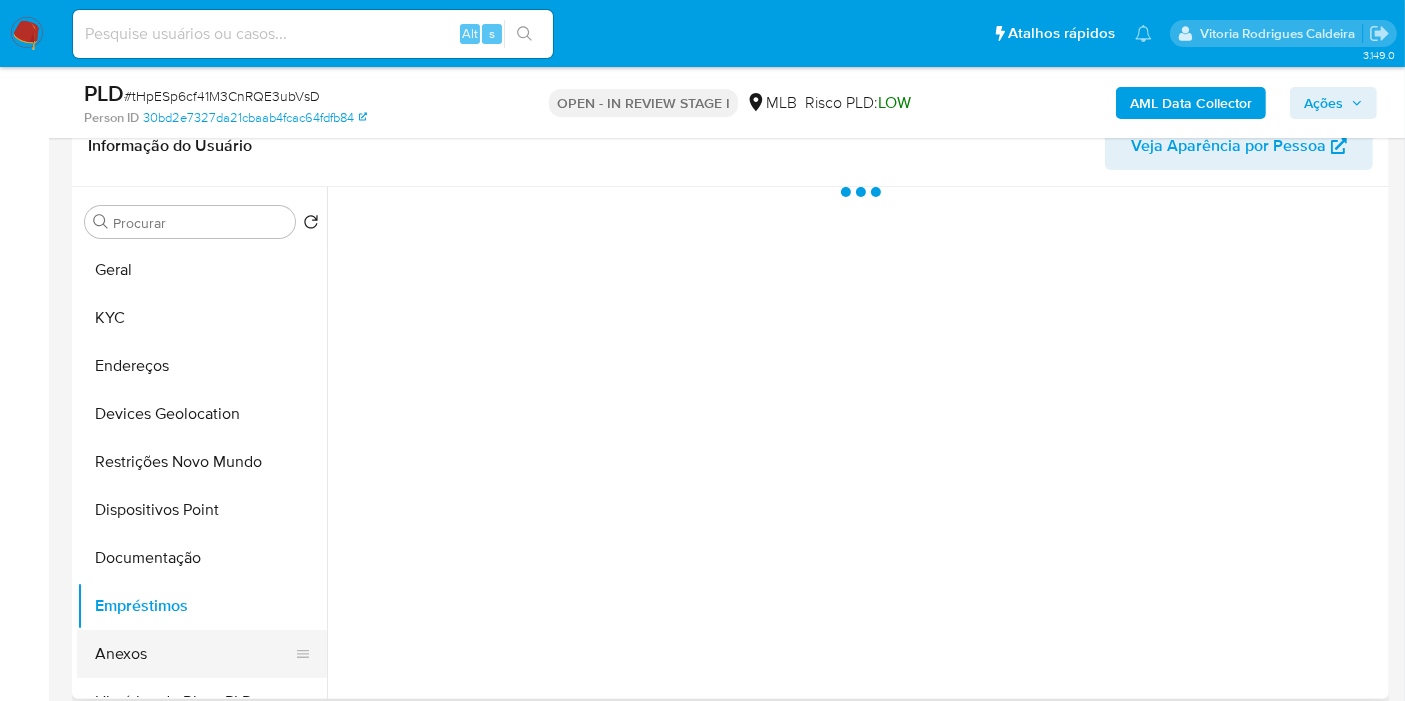 click on "Anexos" at bounding box center [194, 654] 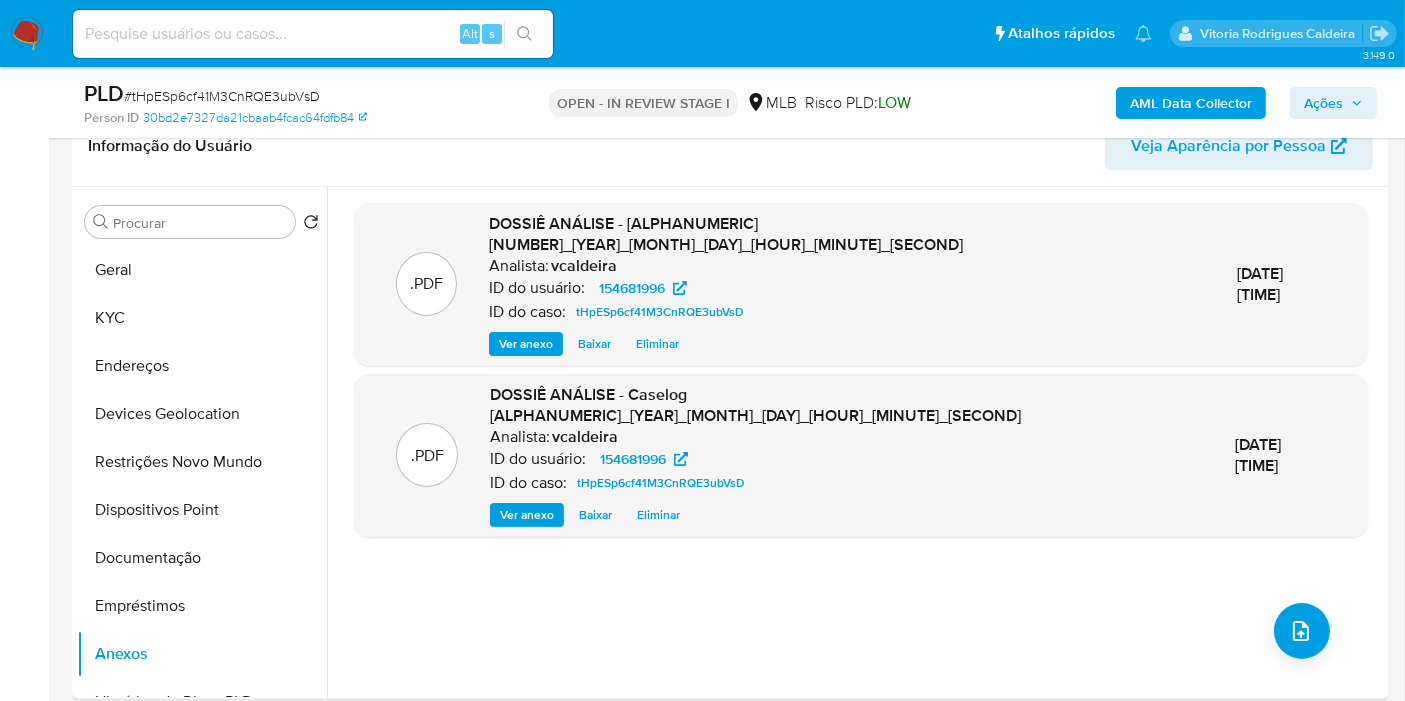 click on "Ações" at bounding box center [1323, 103] 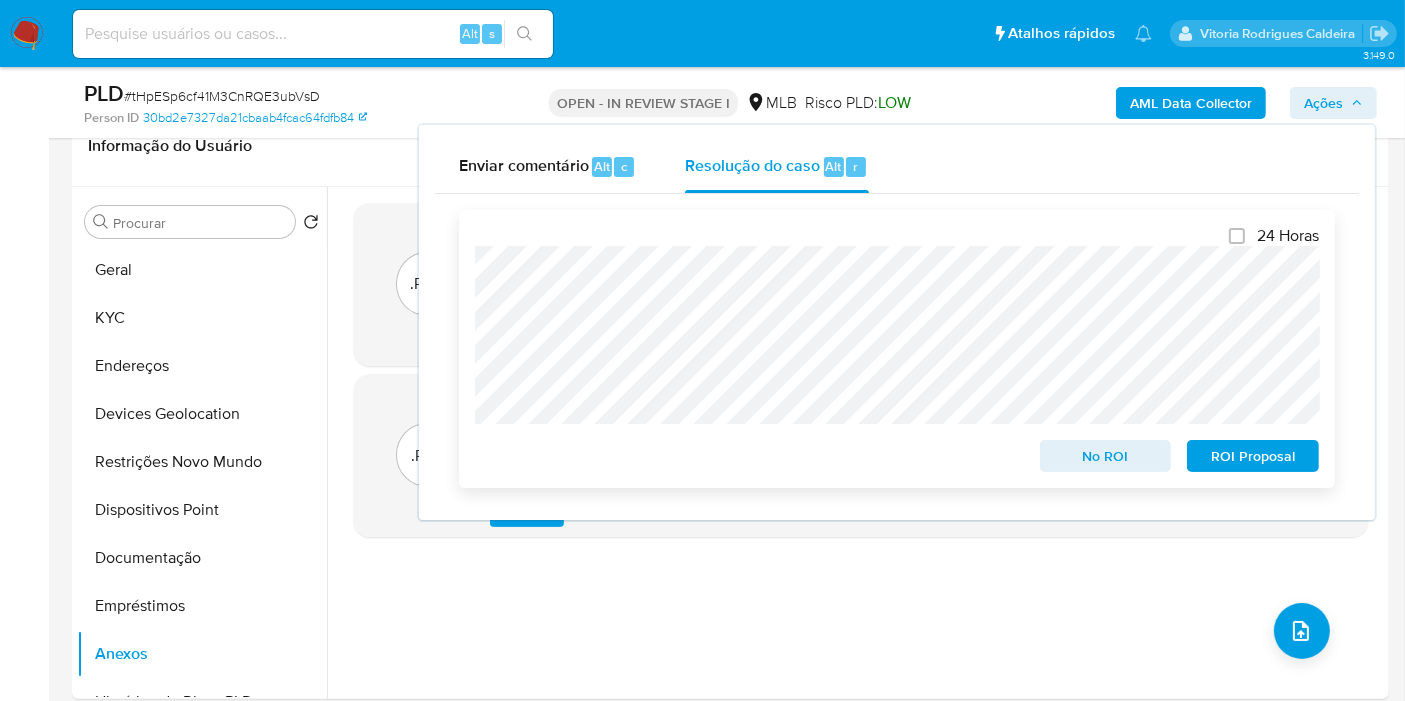 click on "No ROI" at bounding box center (1106, 456) 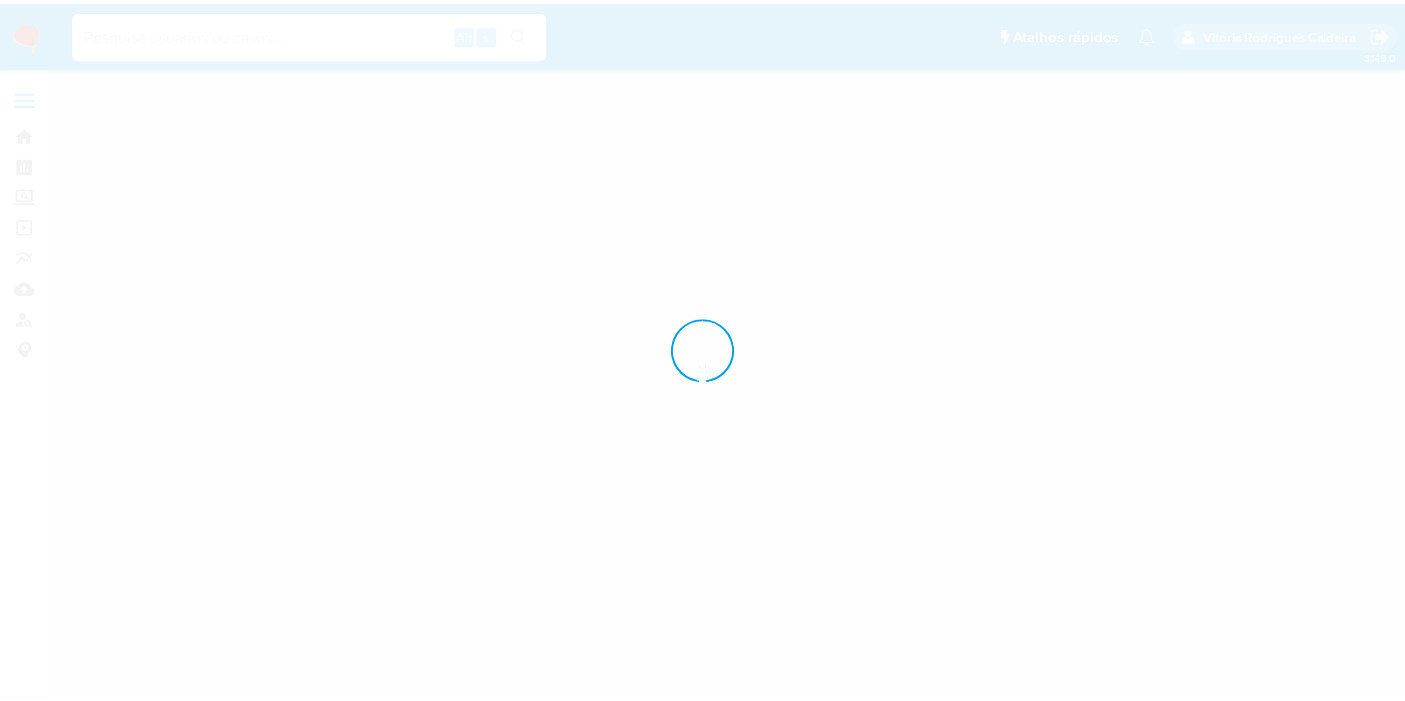 scroll, scrollTop: 0, scrollLeft: 0, axis: both 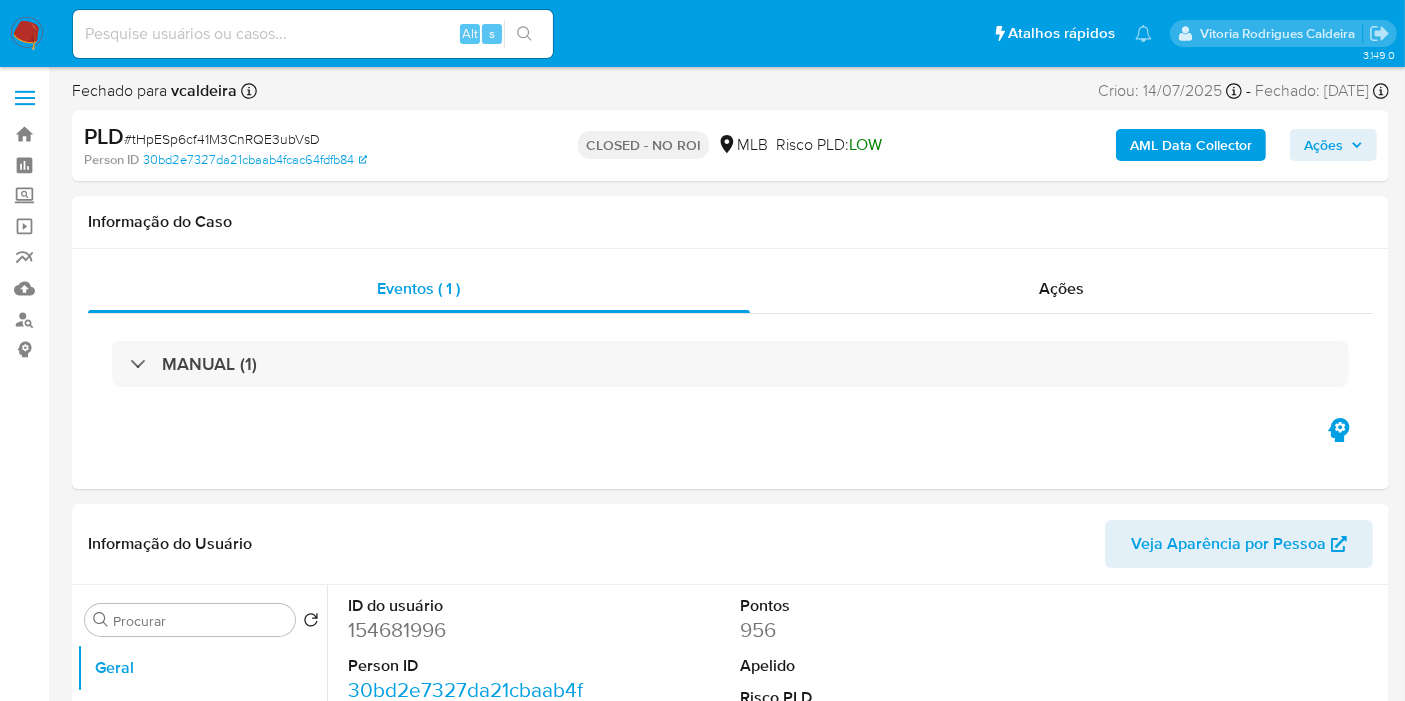 select on "10" 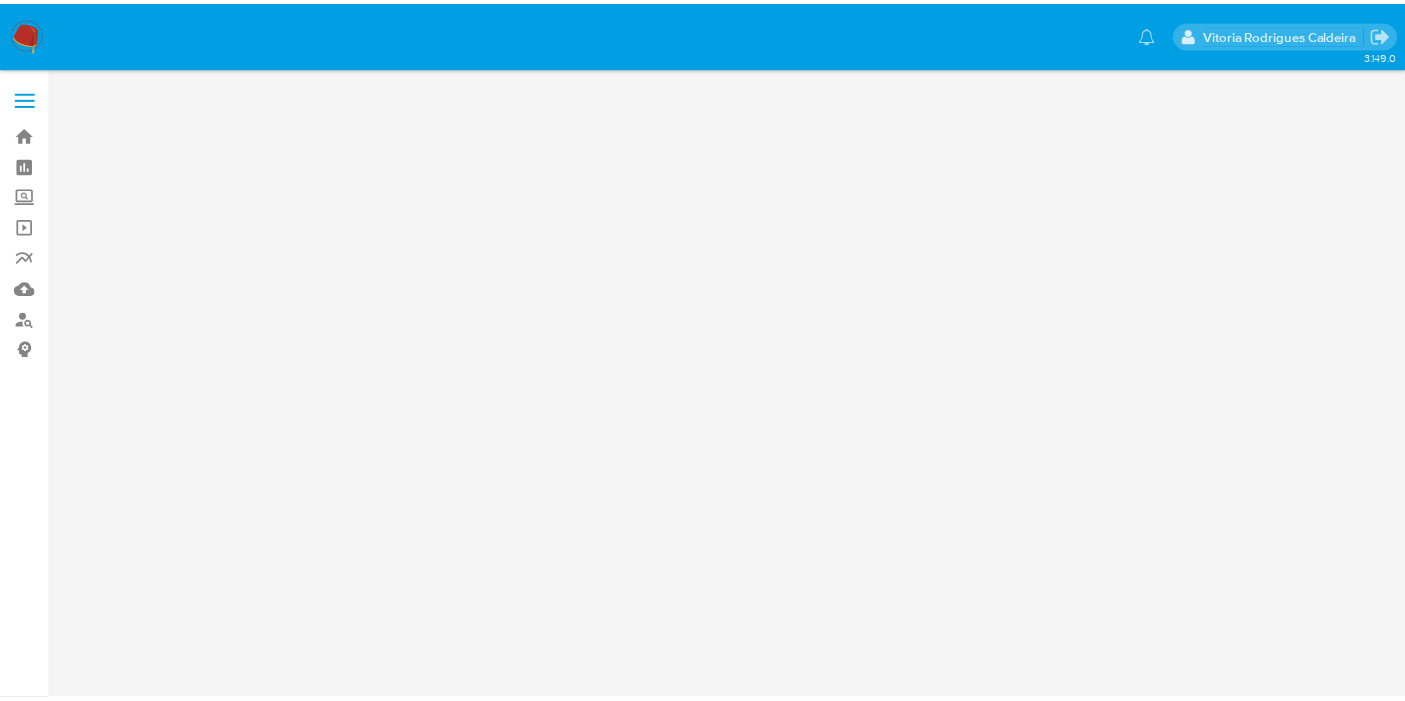 scroll, scrollTop: 0, scrollLeft: 0, axis: both 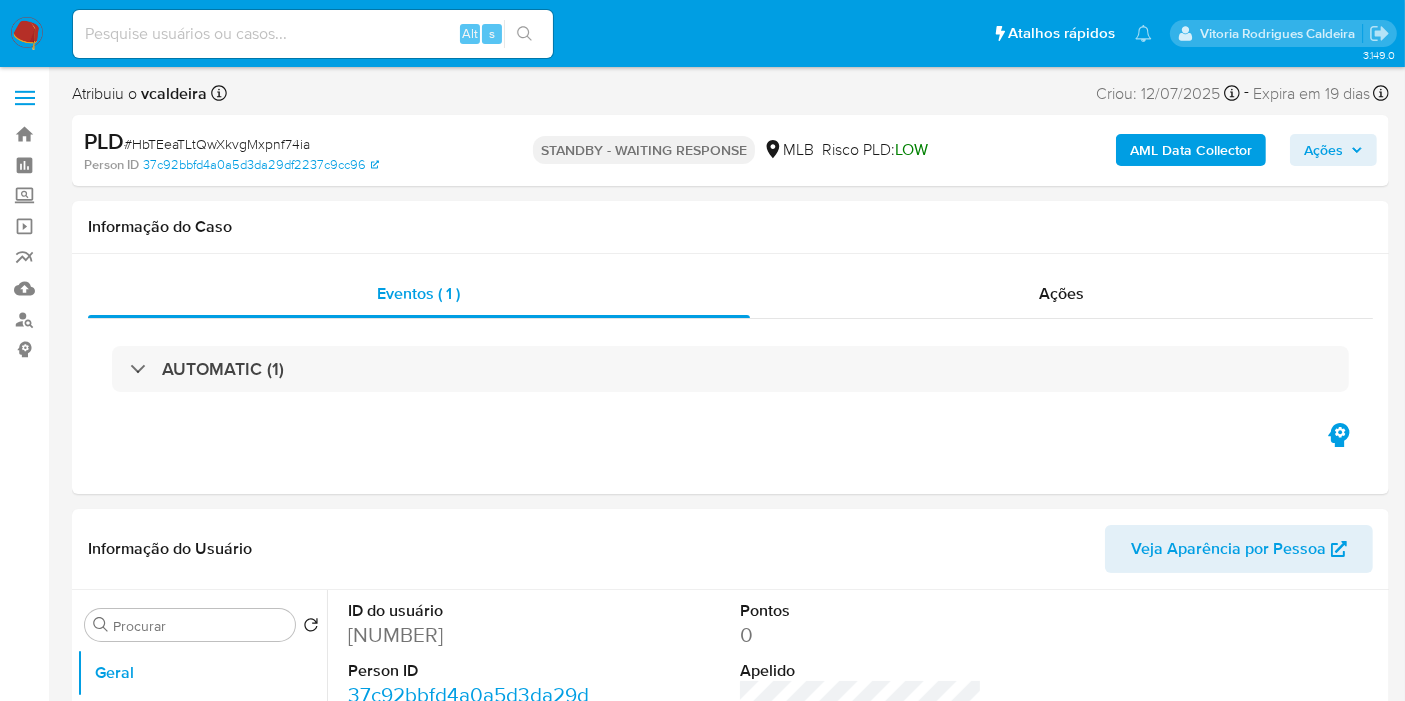select on "10" 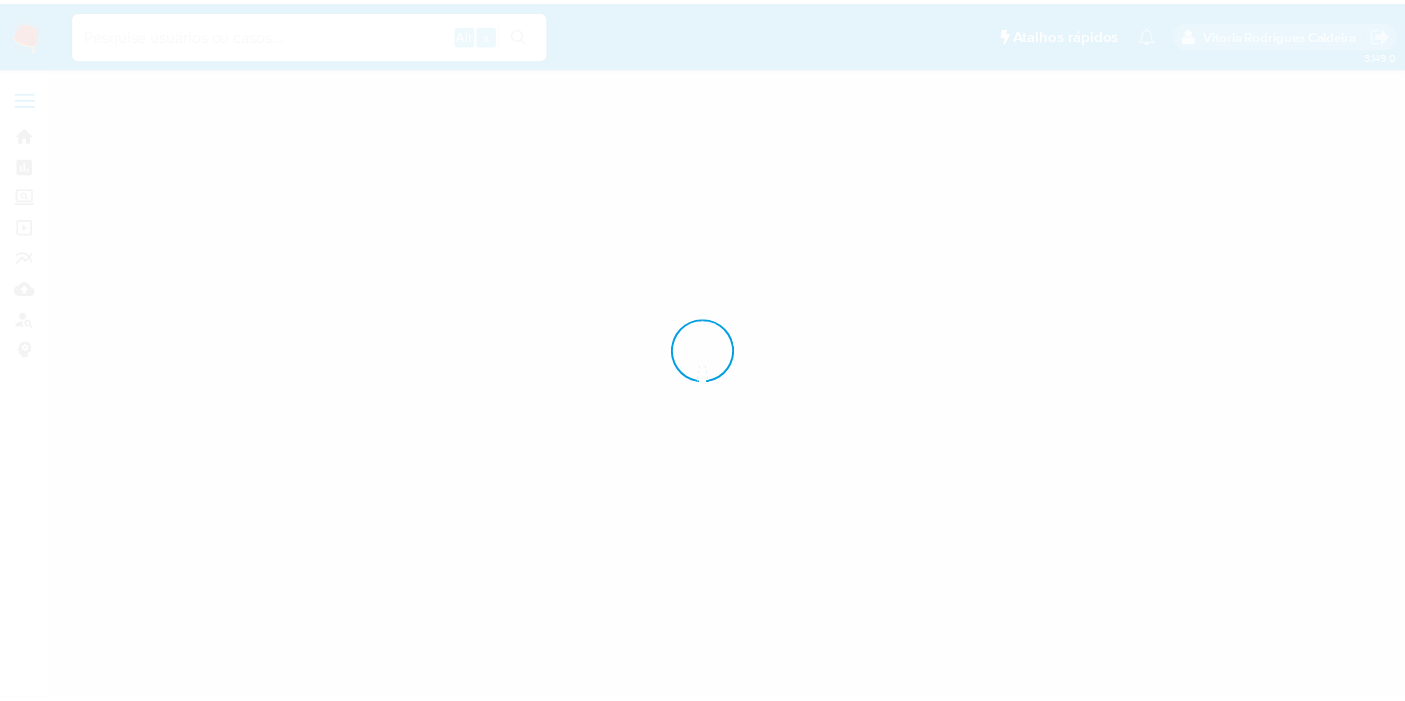 scroll, scrollTop: 0, scrollLeft: 0, axis: both 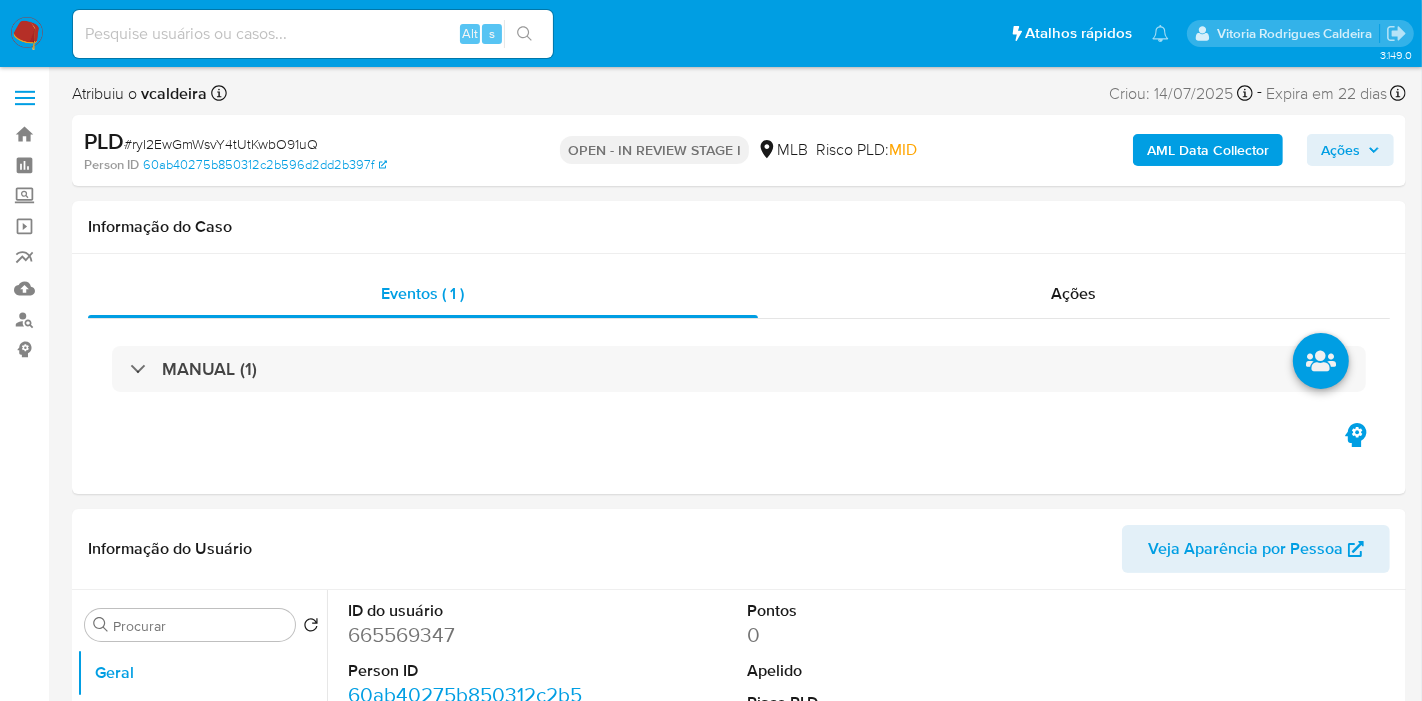 select on "10" 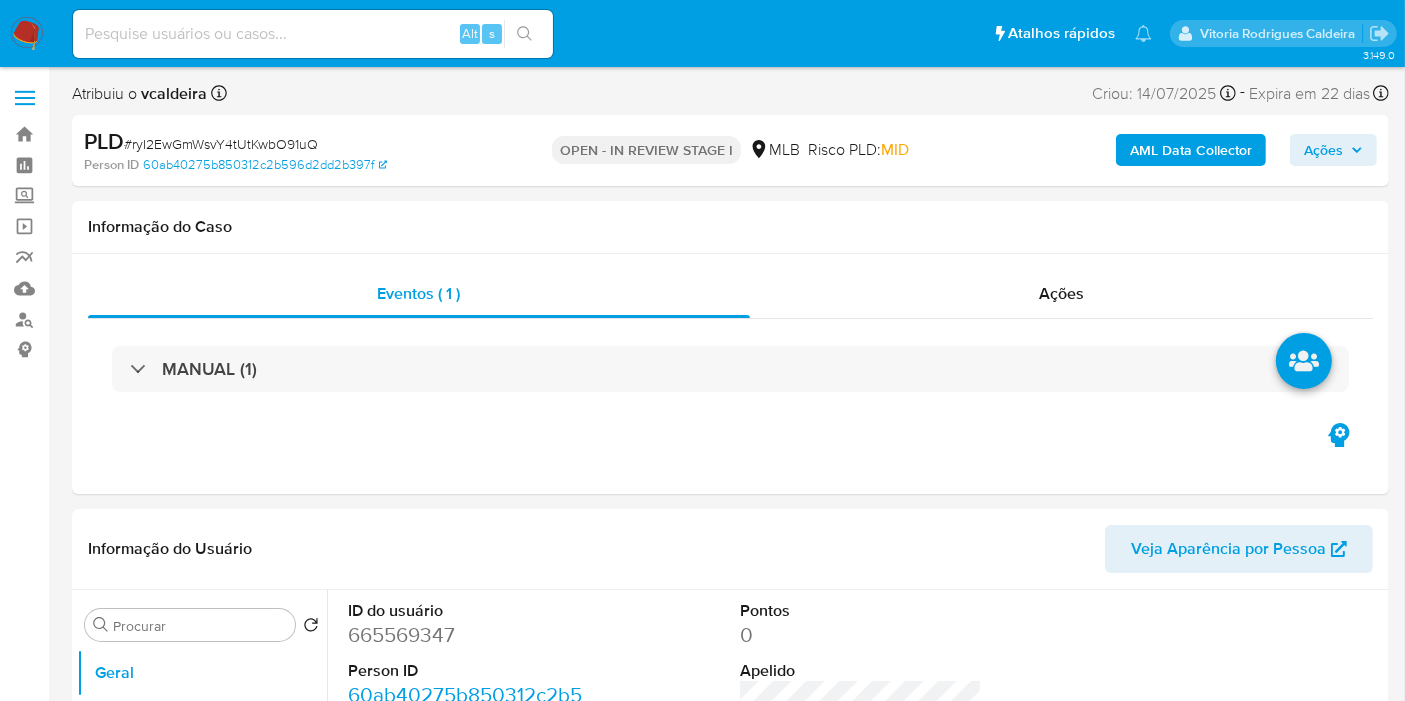 click at bounding box center [313, 34] 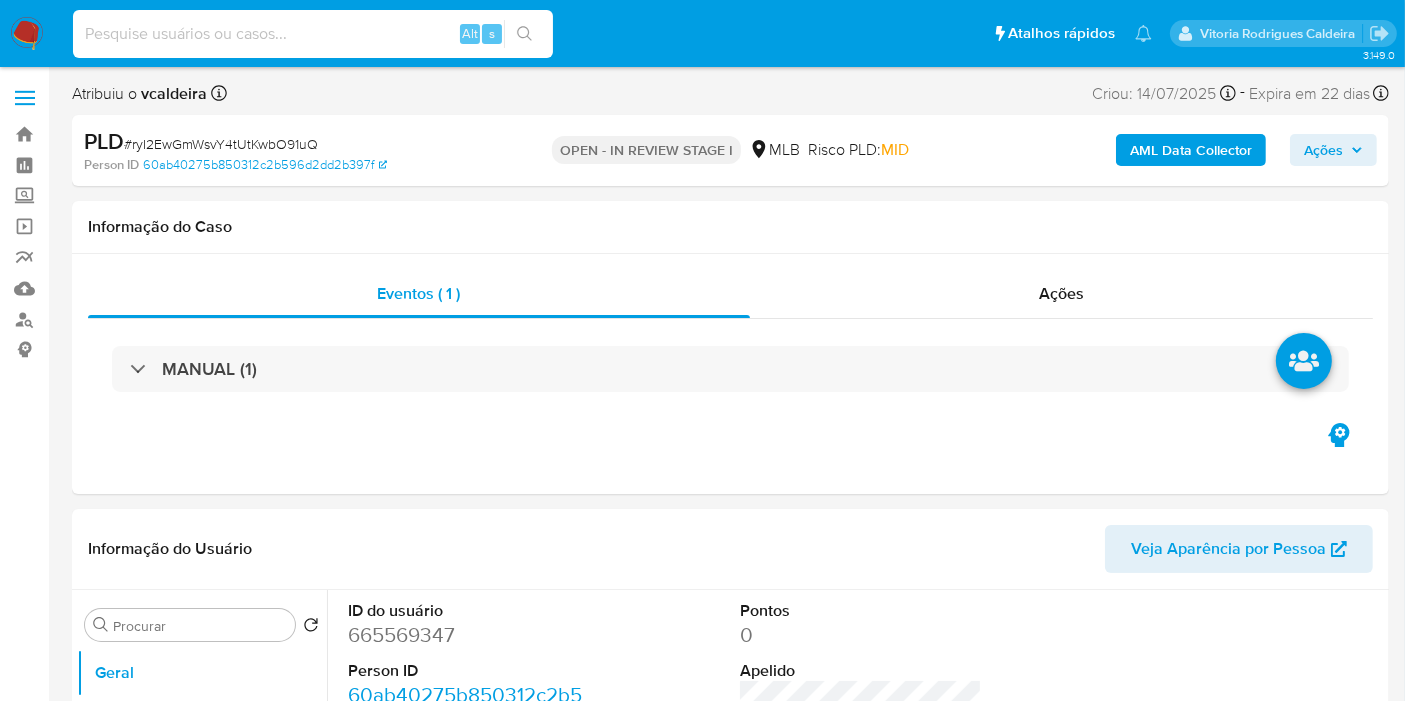 paste on "kNwo6PRMotCBj5ETkRNSl4SA" 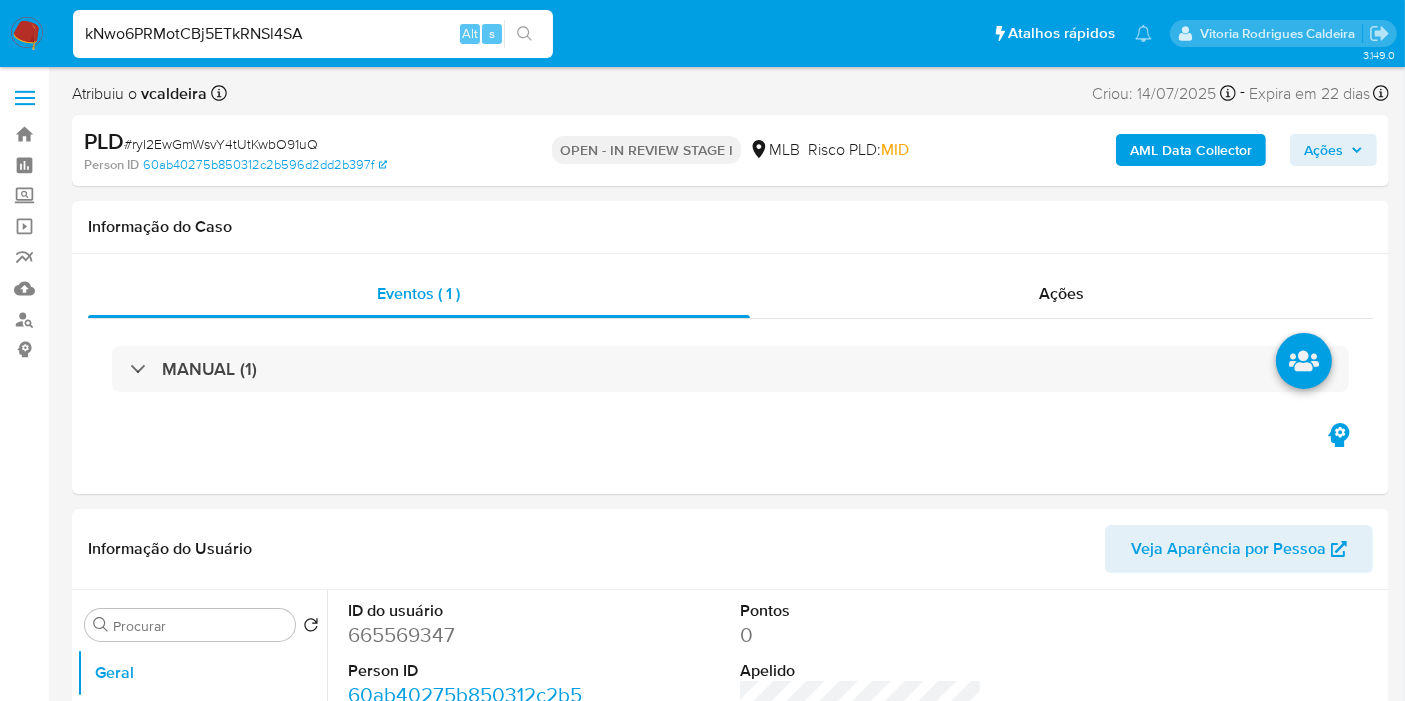 type on "kNwo6PRMotCBj5ETkRNSl4SA" 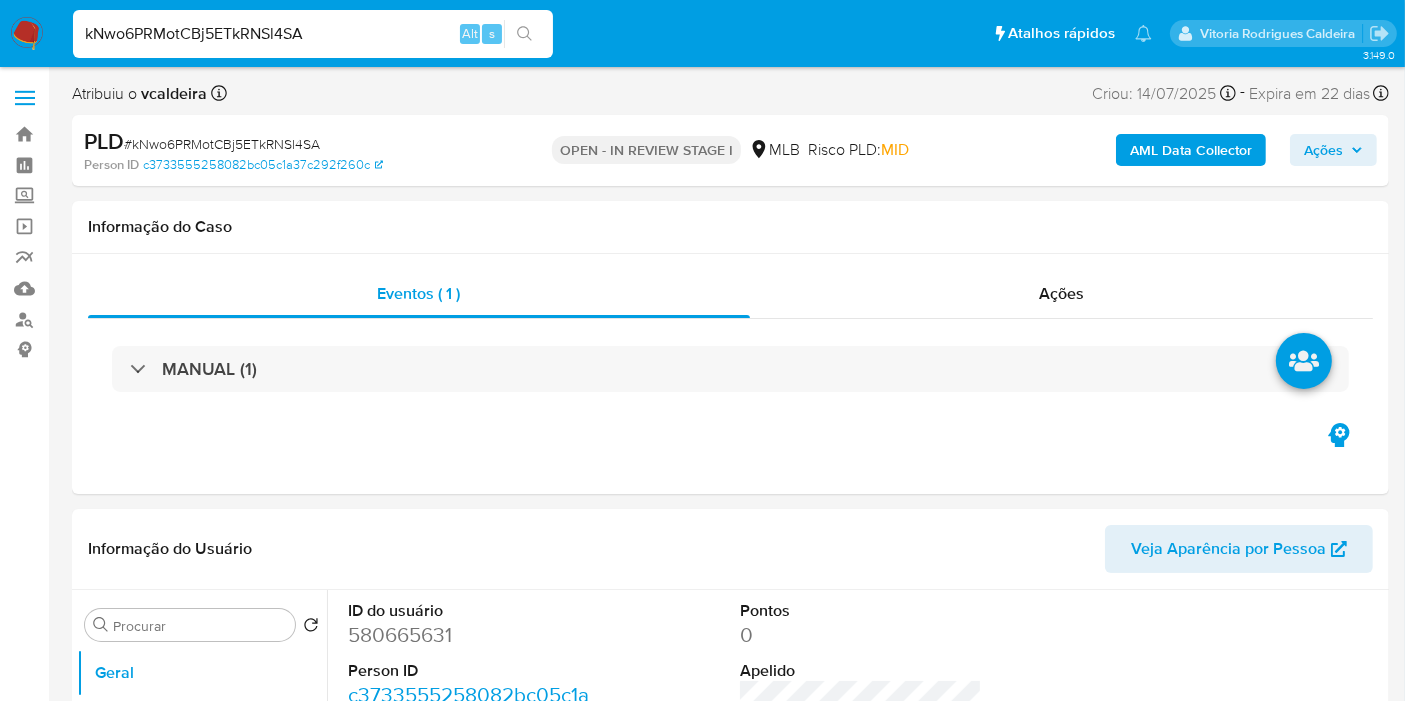 select on "10" 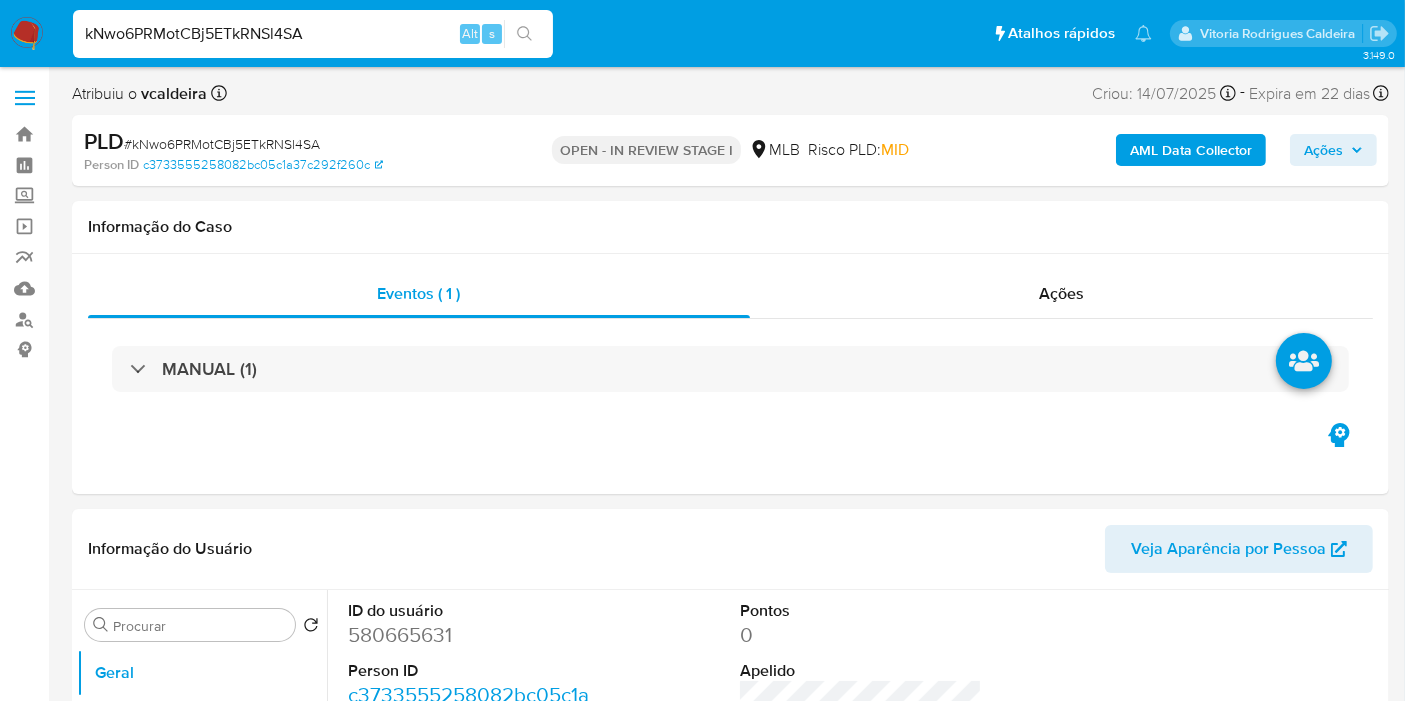 click on "kNwo6PRMotCBj5ETkRNSl4SA" at bounding box center [313, 34] 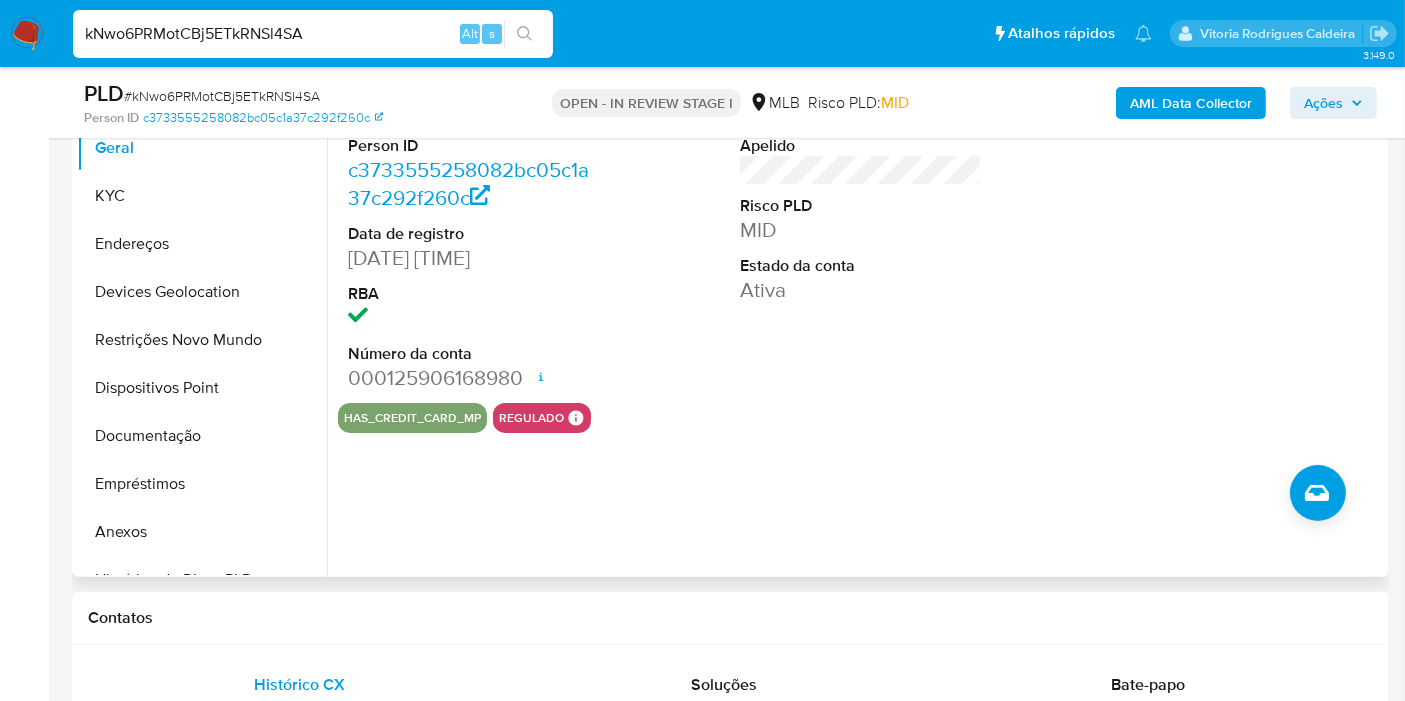 scroll, scrollTop: 333, scrollLeft: 0, axis: vertical 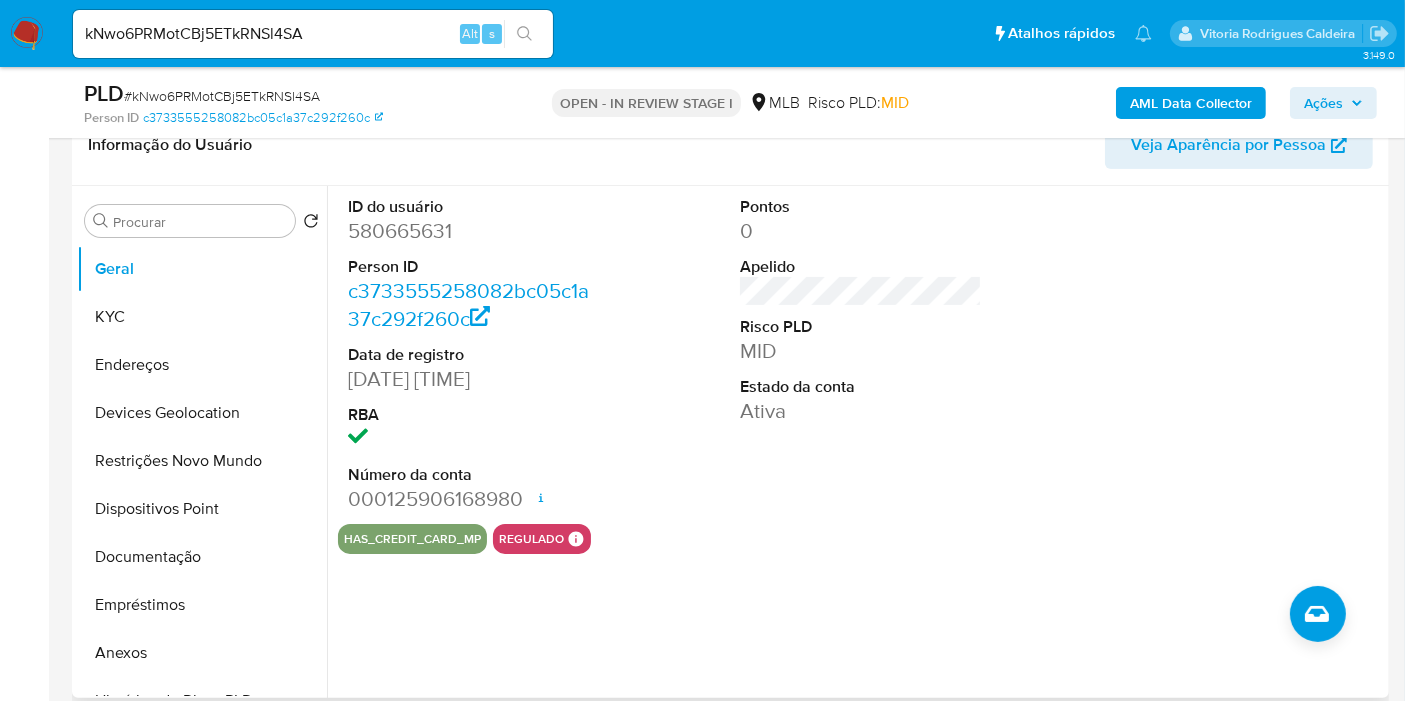 click on "580665631" at bounding box center (469, 231) 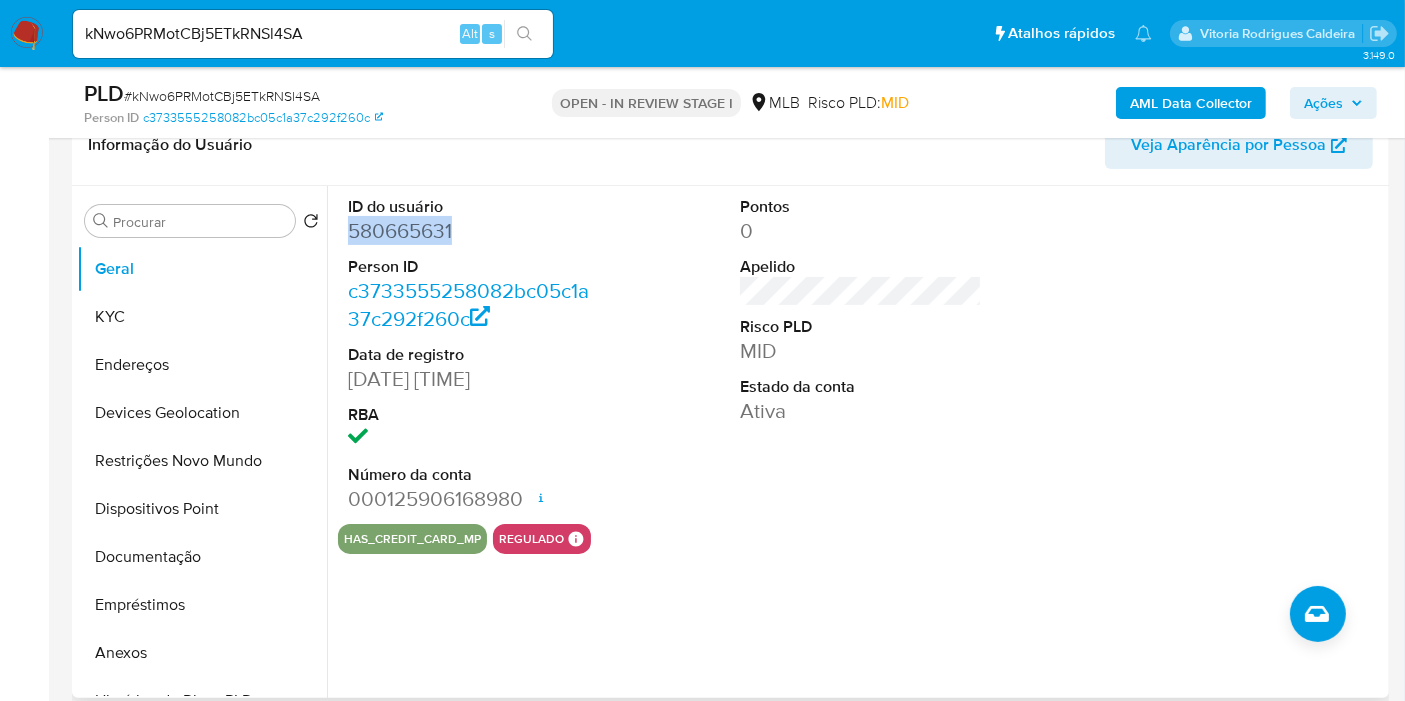 click on "580665631" at bounding box center [469, 231] 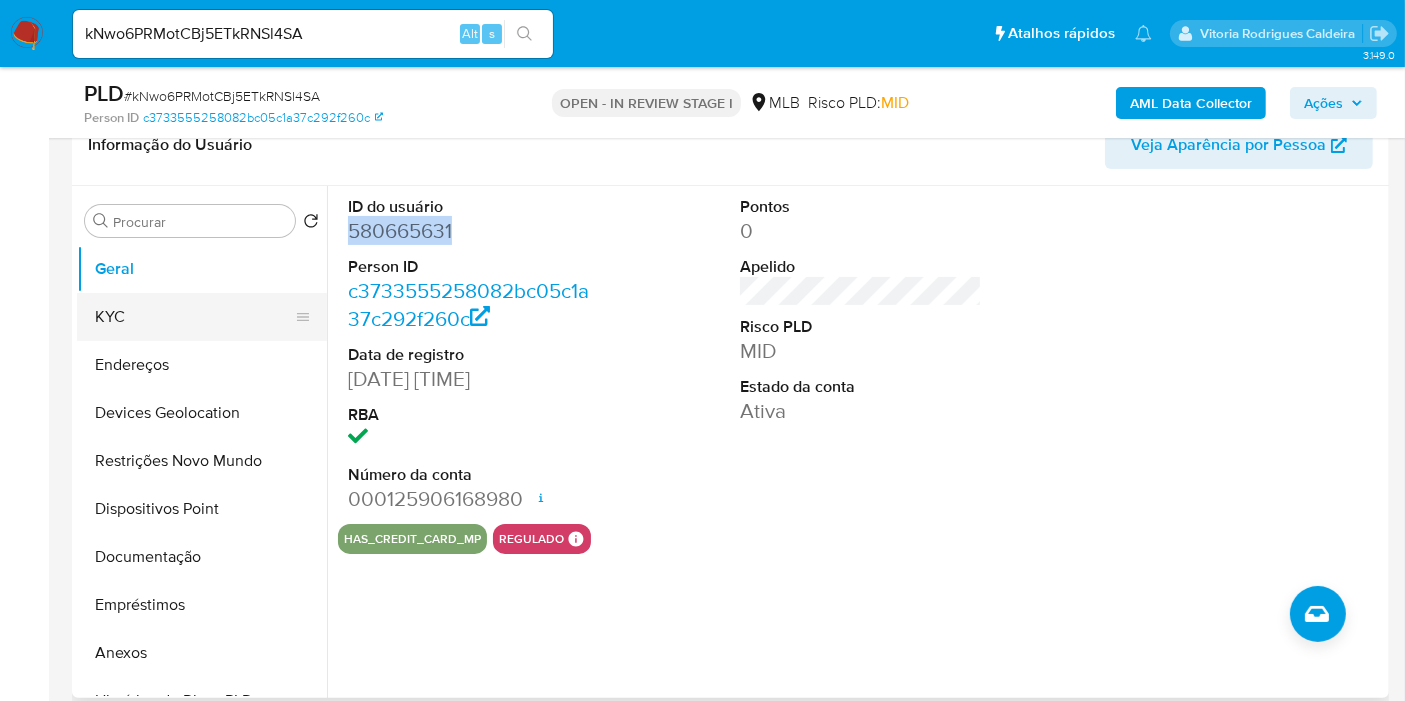 click on "KYC" at bounding box center (194, 317) 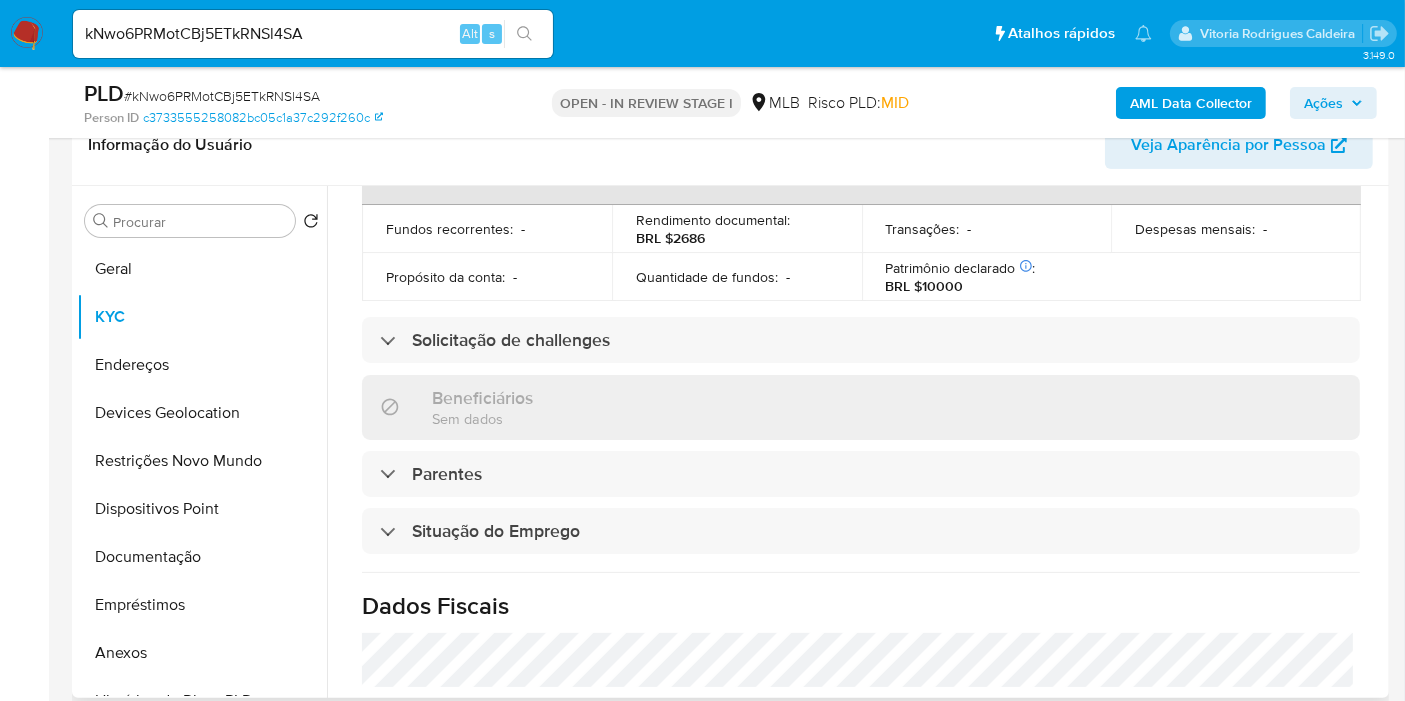 scroll, scrollTop: 932, scrollLeft: 0, axis: vertical 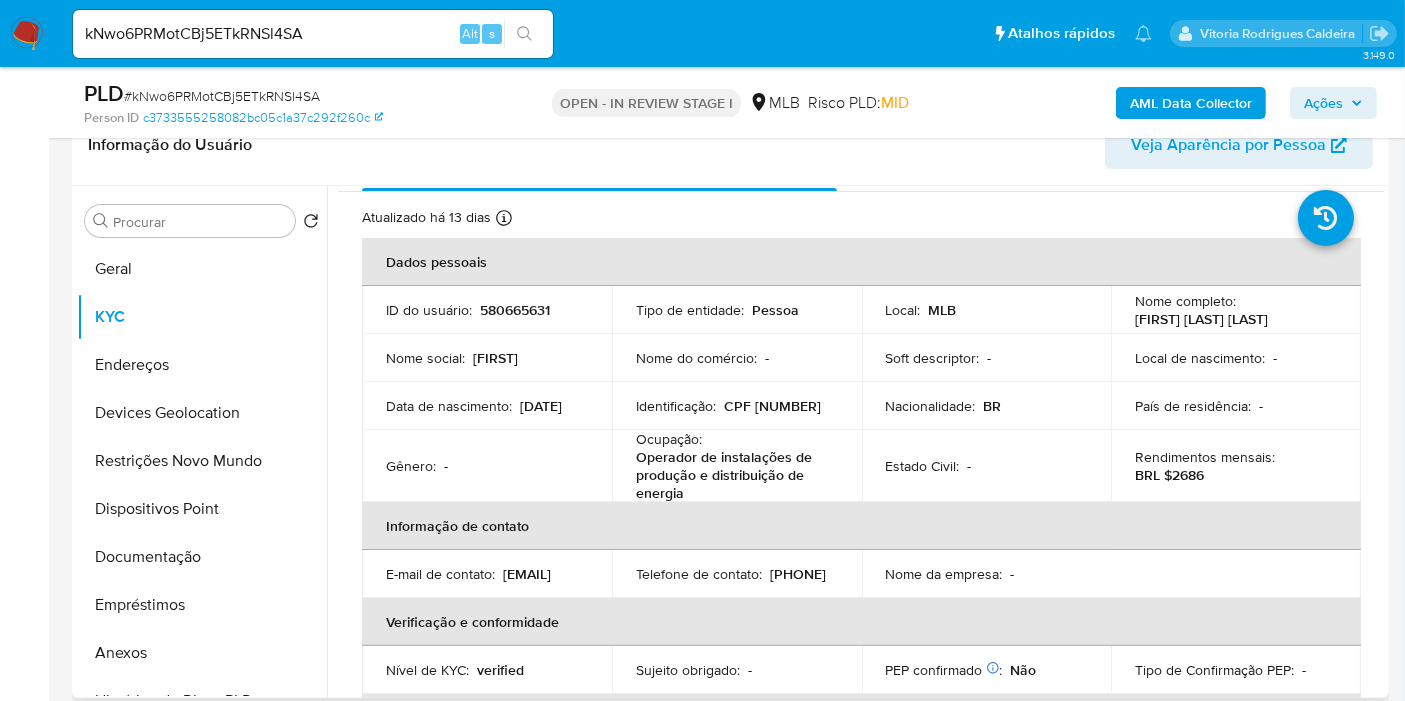 click on "580665631" at bounding box center [515, 310] 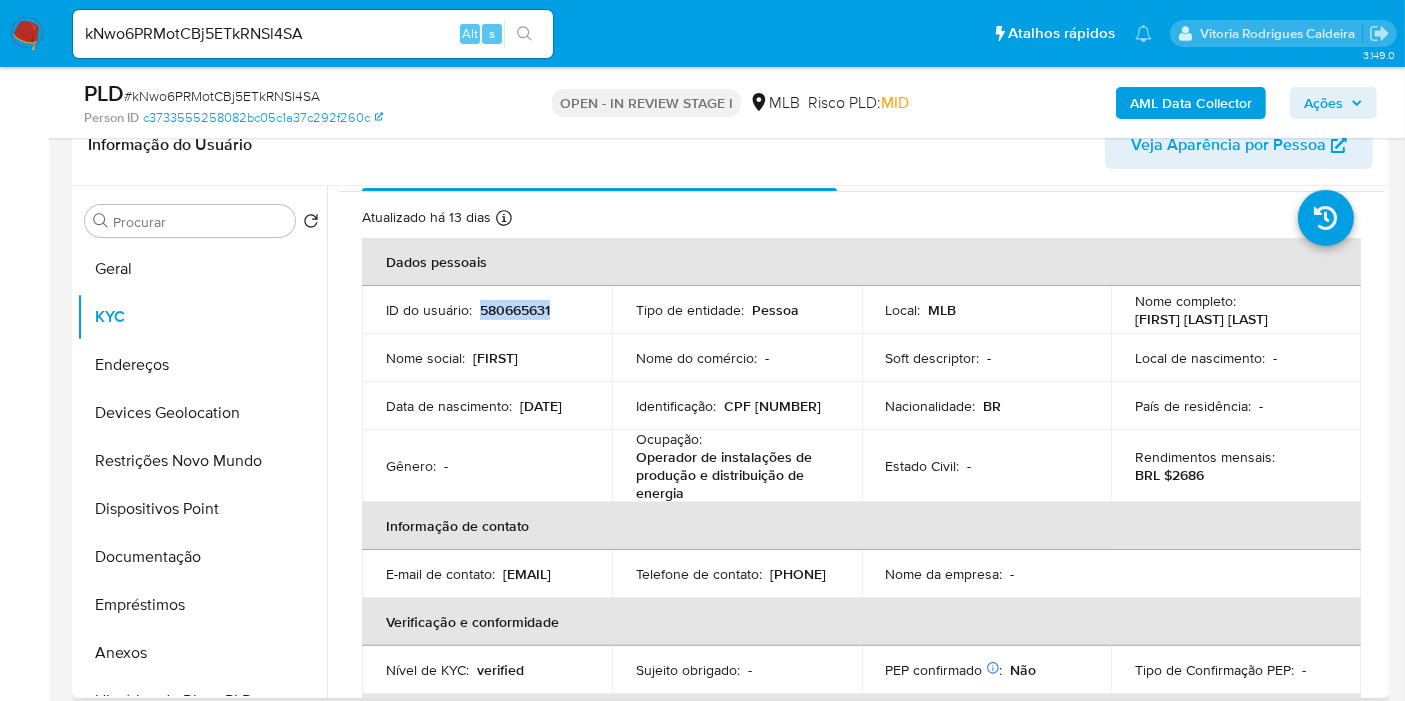 click on "580665631" at bounding box center [515, 310] 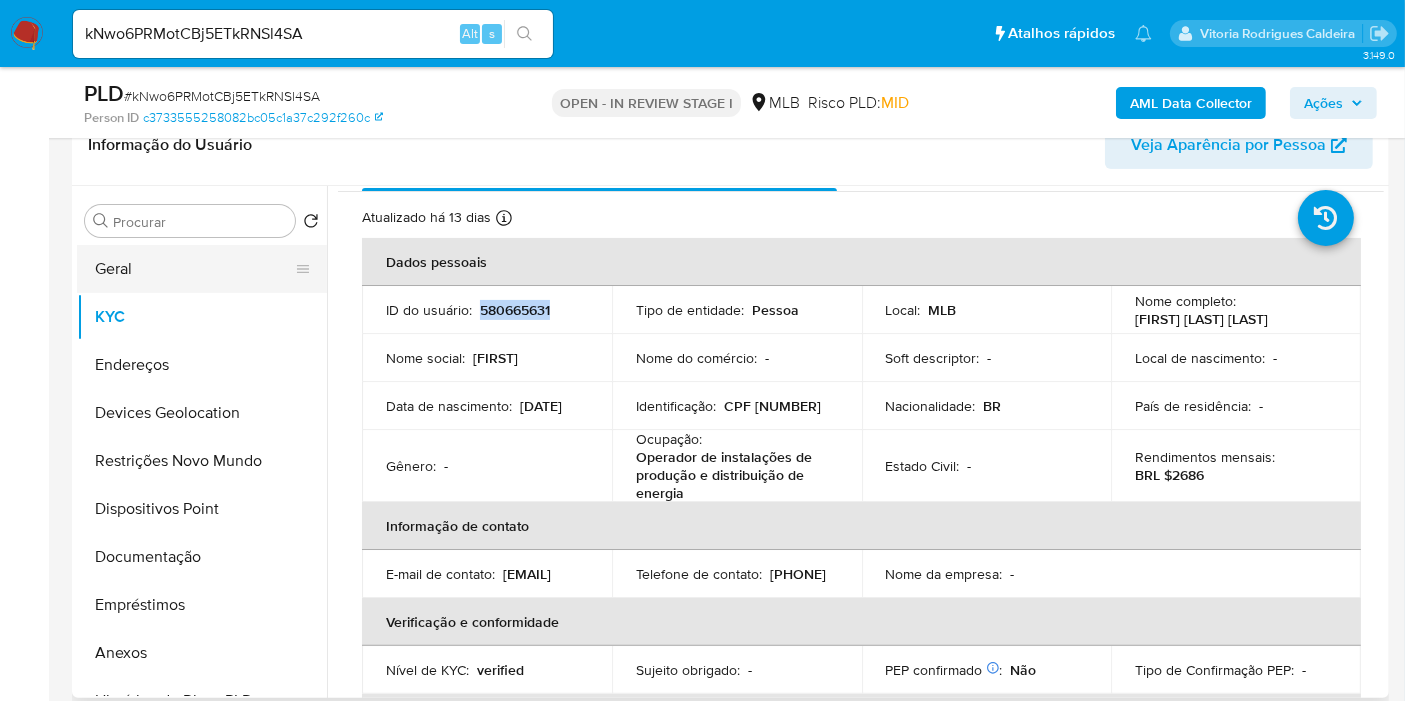 click on "Geral" at bounding box center [194, 269] 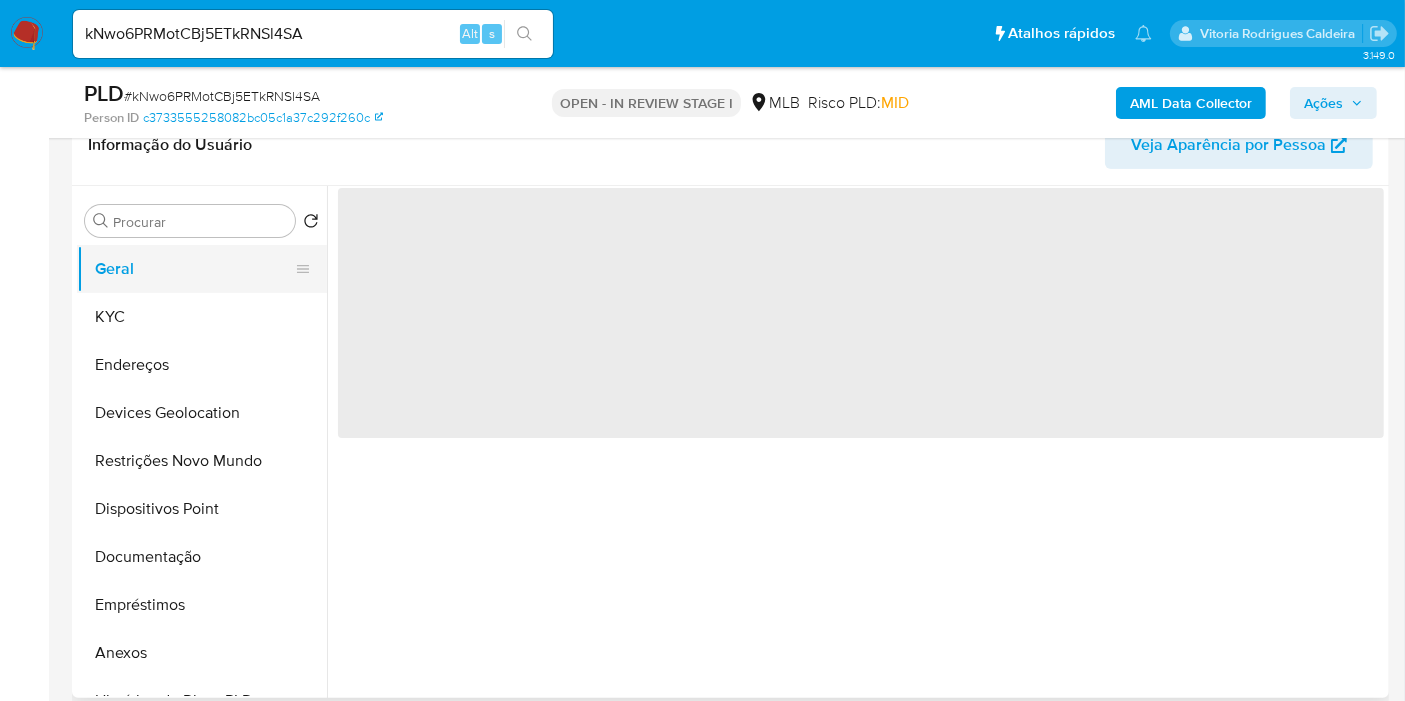 scroll, scrollTop: 0, scrollLeft: 0, axis: both 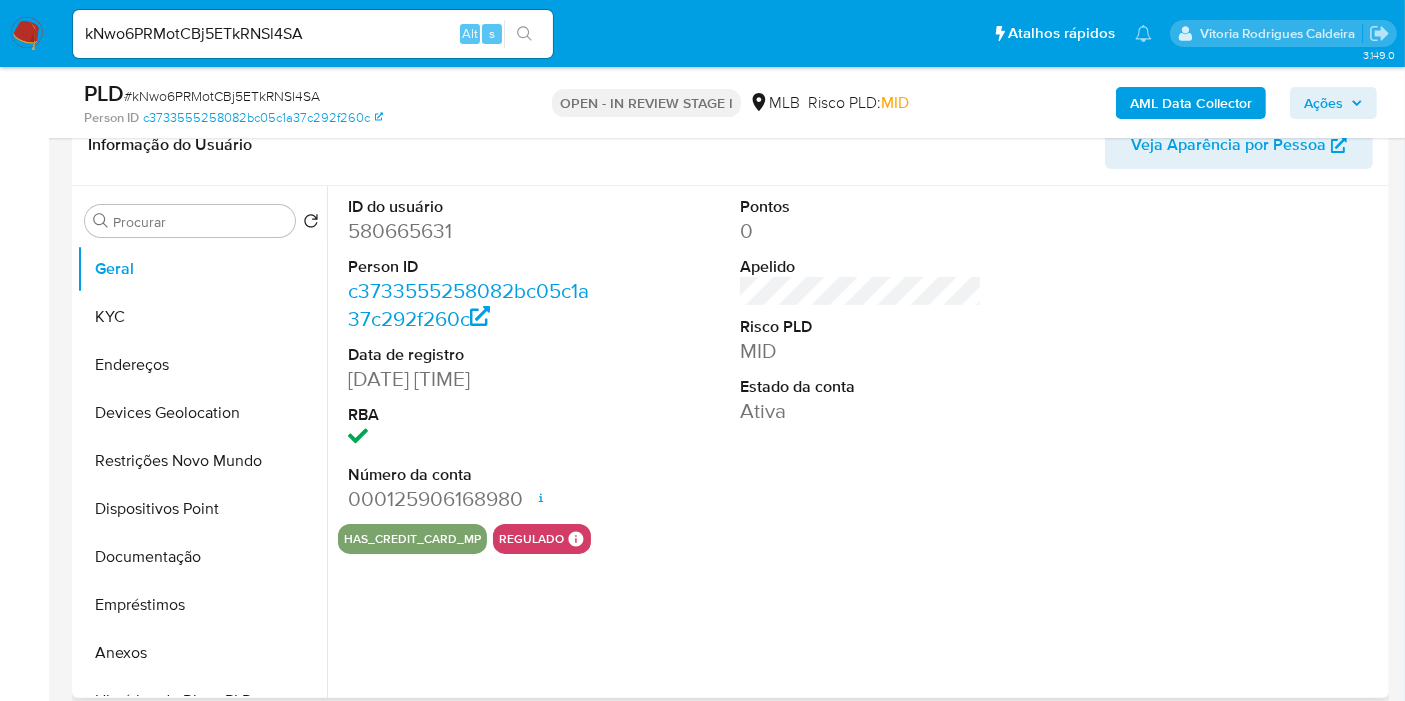 type 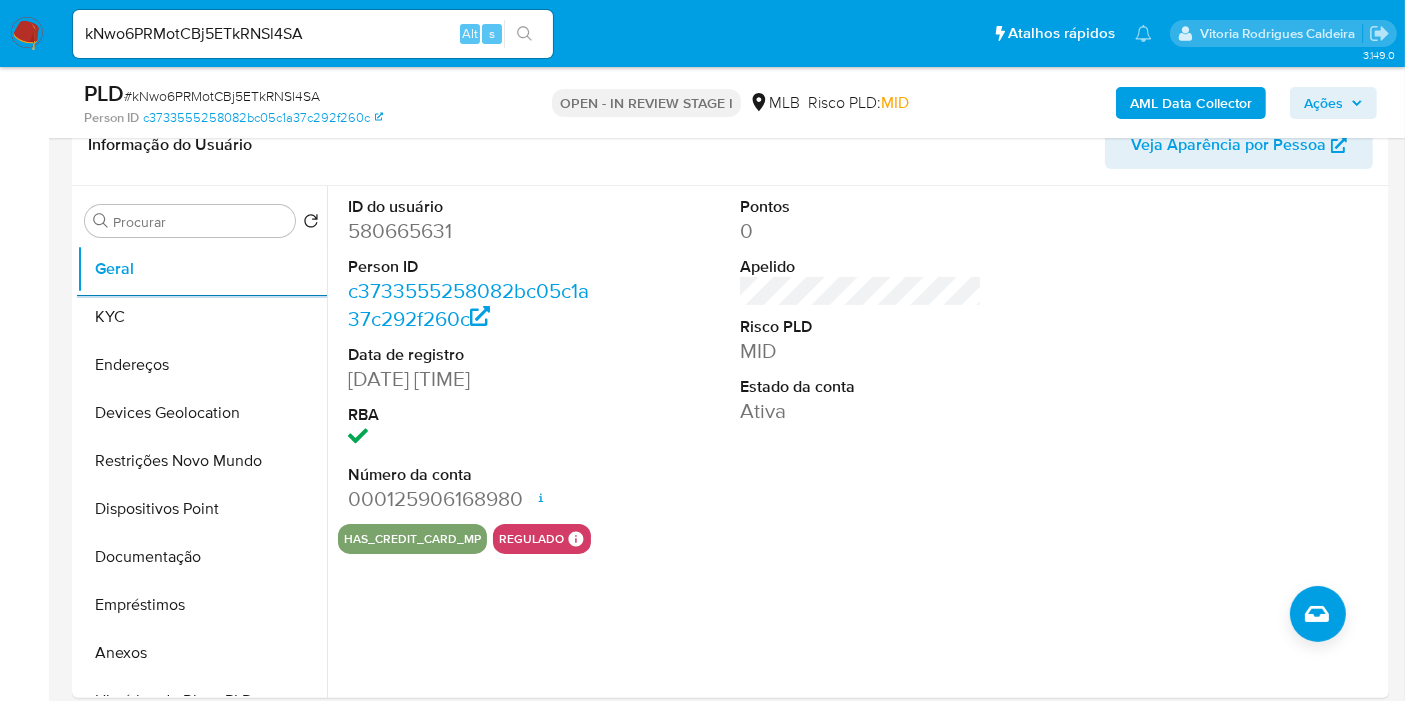 click on "kNwo6PRMotCBj5ETkRNSl4SA" at bounding box center (313, 34) 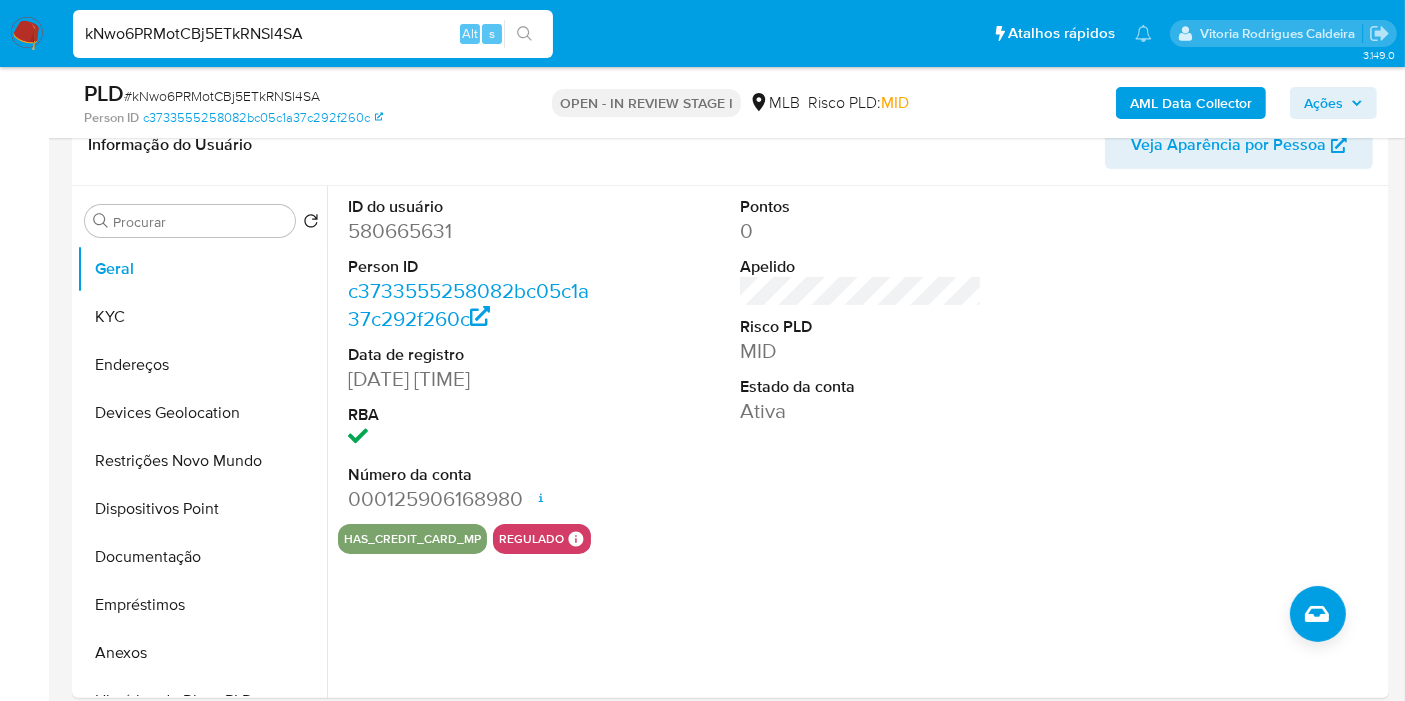 click on "kNwo6PRMotCBj5ETkRNSl4SA" at bounding box center (313, 34) 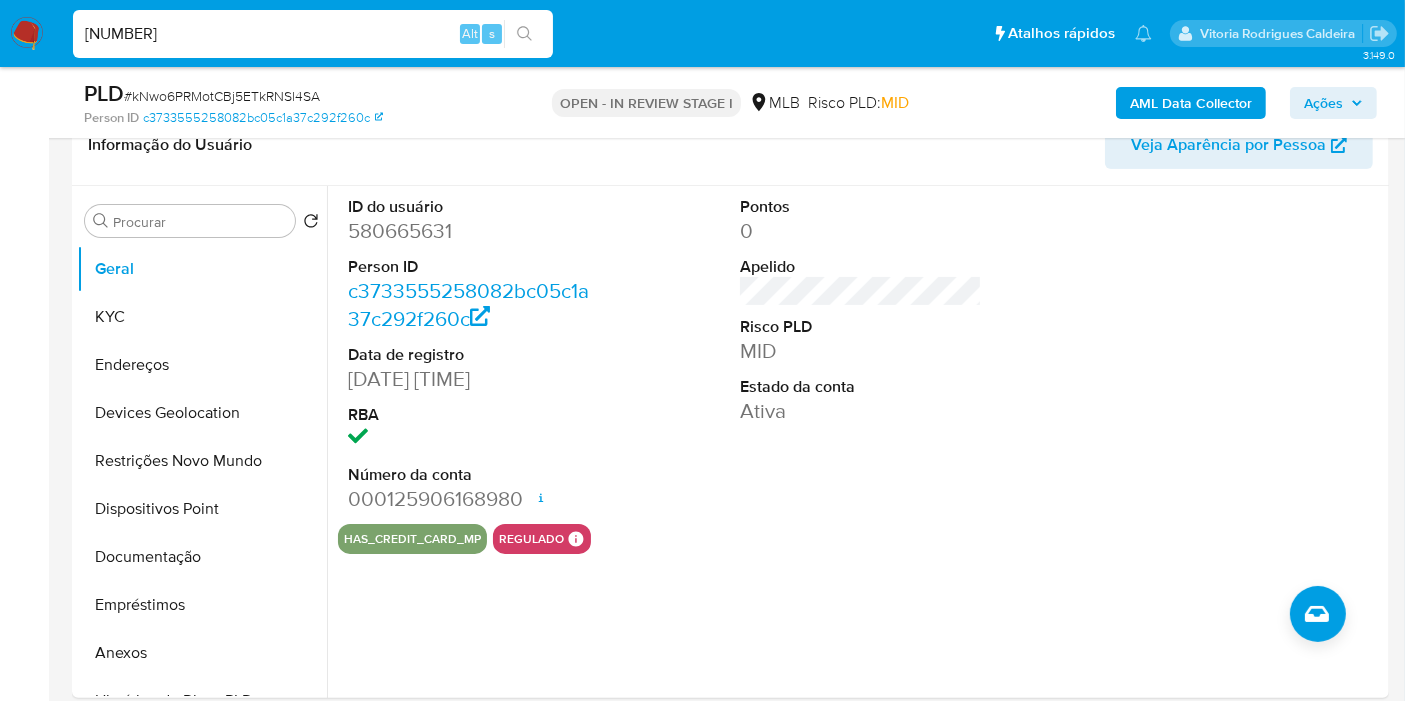 type on "355188869" 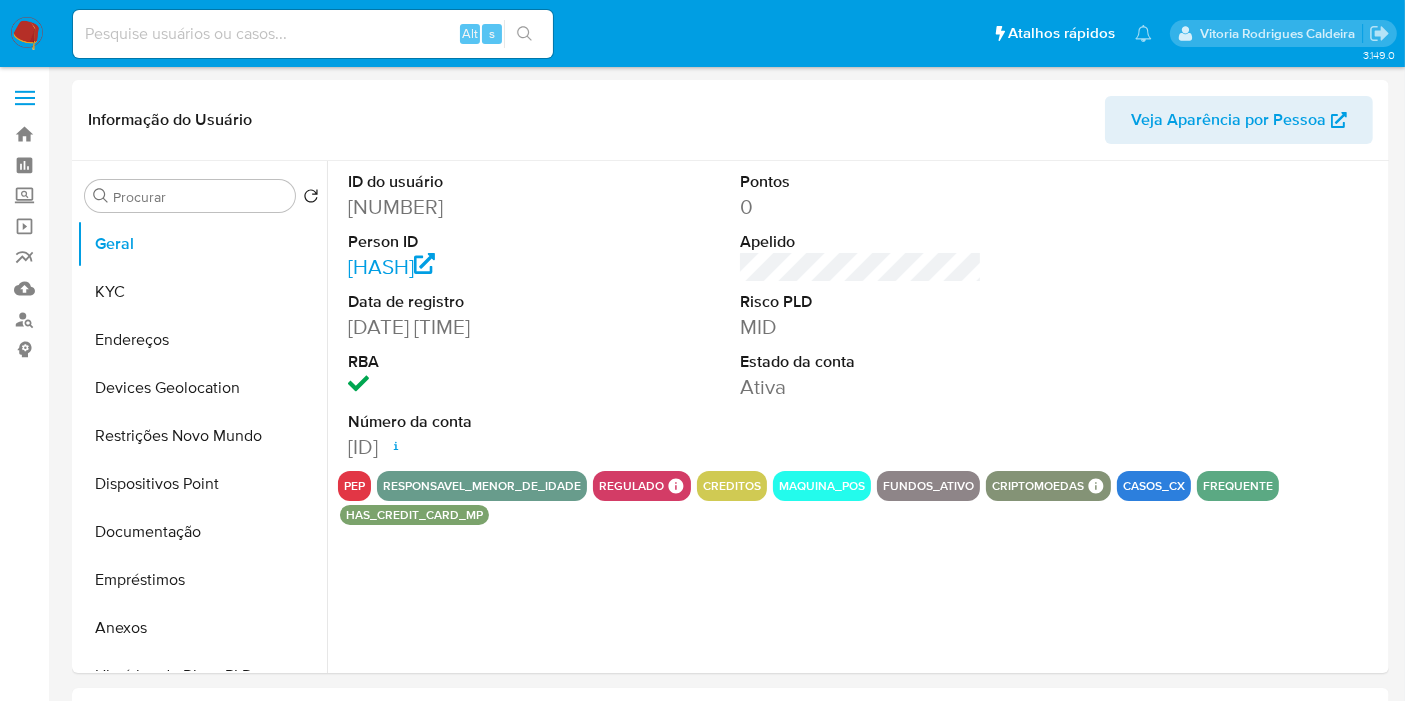 select on "10" 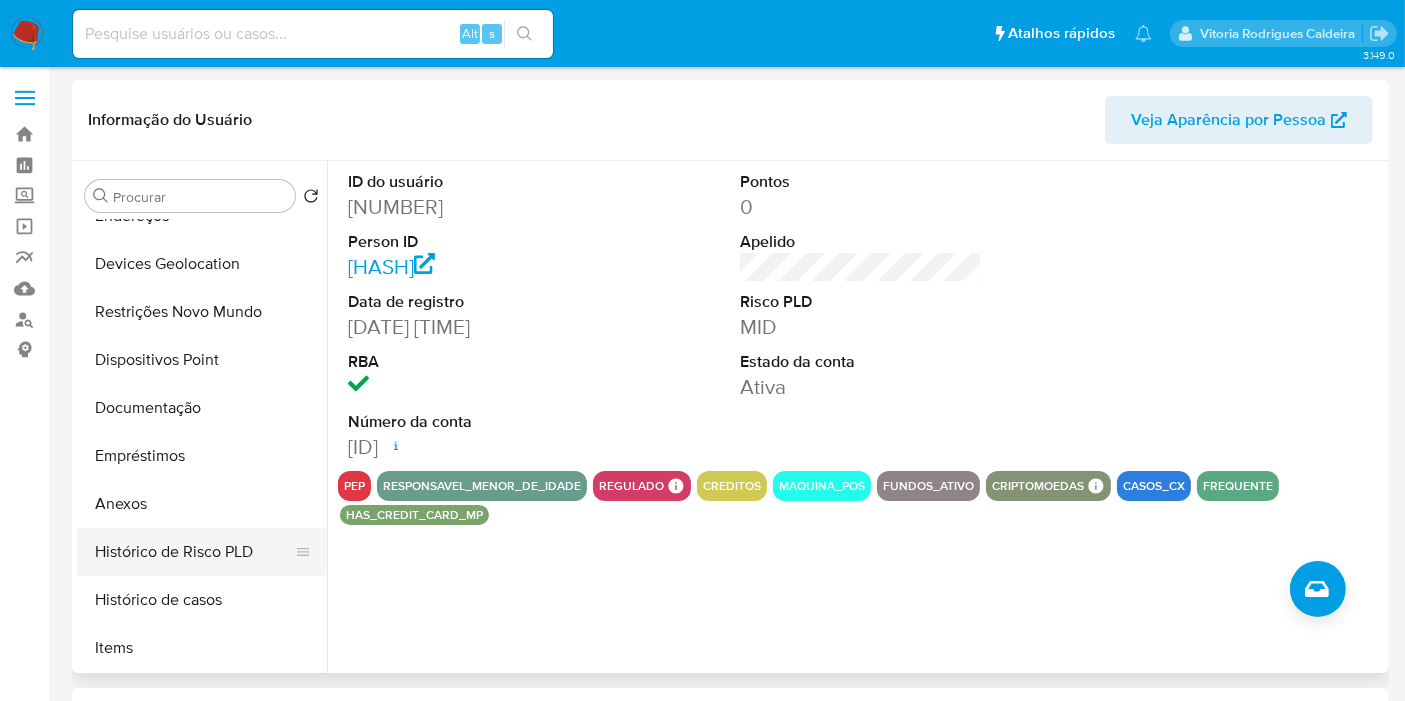 scroll, scrollTop: 222, scrollLeft: 0, axis: vertical 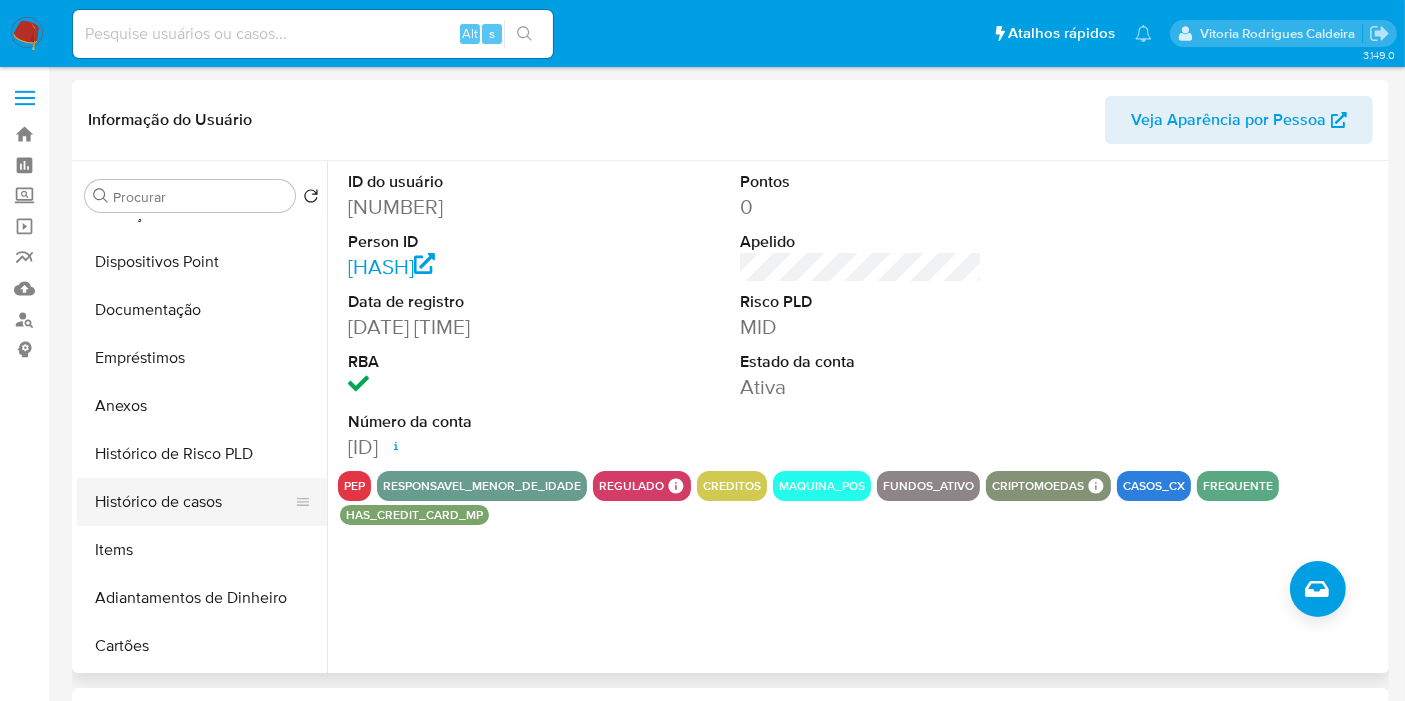 click on "Histórico de casos" at bounding box center [194, 502] 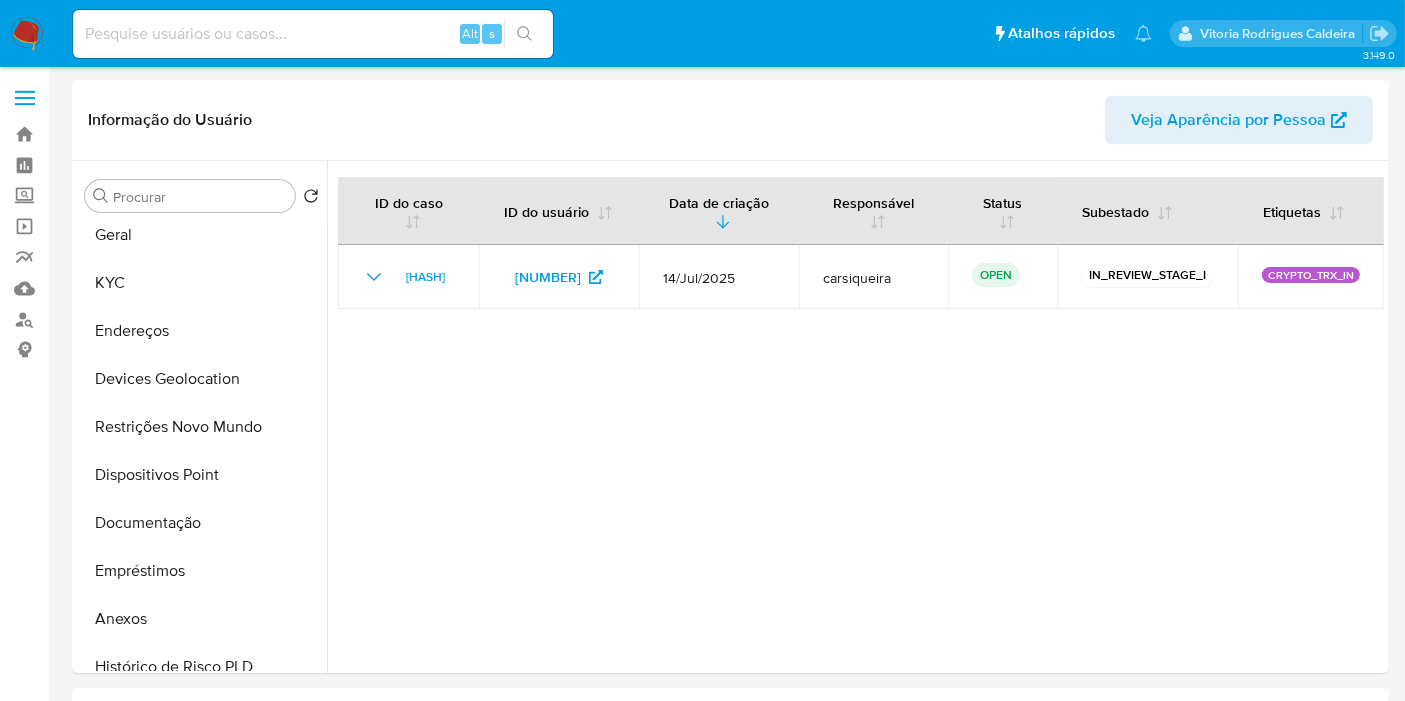 scroll, scrollTop: 0, scrollLeft: 0, axis: both 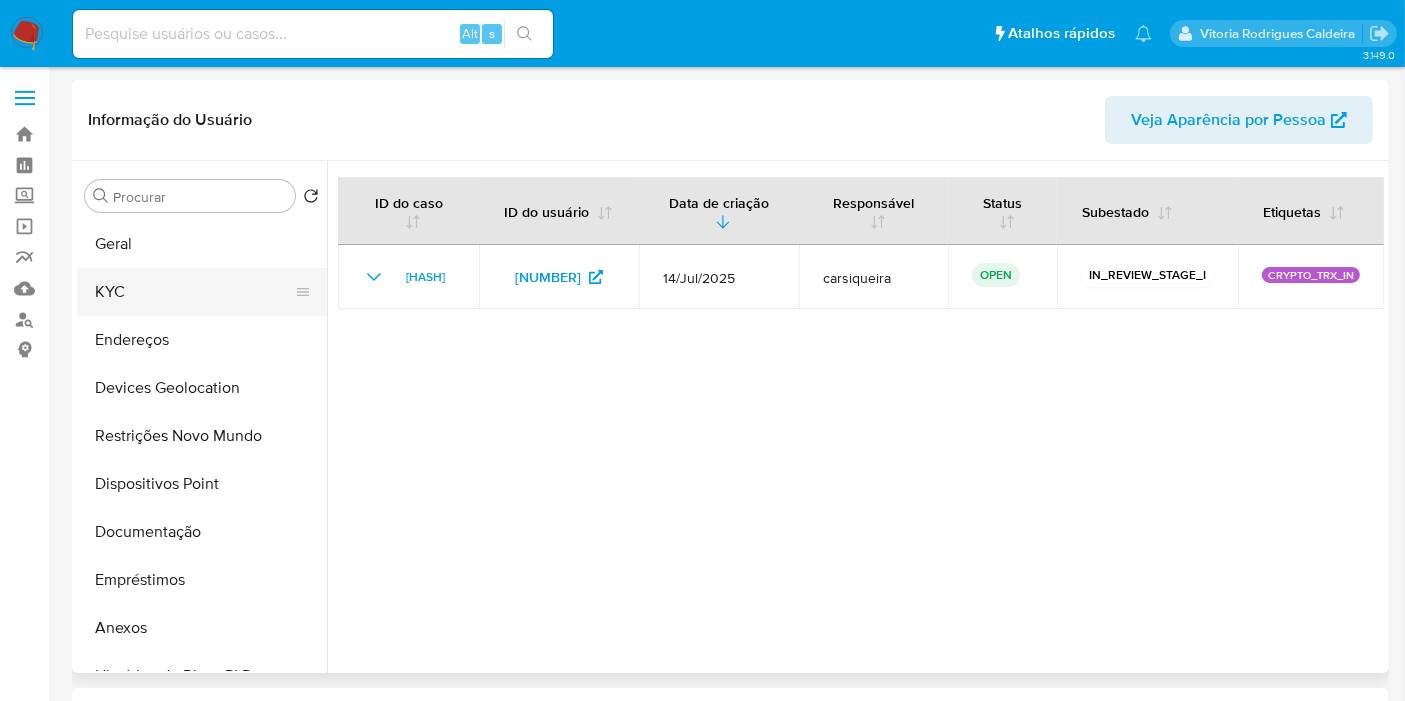 click on "KYC" at bounding box center (194, 292) 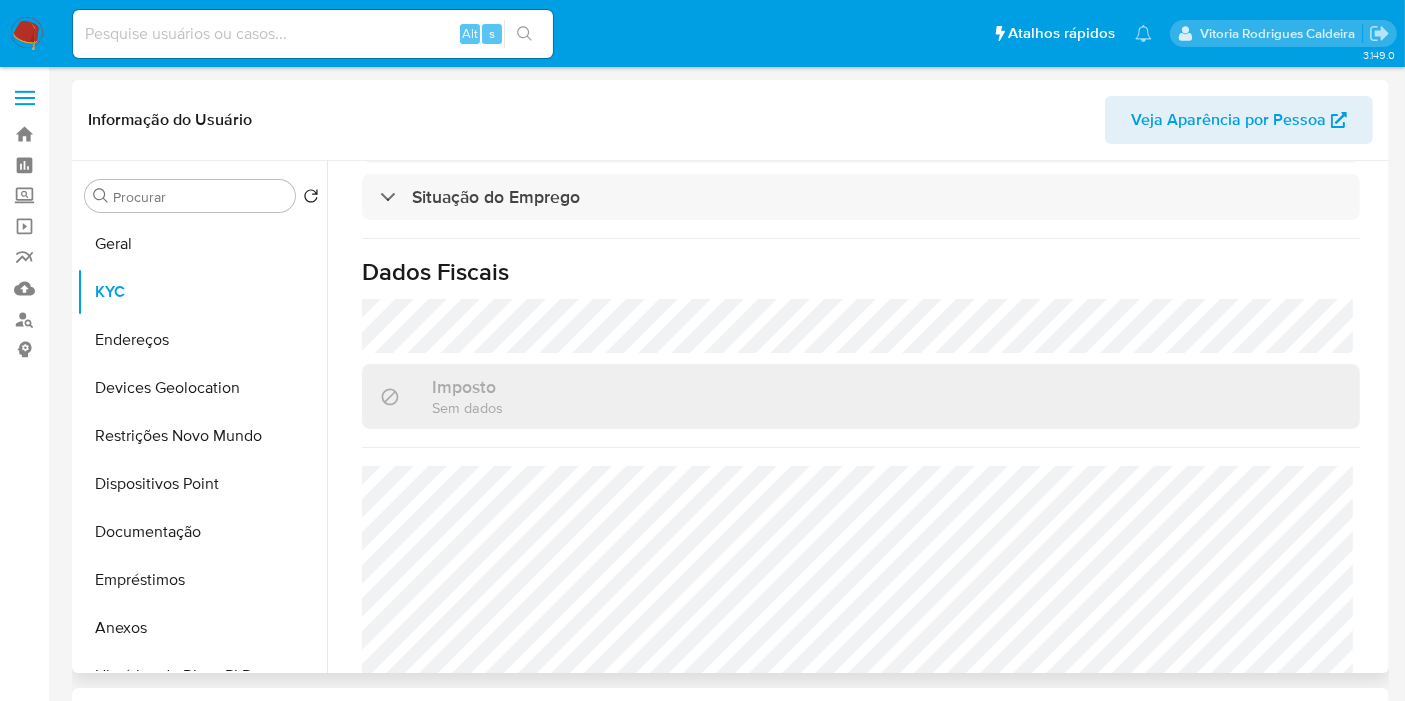 scroll, scrollTop: 888, scrollLeft: 0, axis: vertical 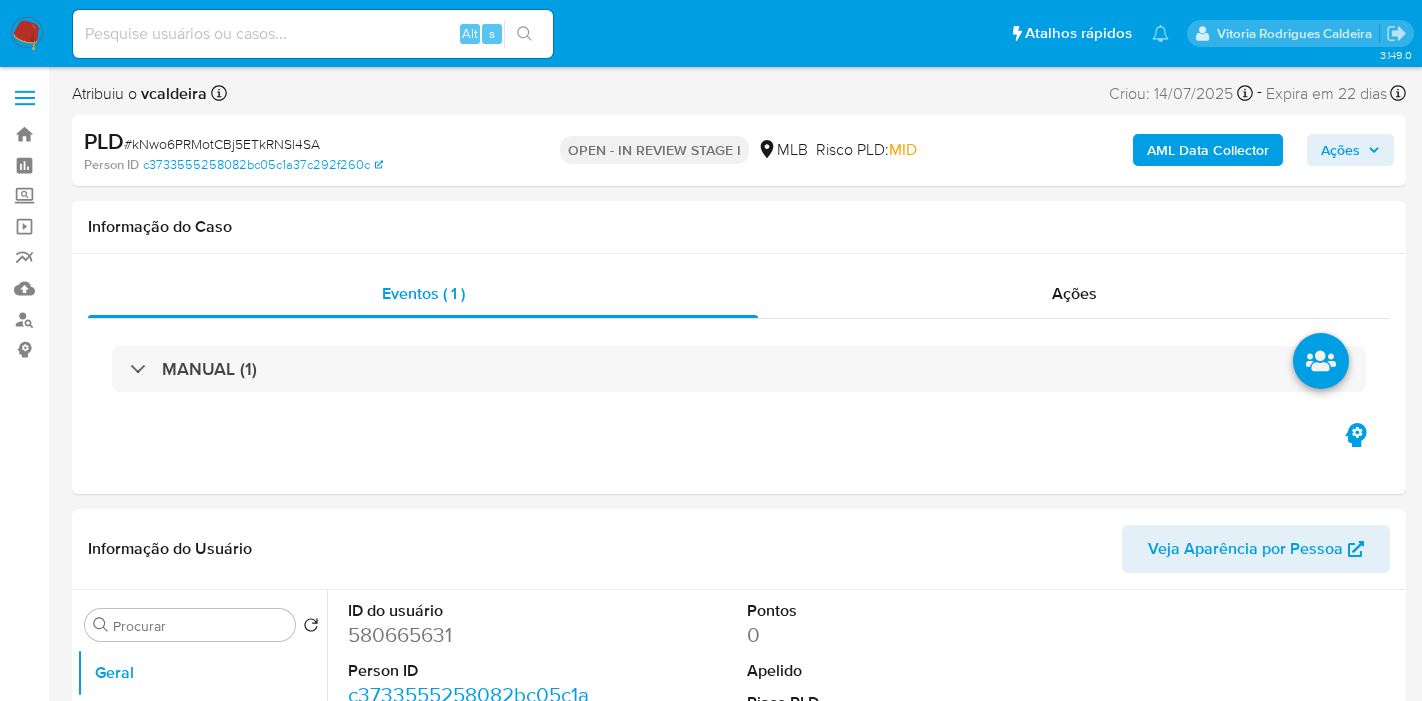 select on "10" 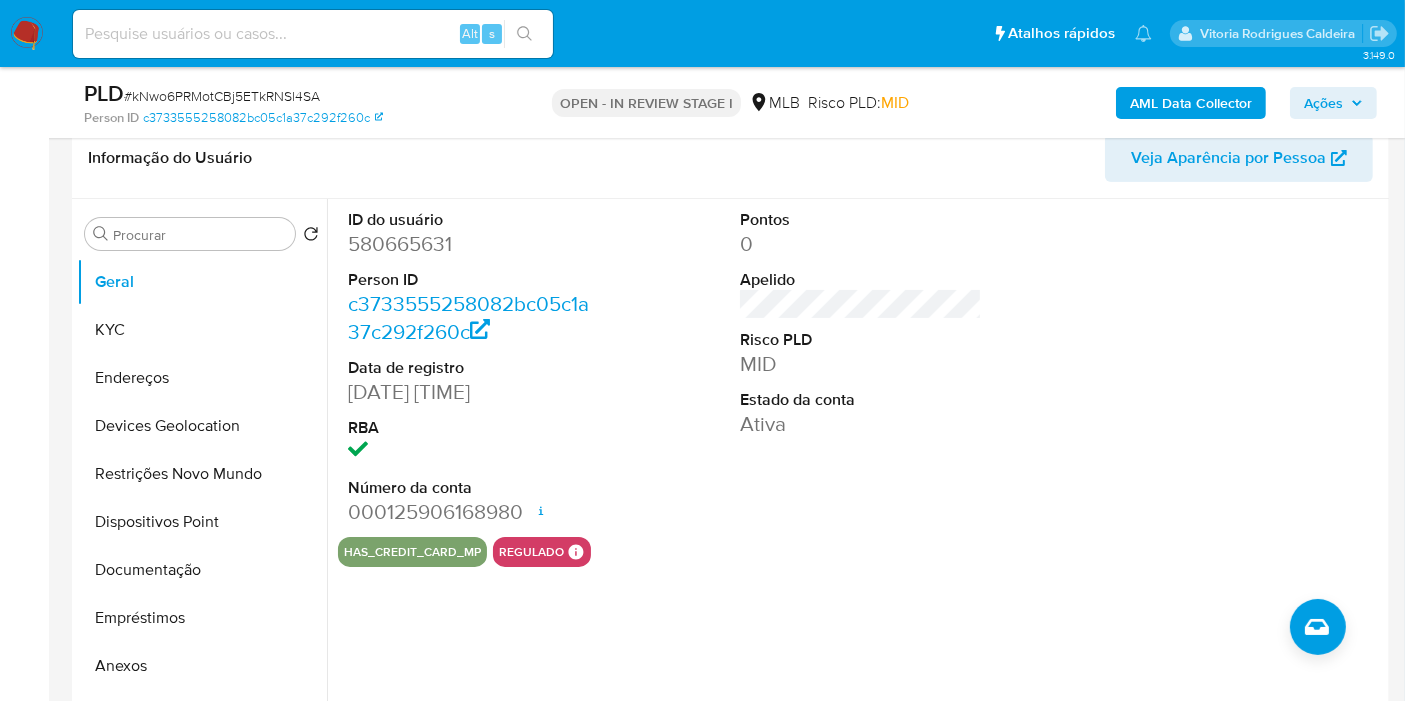 scroll, scrollTop: 333, scrollLeft: 0, axis: vertical 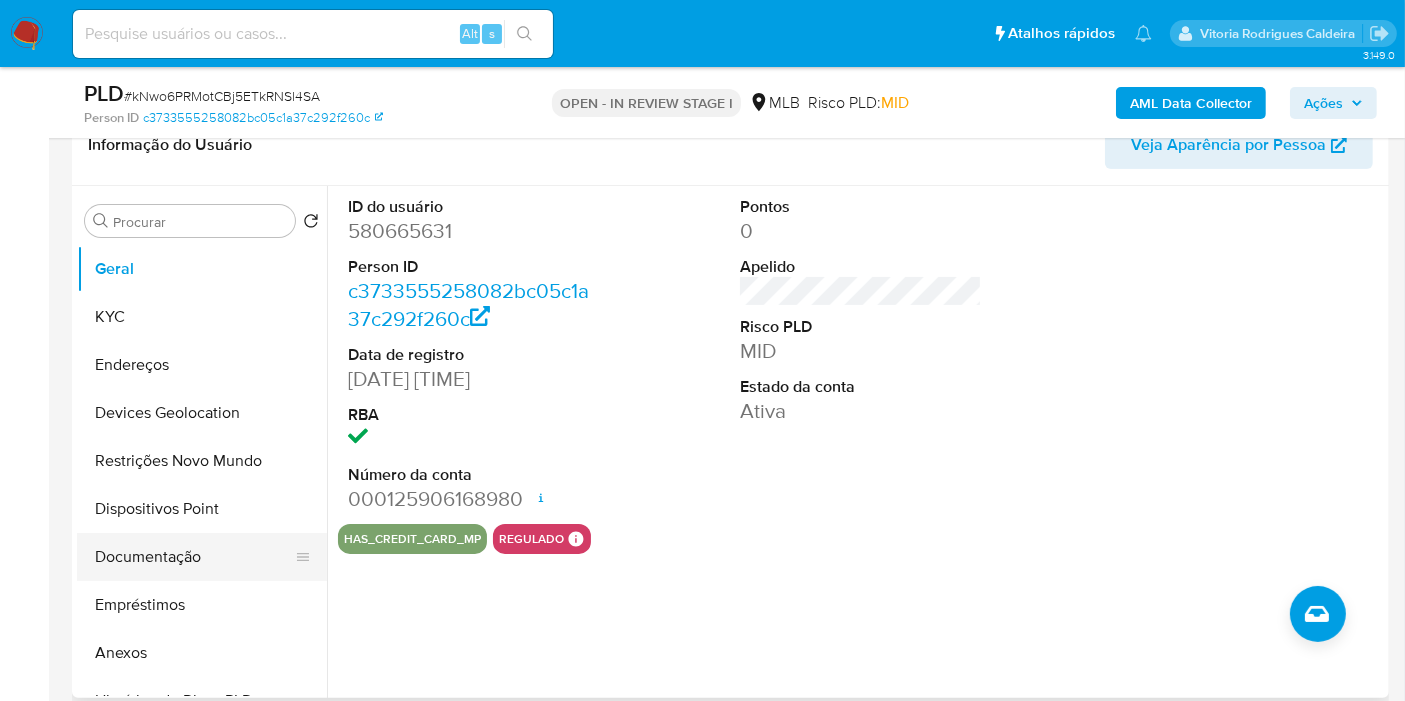 click on "Documentação" at bounding box center [194, 557] 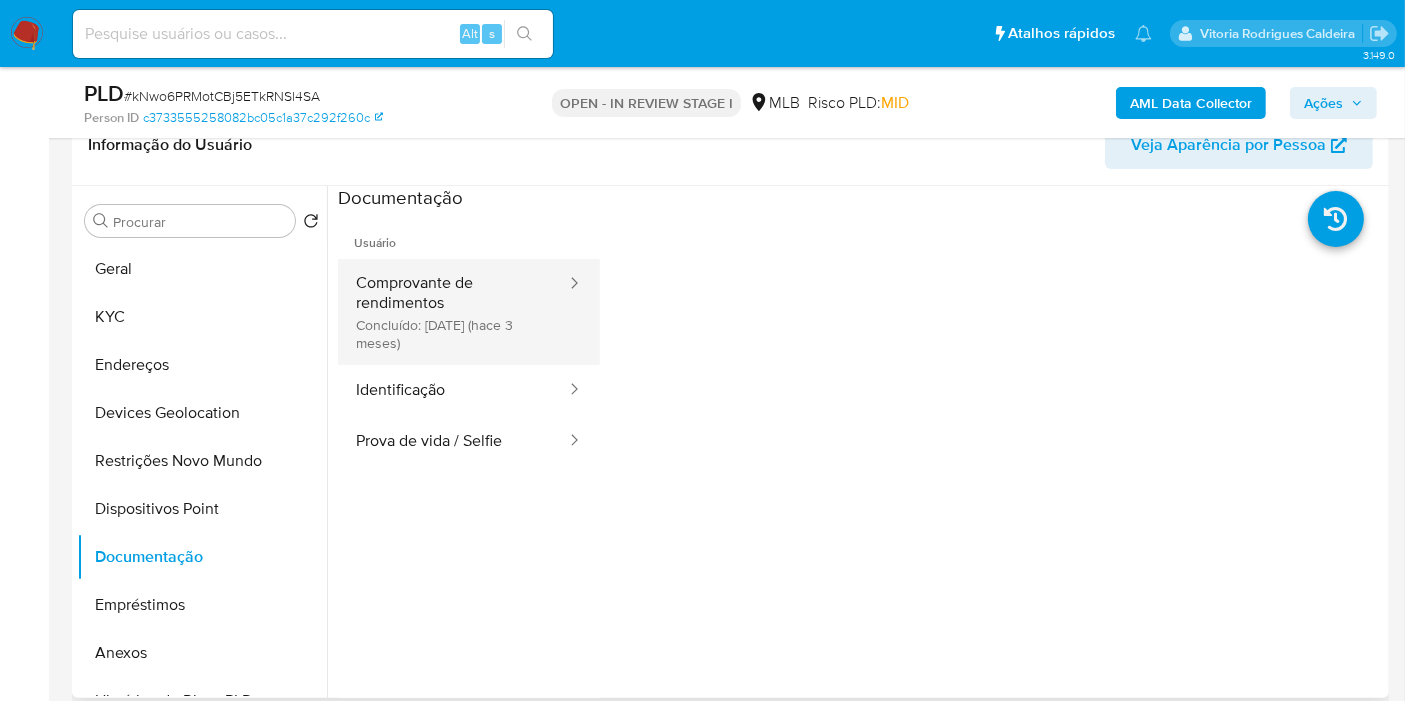 click on "Comprovante de rendimentos Concluído: [DATE] (hace 3 meses)" at bounding box center (453, 312) 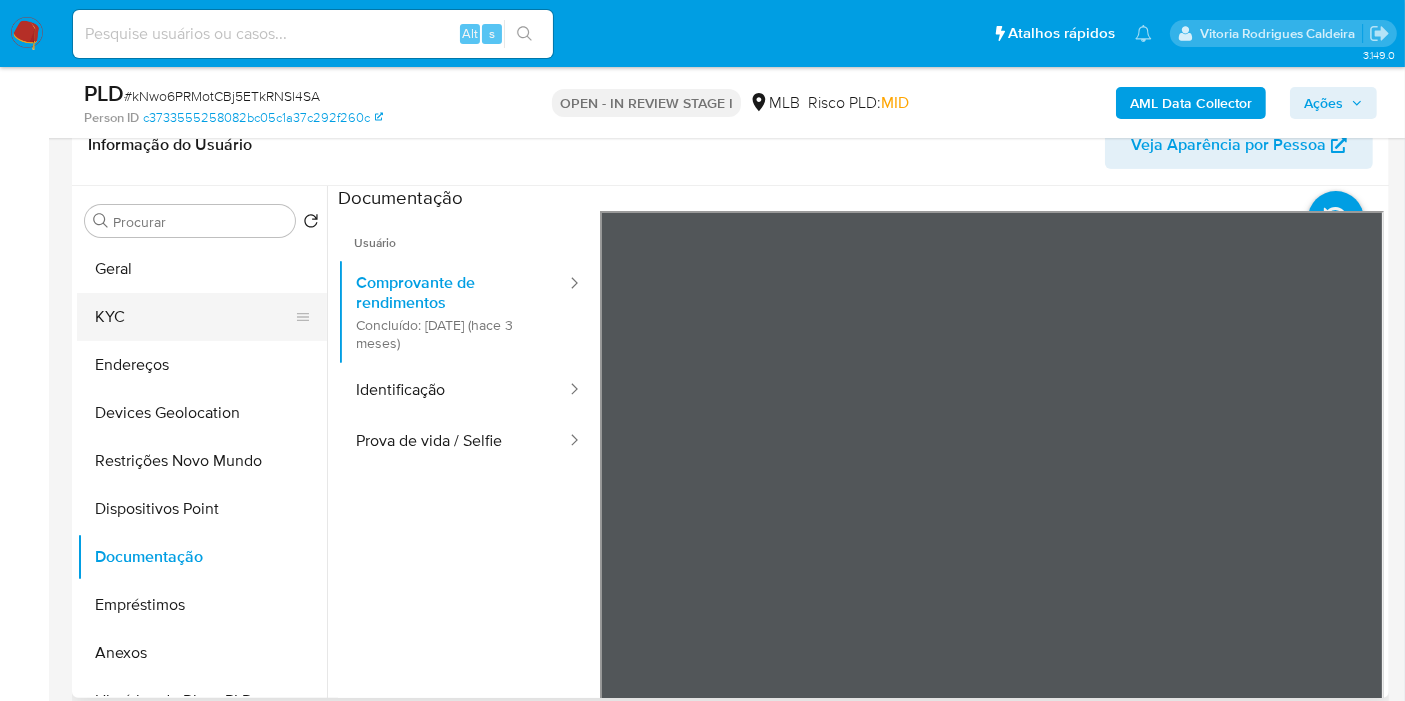 click on "KYC" at bounding box center [194, 317] 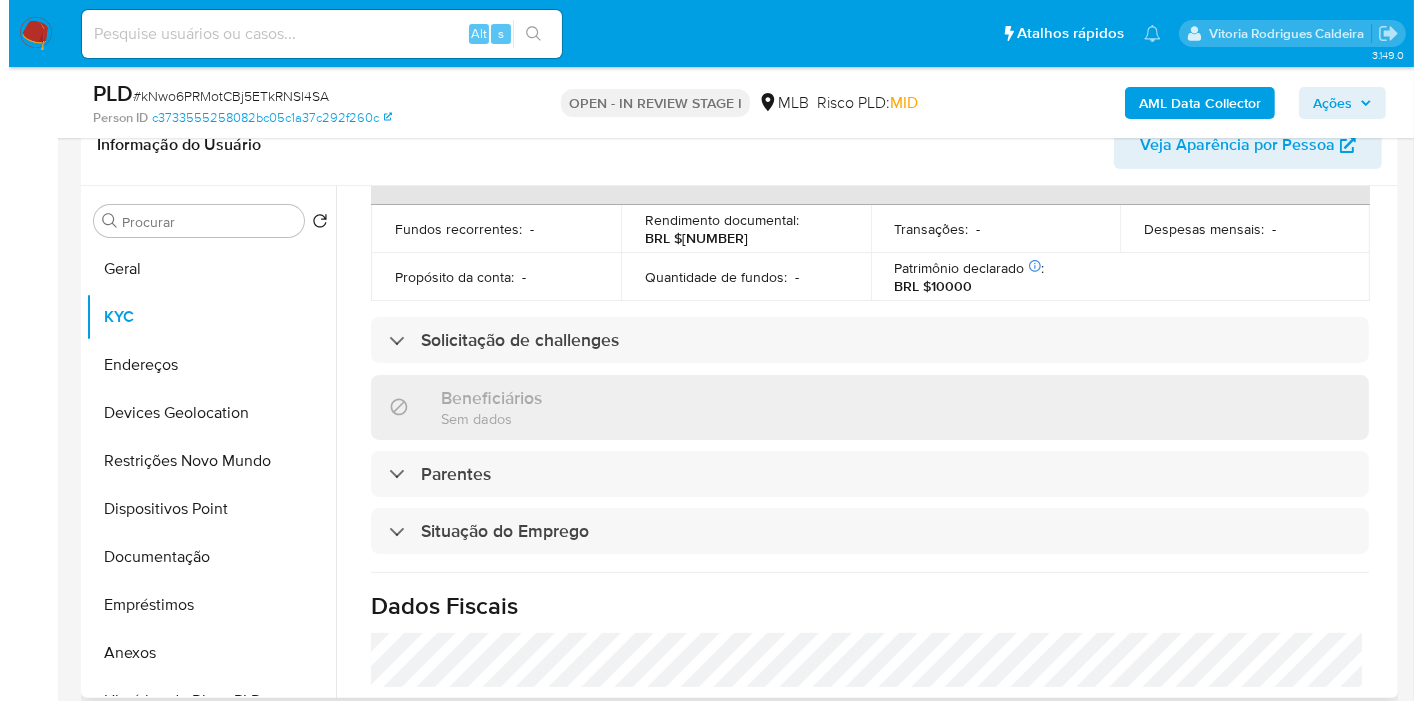 scroll, scrollTop: 932, scrollLeft: 0, axis: vertical 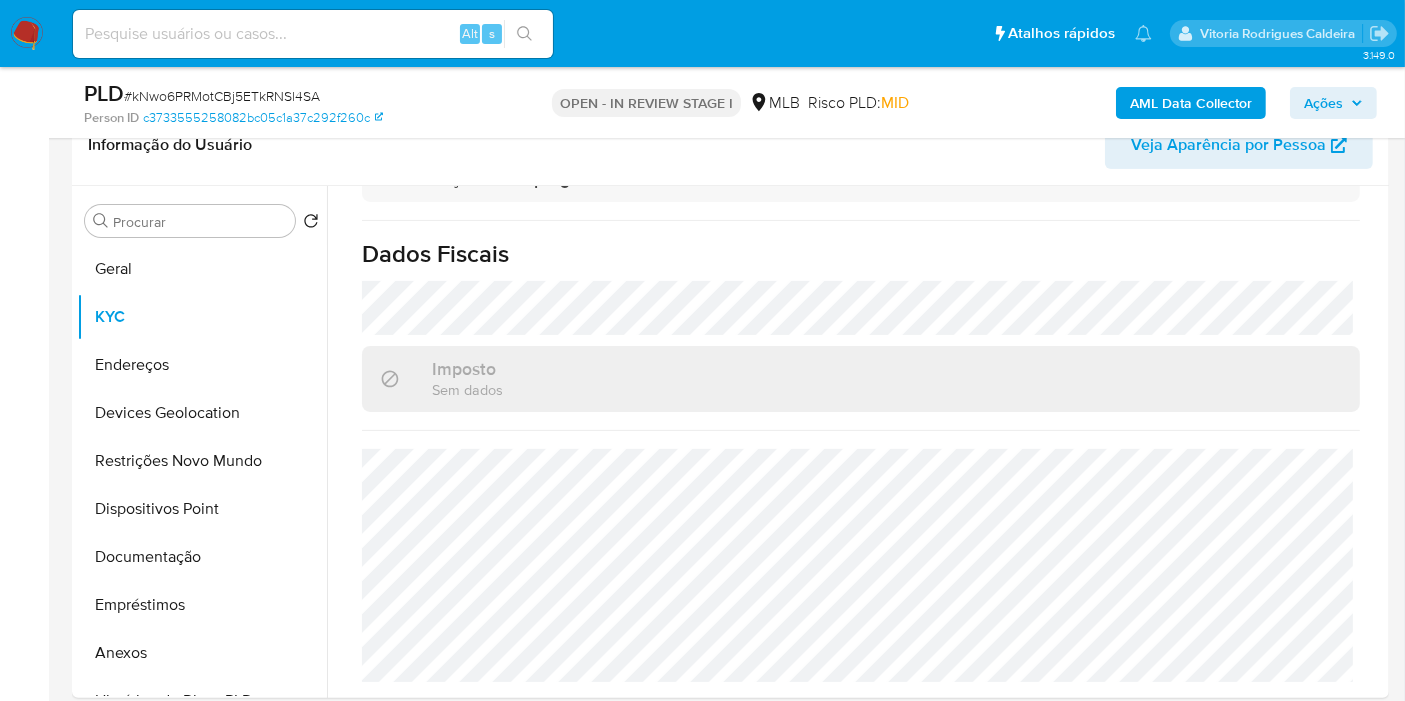 click on "AML Data Collector" at bounding box center (1191, 103) 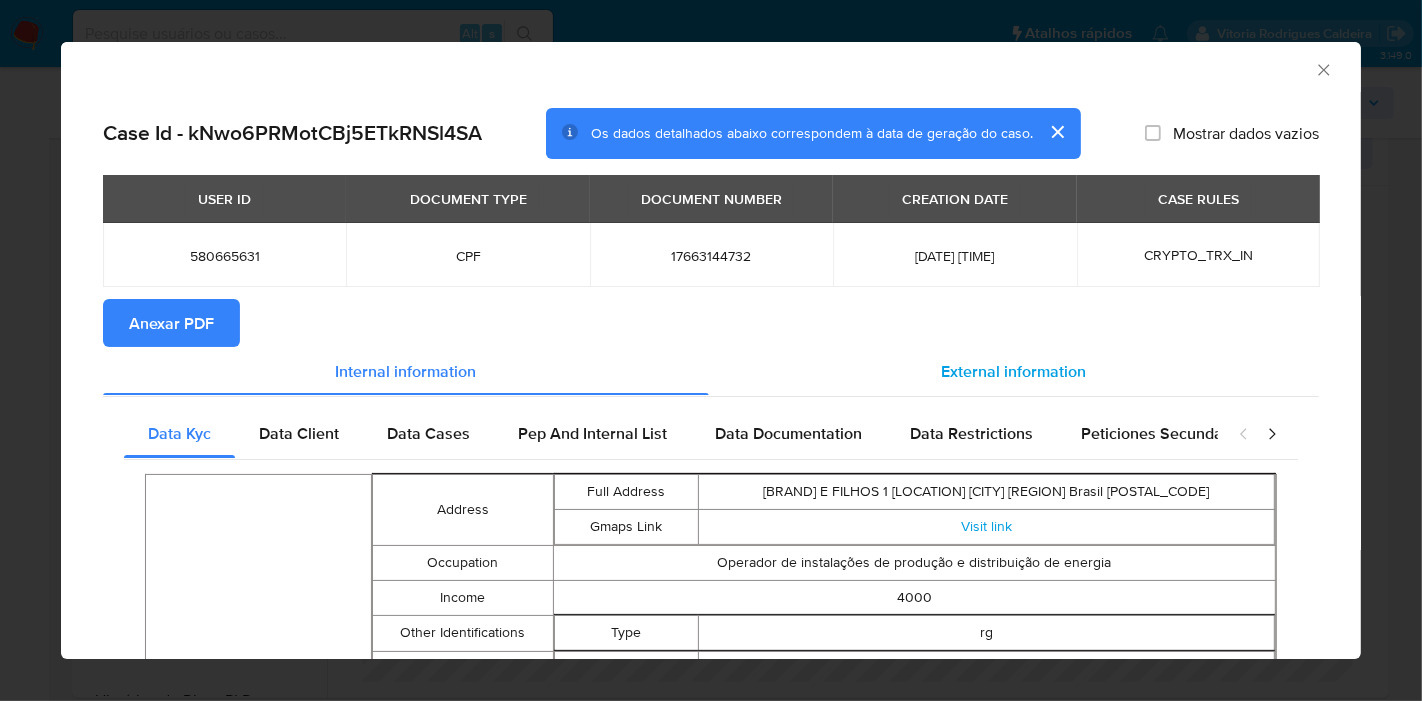 click on "External information" at bounding box center [1014, 370] 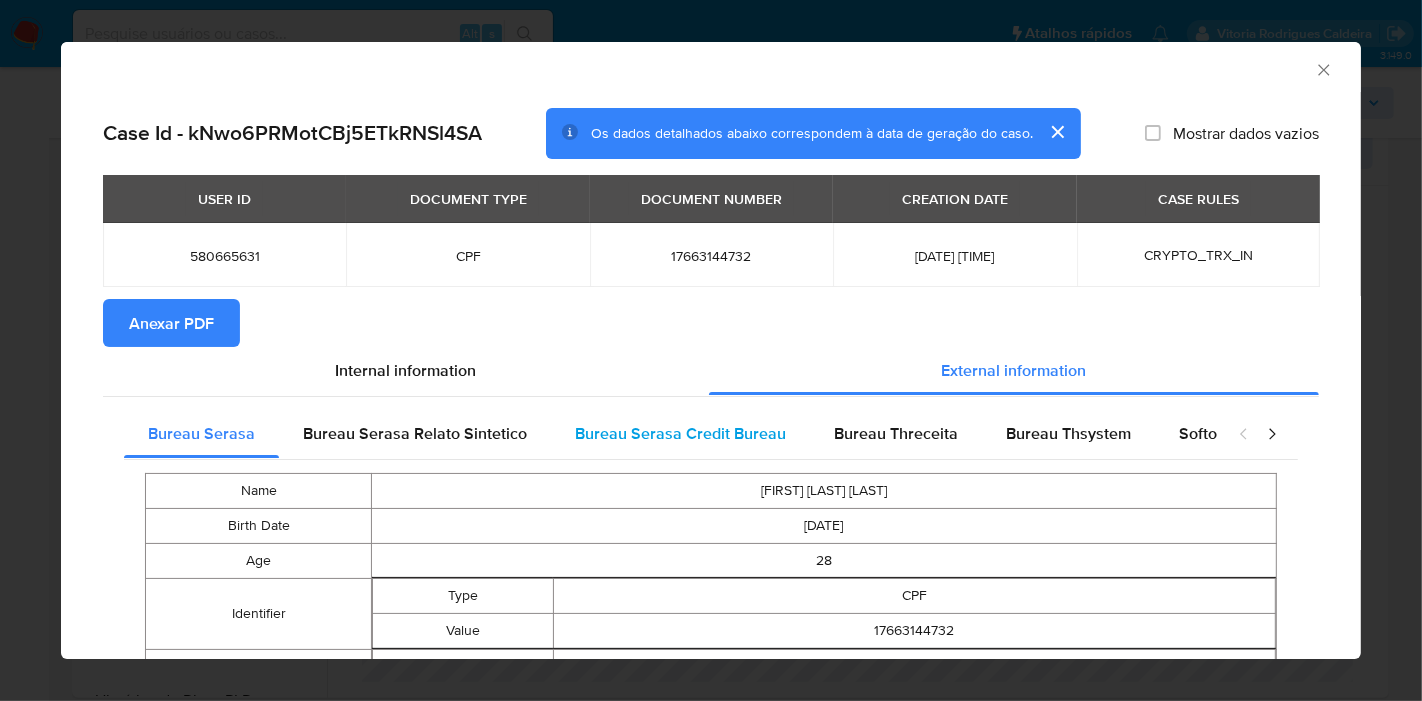 type 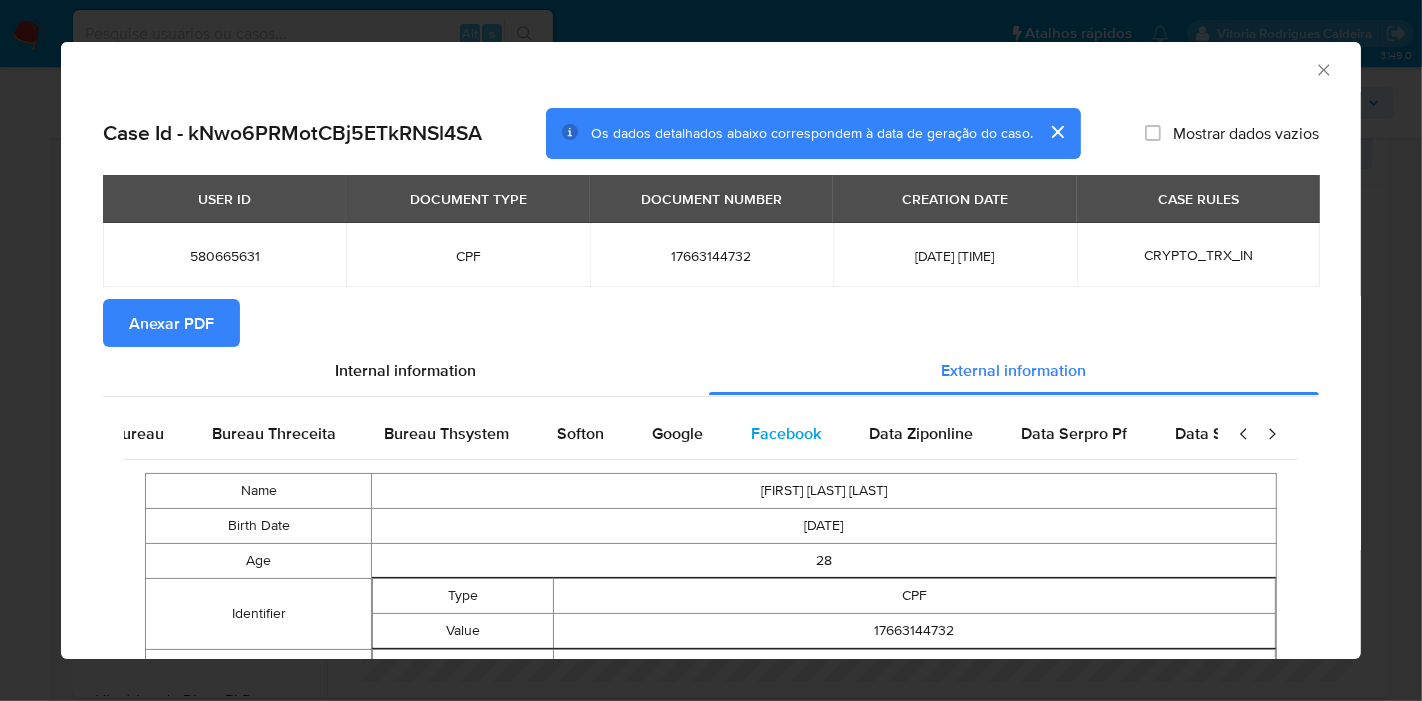 scroll, scrollTop: 0, scrollLeft: 676, axis: horizontal 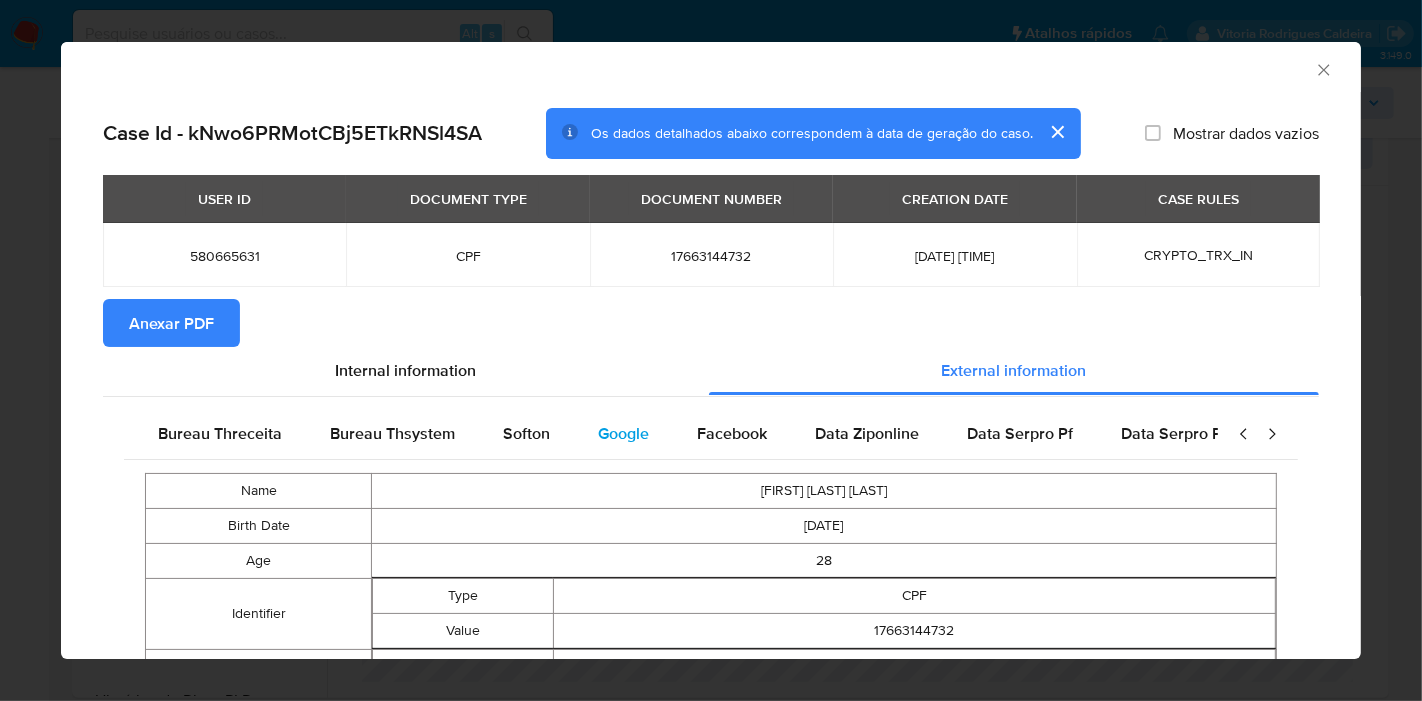 click on "Google" at bounding box center (623, 433) 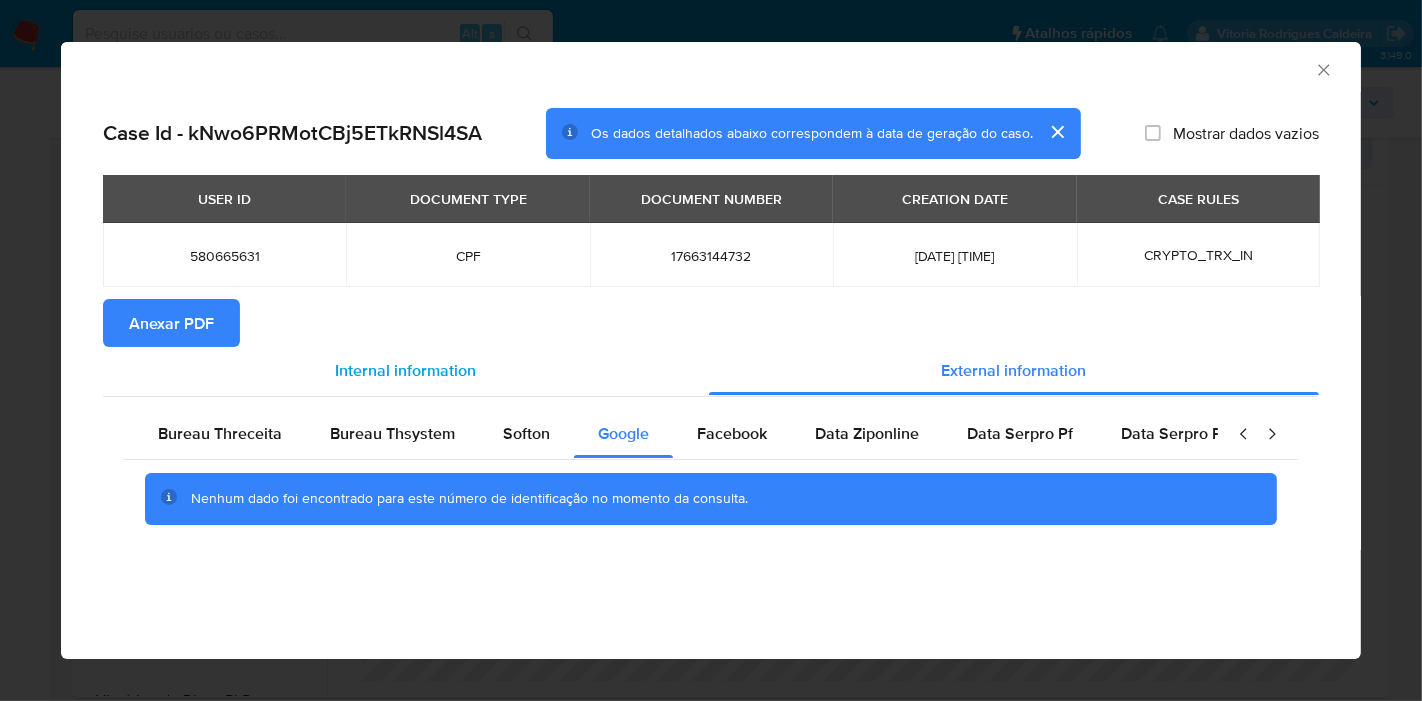 type 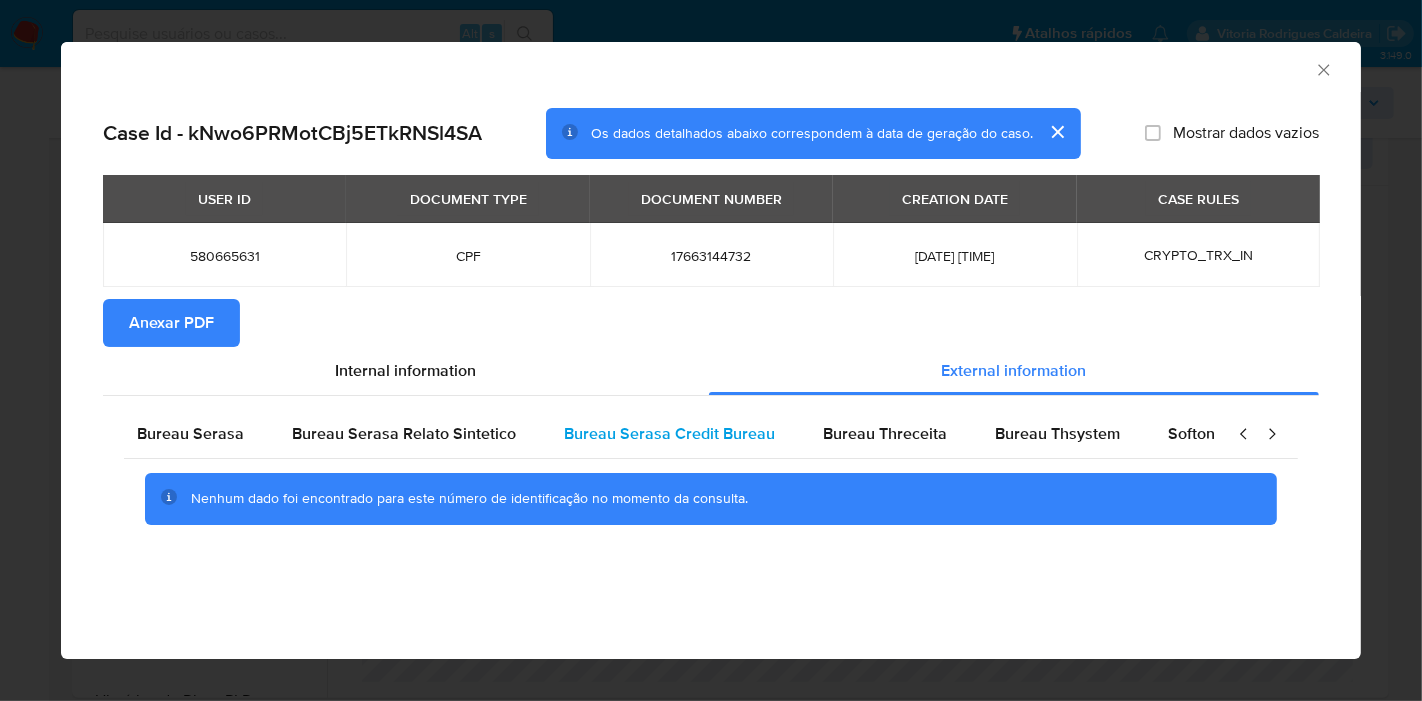 scroll, scrollTop: 0, scrollLeft: 0, axis: both 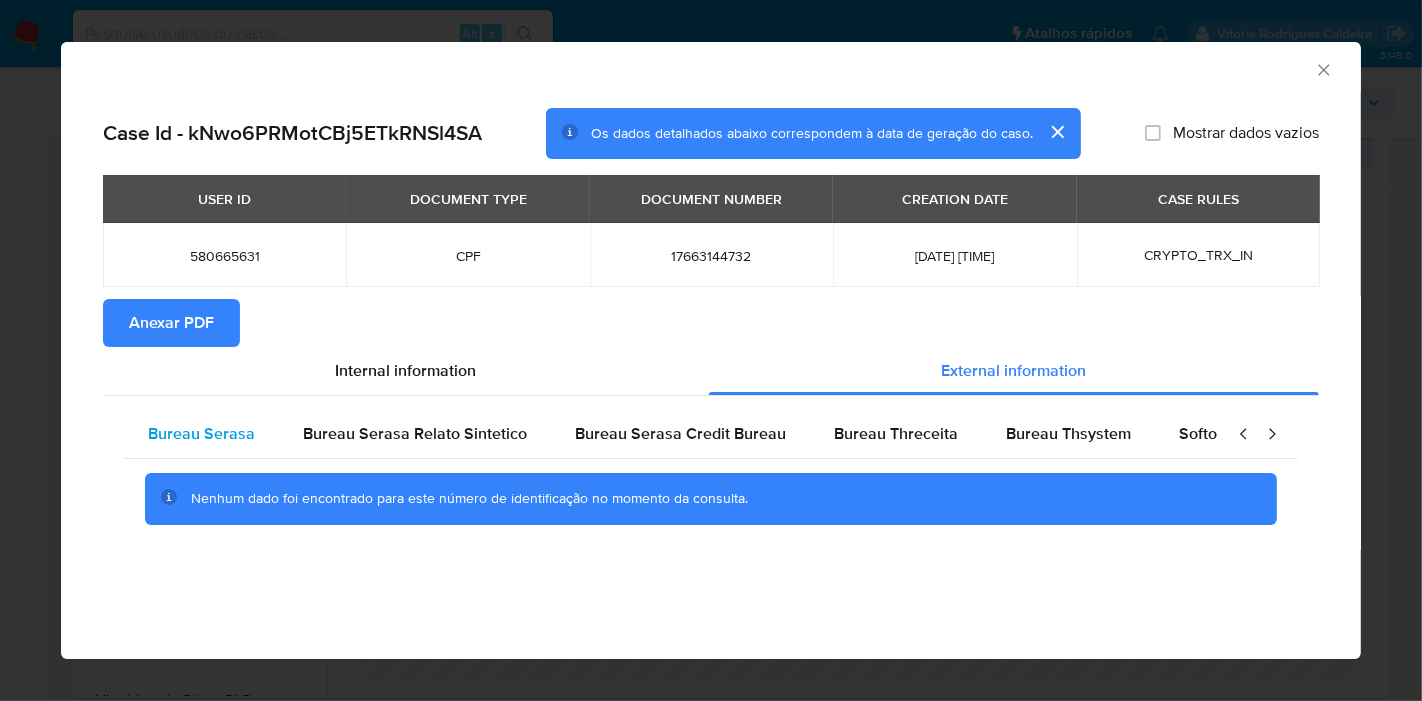 click on "Bureau Serasa" at bounding box center [201, 433] 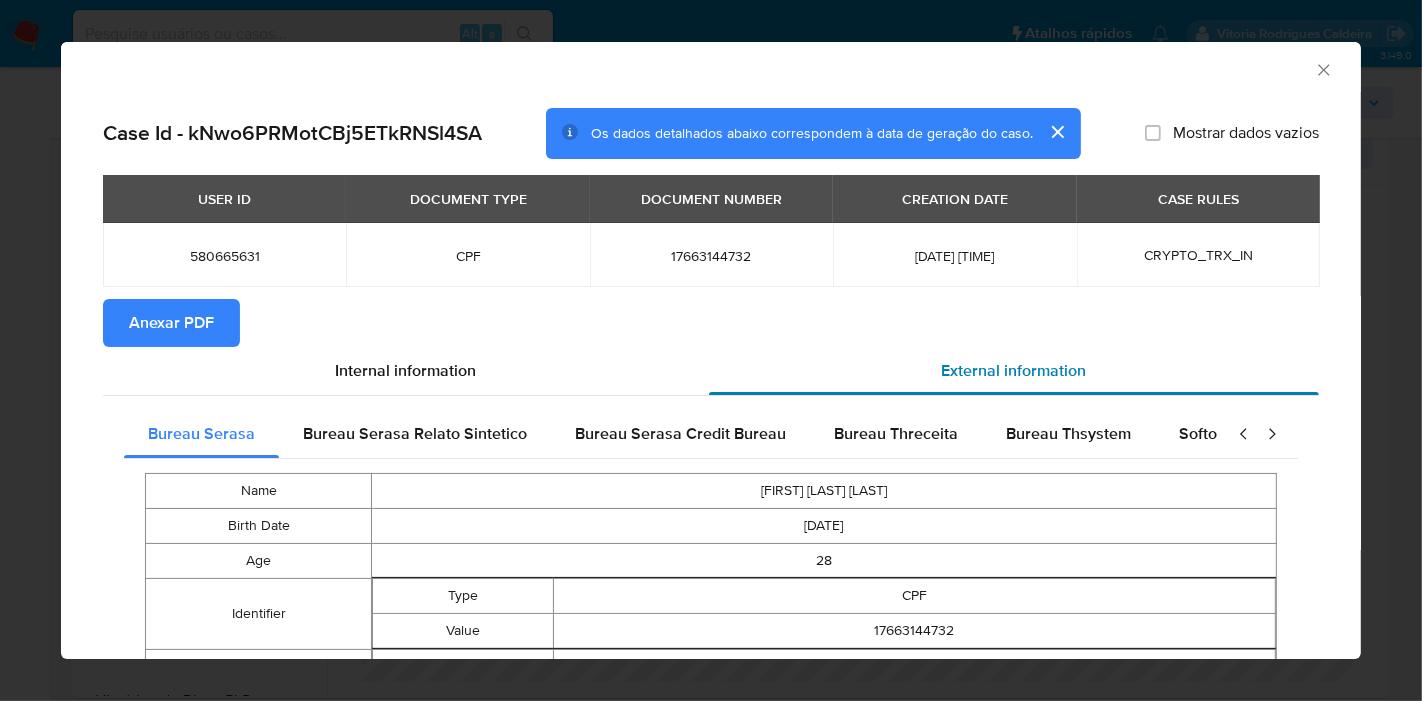 type 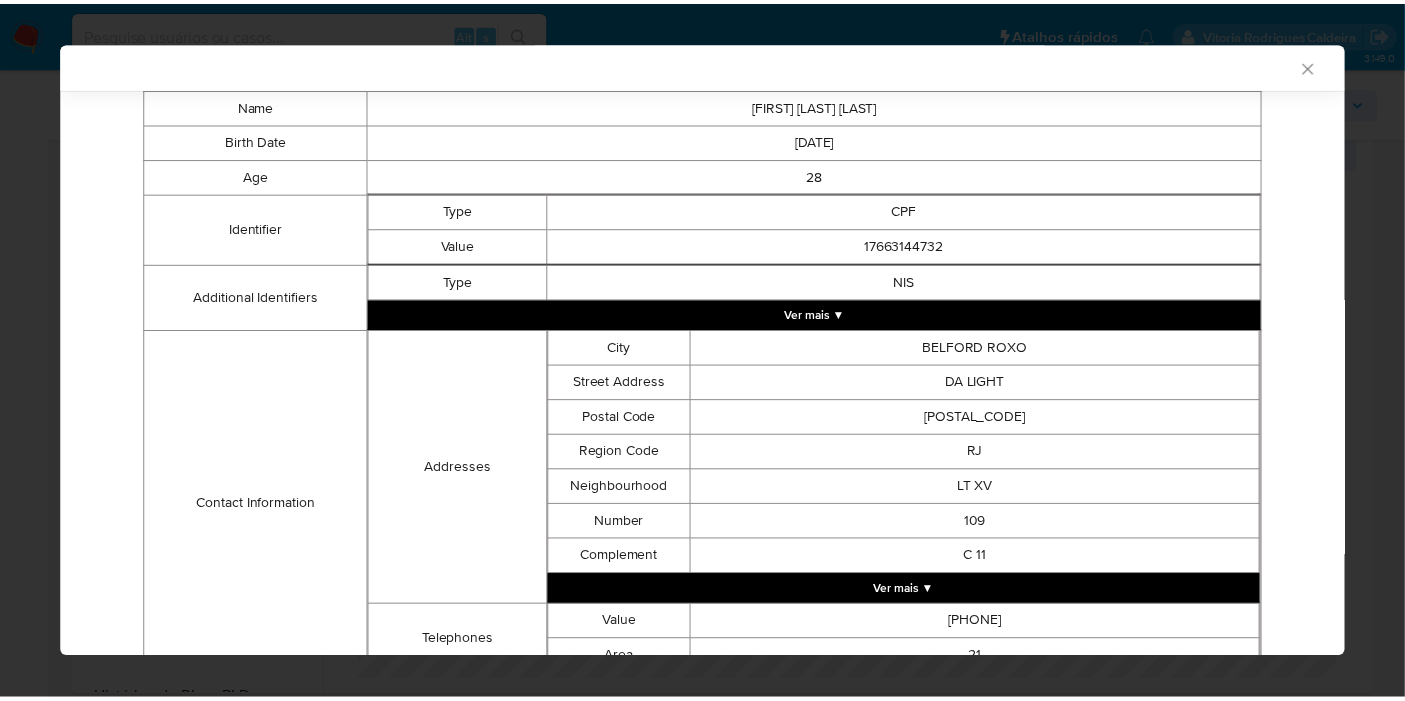 scroll, scrollTop: 579, scrollLeft: 0, axis: vertical 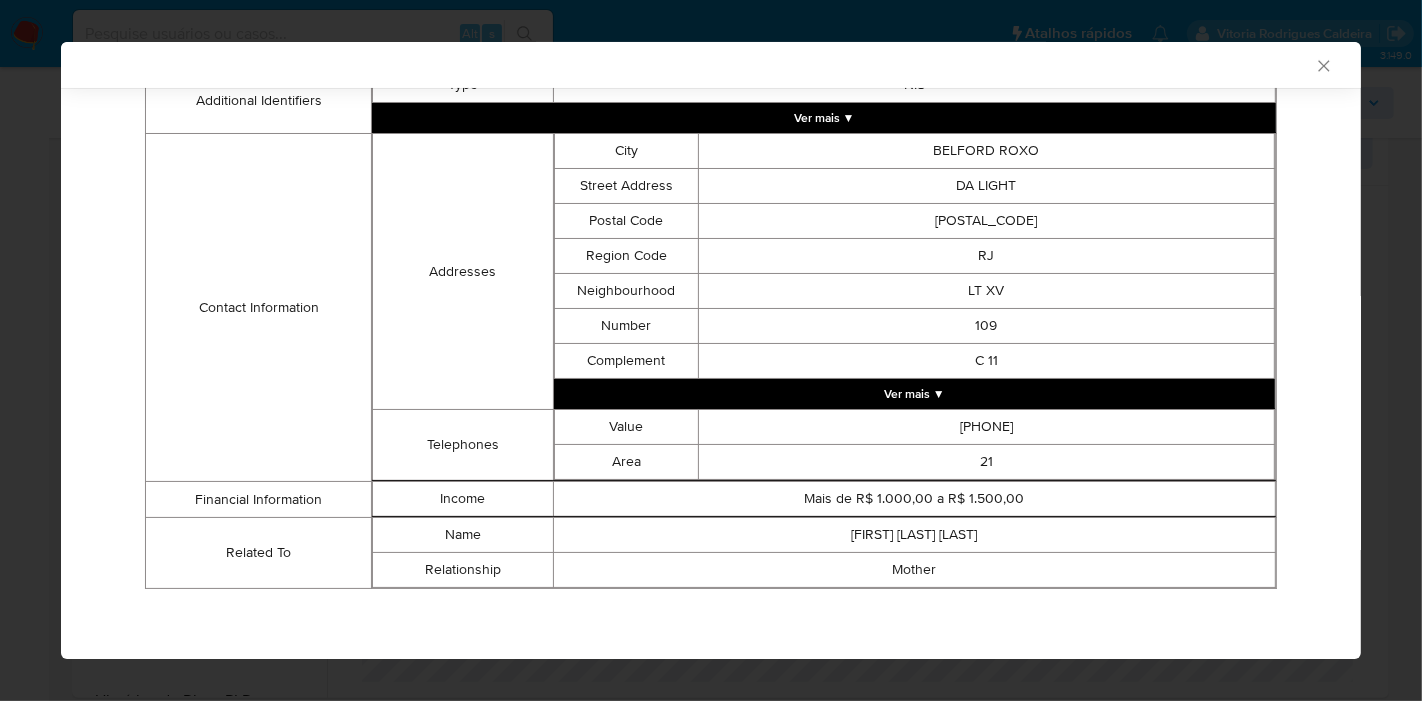 click on "Name DOMYNICK LAMIN DOS SANTOS Birth Date 1996-11-29 Age 28 Identifier Type CPF Value 17663144732 Additional Identifiers Type NIS Ver mais ▼ Contact Information Addresses City BELFORD ROXO Street Address DA LIGHT Postal Code 26183460 Region Code RJ Neighbourhood LT XV Number 109 Complement C 11 Ver mais ▼ Telephones Value 980593793 Area 21 Financial Information Income Mais de R$ 1.000,00 a R$ 1.500,00 Related To Name PALOMA LAMIN DOS SANTOS Relationship Mother" at bounding box center (711, 240) 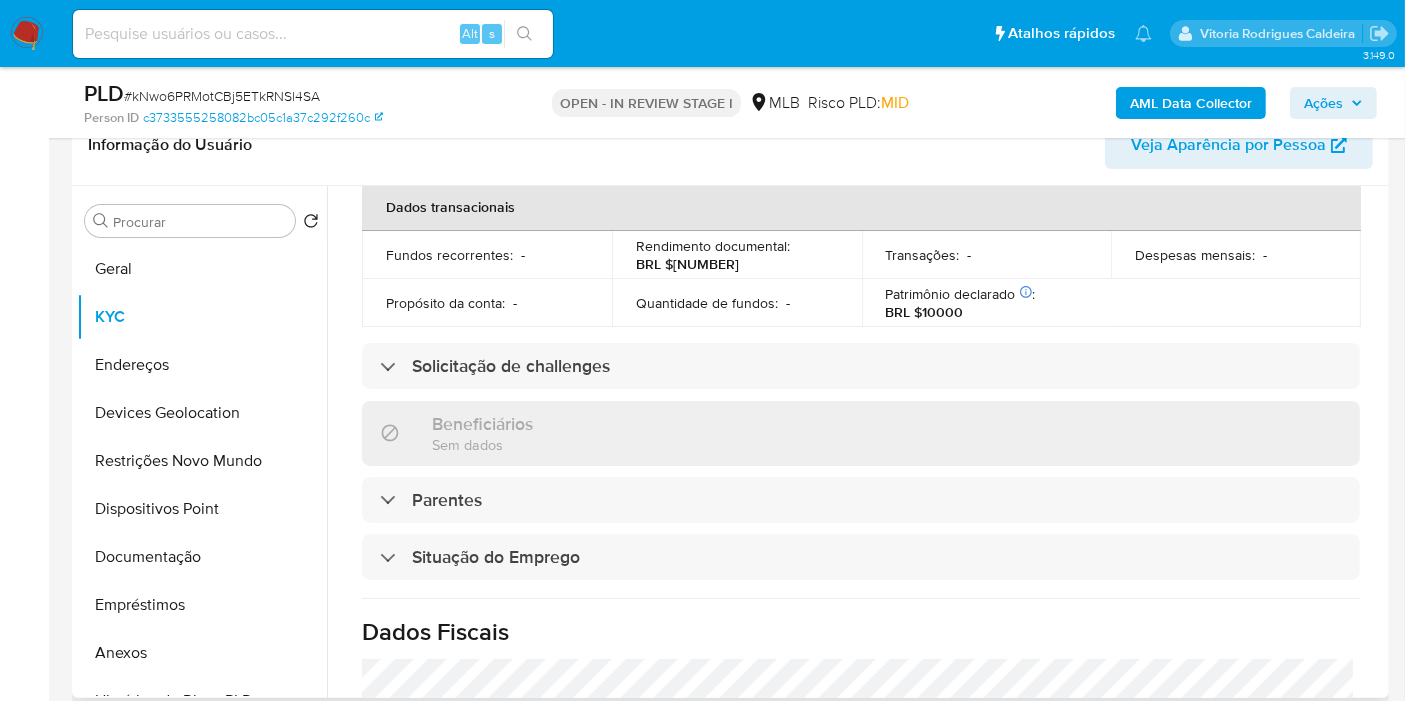 scroll, scrollTop: 43, scrollLeft: 0, axis: vertical 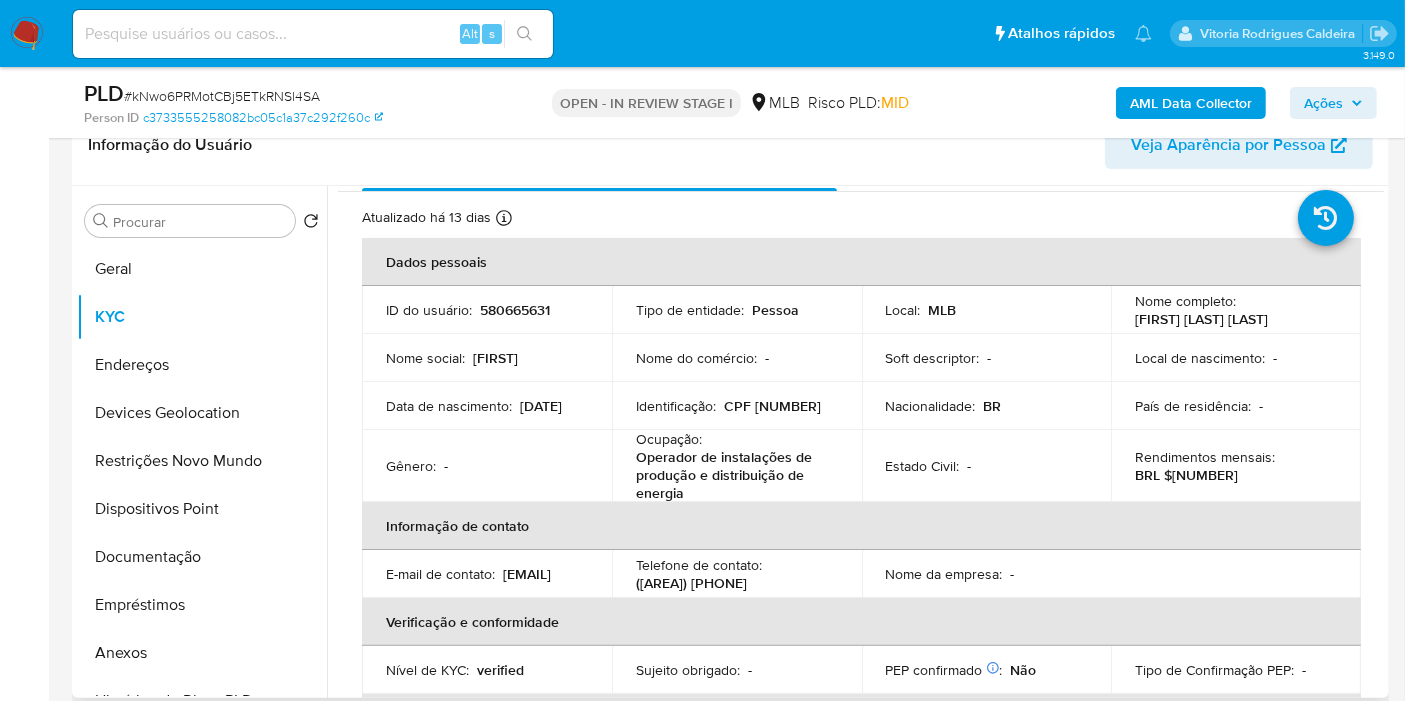 click on "580665631" at bounding box center [515, 310] 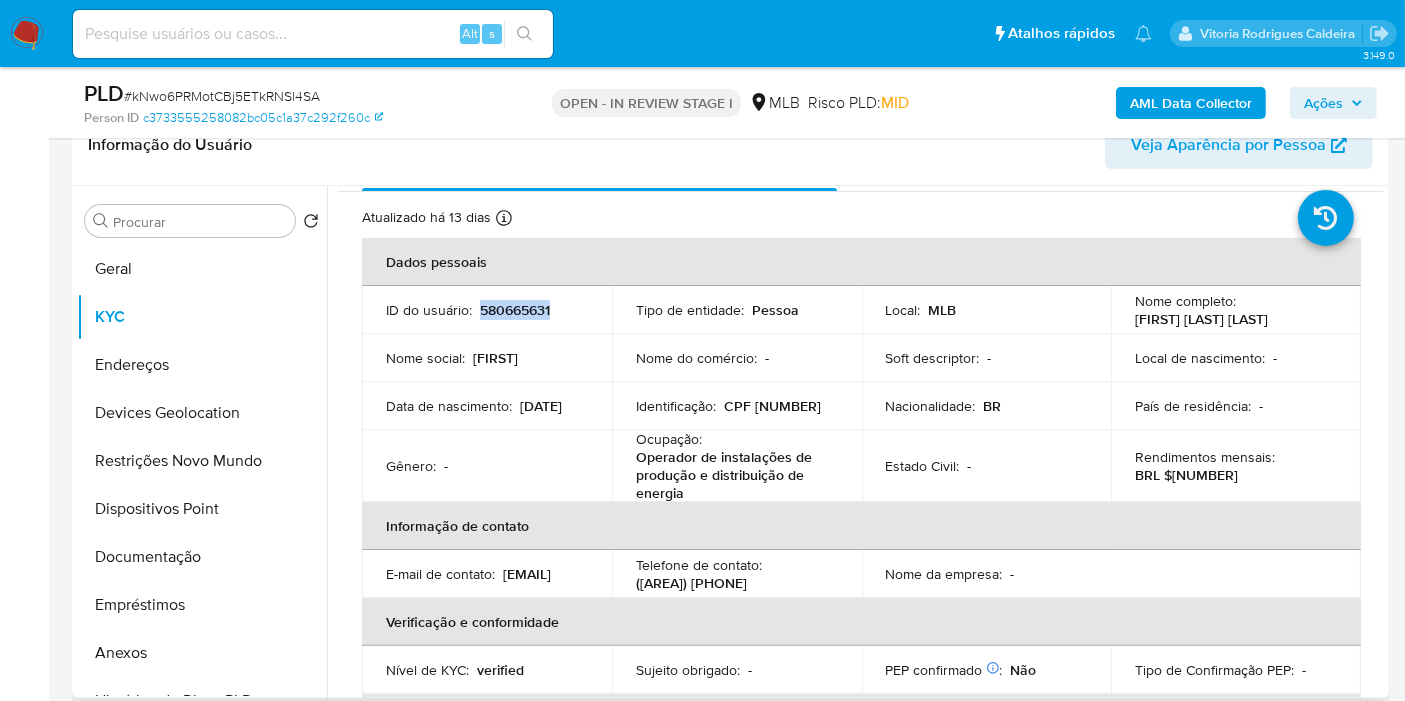 click on "580665631" at bounding box center (515, 310) 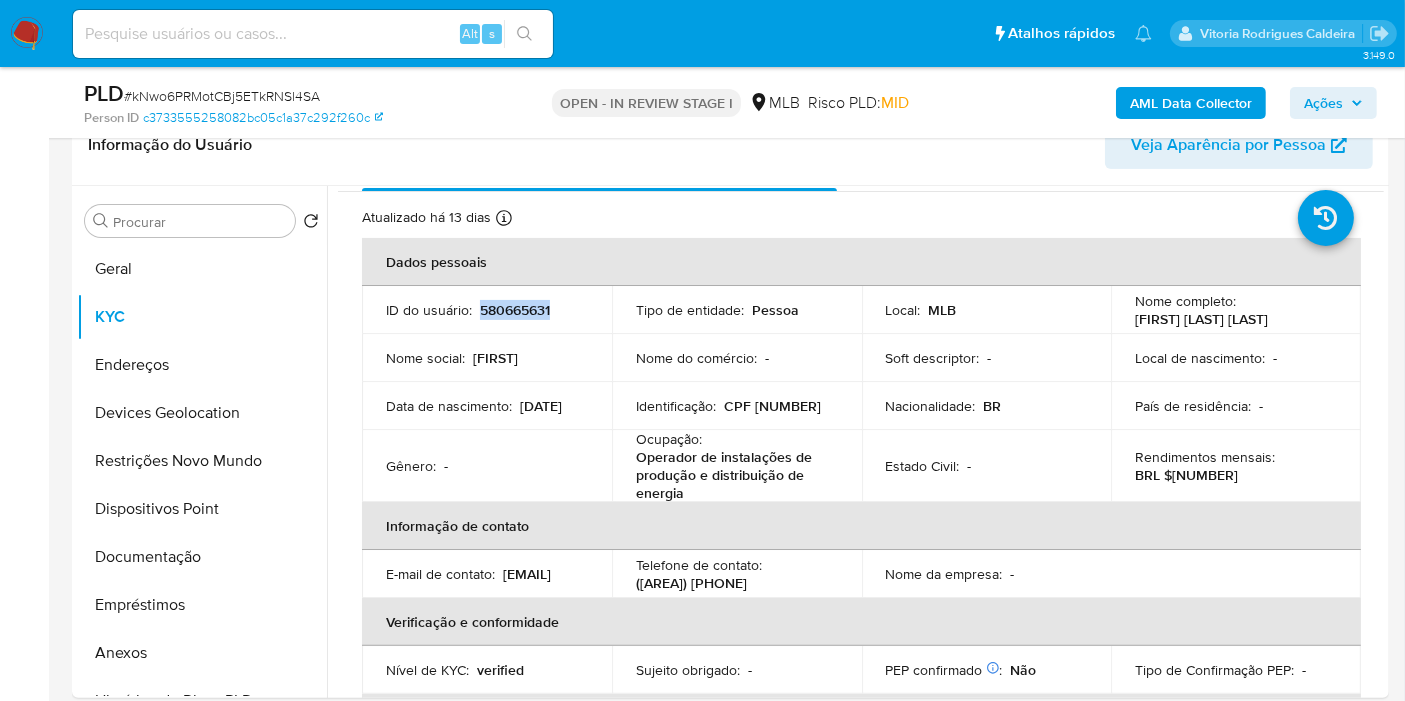 copy on "580665631" 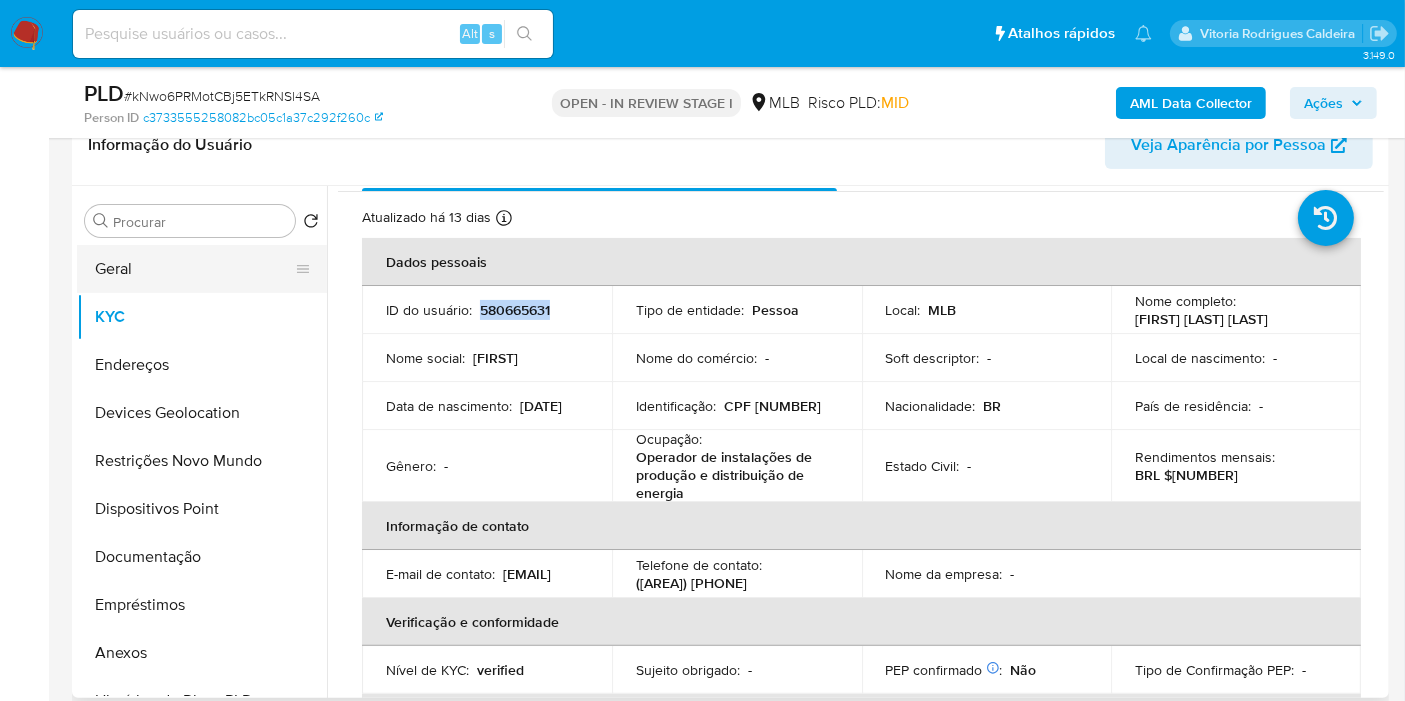 click on "Geral" at bounding box center [194, 269] 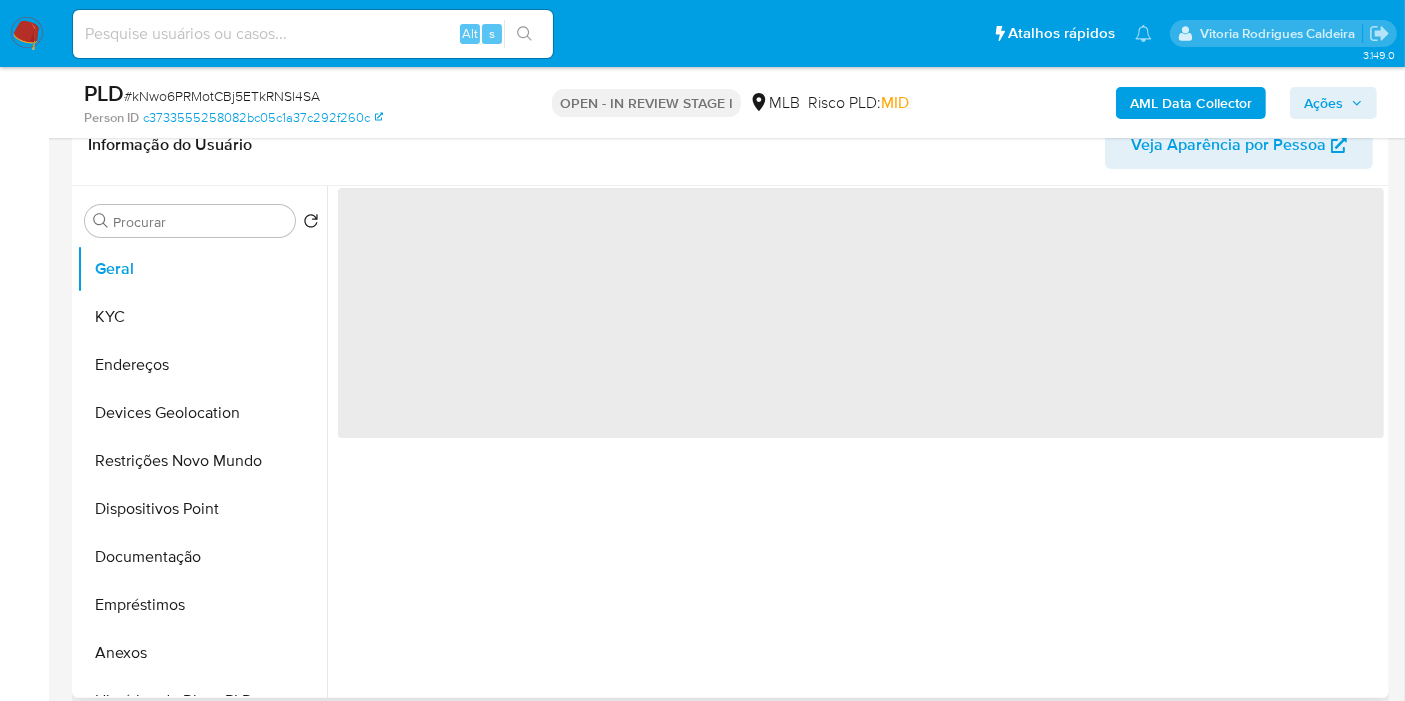 scroll, scrollTop: 0, scrollLeft: 0, axis: both 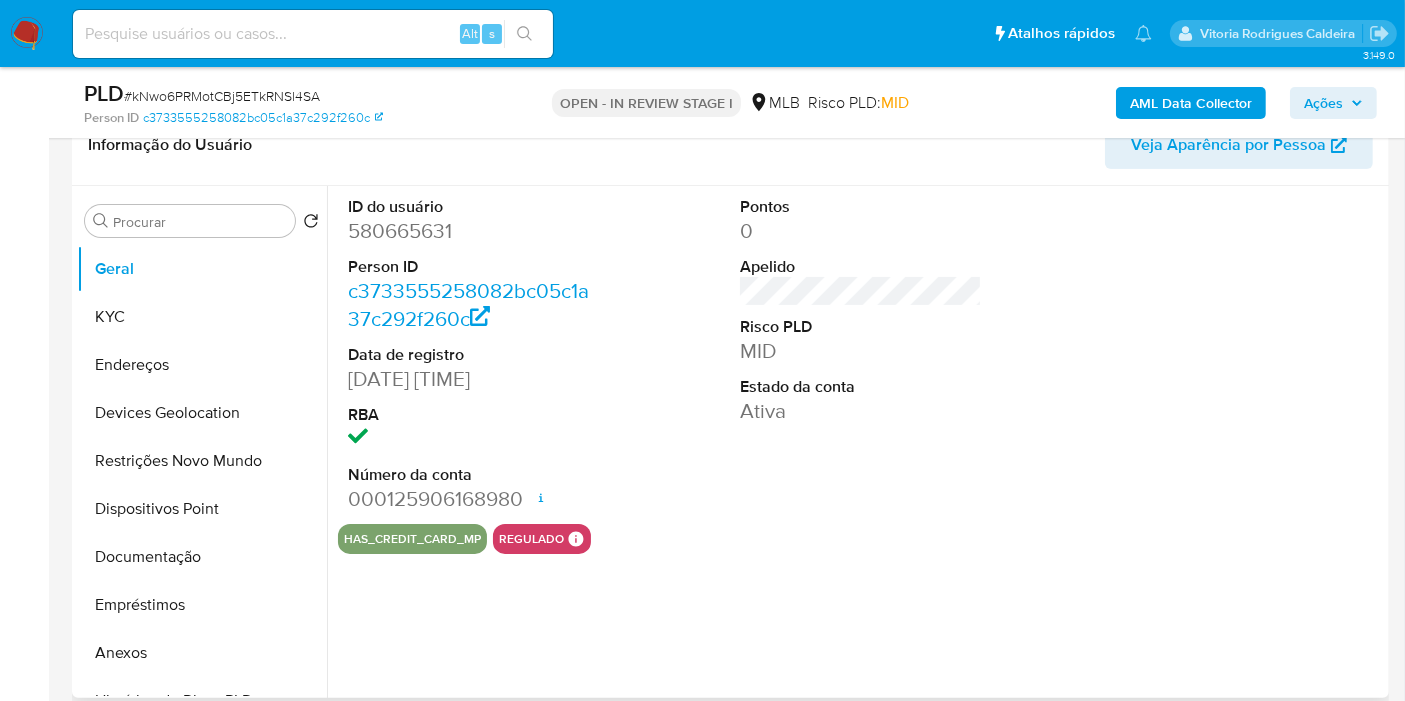 type 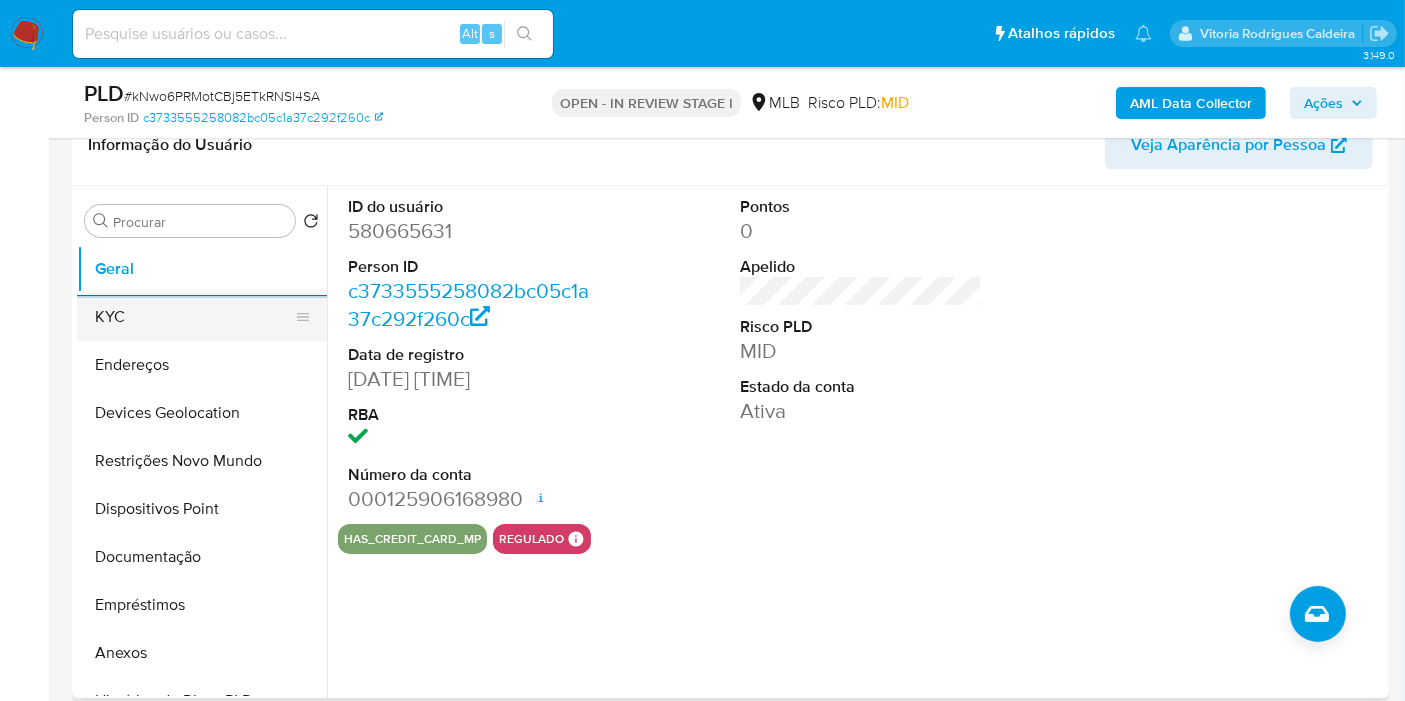 click on "KYC" at bounding box center (194, 317) 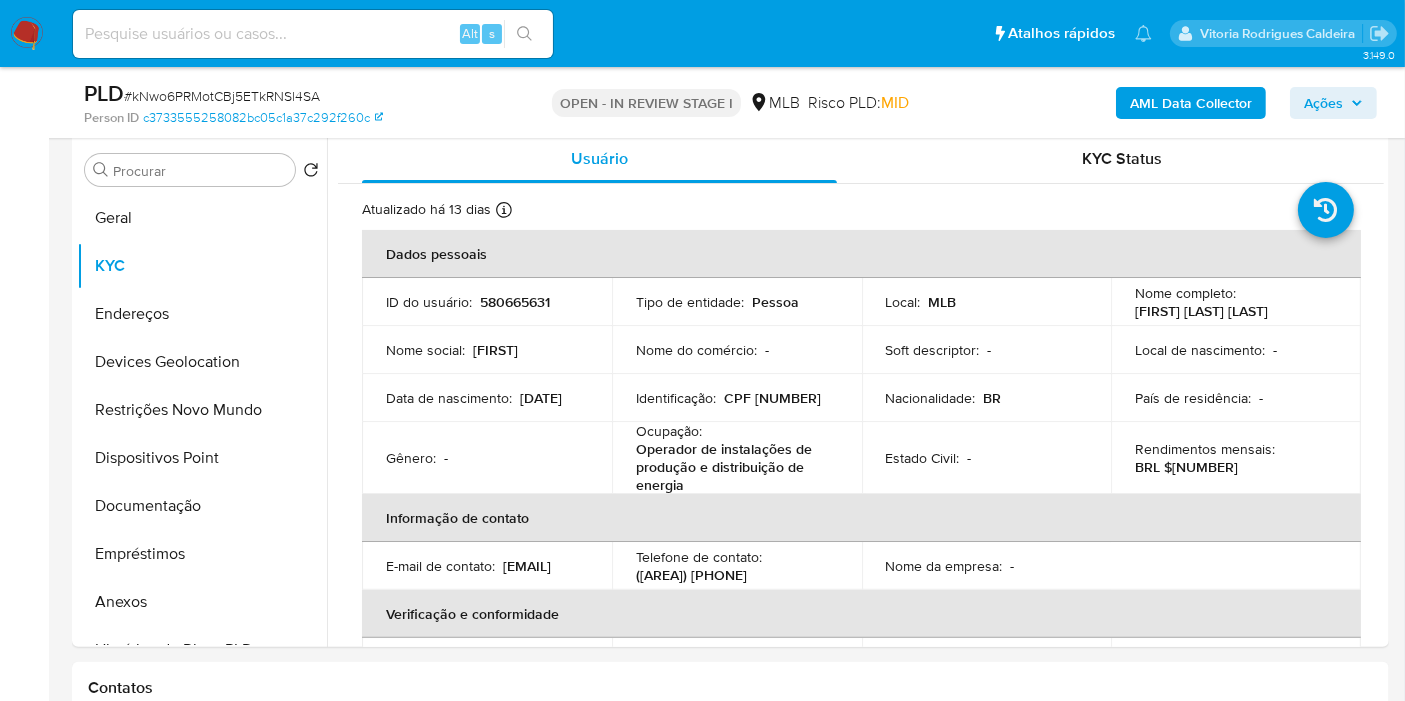 scroll, scrollTop: 393, scrollLeft: 0, axis: vertical 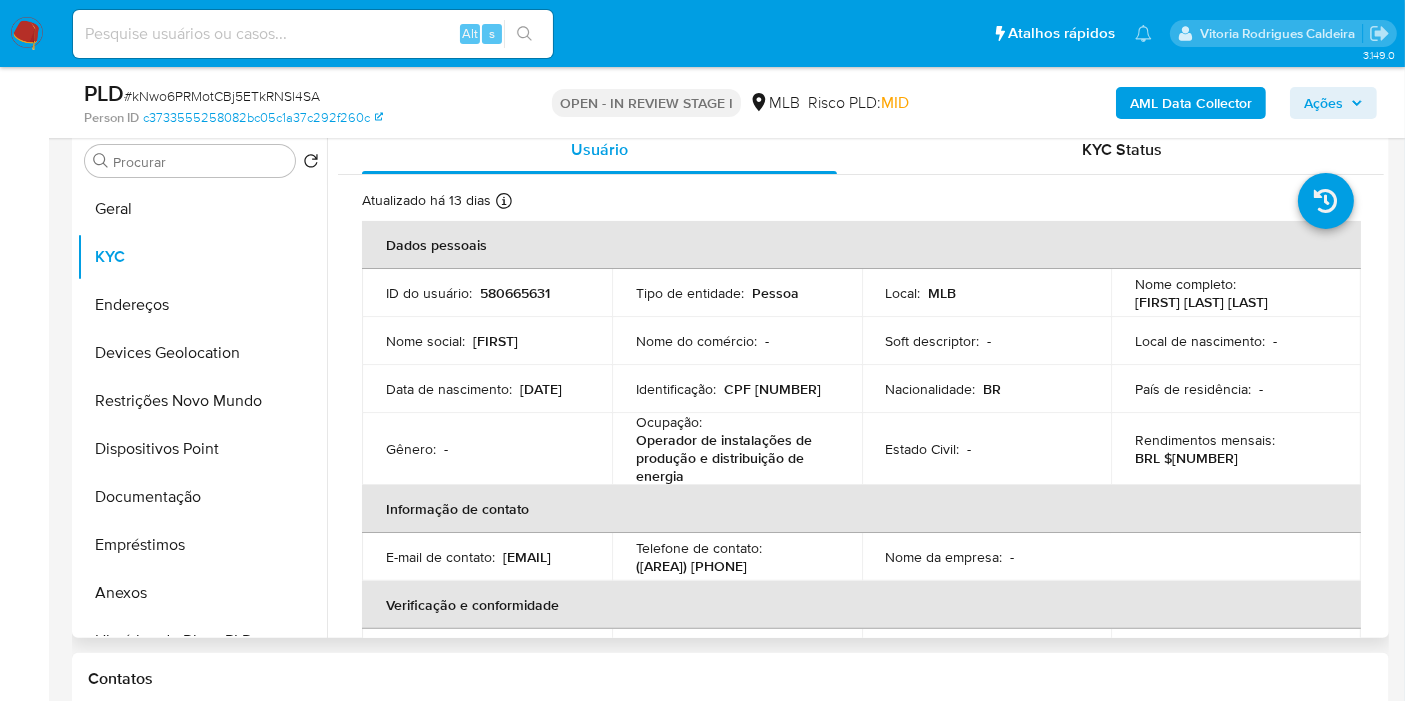 type 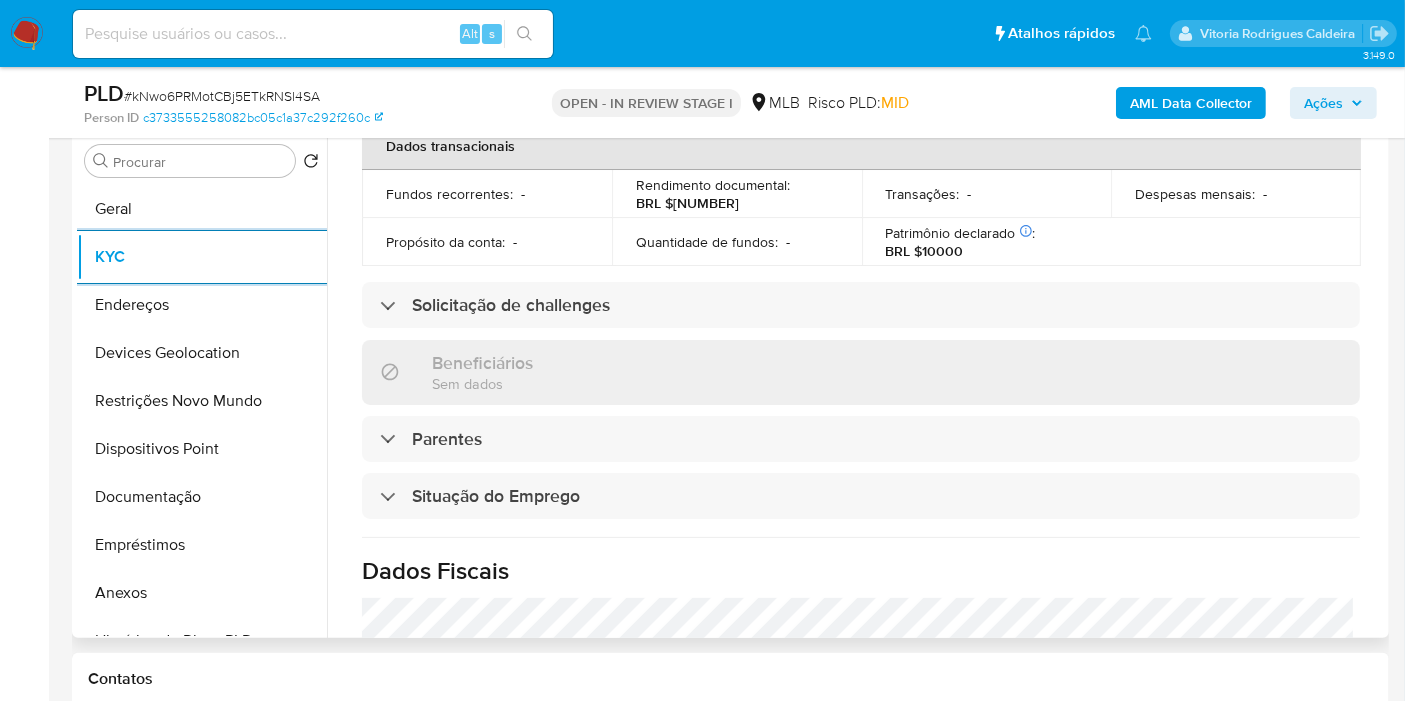 scroll, scrollTop: 444, scrollLeft: 0, axis: vertical 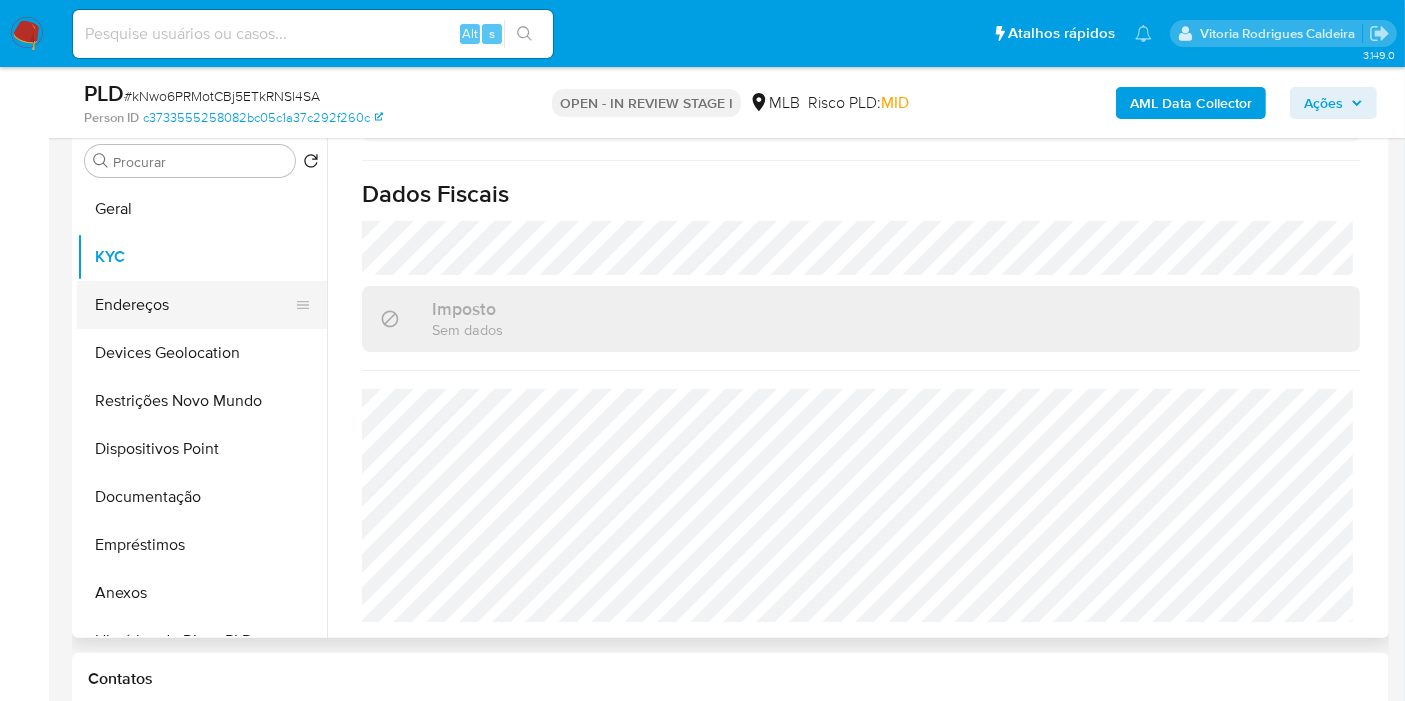 click on "Endereços" at bounding box center [194, 305] 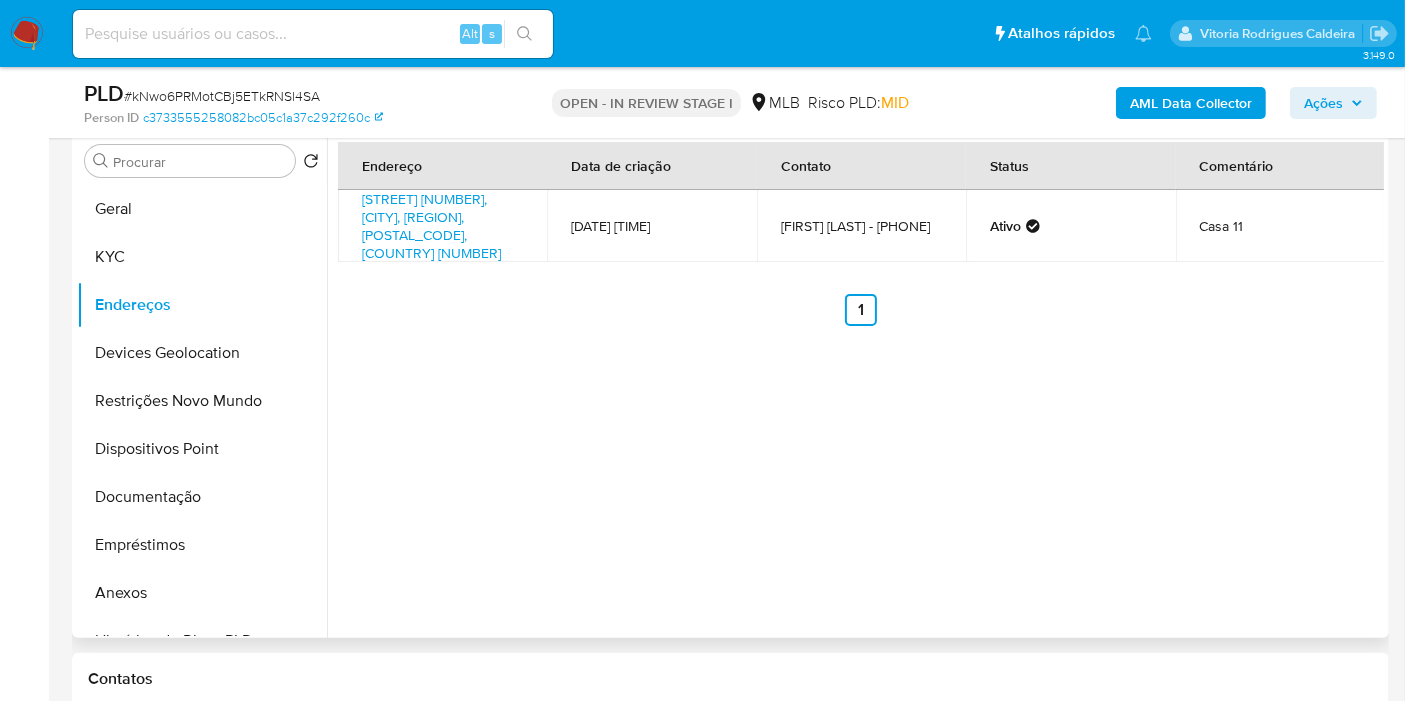type 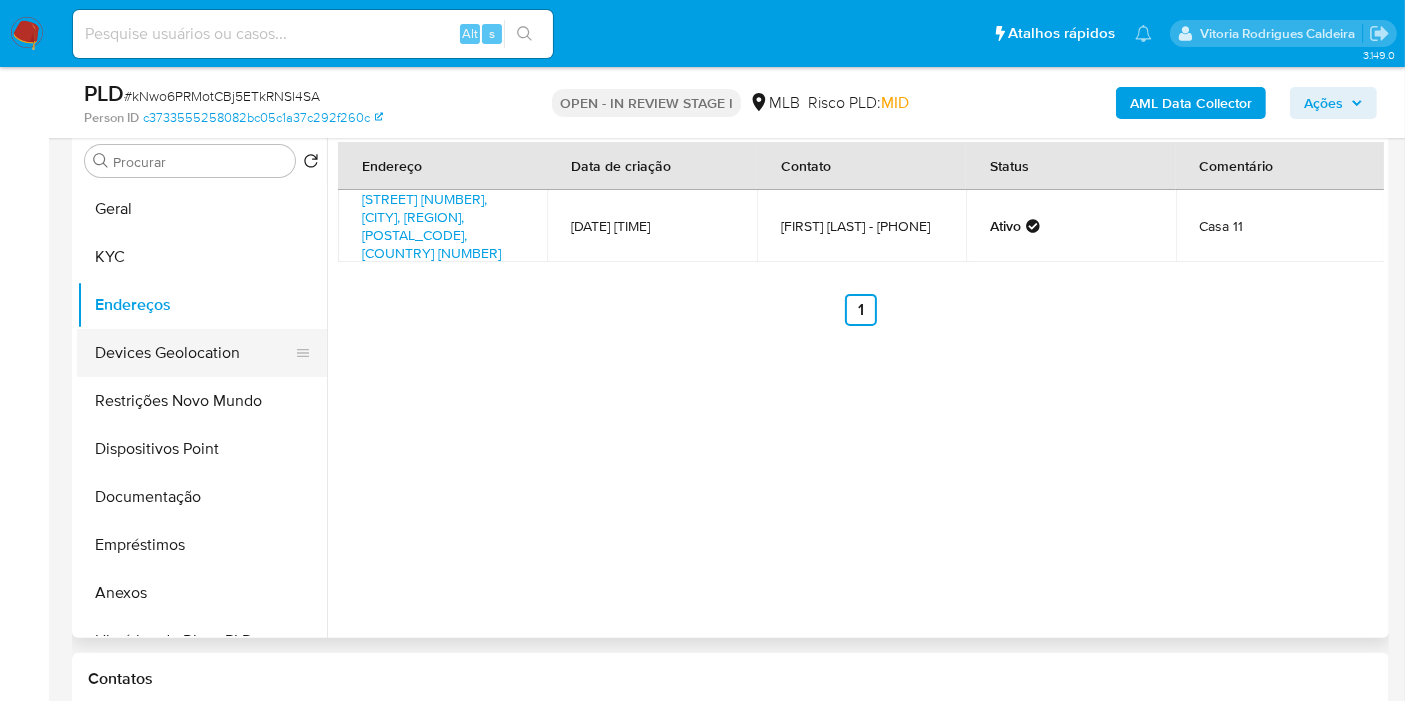 click on "Devices Geolocation" at bounding box center [194, 353] 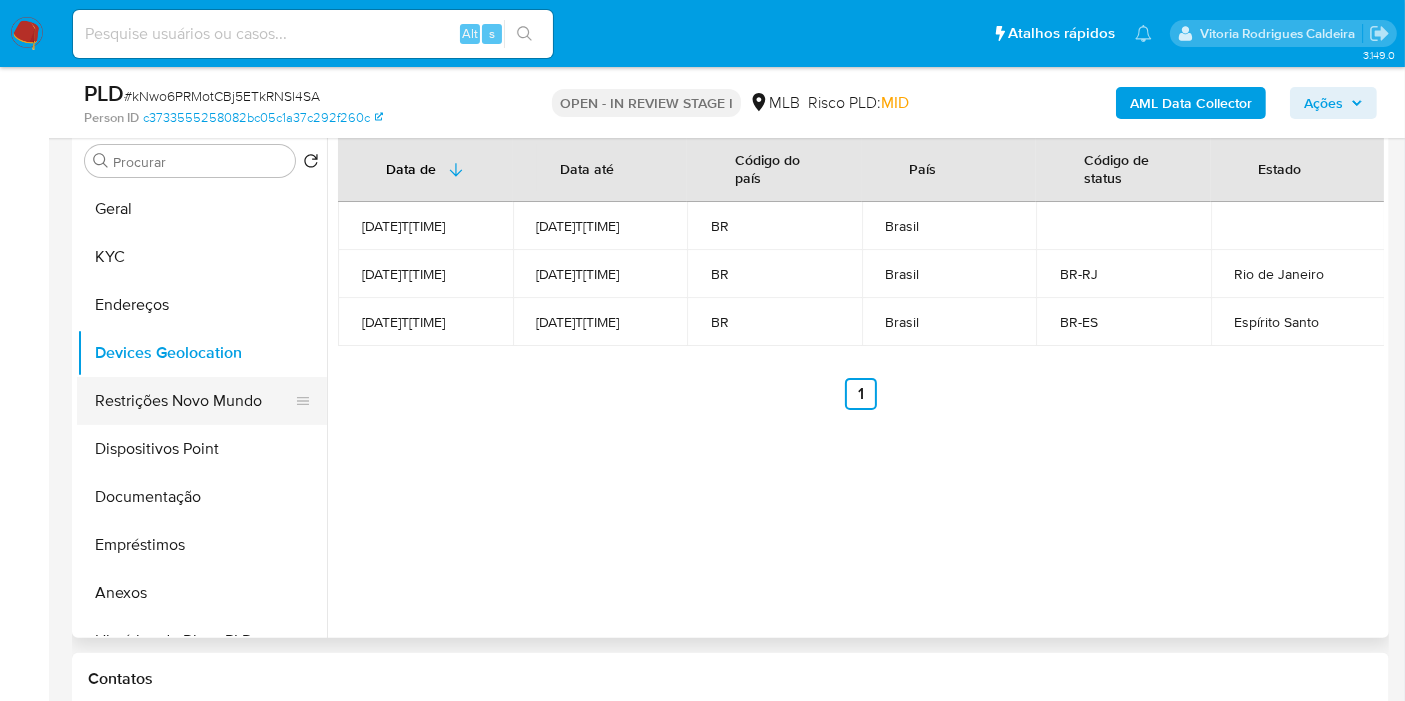 click on "Restrições Novo Mundo" at bounding box center (194, 401) 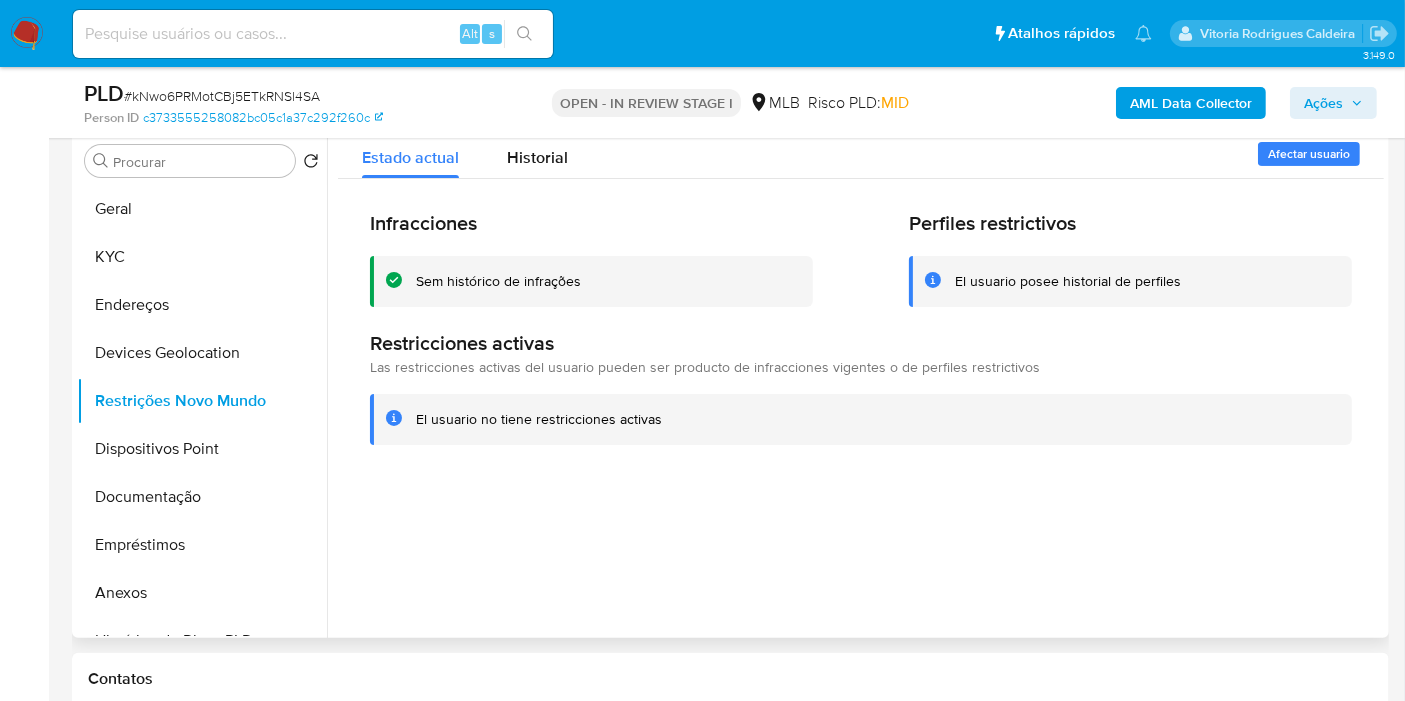 type 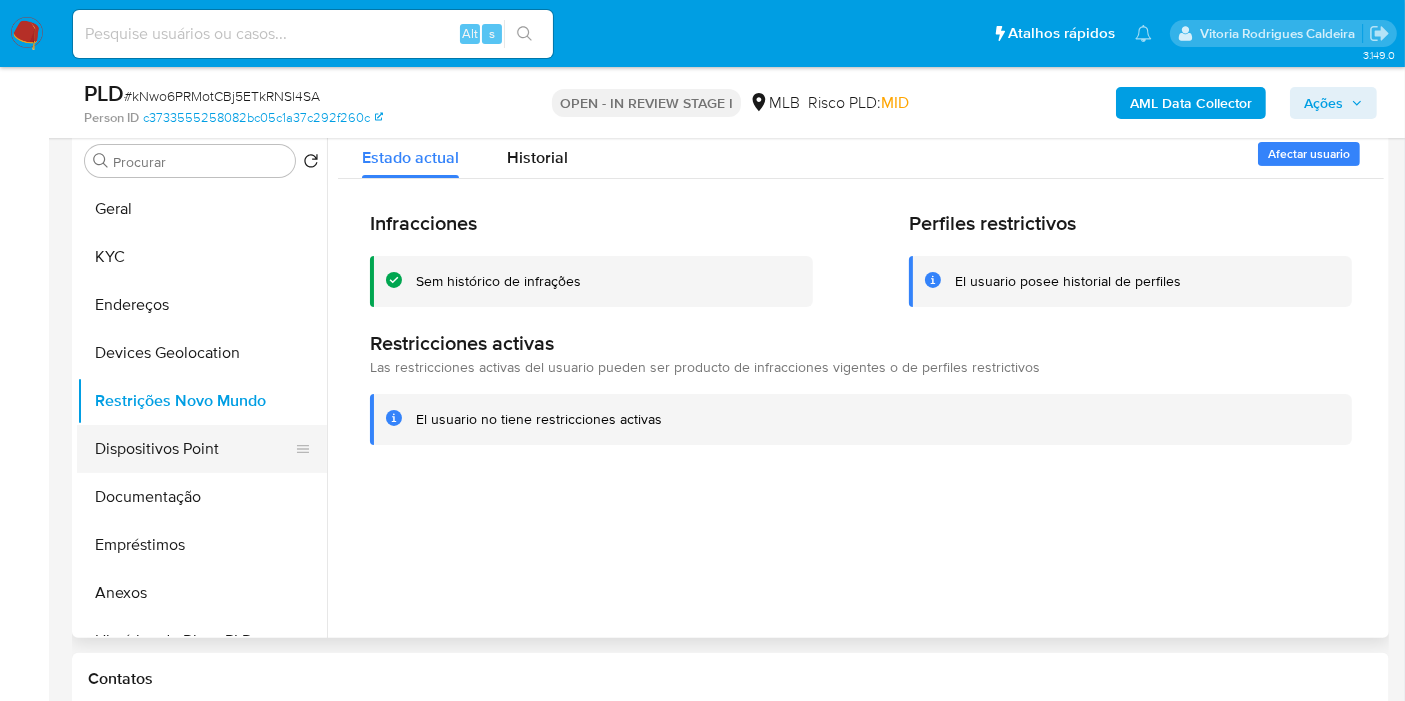 click on "Dispositivos Point" at bounding box center (194, 449) 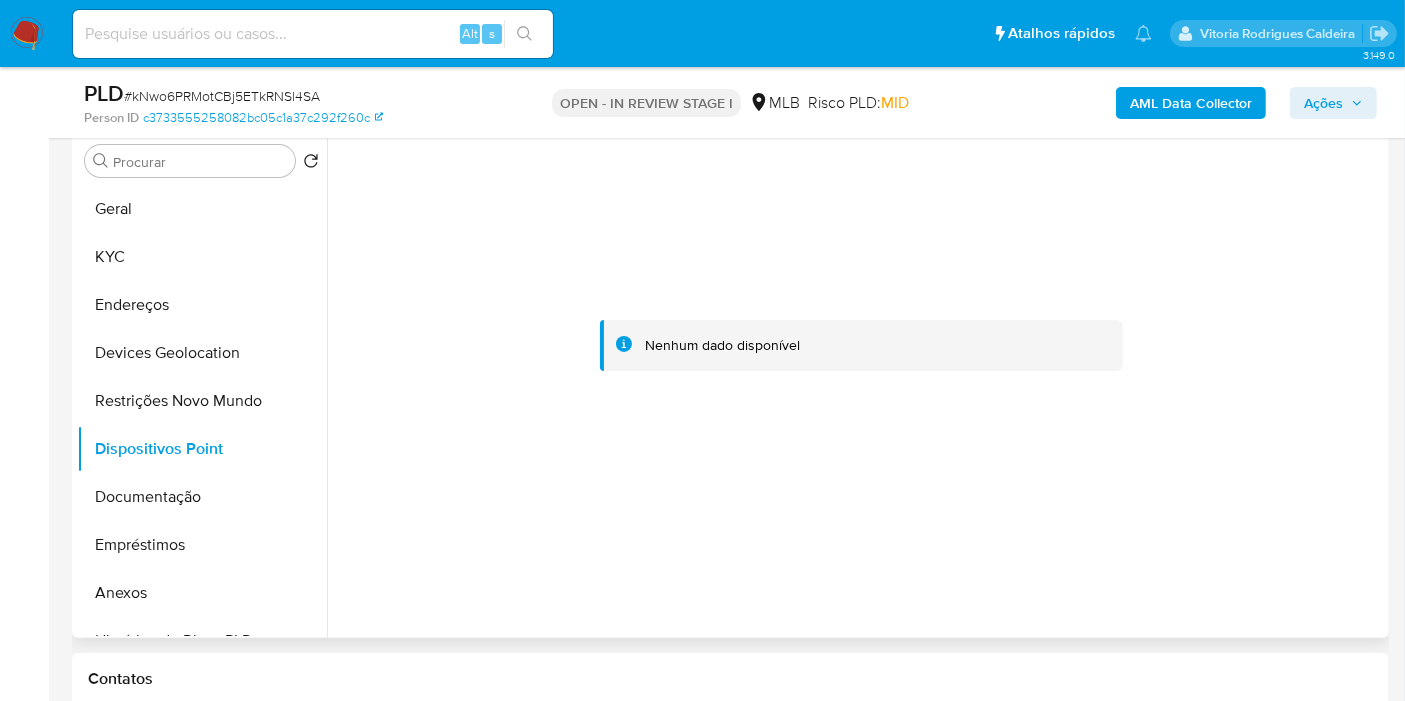 type 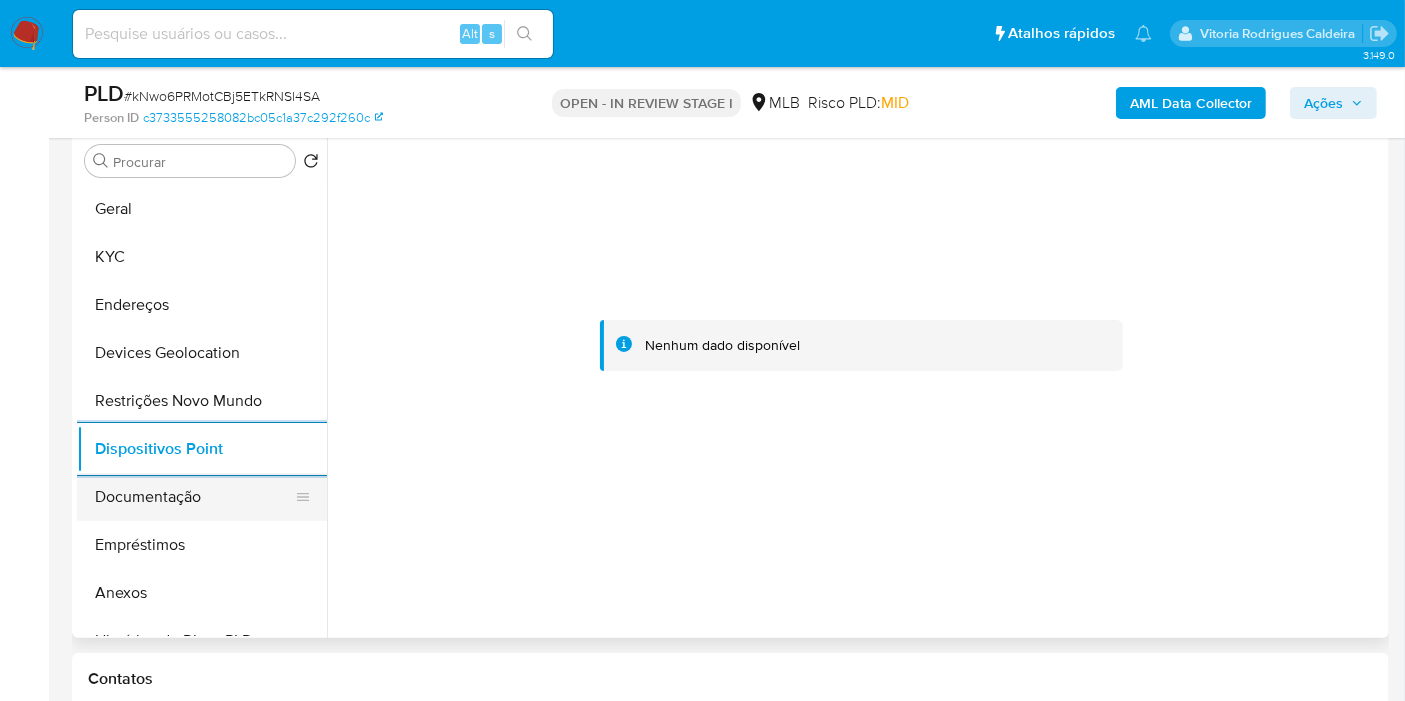click on "Documentação" at bounding box center (194, 497) 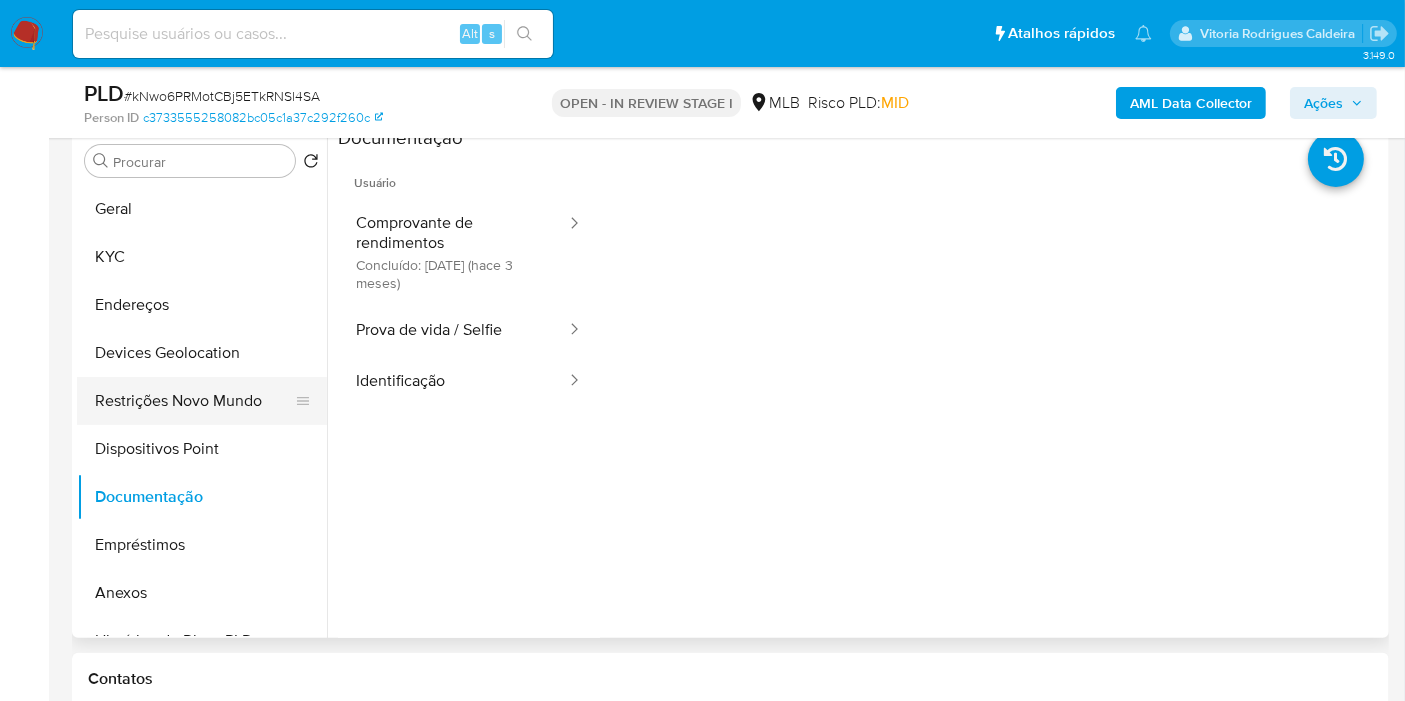 click on "Restrições Novo Mundo" at bounding box center [194, 401] 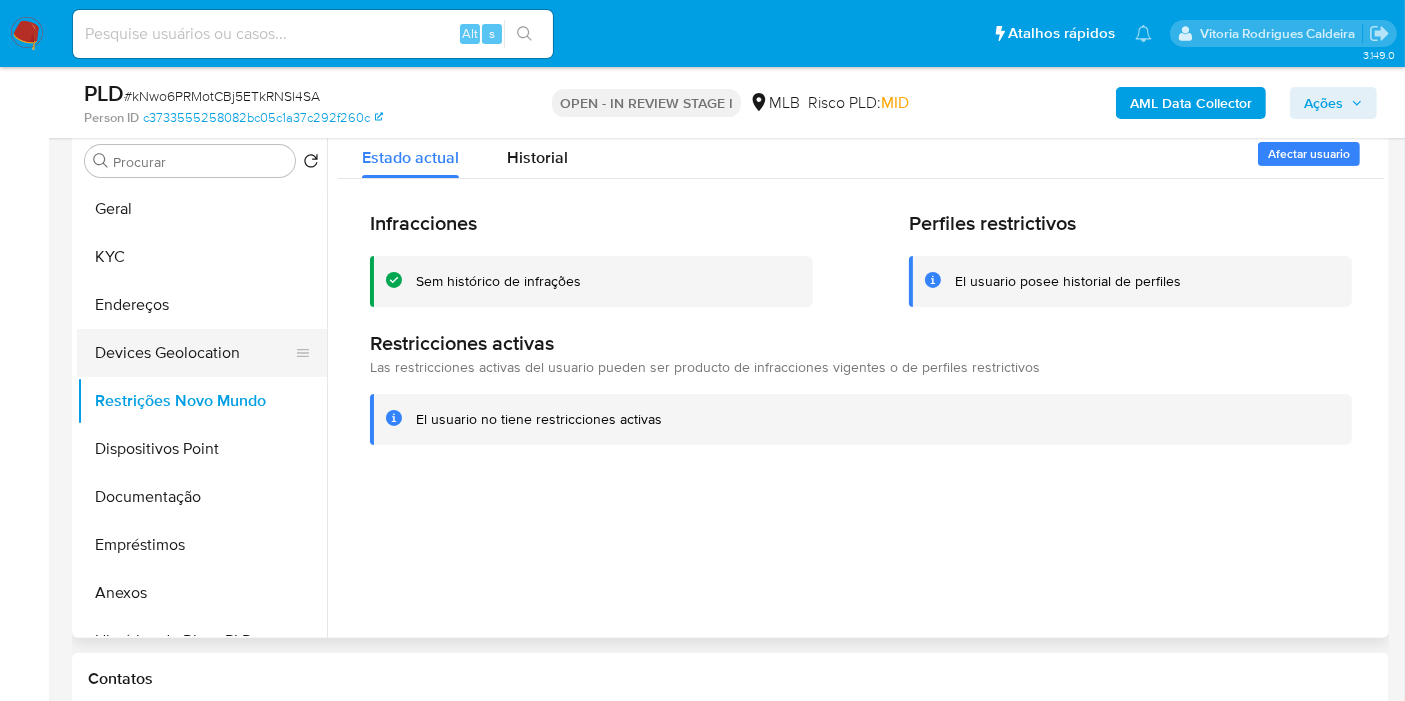 click on "Devices Geolocation" at bounding box center (194, 353) 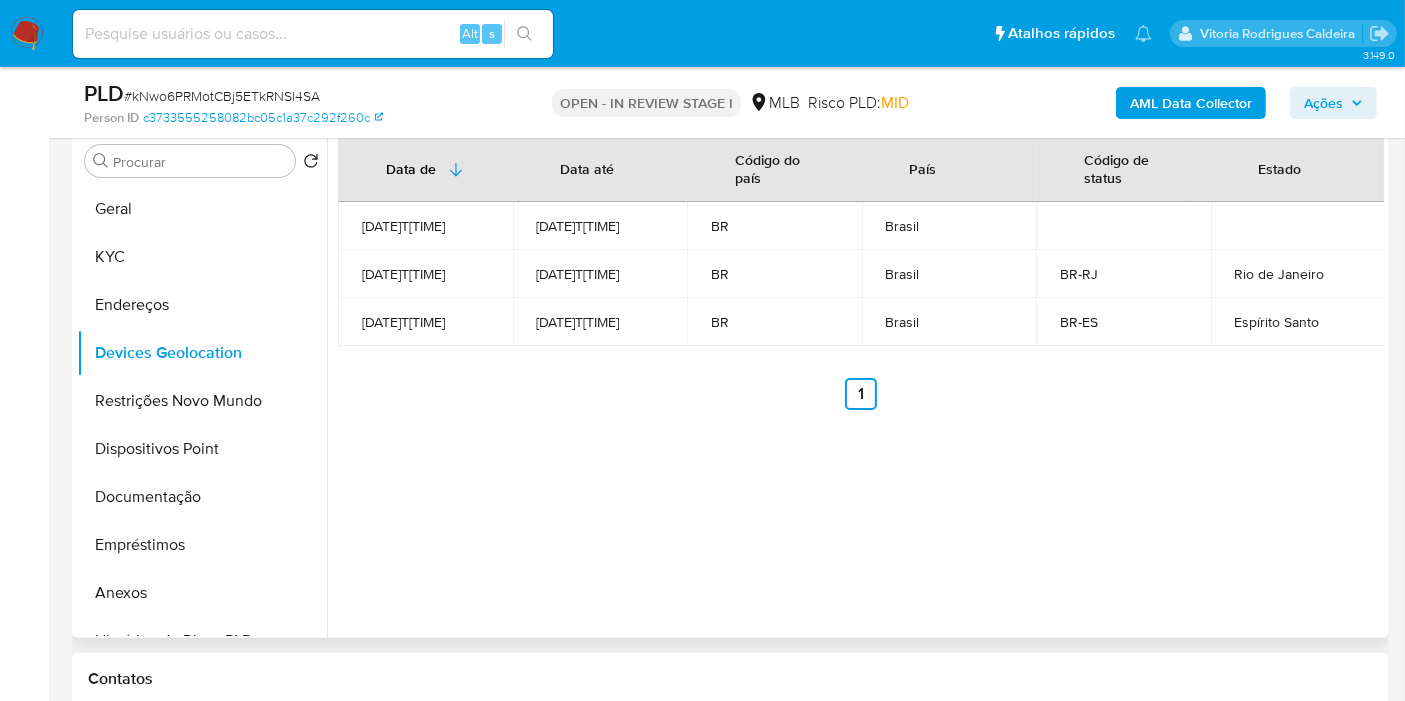 type 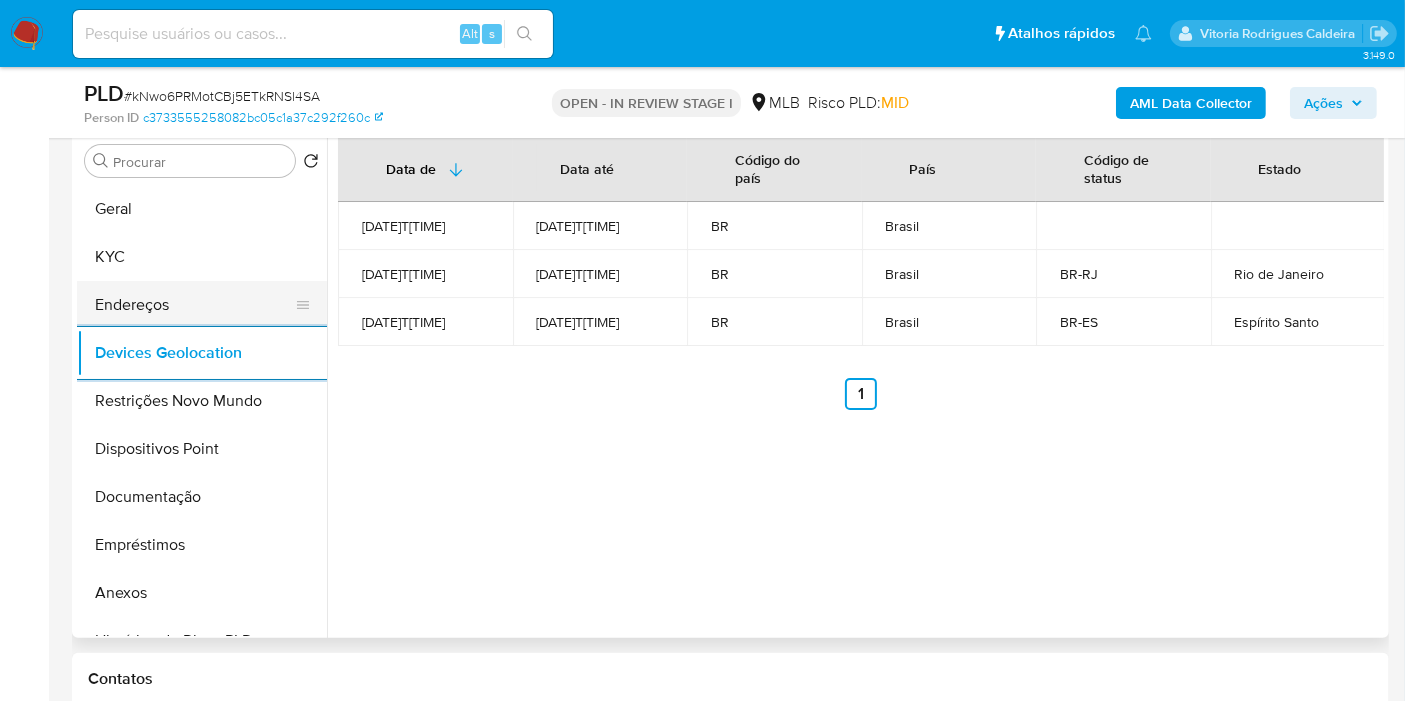 click on "Endereços" at bounding box center (194, 305) 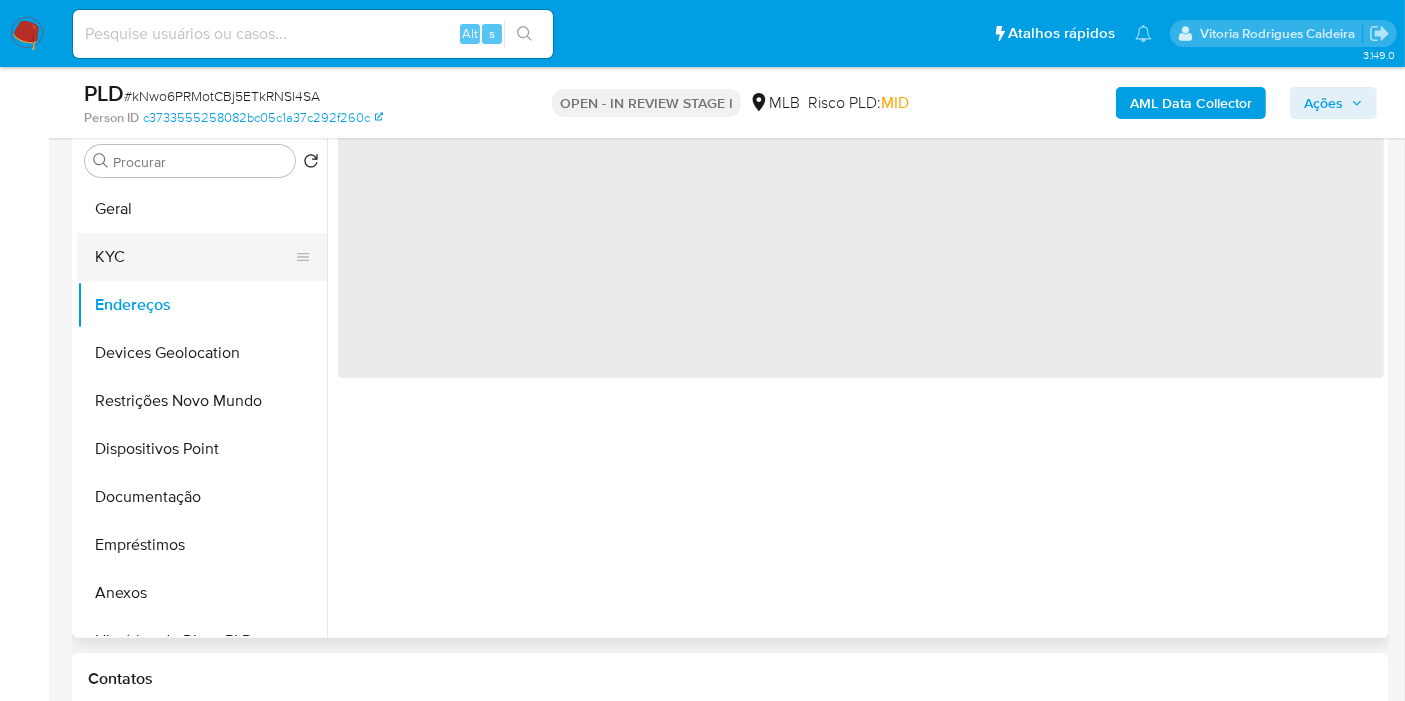click on "KYC" at bounding box center (194, 257) 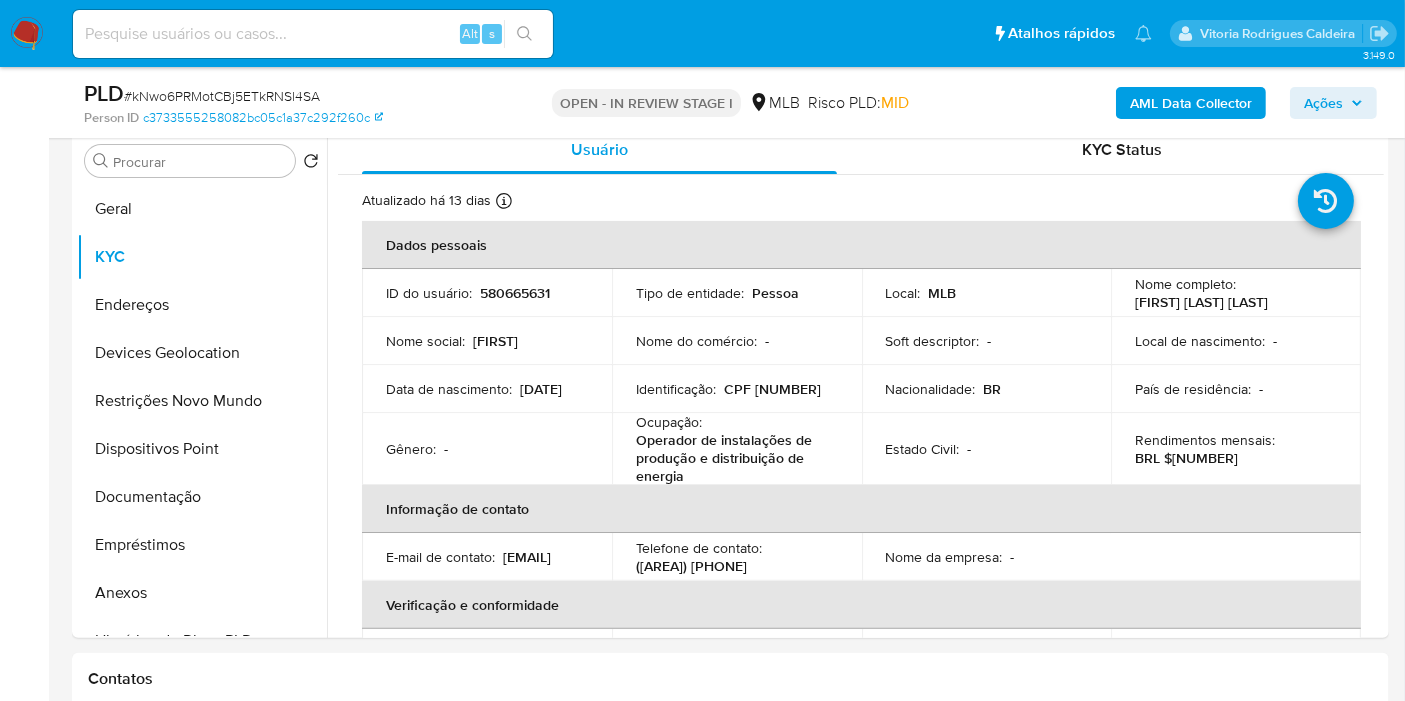 click 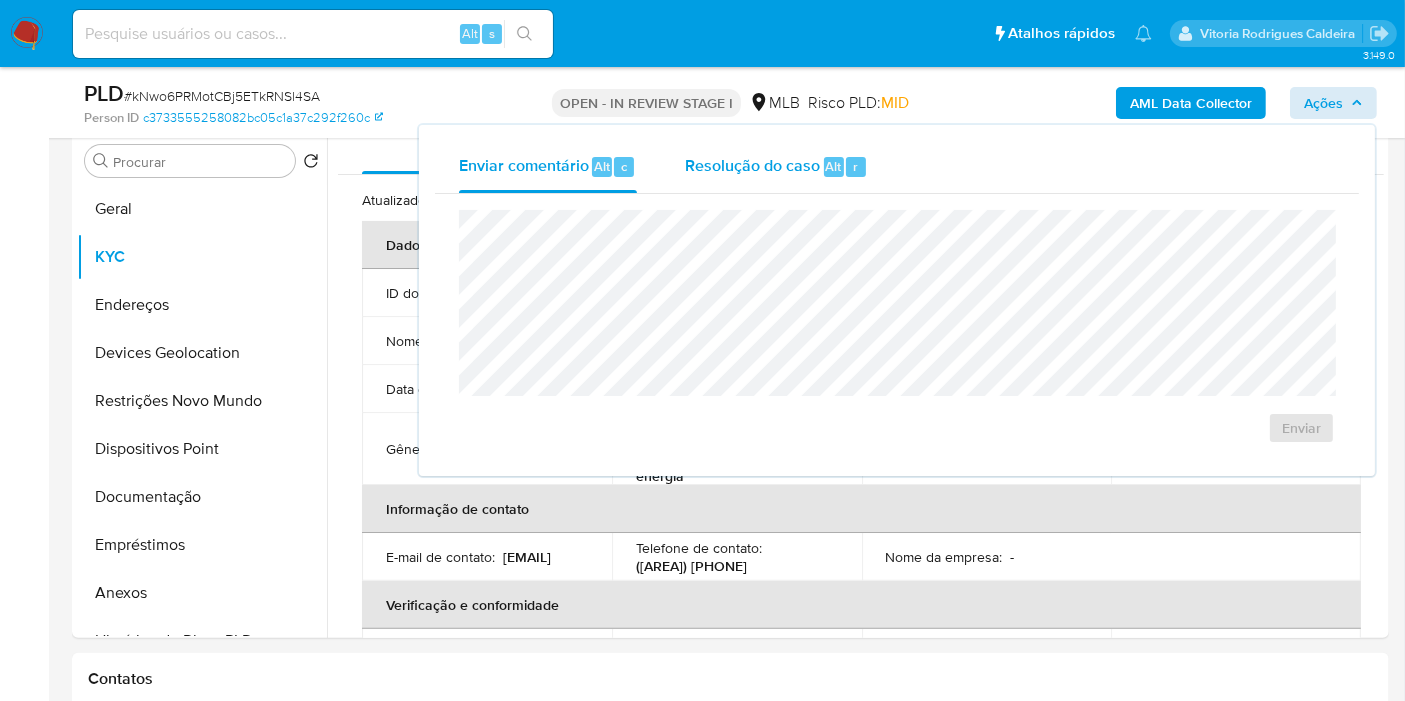 click on "Resolução do caso" at bounding box center (752, 165) 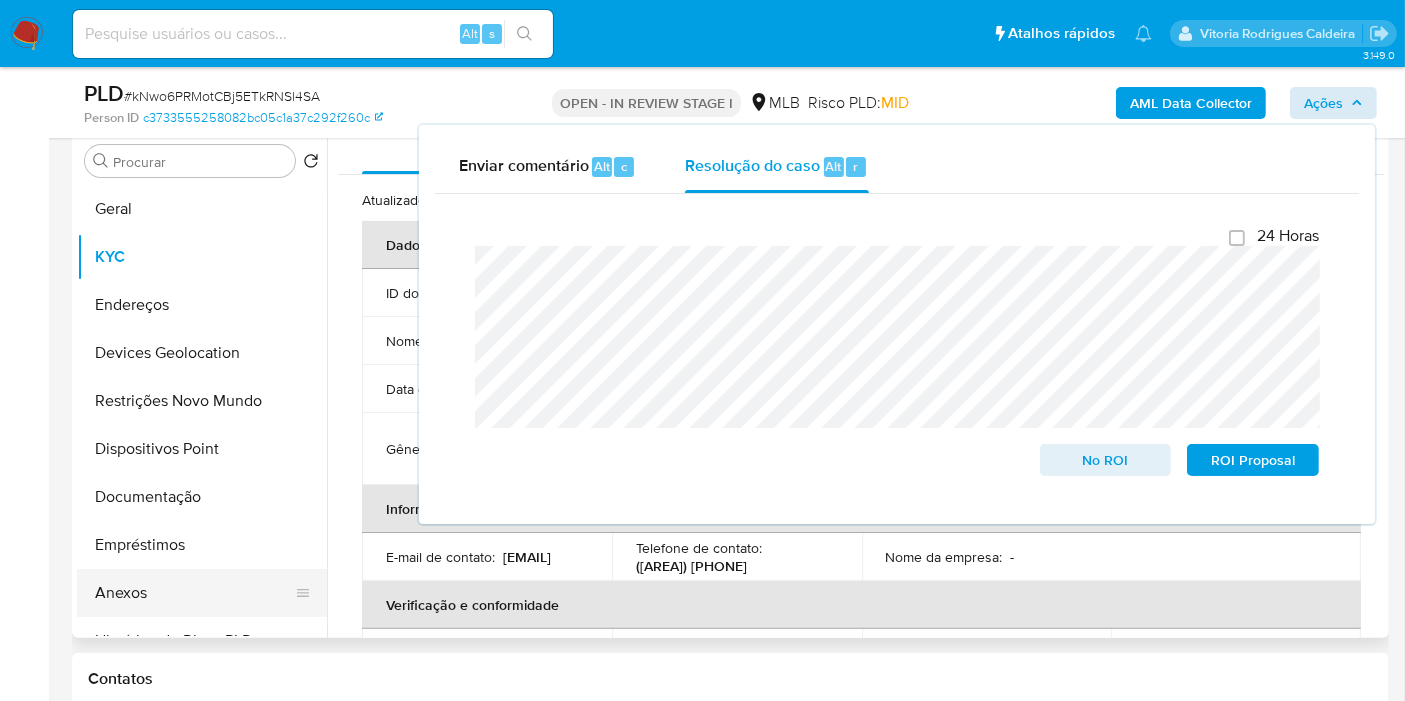 click on "Anexos" at bounding box center [194, 593] 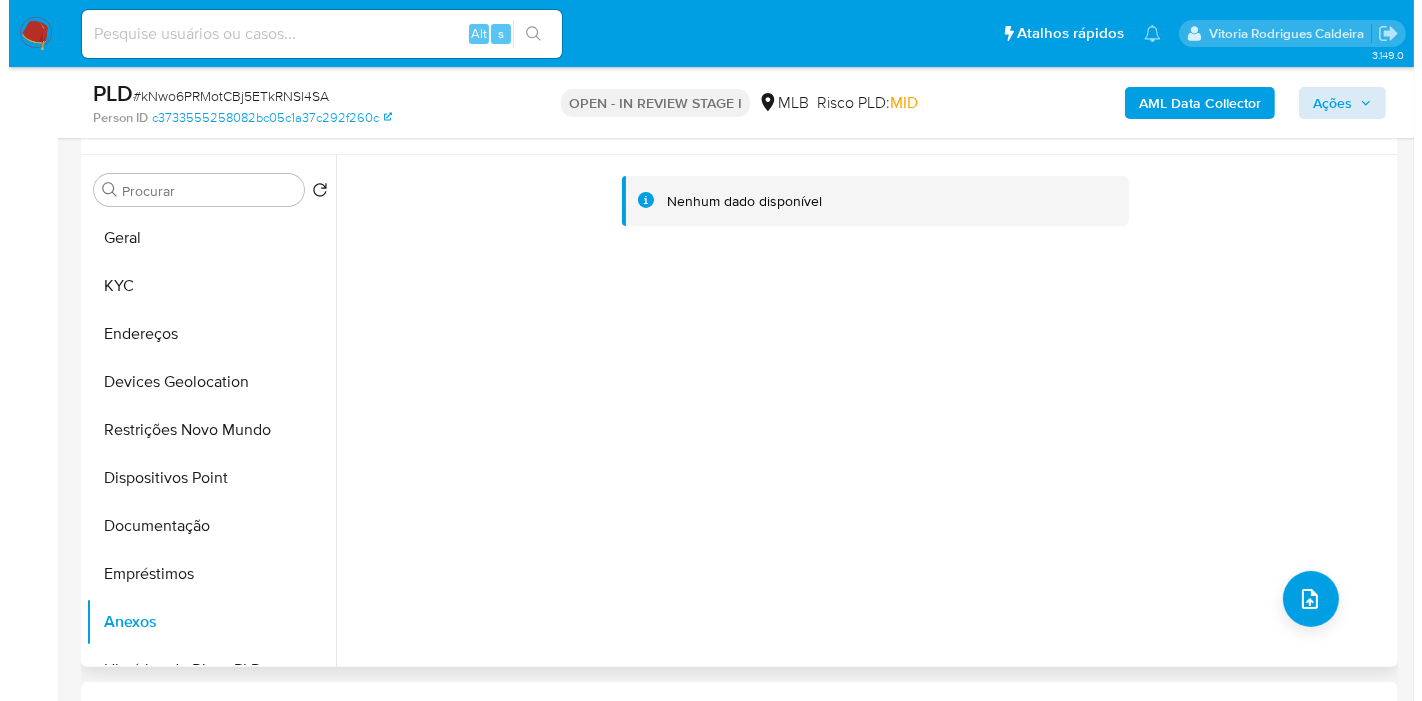 scroll, scrollTop: 393, scrollLeft: 0, axis: vertical 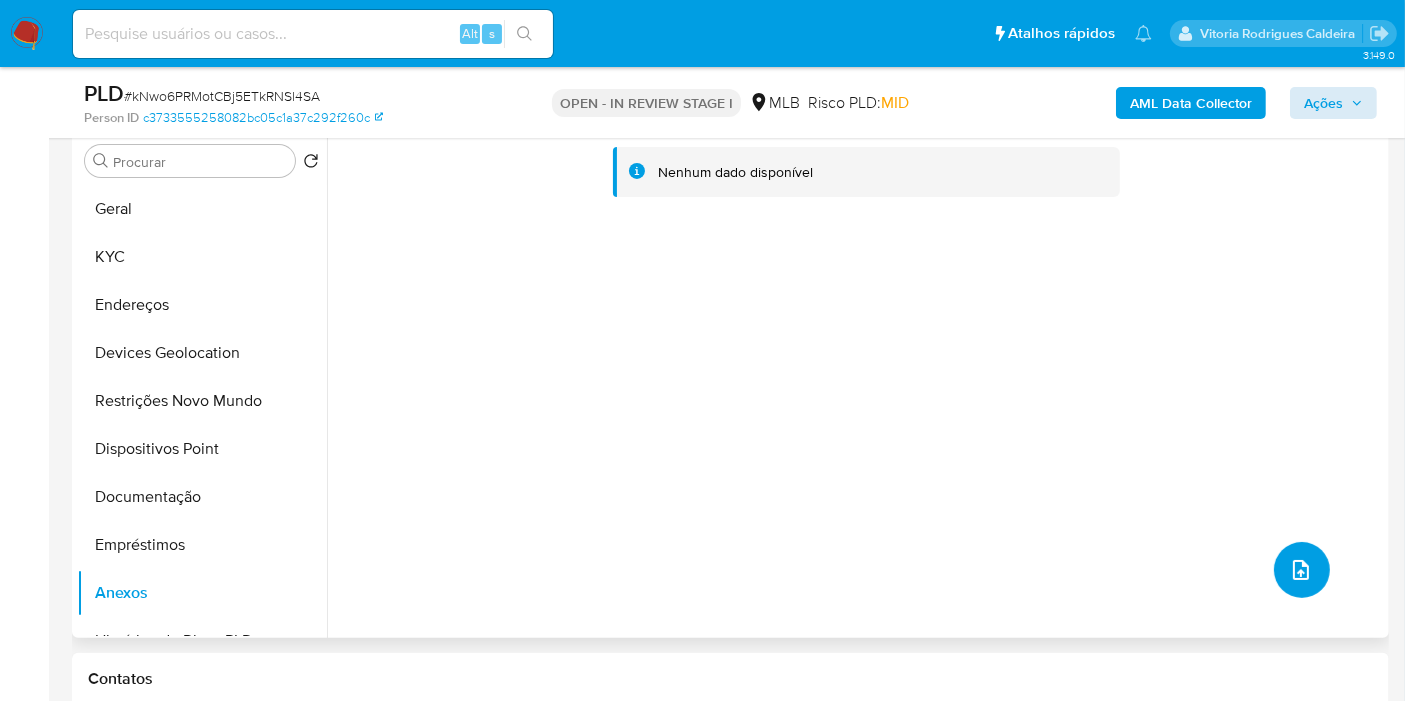 click 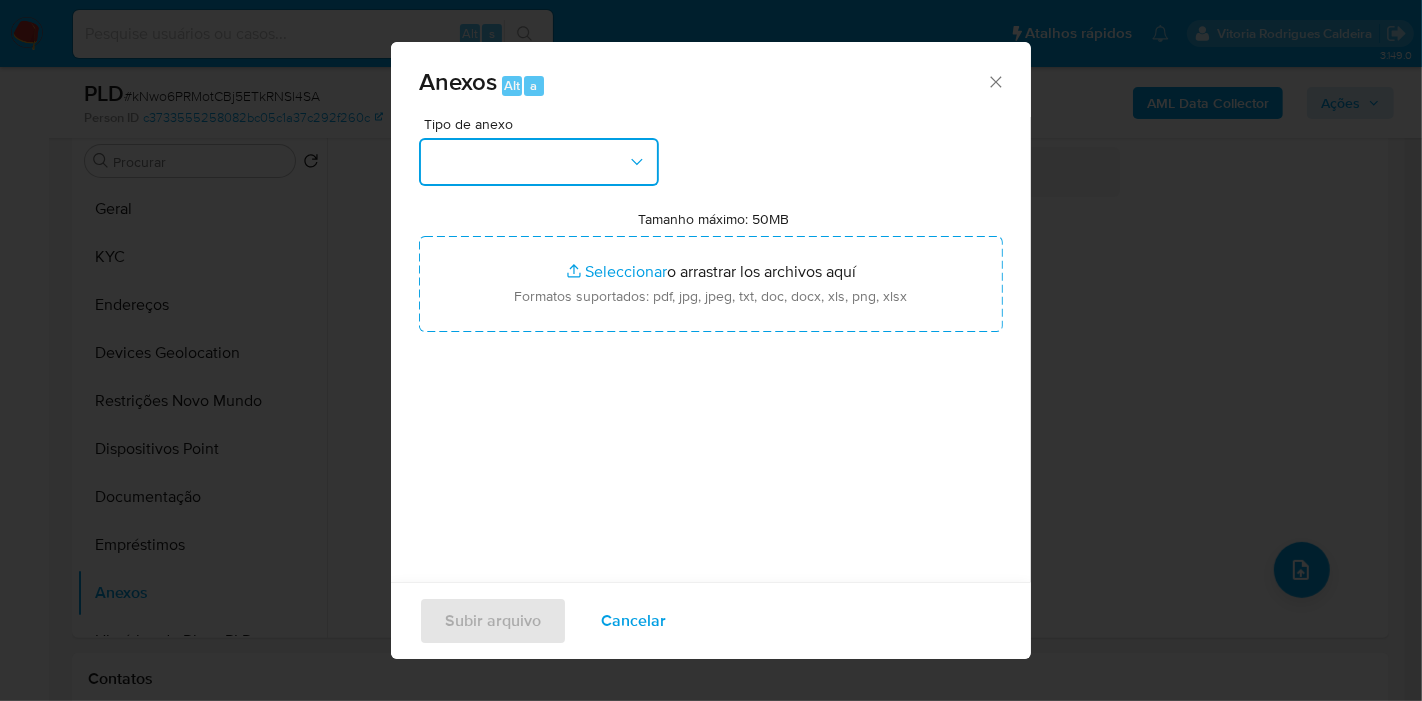 click at bounding box center (539, 162) 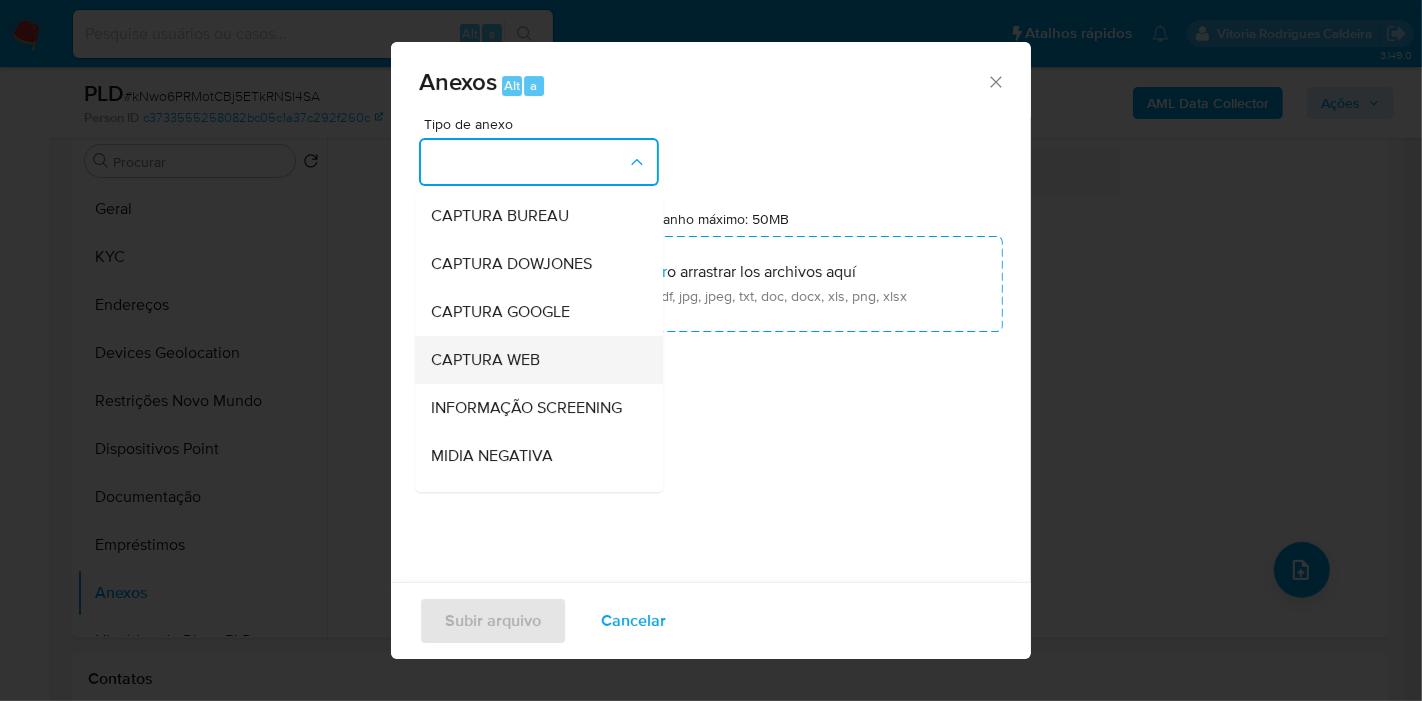 scroll, scrollTop: 111, scrollLeft: 0, axis: vertical 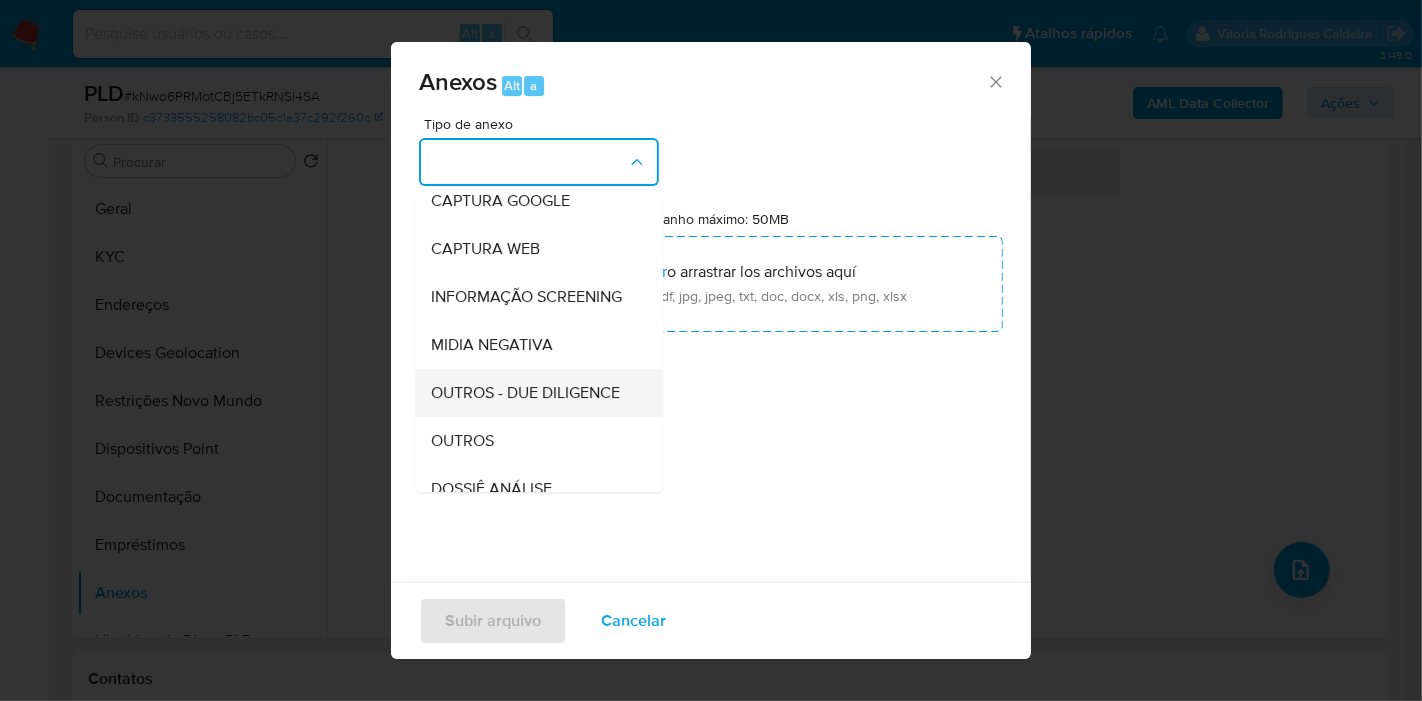 drag, startPoint x: 514, startPoint y: 366, endPoint x: 509, endPoint y: 423, distance: 57.21888 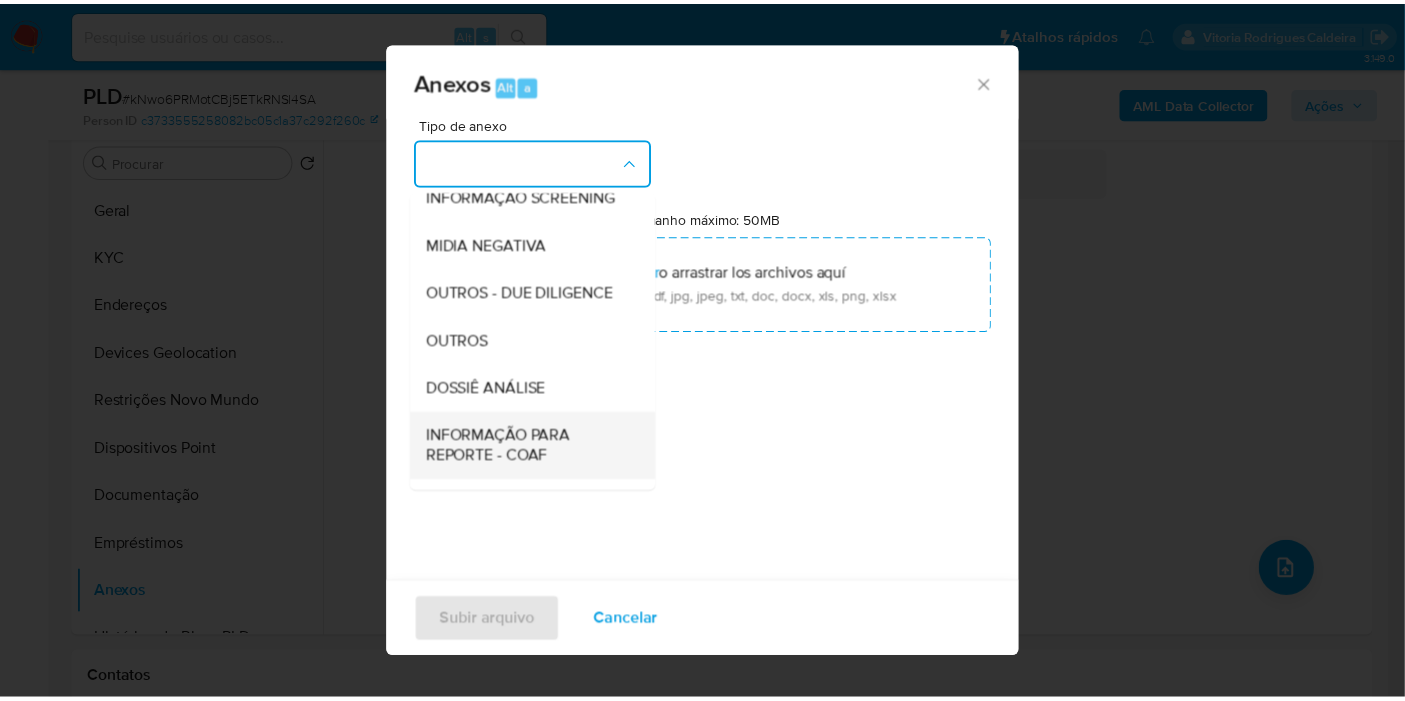 scroll, scrollTop: 307, scrollLeft: 0, axis: vertical 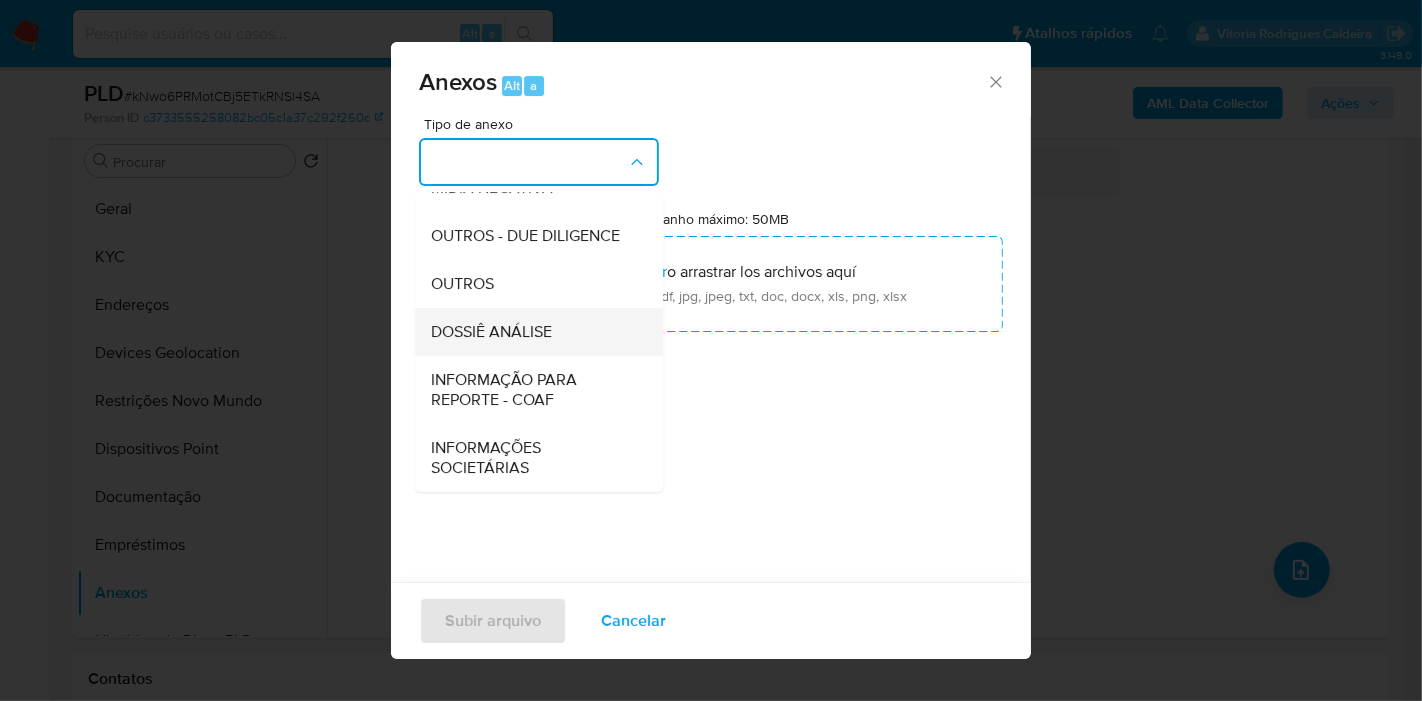 click on "DOSSIÊ ANÁLISE" at bounding box center (491, 332) 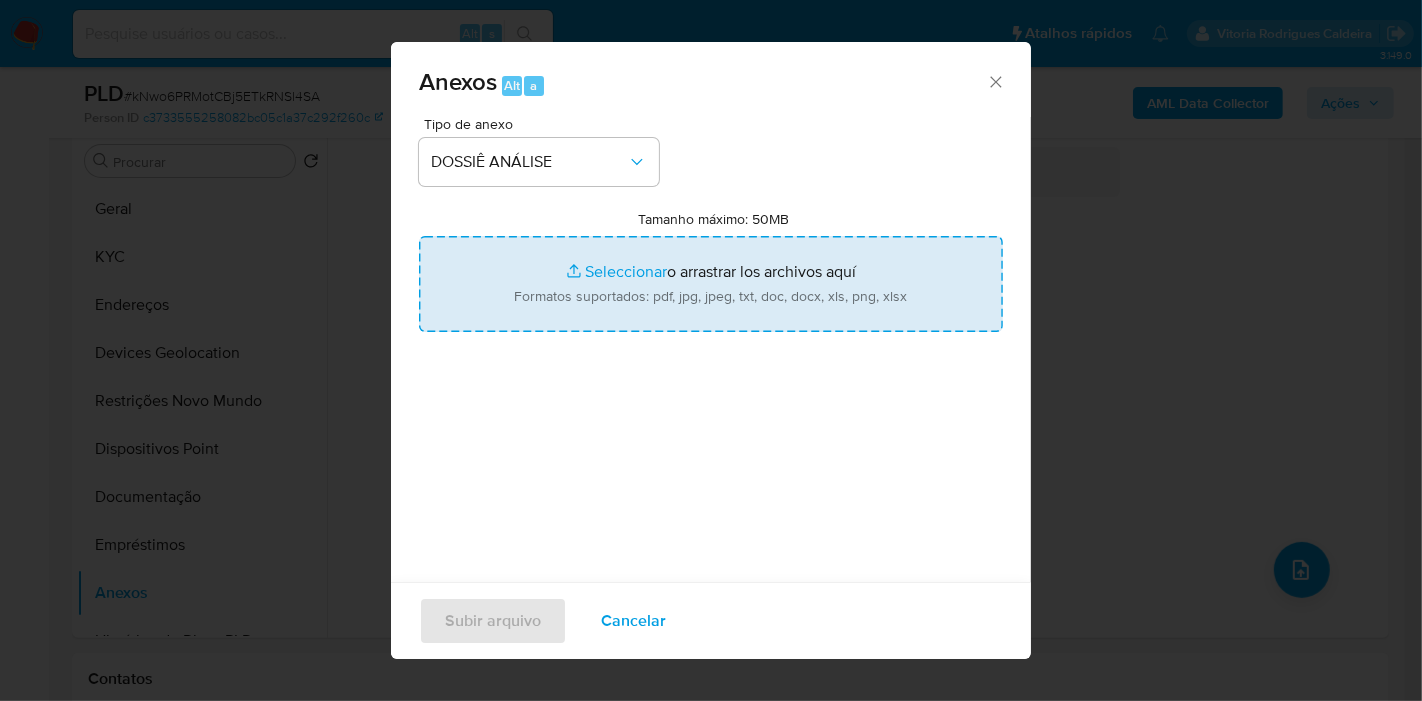 type on "C:\fakepath\SAR XXX_XX - CPF 17663144732 - DOMYNICK LAMIN DOS SANTOS.pdf" 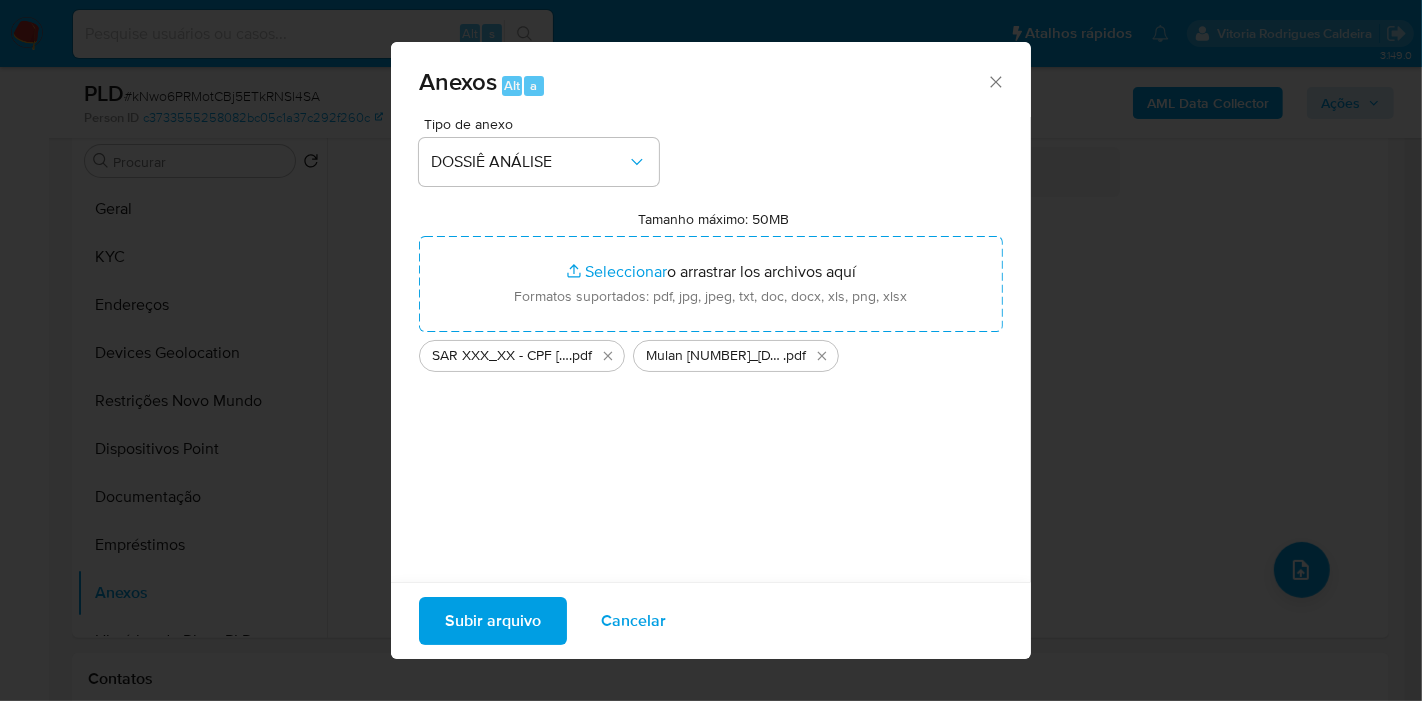 click on "Subir arquivo" at bounding box center [493, 621] 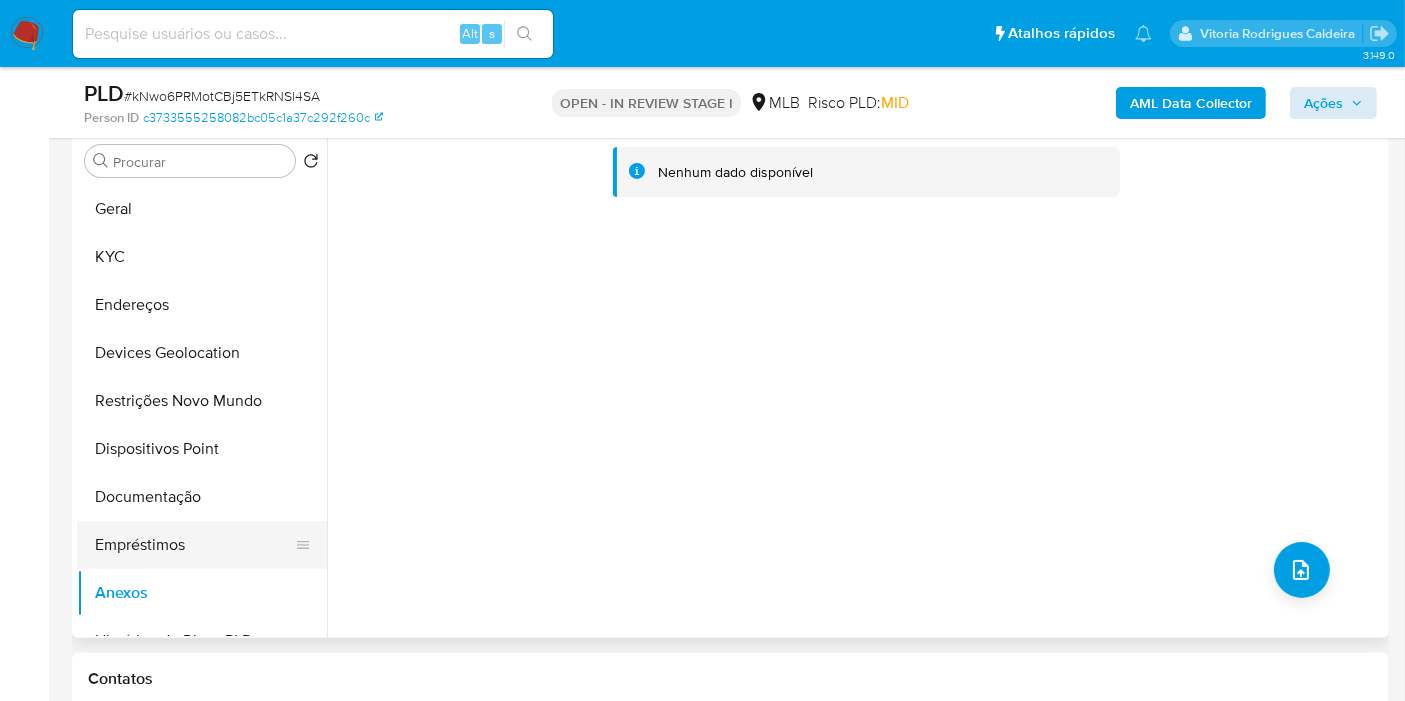 click on "Empréstimos" at bounding box center [194, 545] 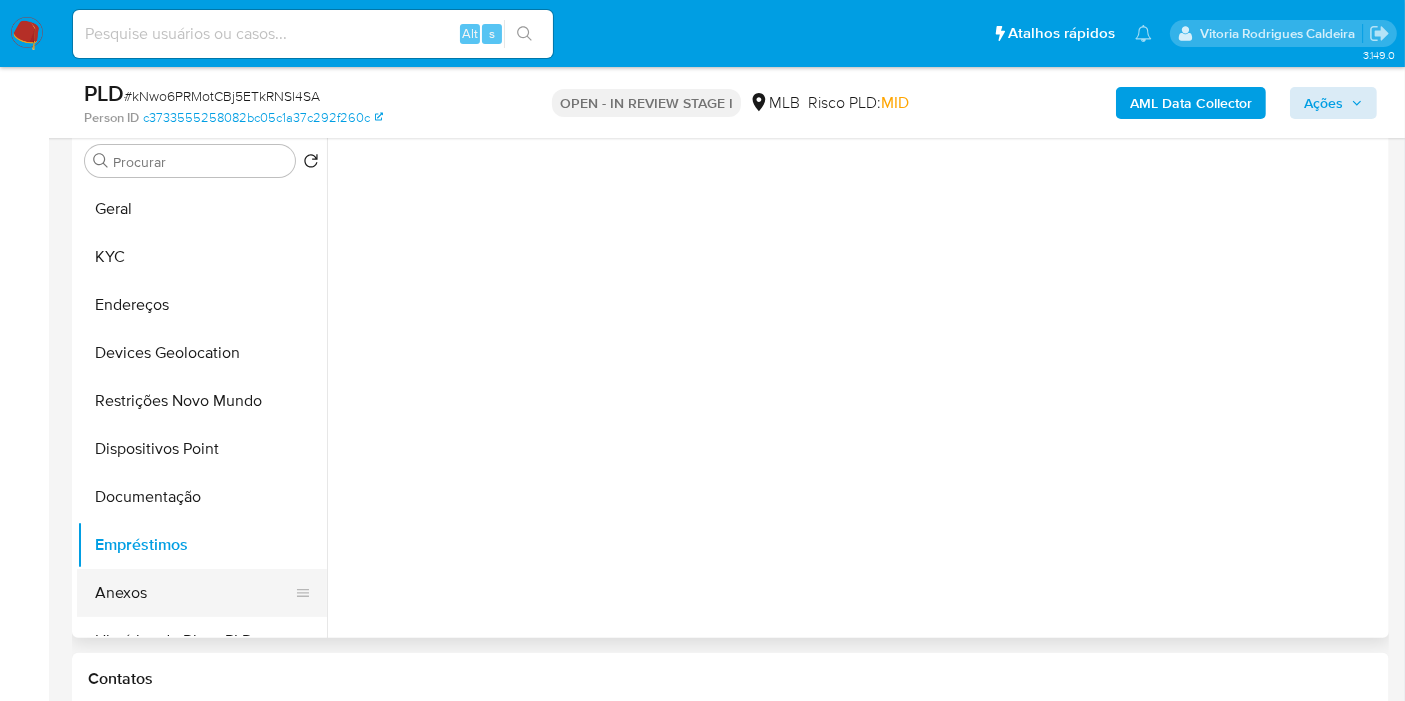 click on "Anexos" at bounding box center (194, 593) 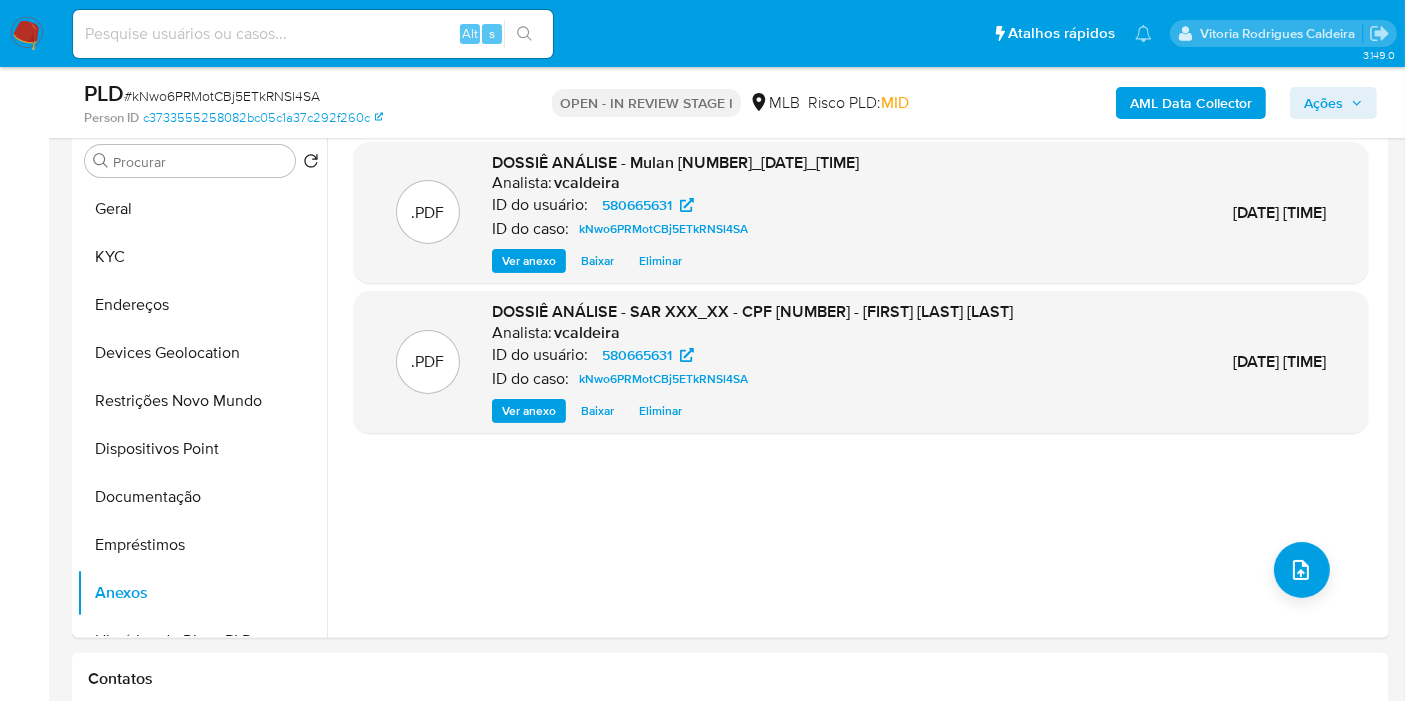 click 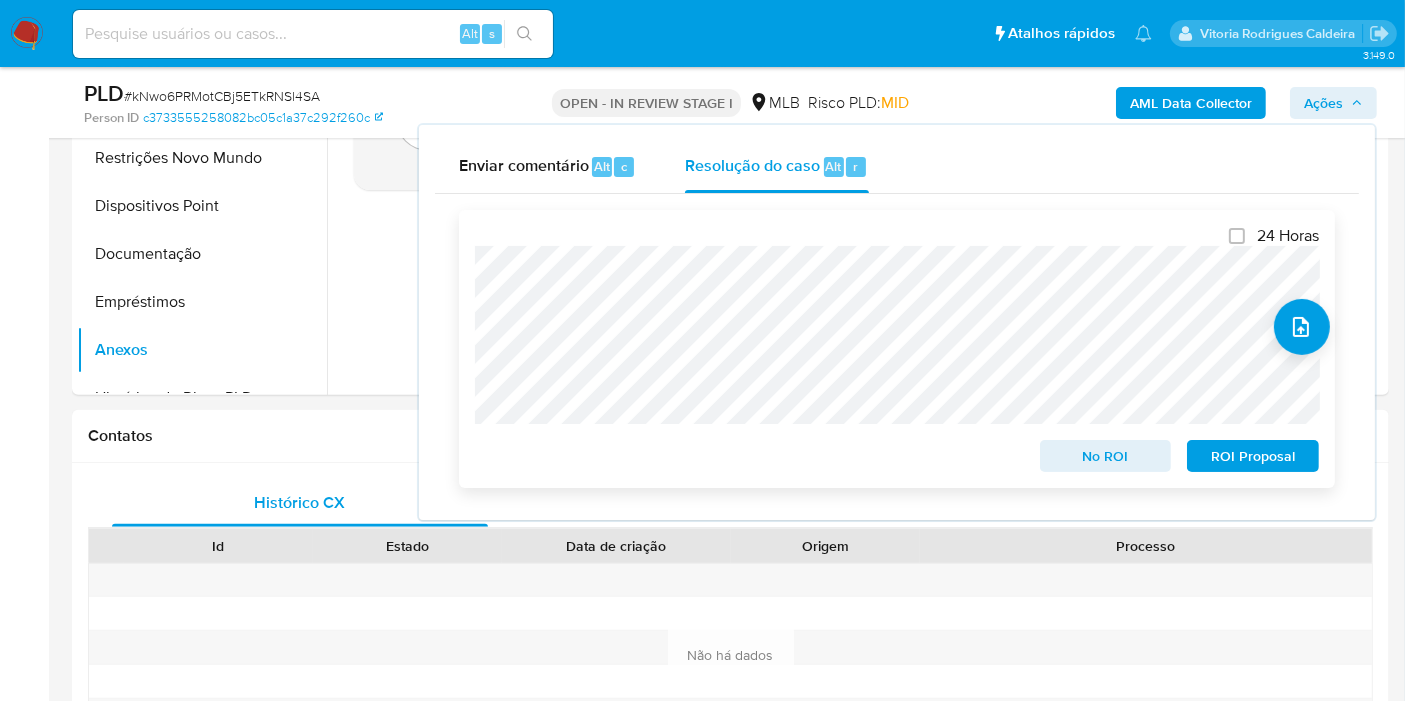 scroll, scrollTop: 615, scrollLeft: 0, axis: vertical 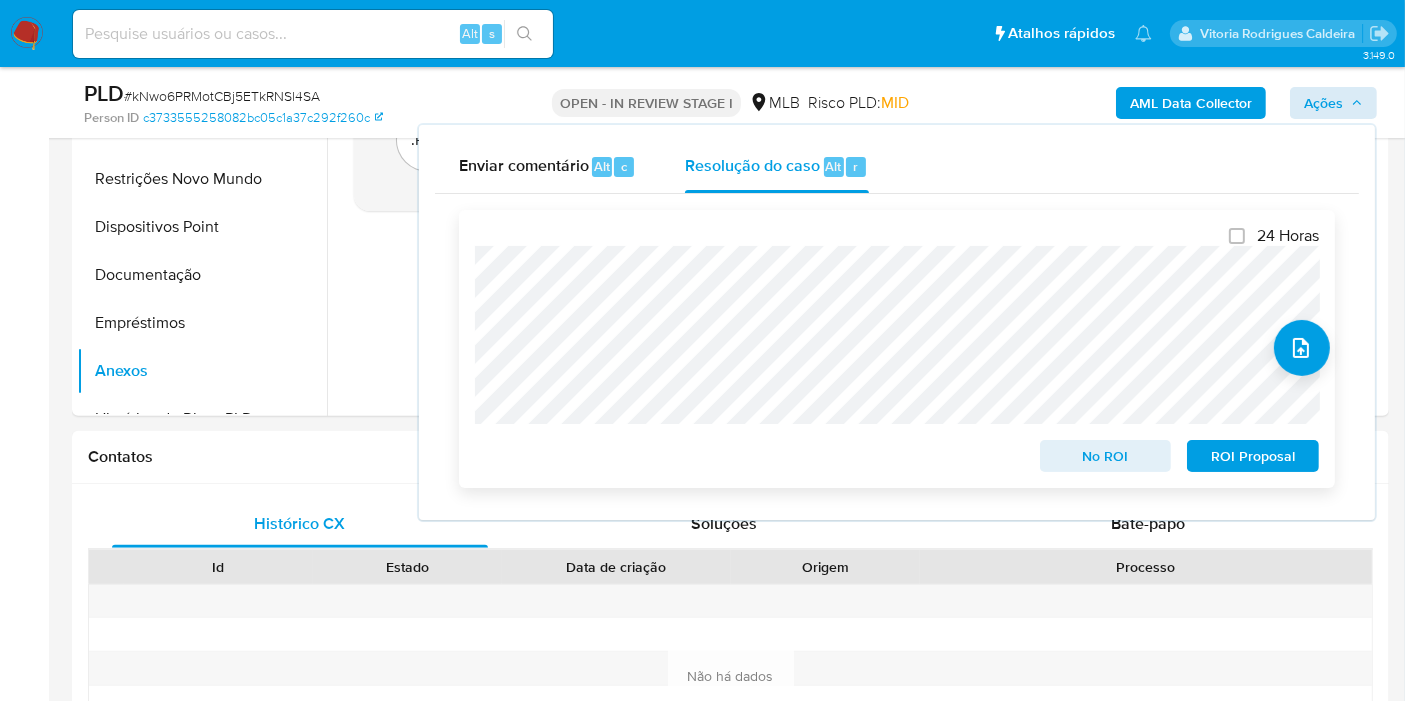 click on "ROI Proposal" at bounding box center [1253, 456] 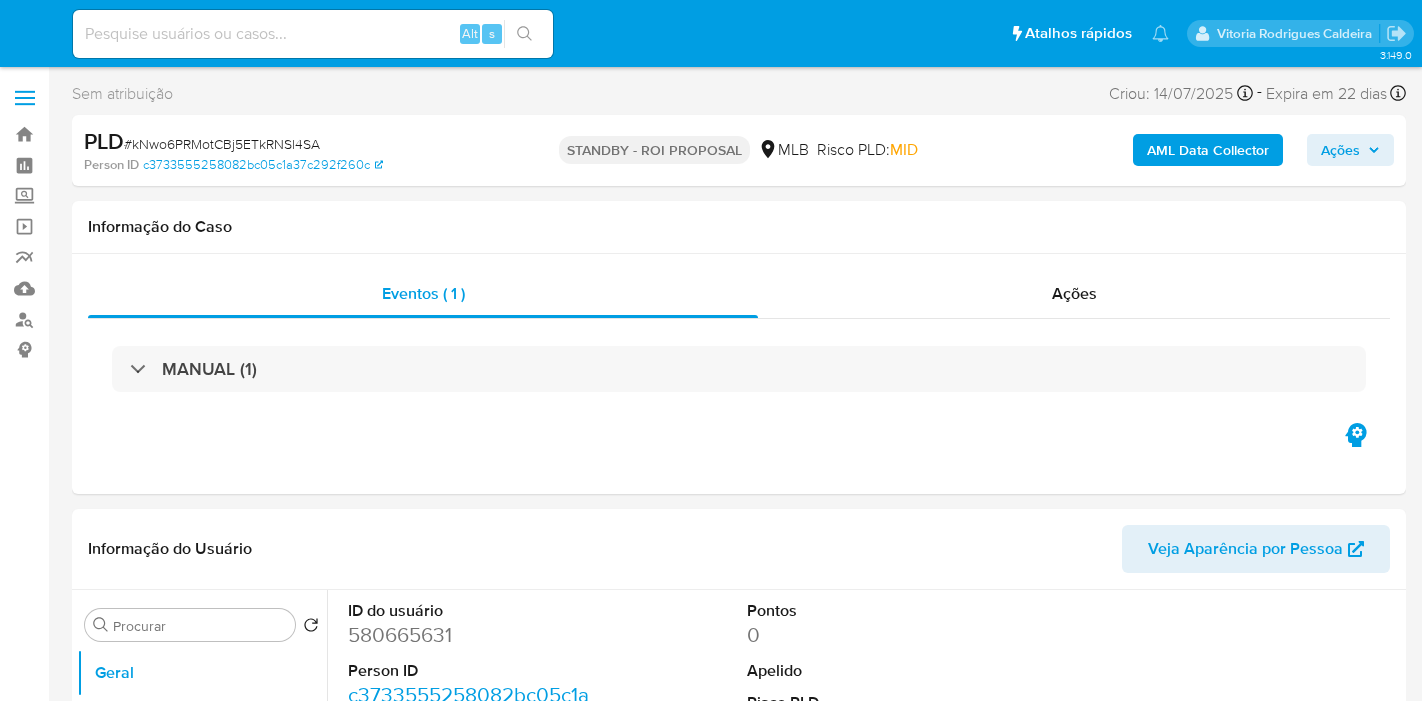 select on "10" 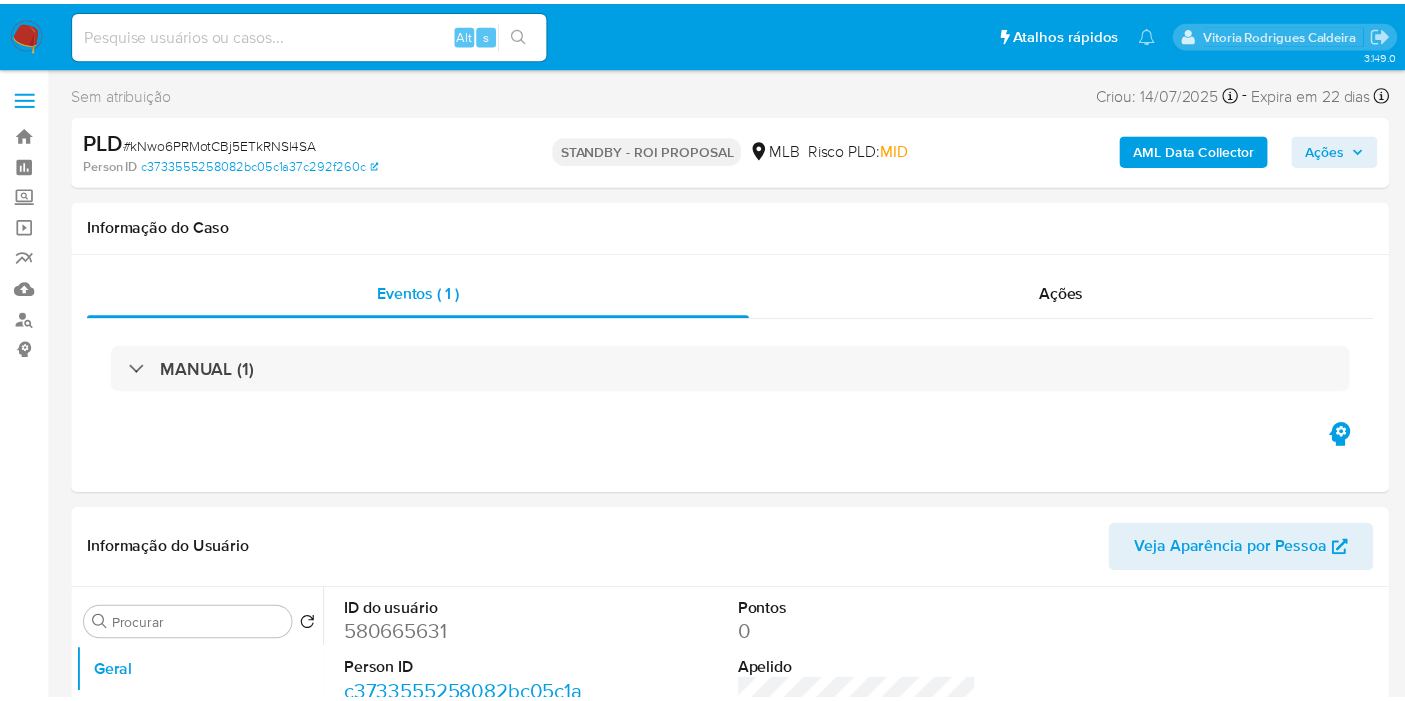 scroll, scrollTop: 0, scrollLeft: 0, axis: both 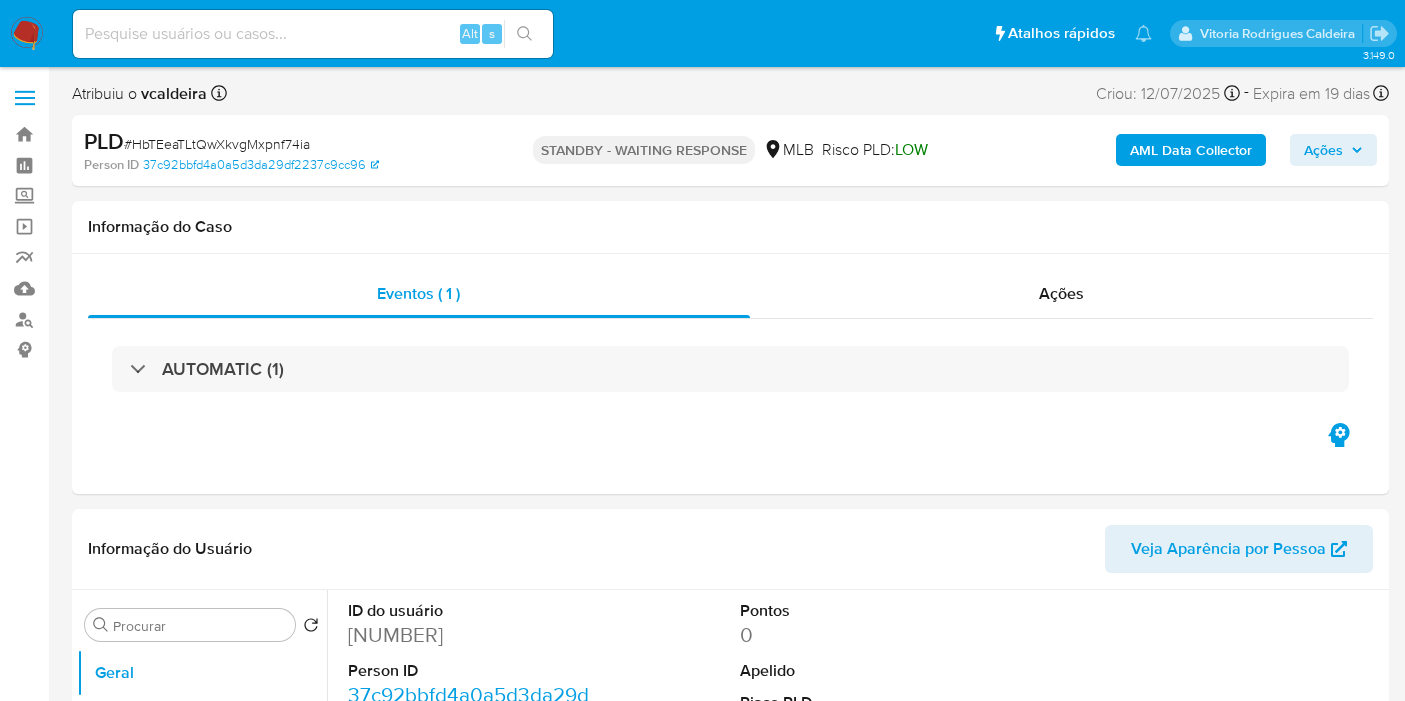 select on "10" 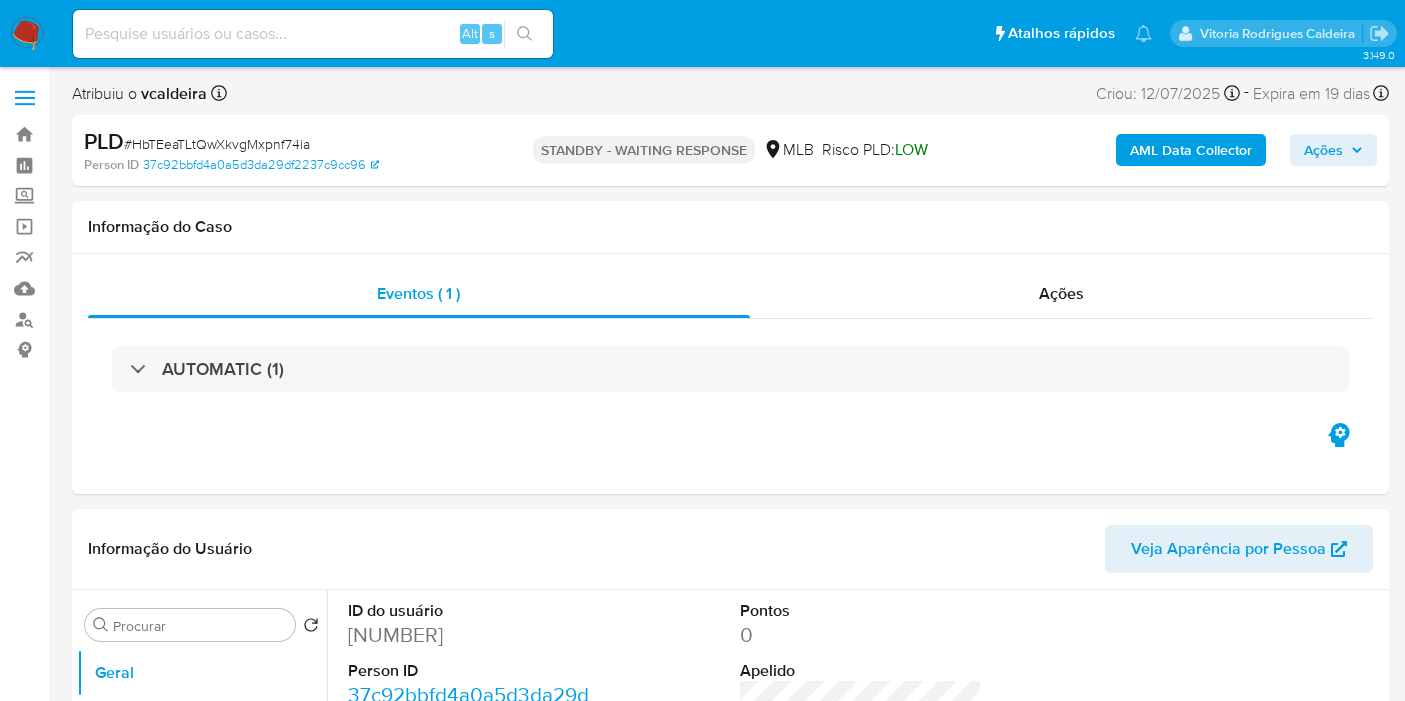 scroll, scrollTop: 0, scrollLeft: 0, axis: both 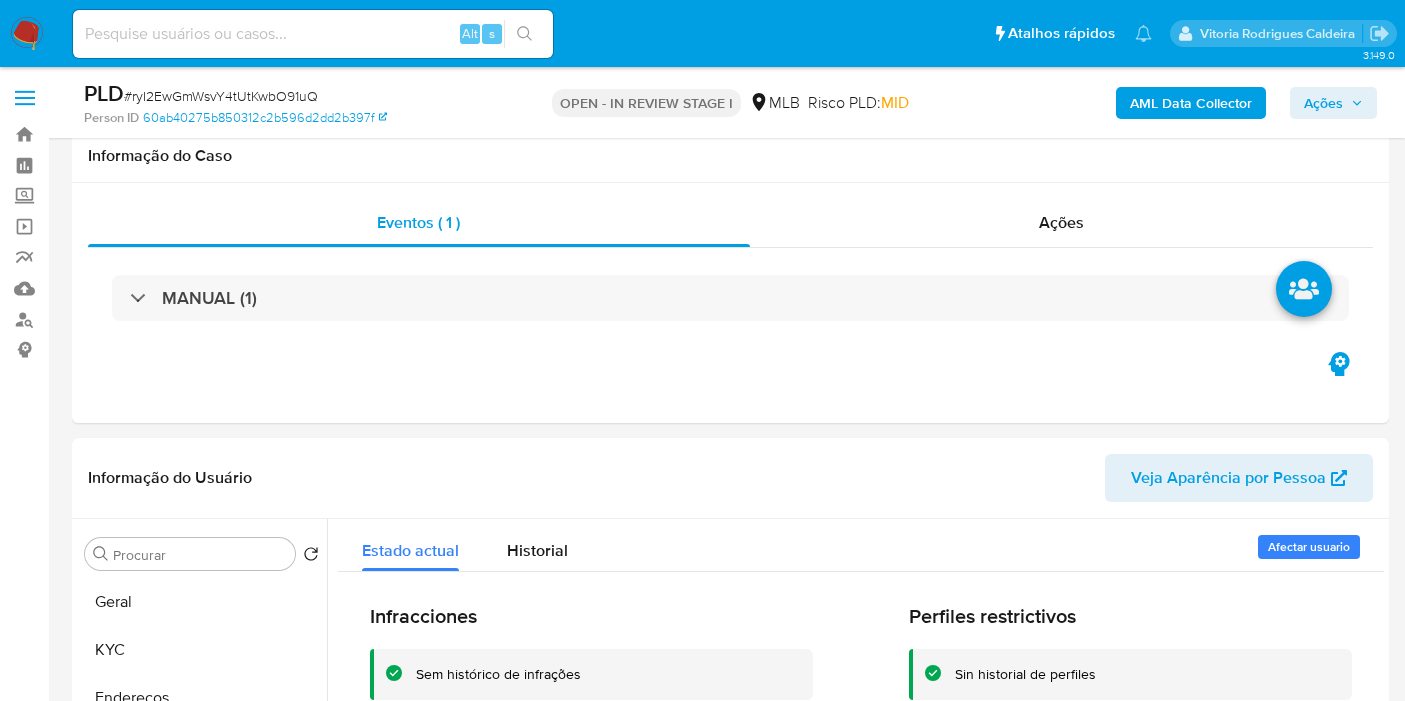 select on "10" 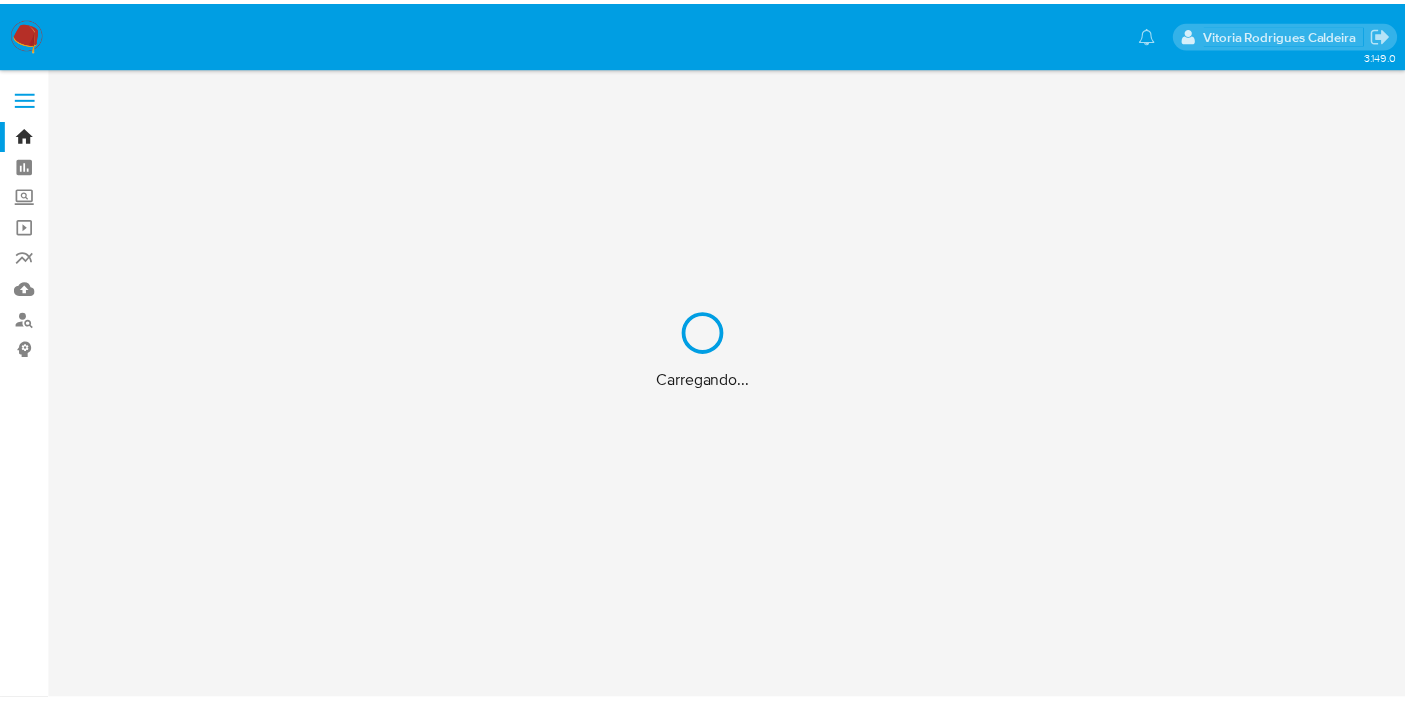 scroll, scrollTop: 0, scrollLeft: 0, axis: both 